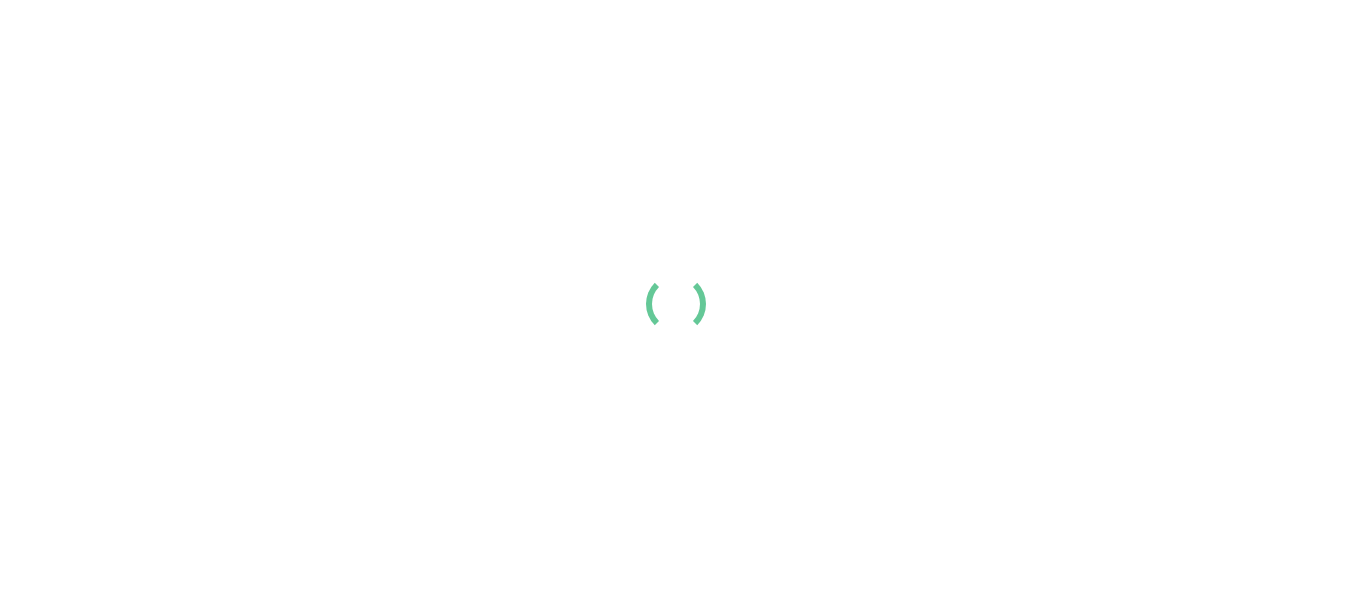 scroll, scrollTop: 0, scrollLeft: 0, axis: both 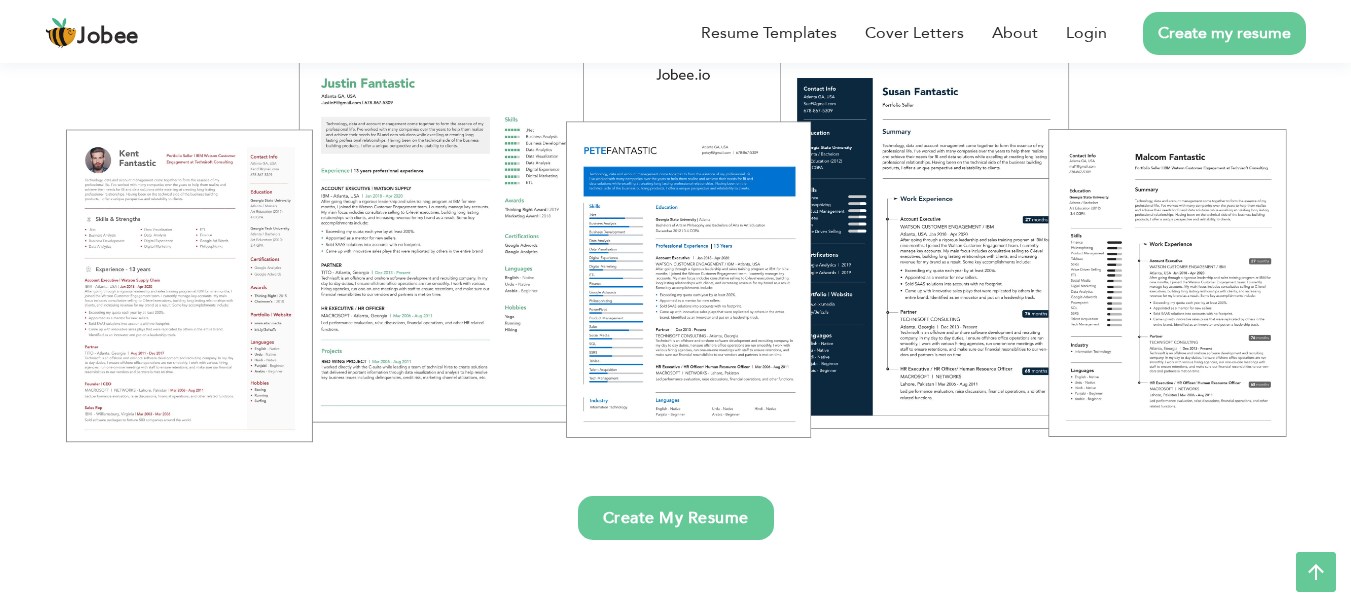 click on "Create My Resume" at bounding box center (676, 518) 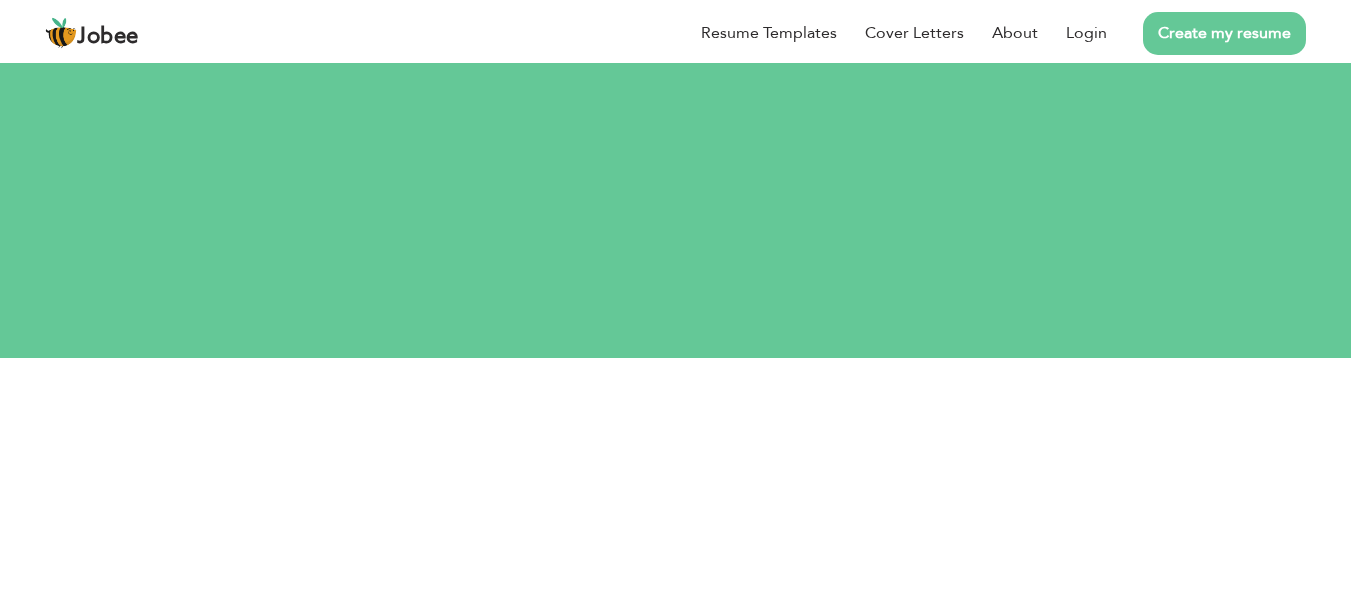 scroll, scrollTop: 0, scrollLeft: 0, axis: both 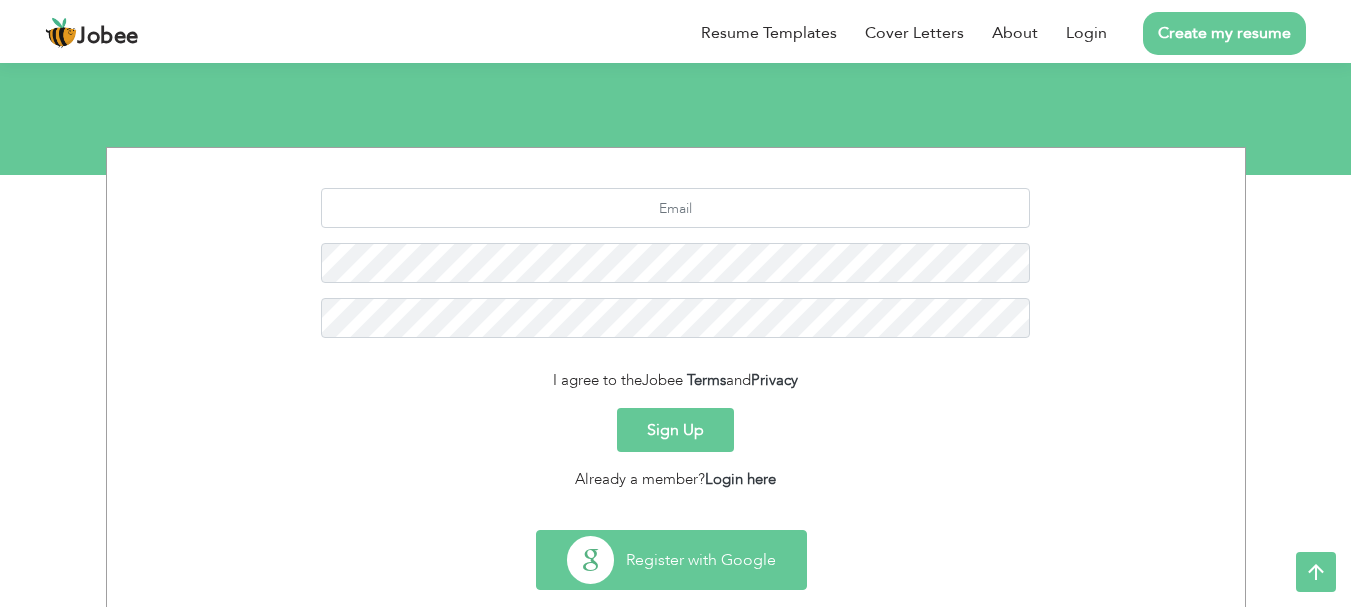 click on "Register with Google" at bounding box center [671, 560] 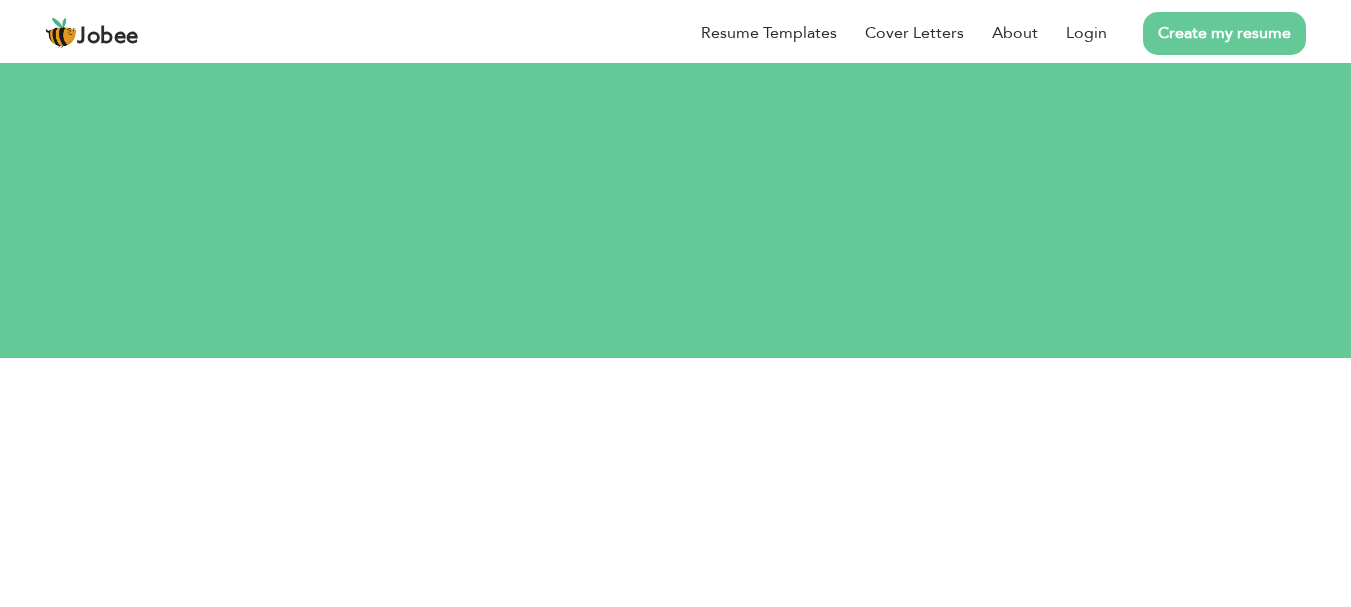 scroll, scrollTop: 0, scrollLeft: 0, axis: both 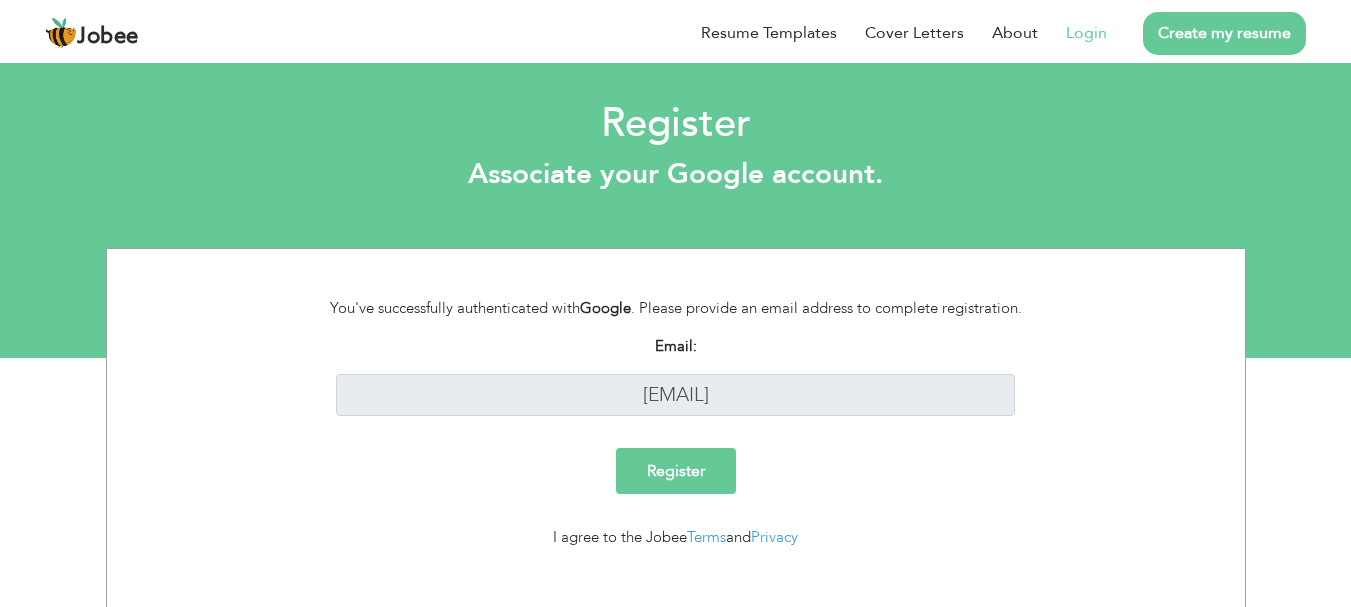 click on "Register" at bounding box center (676, 471) 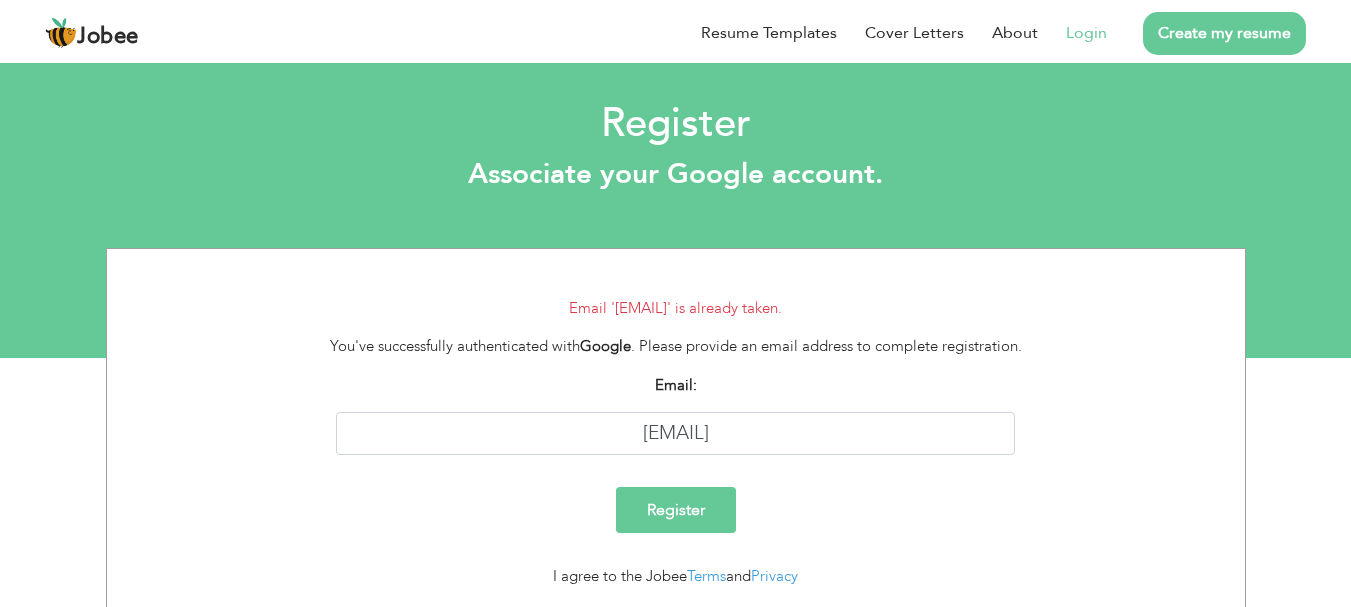 scroll, scrollTop: 0, scrollLeft: 0, axis: both 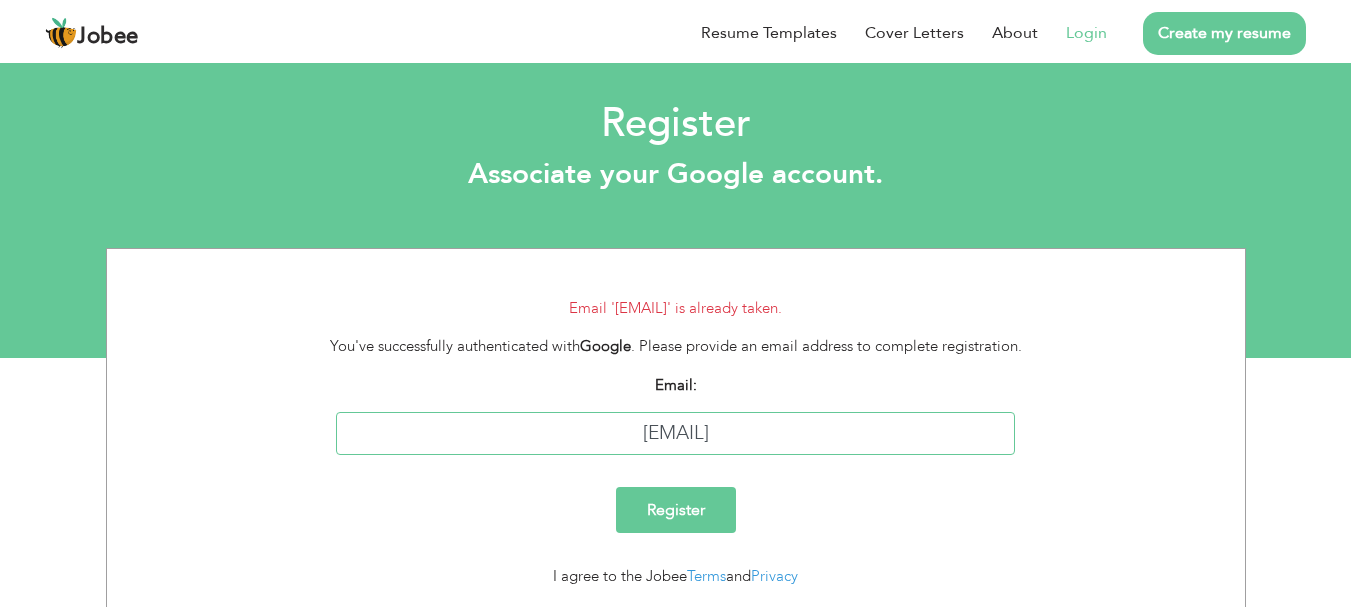 click on "mianahmad93000@gmail.com" at bounding box center (675, 433) 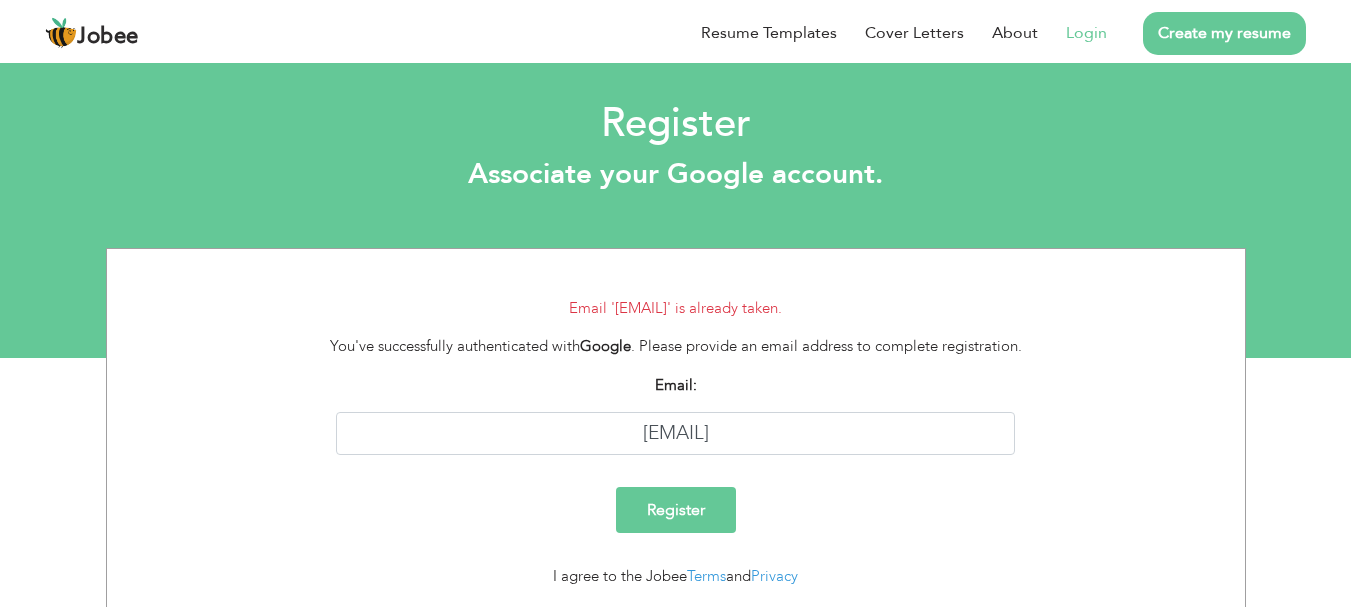 click on "Register" at bounding box center [676, 510] 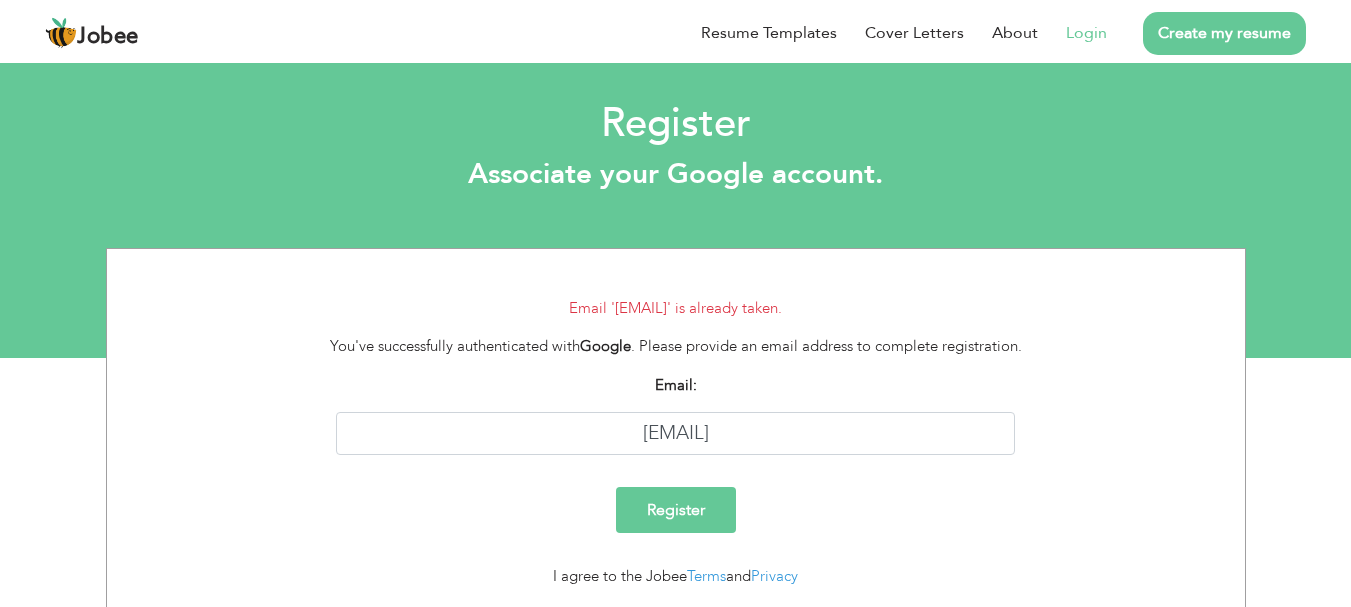 scroll, scrollTop: 0, scrollLeft: 0, axis: both 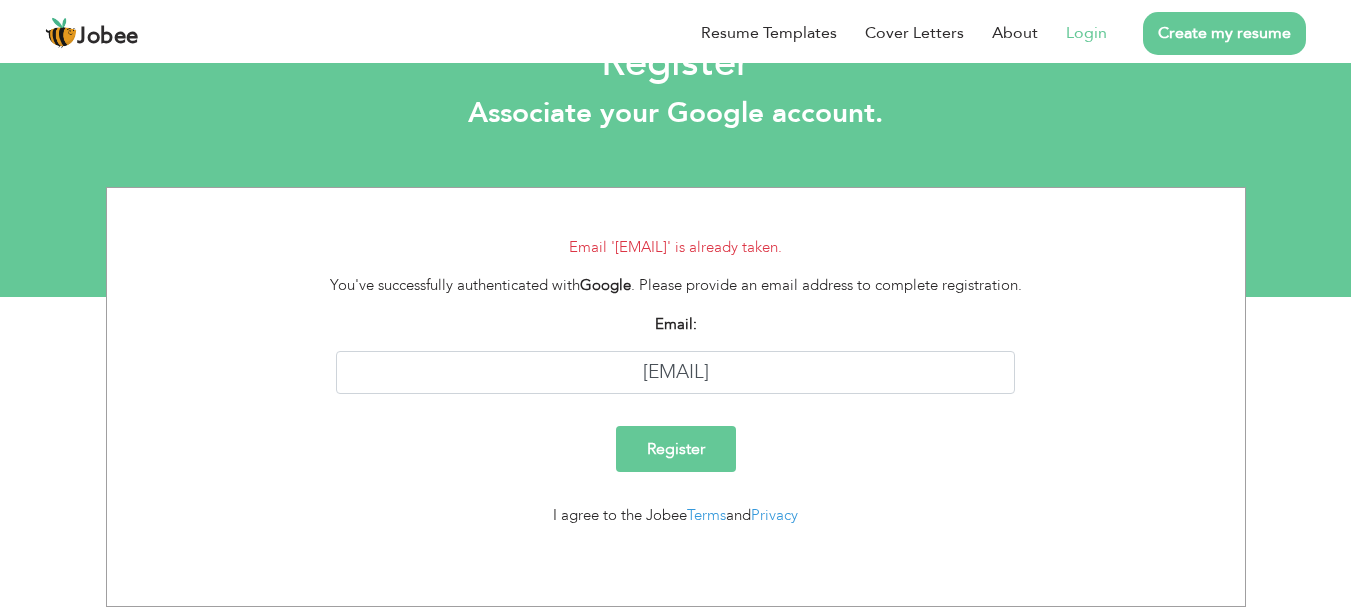 click on "Login" at bounding box center [1086, 33] 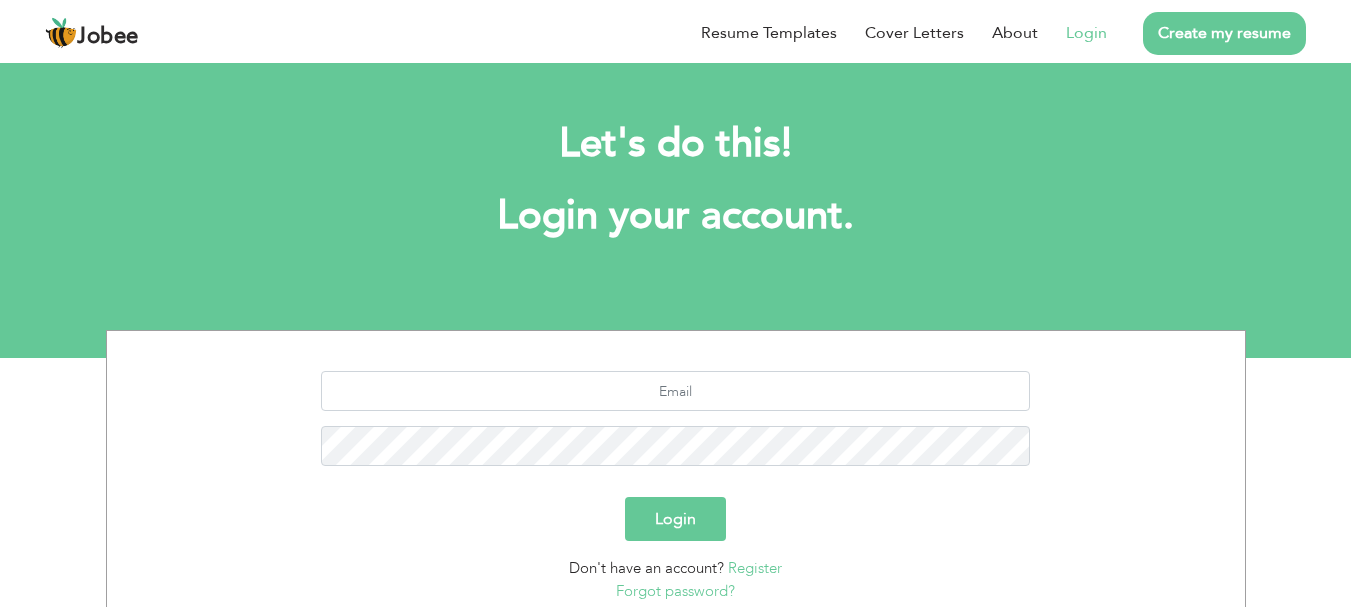 scroll, scrollTop: 0, scrollLeft: 0, axis: both 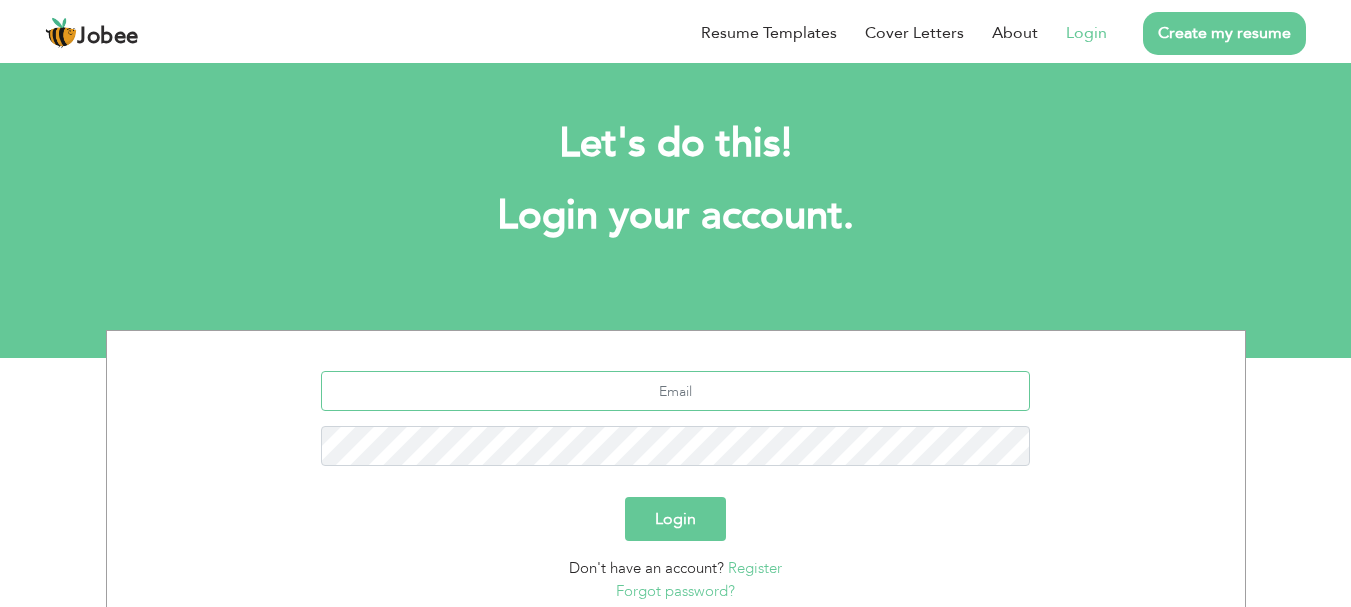 click at bounding box center [675, 391] 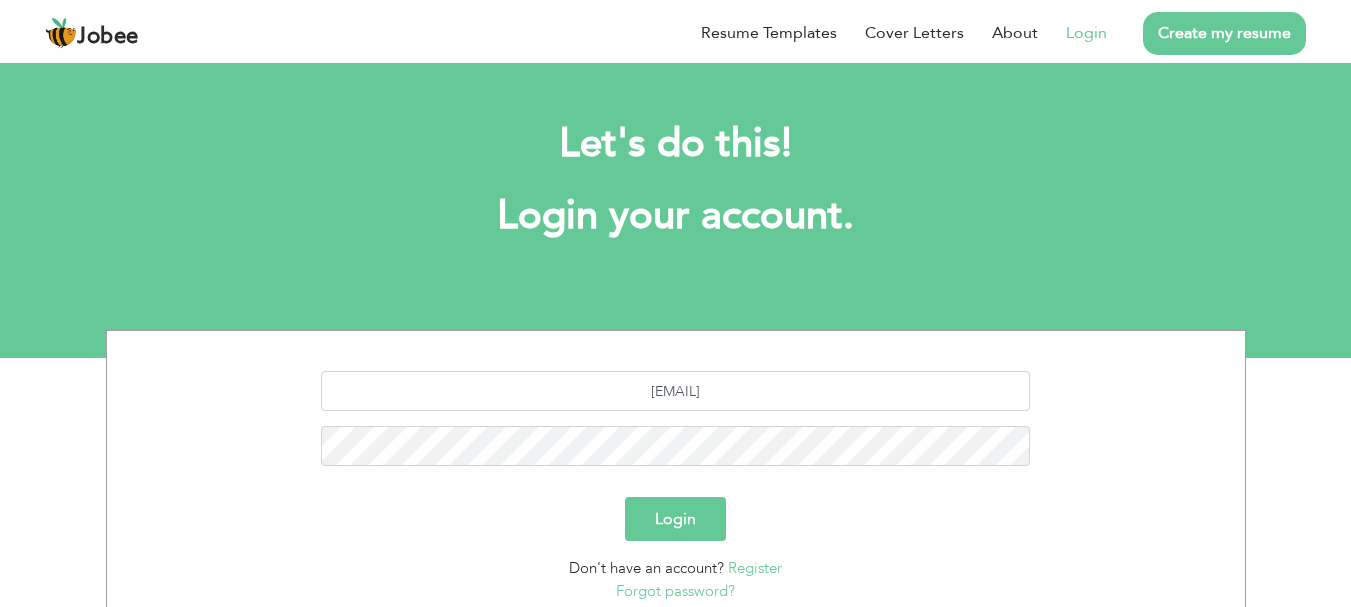 click on "Forgot password?" at bounding box center [675, 591] 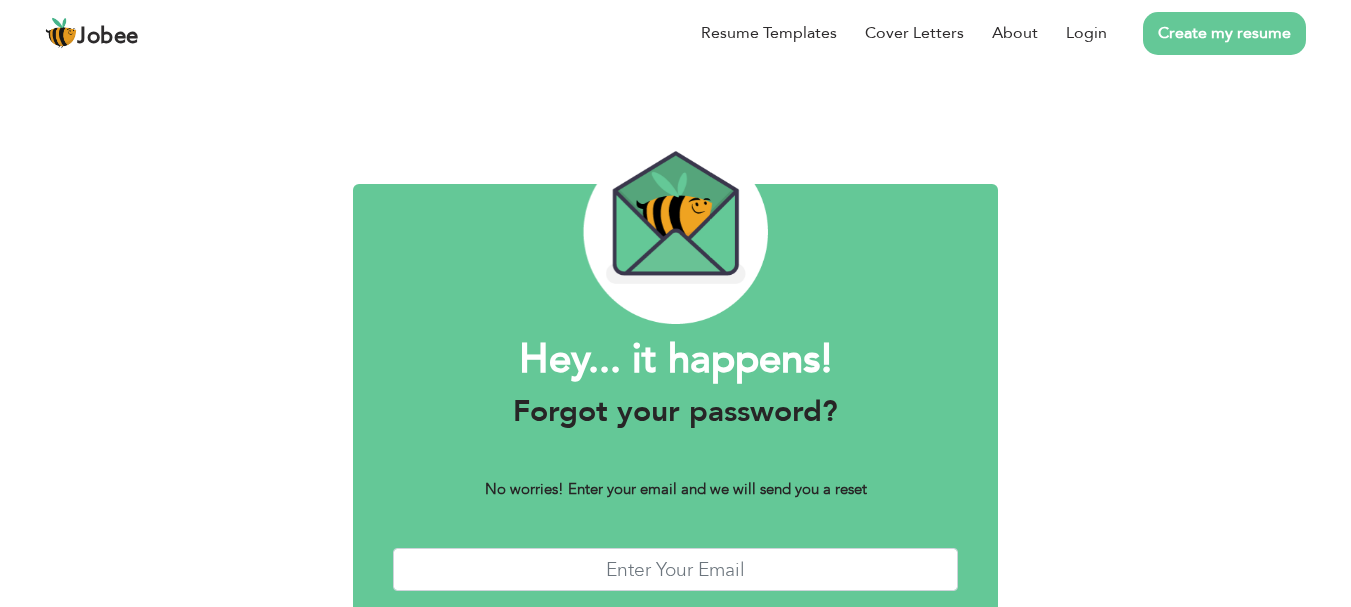 scroll, scrollTop: 0, scrollLeft: 0, axis: both 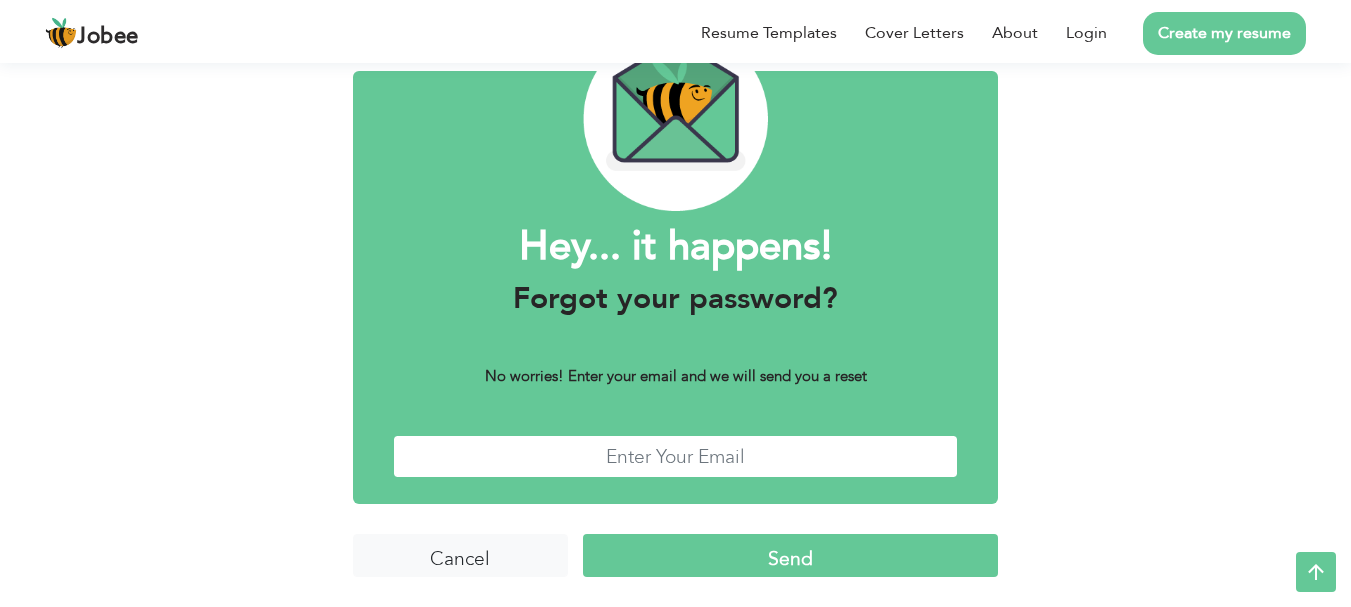 click at bounding box center (676, 456) 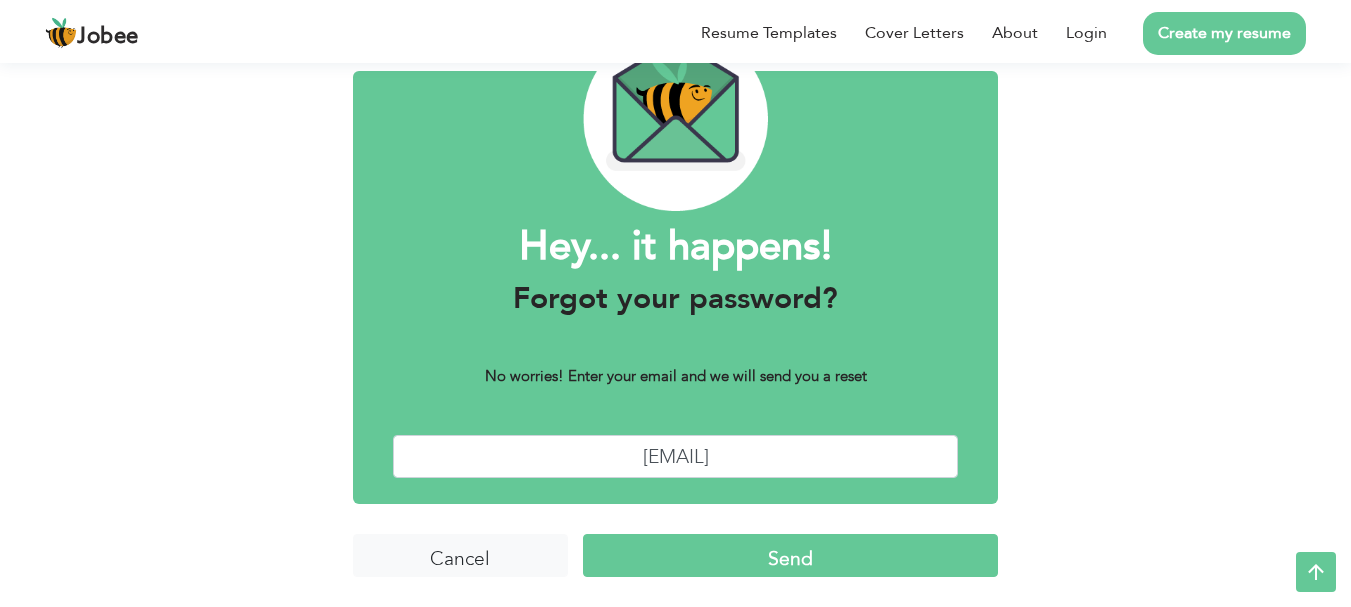 click on "Send" at bounding box center (790, 555) 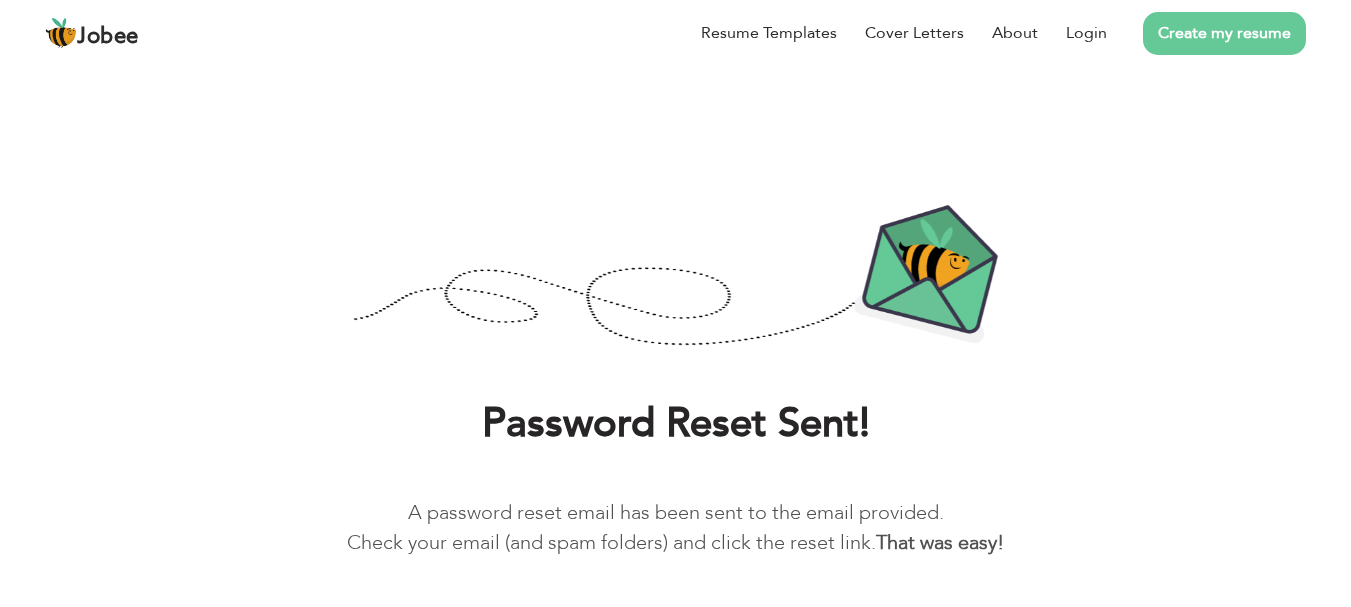 scroll, scrollTop: 0, scrollLeft: 0, axis: both 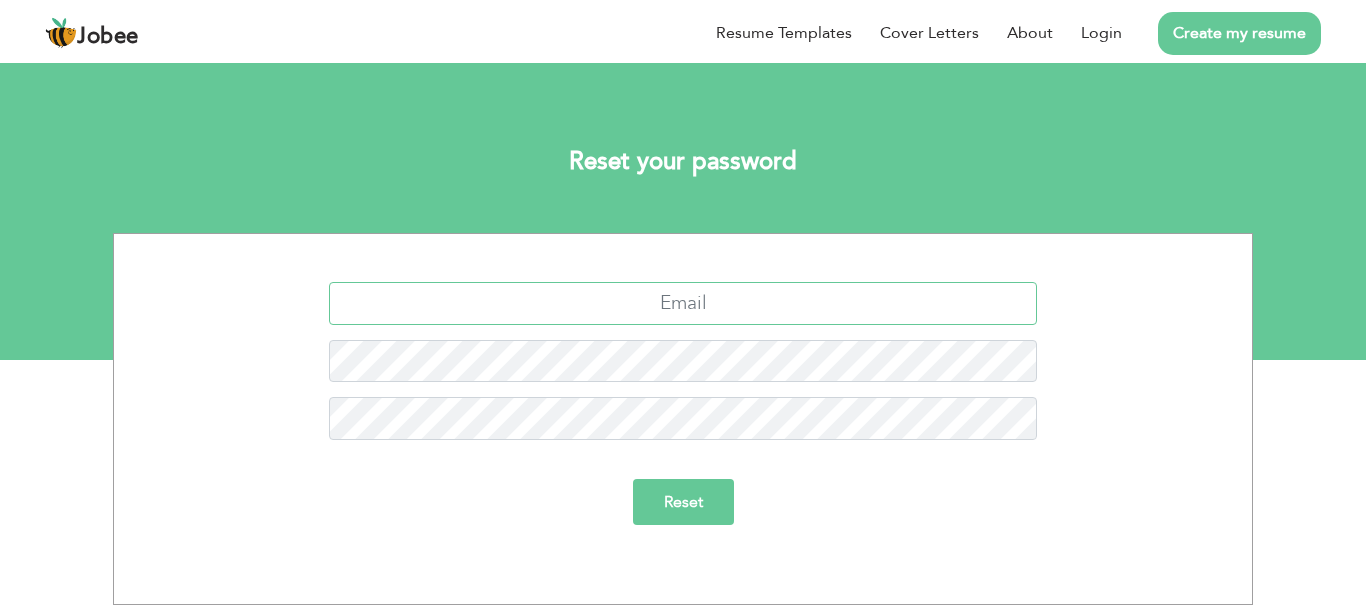 click at bounding box center (683, 303) 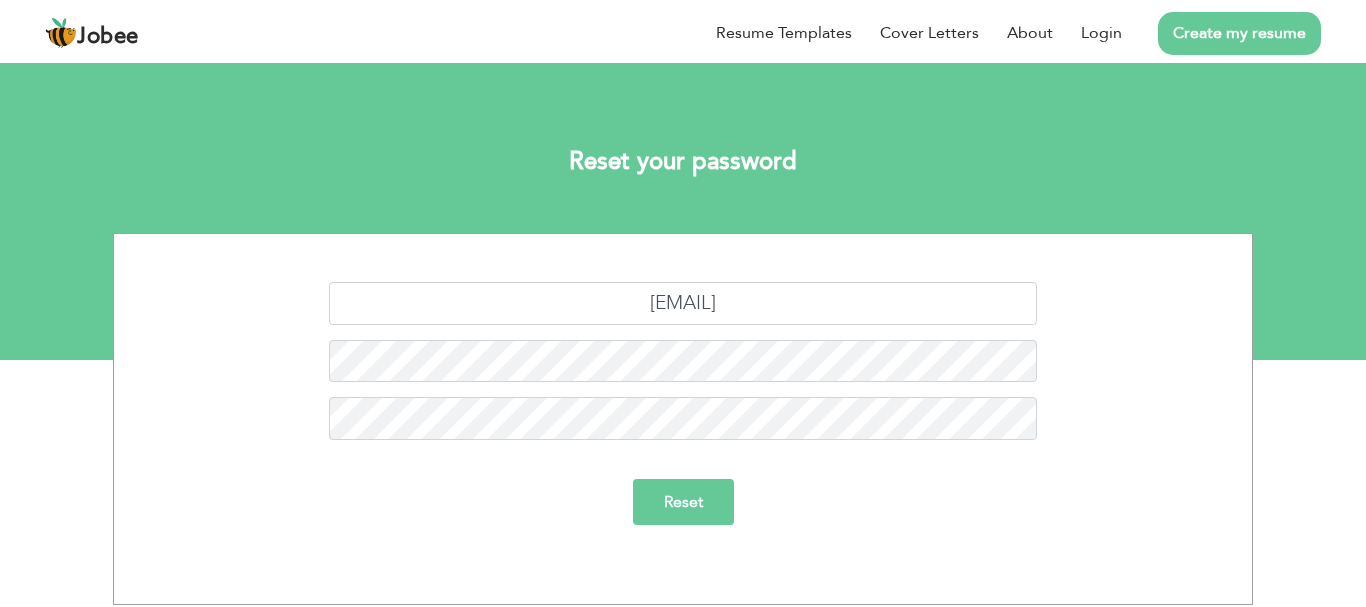 click on "Reset" at bounding box center (683, 502) 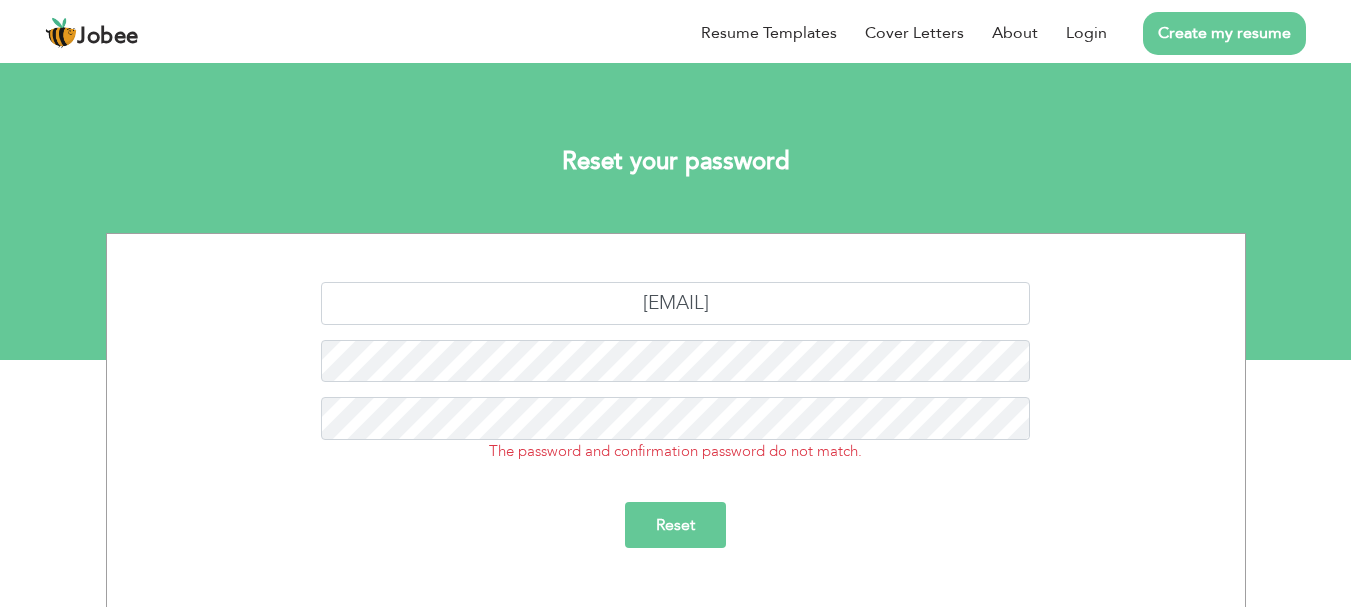 scroll, scrollTop: 0, scrollLeft: 0, axis: both 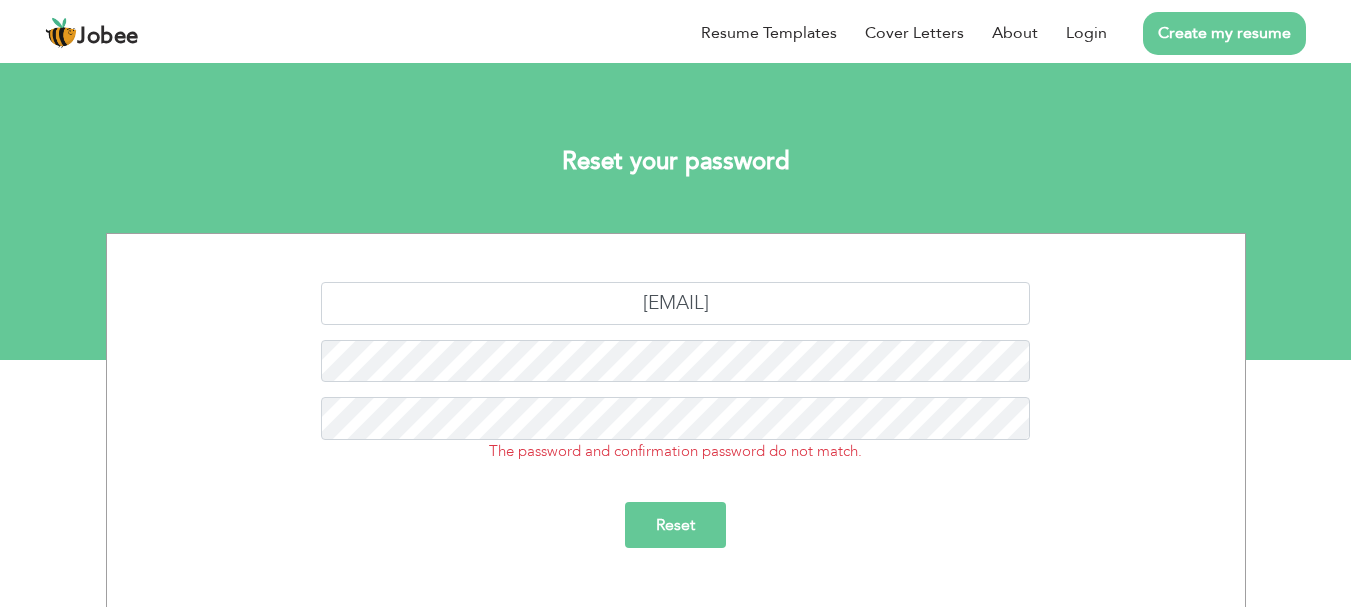 click on "Reset" at bounding box center [675, 525] 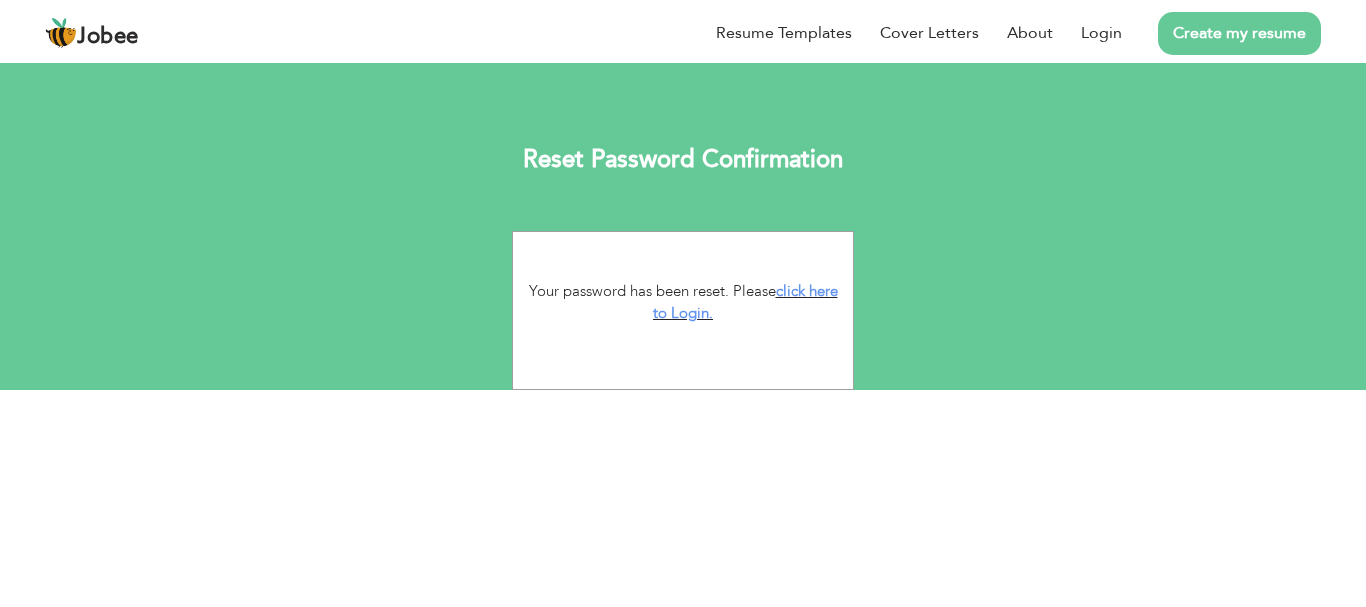 scroll, scrollTop: 0, scrollLeft: 0, axis: both 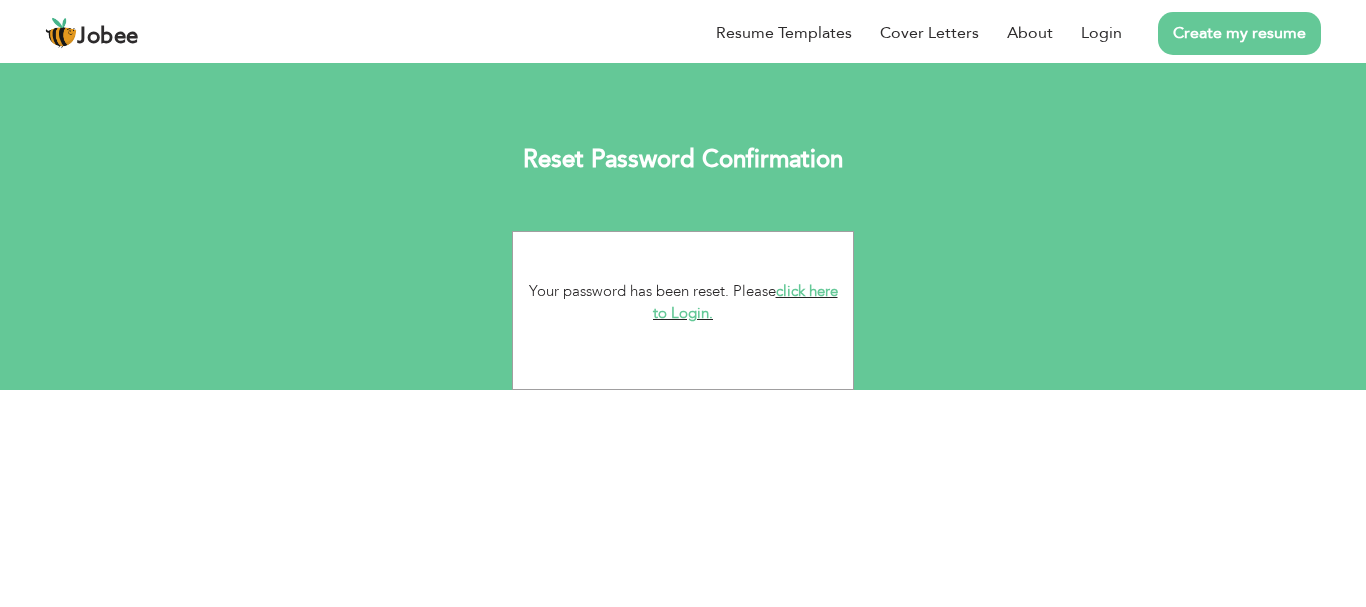 click on "click here to Login." at bounding box center [745, 302] 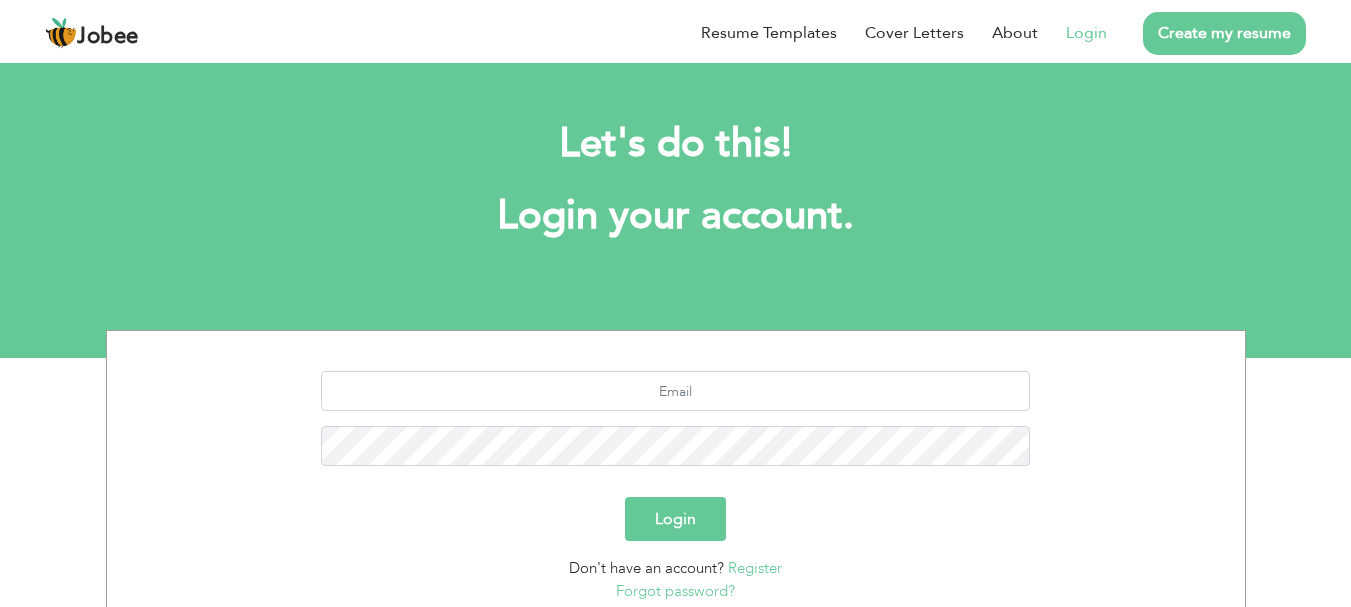 scroll, scrollTop: 0, scrollLeft: 0, axis: both 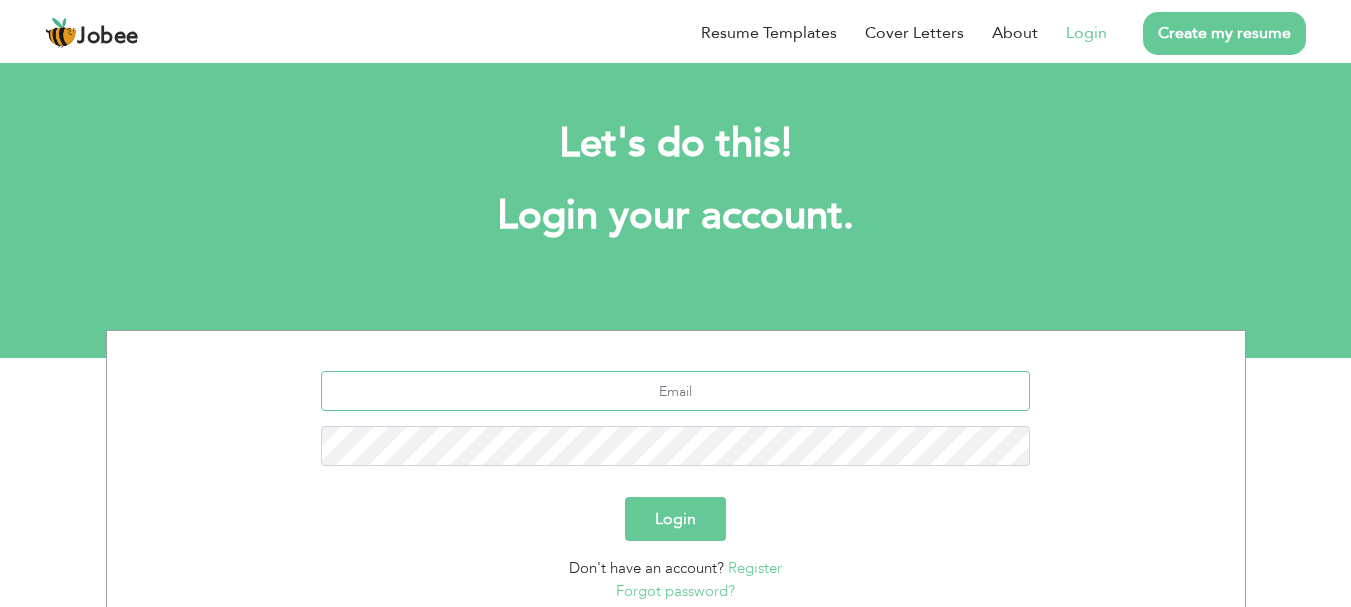click at bounding box center [675, 391] 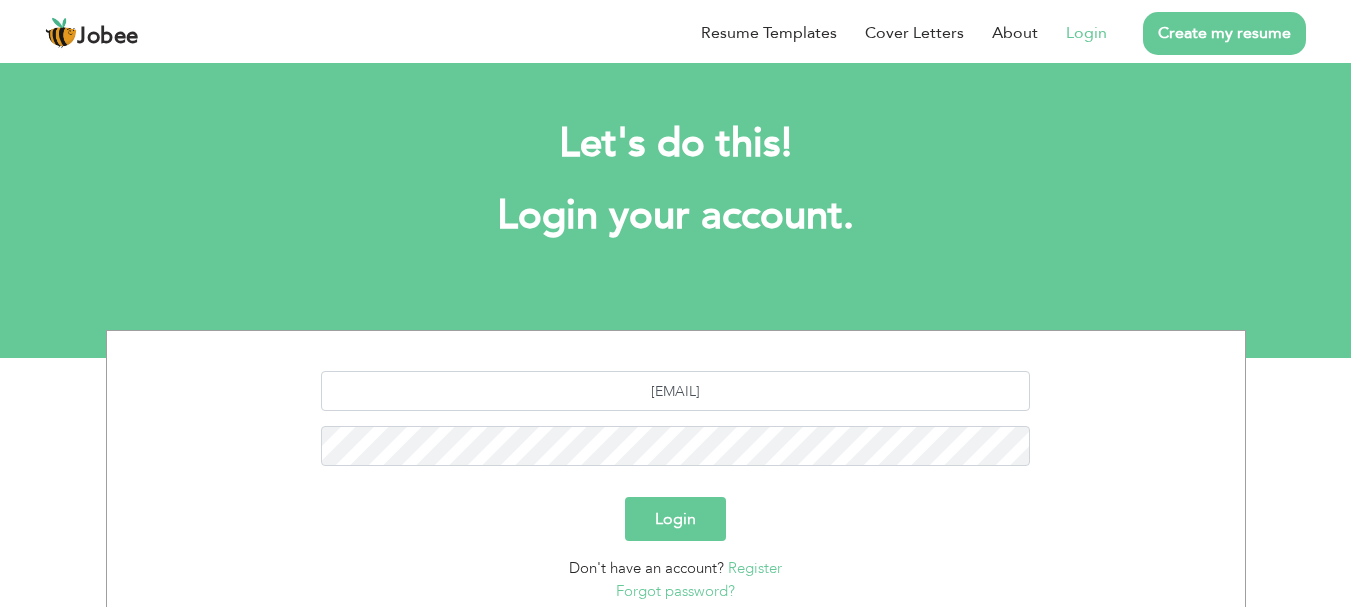 click on "Login" at bounding box center (675, 519) 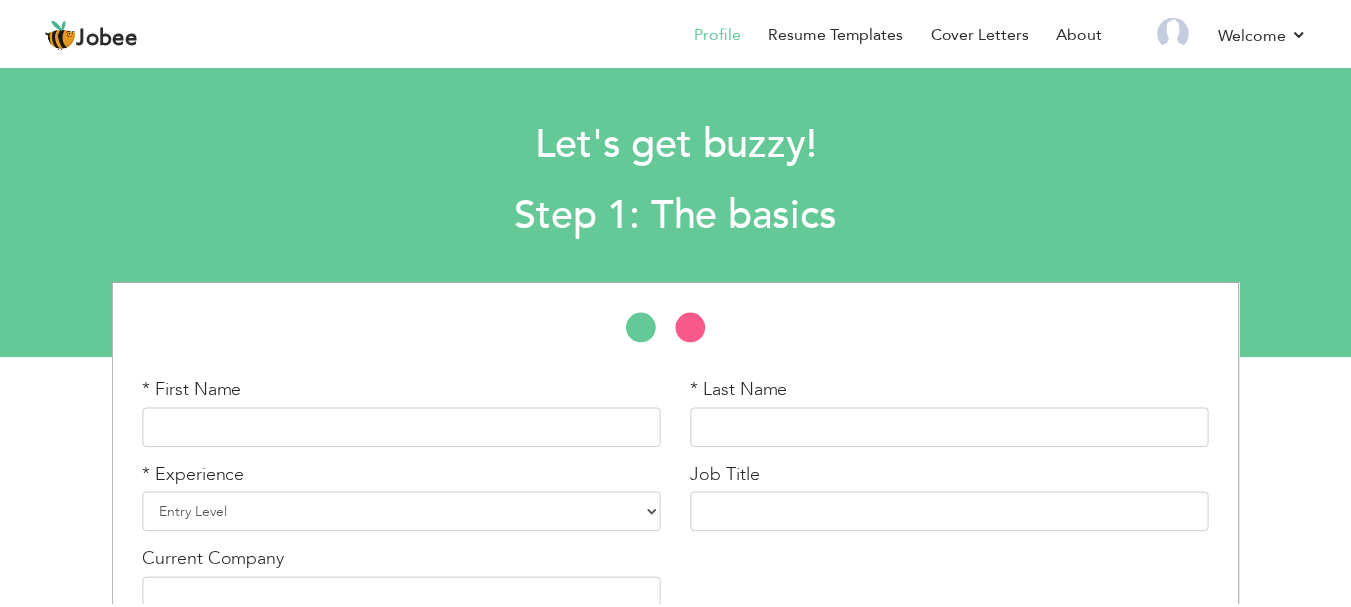 scroll, scrollTop: 0, scrollLeft: 0, axis: both 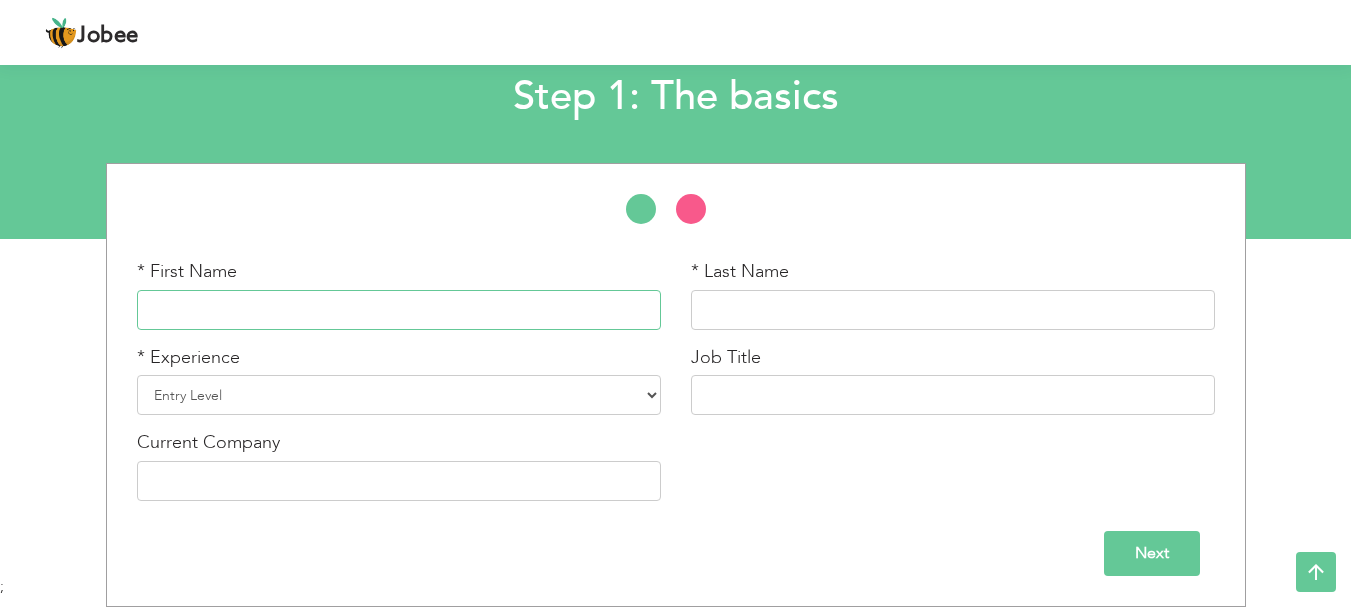 click at bounding box center [399, 310] 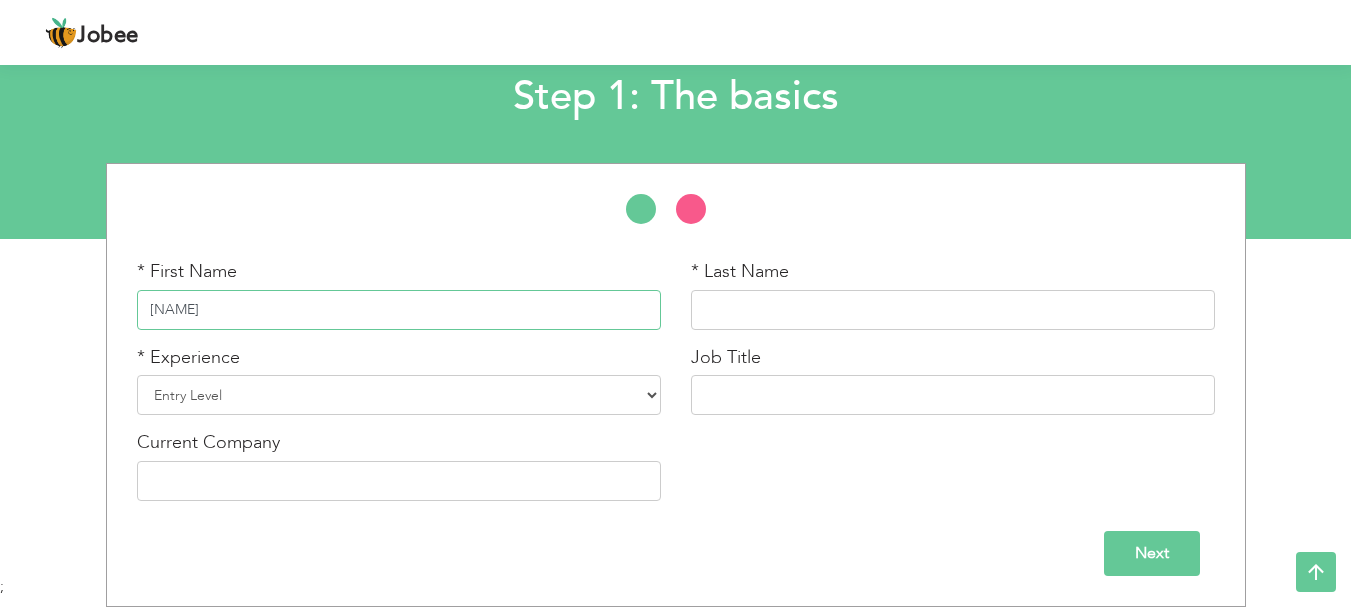 type on "[FIRST]" 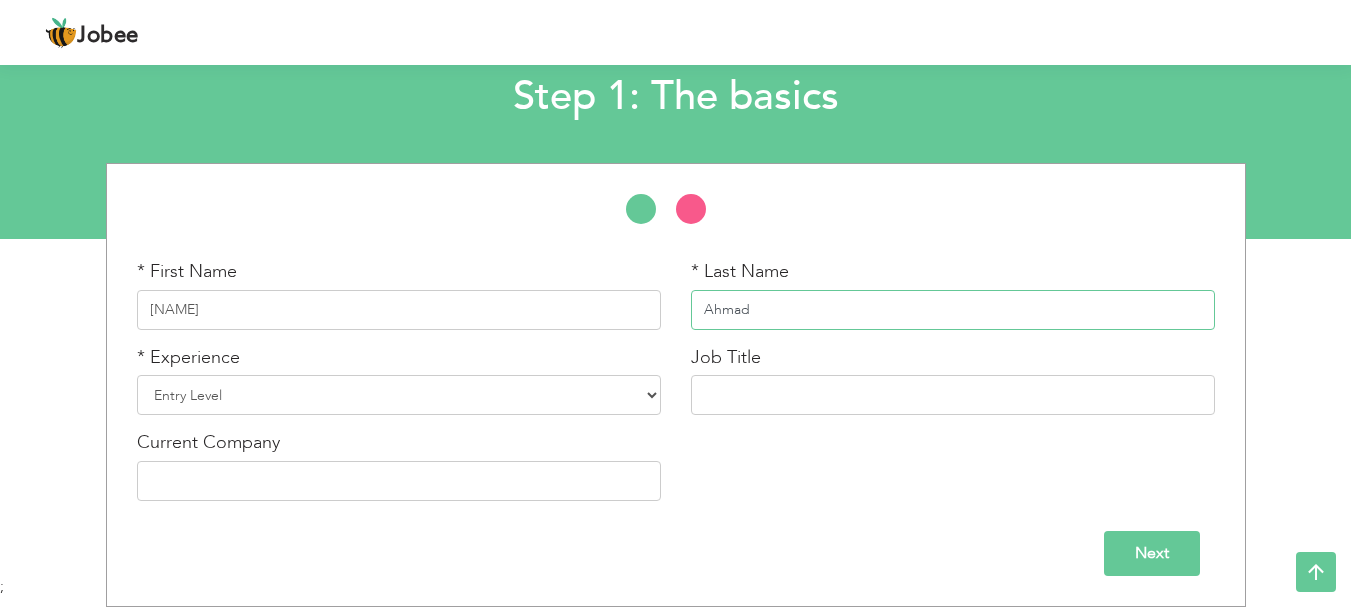 type on "Ahmad" 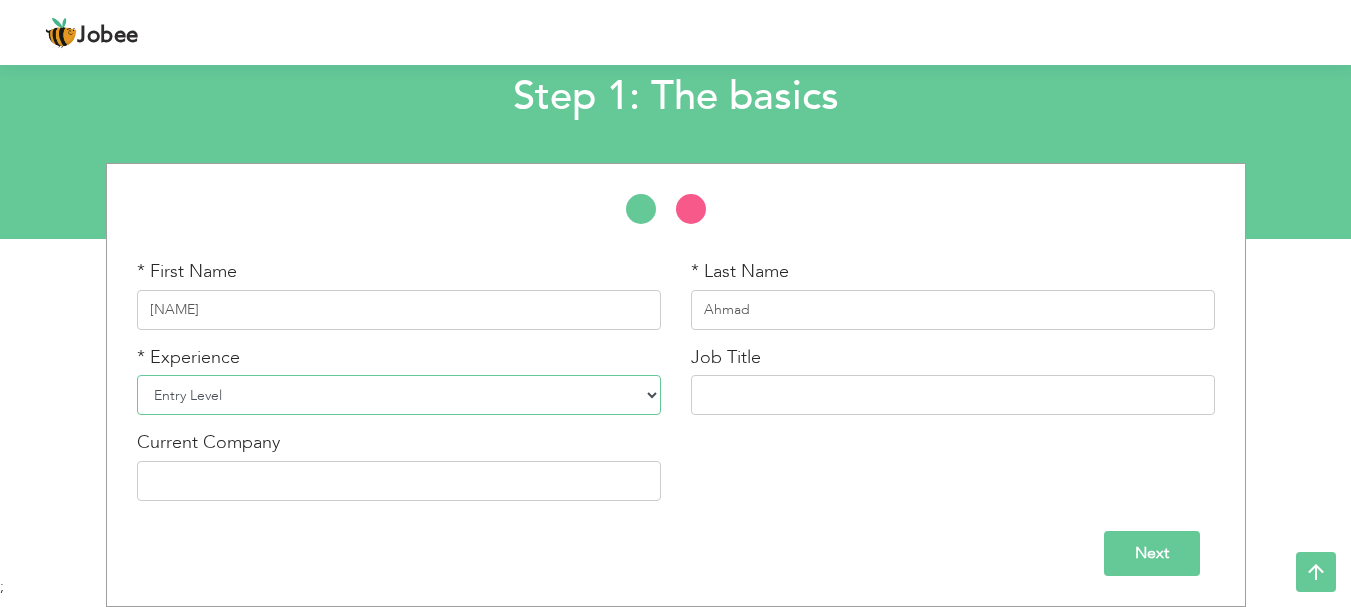 click on "Entry Level
Less than 1 Year
1 Year
2 Years
3 Years
4 Years
5 Years
6 Years
7 Years
8 Years
9 Years
10 Years
11 Years
12 Years
13 Years
14 Years
15 Years
16 Years
17 Years
18 Years
19 Years
20 Years
21 Years
22 Years
23 Years
24 Years
25 Years
26 Years
27 Years
28 Years
29 Years
30 Years
31 Years
32 Years
33 Years
34 Years
35 Years
More than 35 Years" at bounding box center [399, 395] 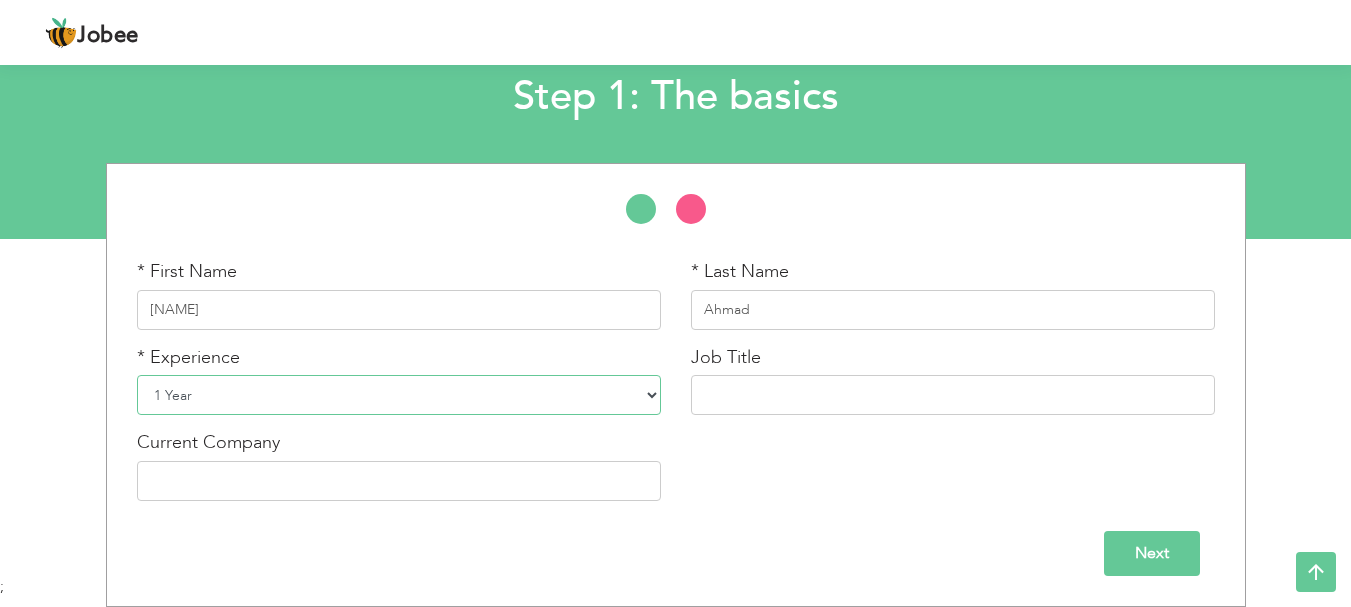 click on "Entry Level
Less than 1 Year
1 Year
2 Years
3 Years
4 Years
5 Years
6 Years
7 Years
8 Years
9 Years
10 Years
11 Years
12 Years
13 Years
14 Years
15 Years
16 Years
17 Years
18 Years
19 Years
20 Years
21 Years
22 Years
23 Years
24 Years
25 Years
26 Years
27 Years
28 Years
29 Years
30 Years
31 Years
32 Years
33 Years
34 Years
35 Years
More than 35 Years" at bounding box center [399, 395] 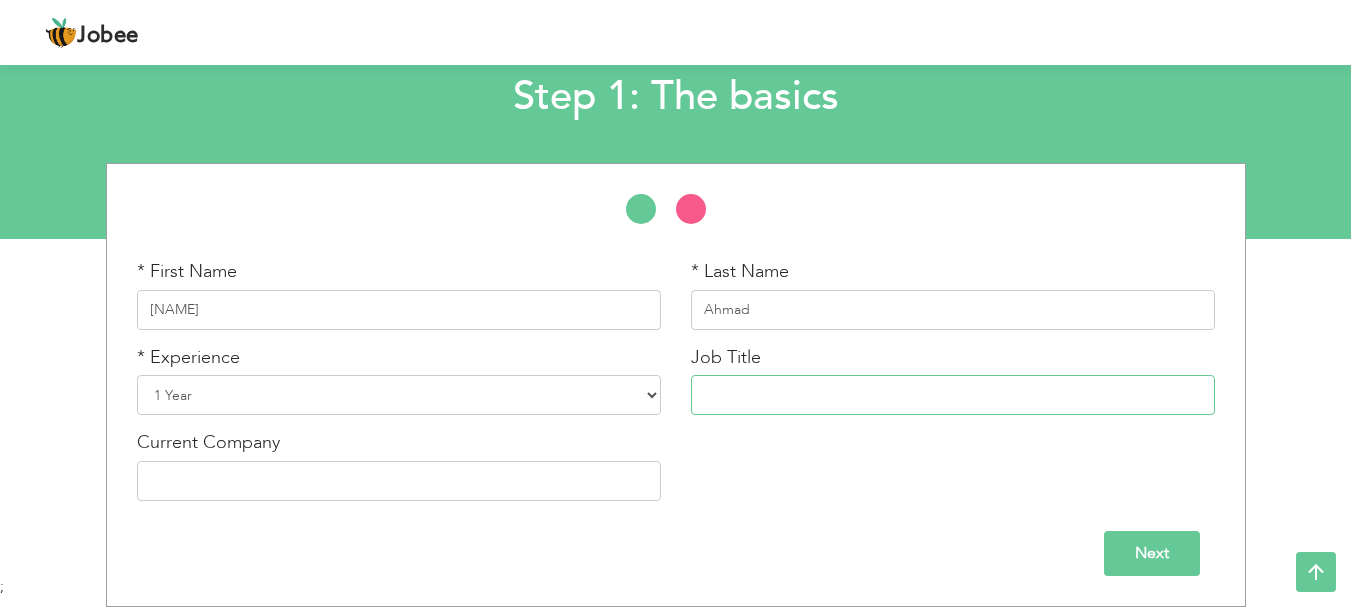 click at bounding box center (953, 395) 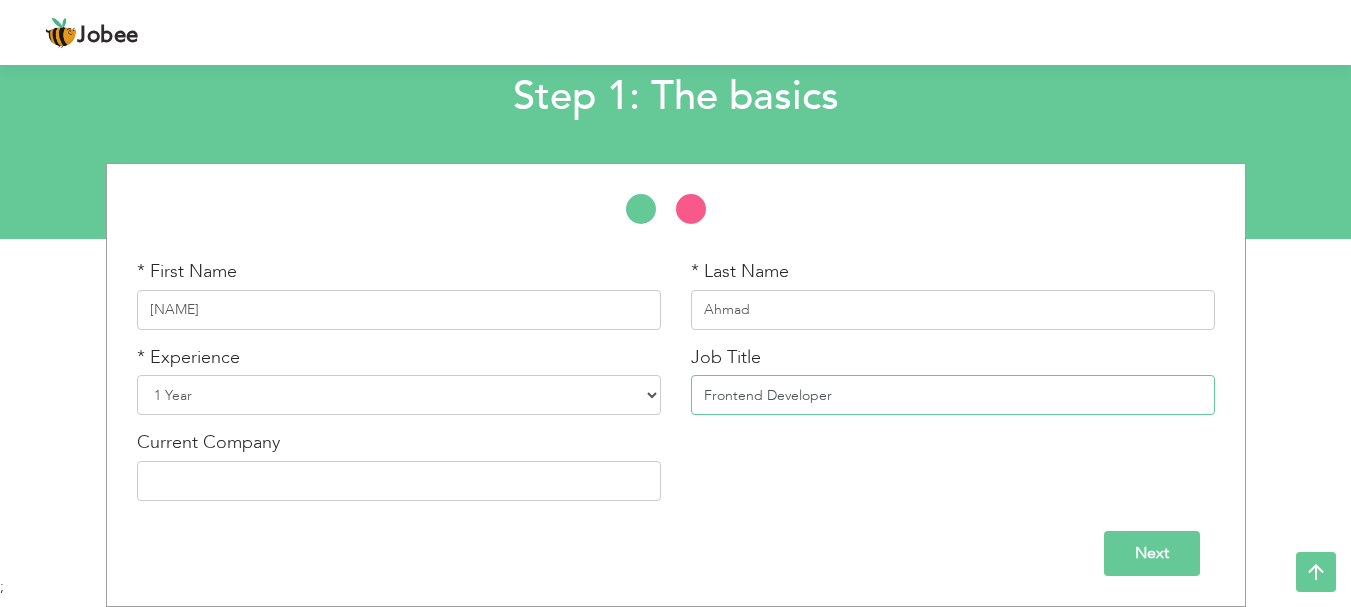 type on "Frontend Developer" 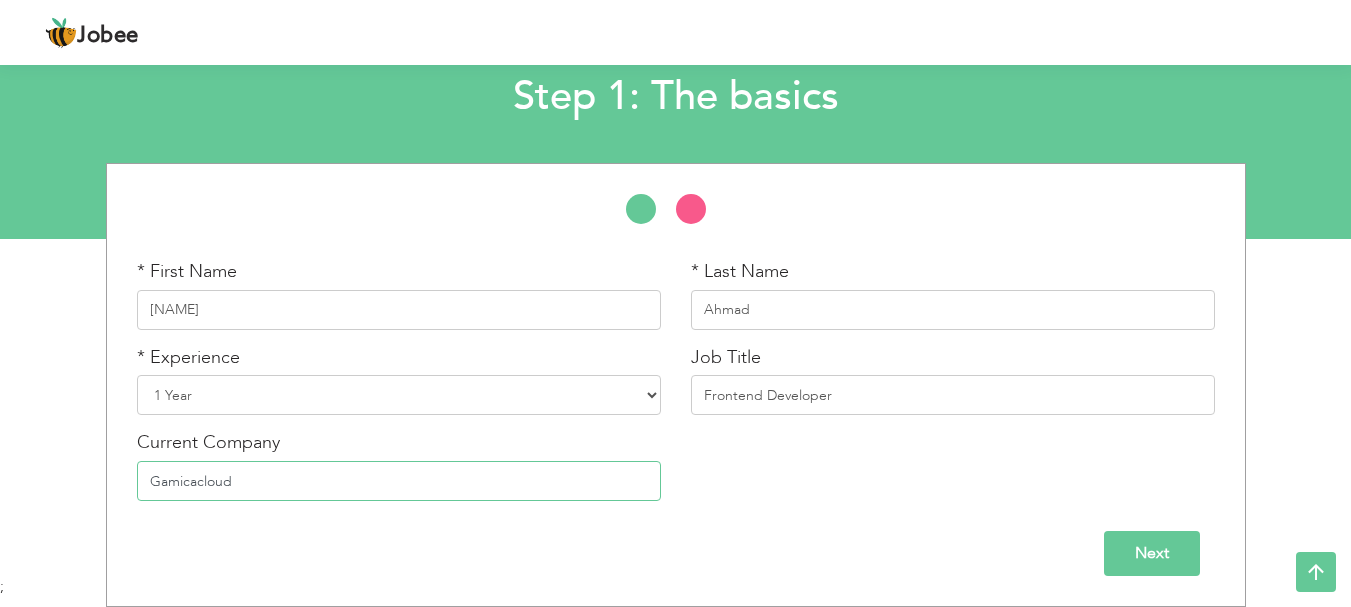 type on "Gamicacloud" 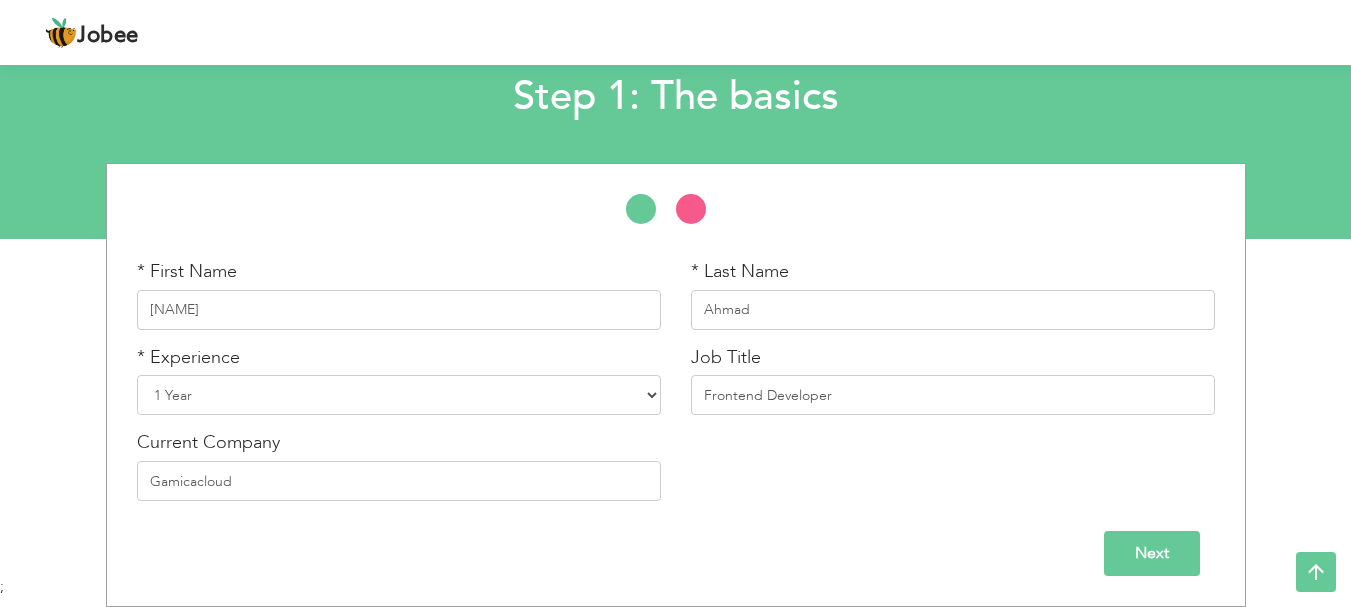 click on "Next" at bounding box center (1152, 553) 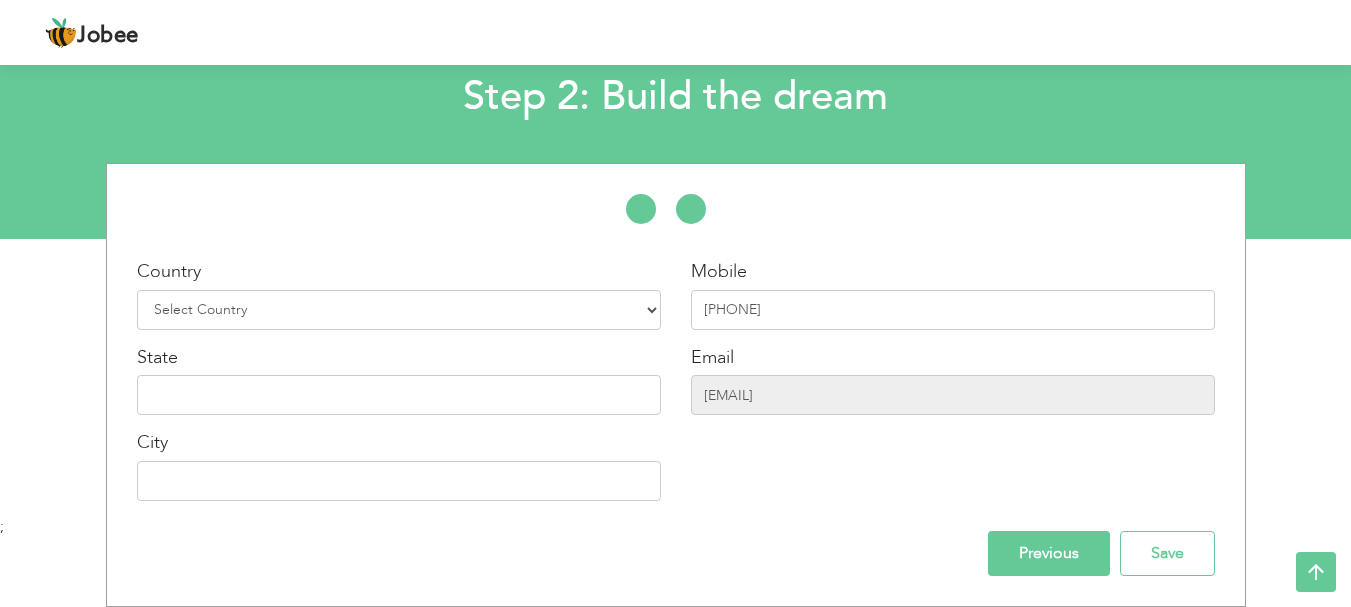 click on "Previous" at bounding box center (1049, 553) 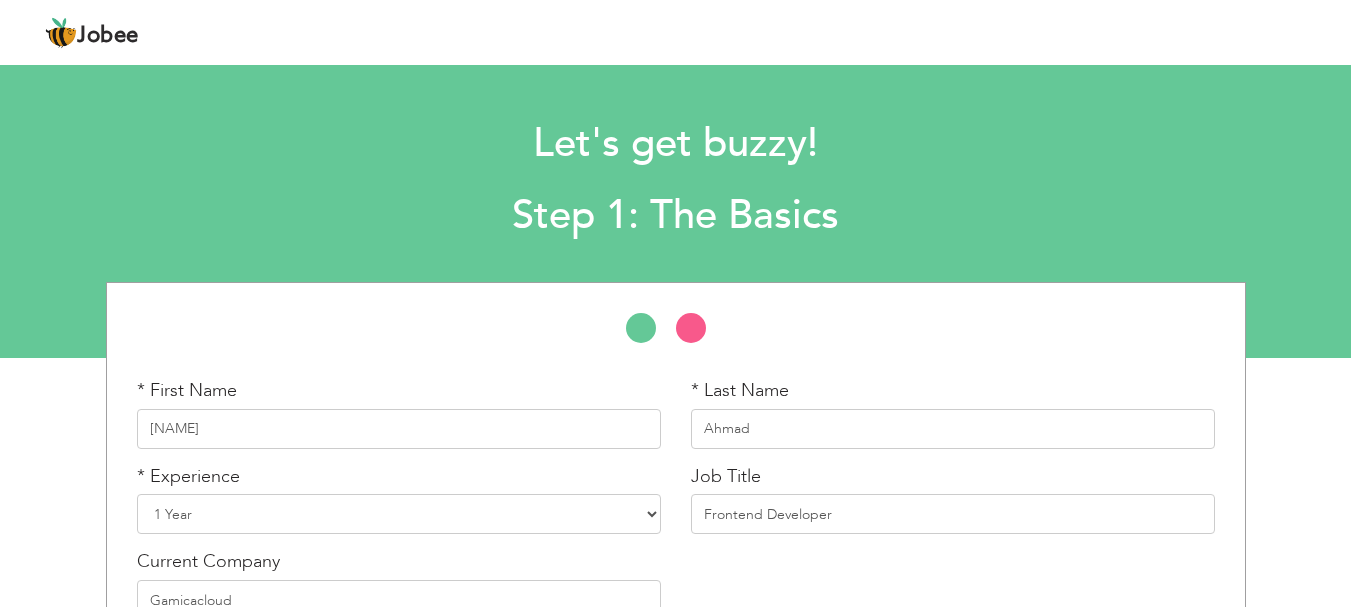 scroll, scrollTop: 119, scrollLeft: 0, axis: vertical 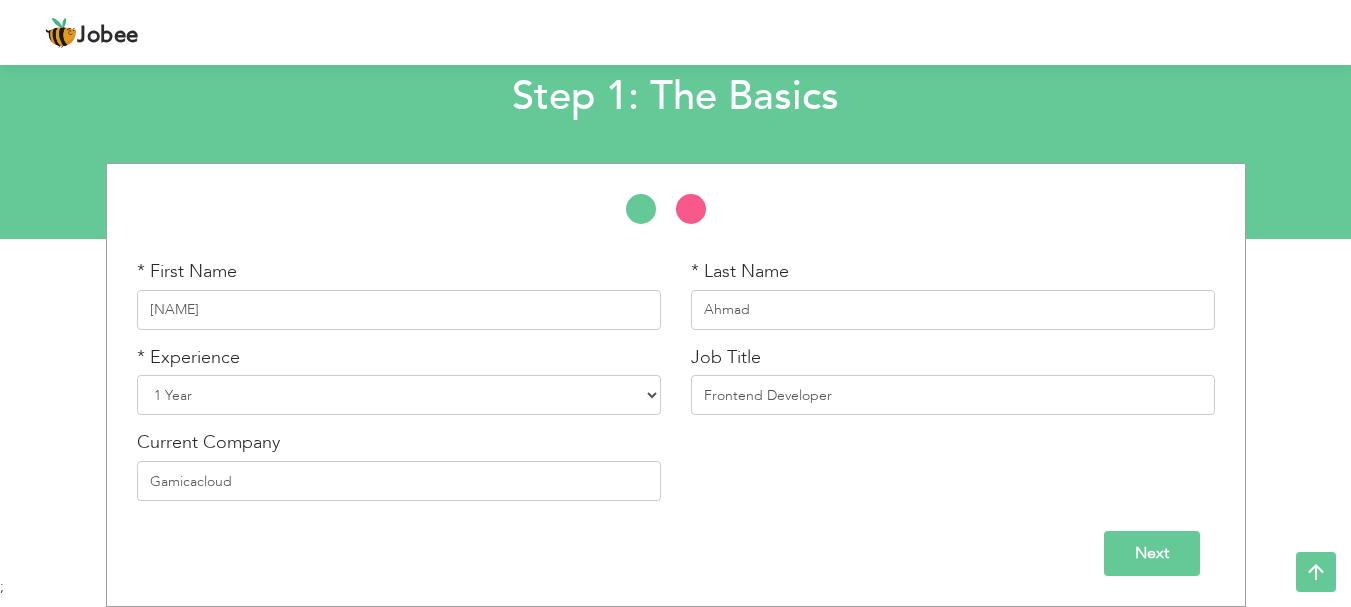 click on "Next" at bounding box center [1152, 553] 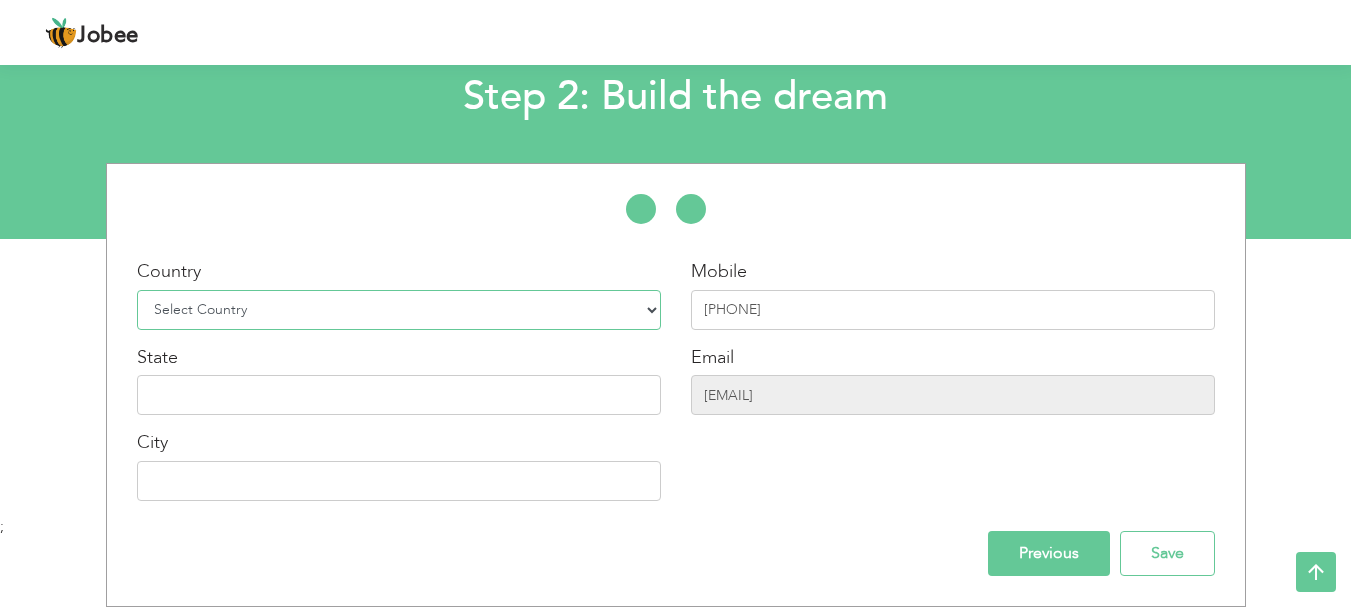 click on "Select Country
Afghanistan
Albania
Algeria
American Samoa
Andorra
Angola
Anguilla
Antarctica
Antigua and Barbuda
Argentina
Armenia
Aruba
Australia
Austria
Azerbaijan
Bahamas
Bahrain
Bangladesh
Barbados
Belarus
Belgium
Belize
Benin
Bermuda
Bhutan
Bolivia
Bosnia-Herzegovina
Botswana
Bouvet Island
Brazil
British Indian Ocean Territory
Brunei Darussalam
Bulgaria
Burkina Faso
Burundi
Cambodia
Cameroon
Canada
Cape Verde
Cayman Islands
Central African Republic
Chad
Chile
China
Christmas Island
Cocos (Keeling) Islands
Colombia
Comoros
Congo
Congo, Dem. Republic
Cook Islands
Costa Rica
Croatia
Cuba
Cyprus
Czech Rep
Denmark
Djibouti
Dominica
Dominican Republic
Ecuador
Egypt
El Salvador
Equatorial Guinea
Eritrea
Estonia
Ethiopia
European Union
Falkland Islands (Malvinas)
Faroe Islands
Fiji
Finland
France
French Guiana
French Southern Territories
Gabon
Gambia
Georgia" at bounding box center [399, 310] 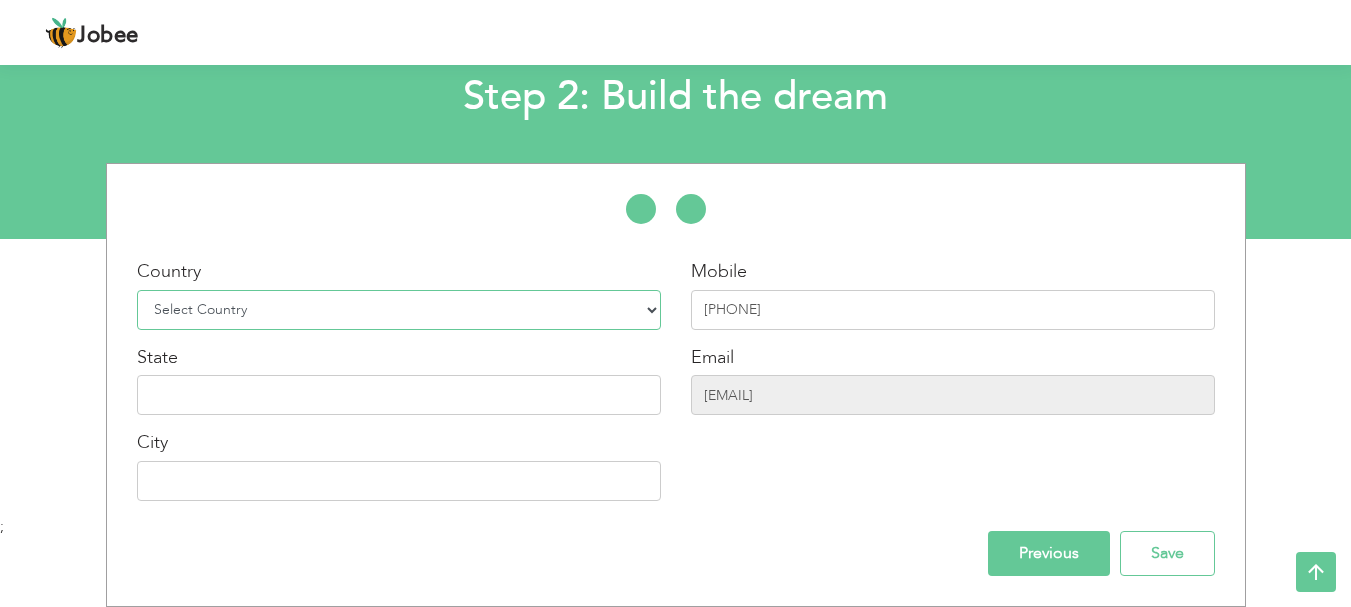 select on "166" 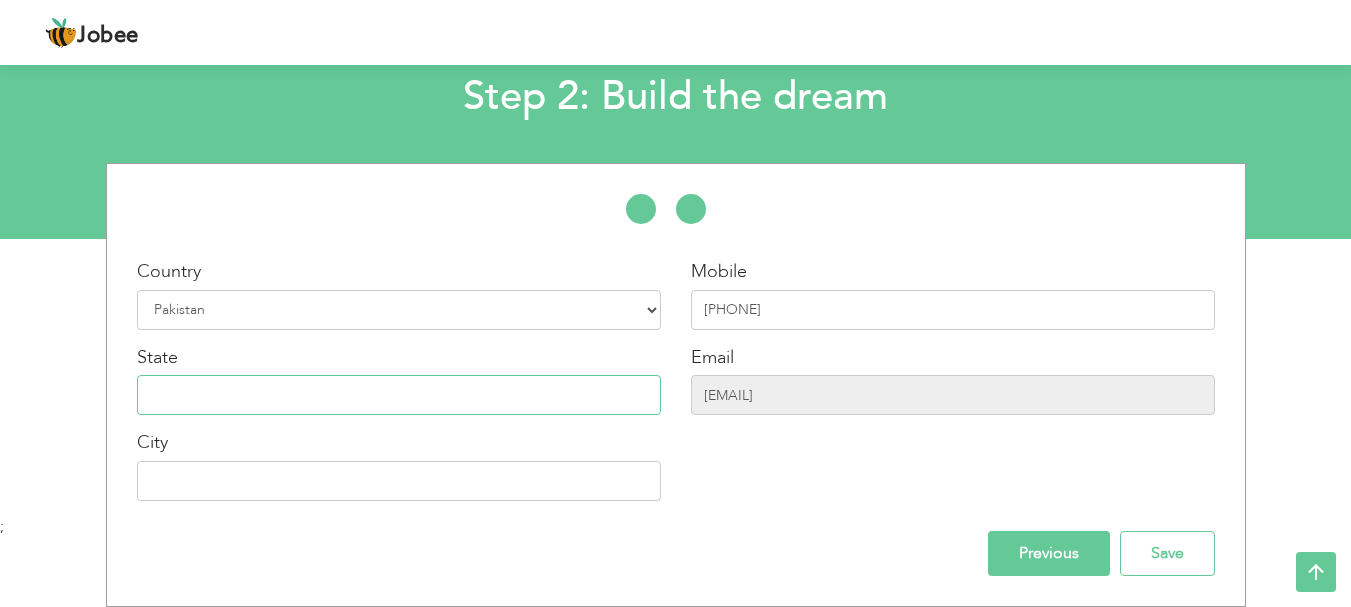 click at bounding box center [399, 395] 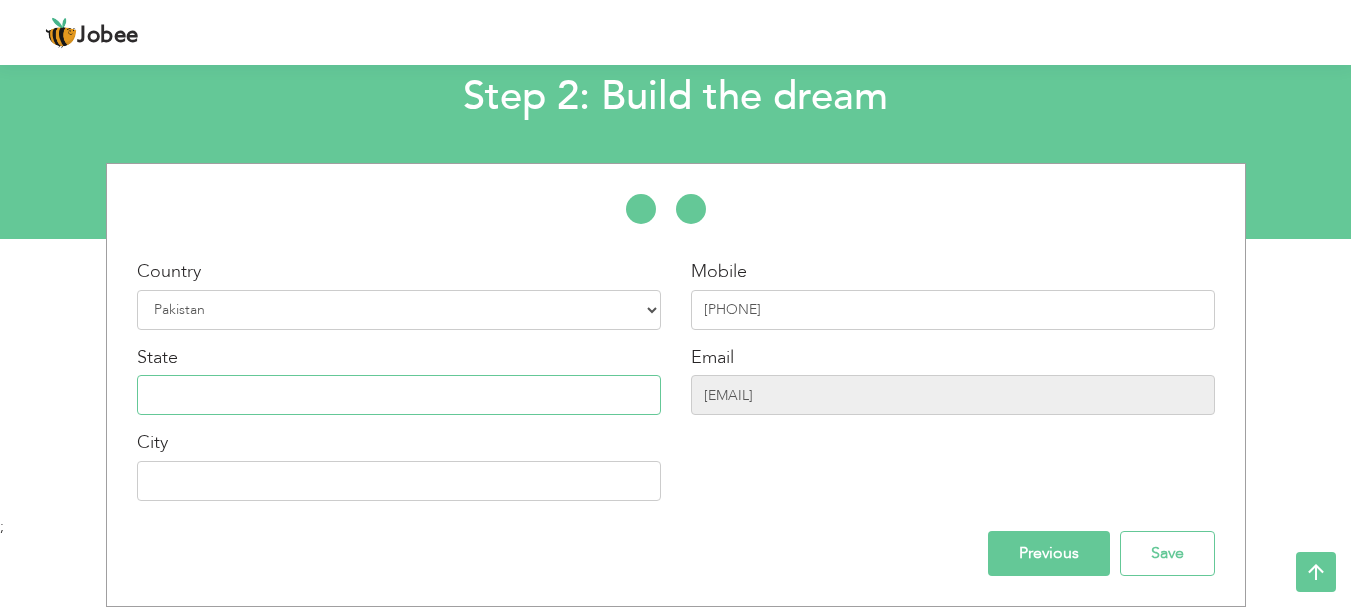 type on "[CITY]" 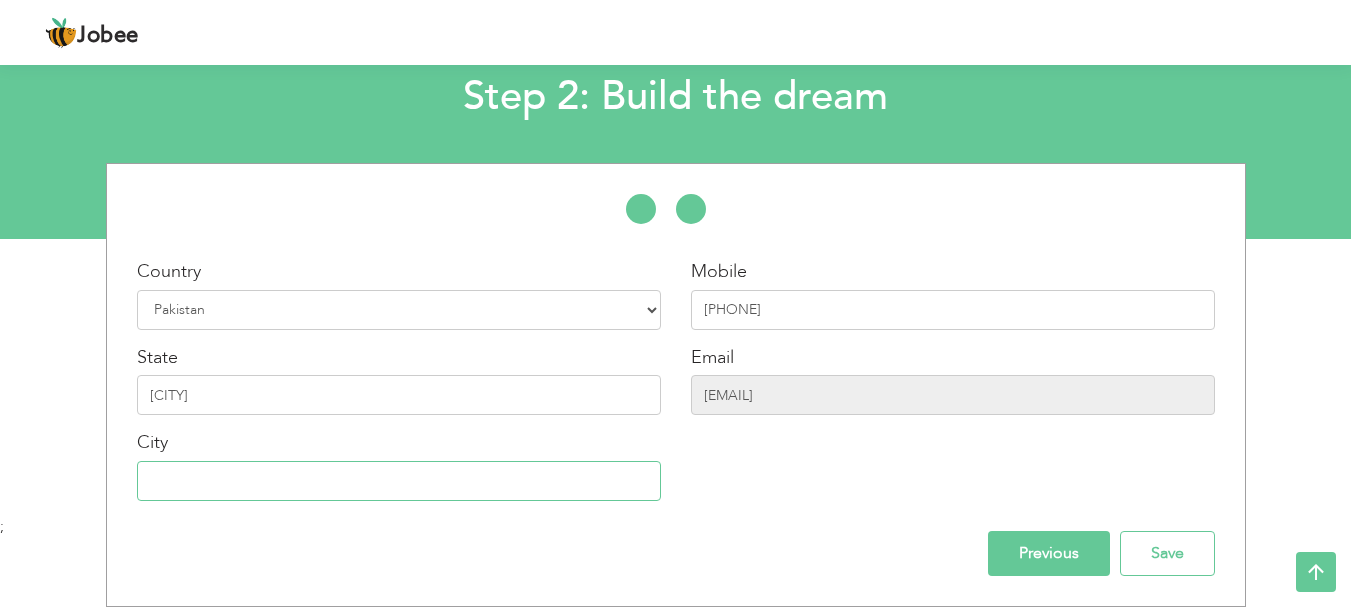 type on "fsd" 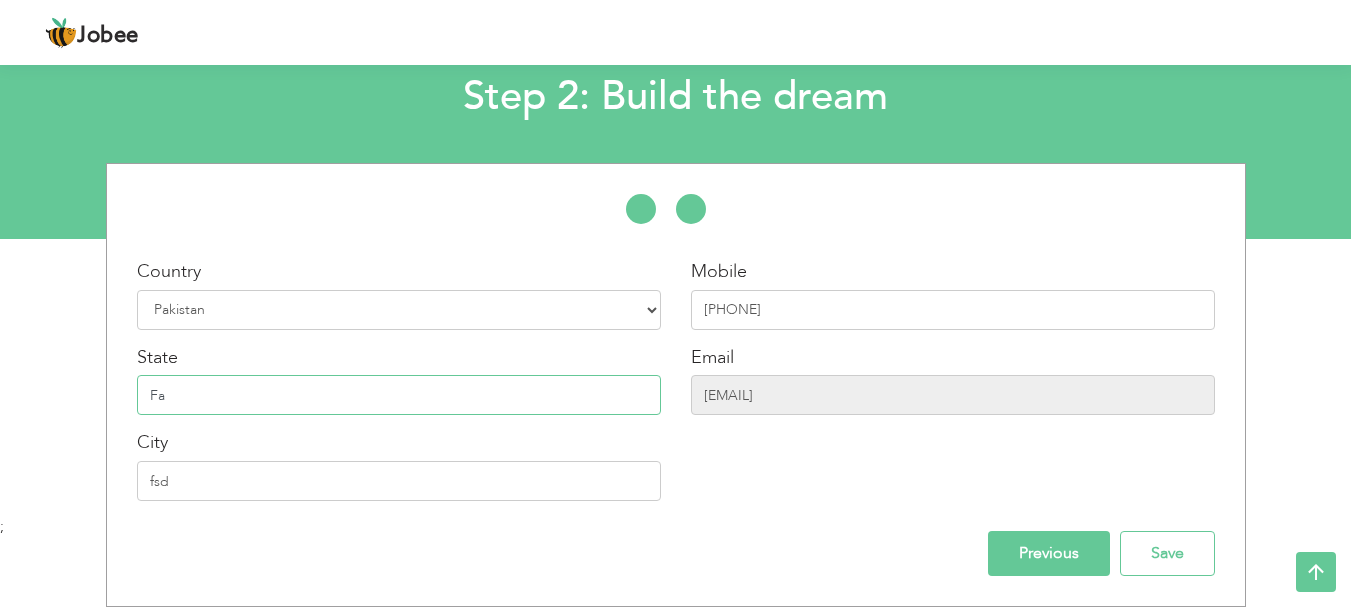 type on "F" 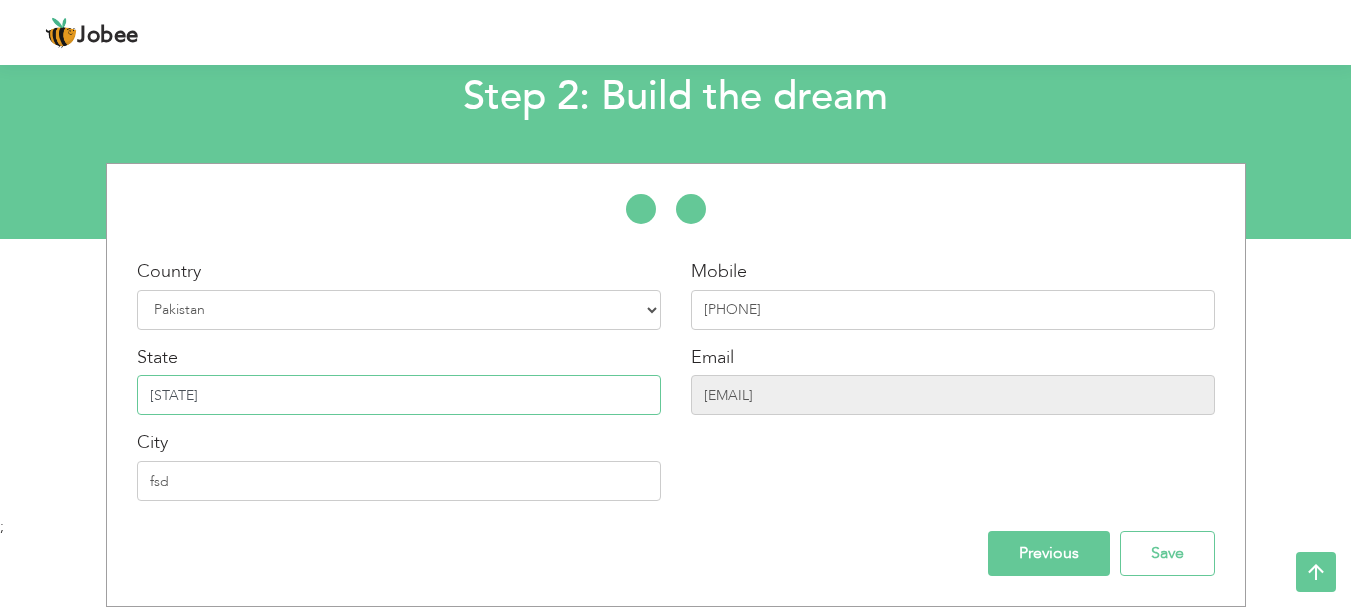 type on "Punjab" 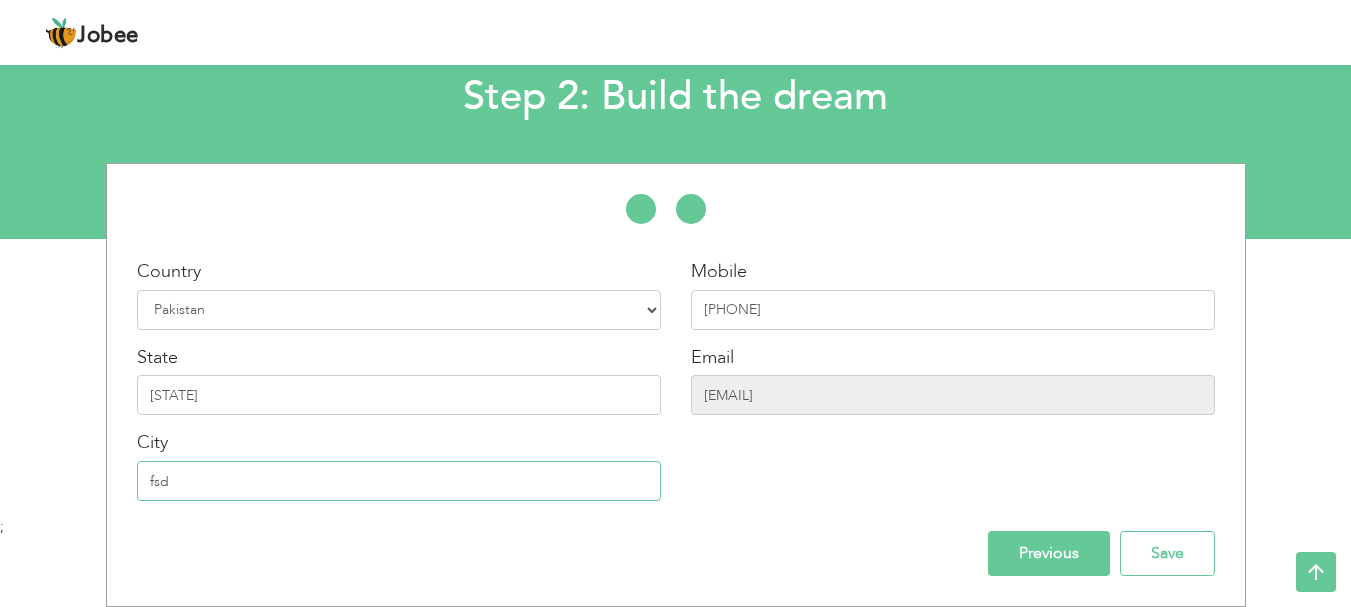 click on "fsd" at bounding box center (399, 481) 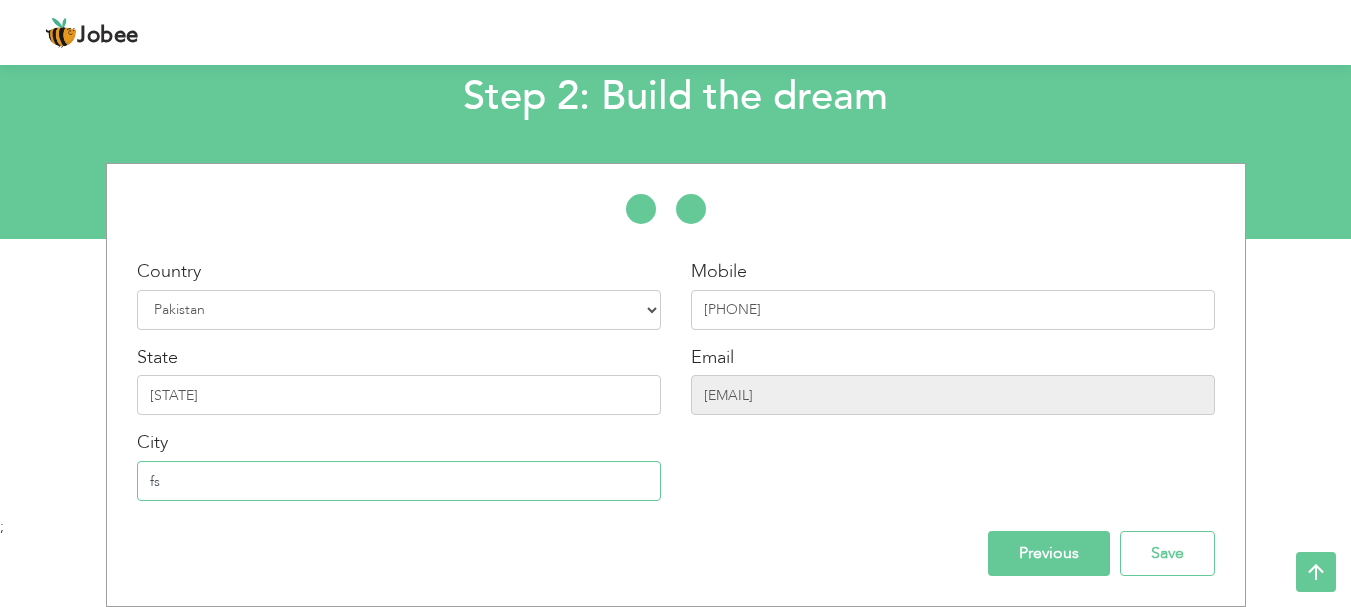 type on "f" 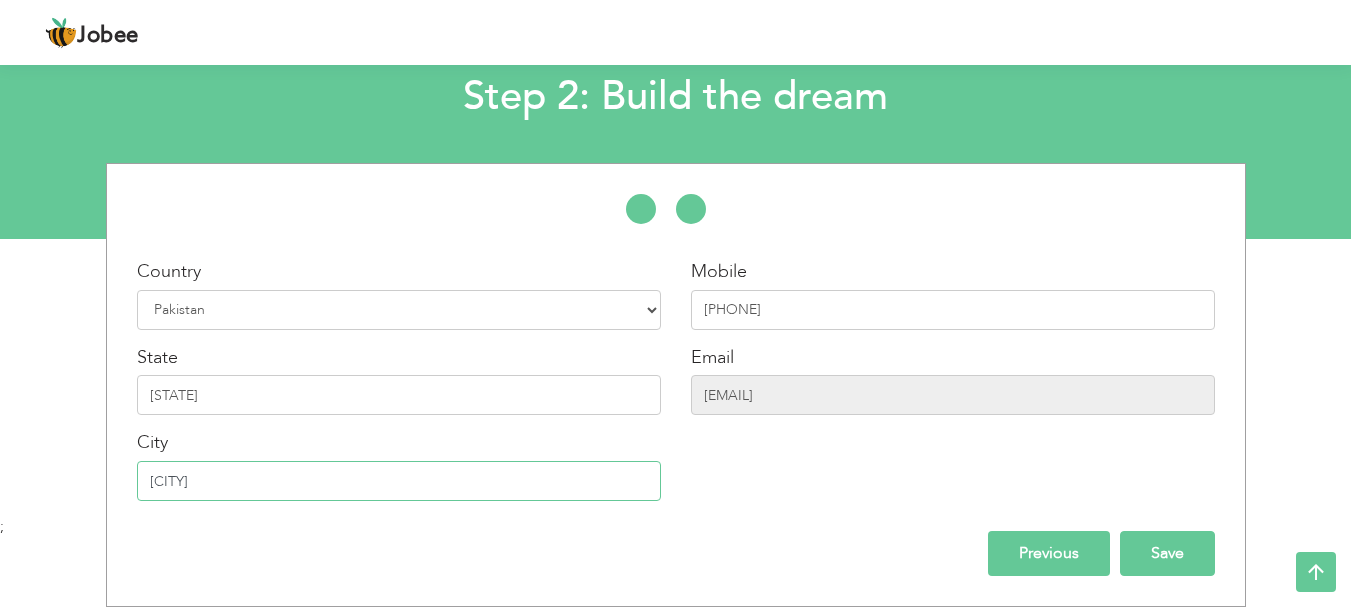 type on "[CITY]" 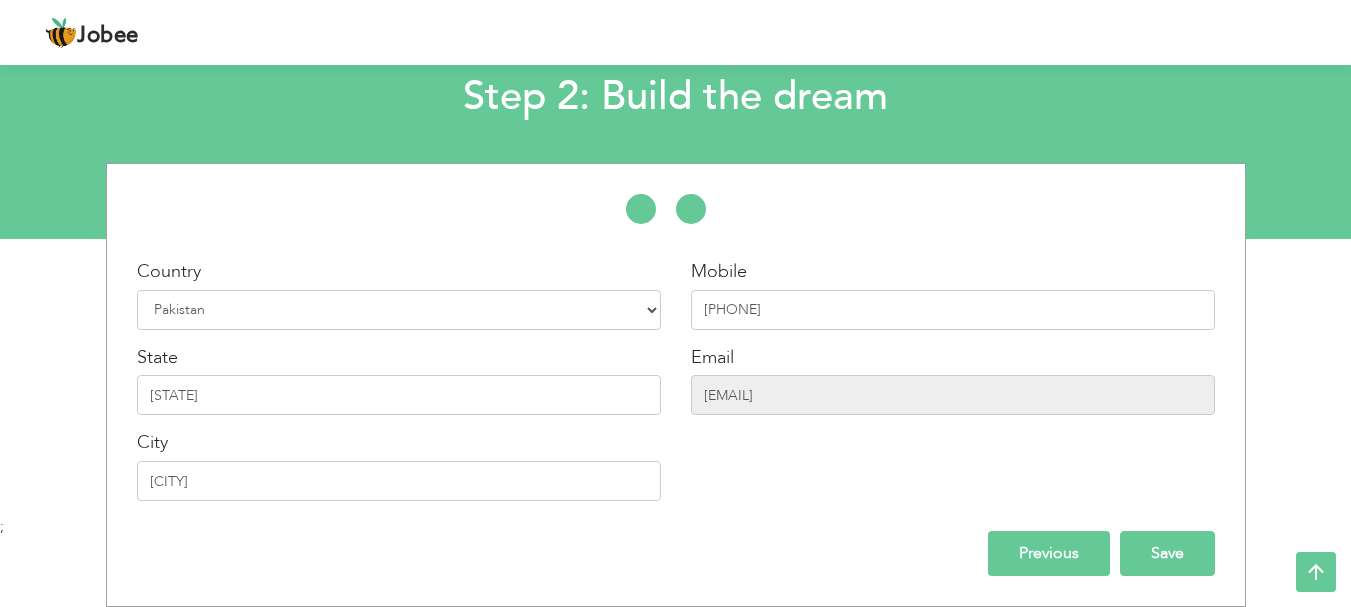 click on "Save" at bounding box center [1167, 553] 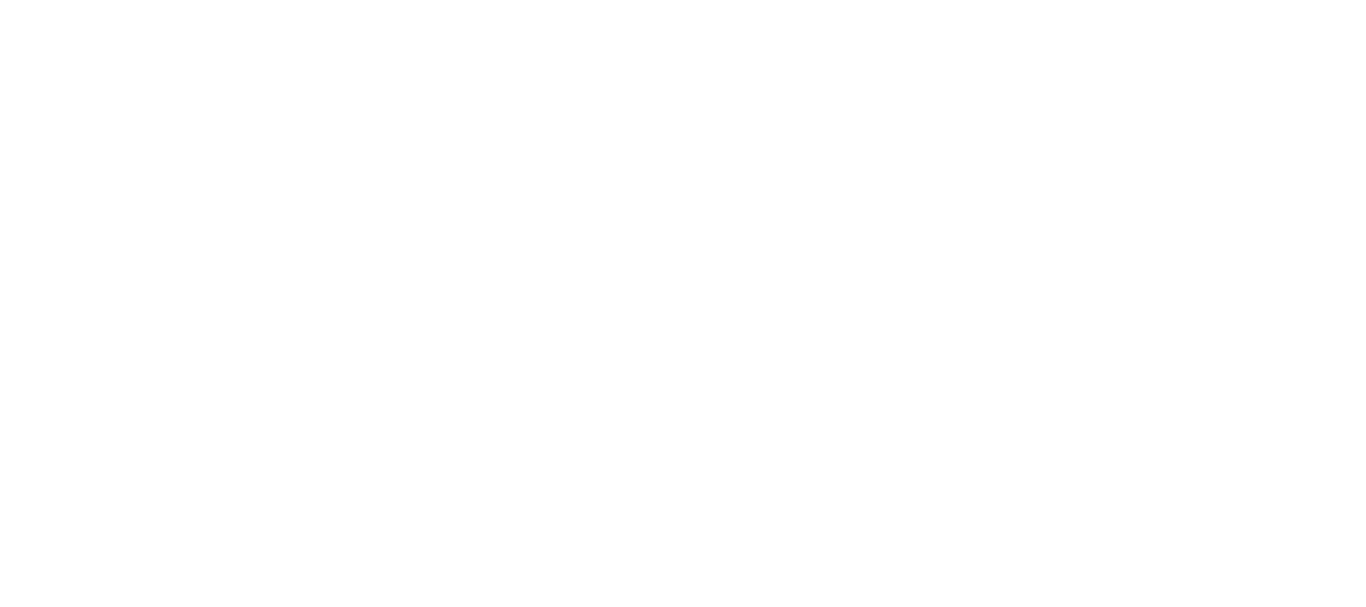 scroll, scrollTop: 0, scrollLeft: 0, axis: both 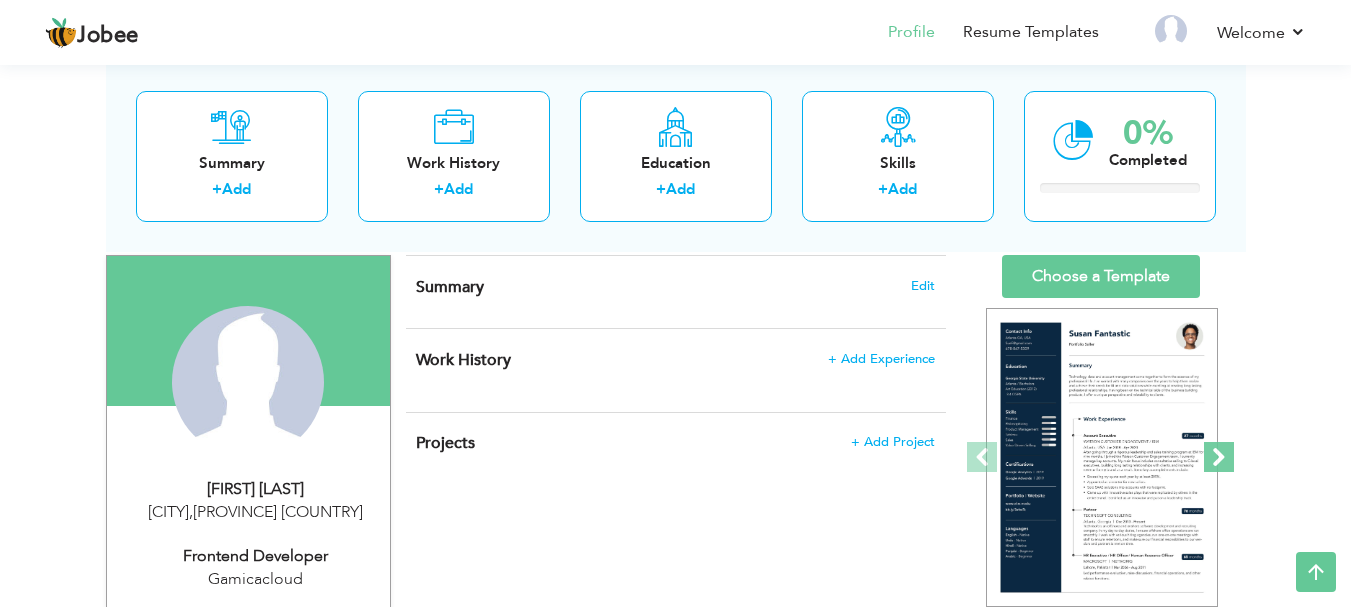 click at bounding box center [1219, 457] 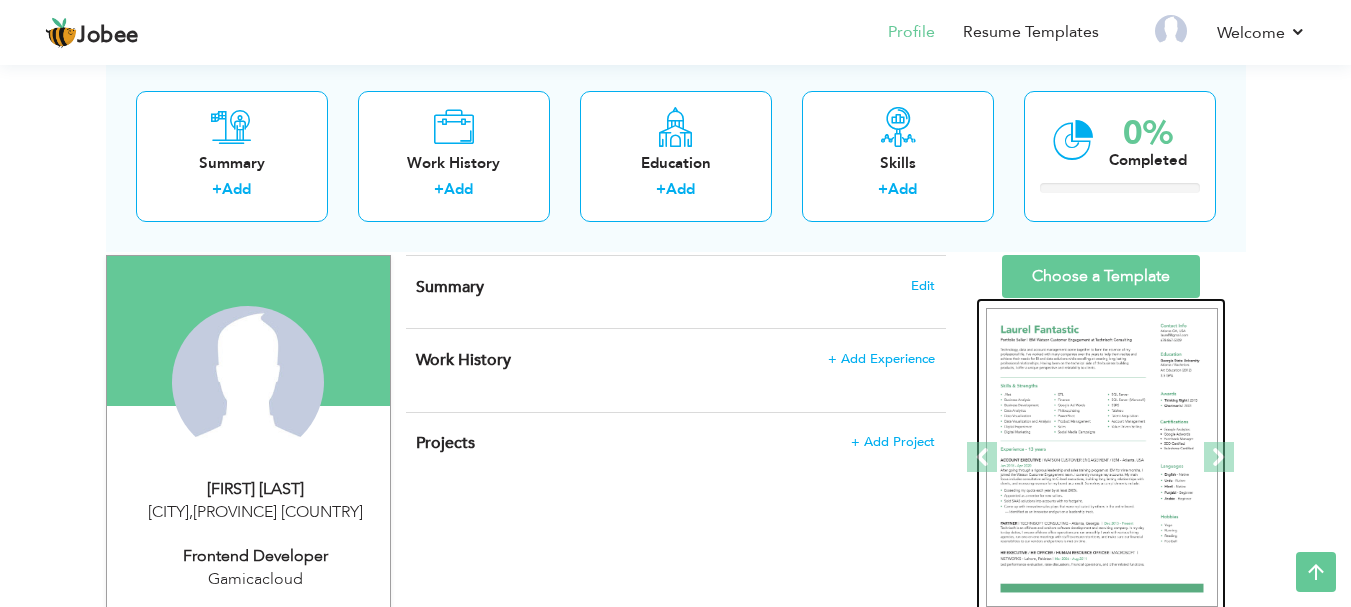 click at bounding box center (1102, 458) 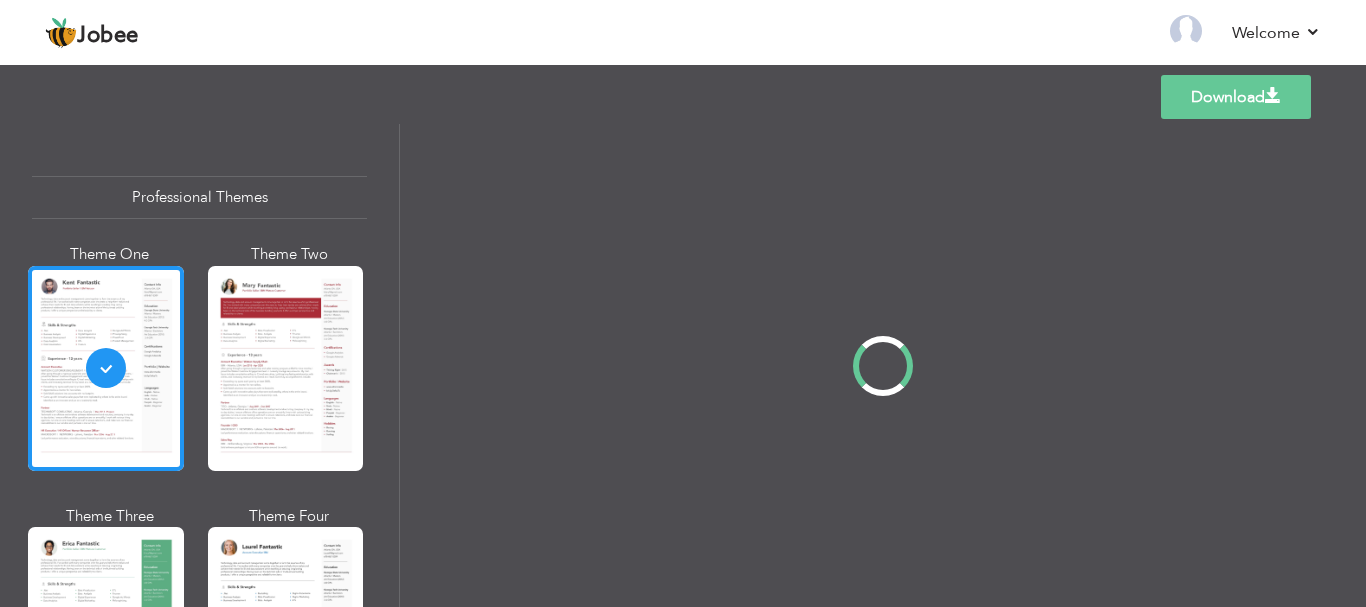 scroll, scrollTop: 0, scrollLeft: 0, axis: both 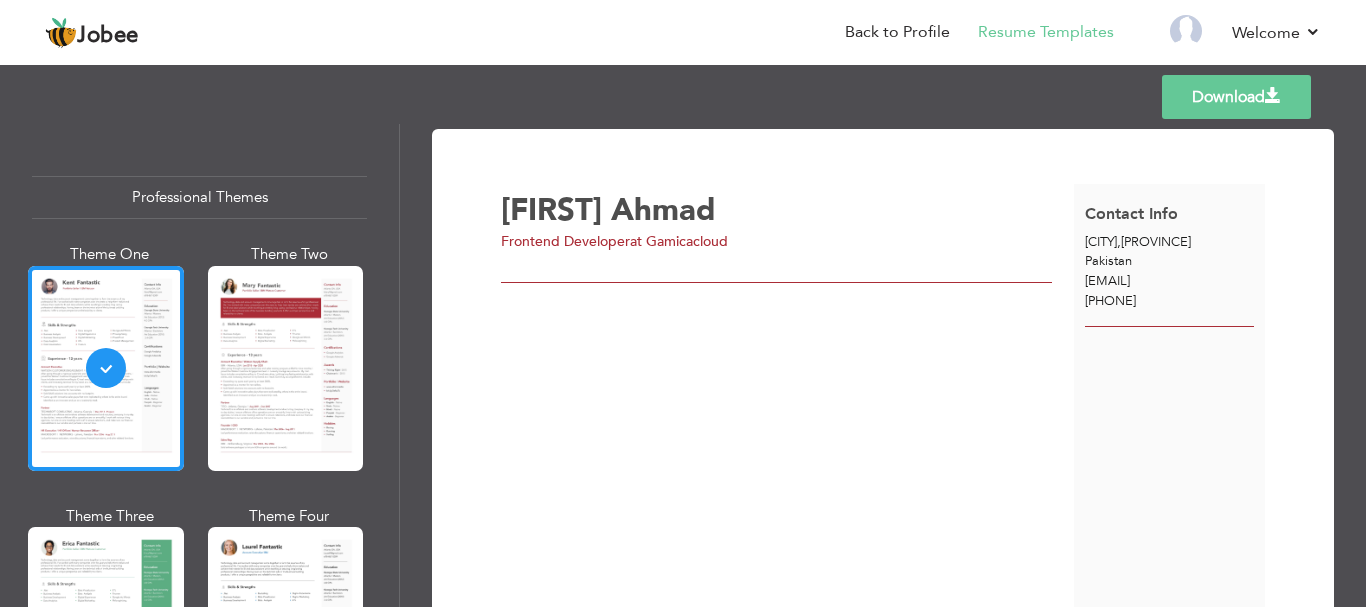click on "at Gamicacloud" at bounding box center [679, 241] 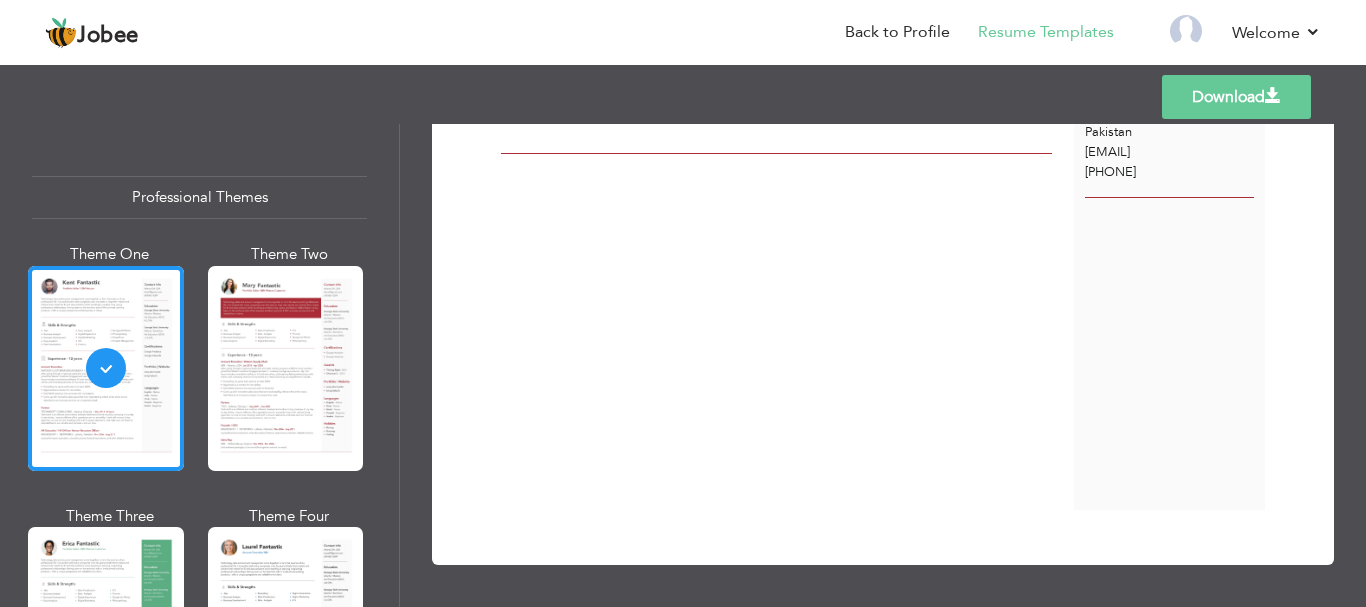 scroll, scrollTop: 0, scrollLeft: 0, axis: both 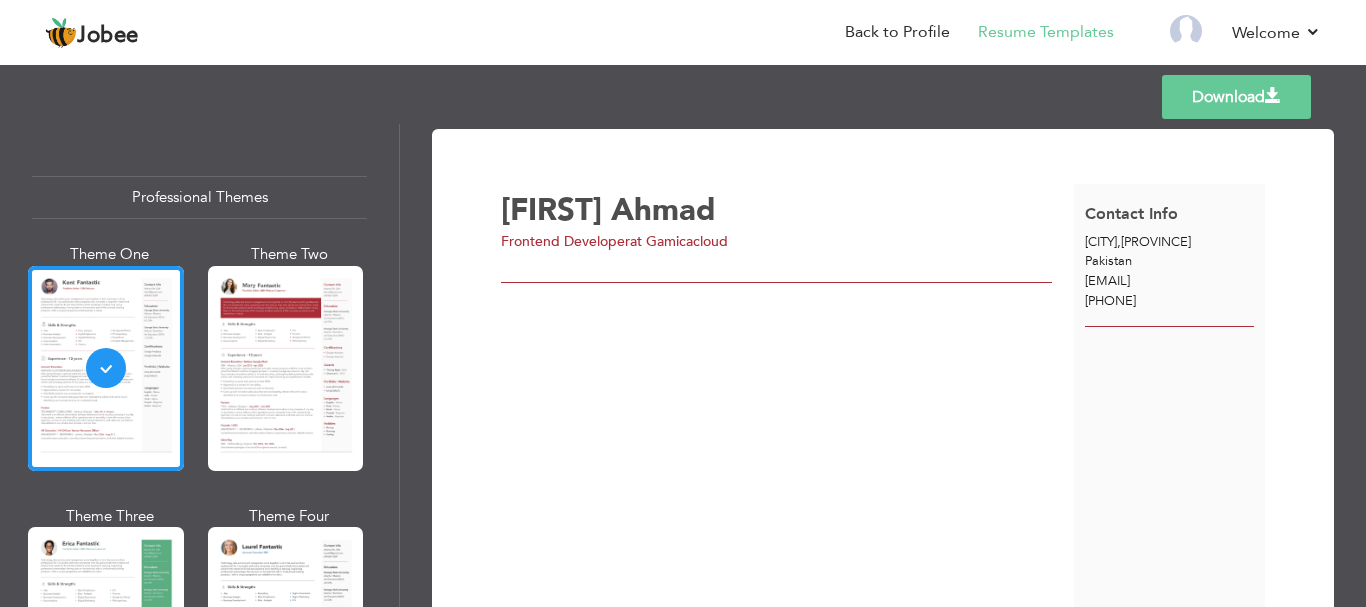 click on "Download" at bounding box center [1236, 97] 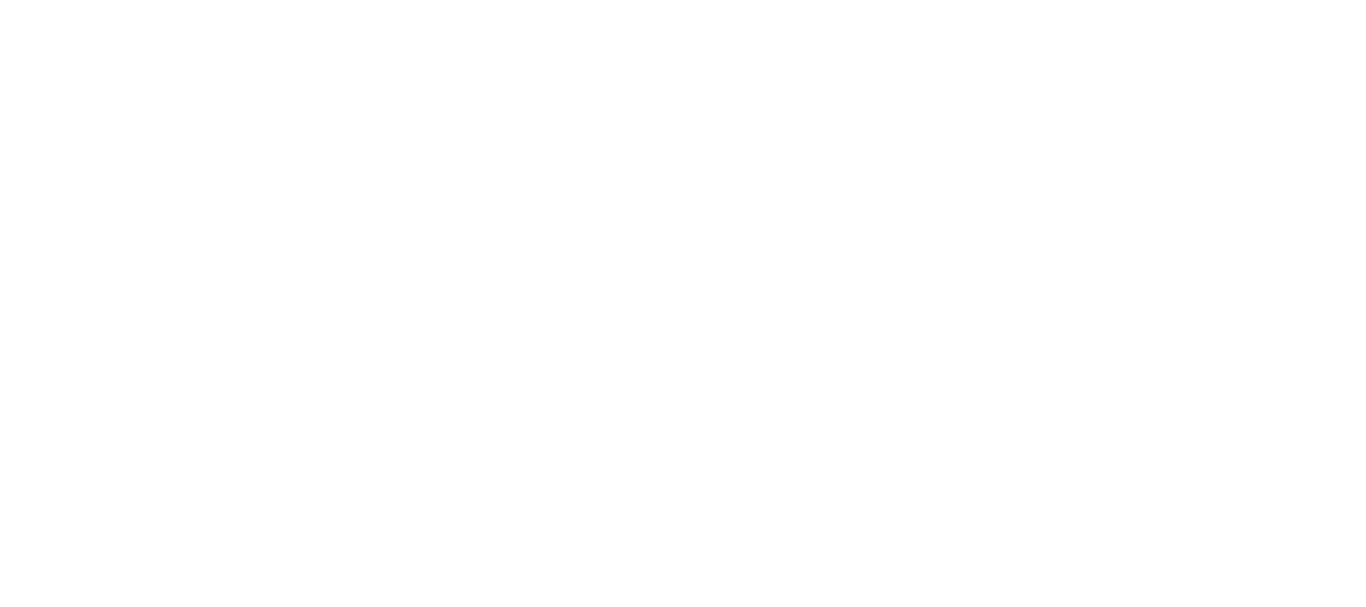 scroll, scrollTop: 0, scrollLeft: 0, axis: both 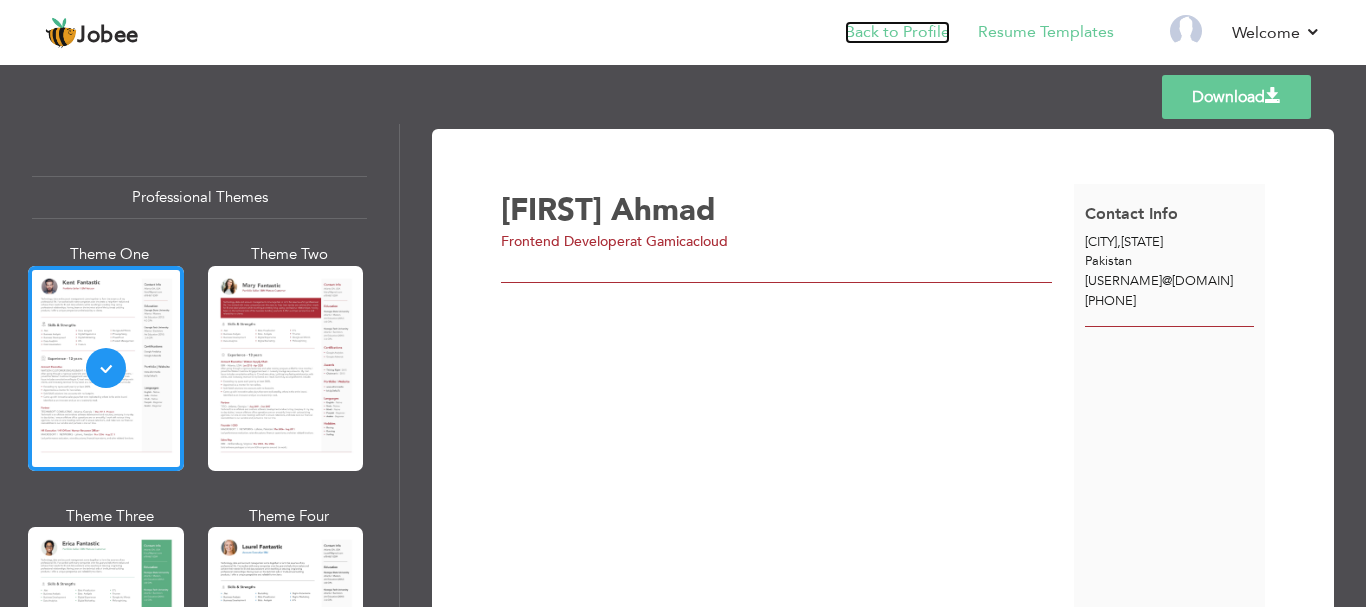 click on "Back to Profile" at bounding box center [897, 32] 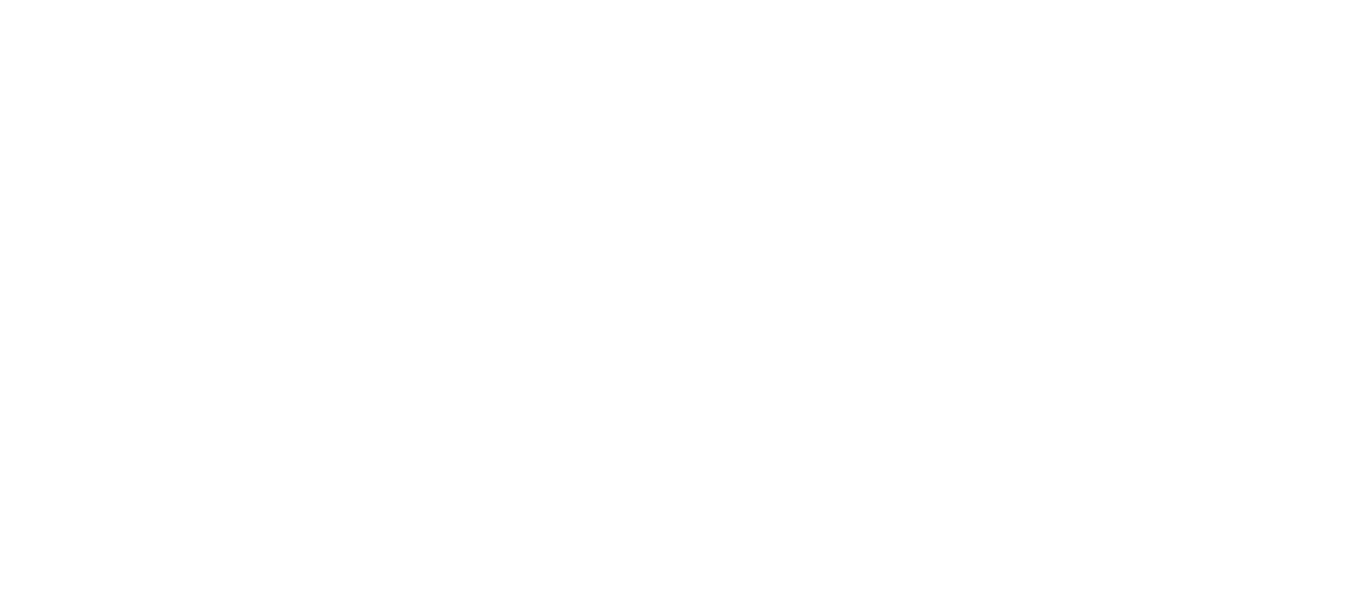 scroll, scrollTop: 0, scrollLeft: 0, axis: both 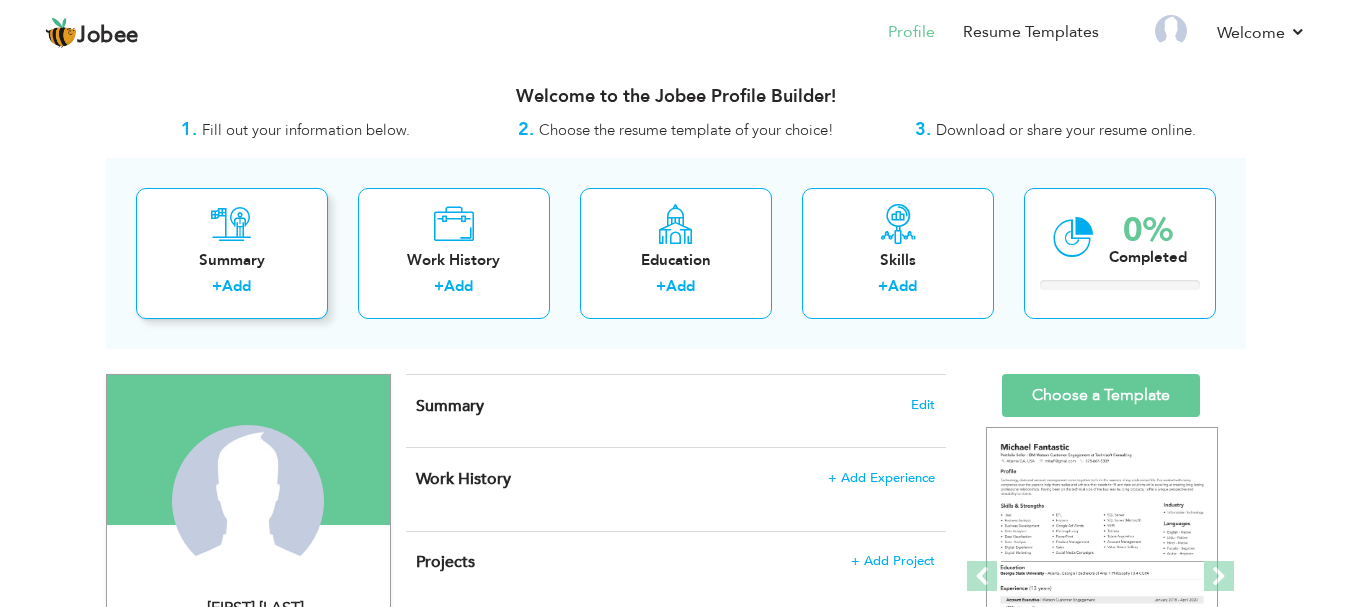 click on "Summary" at bounding box center [232, 260] 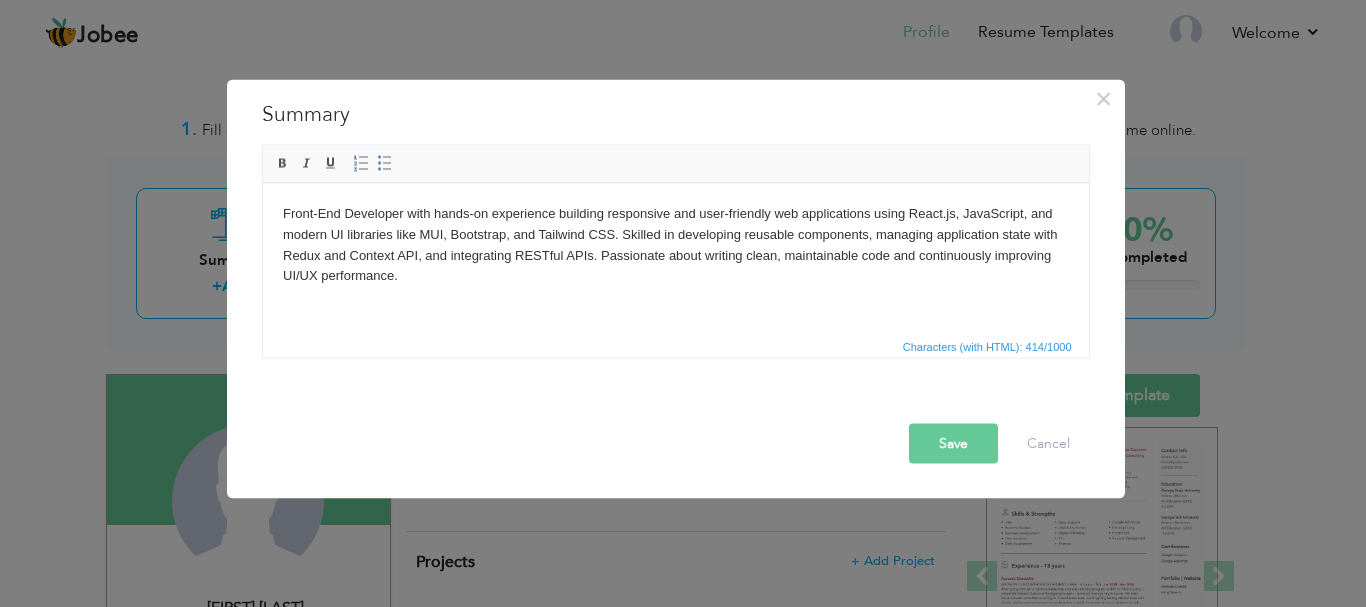 click on "Save" at bounding box center (953, 443) 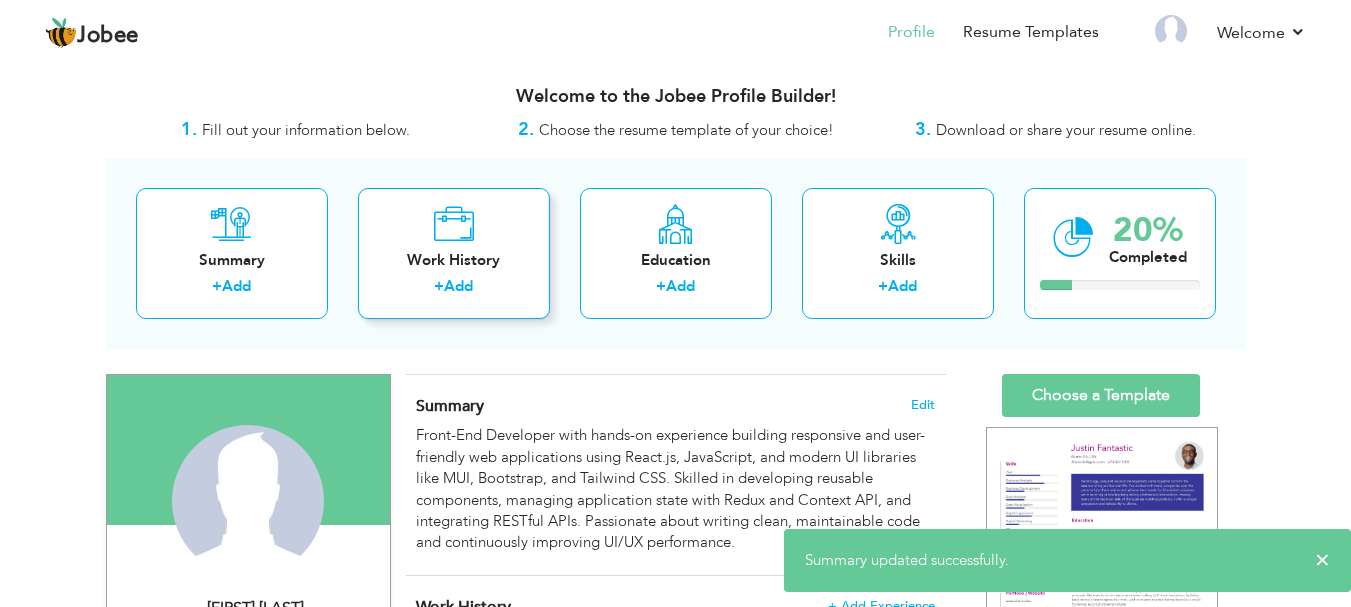 click on "Work History" at bounding box center [454, 260] 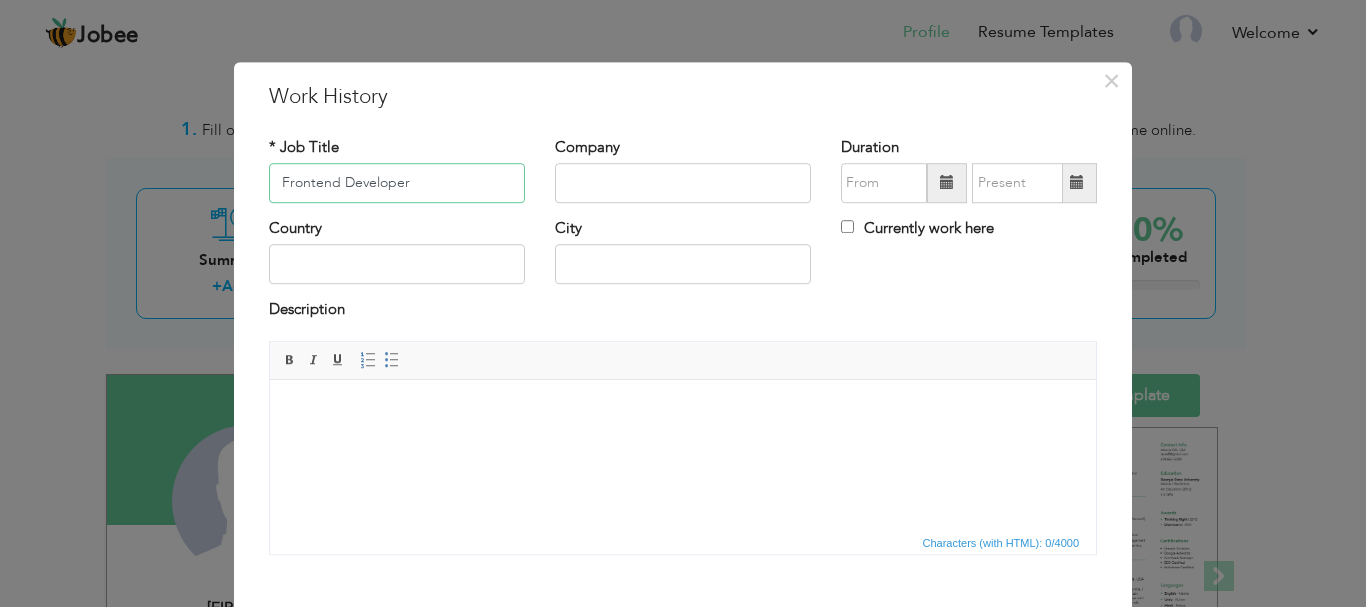 type on "Frontend Developer" 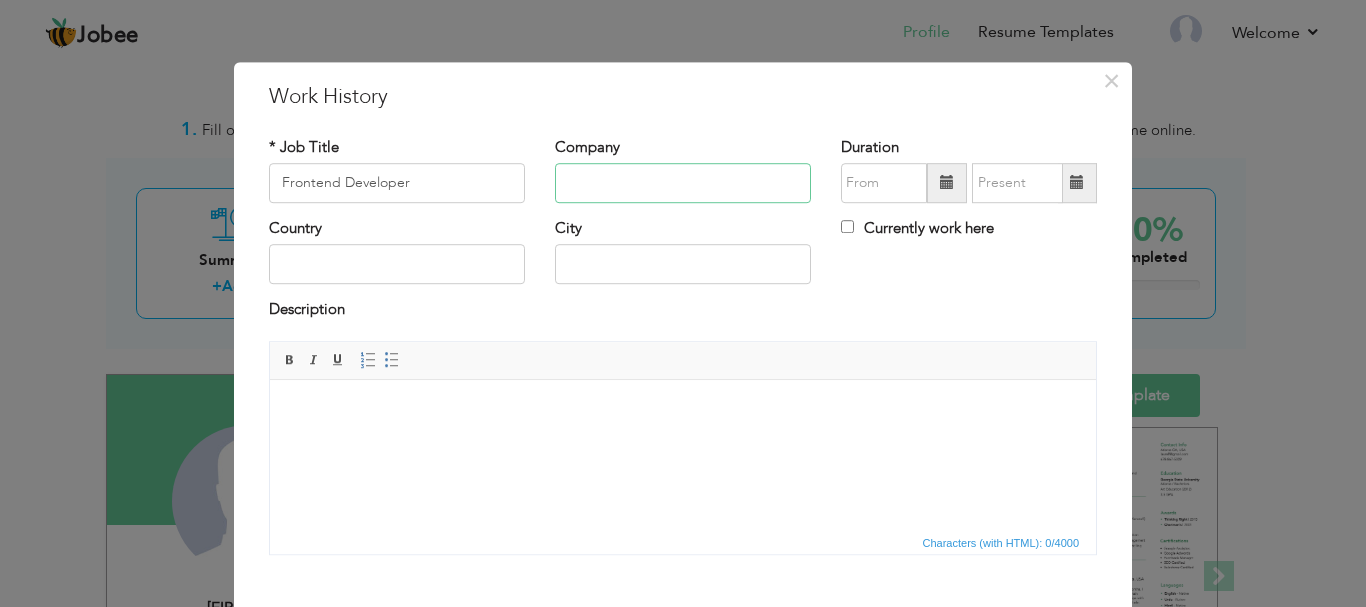 click at bounding box center [683, 183] 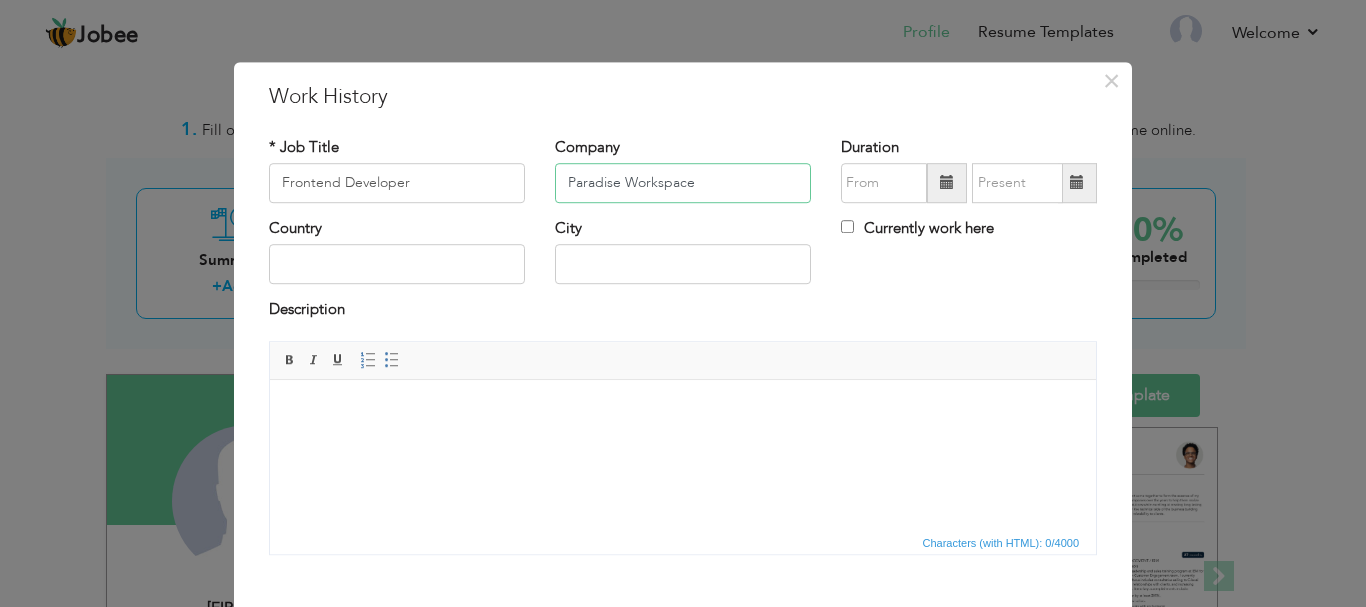 type on "Paradise Workspace" 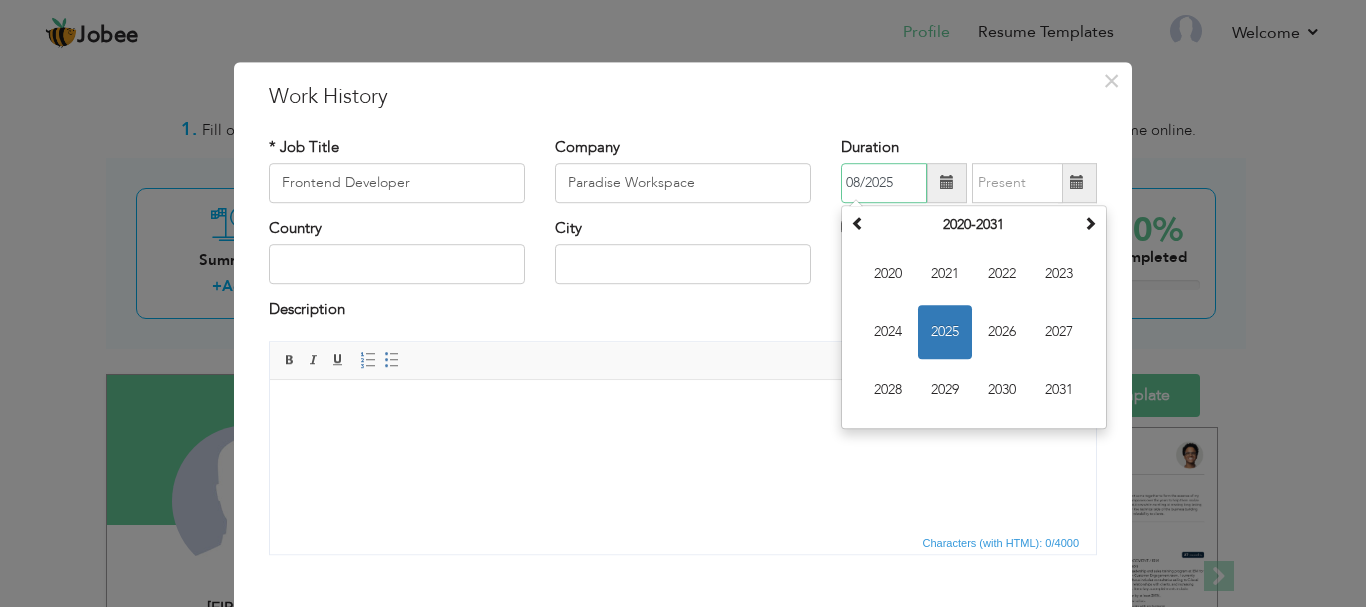 click on "08/2025" at bounding box center (884, 183) 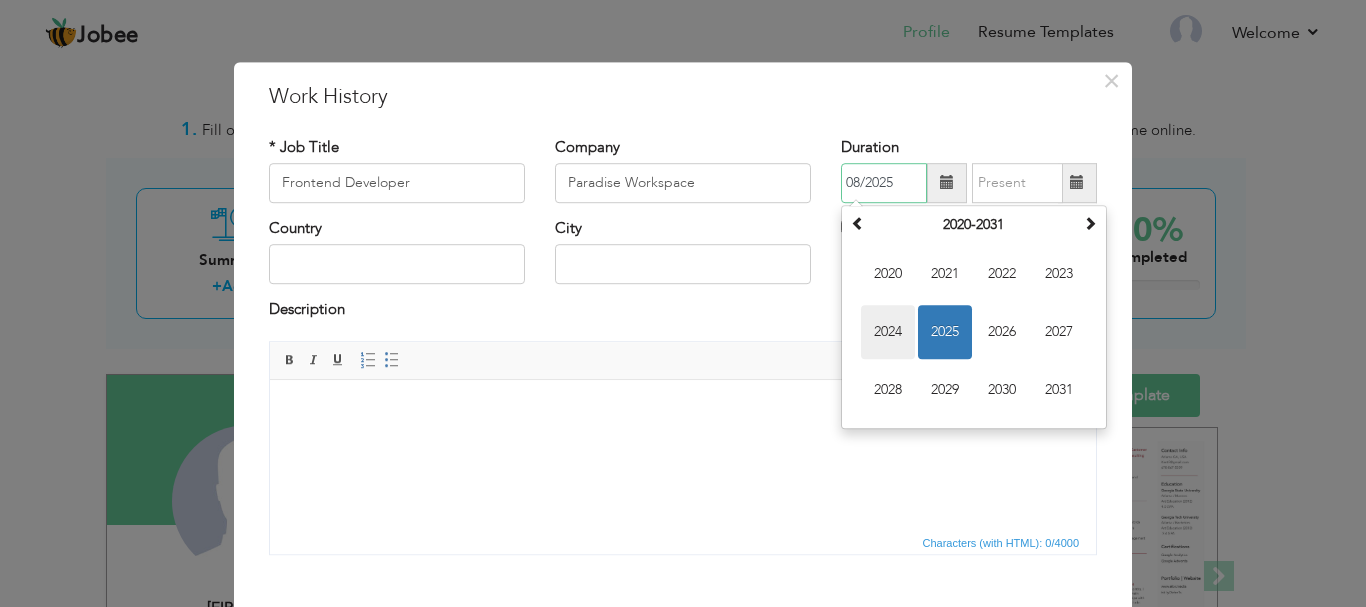 click on "2024" at bounding box center (888, 332) 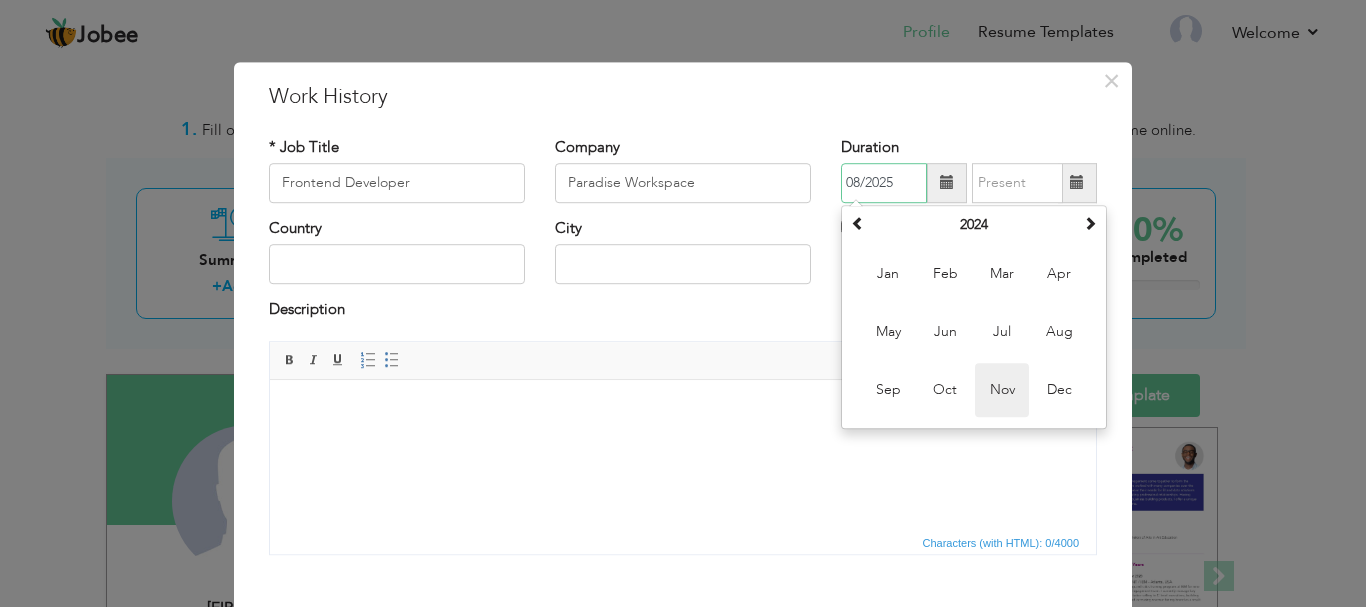 click on "Nov" at bounding box center [1002, 390] 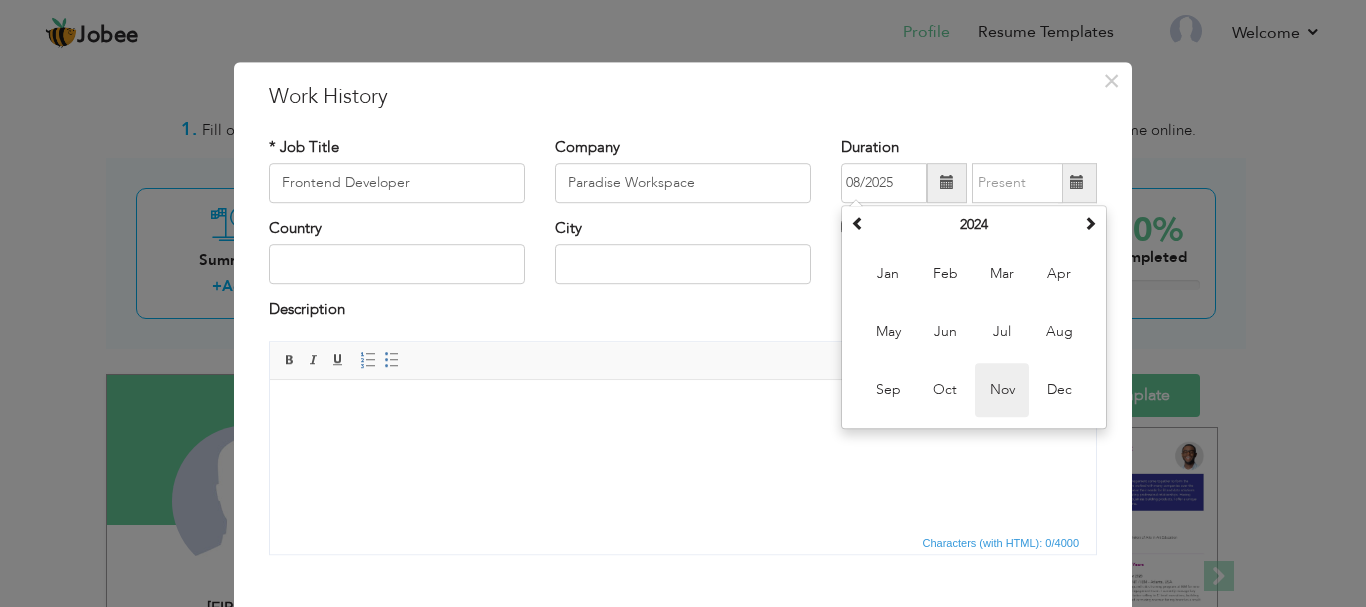 type on "11/2024" 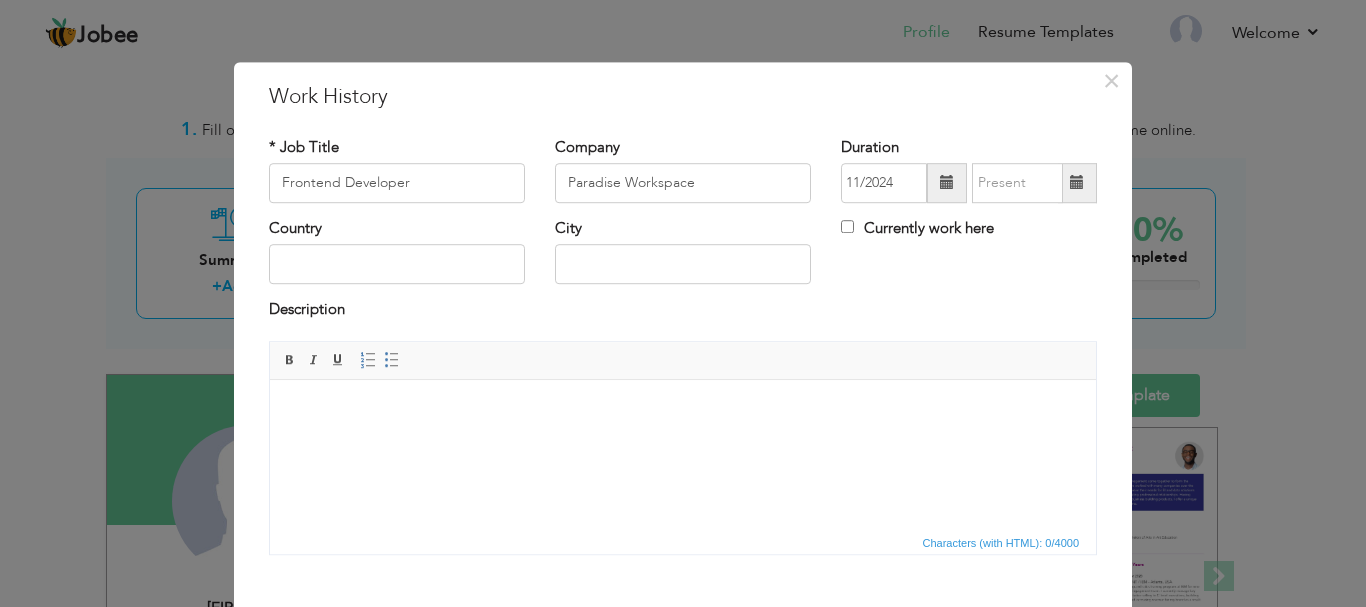 click at bounding box center [1077, 183] 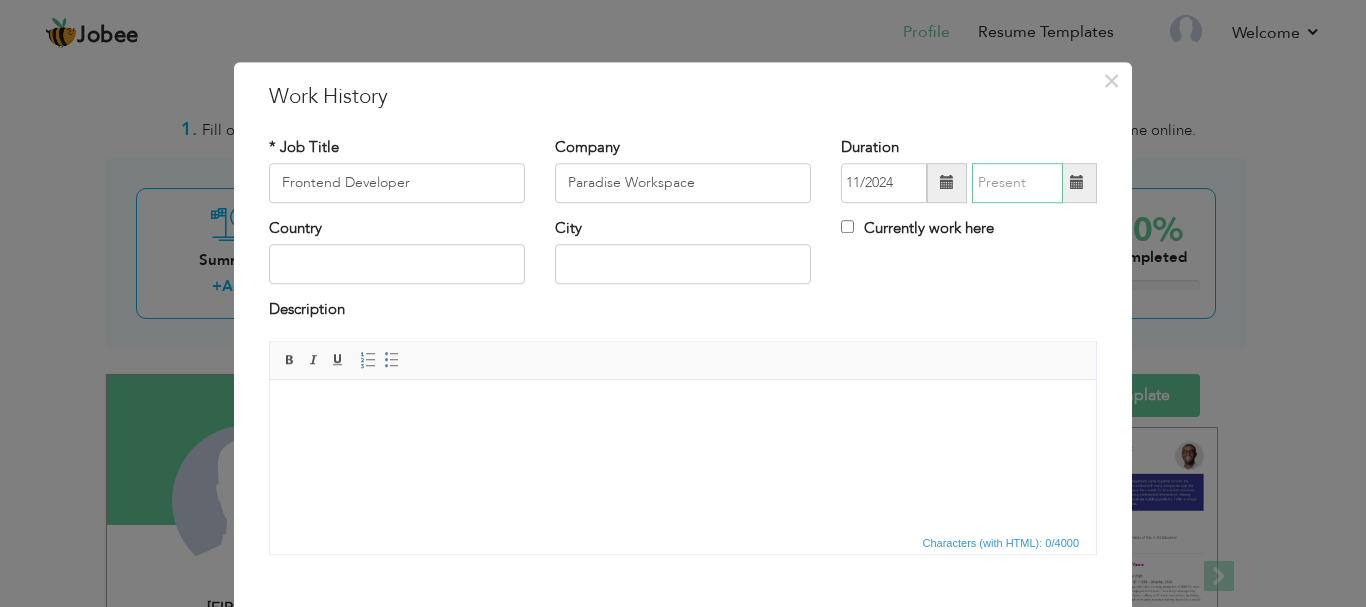 type on "08/2025" 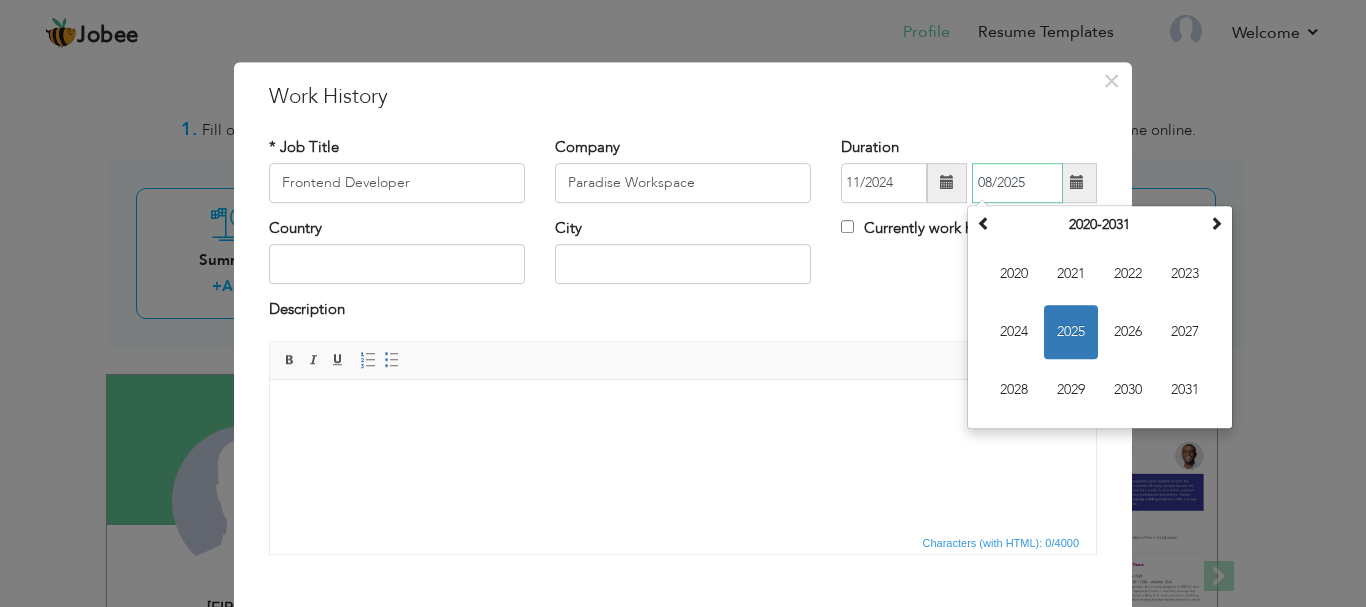 click on "2025" at bounding box center (1071, 332) 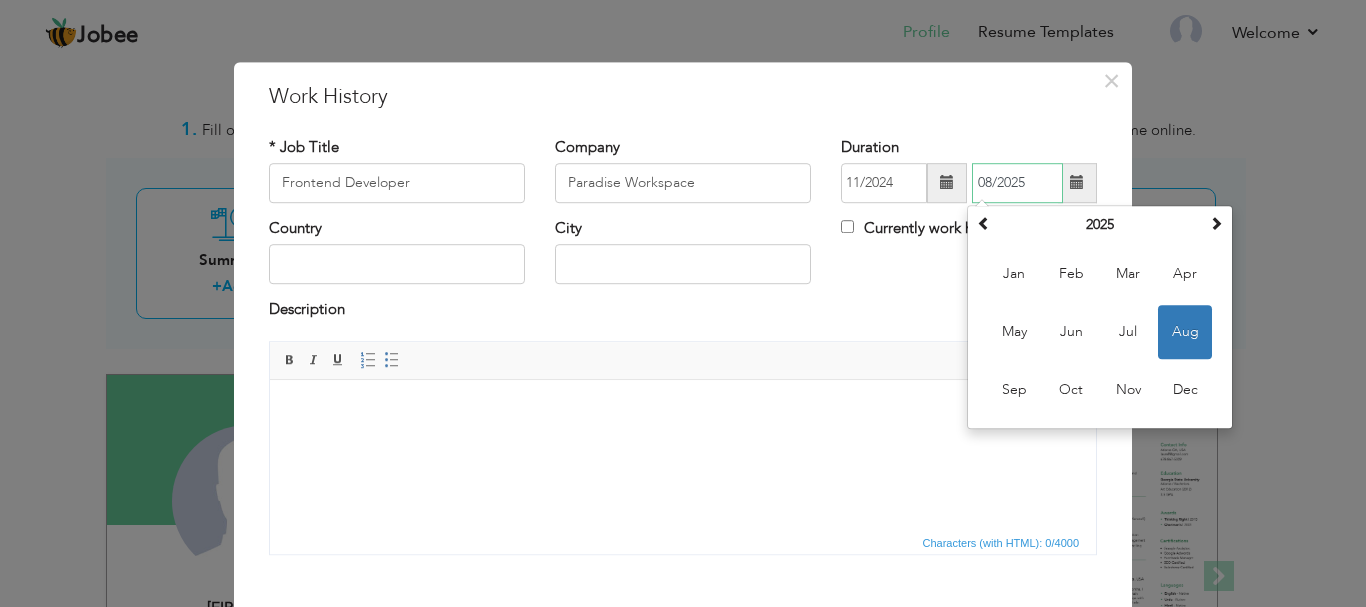 click on "Aug" at bounding box center [1185, 332] 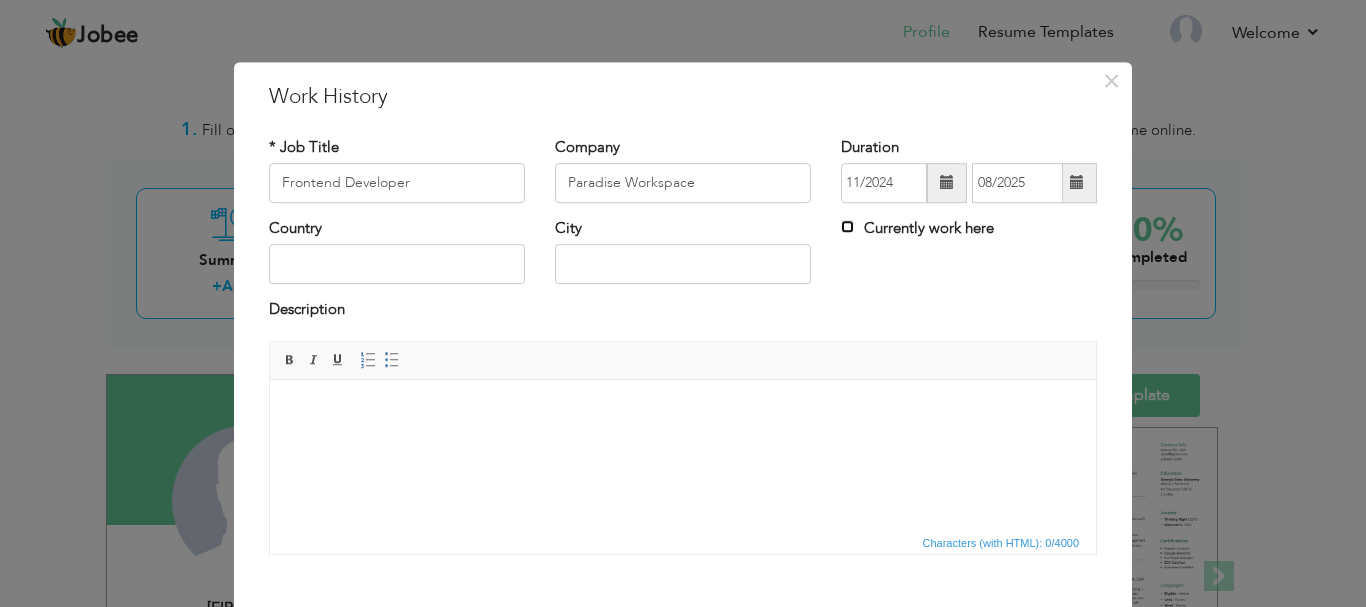 click on "Currently work here" at bounding box center [847, 226] 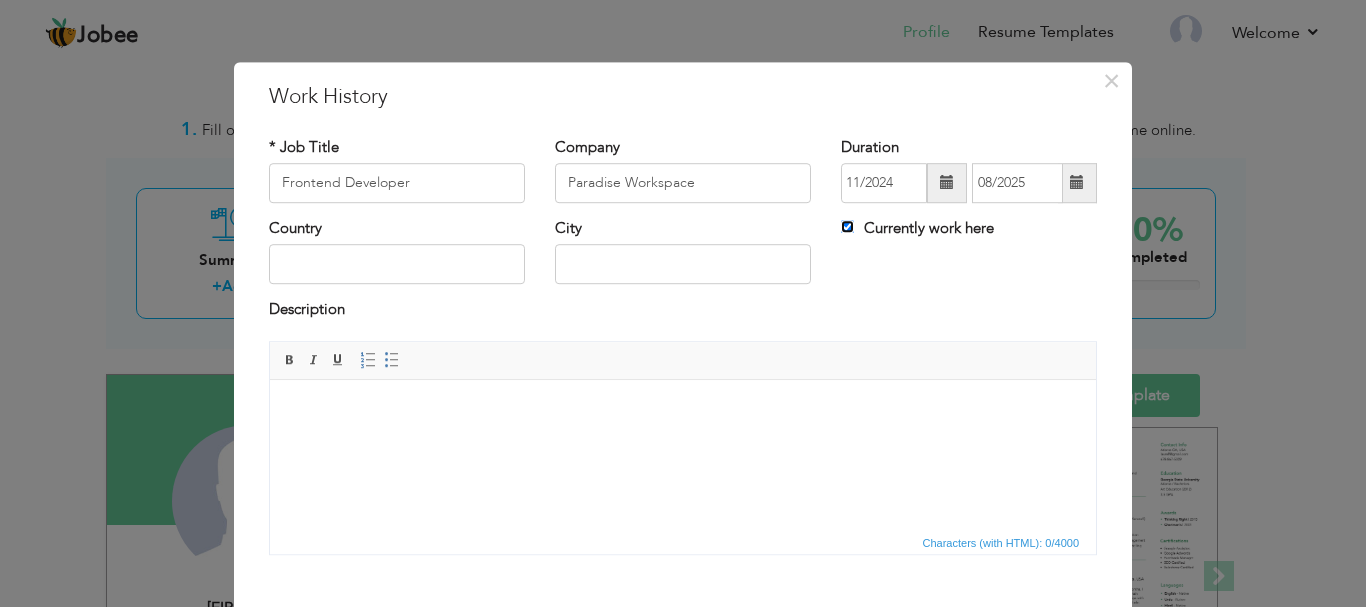 type 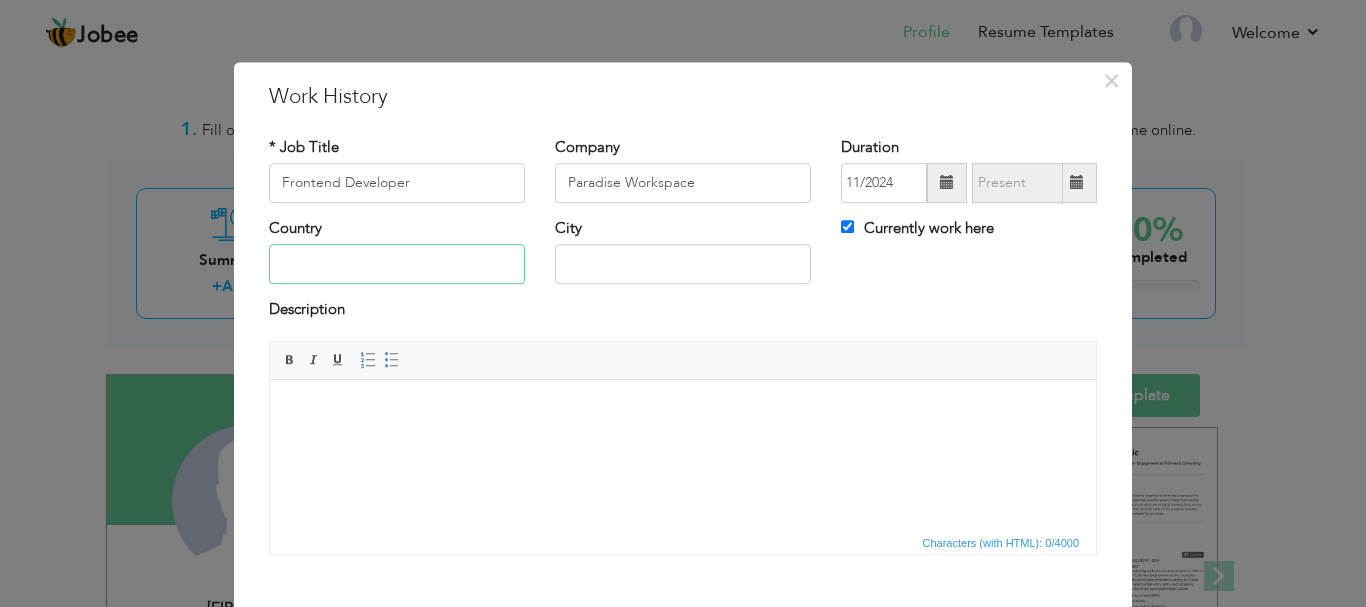 click at bounding box center (397, 265) 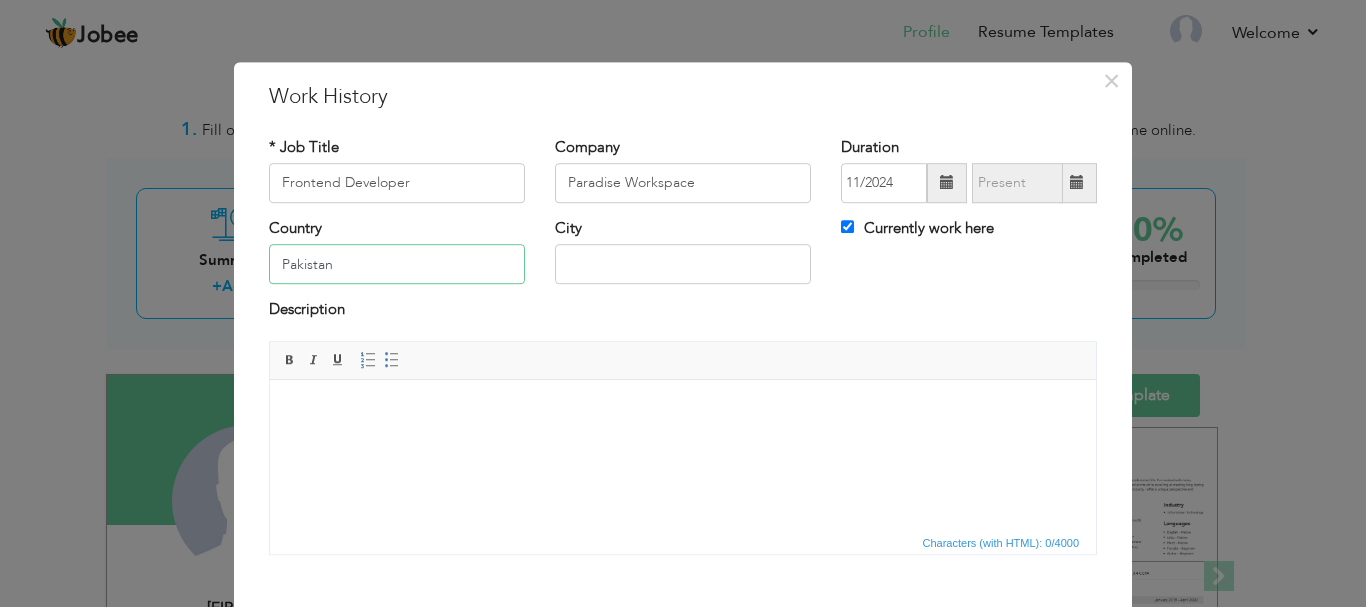 type on "Pakistan" 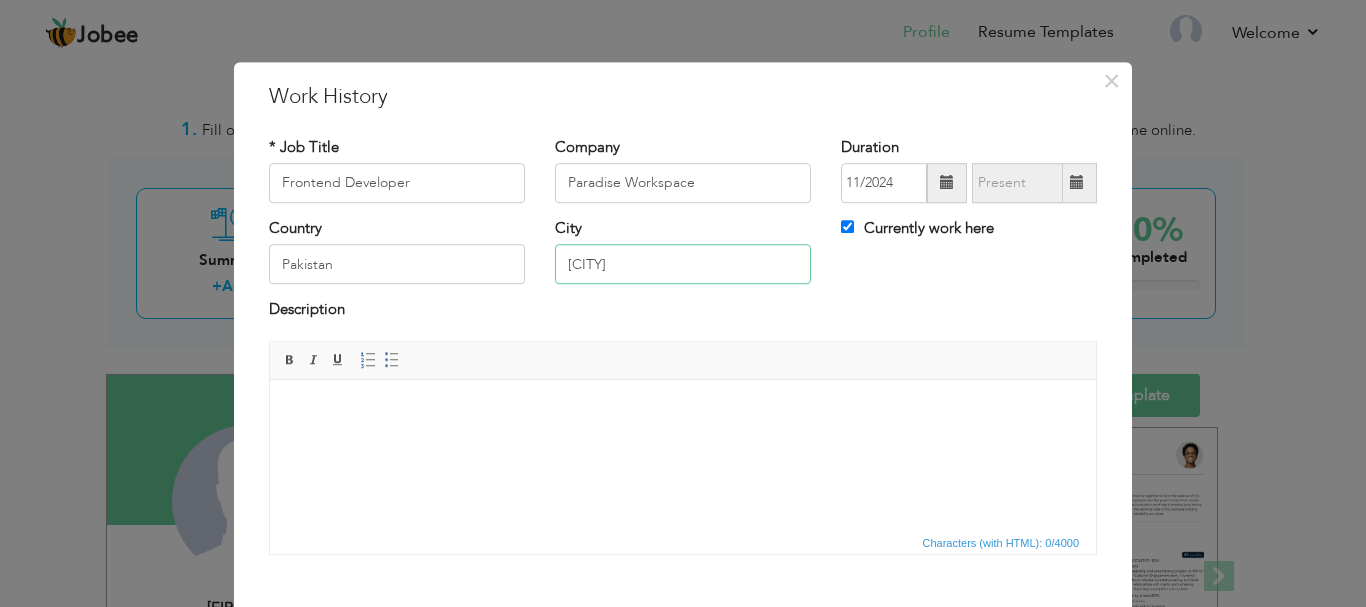 type on "[CITY]" 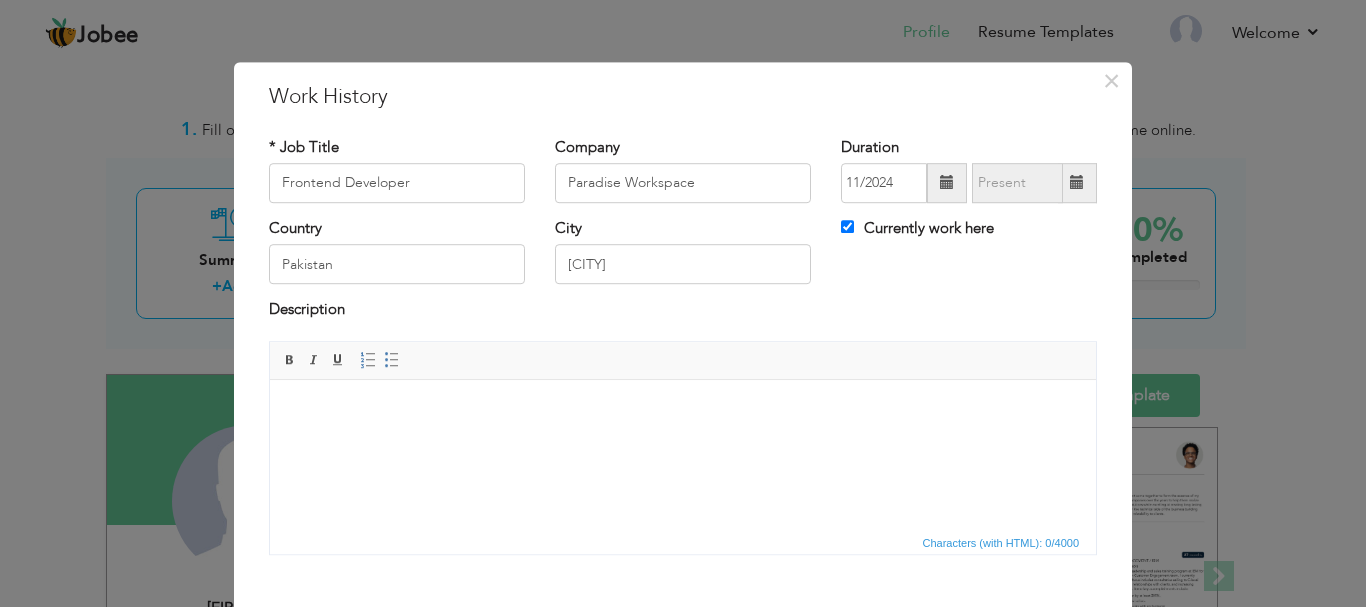 click at bounding box center [683, 409] 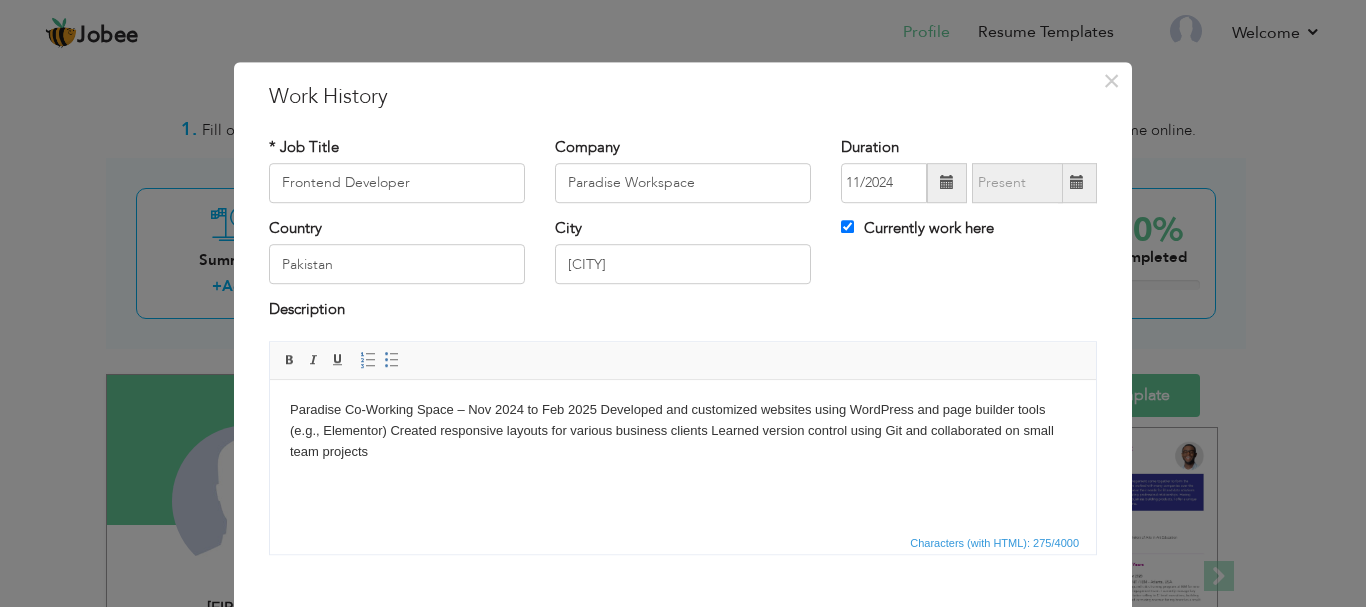click on "Paradise Co-Working Space – Nov 2024 to Feb 2025 Developed and customized websites using WordPress and page builder tools (e.g., Elementor) Created responsive layouts for various business clients Learned version control using Git and collaborated on small team projects" at bounding box center [683, 430] 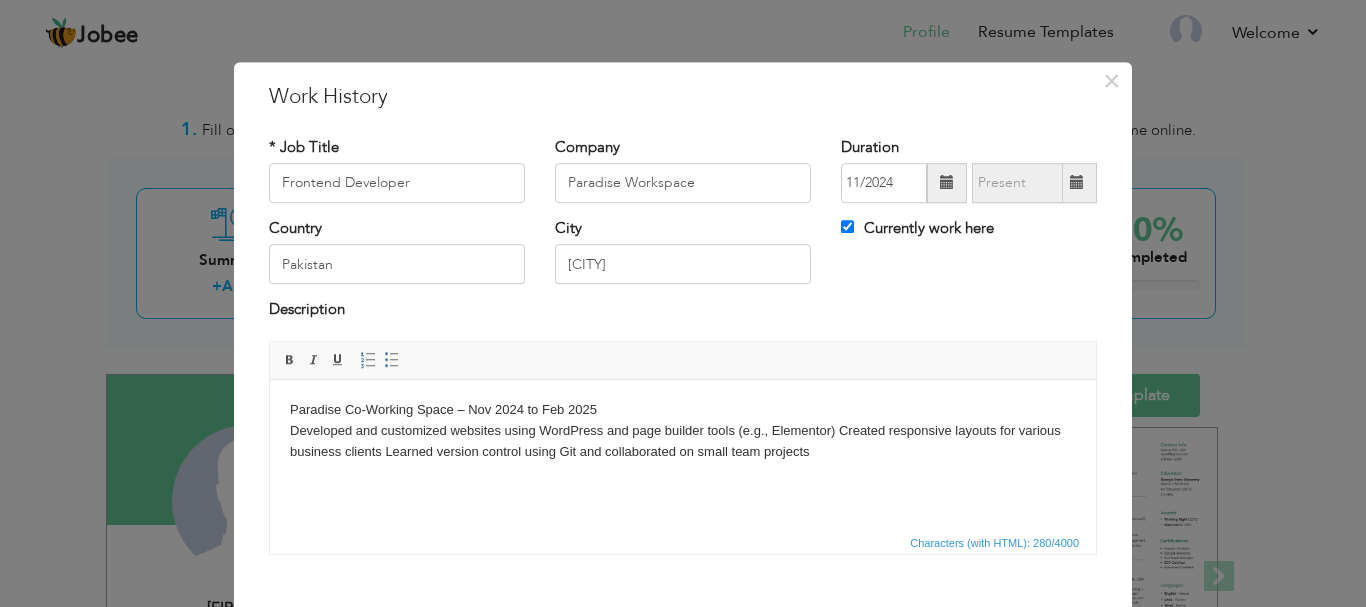 type 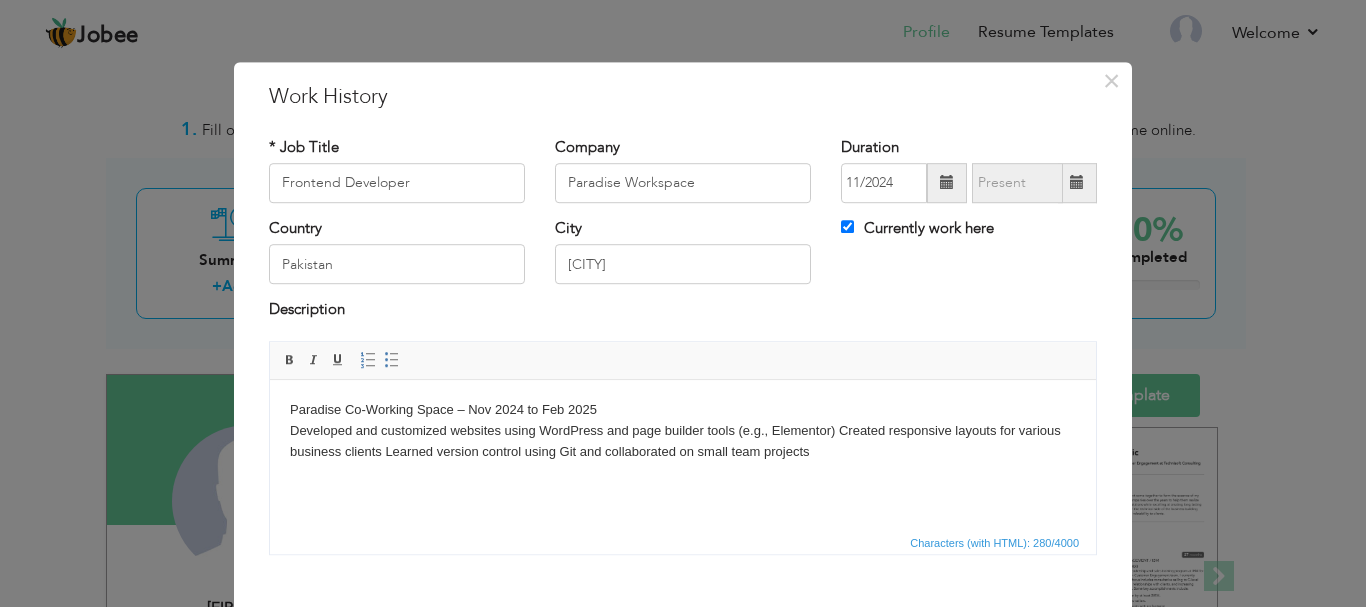 click on "Paradise Co-Working Space – Nov 2024 to Feb 2025 Developed and customized websites using WordPress and page builder tools (e.g., Elementor) Created responsive layouts for various business clients Learned version control using Git and collaborated on small team projects" at bounding box center (683, 430) 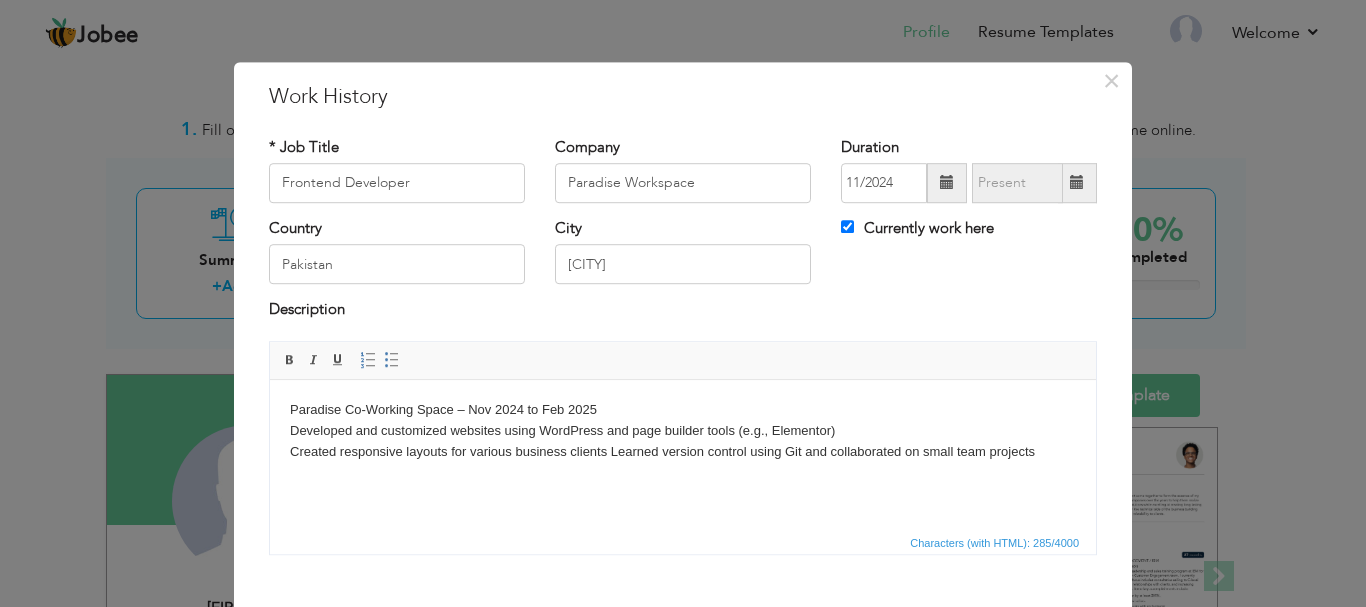 click on "Paradise Co-Working Space – Nov 2024 to Feb 2025 Developed and customized websites using WordPress and page builder tools (e.g., Elementor) ​​​​​​​  Created responsive layouts for various business clients Learned version control using Git and collaborated on small team projects" at bounding box center [683, 430] 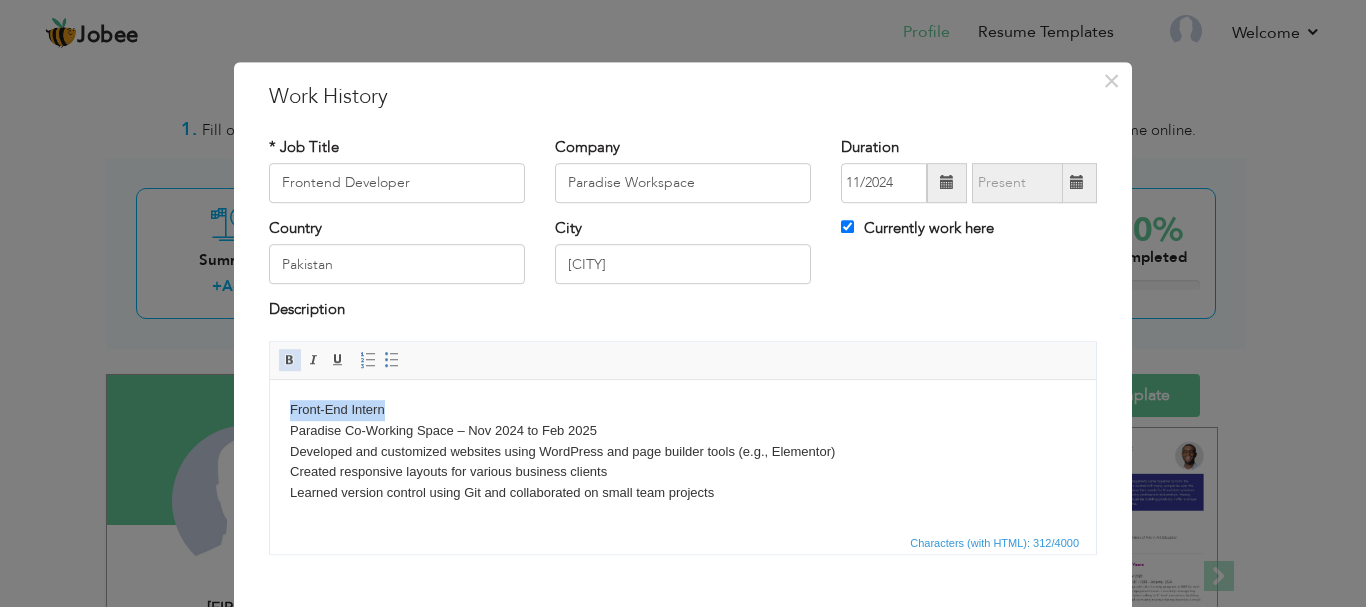 click at bounding box center [290, 360] 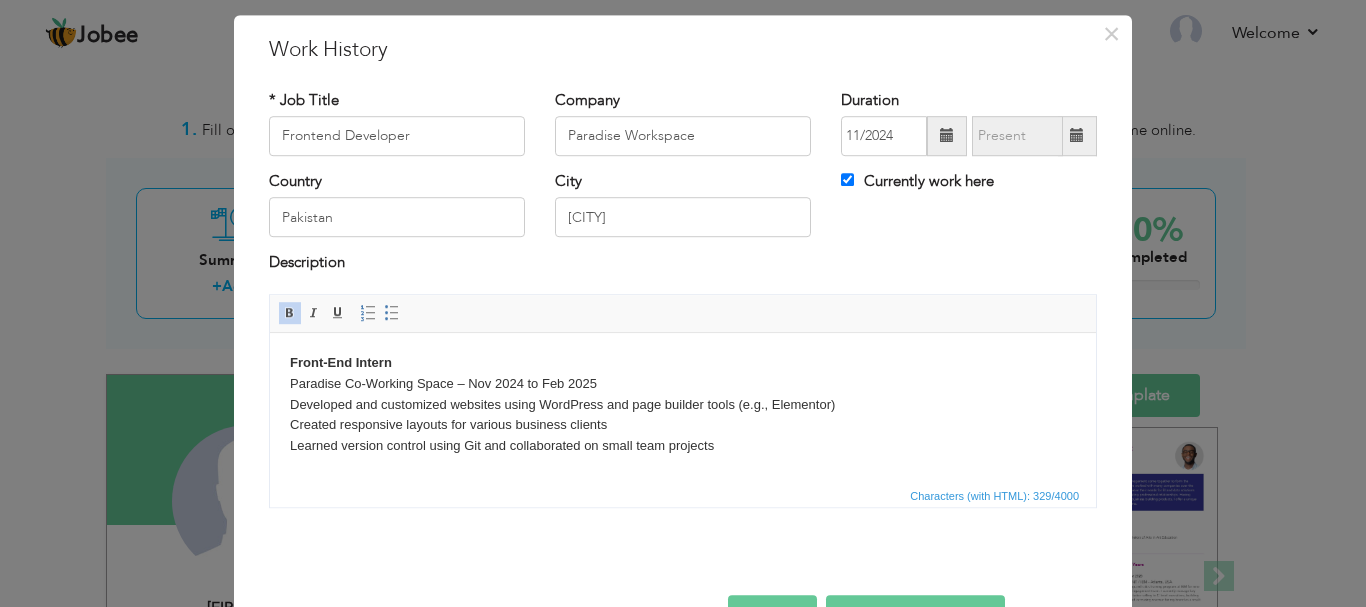 scroll, scrollTop: 110, scrollLeft: 0, axis: vertical 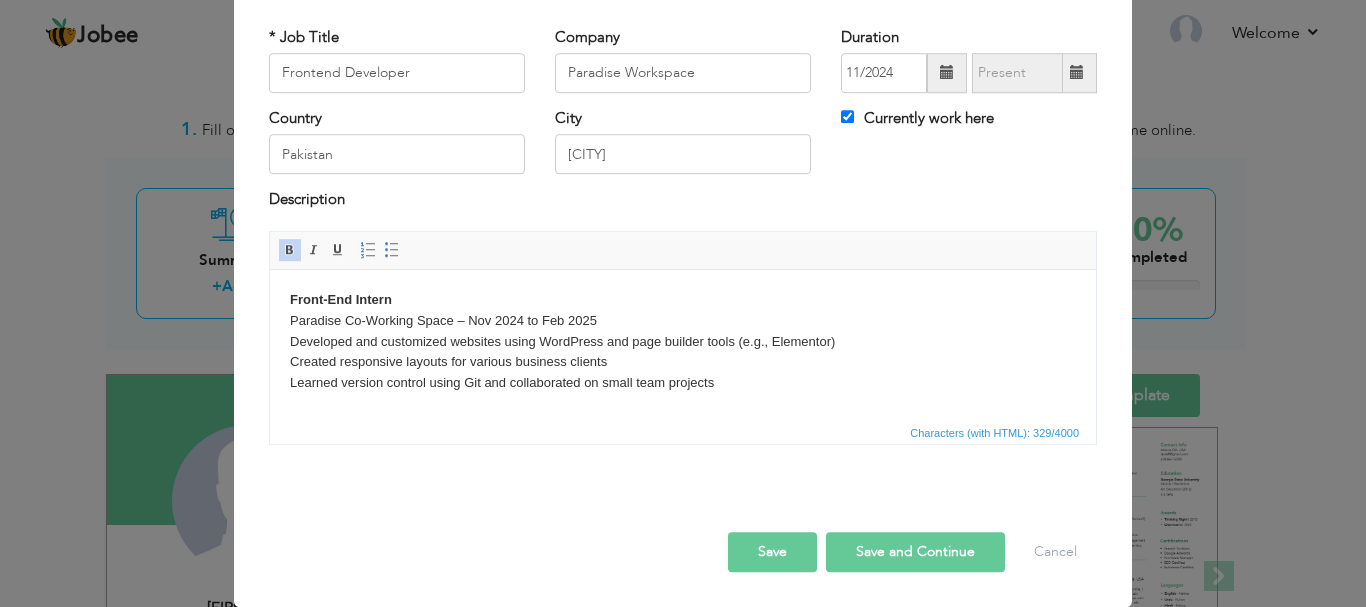 click on "Save and Continue" at bounding box center (915, 552) 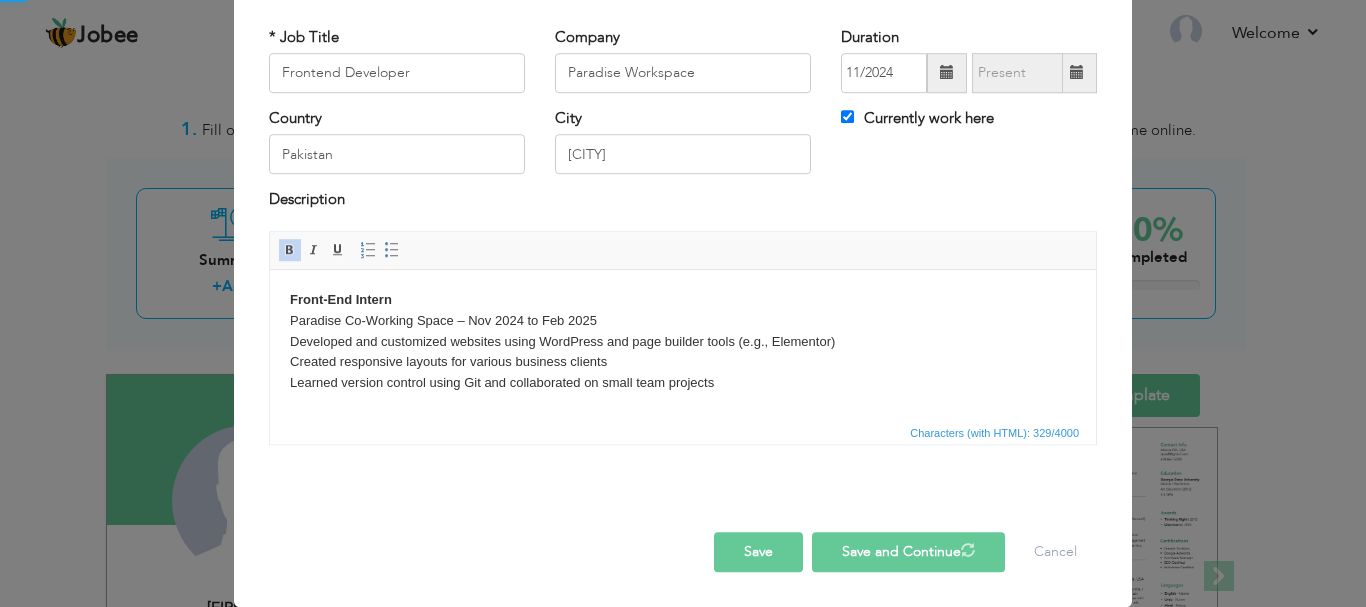 type 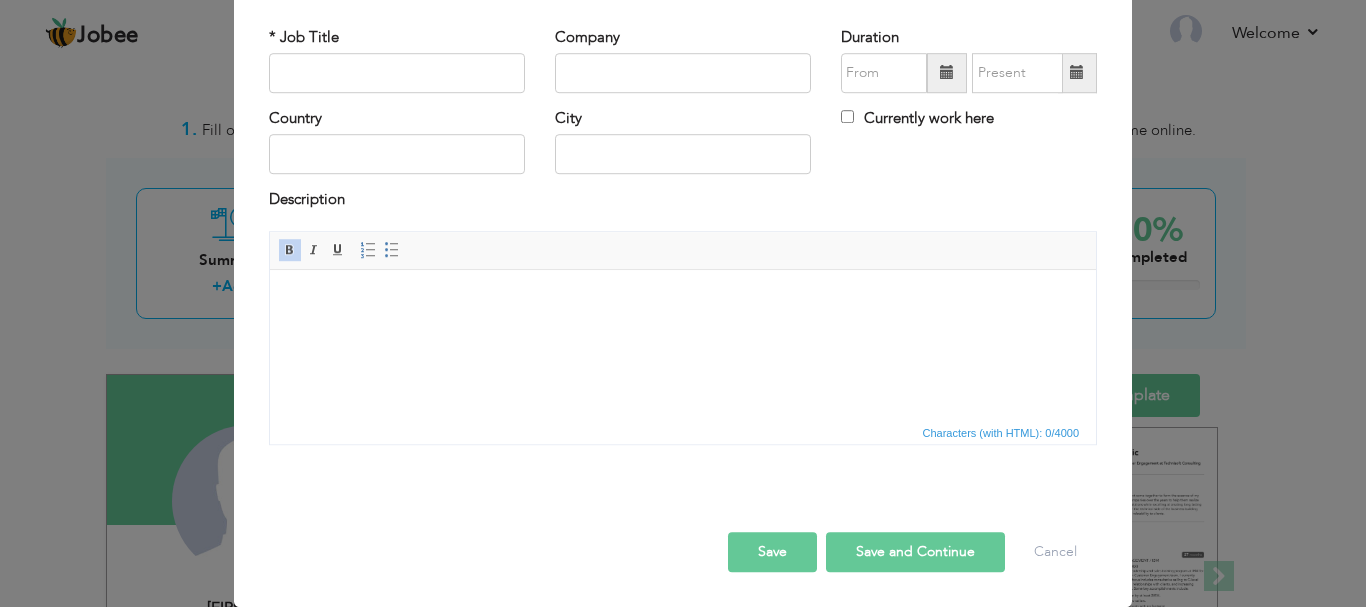 scroll, scrollTop: 0, scrollLeft: 0, axis: both 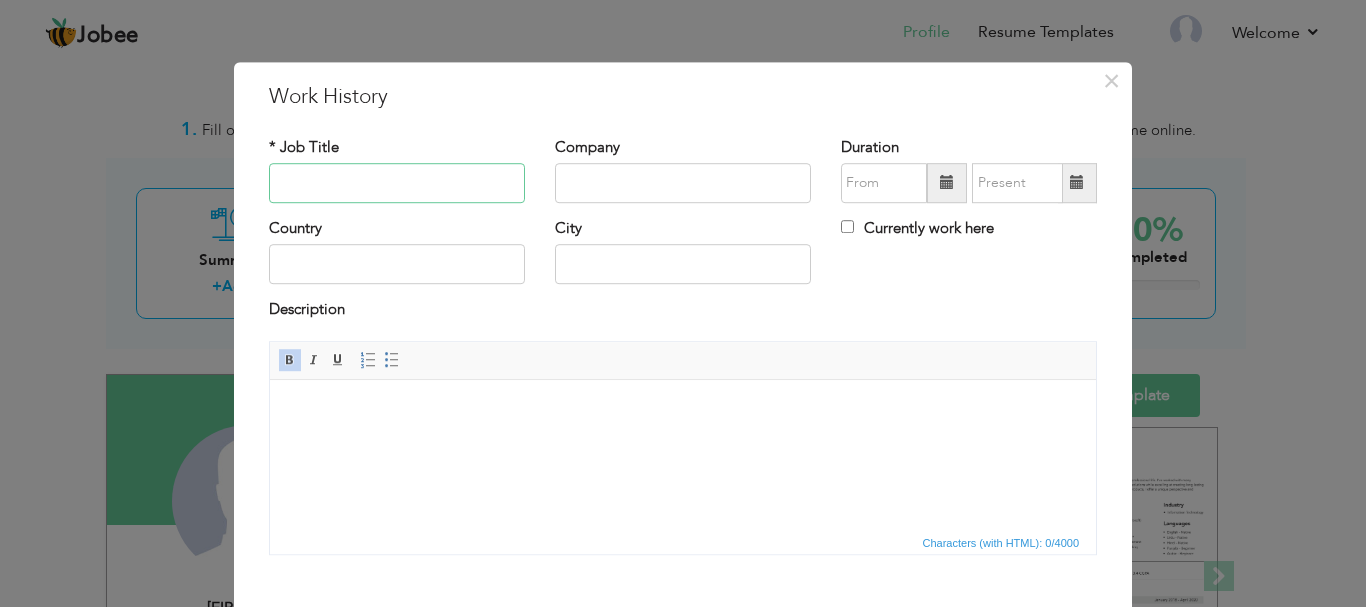 click at bounding box center [397, 183] 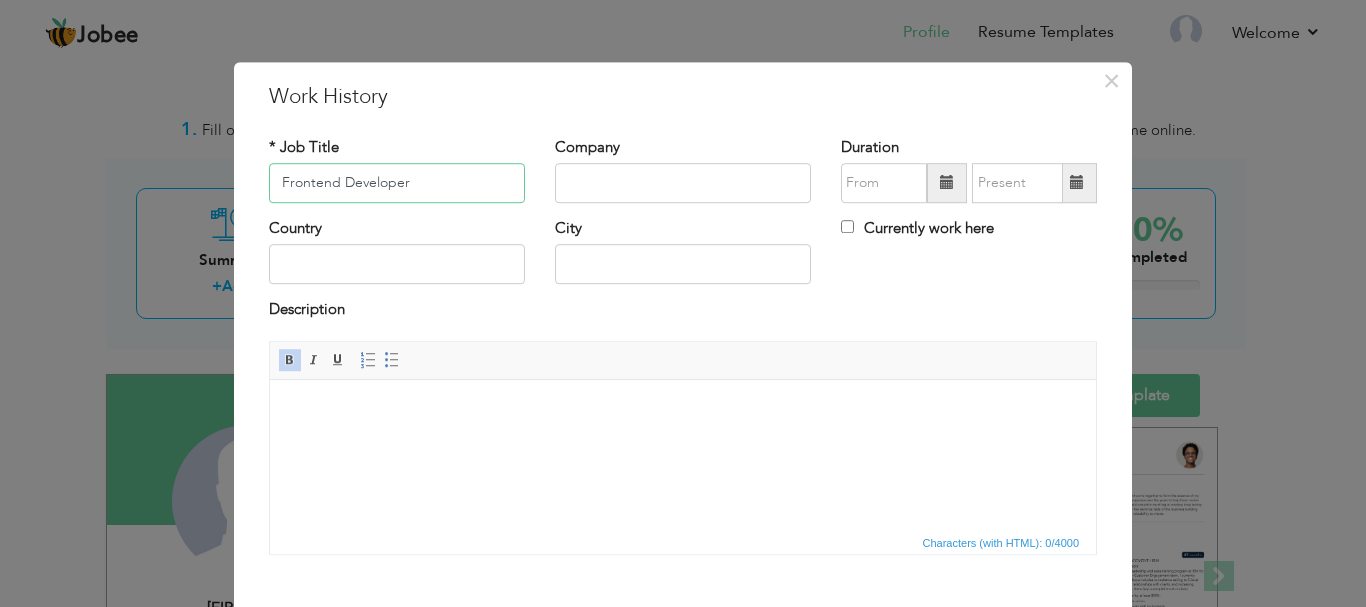 type on "Frontend Developer" 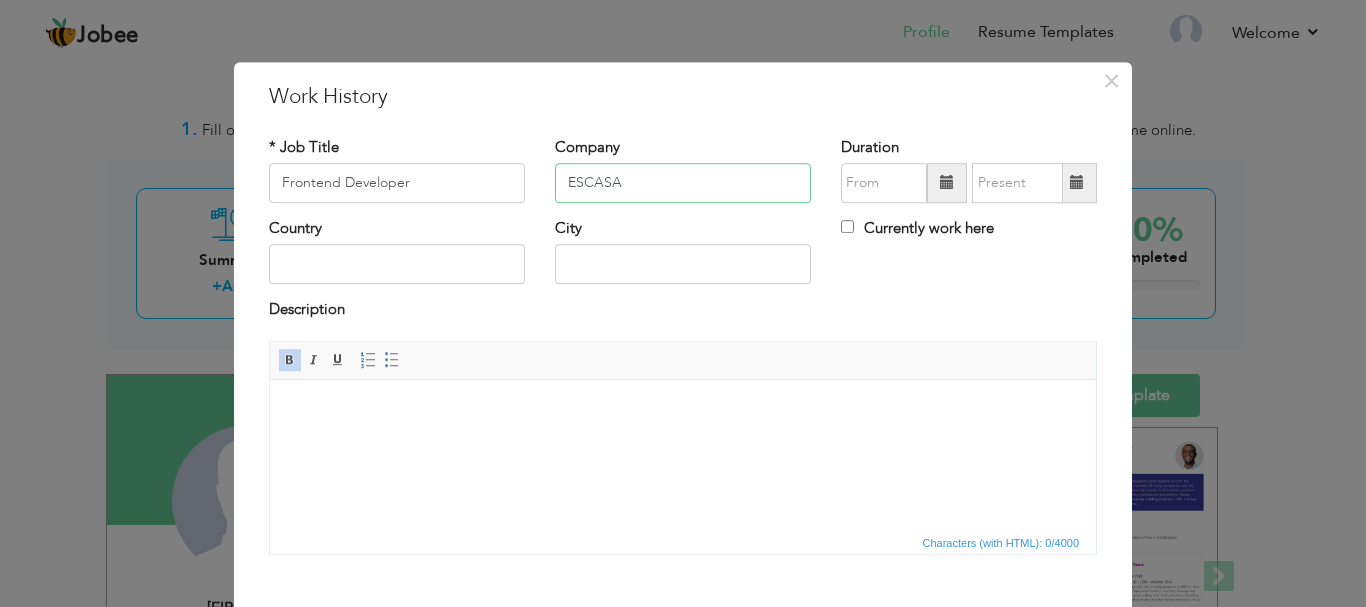 type on "ESCASA" 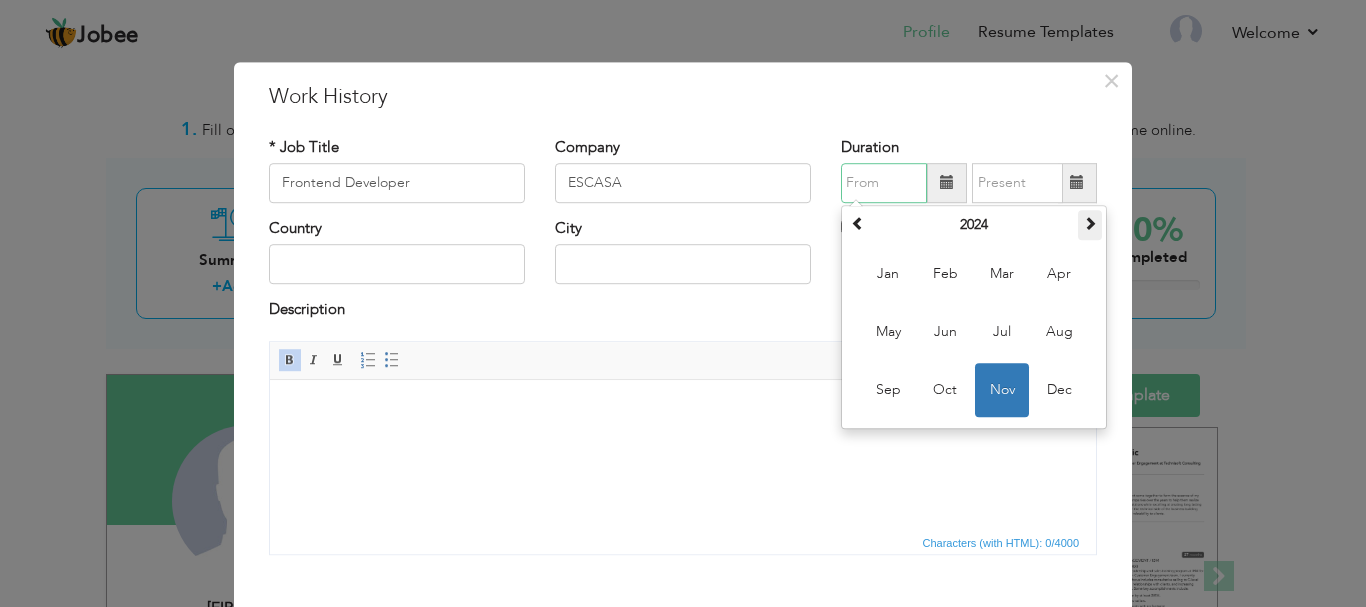 click at bounding box center [1090, 223] 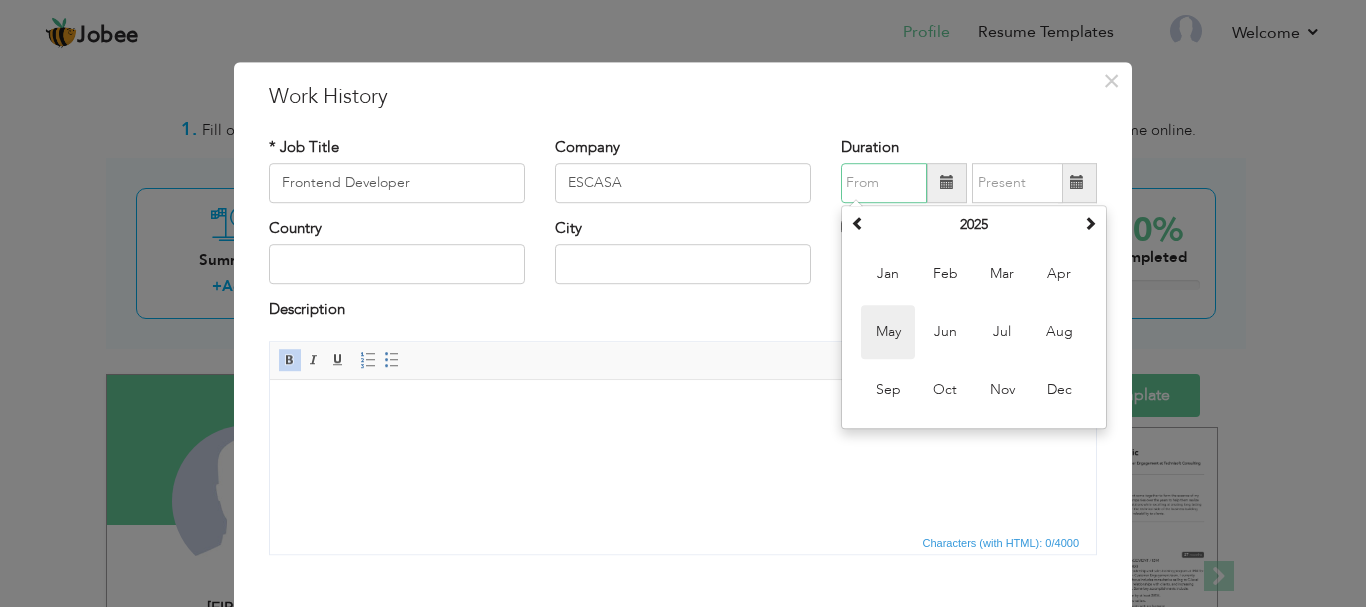 click on "May" at bounding box center (888, 332) 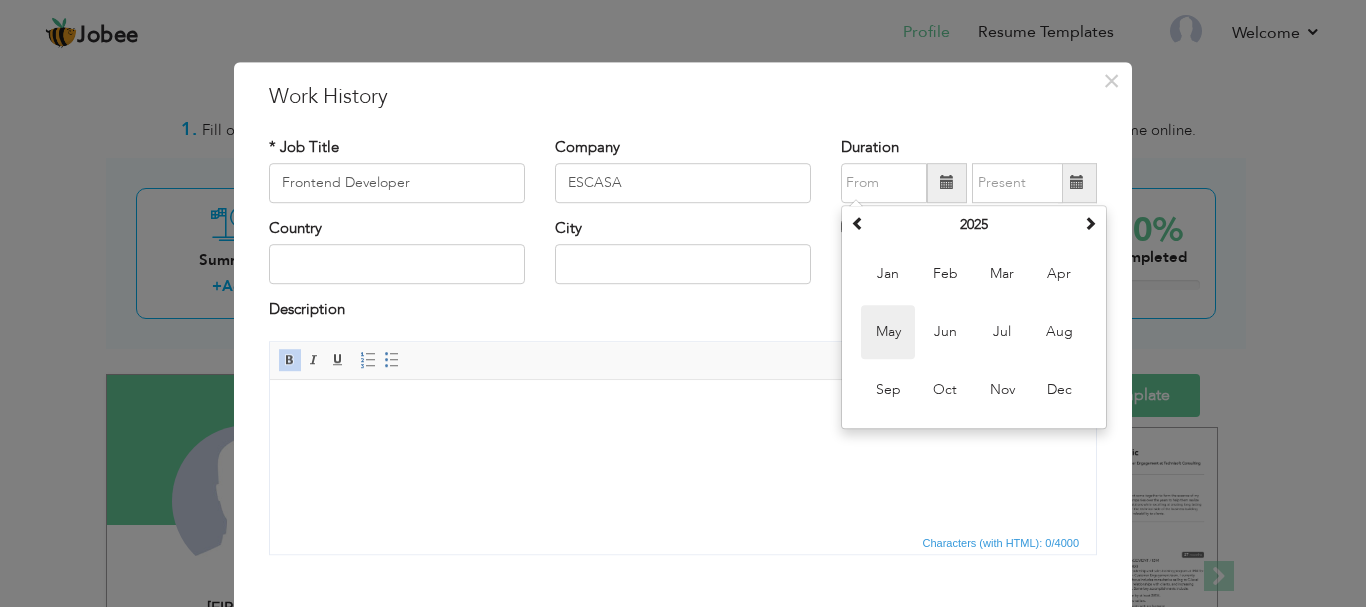 type on "05/2025" 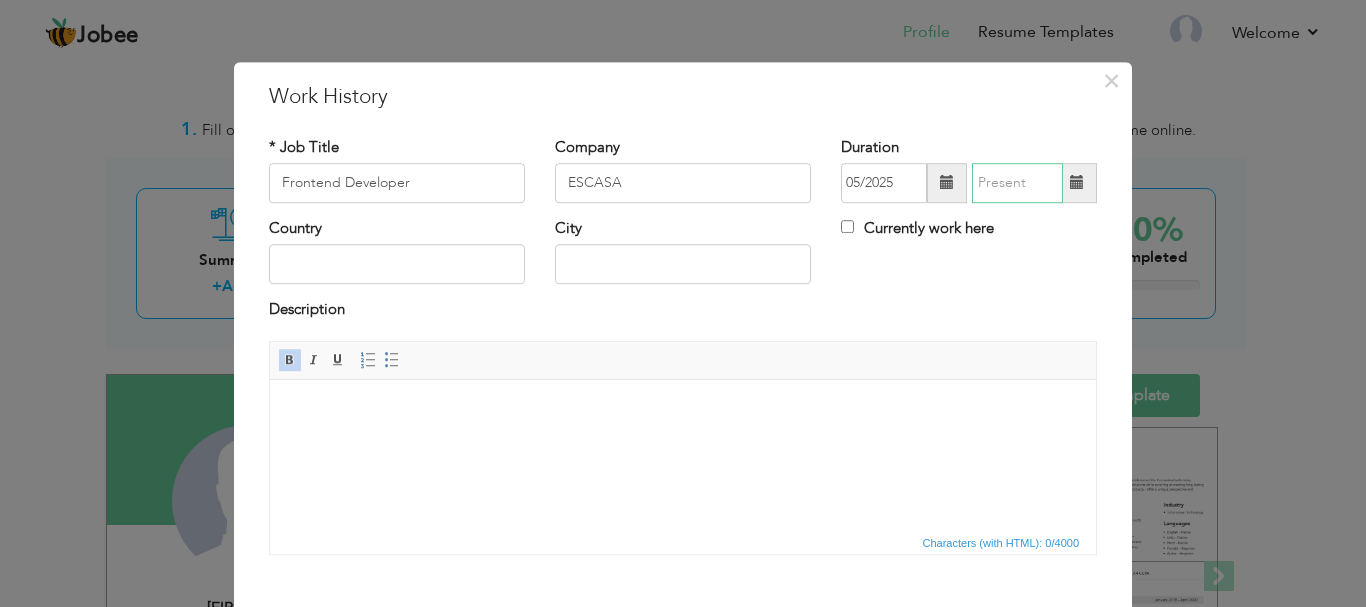 click at bounding box center [1017, 183] 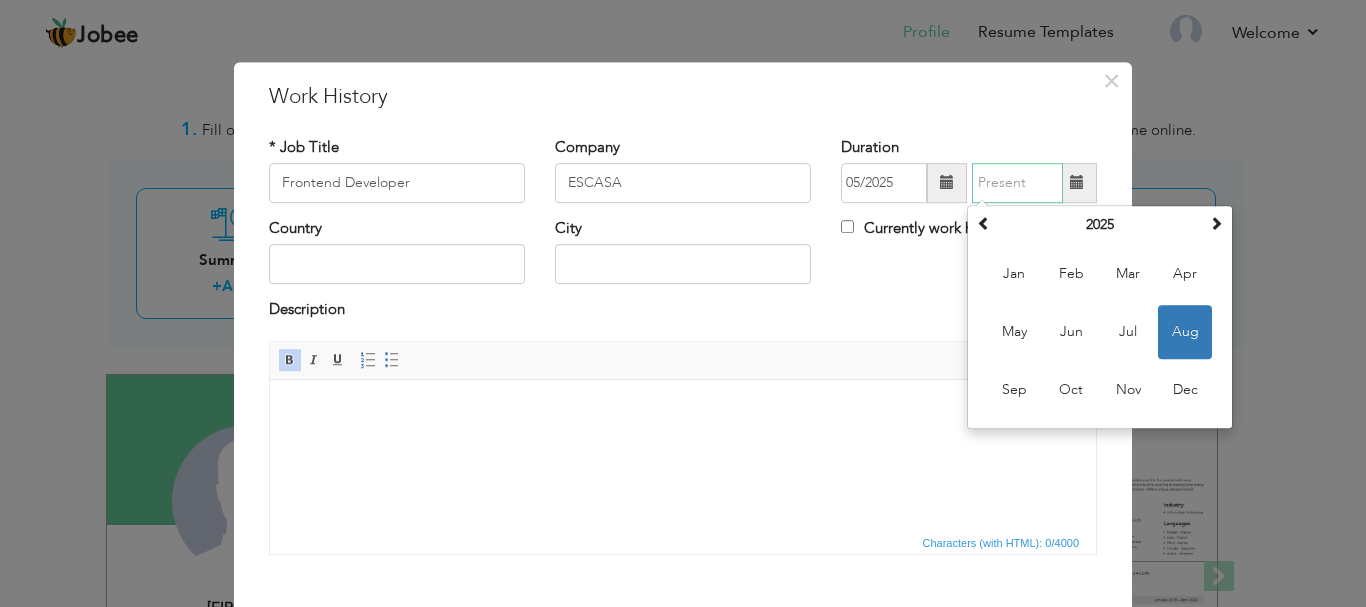 click on "Aug" at bounding box center [1185, 332] 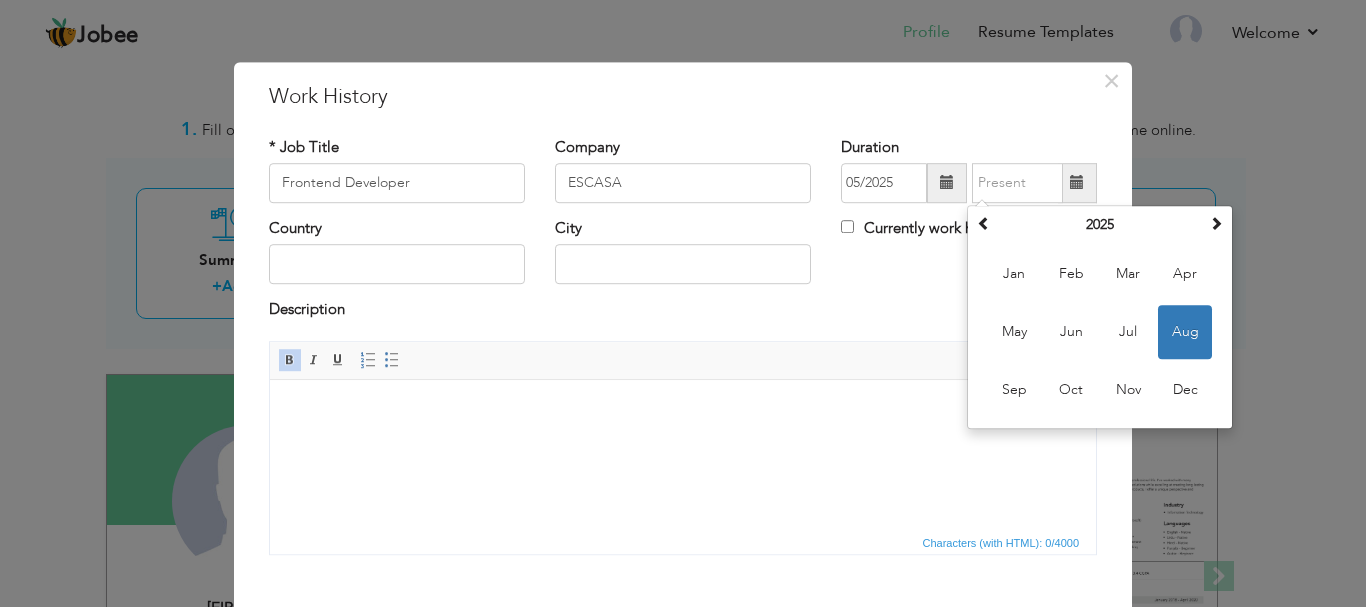 type on "08/2025" 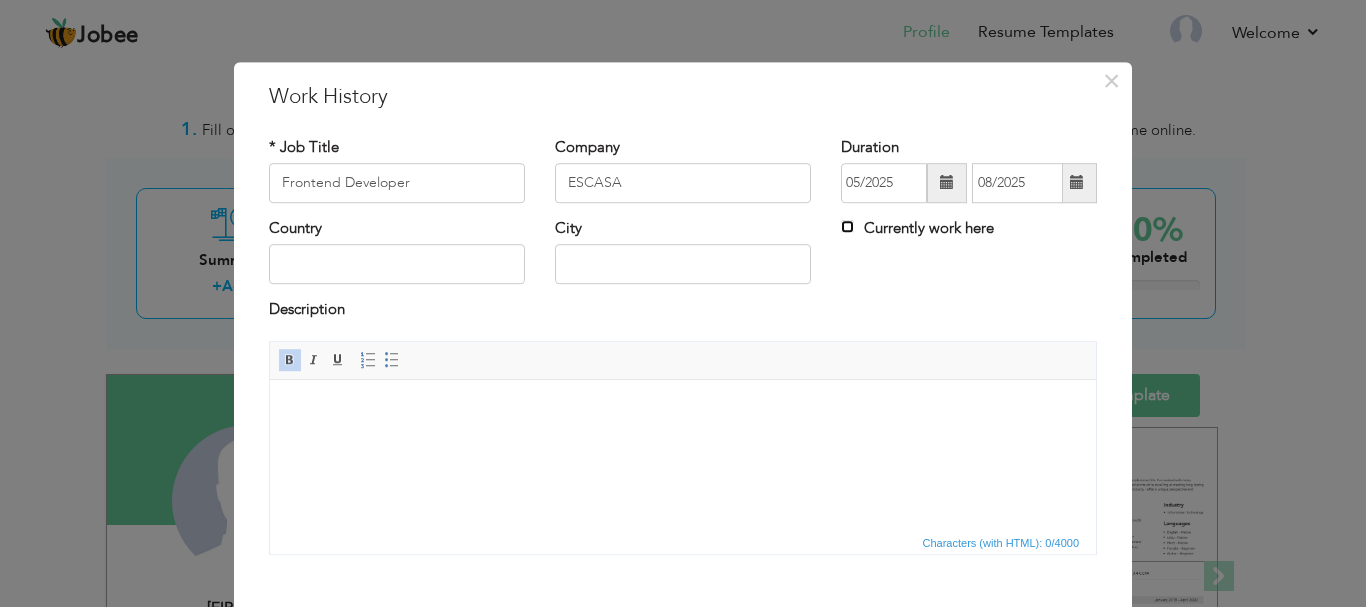 click on "Currently work here" at bounding box center (847, 226) 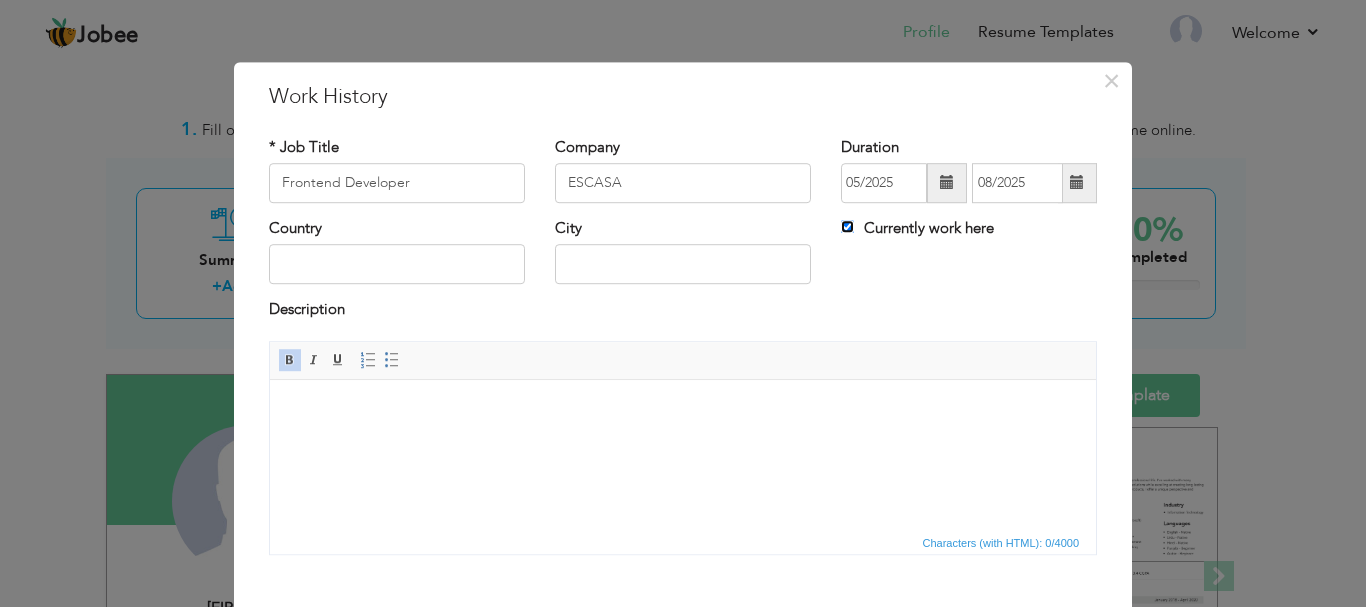type 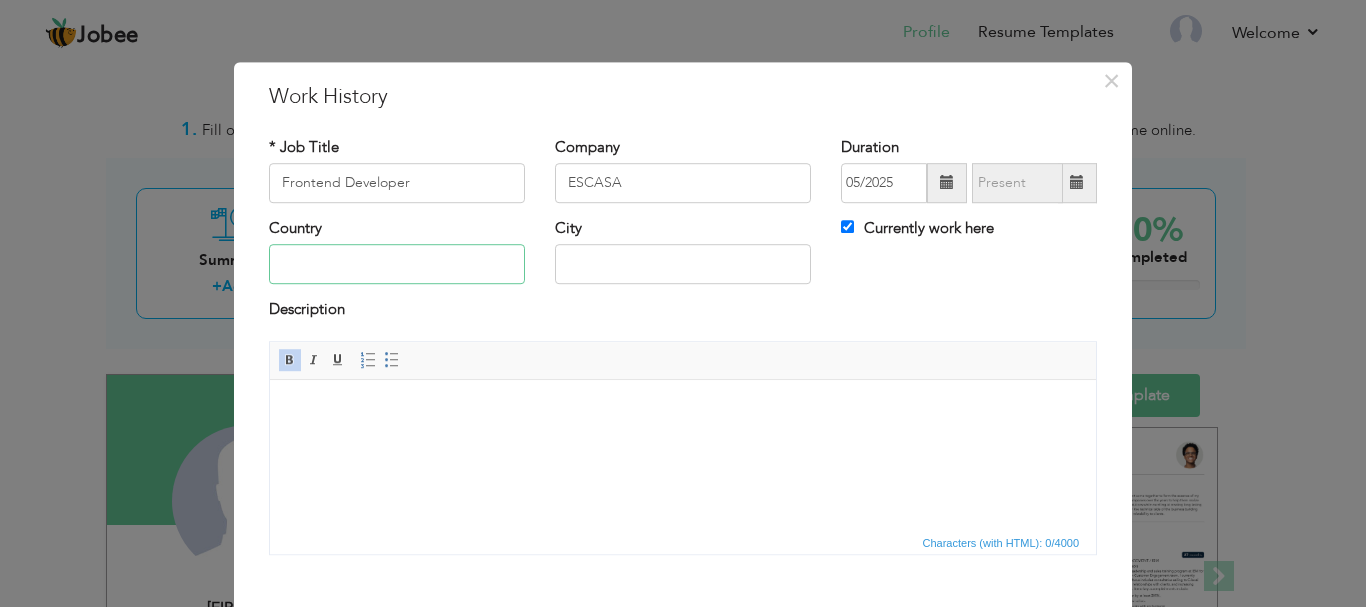 click at bounding box center [397, 265] 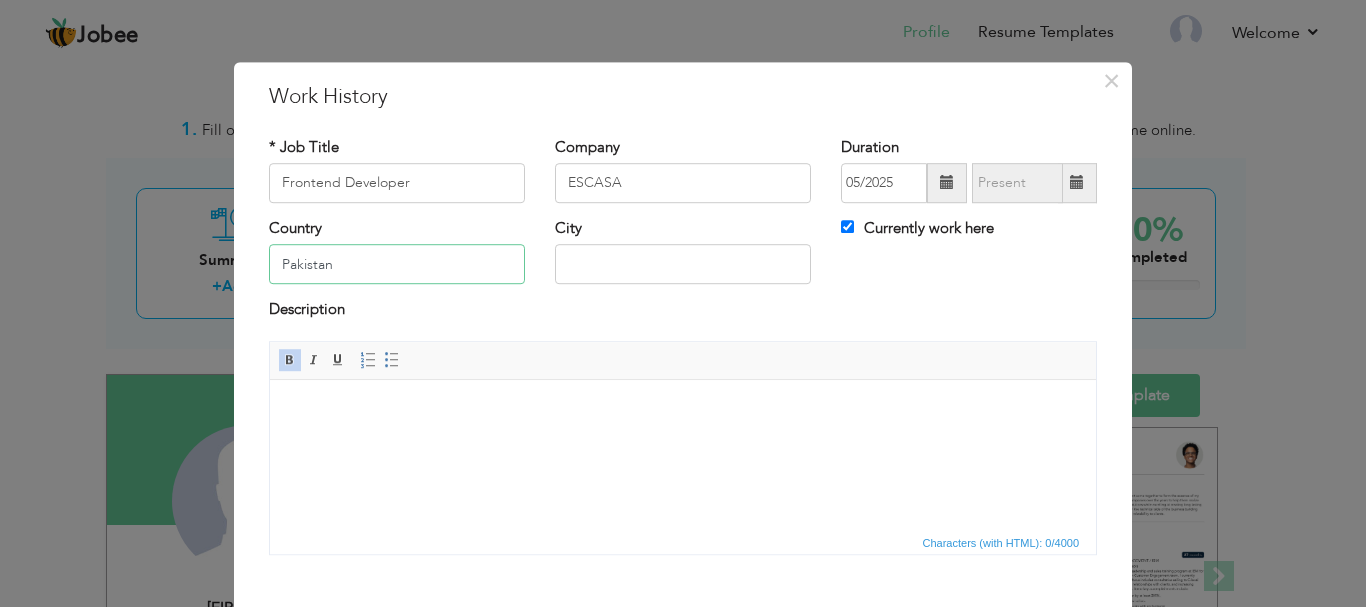 type on "Pakistan" 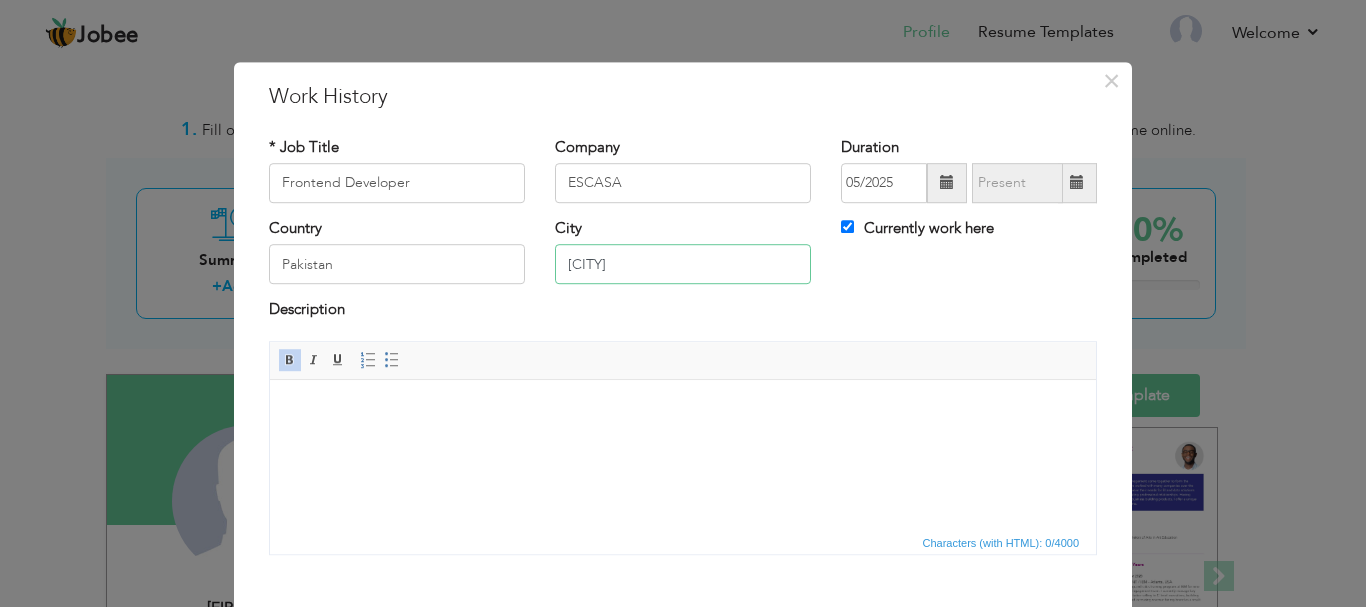 type on "[CITY]" 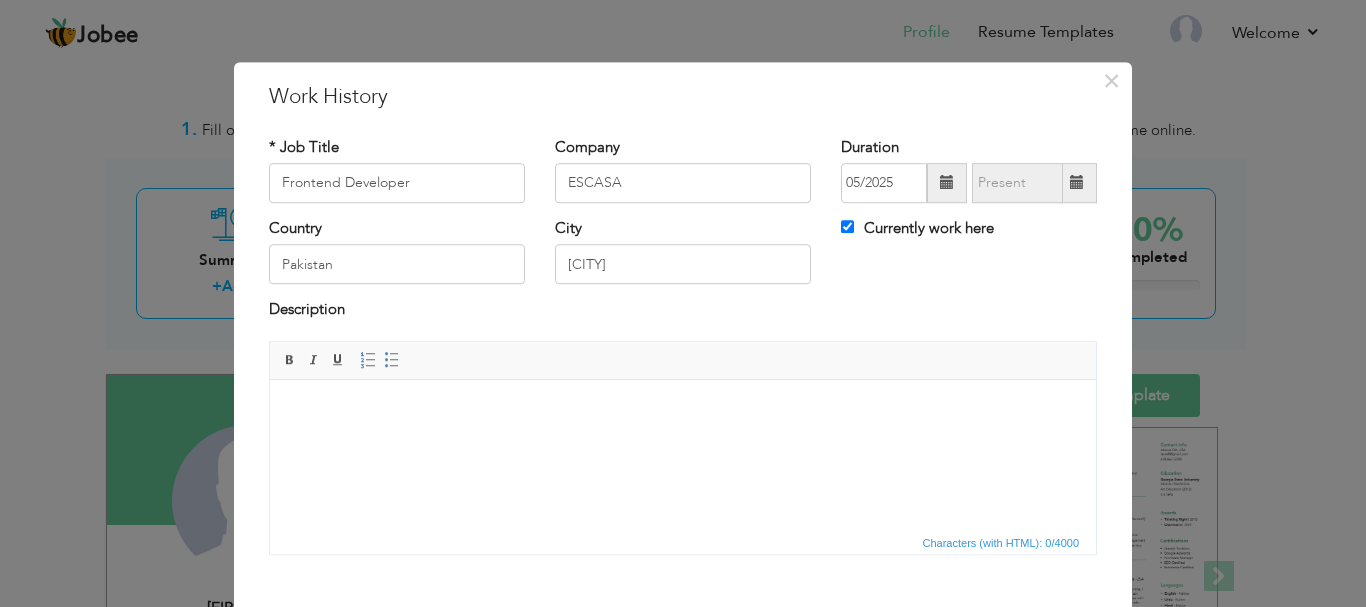click at bounding box center (683, 409) 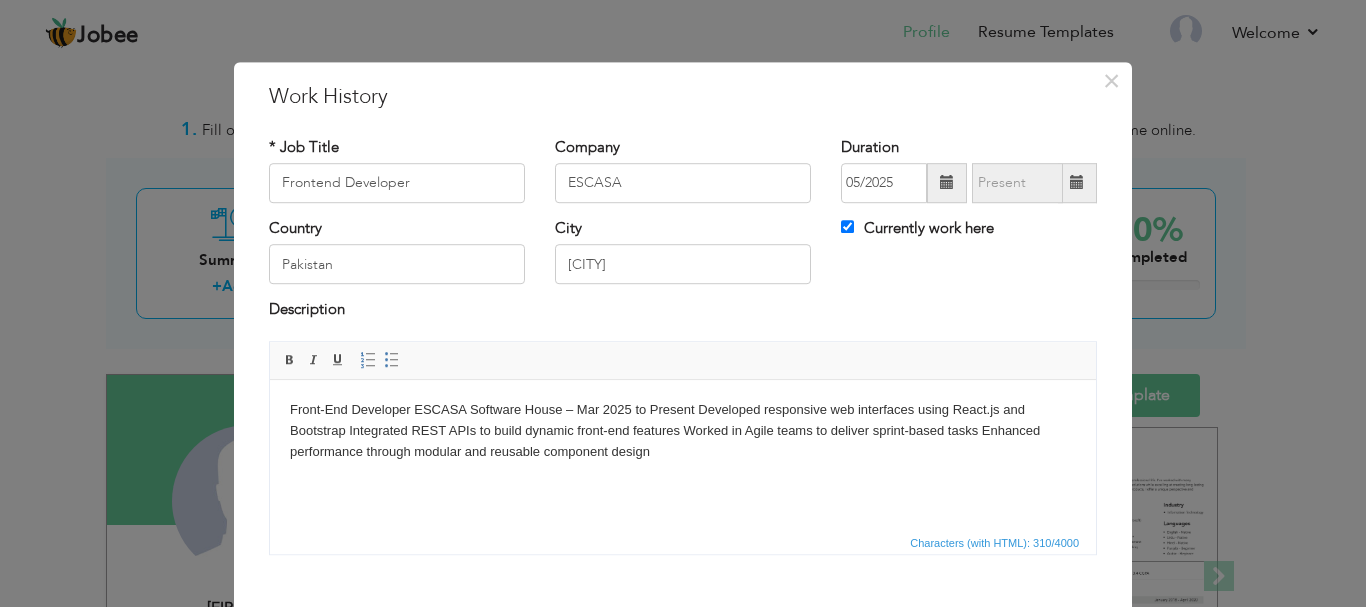 click on "Front-End Developer ESCASA Software House – Mar 2025 to Present Developed responsive web interfaces using React.js and Bootstrap Integrated REST APIs to build dynamic front-end features Worked in Agile teams to deliver sprint-based tasks Enhanced performance through modular and reusable component design" at bounding box center [683, 430] 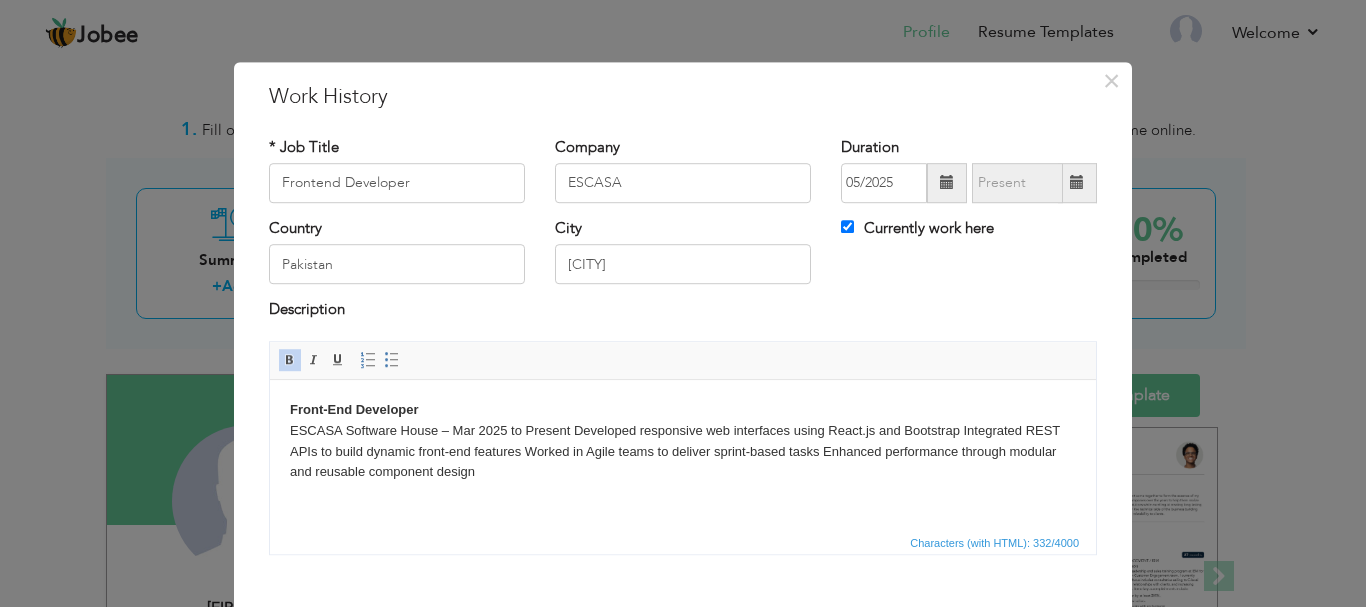 click on "Front-End Developer  ESCASA Software House – Mar 2025 to Present Developed responsive web interfaces using React.js and Bootstrap Integrated REST APIs to build dynamic front-end features Worked in Agile teams to deliver sprint-based tasks Enhanced performance through modular and reusable component design" at bounding box center [683, 440] 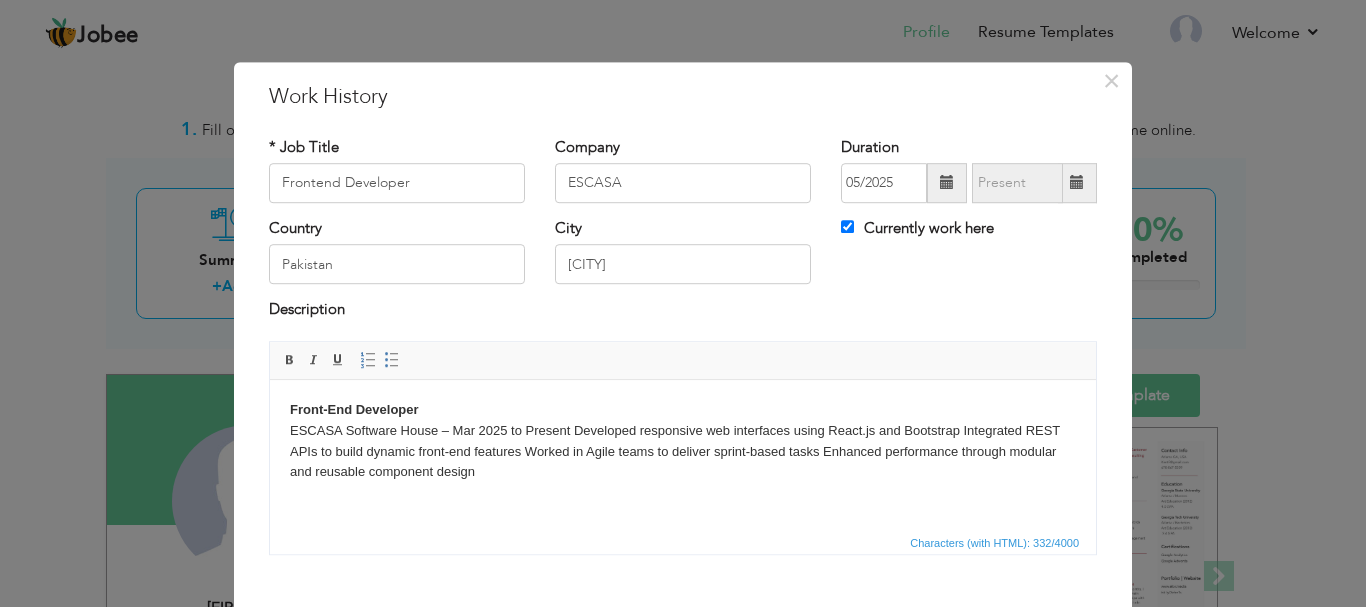 click on "Front-End Developer  ESCASA Software House – Mar 2025 to Present Developed responsive web interfaces using React.js and Bootstrap Integrated REST APIs to build dynamic front-end features Worked in Agile teams to deliver sprint-based tasks Enhanced performance through modular and reusable component design" at bounding box center [683, 440] 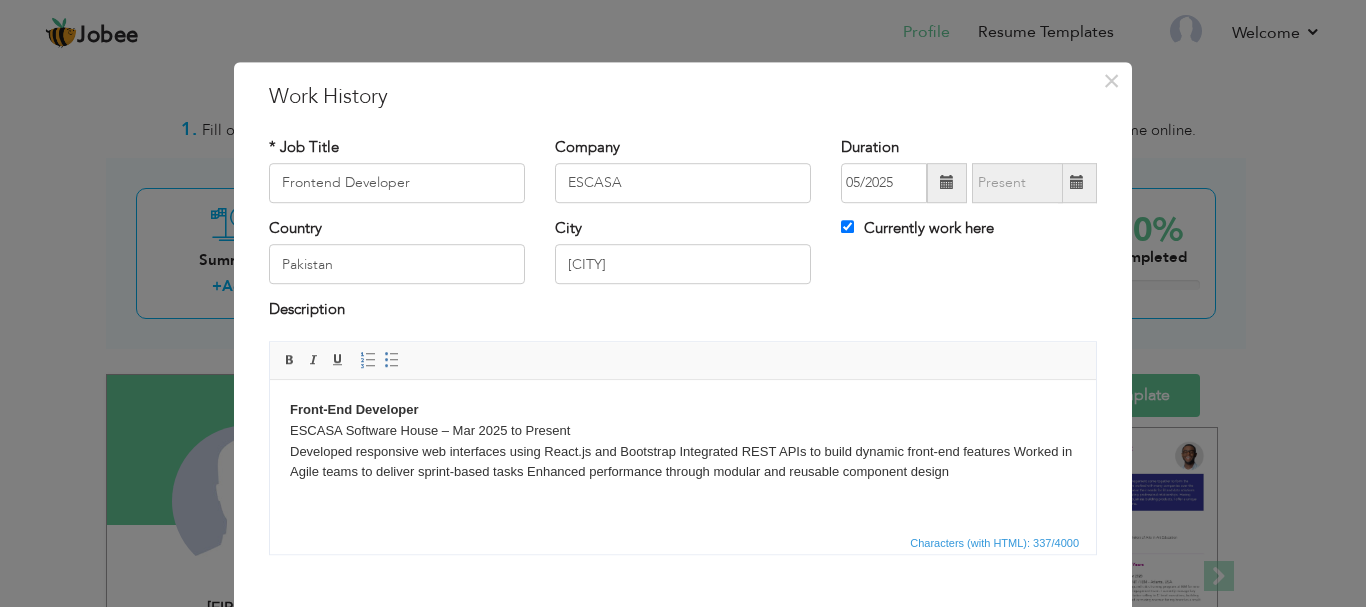 click on "Front-End Developer  ESCASA Software House – Mar 2025 to Present  Developed responsive web interfaces using React.js and Bootstrap Integrated REST APIs to build dynamic front-end features Worked in Agile teams to deliver sprint-based tasks Enhanced performance through modular and reusable component design" at bounding box center [683, 440] 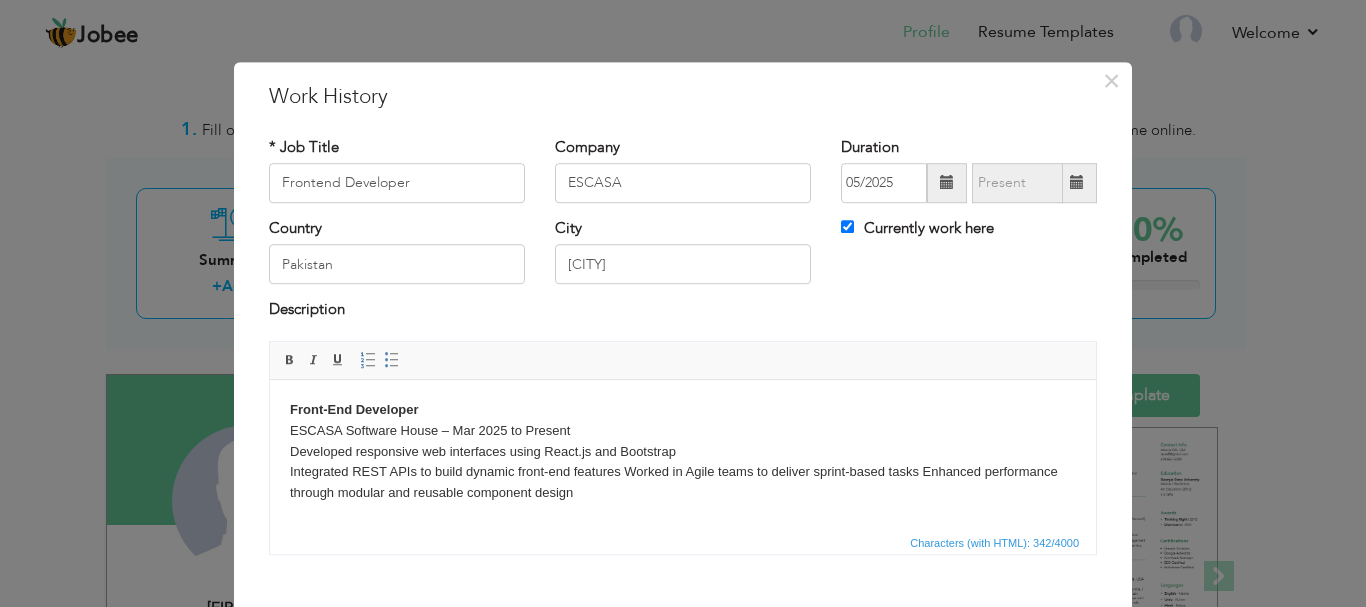 click on "Front-End Developer  ESCASA Software House – Mar 2025 to Present  Developed responsive web interfaces using React.js and Bootstrap  Integrated REST APIs to build dynamic front-end features Worked in Agile teams to deliver sprint-based tasks Enhanced performance through modular and reusable component design" at bounding box center [683, 451] 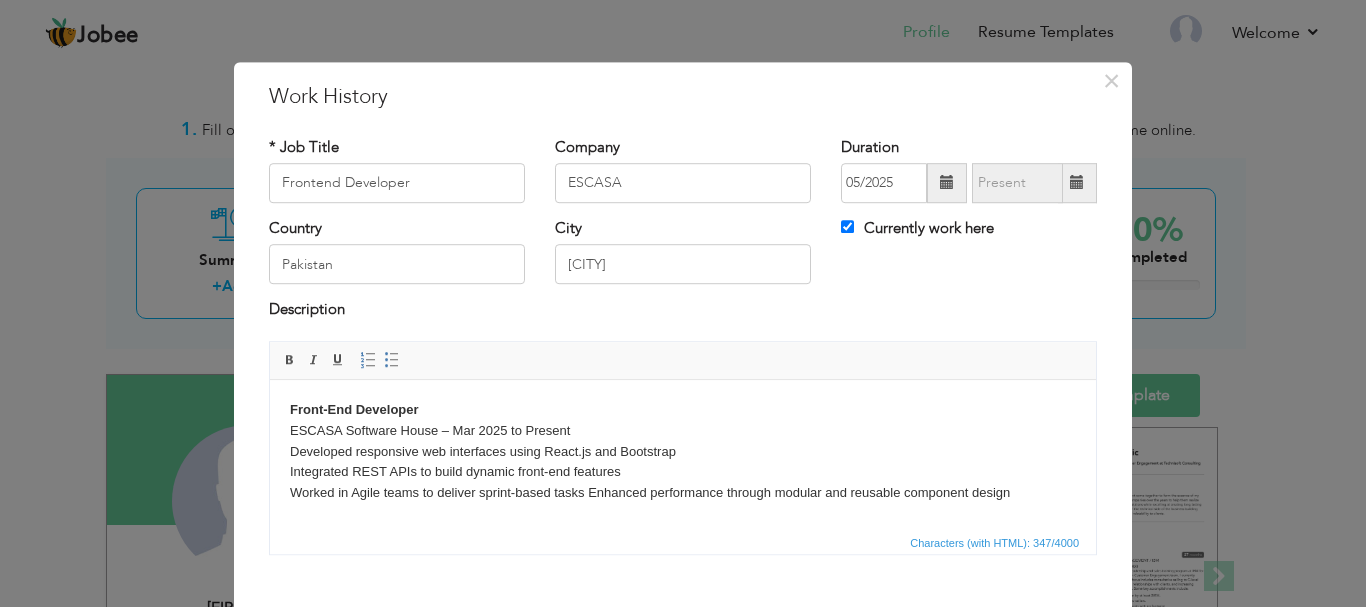 click on "Front-End Developer  ESCASA Software House – Mar 2025 to Present  Developed responsive web interfaces using React.js and Bootstrap  Integrated REST APIs to build dynamic front-end features  Worked in Agile teams to deliver sprint-based tasks Enhanced performance through modular and reusable component design" at bounding box center [683, 451] 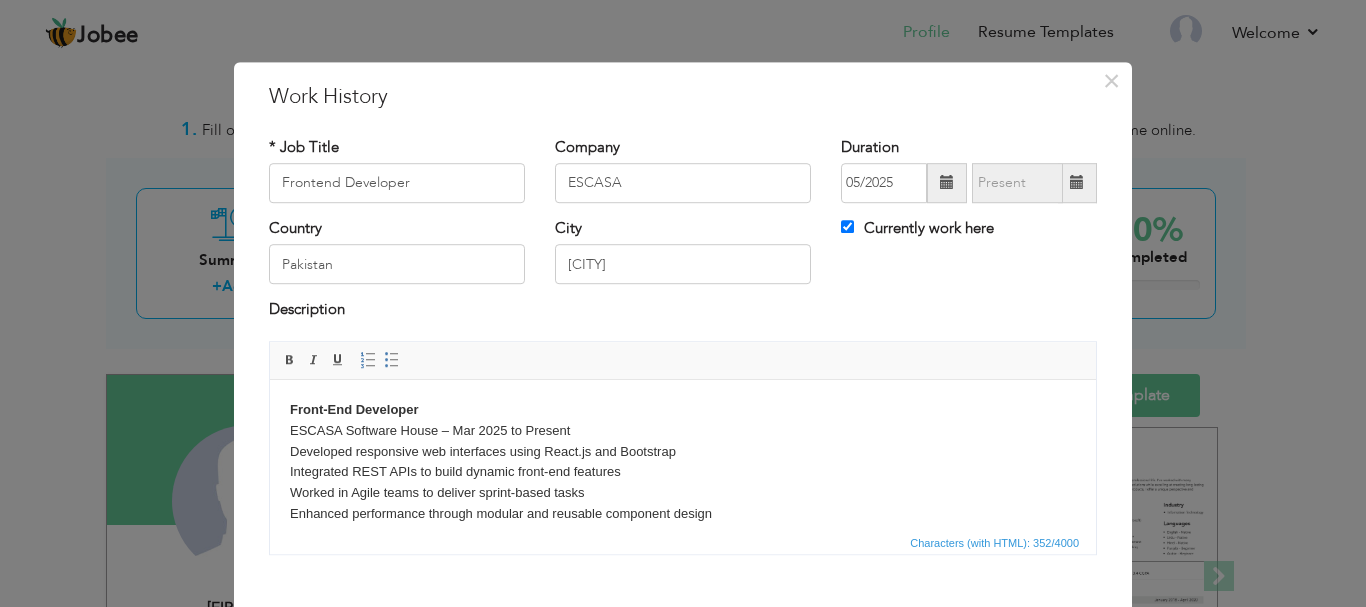 scroll, scrollTop: 15, scrollLeft: 0, axis: vertical 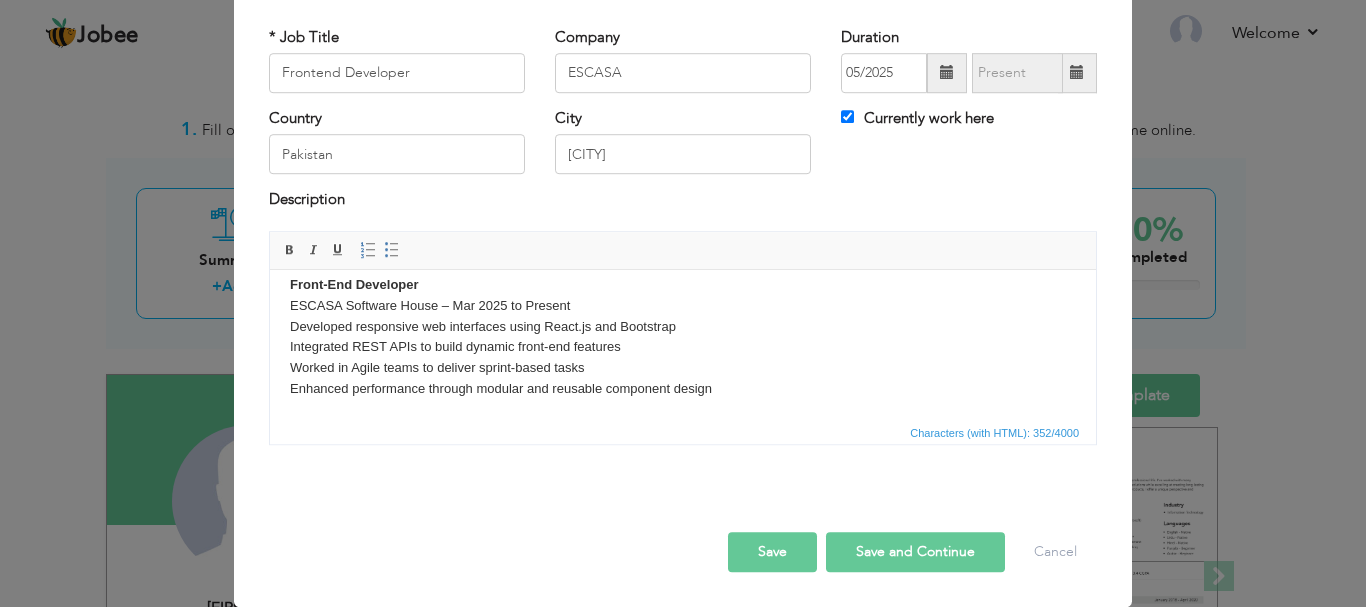 click on "Save" at bounding box center [772, 552] 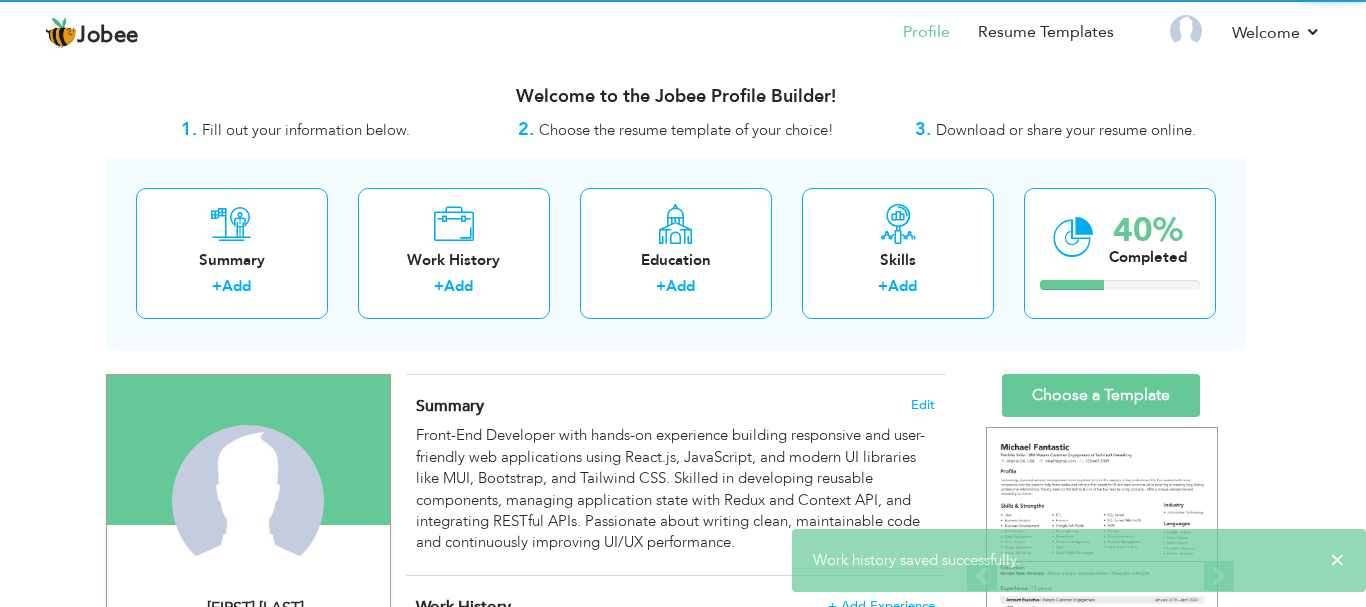 scroll, scrollTop: 0, scrollLeft: 0, axis: both 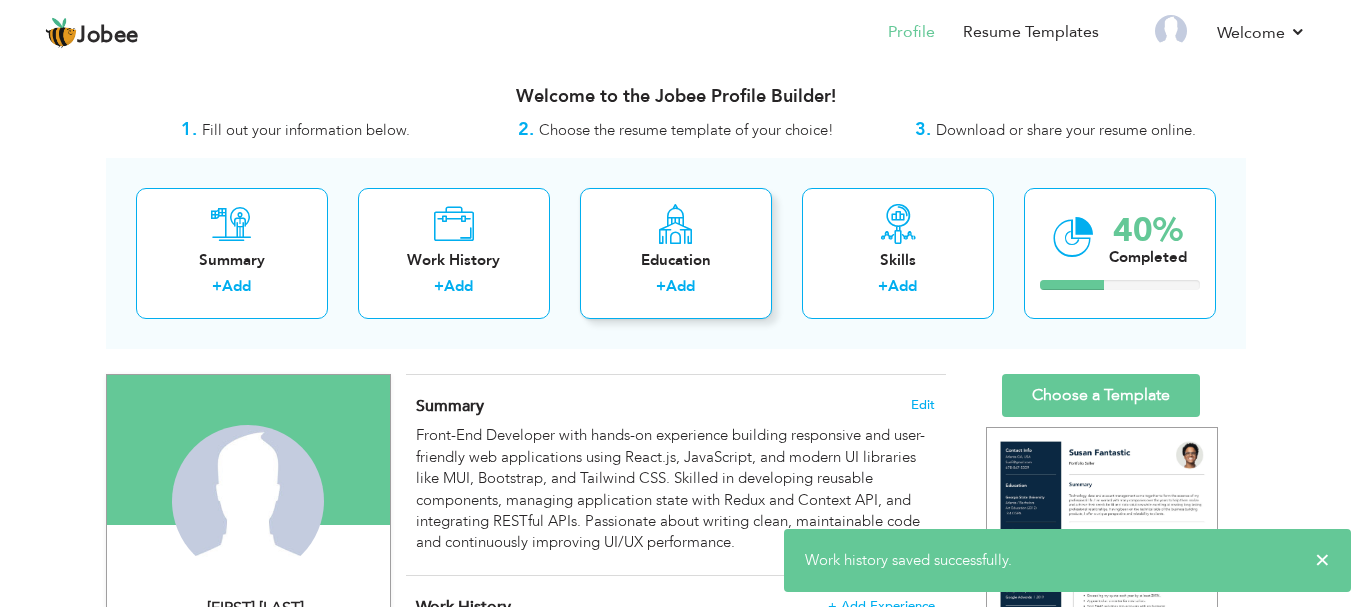 click on "Education" at bounding box center [676, 260] 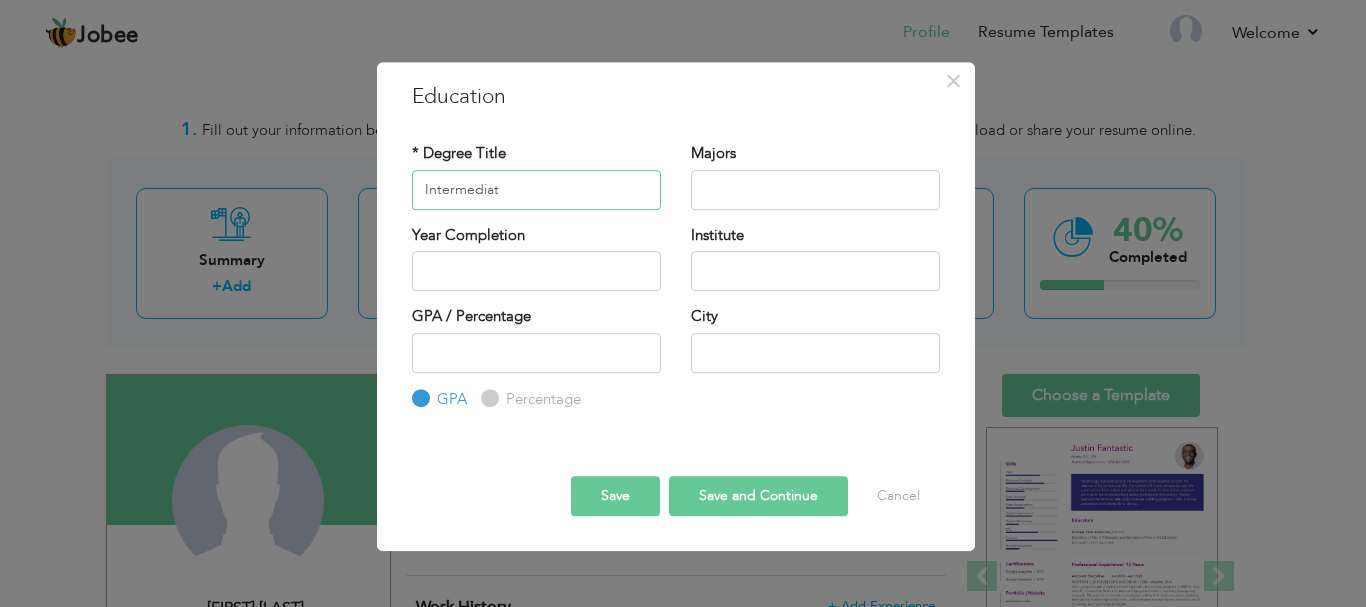 type on "Intermediate" 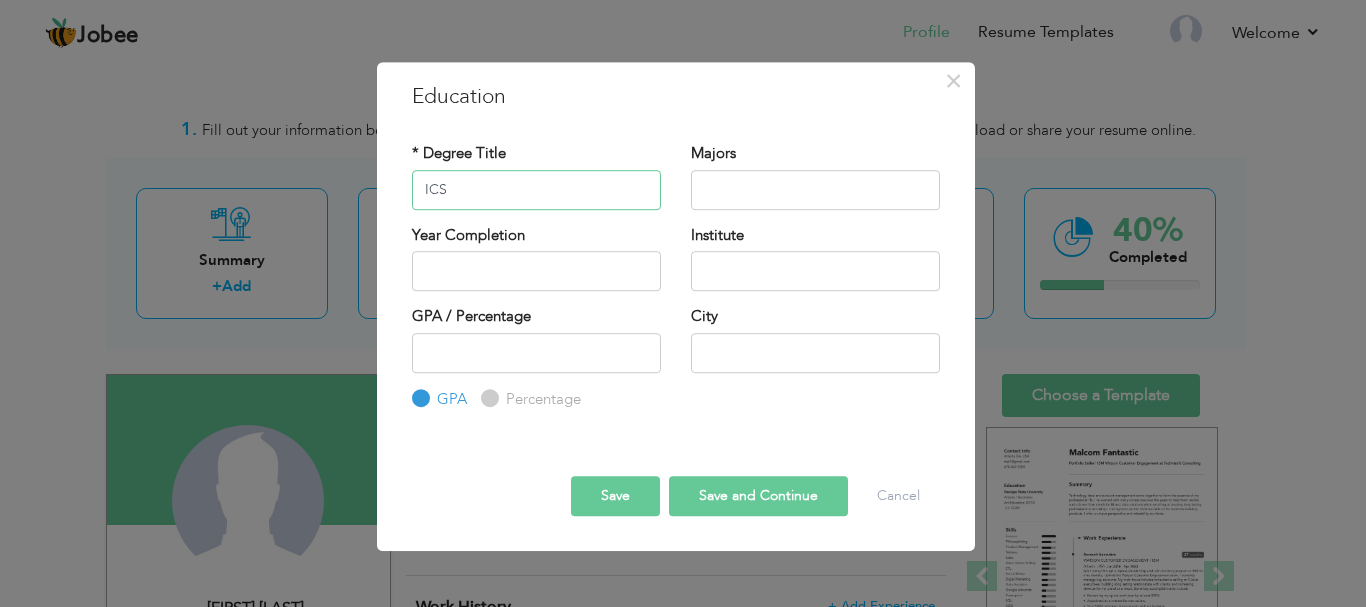 type on "ICS" 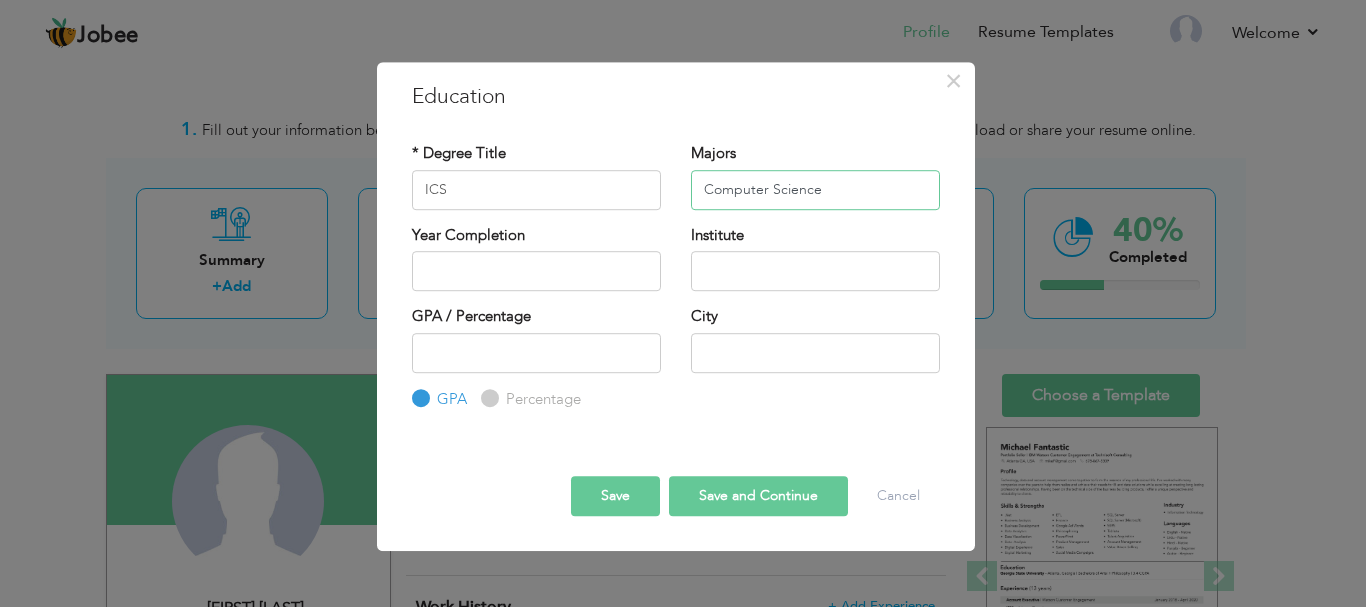 type on "Computer Science" 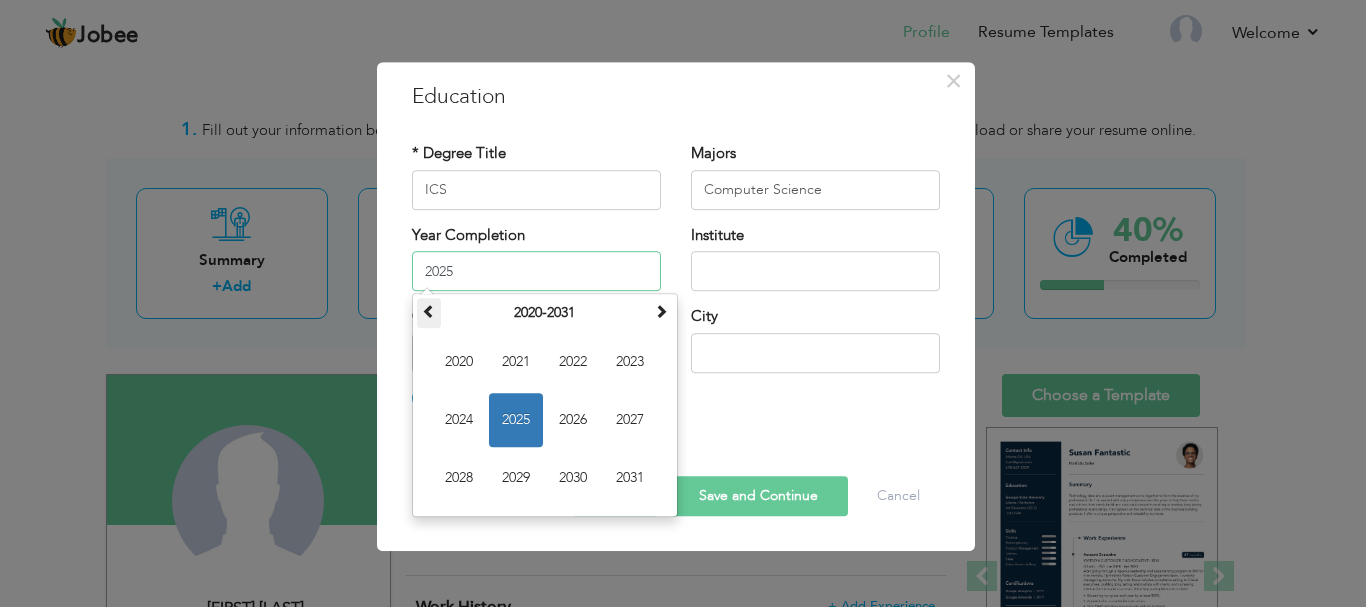 click at bounding box center [429, 311] 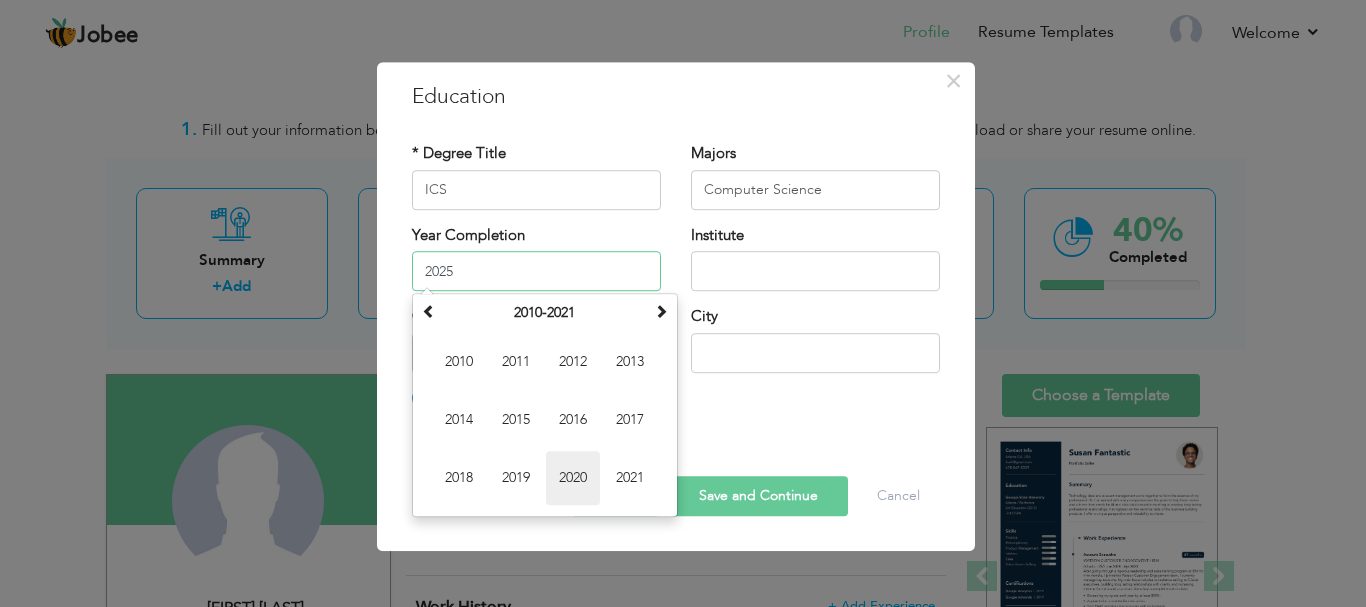 click on "2020" at bounding box center (573, 478) 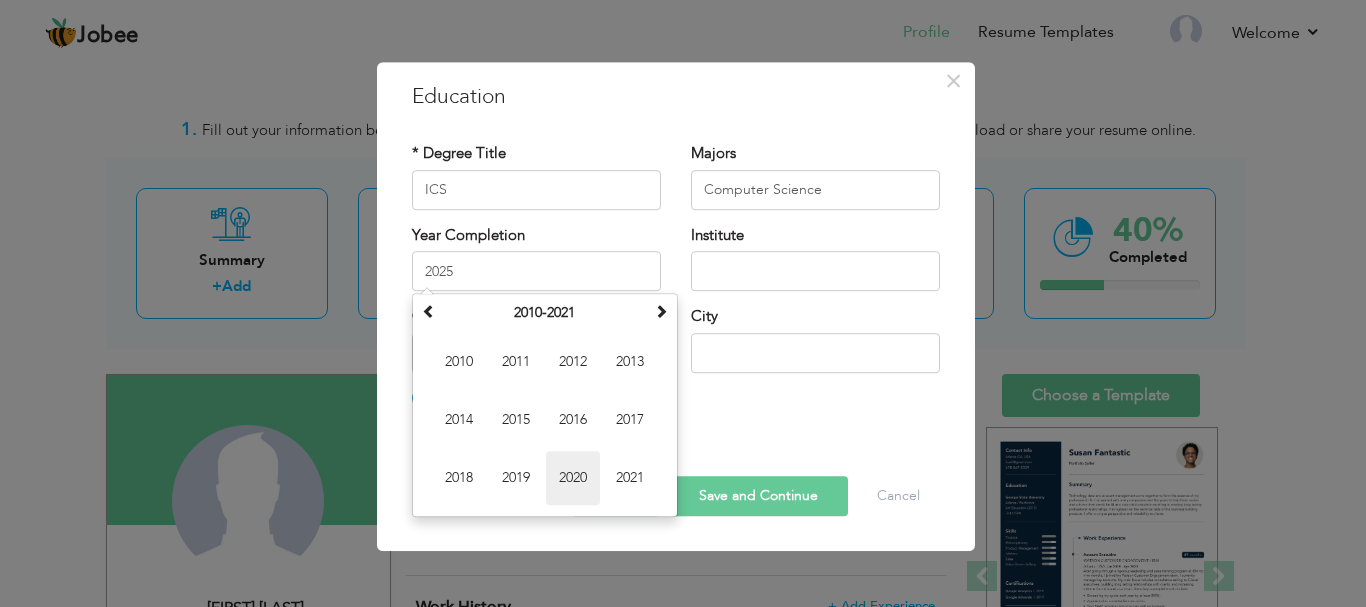 type on "2020" 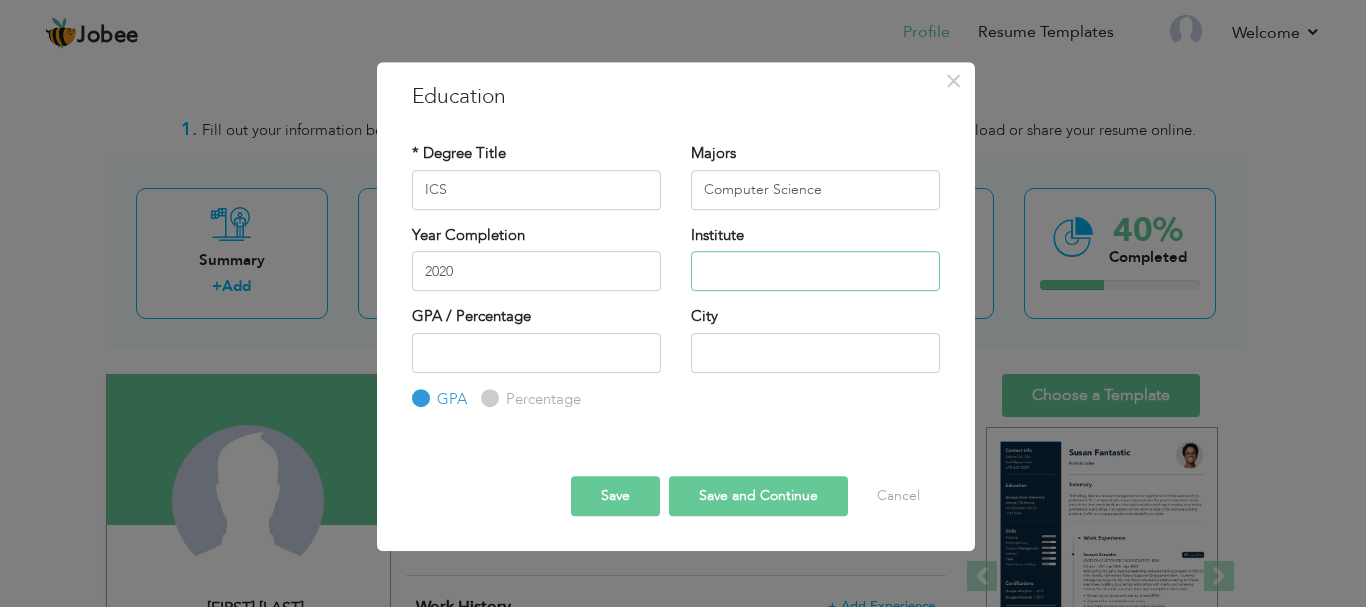 click at bounding box center (815, 271) 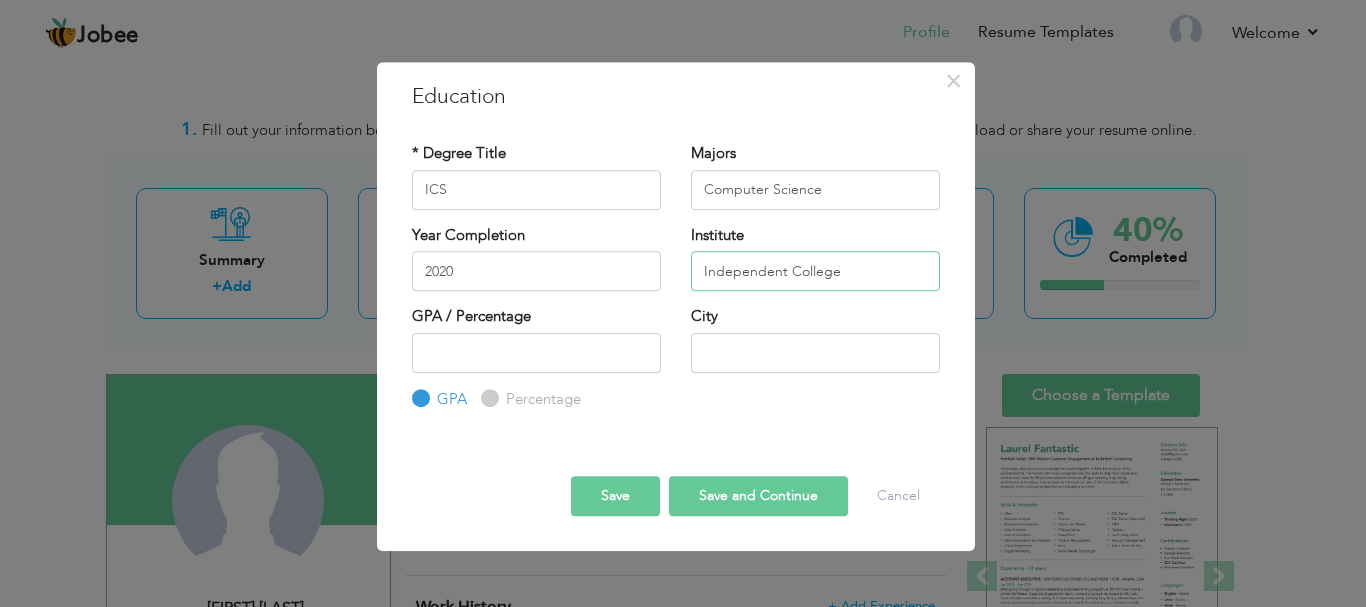 type on "Independent College" 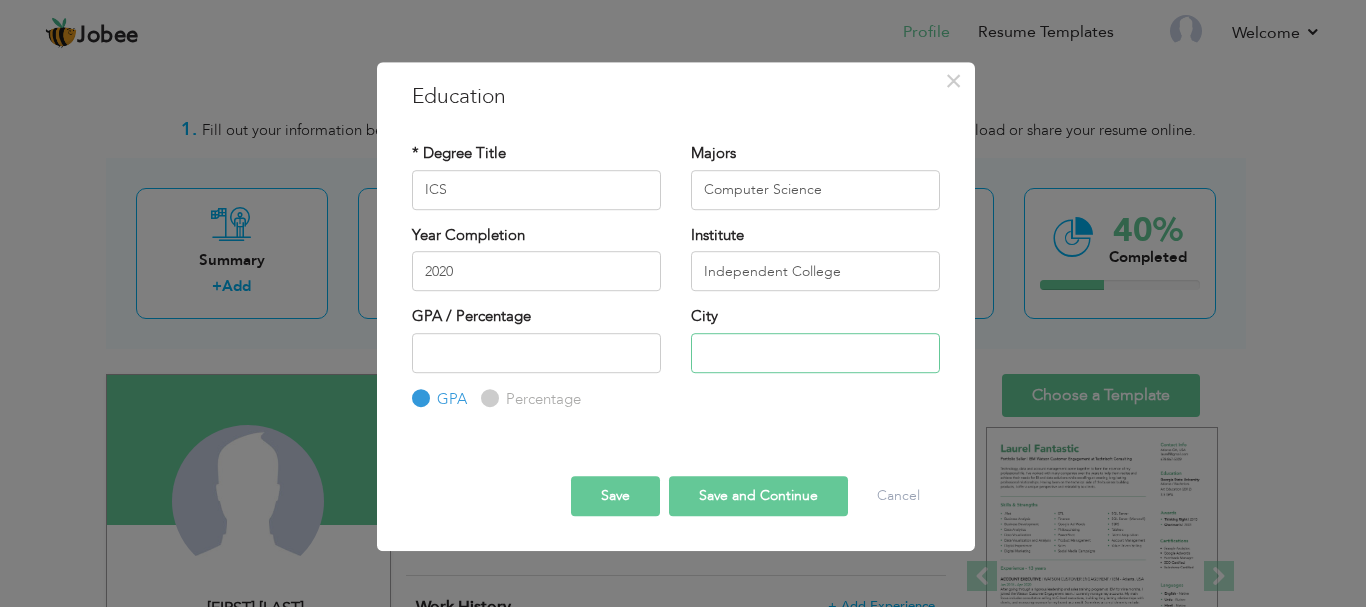 click at bounding box center (815, 353) 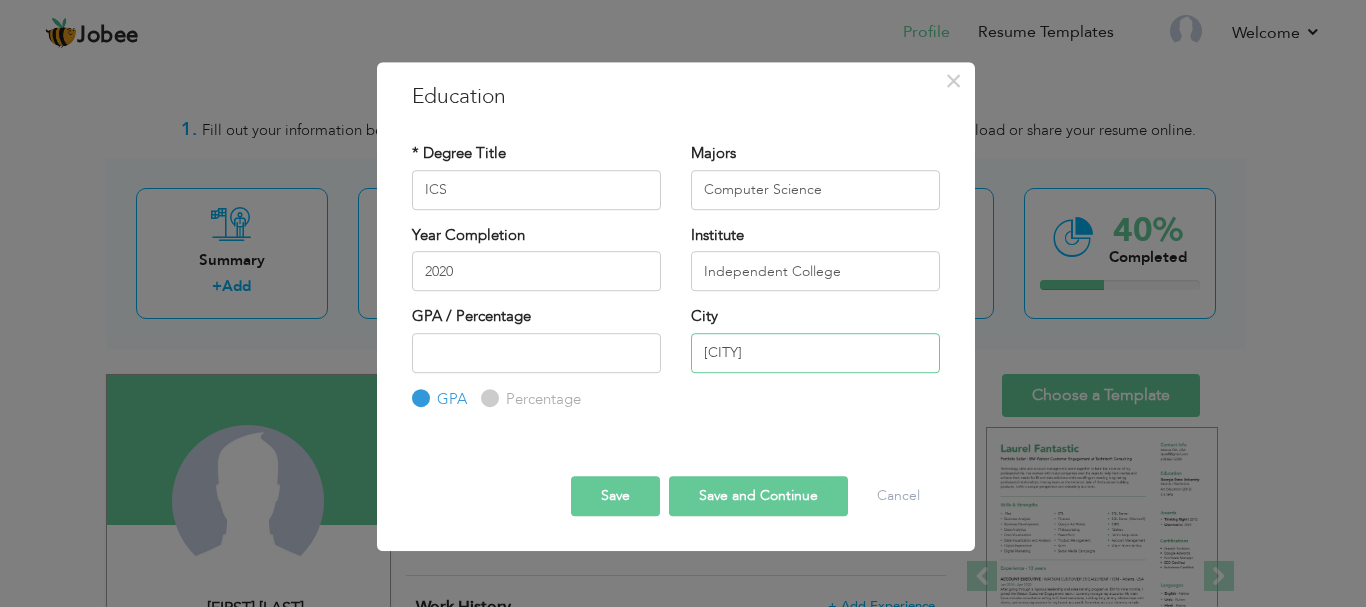 type on "[CITY]" 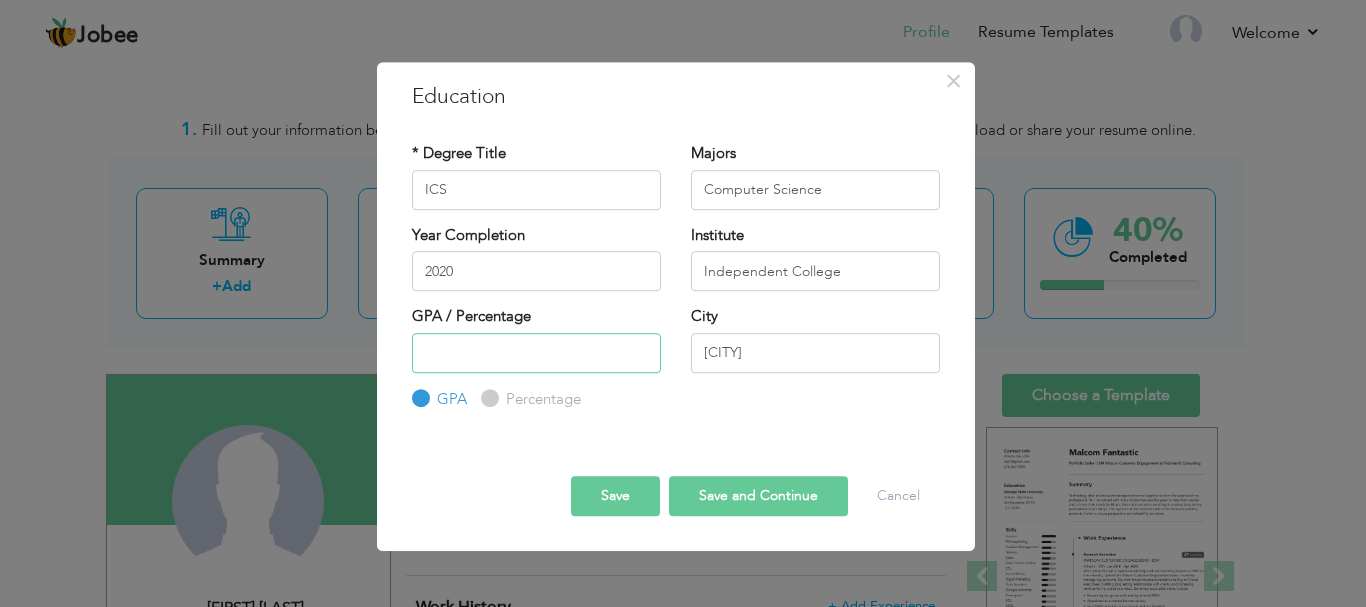 click at bounding box center (536, 353) 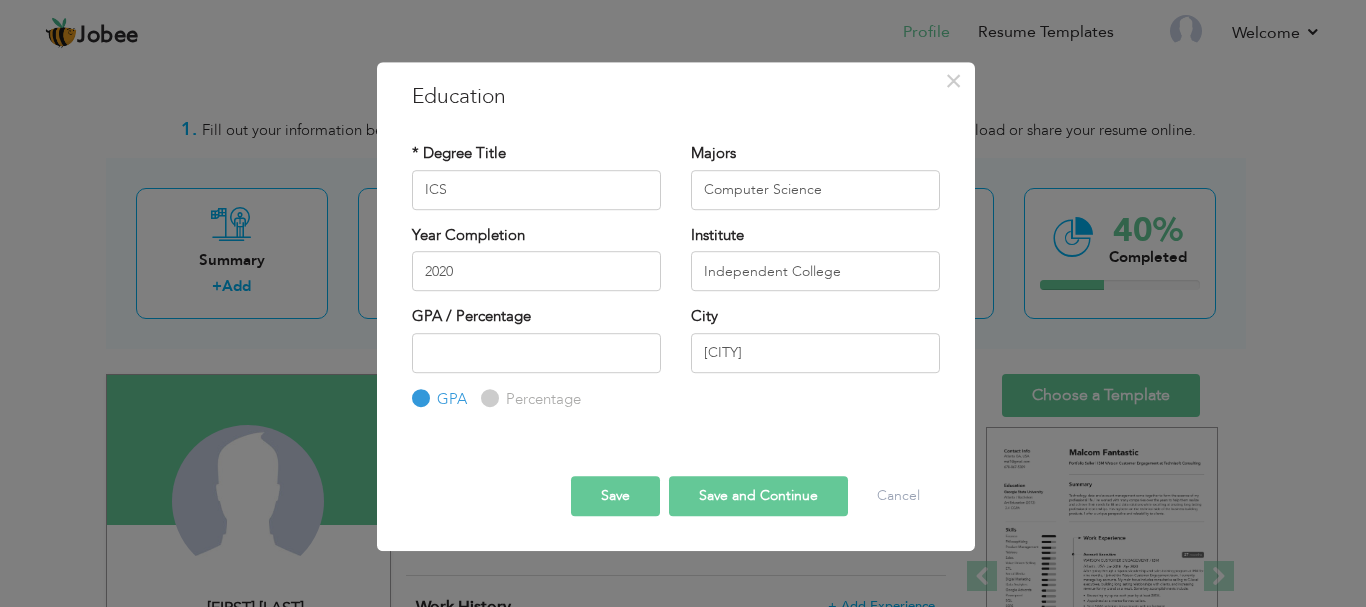 click on "Percentage" at bounding box center (487, 398) 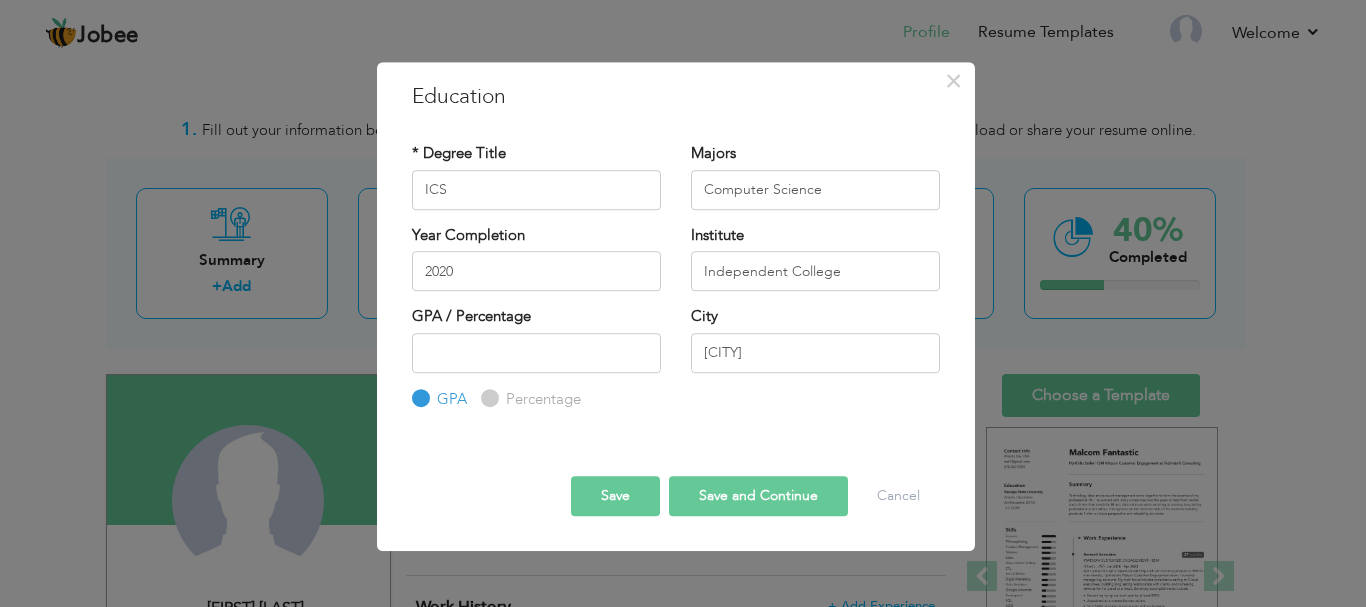 radio on "true" 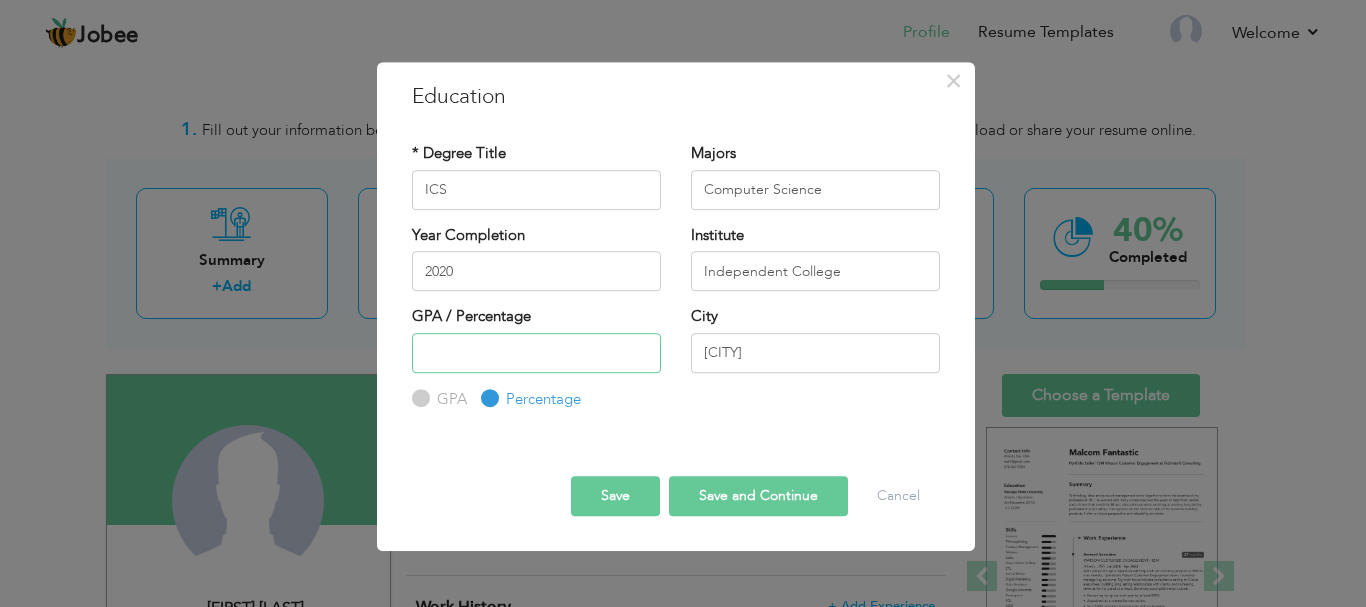 click at bounding box center (536, 353) 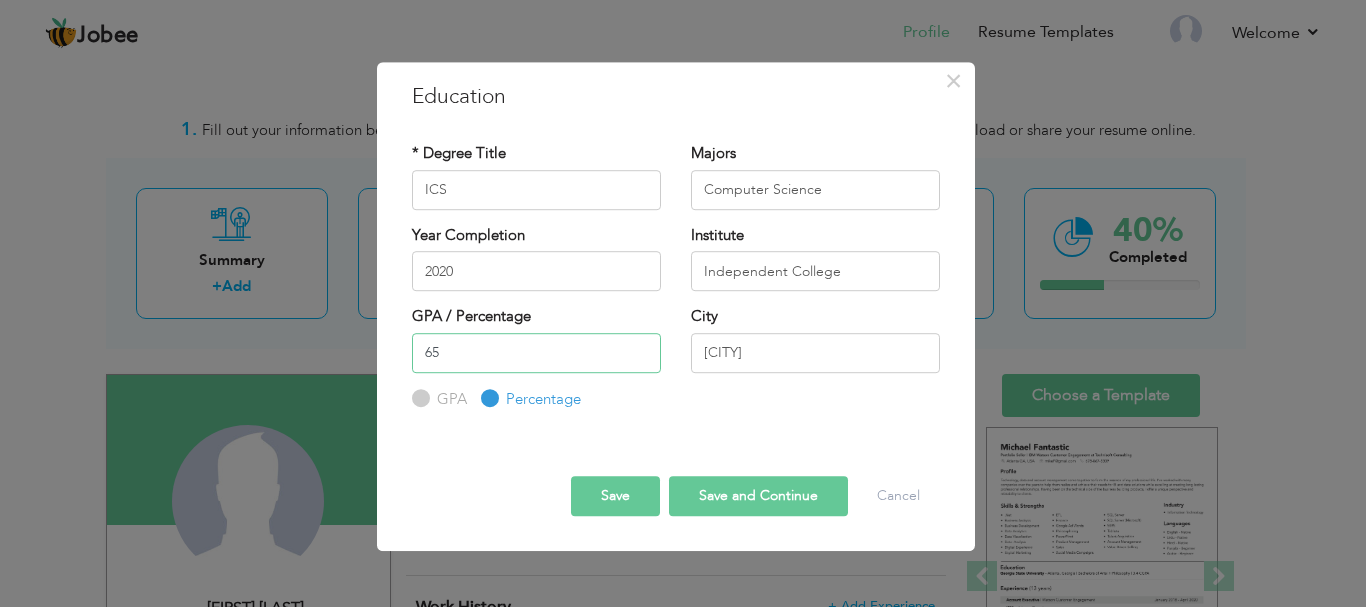 type on "65" 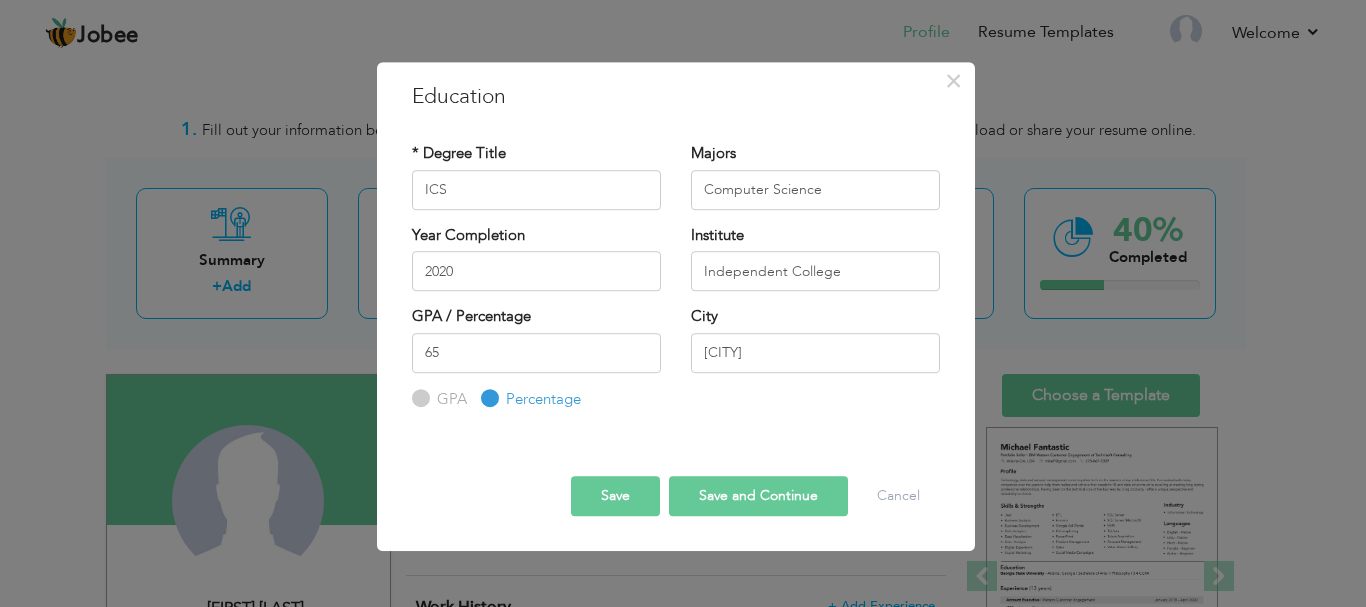 click on "Save and Continue" at bounding box center [758, 496] 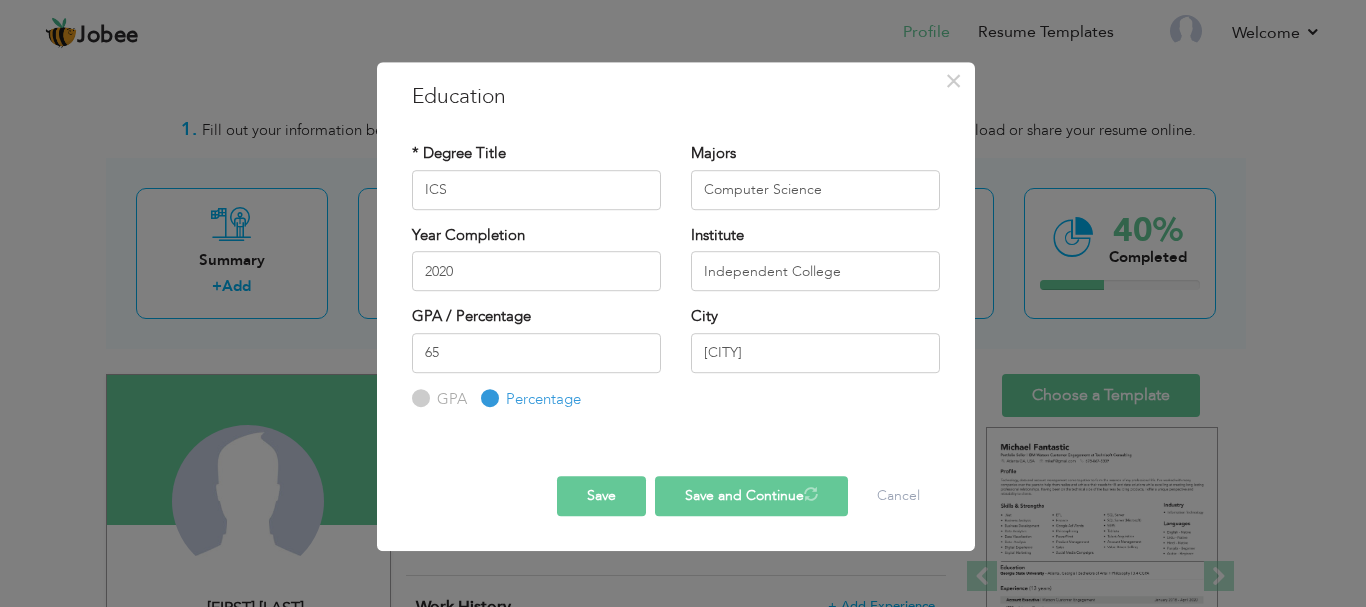 type 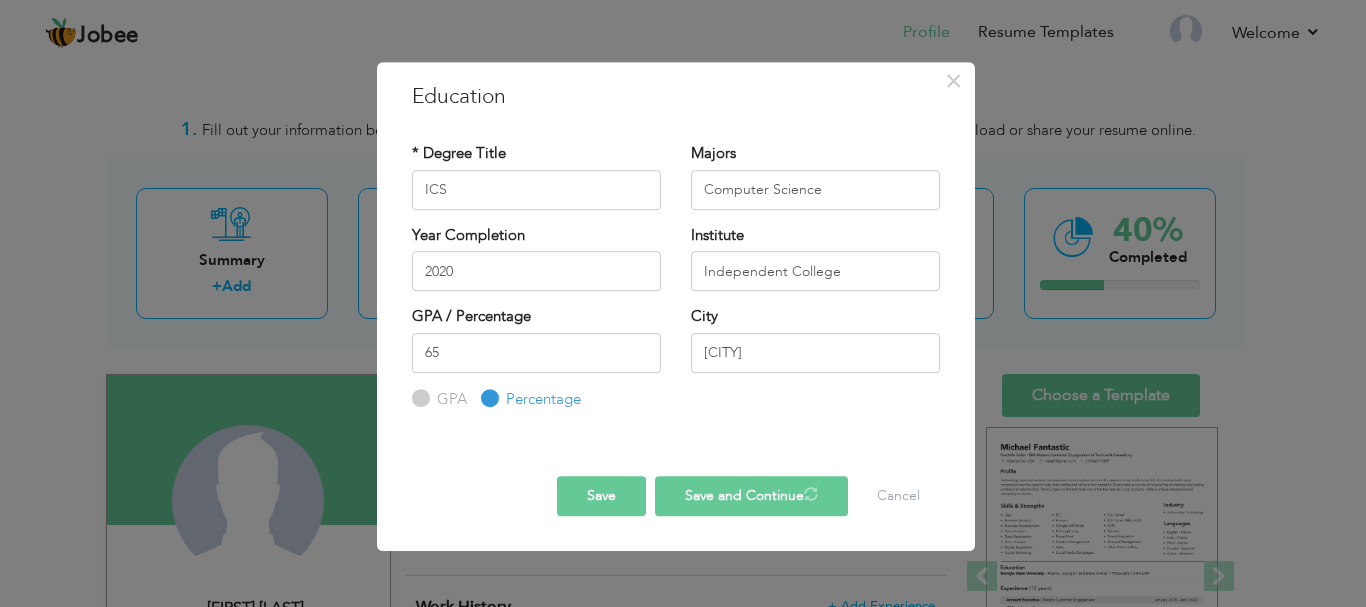 type 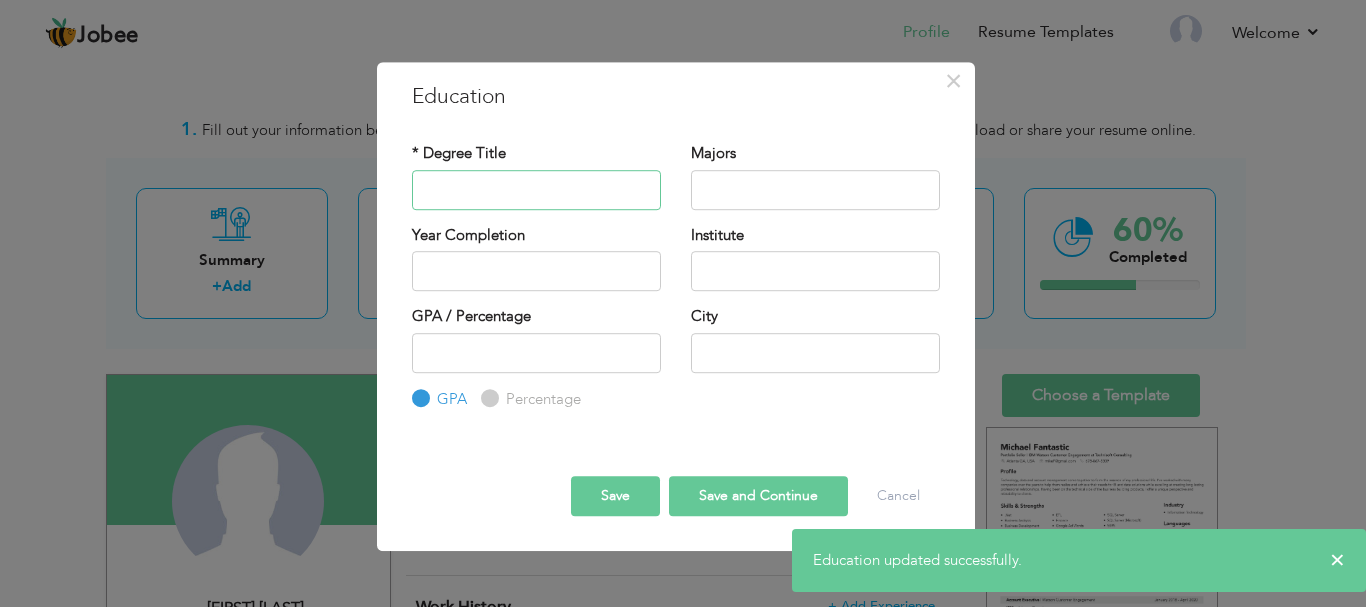 click at bounding box center (536, 190) 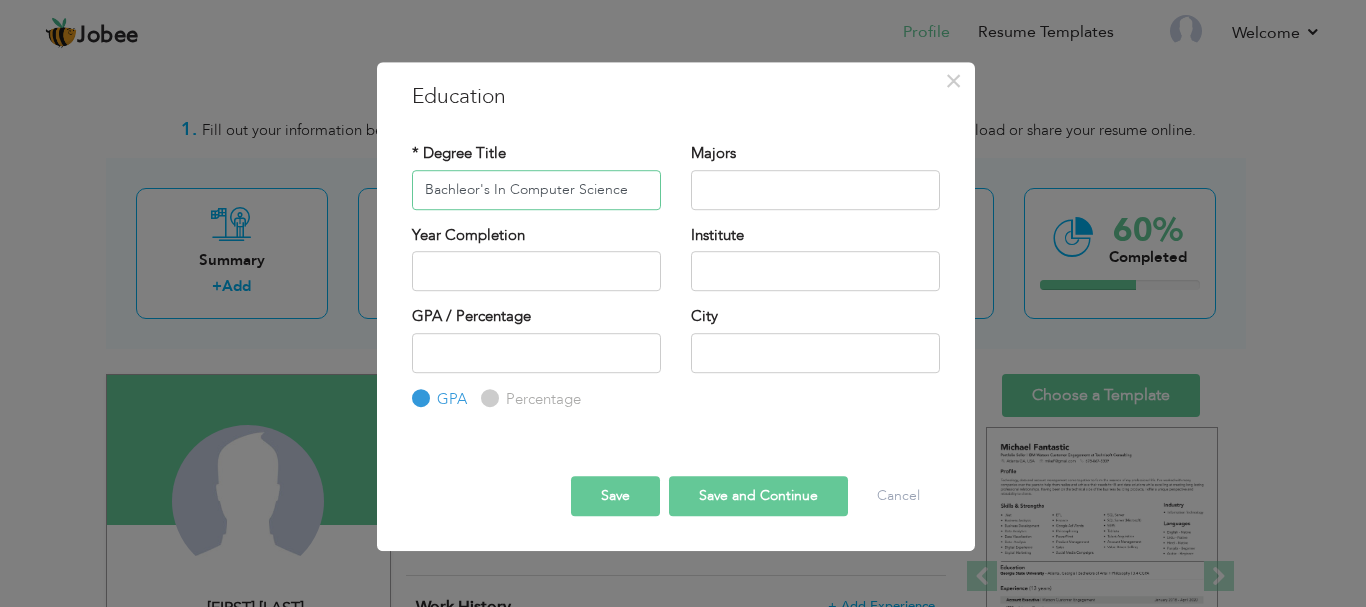 type on "Bachleor's In Computer Science" 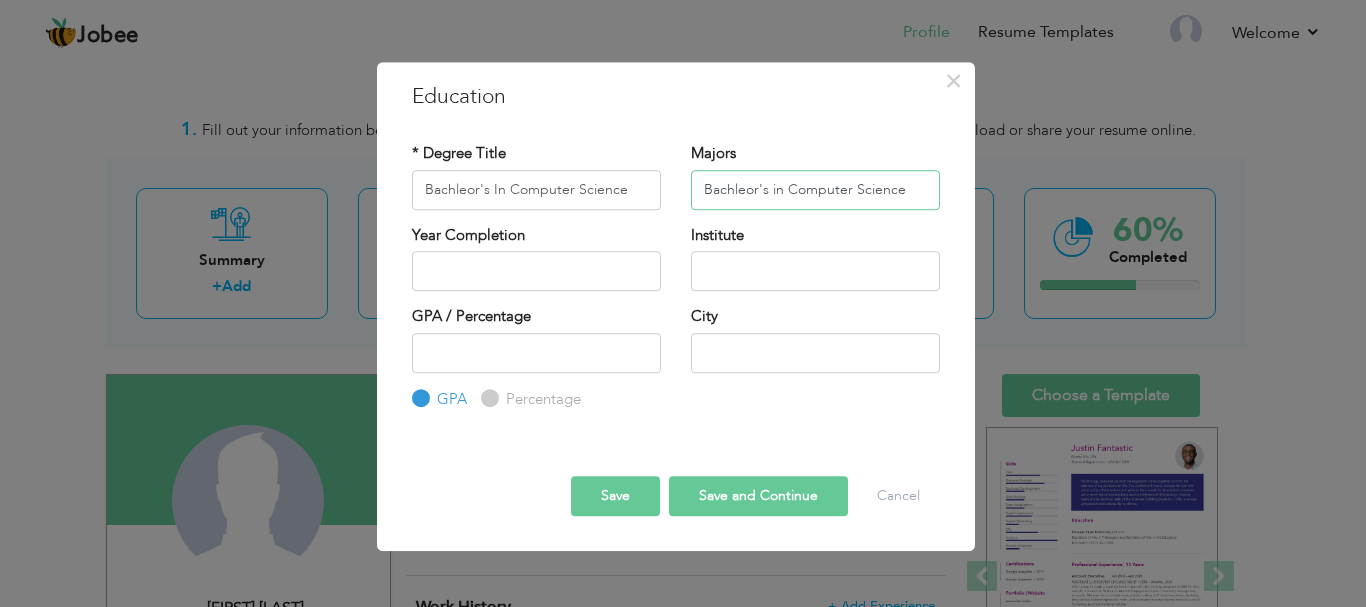 type on "Bachleor's in Computer Science" 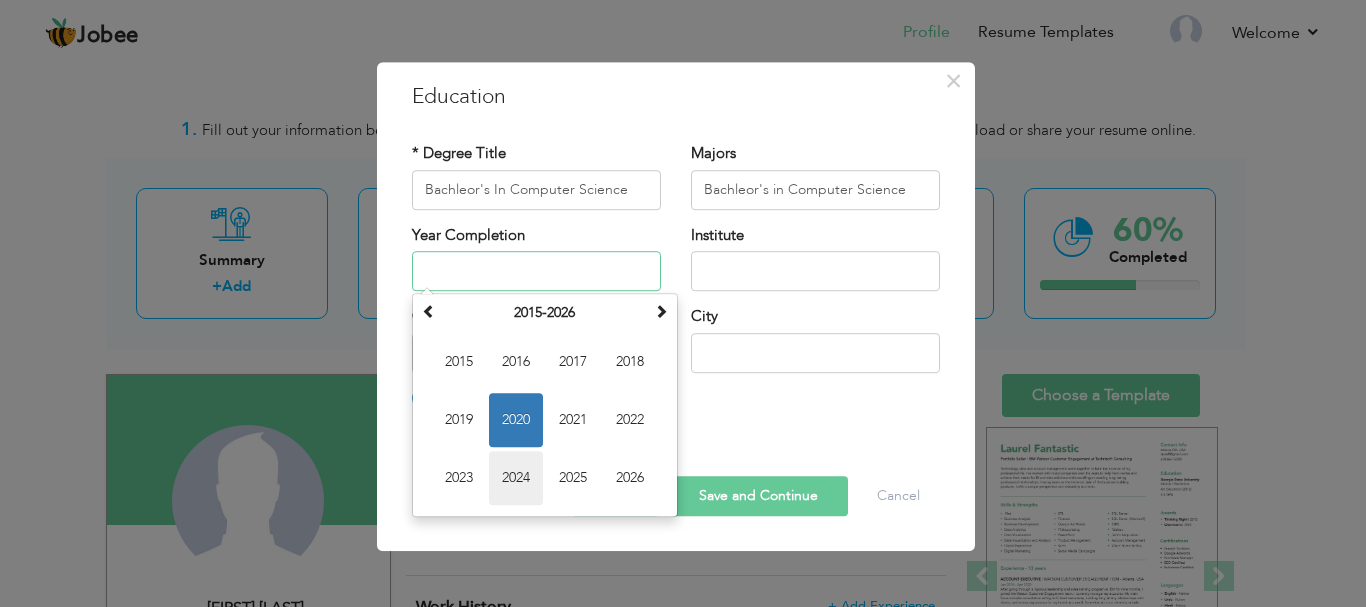click on "2024" at bounding box center [516, 478] 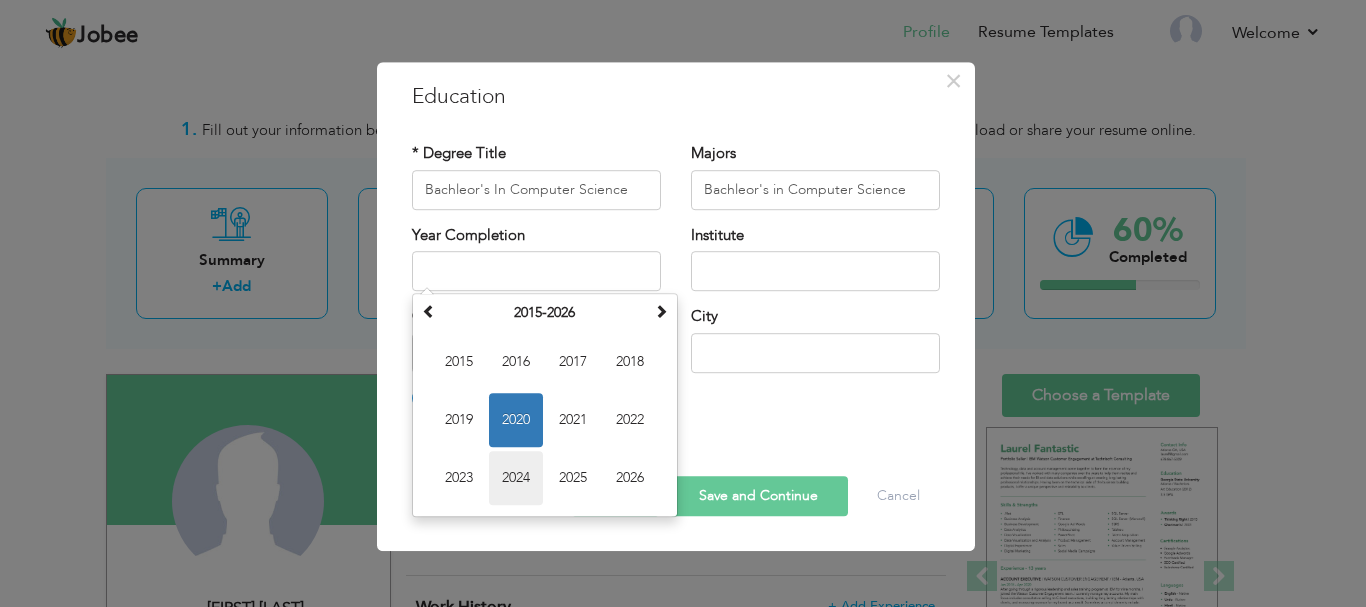 type on "2024" 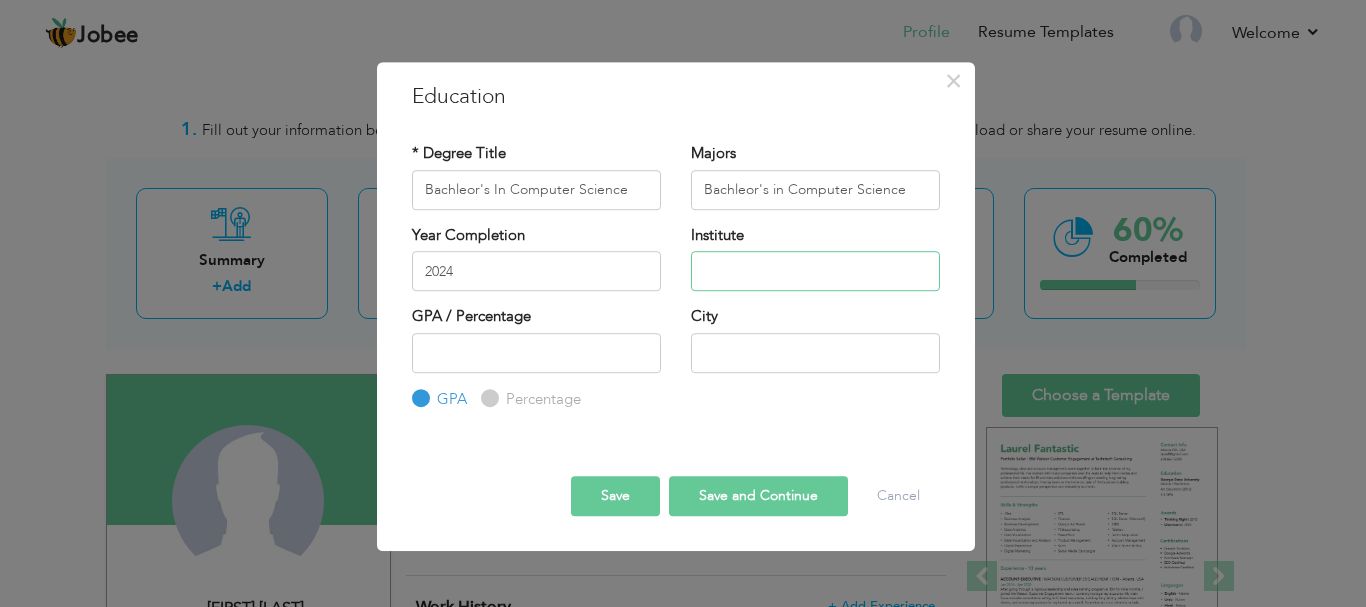 click at bounding box center [815, 271] 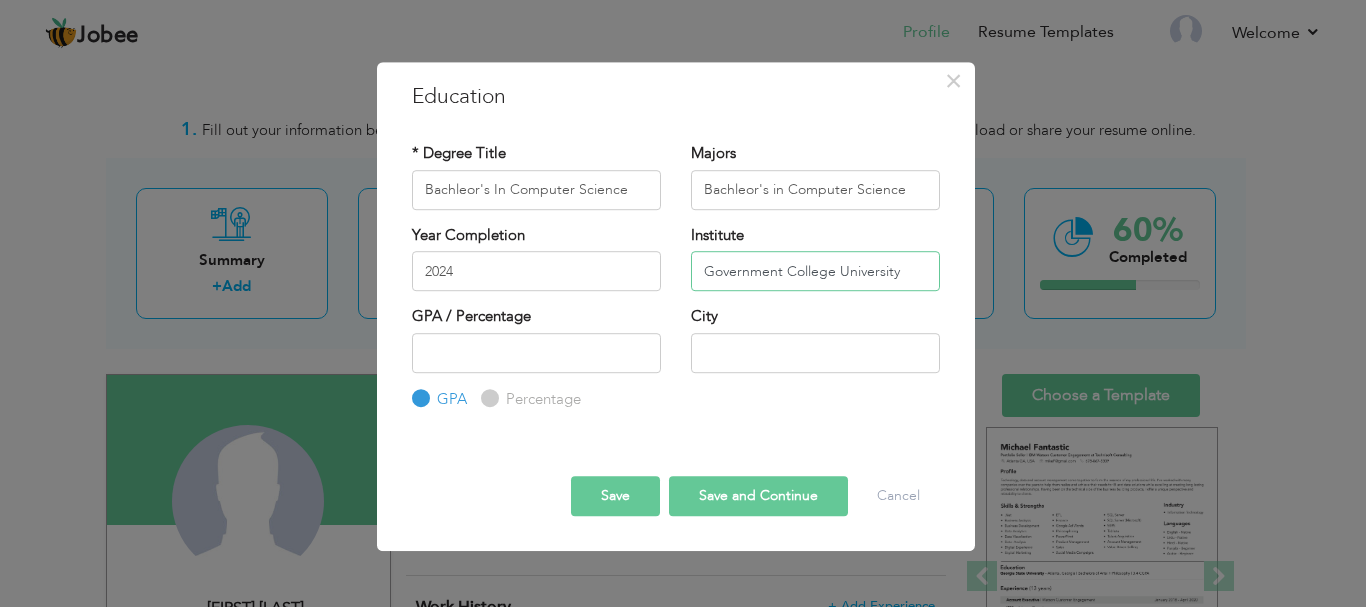 type on "Government College University" 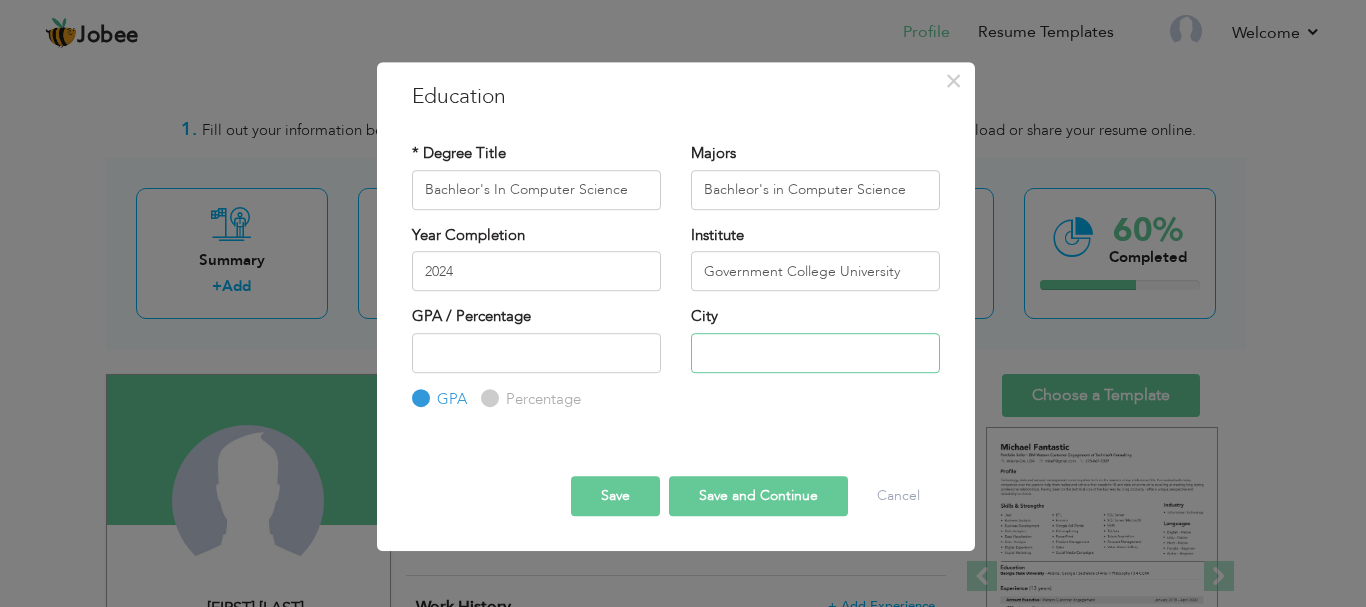 click at bounding box center [815, 353] 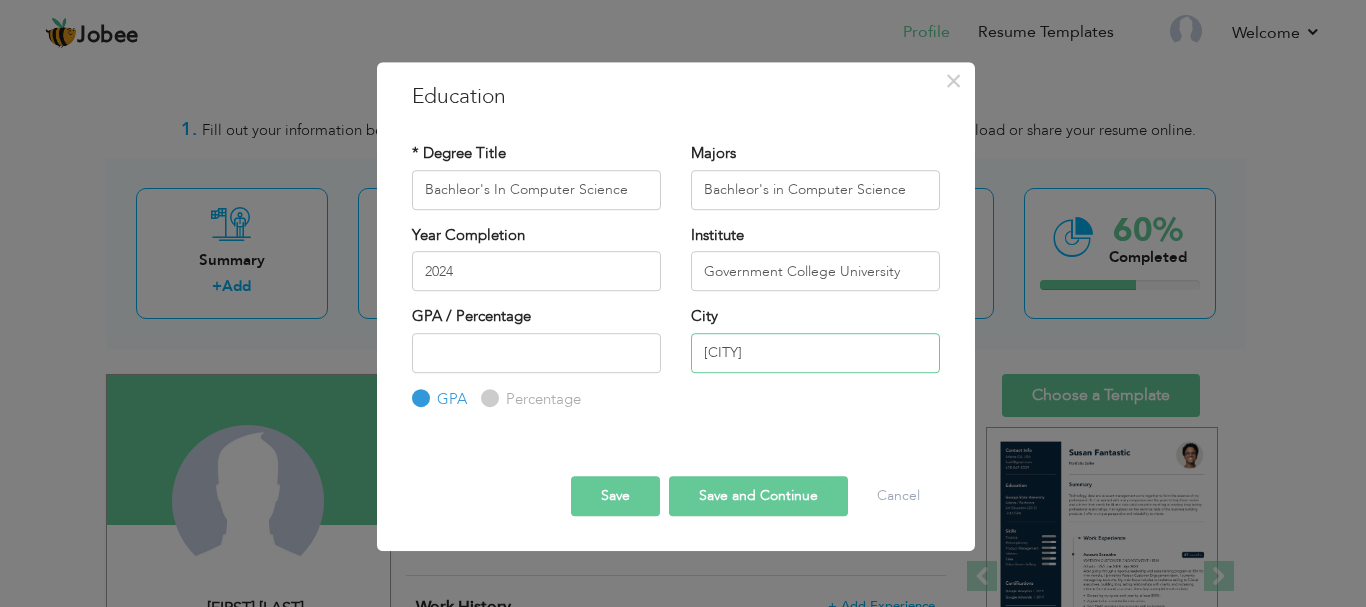 type on "[CITY]" 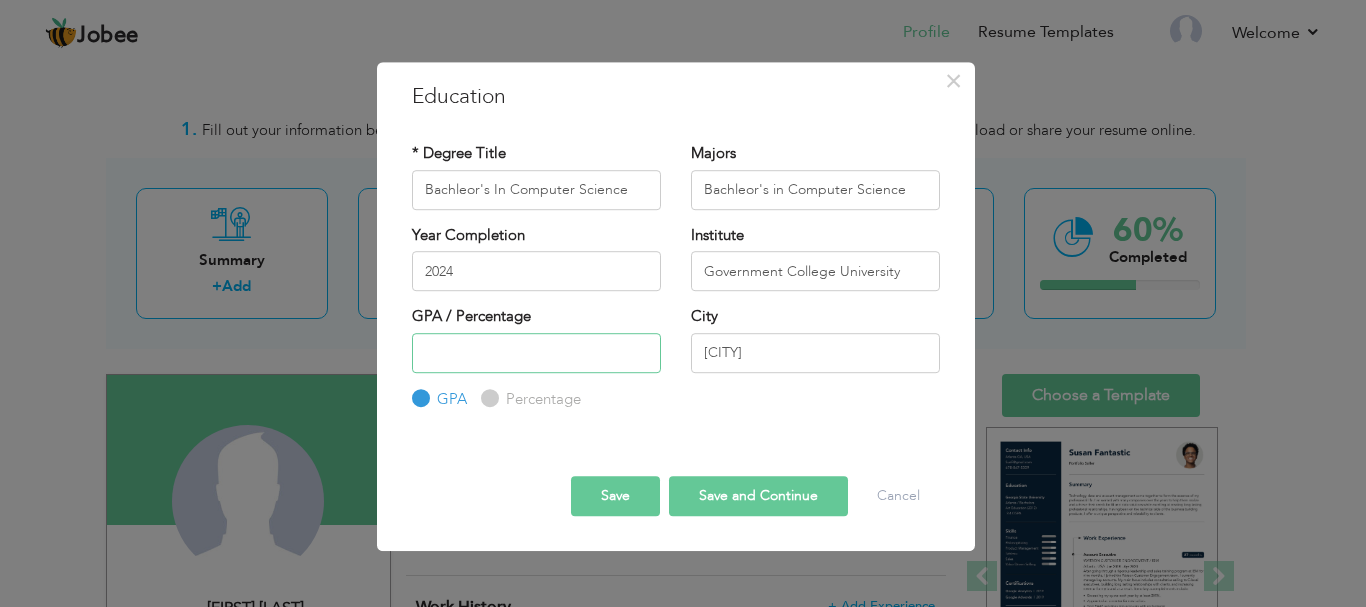 click at bounding box center (536, 353) 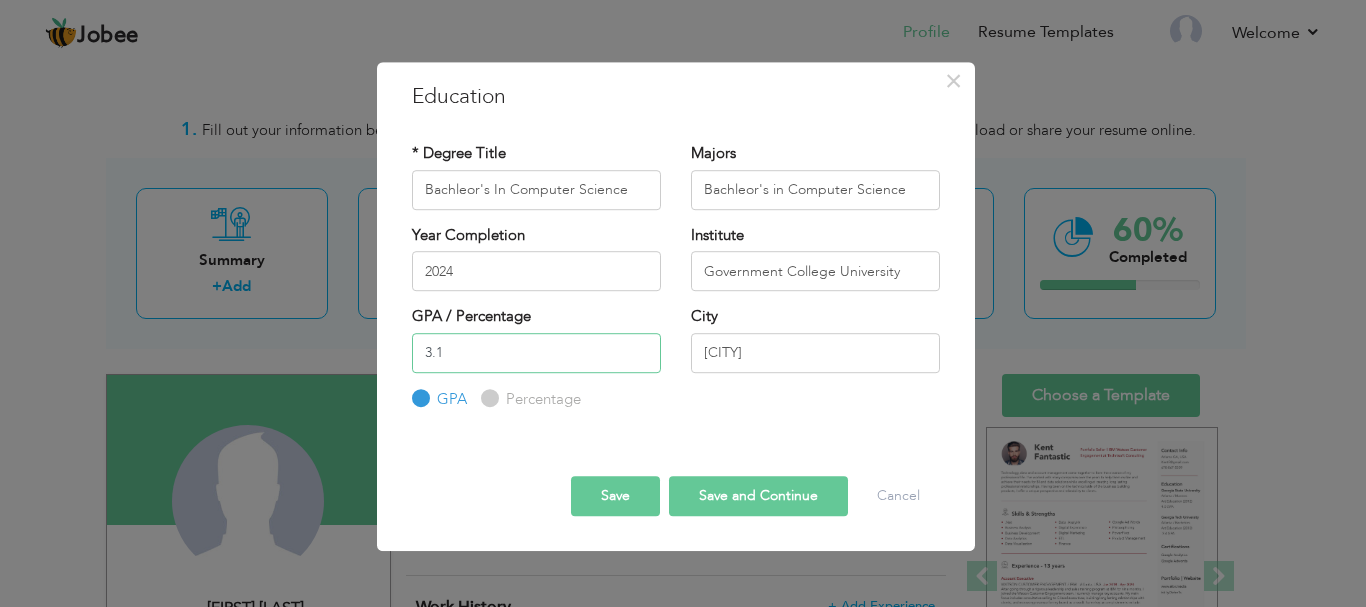 type on "3.1" 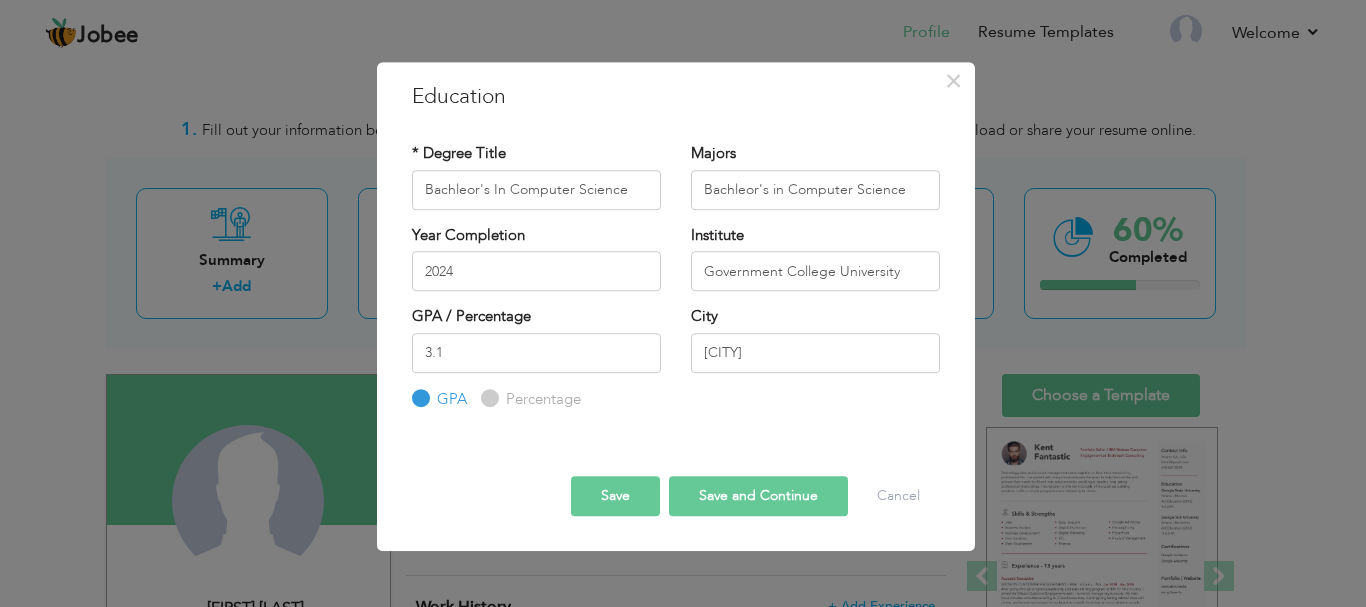 click on "Save" at bounding box center (615, 496) 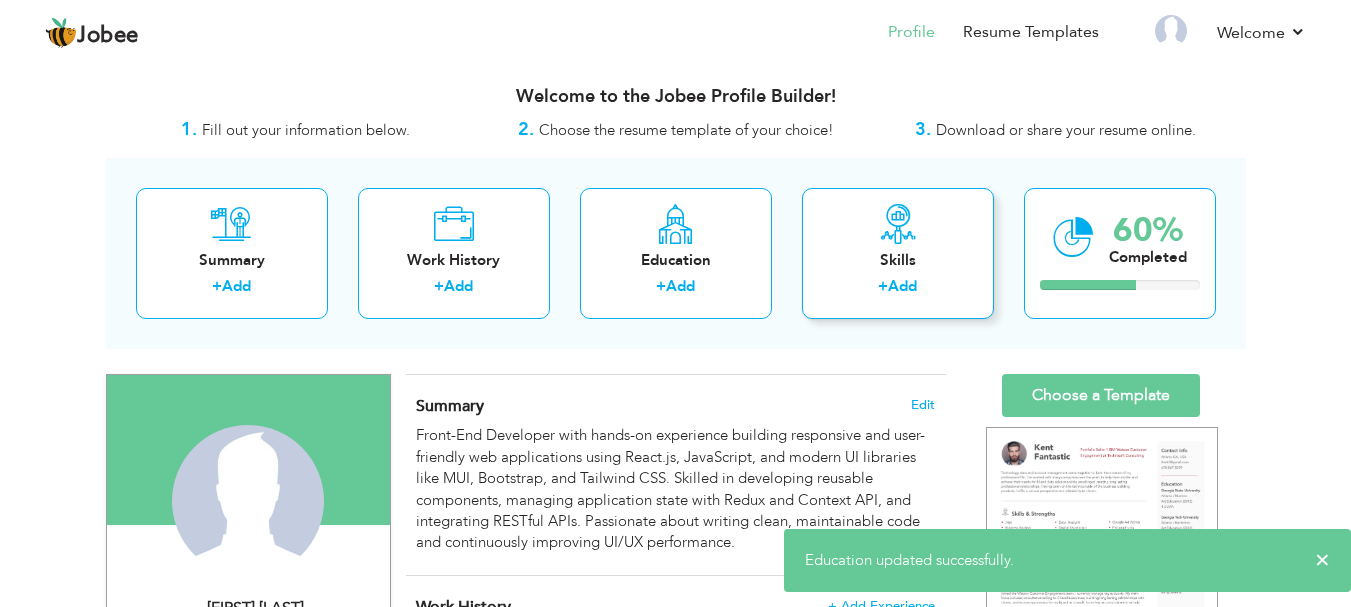 click on "Skills" at bounding box center (898, 260) 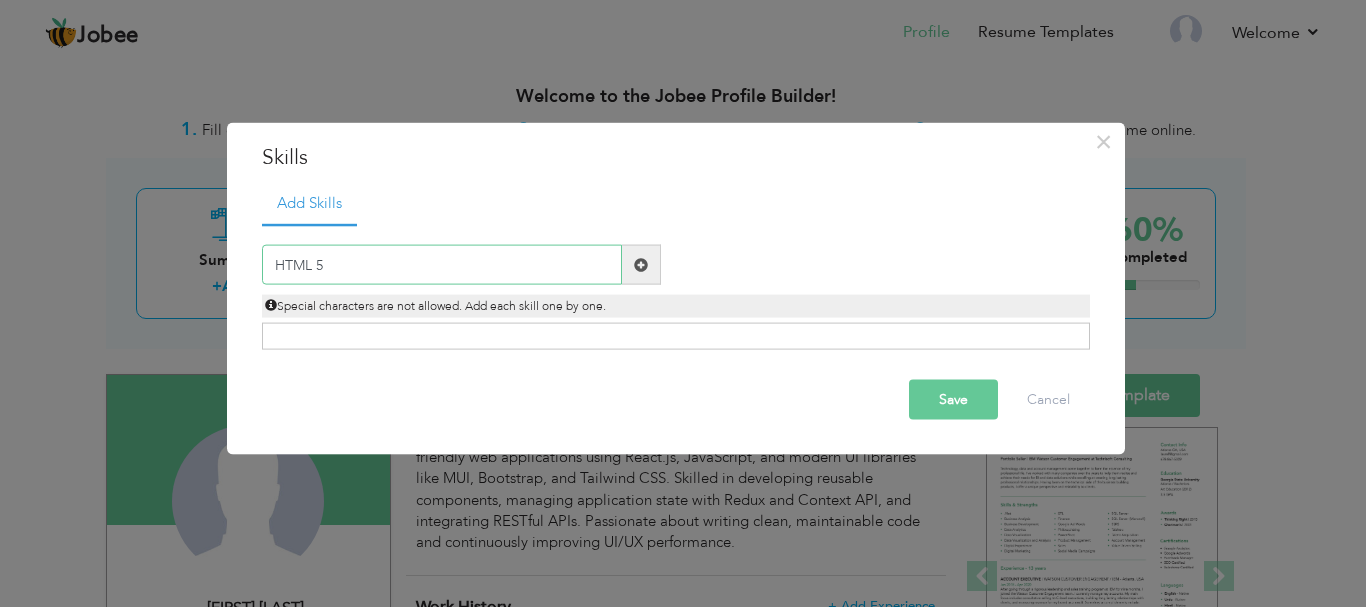 type on "HTML 5" 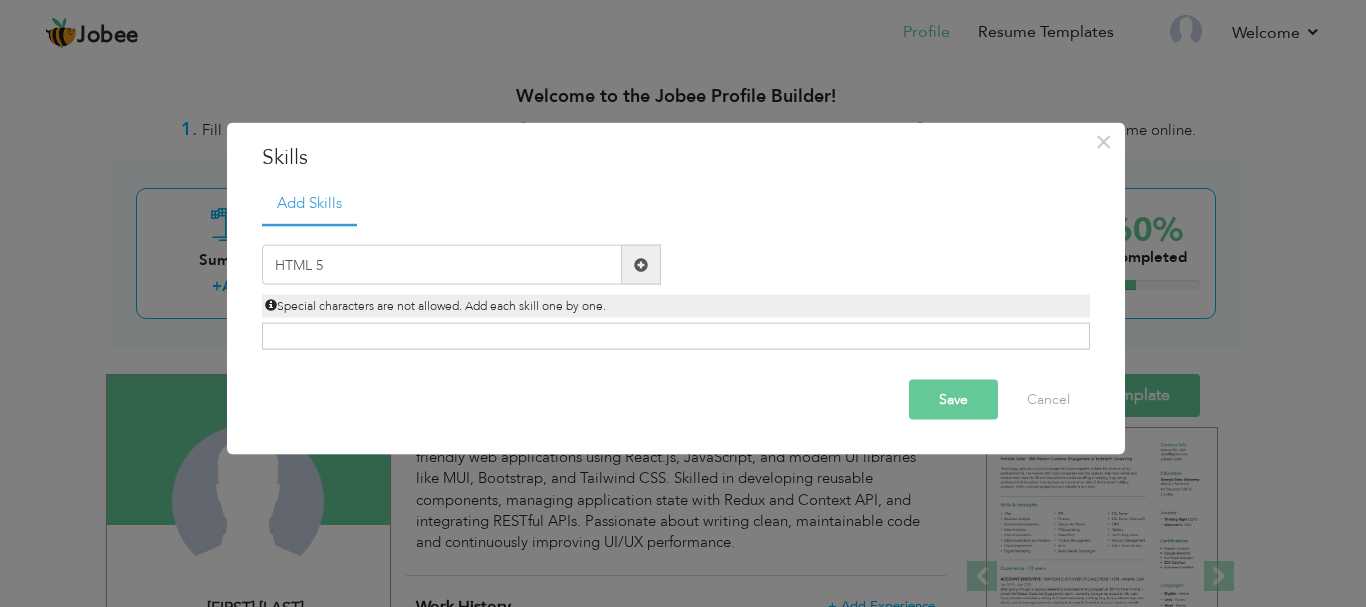 click at bounding box center [641, 264] 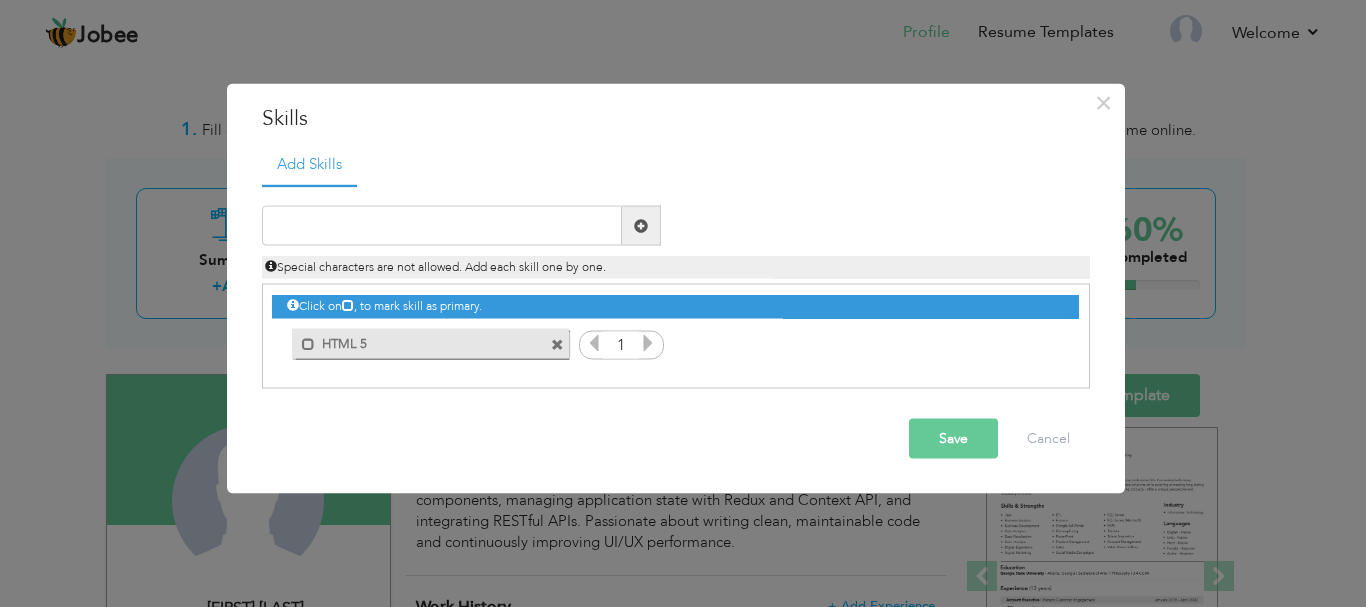 click at bounding box center [648, 343] 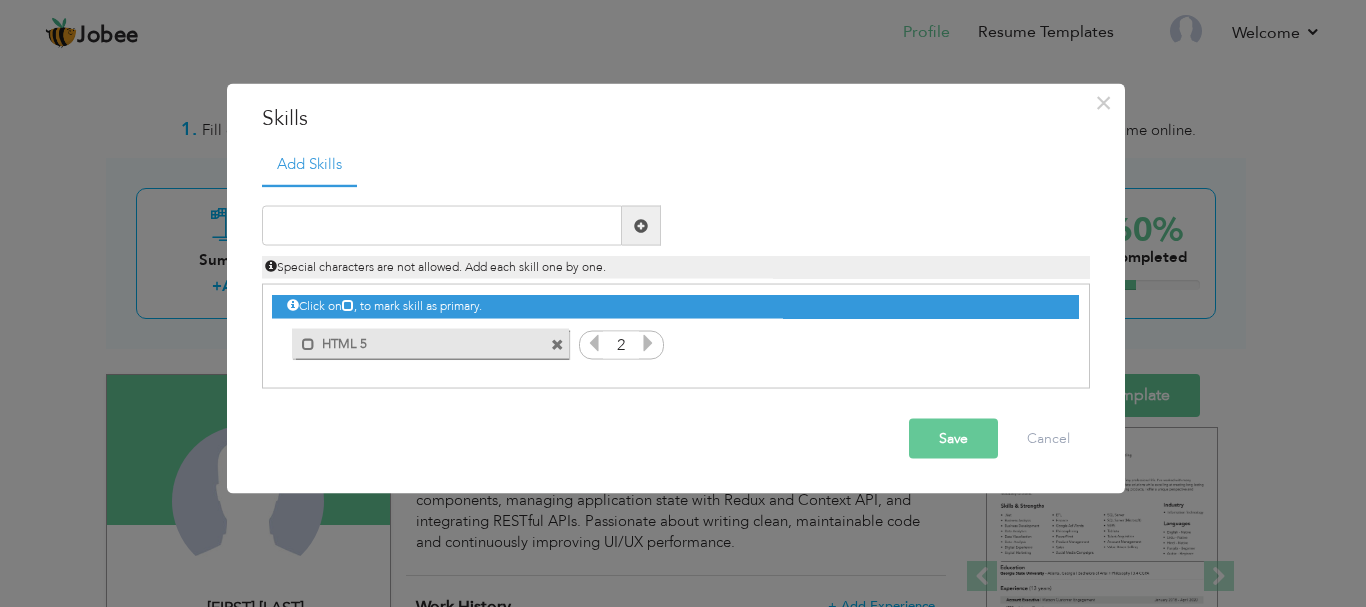 click at bounding box center [594, 343] 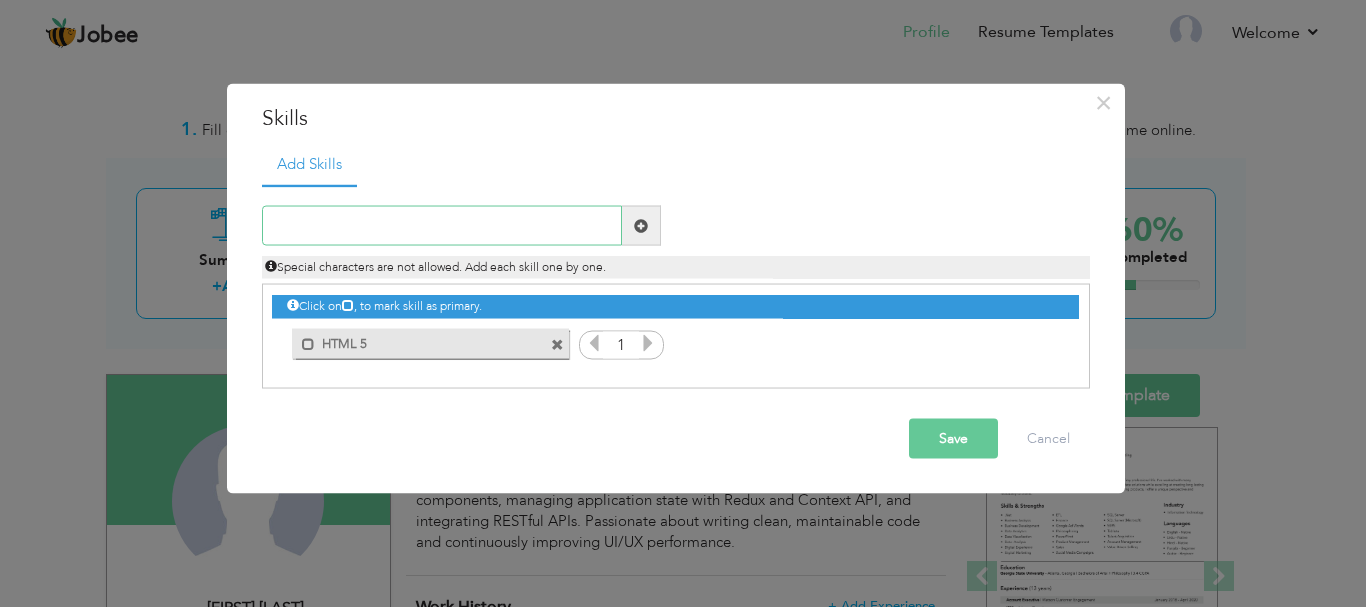 click at bounding box center (442, 226) 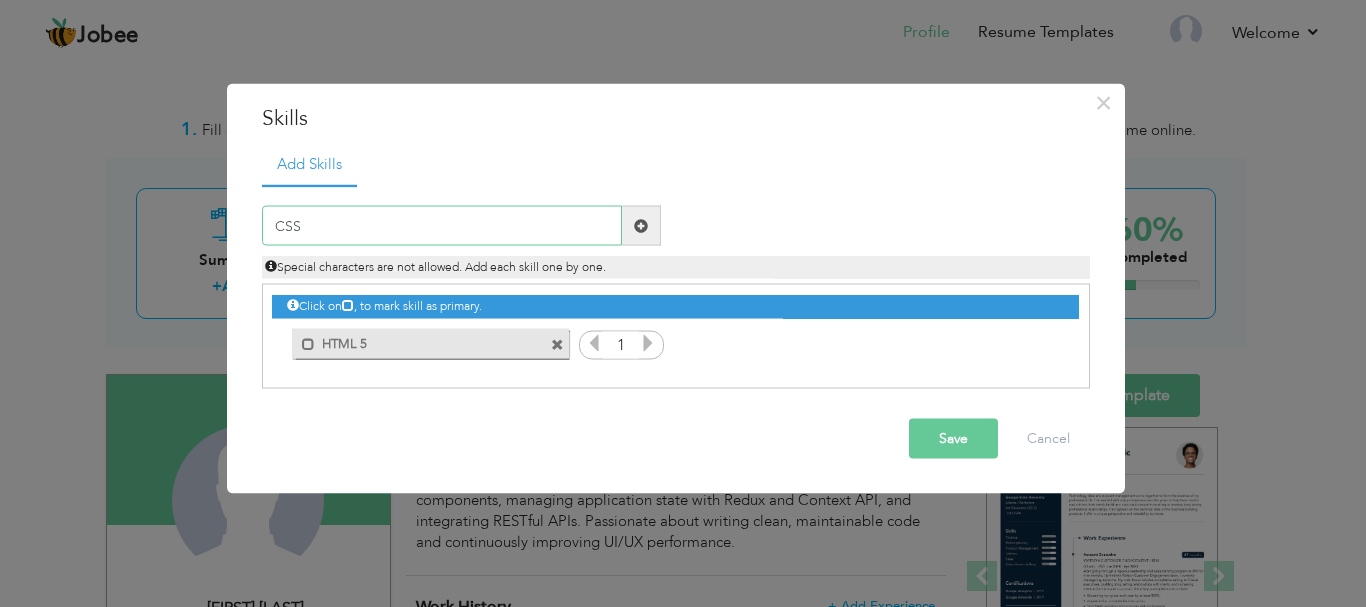 type on "CSS 3" 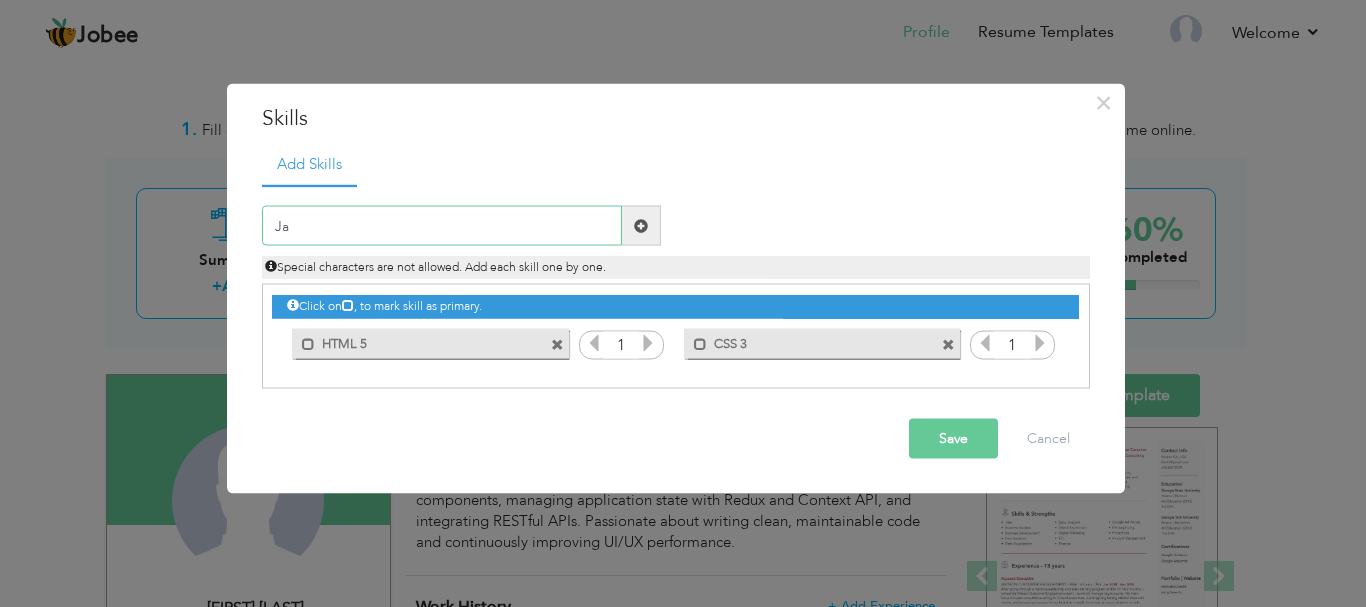 type on "J" 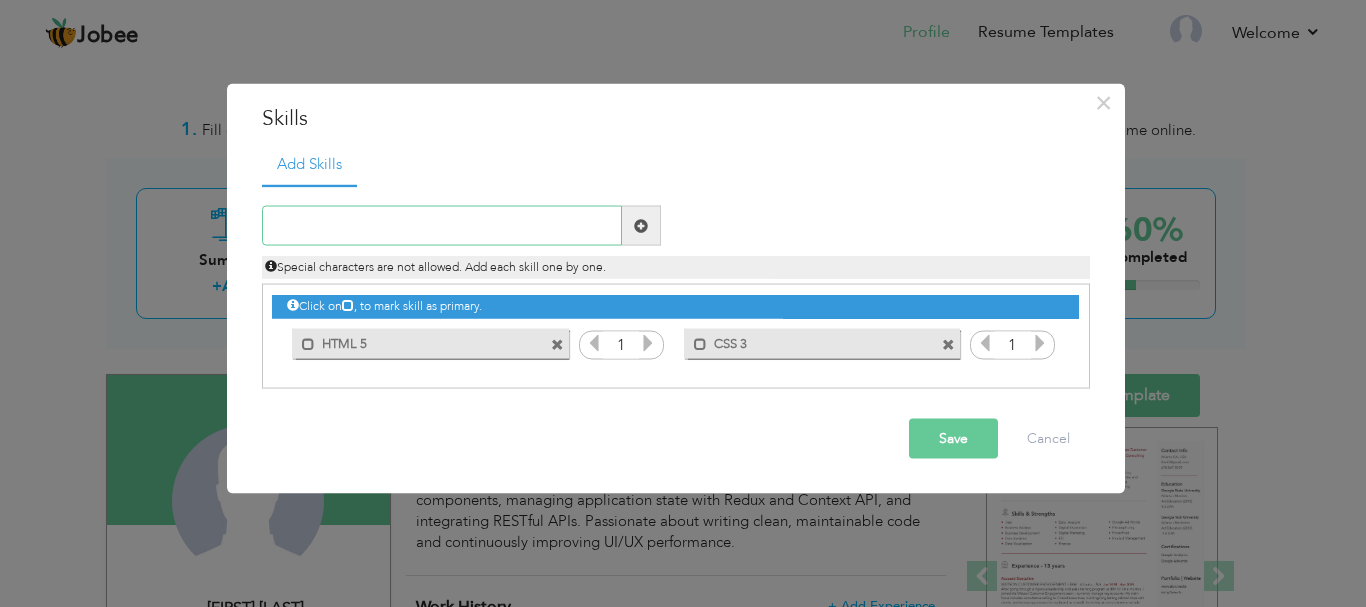 type on "A" 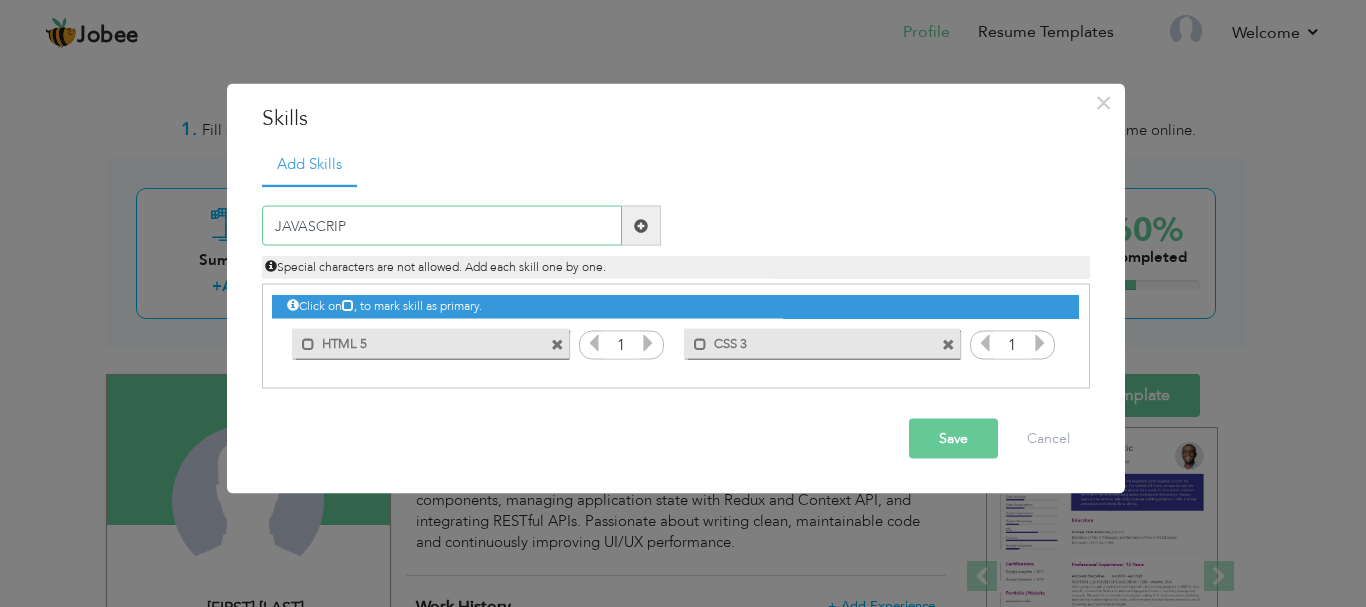 type on "JAVASCRIPT" 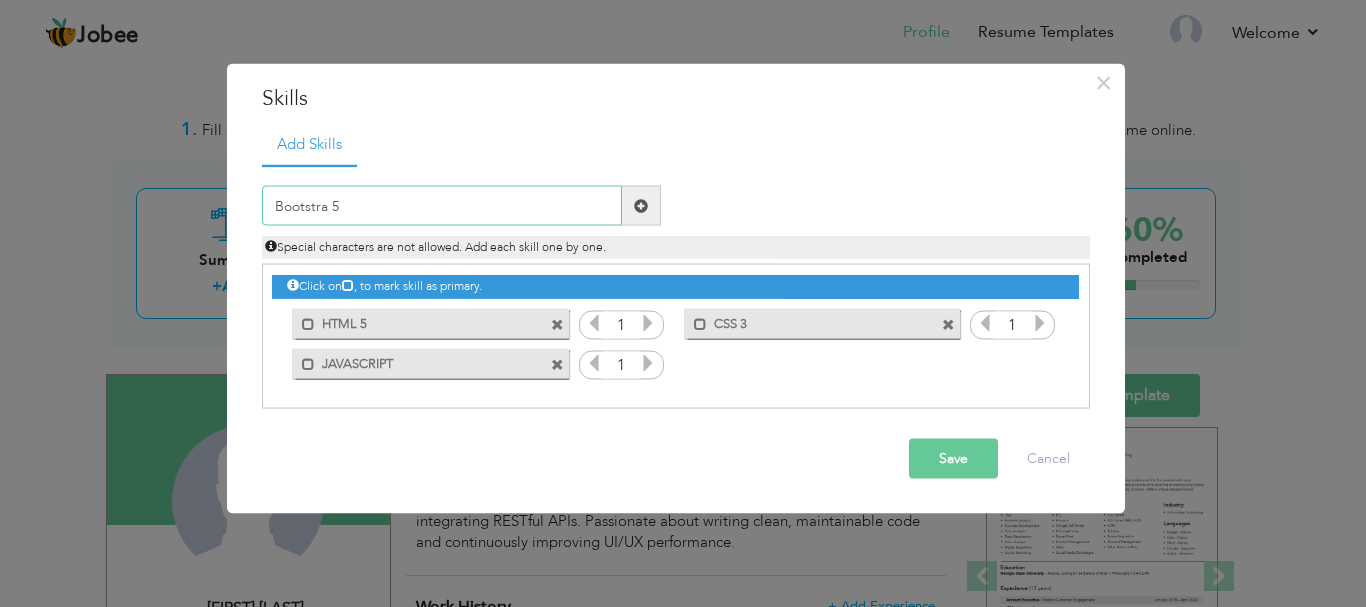 type on "Bootstr 5" 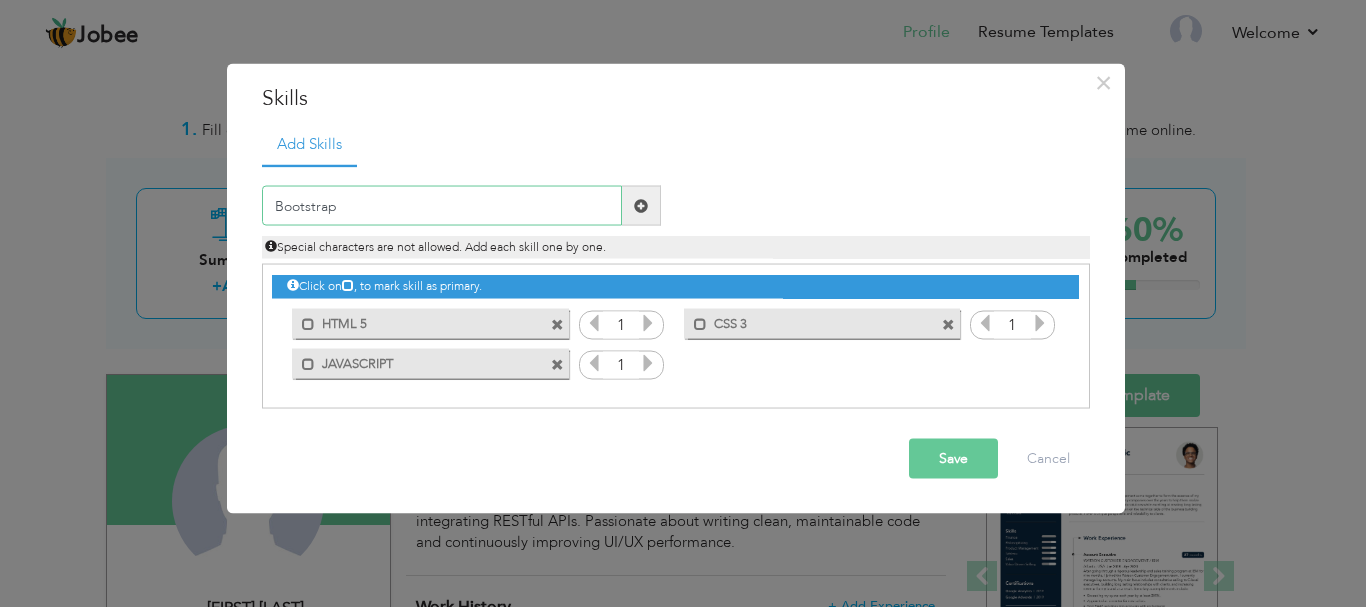 type on "Bootstrap 5" 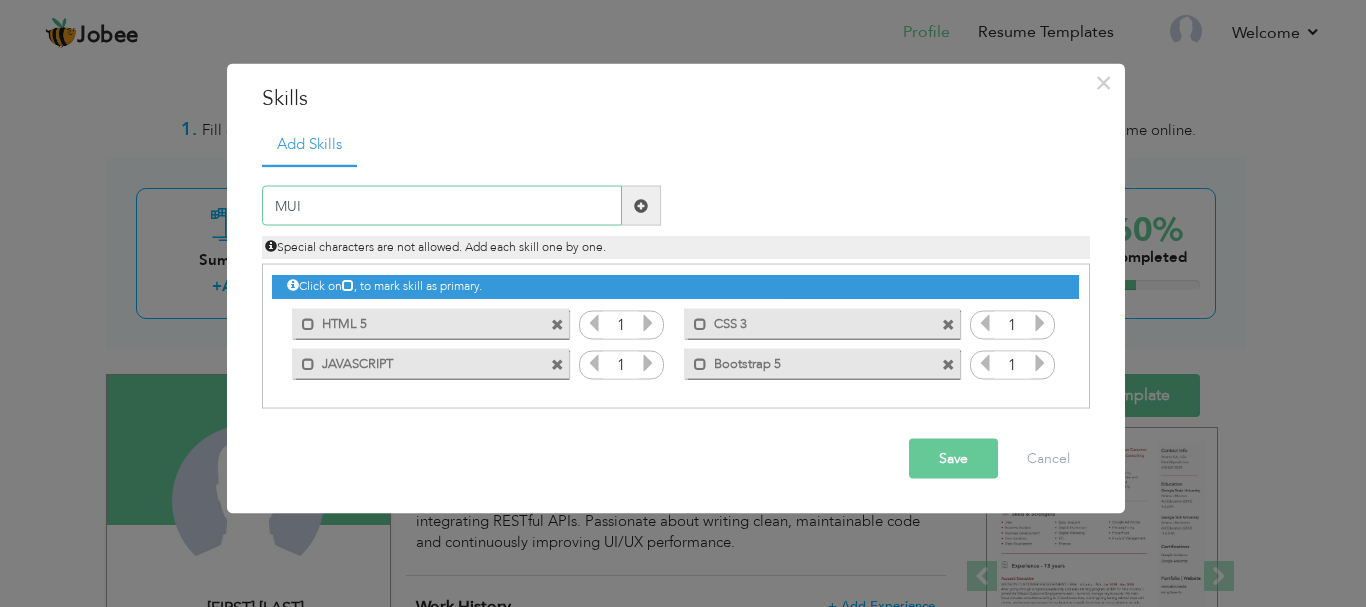 type on "MUI 5" 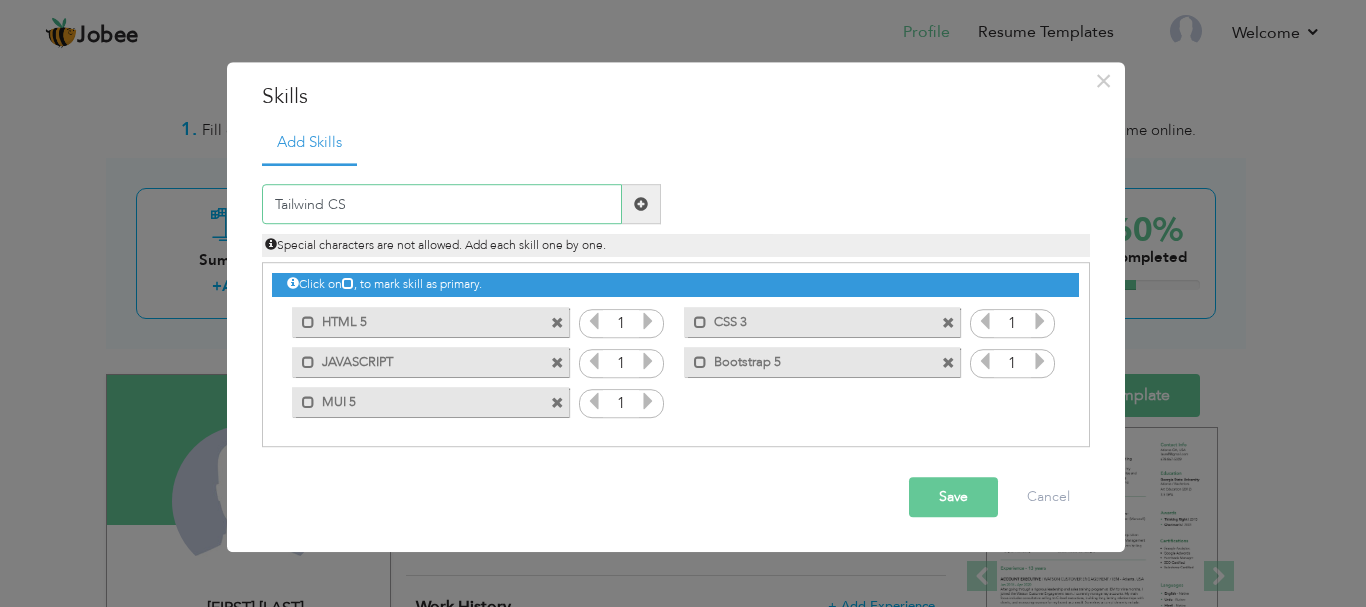 type on "Tailwind CSS" 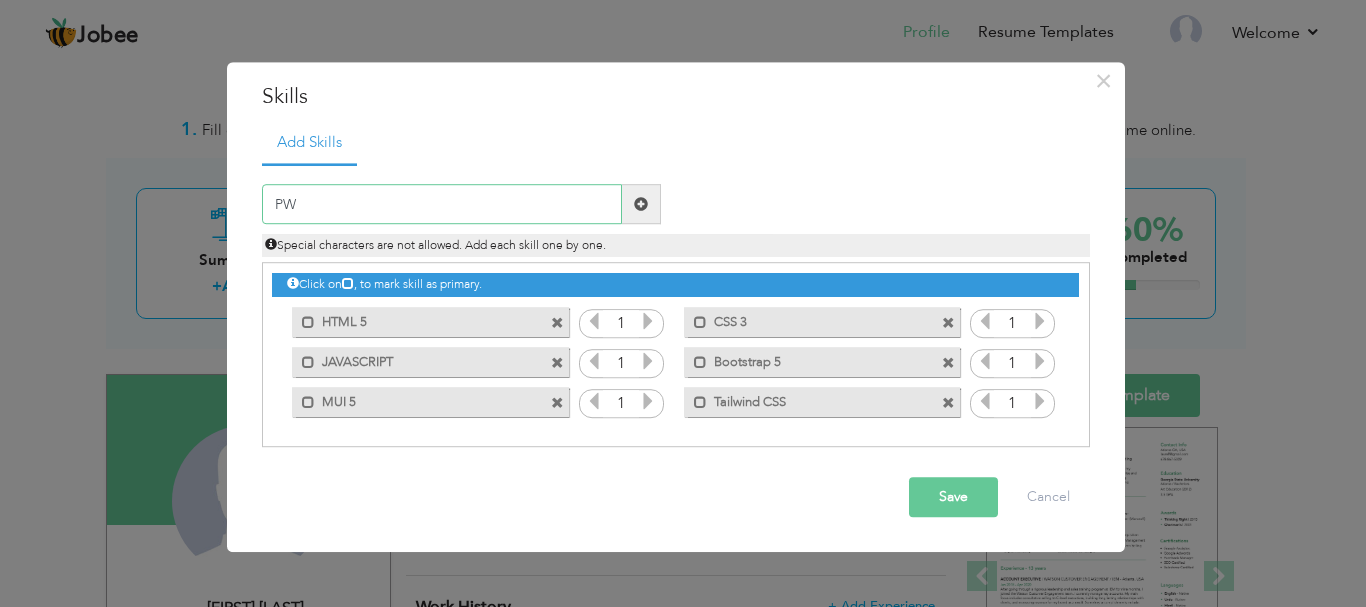 type on "PWA" 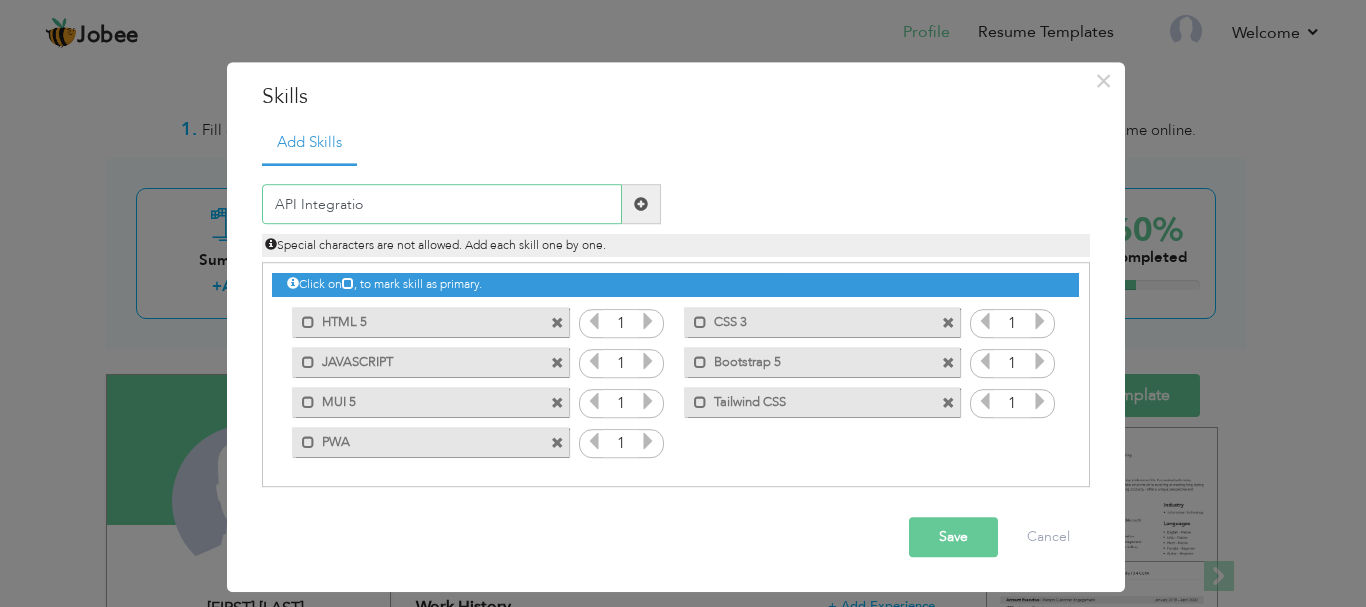 type on "API Integration" 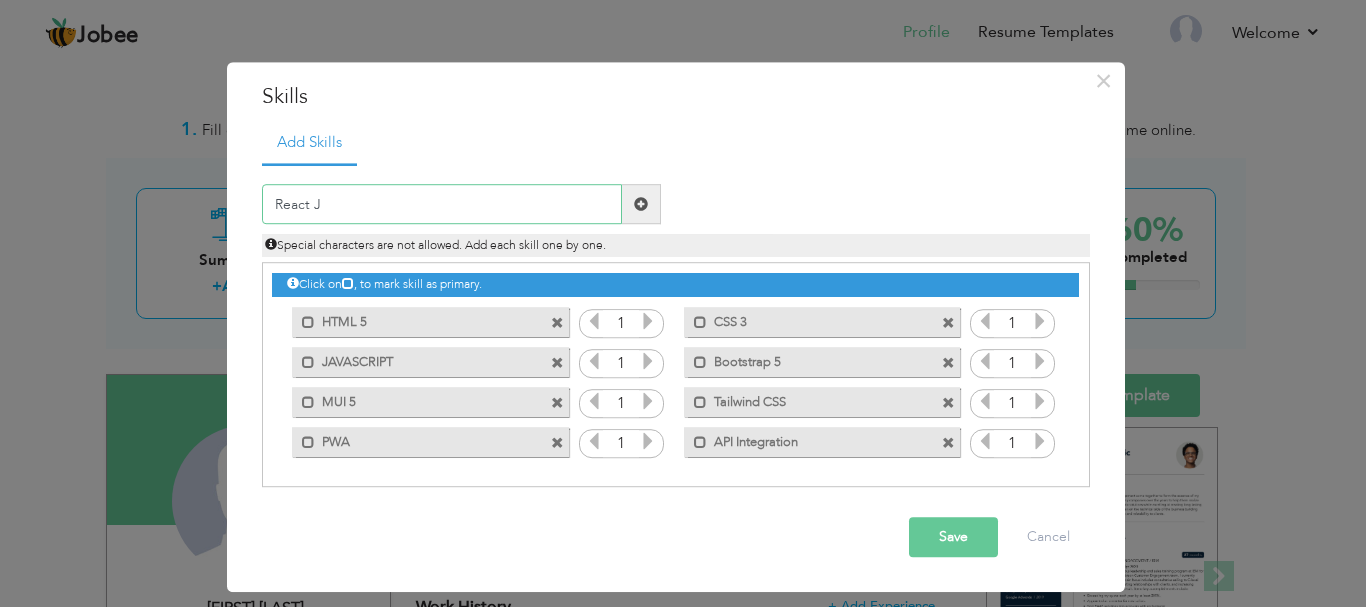 type on "React JS" 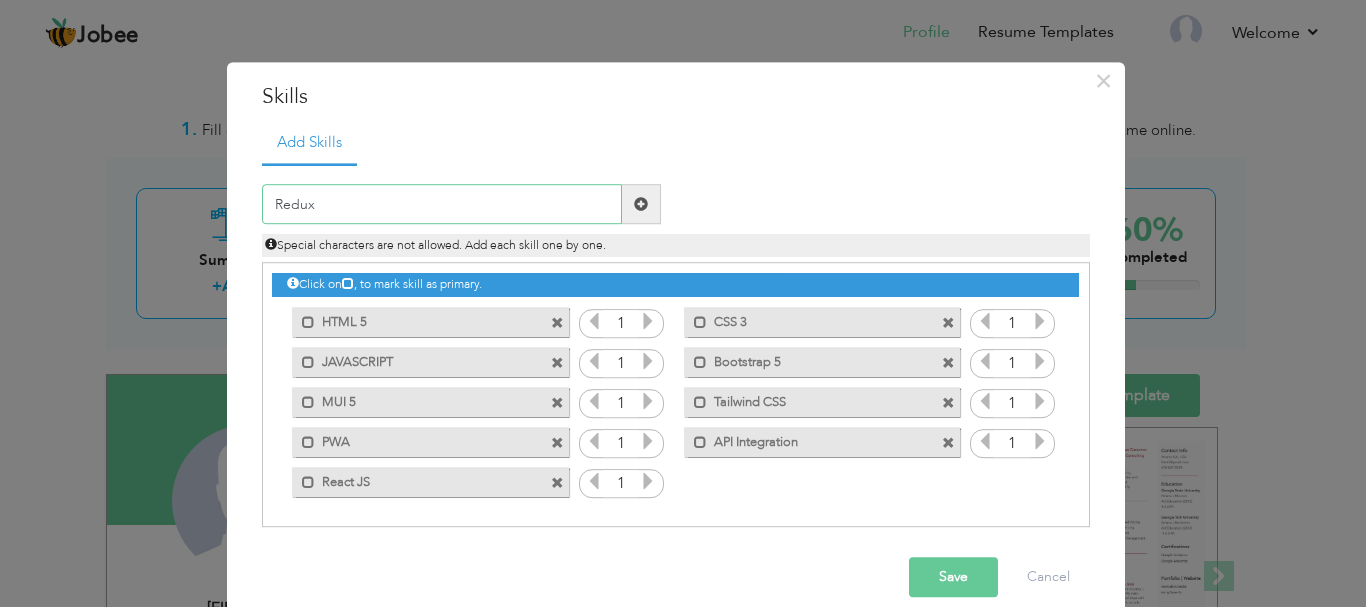 type on "Redux" 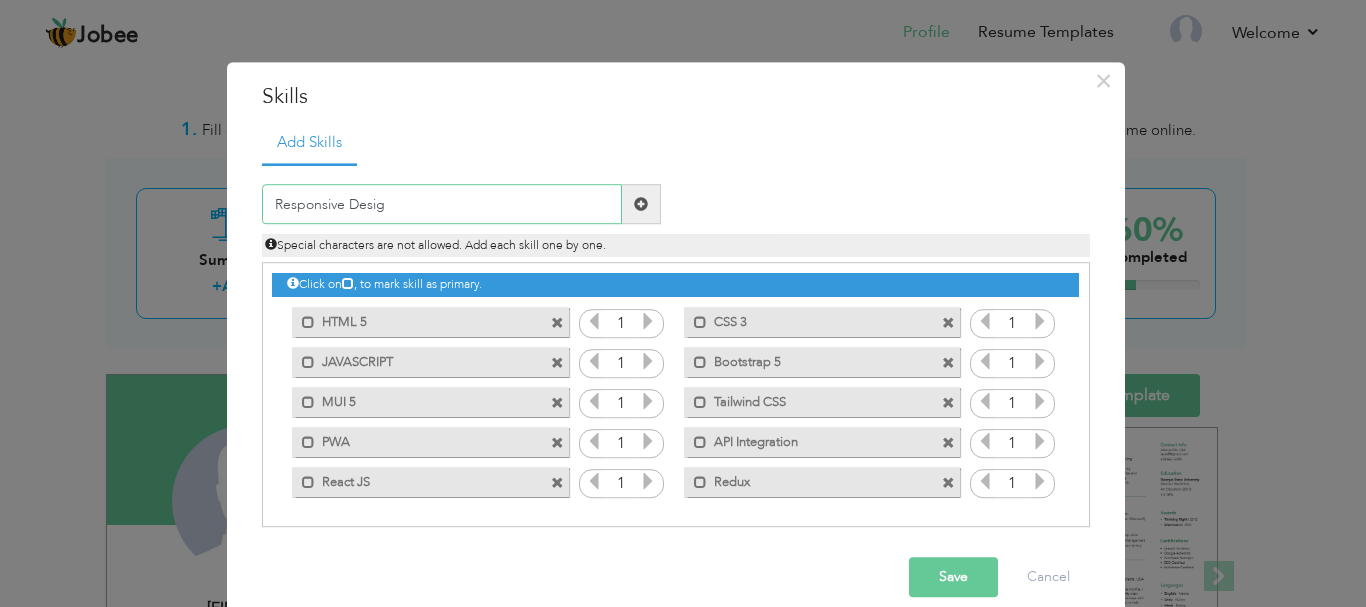 type on "Responsive Design" 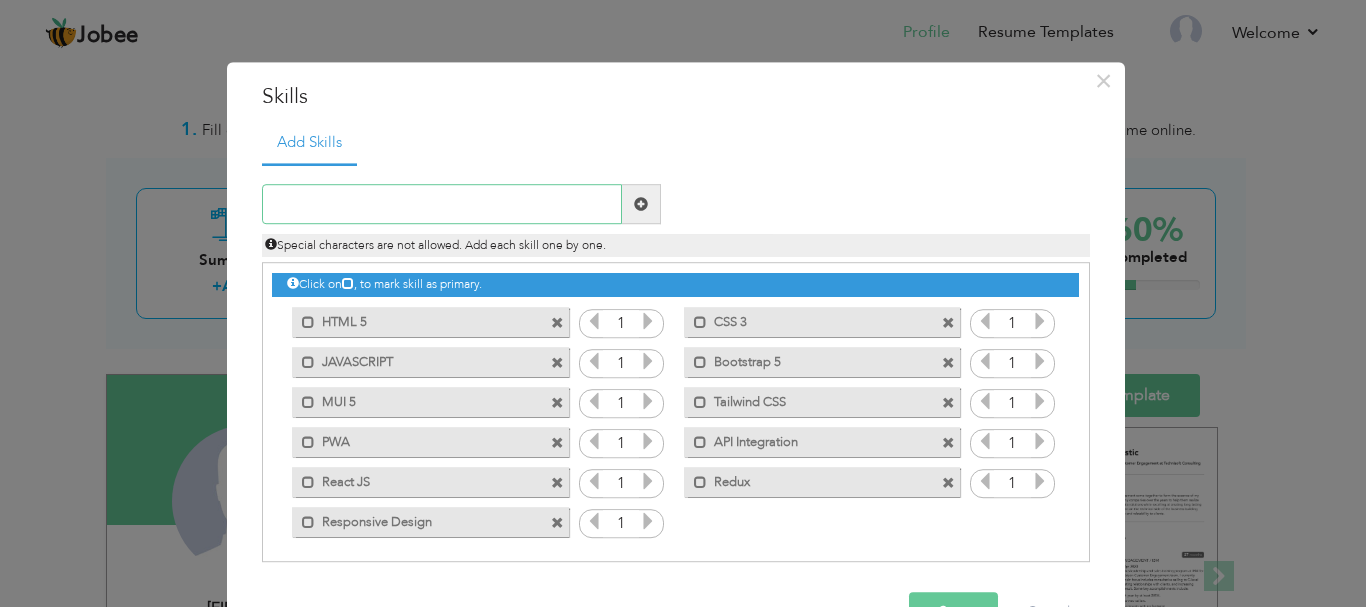 scroll, scrollTop: 5, scrollLeft: 0, axis: vertical 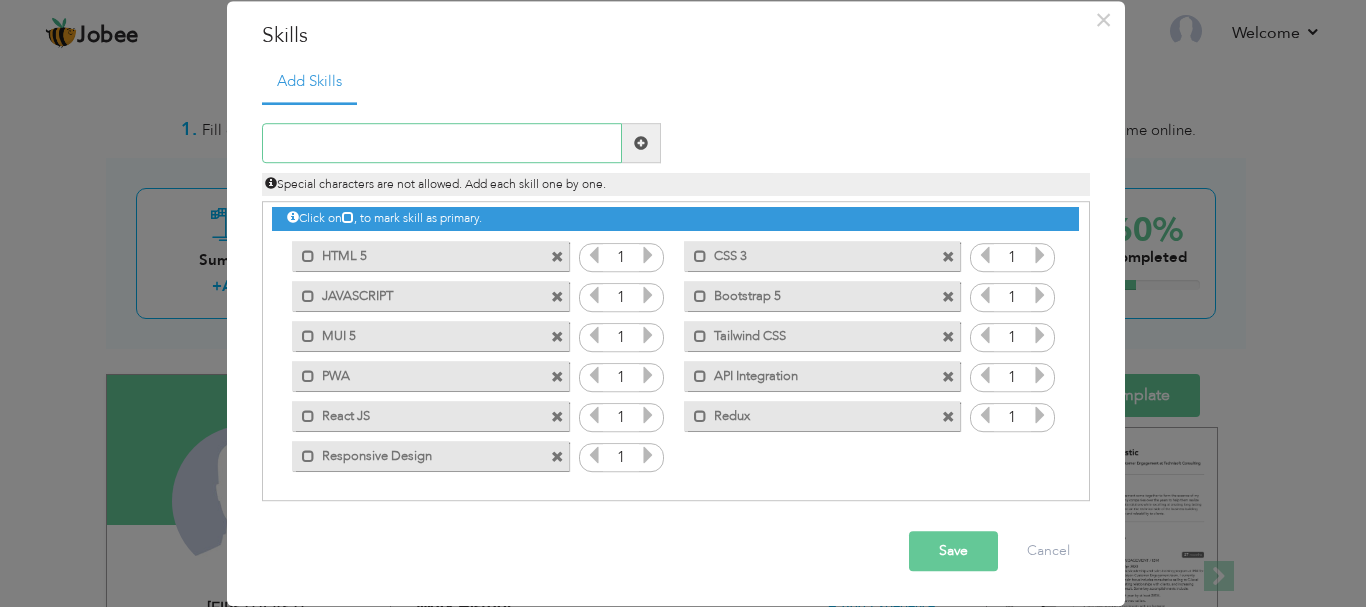 type 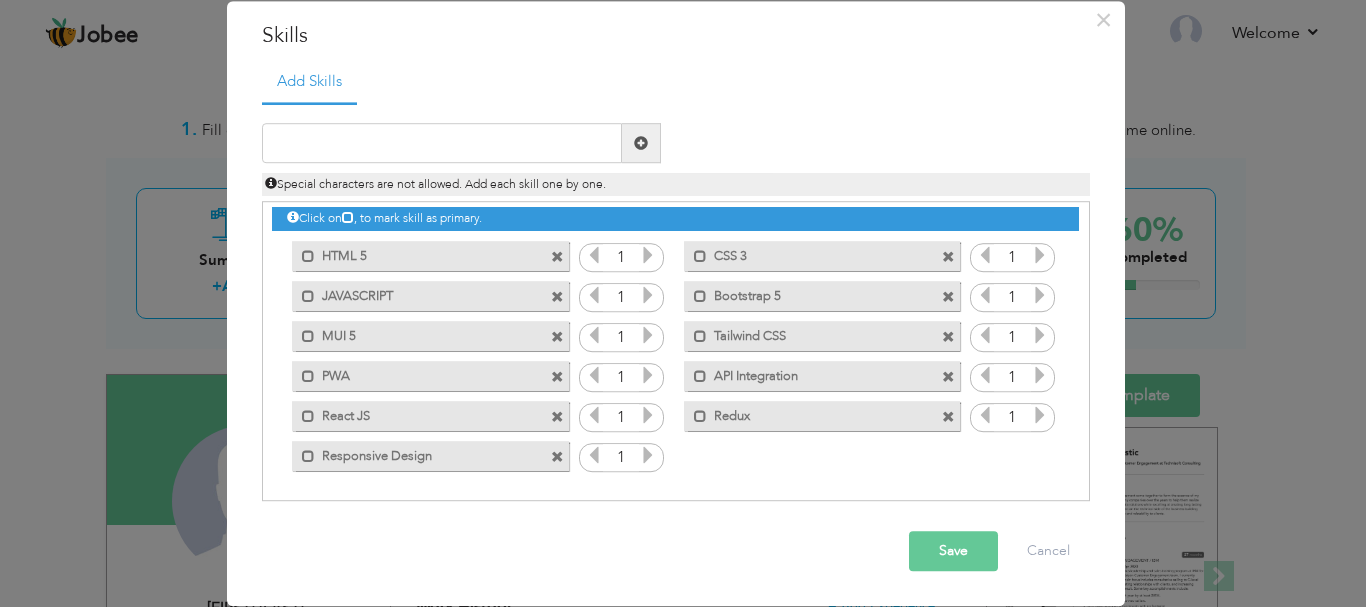 click on "Save" at bounding box center [953, 552] 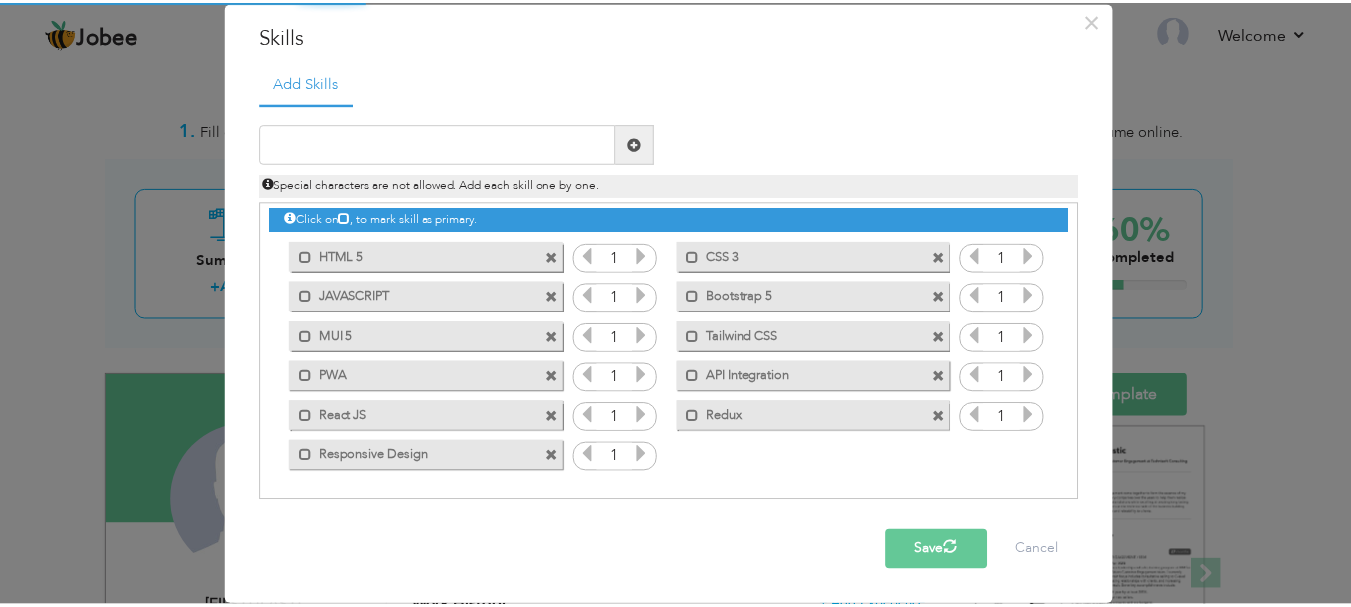 scroll, scrollTop: 0, scrollLeft: 0, axis: both 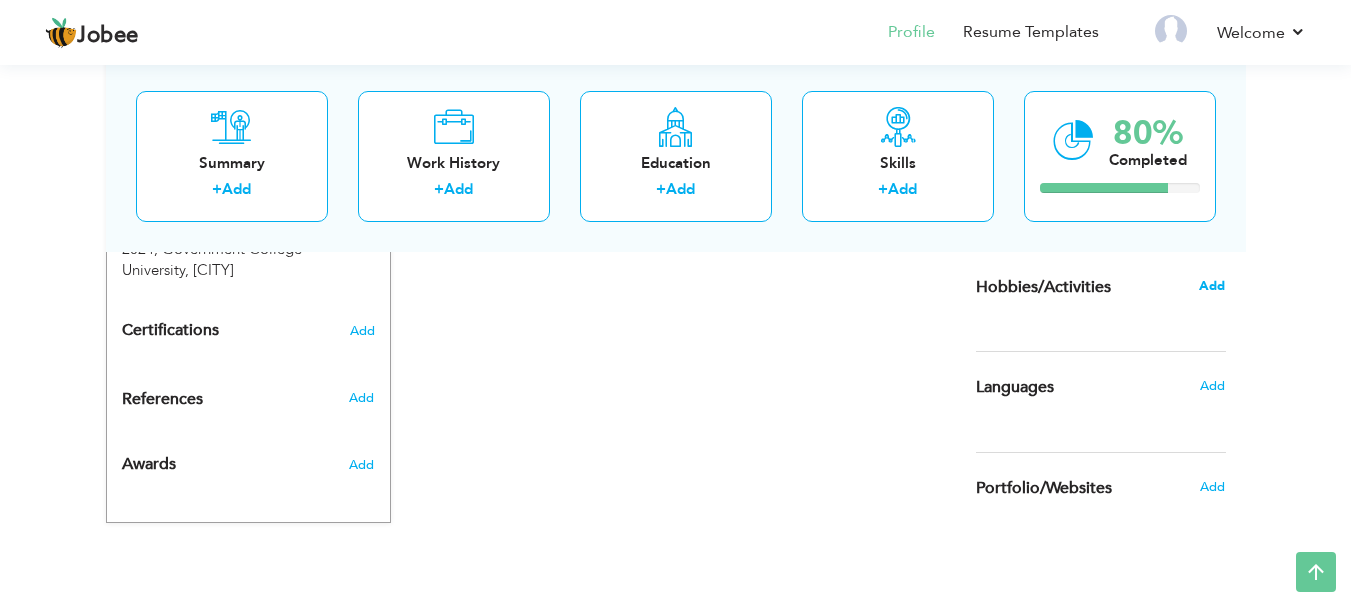 click on "Add" at bounding box center (1212, 286) 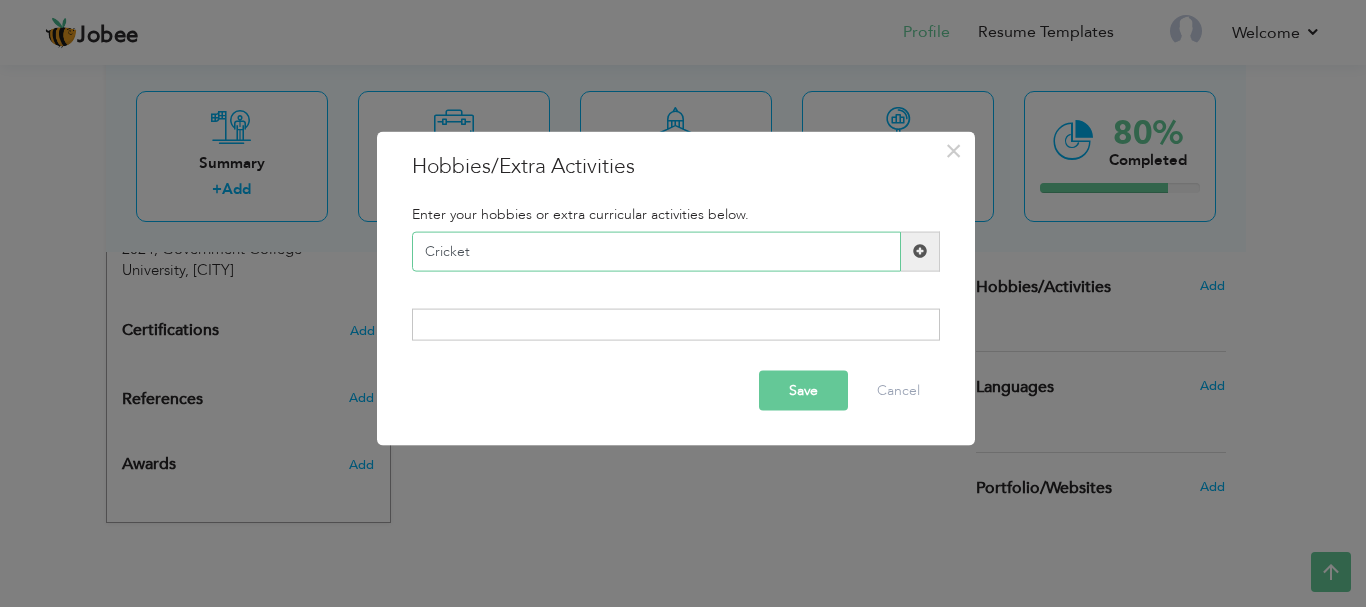 type on "Cricket" 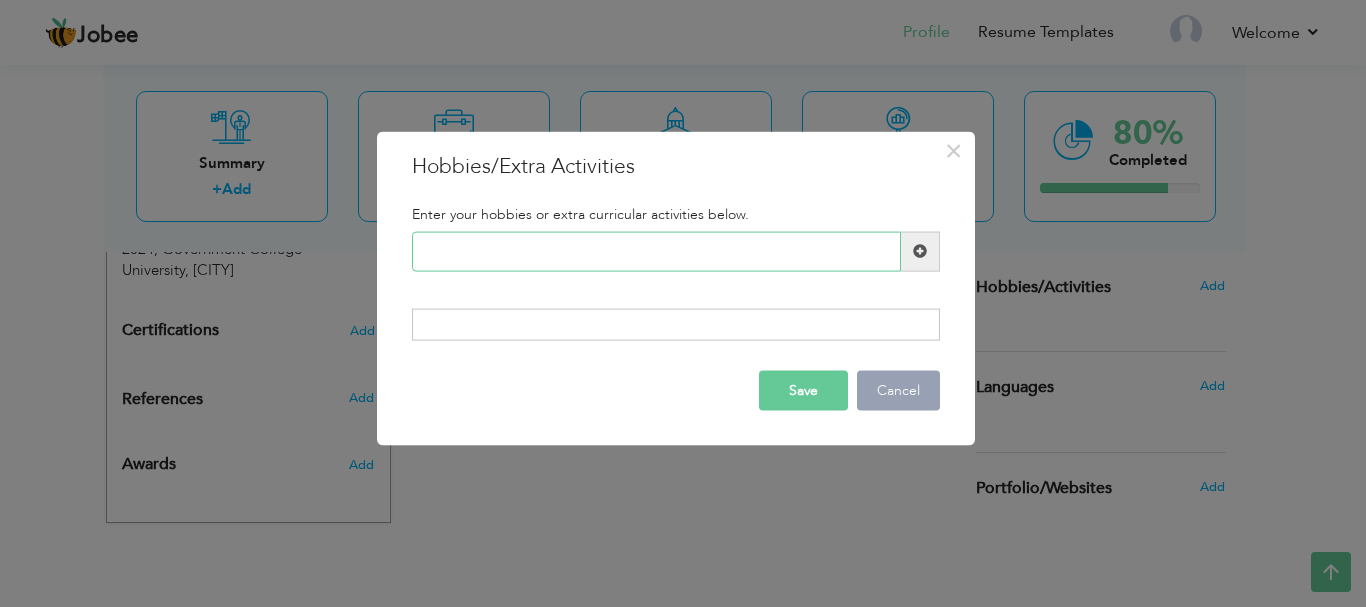 type 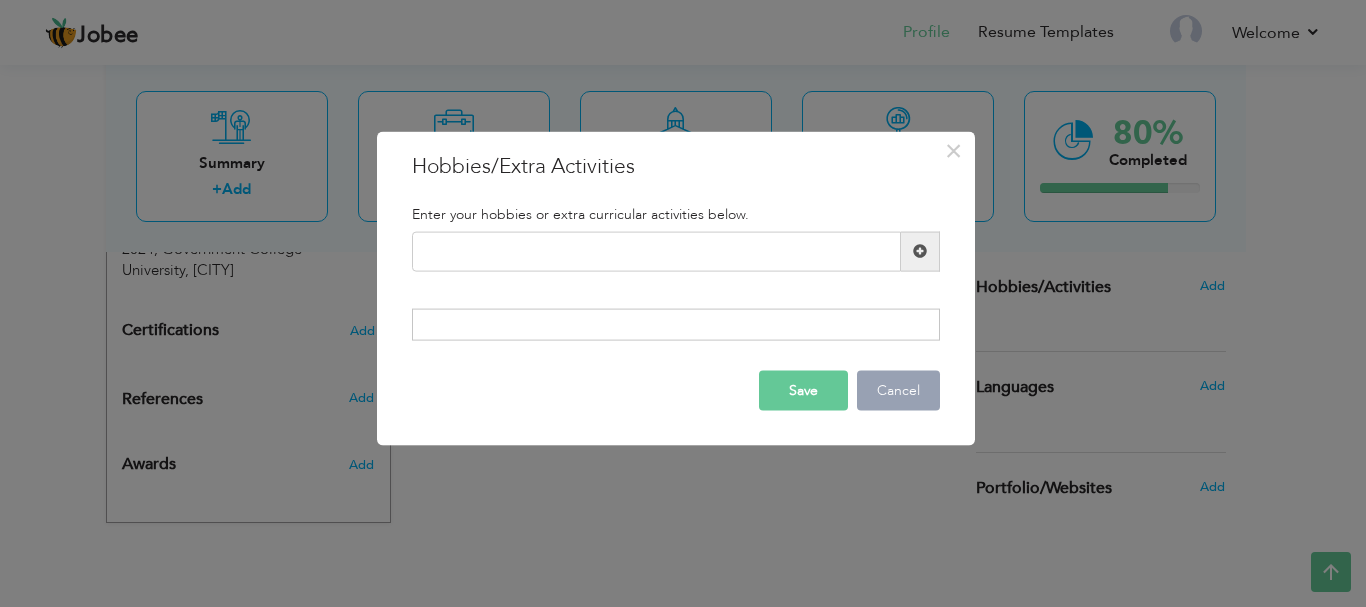 click on "Cancel" at bounding box center [898, 391] 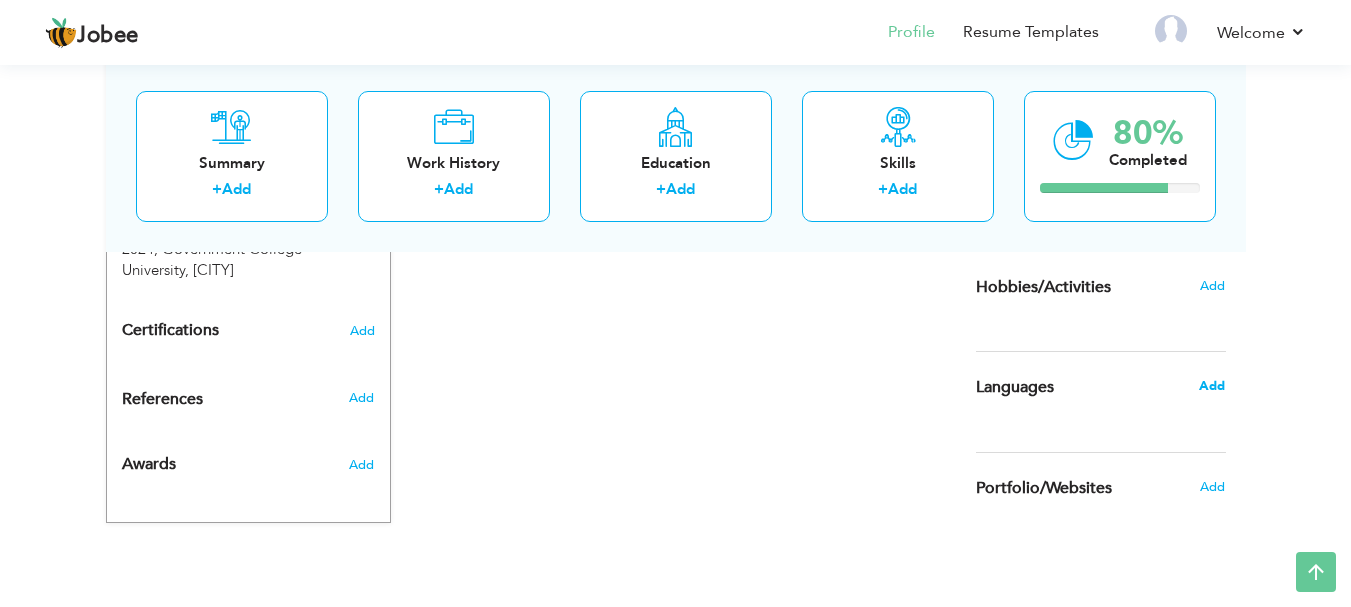 click on "Add" at bounding box center (1212, 386) 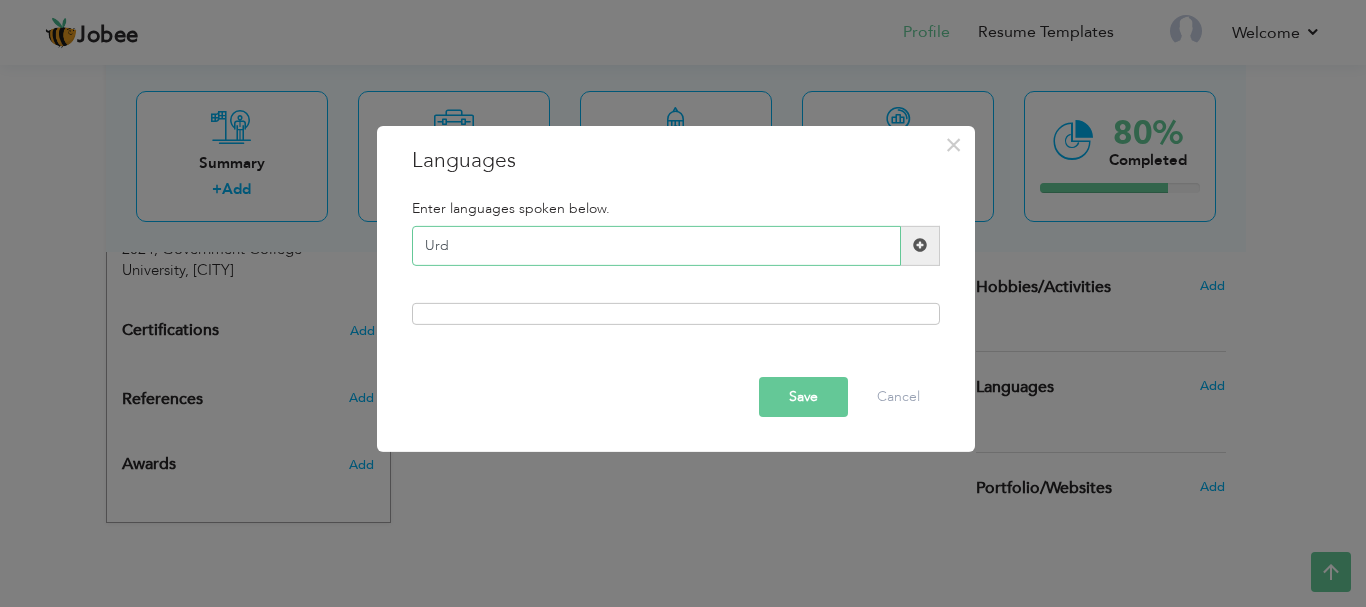 type on "Urdu" 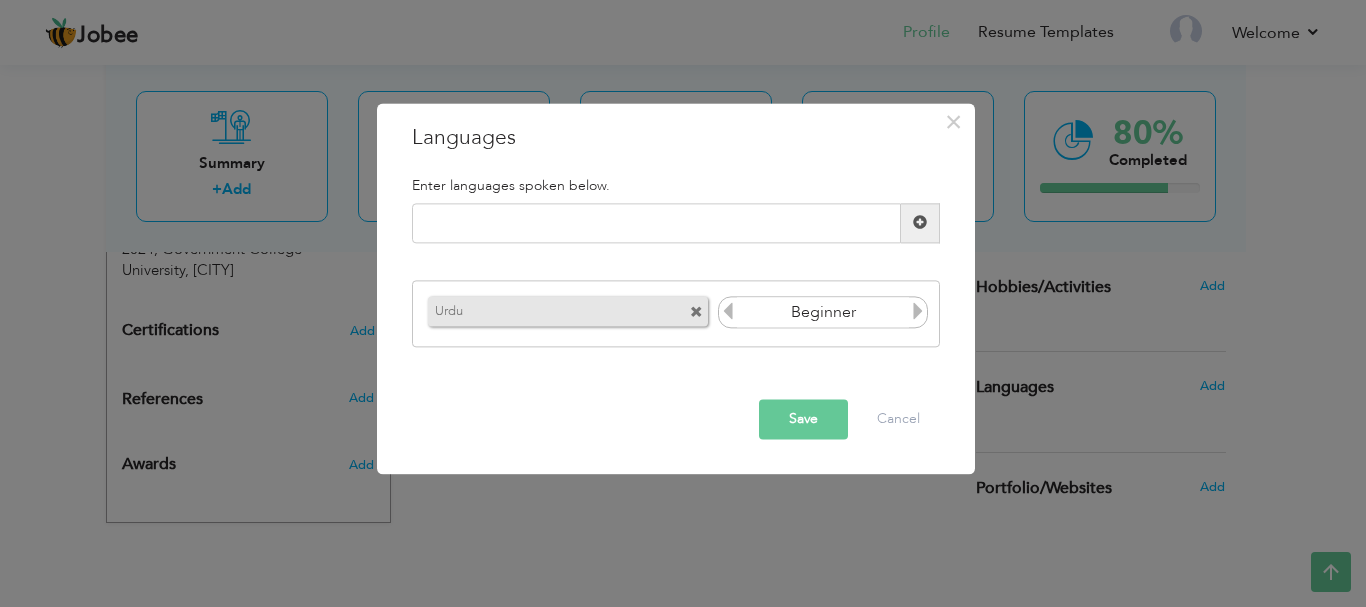 click at bounding box center [918, 312] 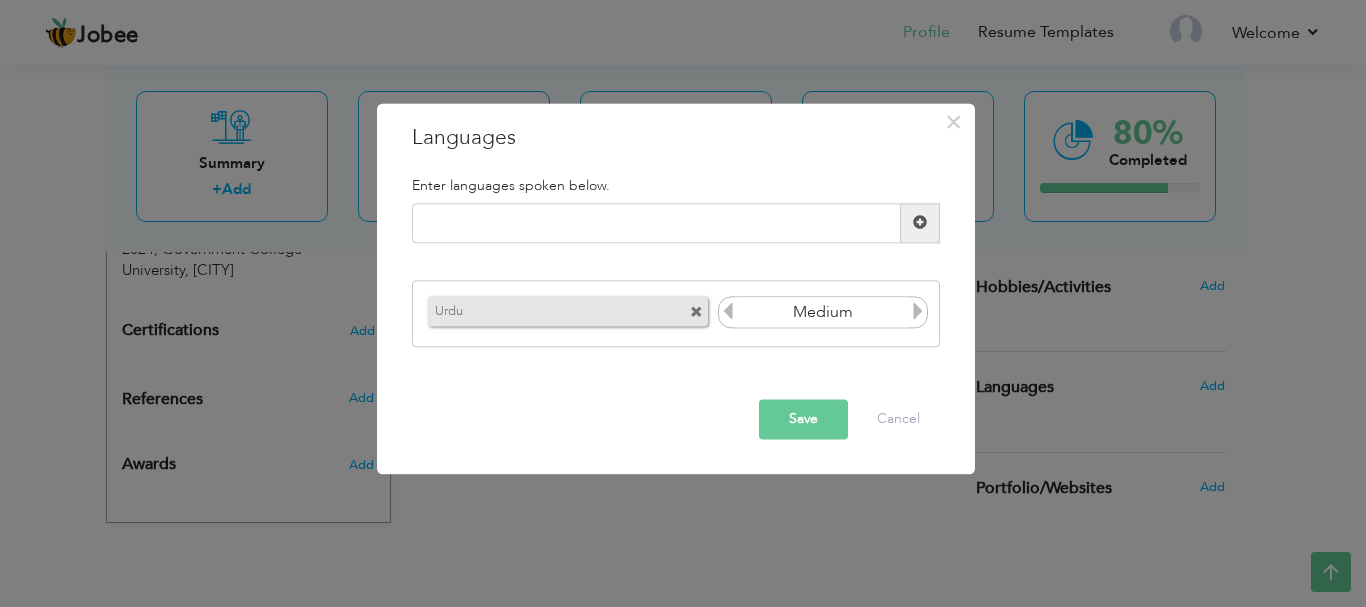 click at bounding box center [918, 312] 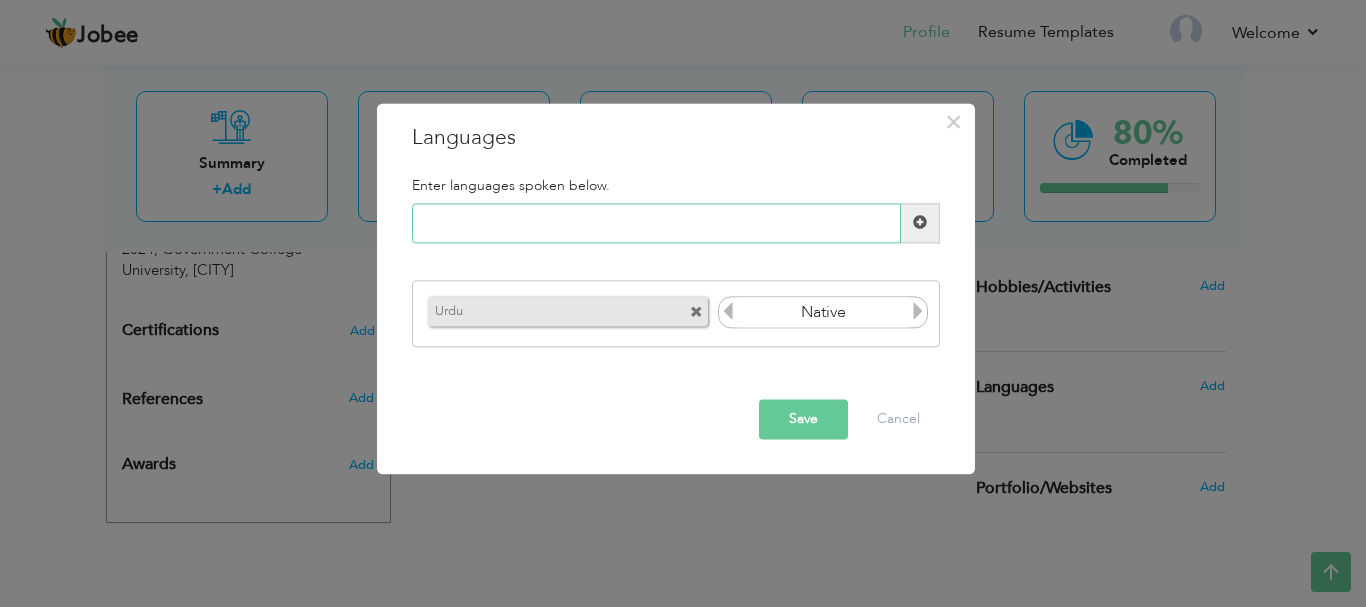 click at bounding box center [656, 223] 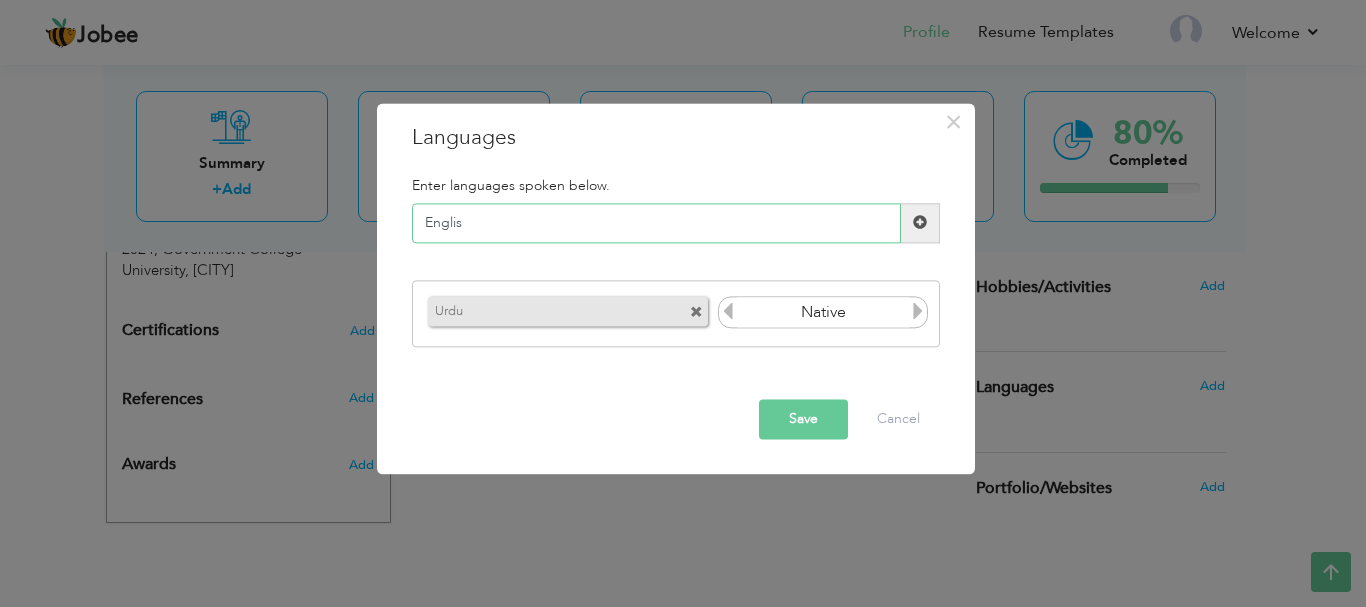 type on "English" 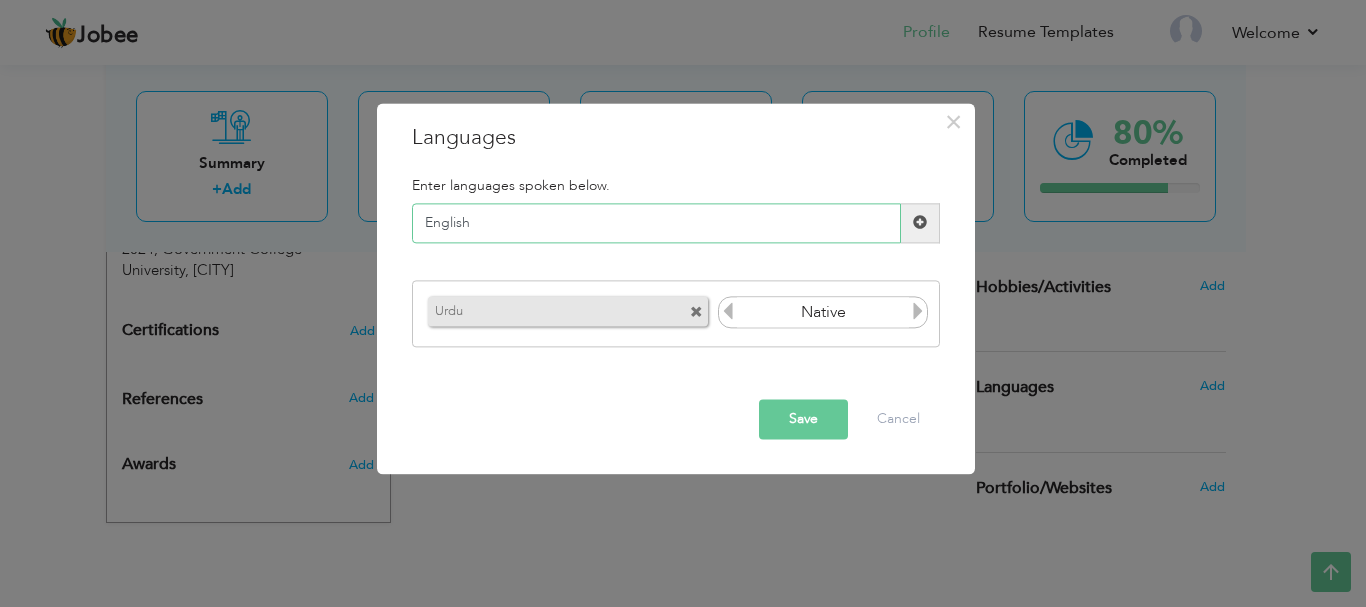 type 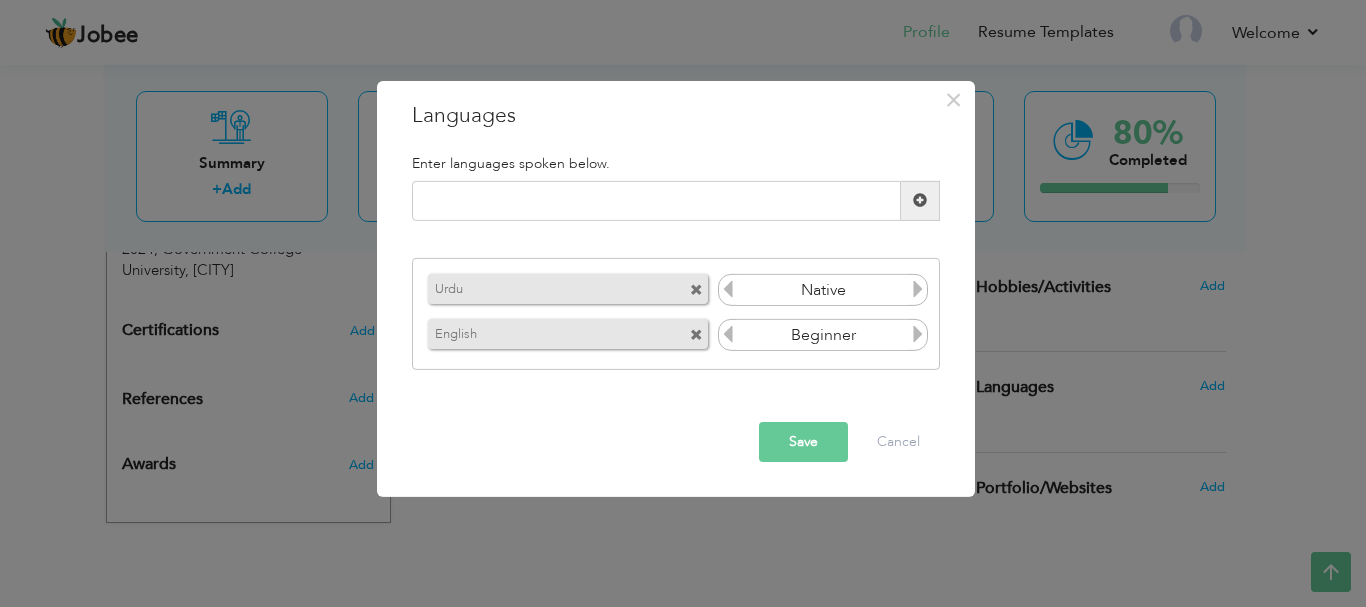 click at bounding box center (918, 334) 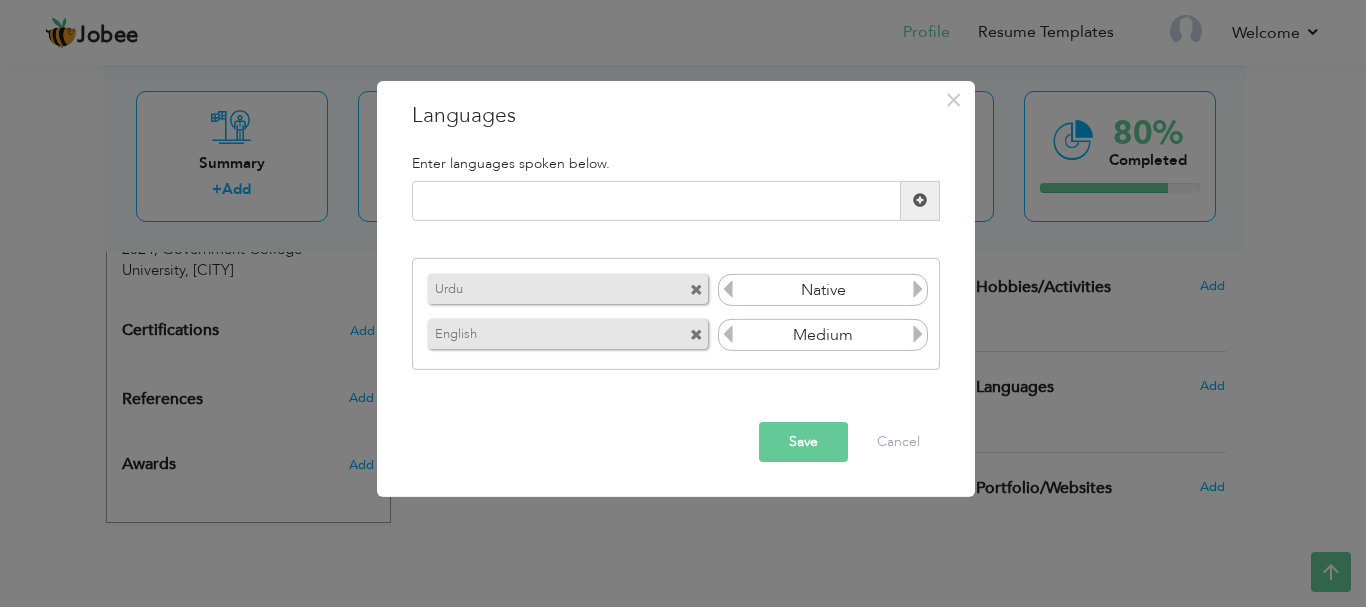 click on "Save" at bounding box center (803, 442) 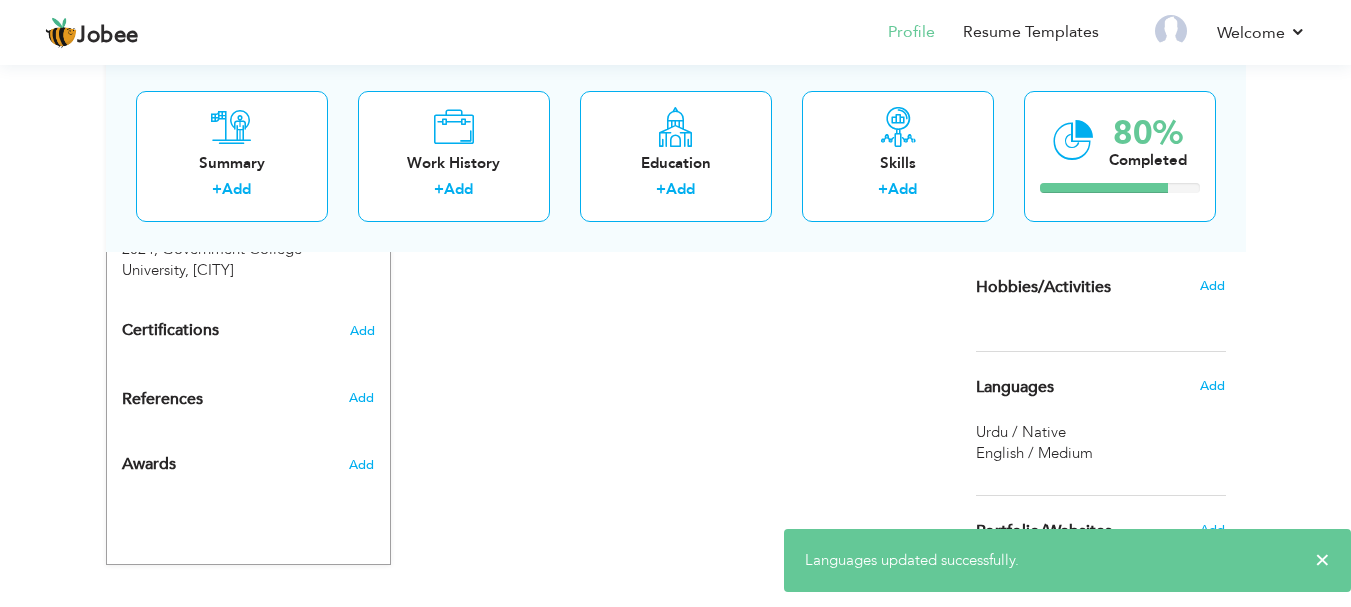 scroll, scrollTop: 1072, scrollLeft: 0, axis: vertical 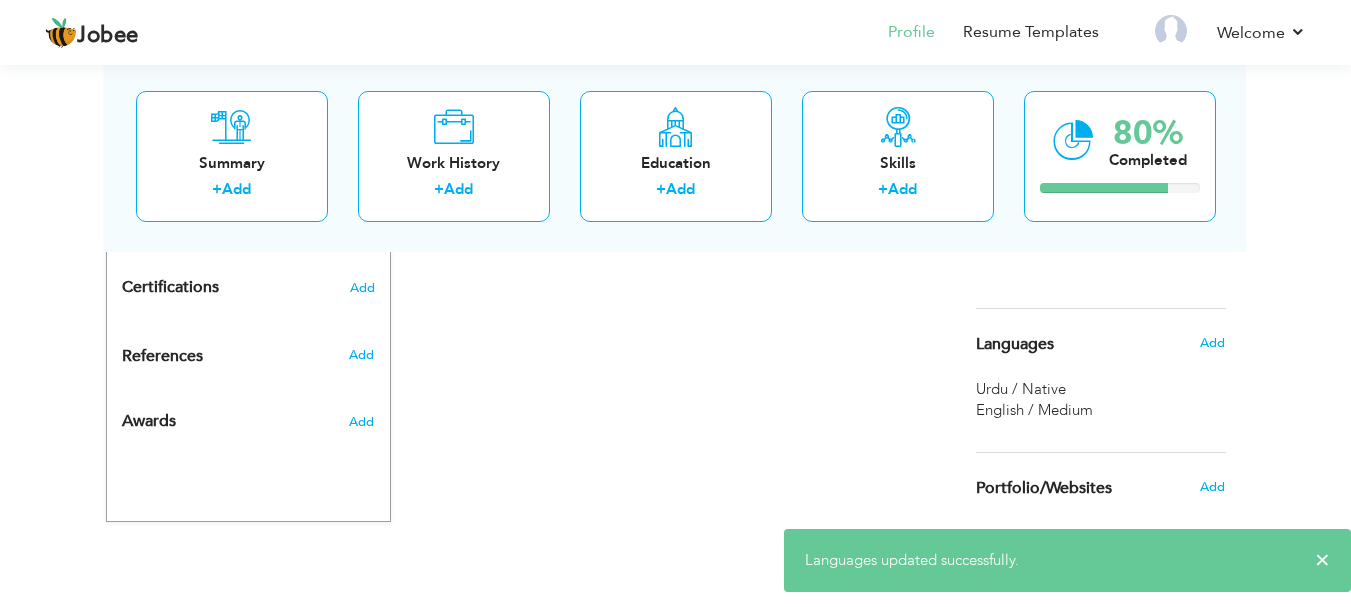 click on "Add" at bounding box center [1217, 487] 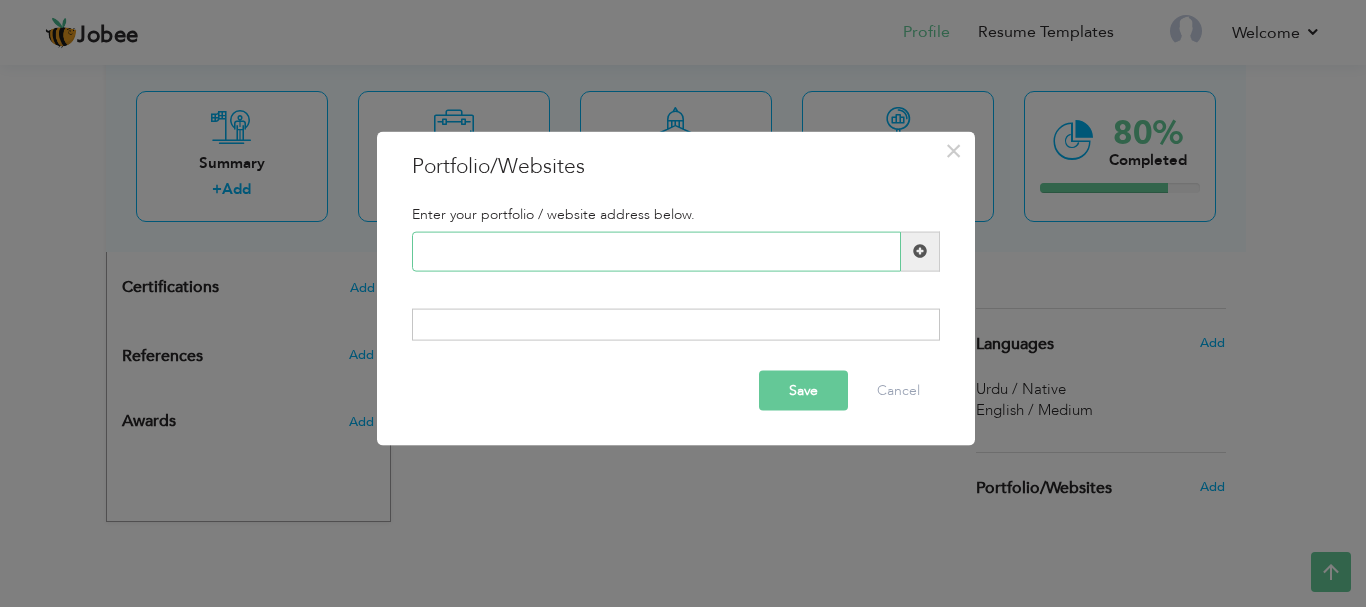 paste on "https://coza-store-app.netlify.app/" 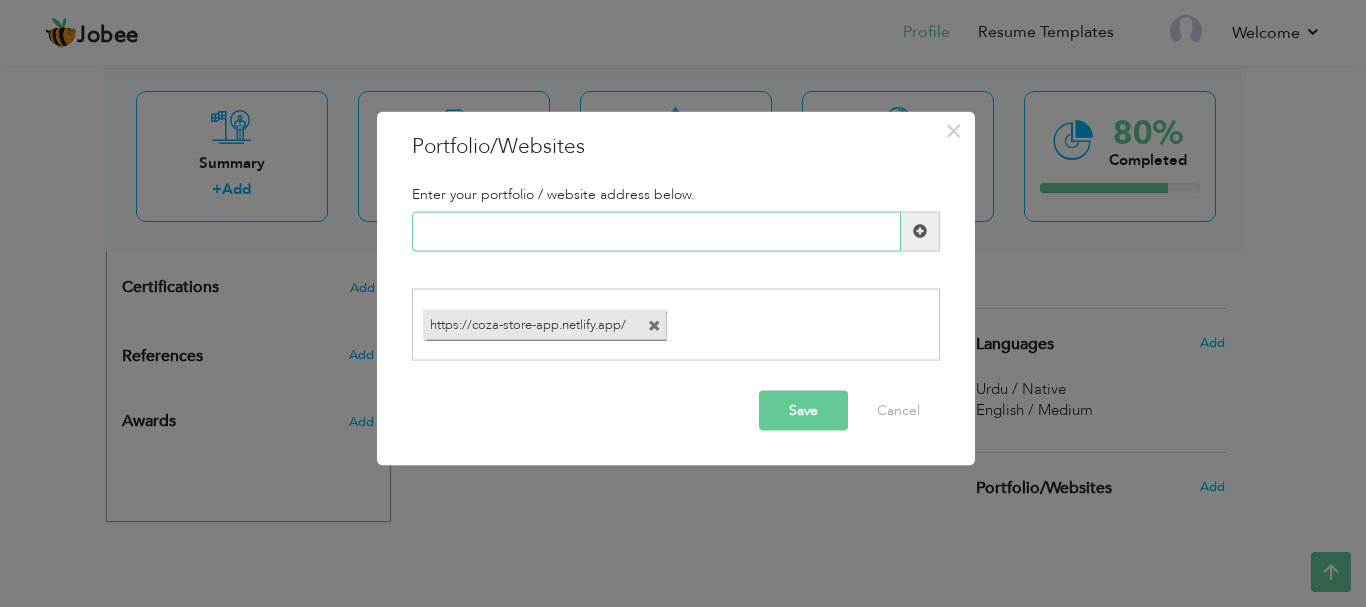 paste on "https://www.linkedin.com/in/muhammad-ahmad93/" 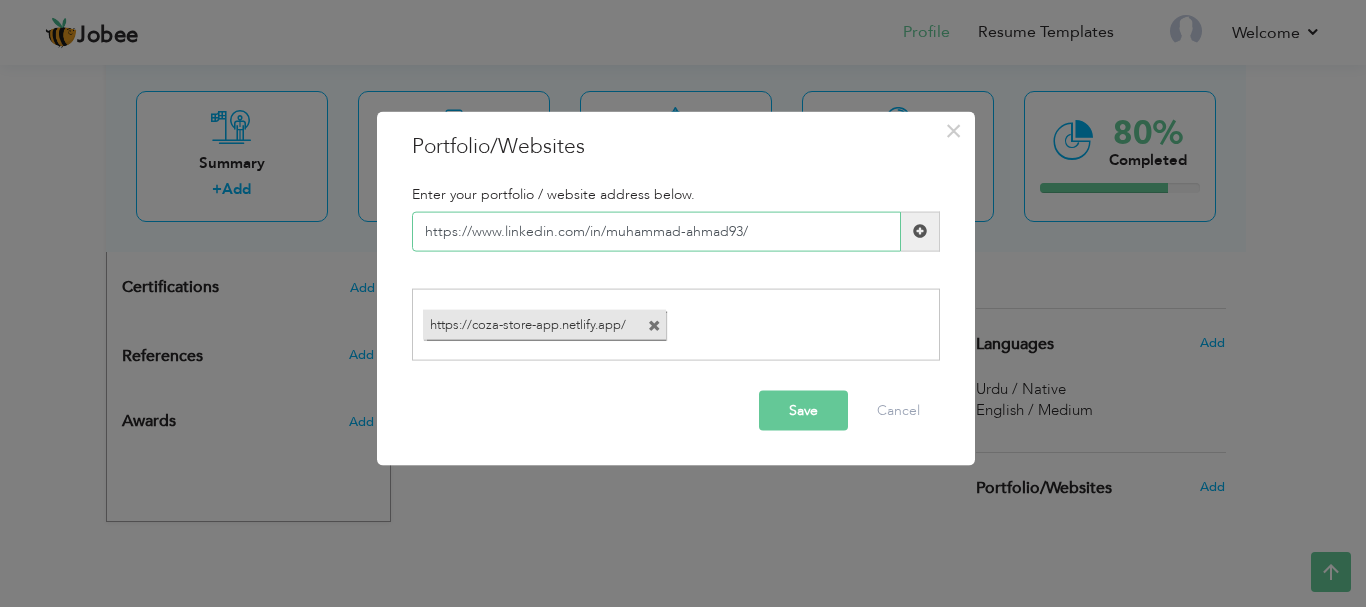 type 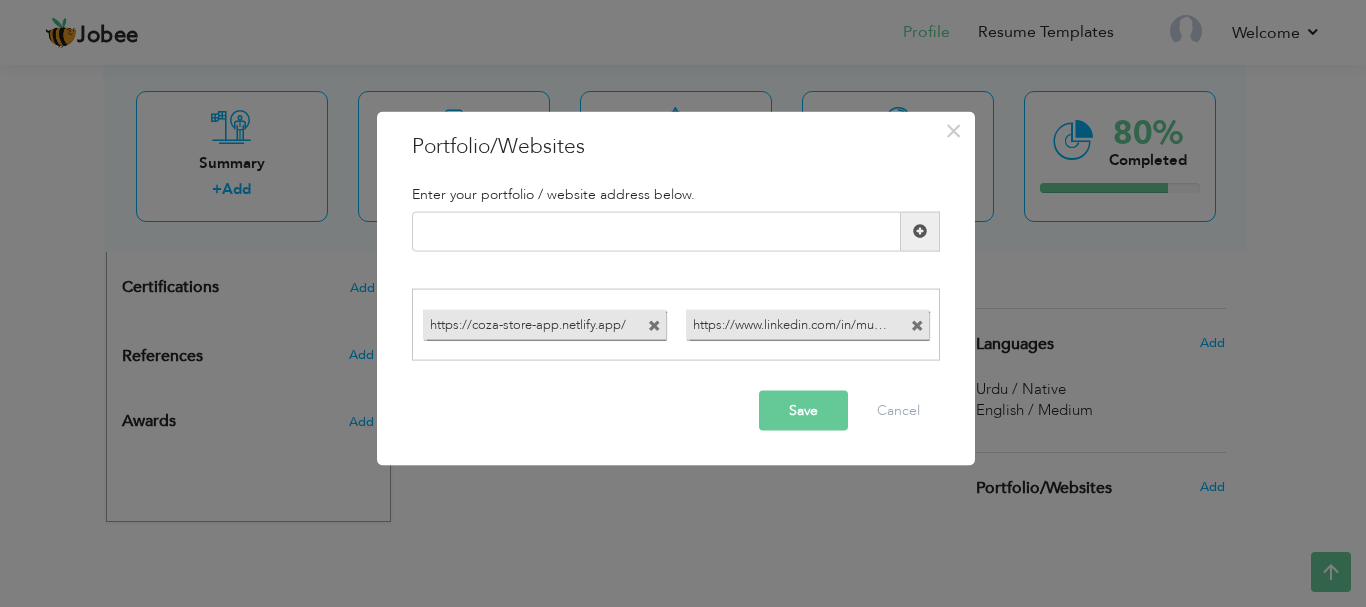 click on "Save" at bounding box center [803, 411] 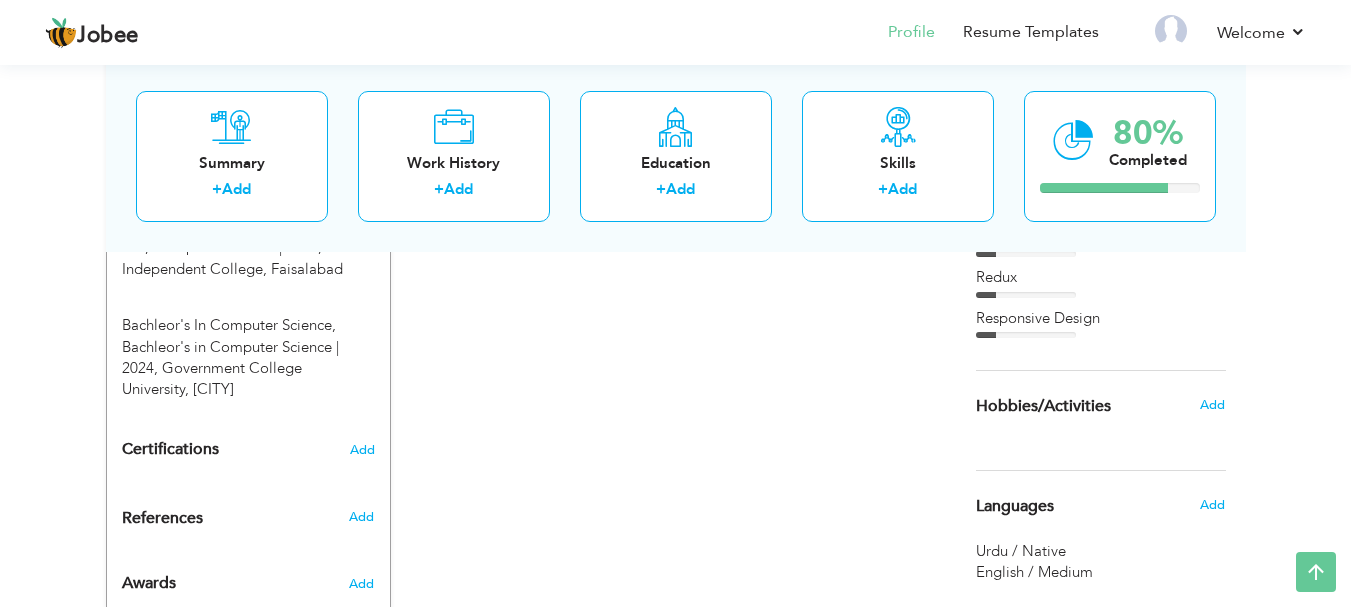 scroll, scrollTop: 909, scrollLeft: 0, axis: vertical 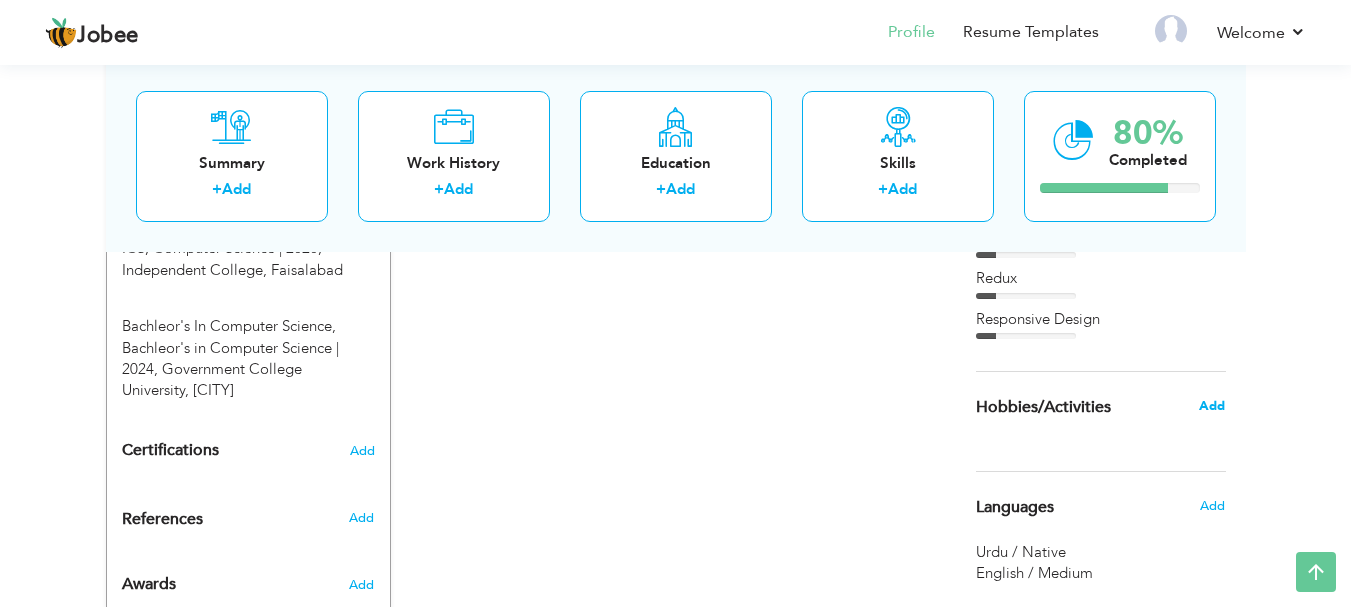 click on "Add" at bounding box center [1212, 406] 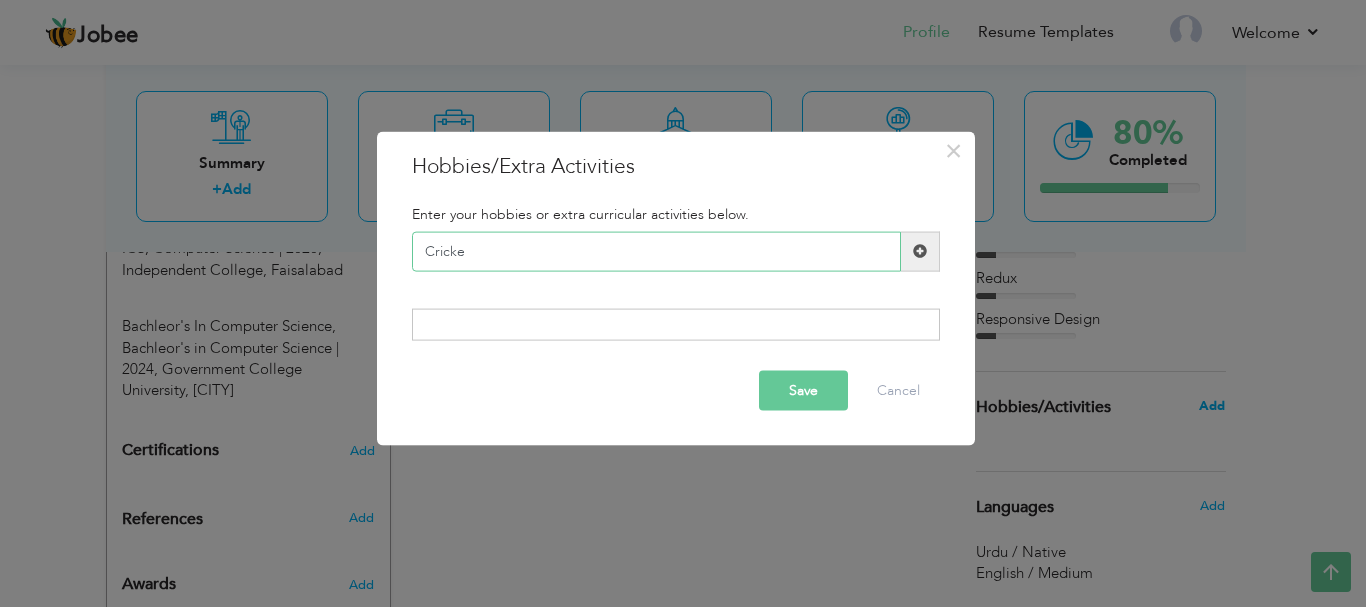 type on "Cricket" 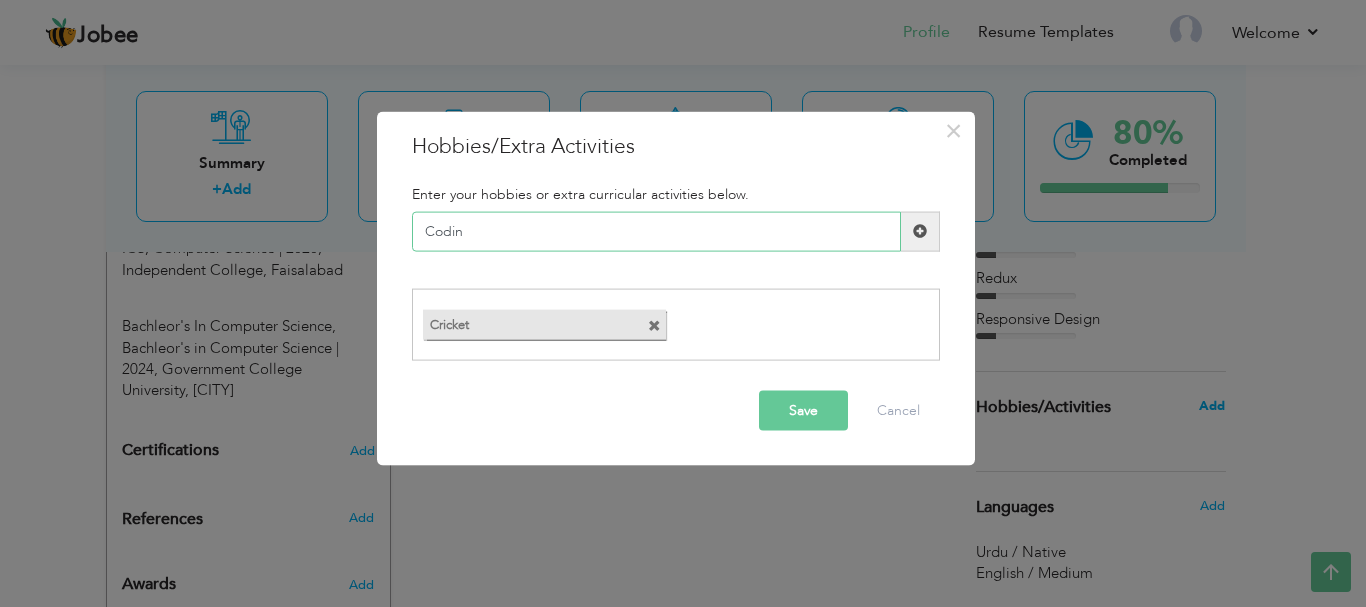 type on "Coding" 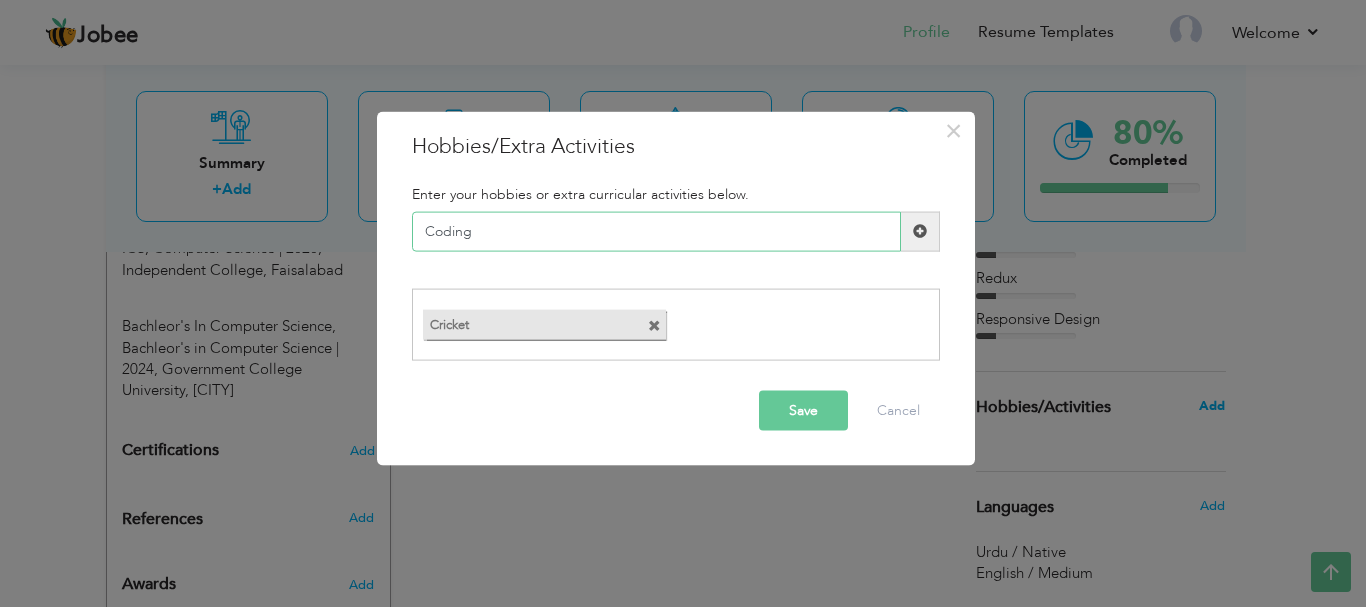 type 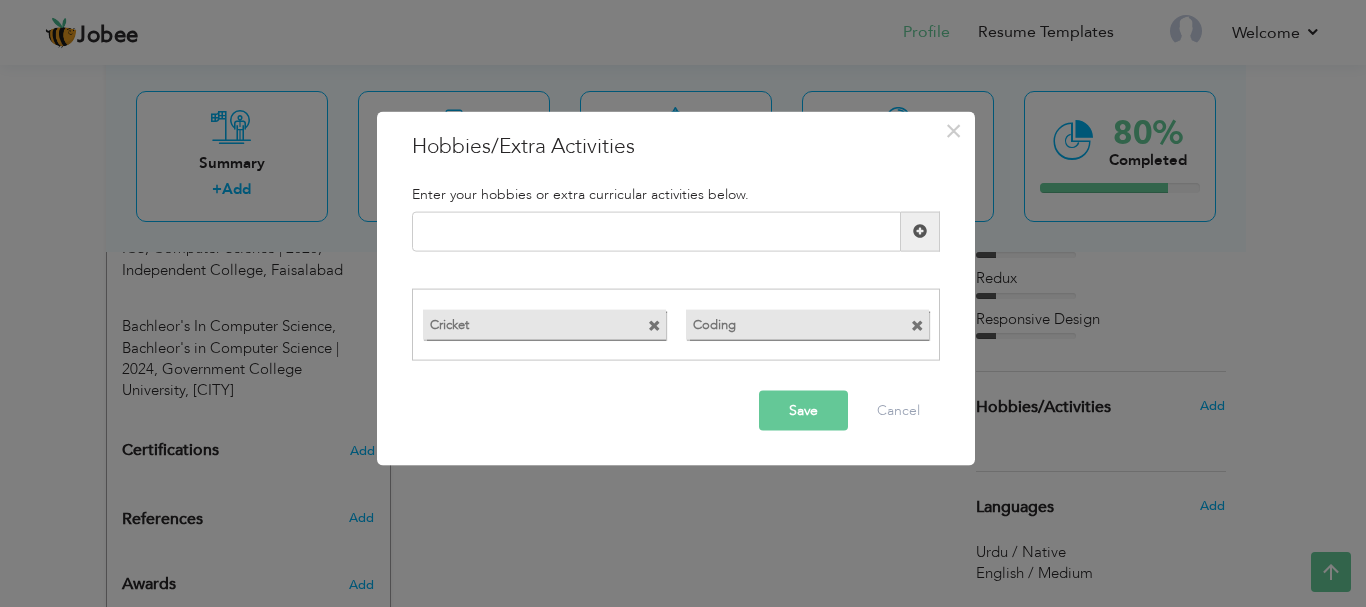 click on "Save" at bounding box center (803, 411) 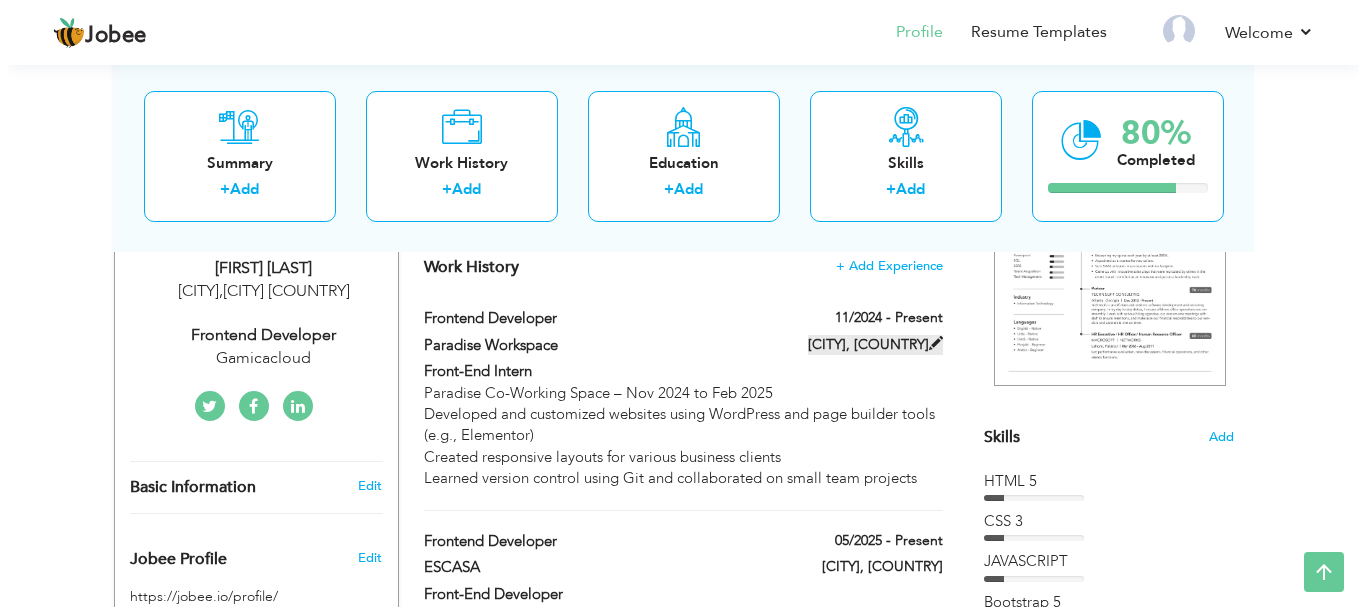 scroll, scrollTop: 344, scrollLeft: 0, axis: vertical 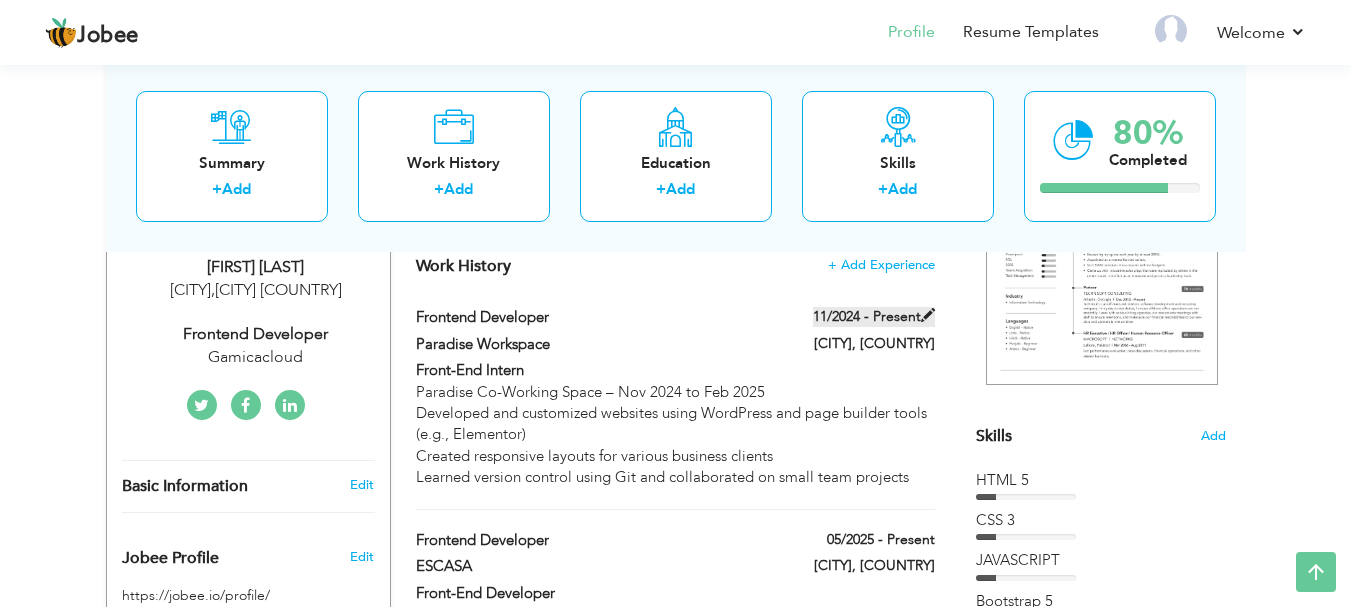 click at bounding box center [928, 315] 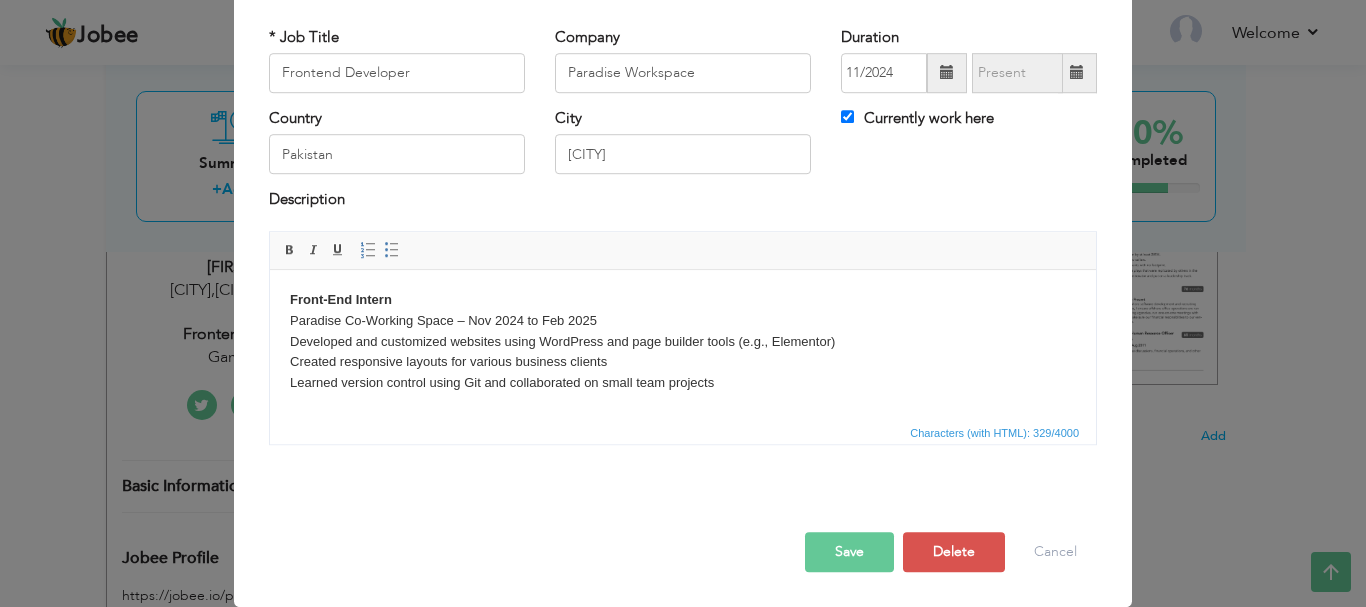 scroll, scrollTop: 0, scrollLeft: 0, axis: both 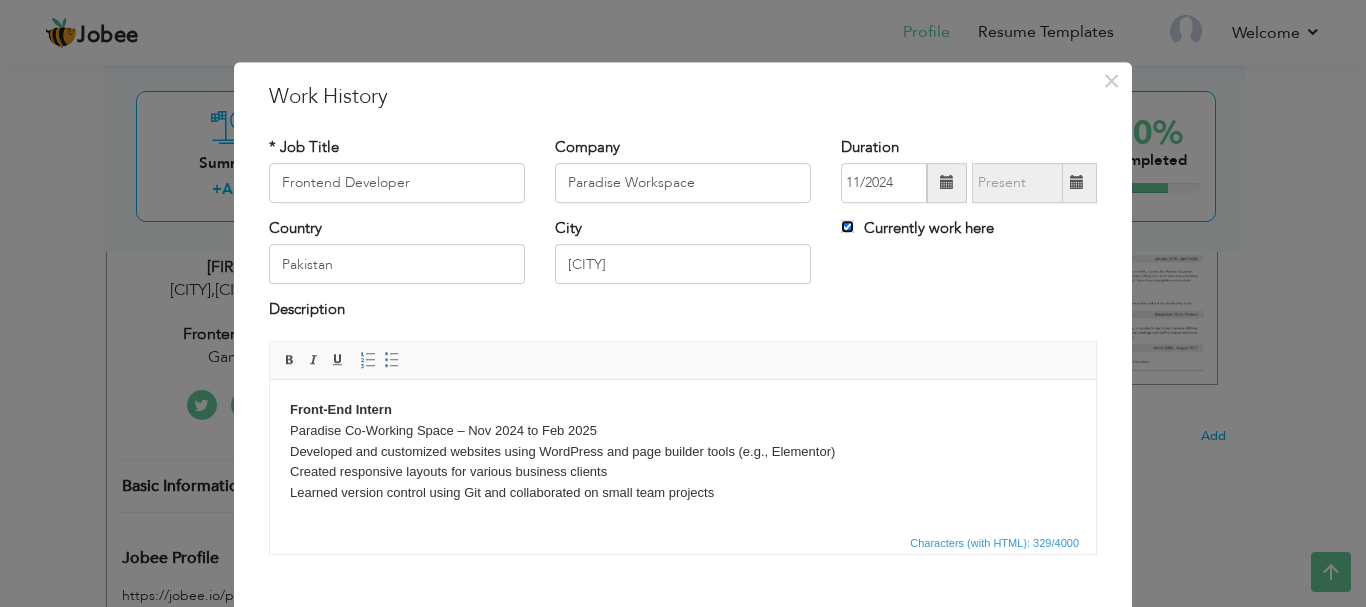 click on "Currently work here" at bounding box center (847, 226) 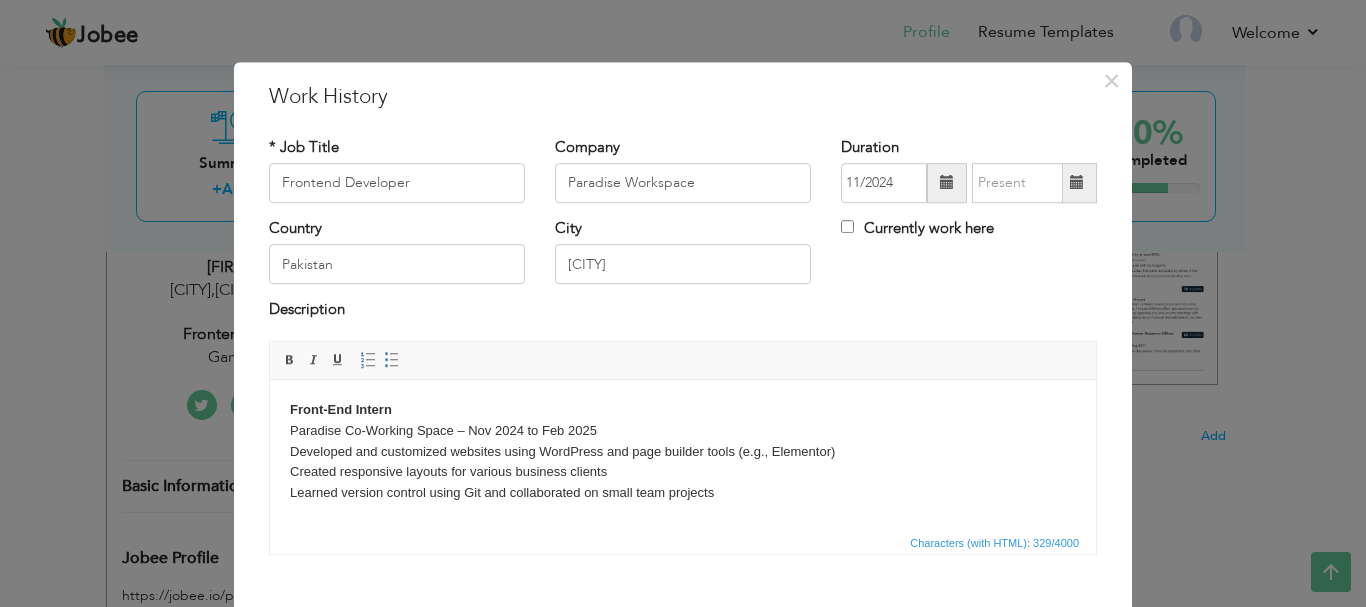 click at bounding box center (1077, 183) 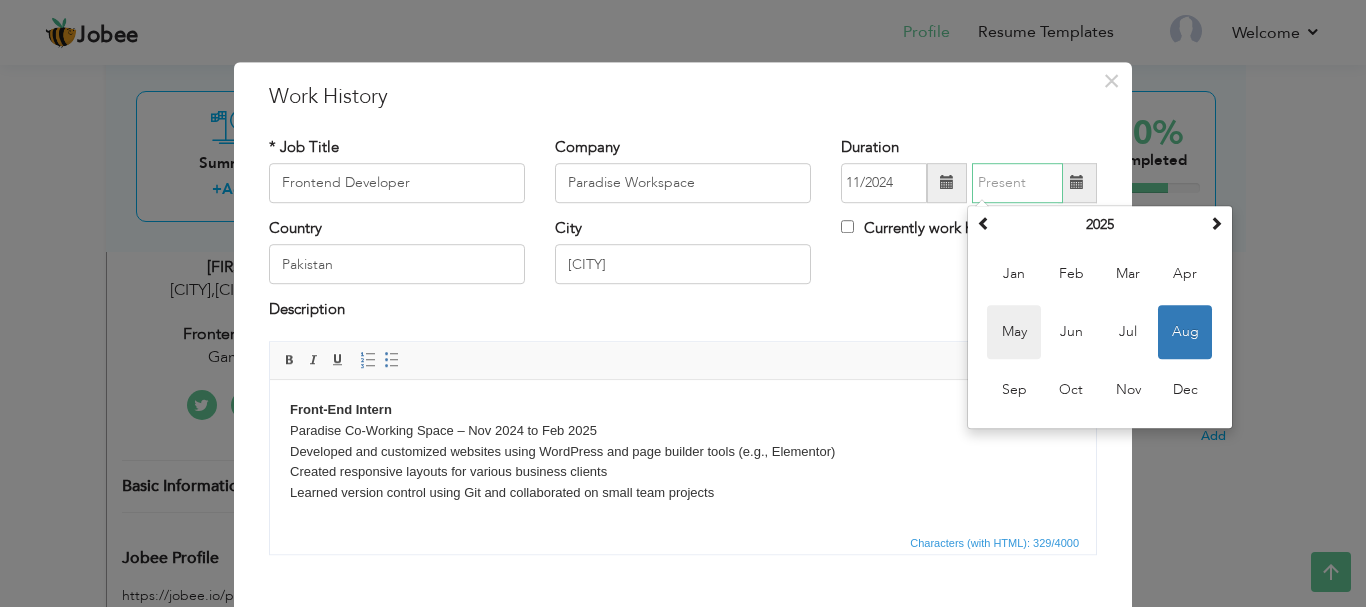 click on "May" at bounding box center [1014, 332] 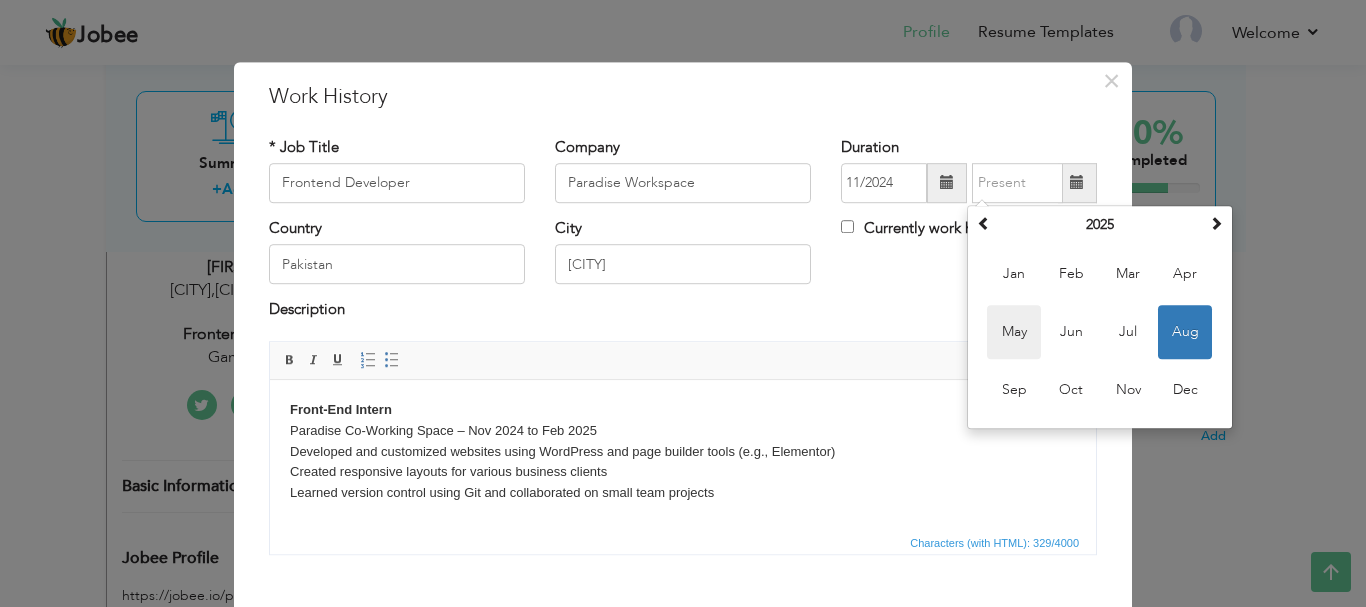 type on "05/2025" 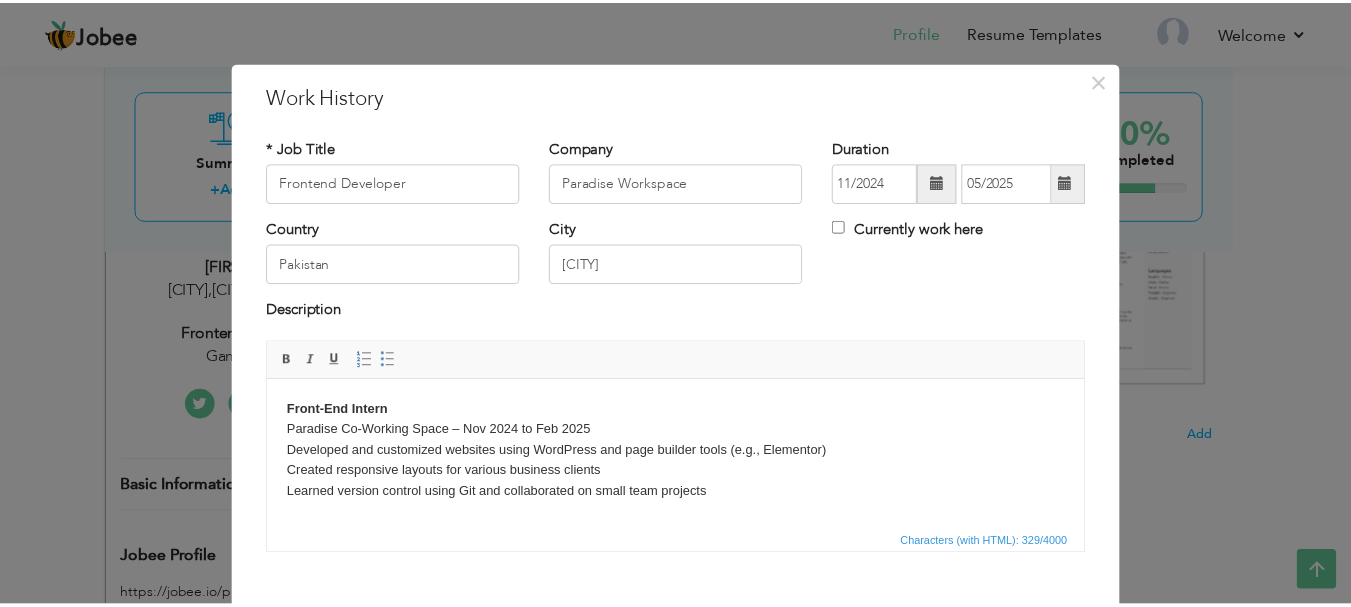 scroll, scrollTop: 110, scrollLeft: 0, axis: vertical 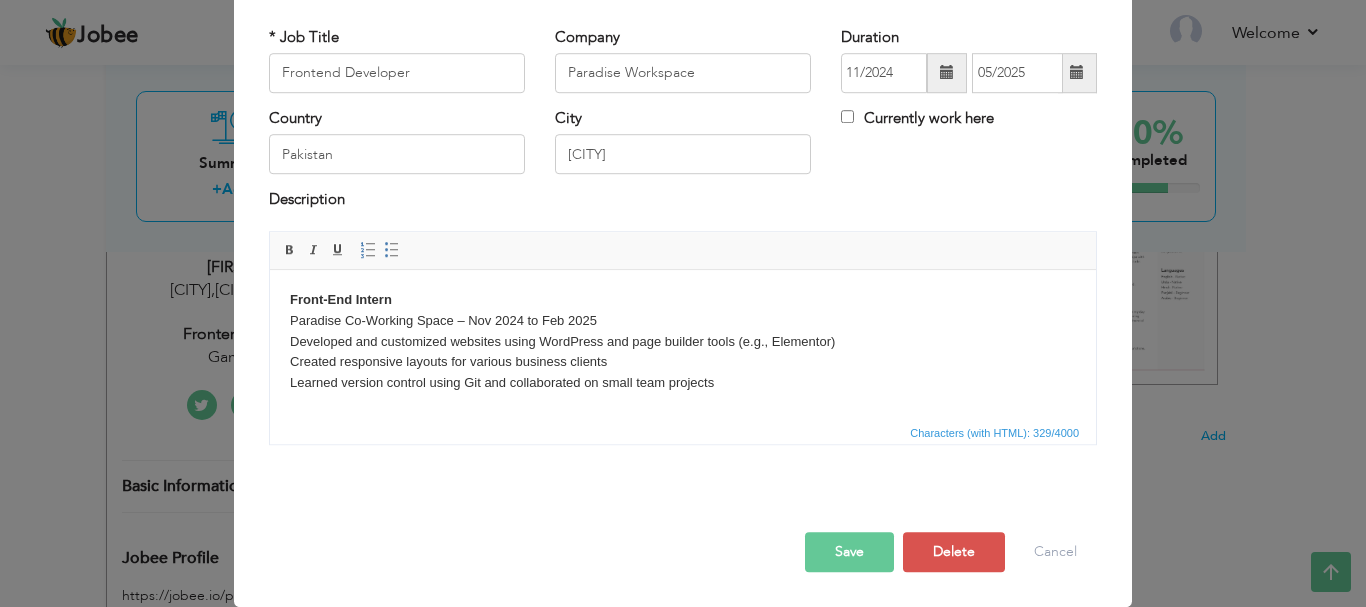 click on "Save" at bounding box center (849, 552) 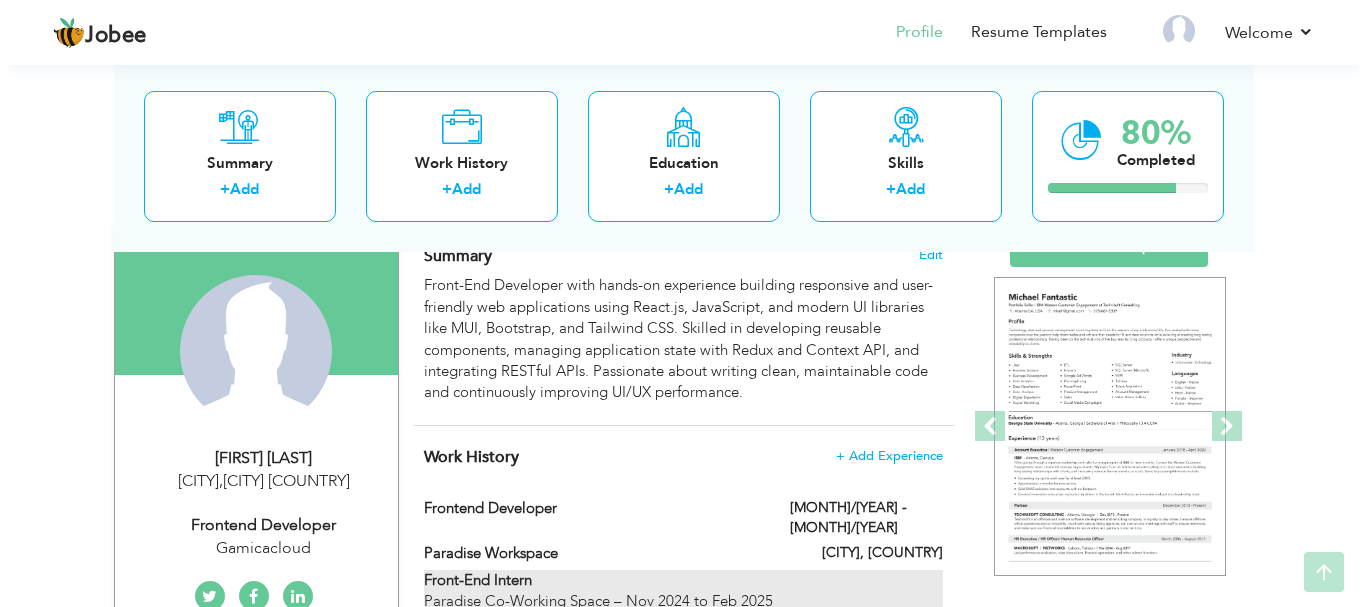 scroll, scrollTop: 180, scrollLeft: 0, axis: vertical 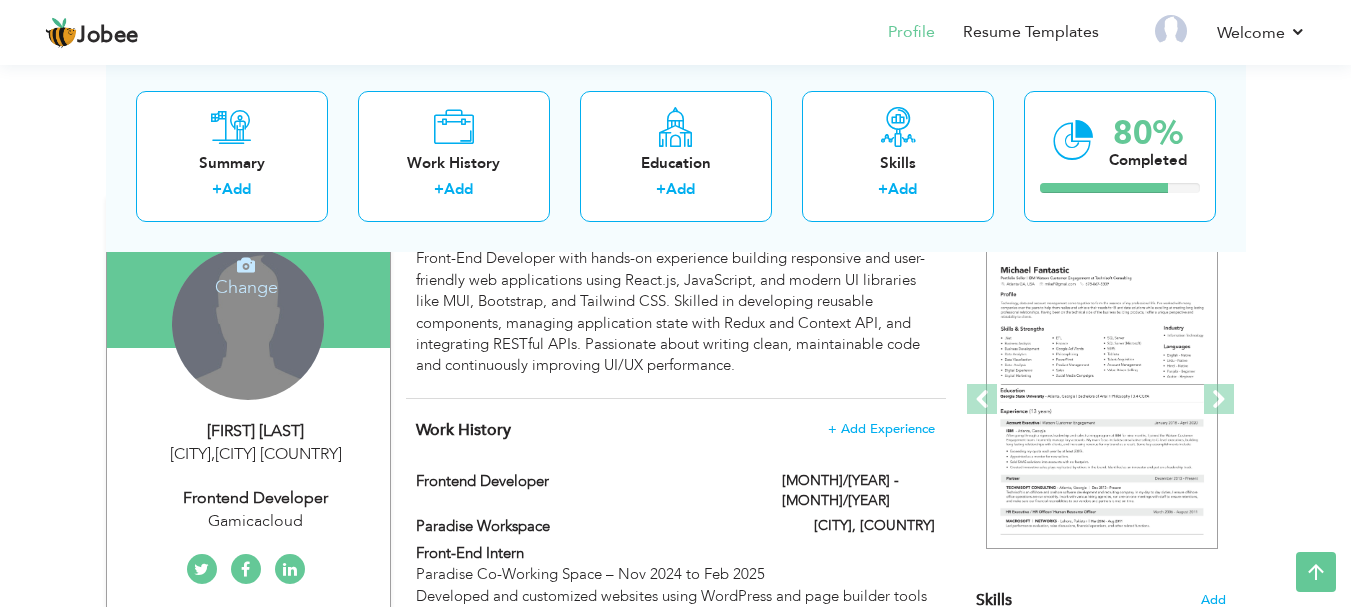 click on "Change
Remove" at bounding box center (248, 324) 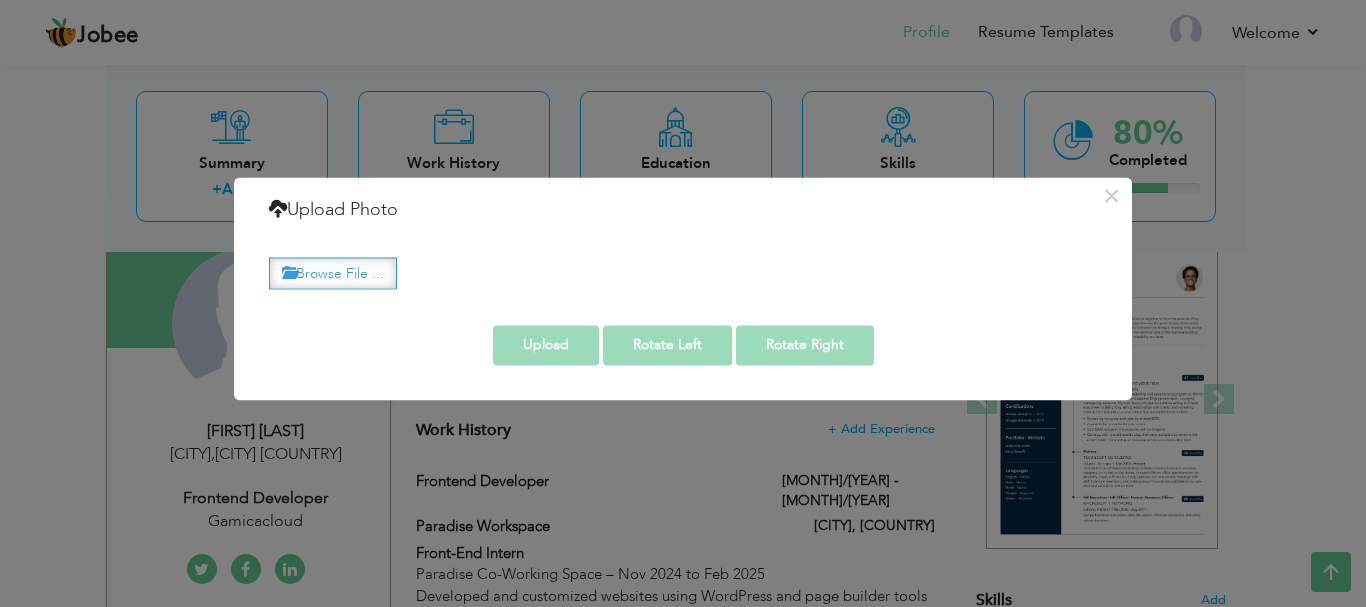 click on "Browse File ..." at bounding box center [333, 273] 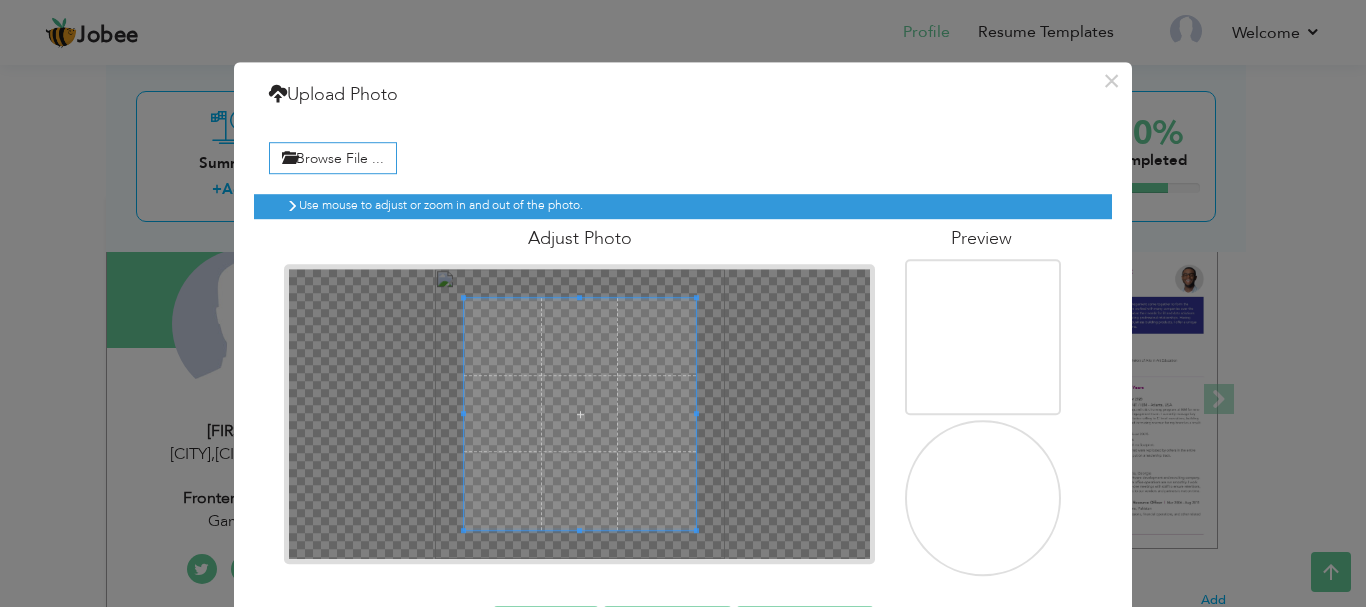 click at bounding box center (985, 499) 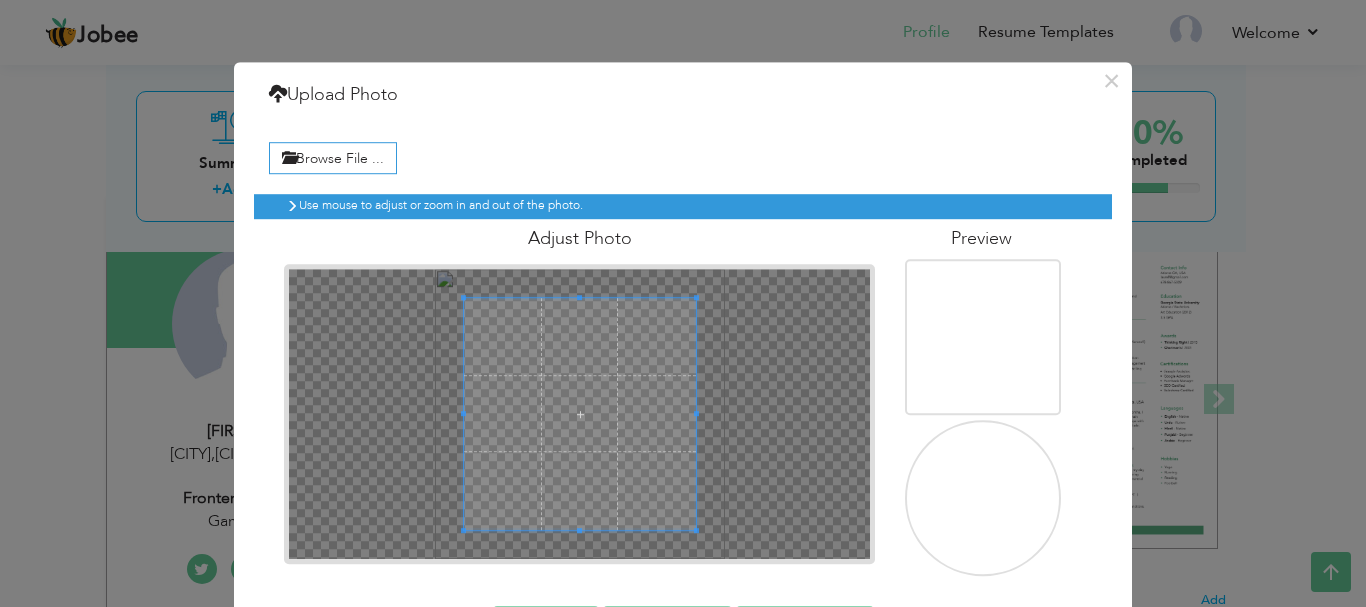 scroll, scrollTop: 74, scrollLeft: 0, axis: vertical 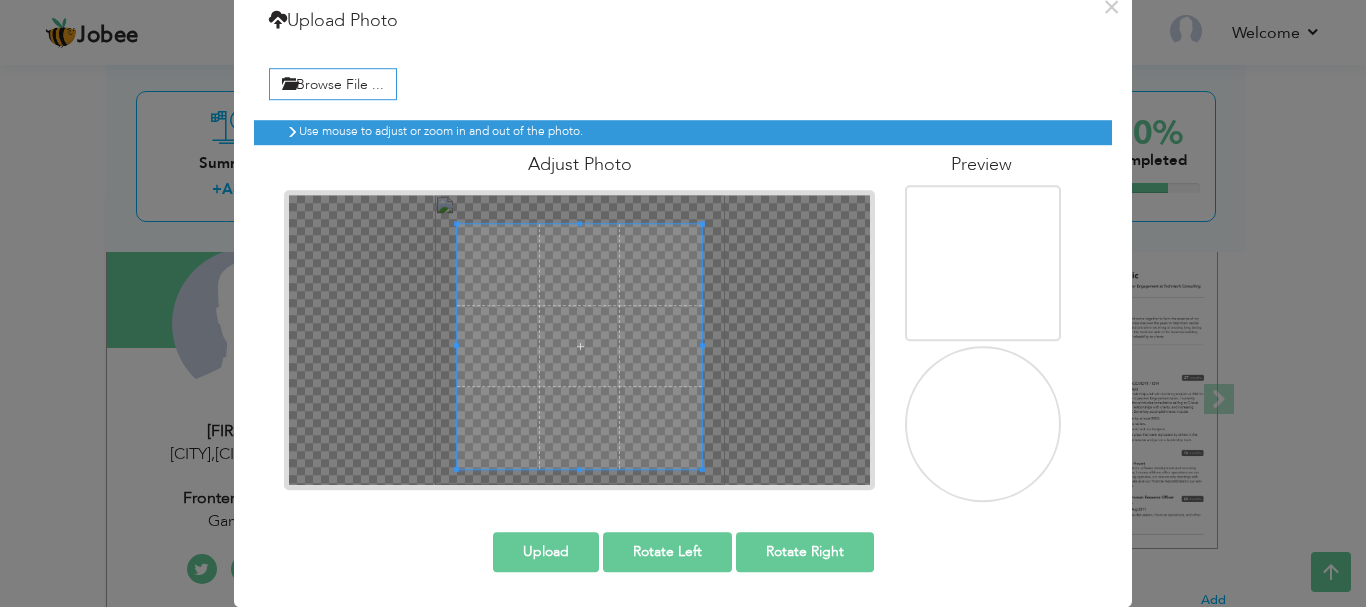 click at bounding box center [579, 346] 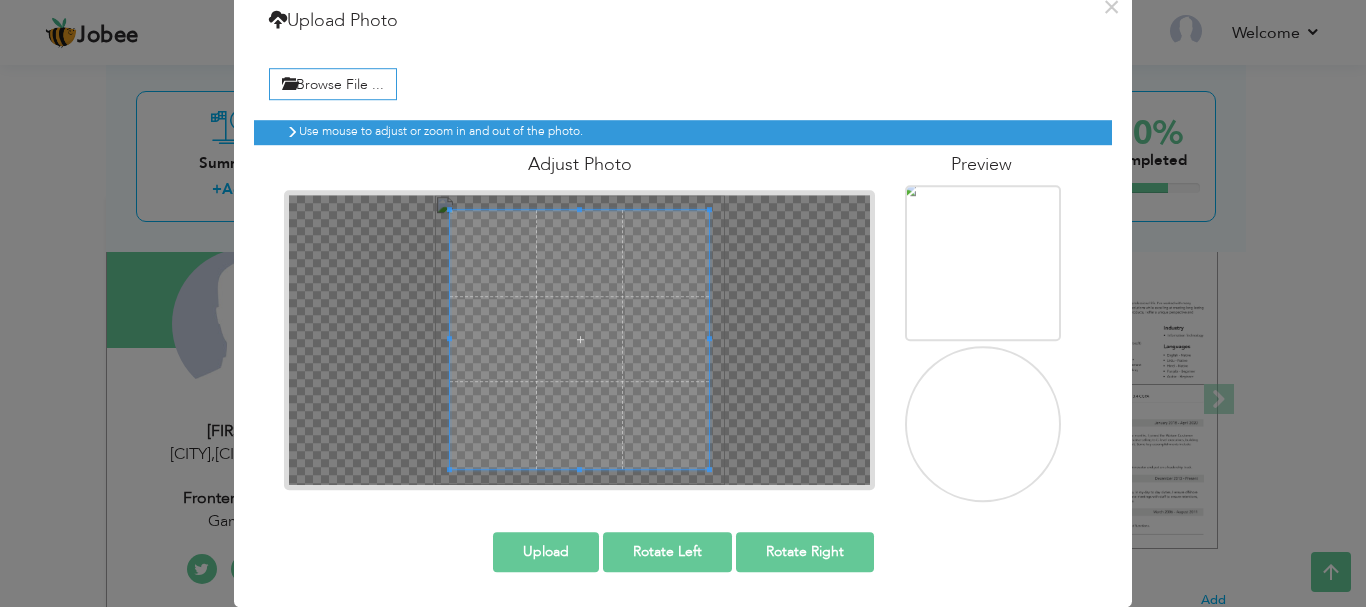 click at bounding box center (579, 209) 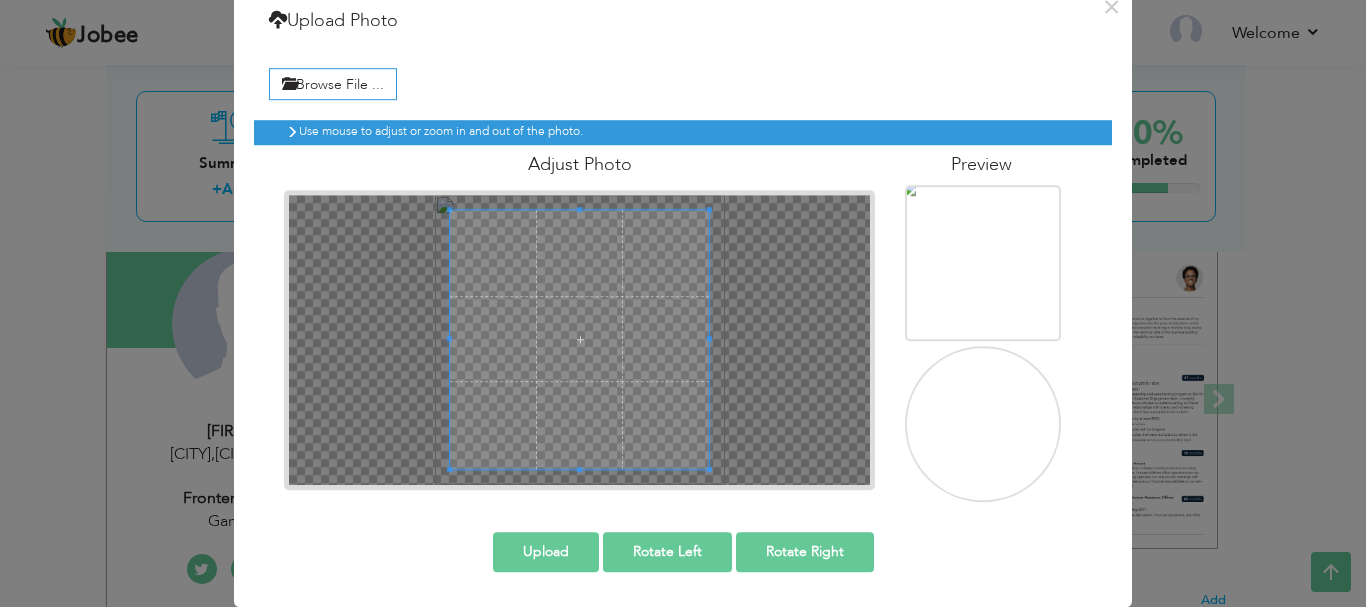 click on "Upload" at bounding box center [546, 552] 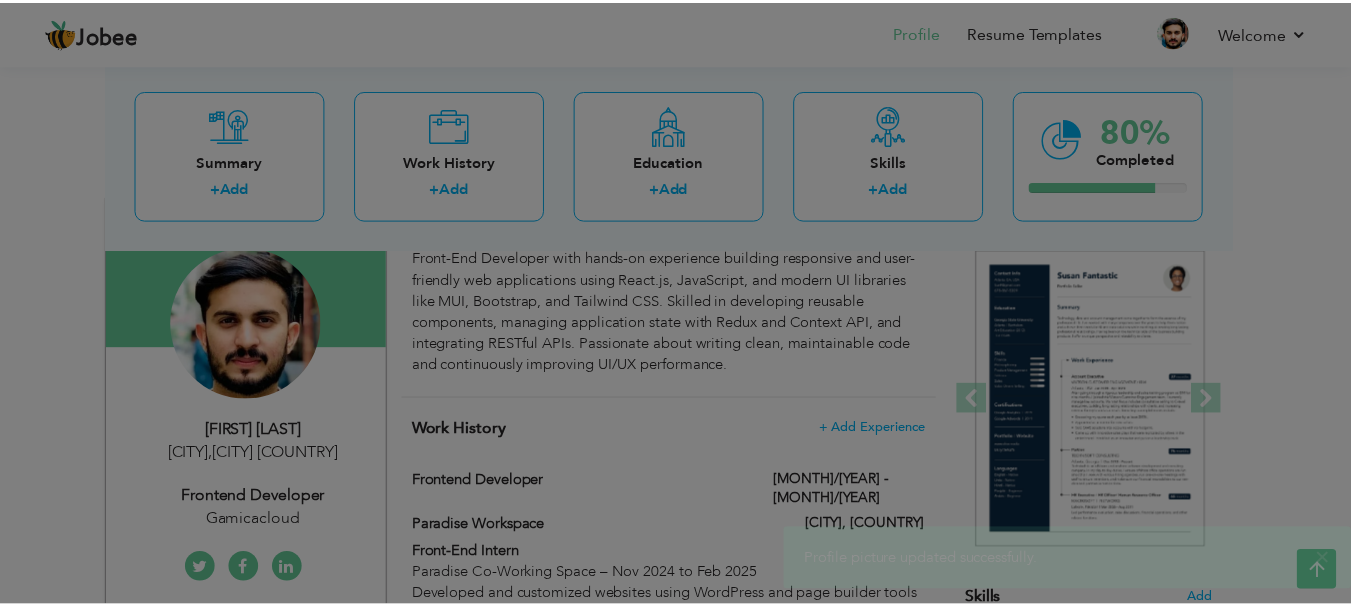 scroll, scrollTop: 0, scrollLeft: 0, axis: both 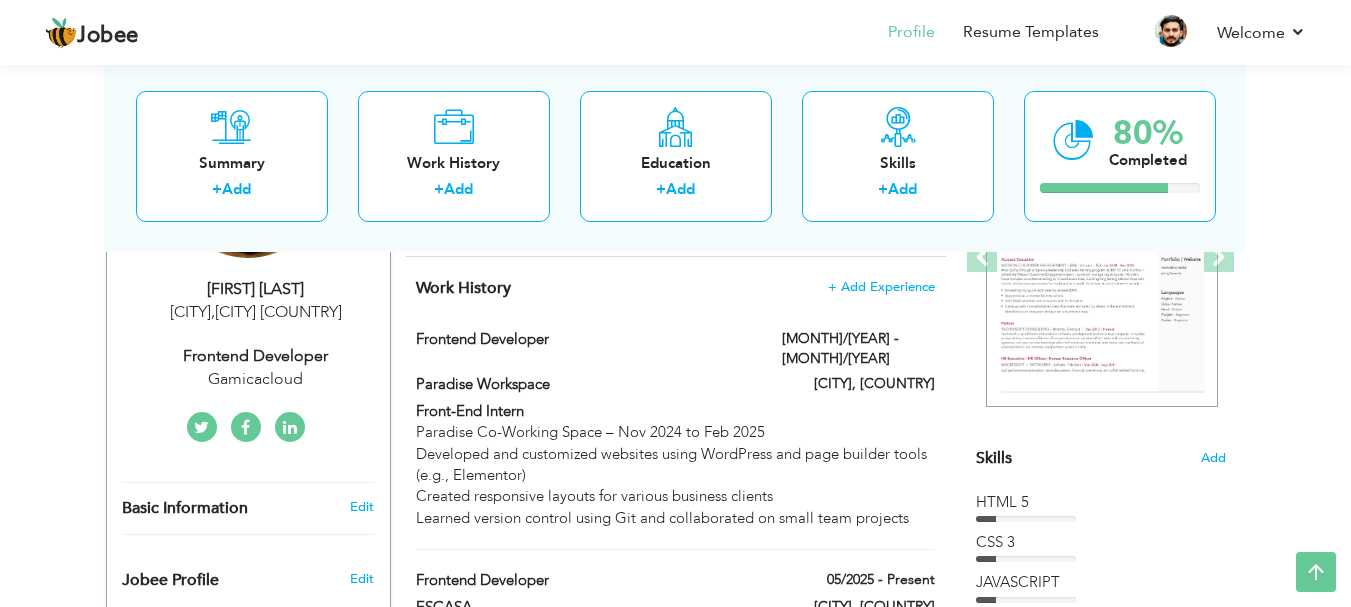 click at bounding box center [290, 427] 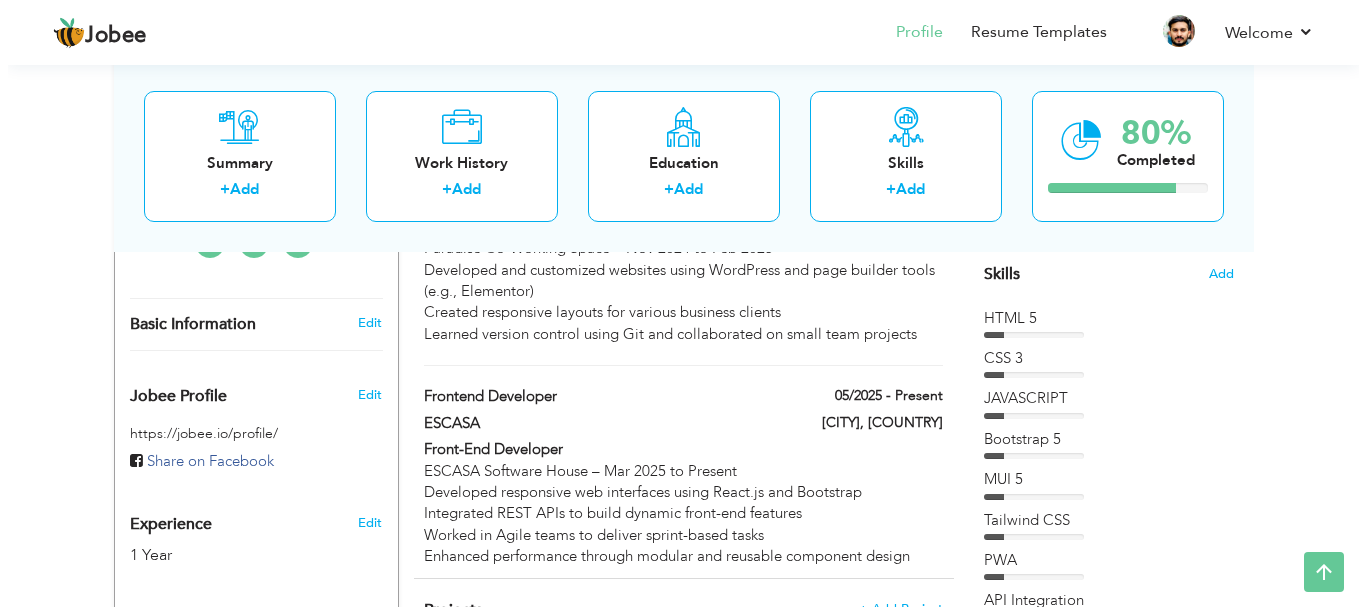 scroll, scrollTop: 507, scrollLeft: 0, axis: vertical 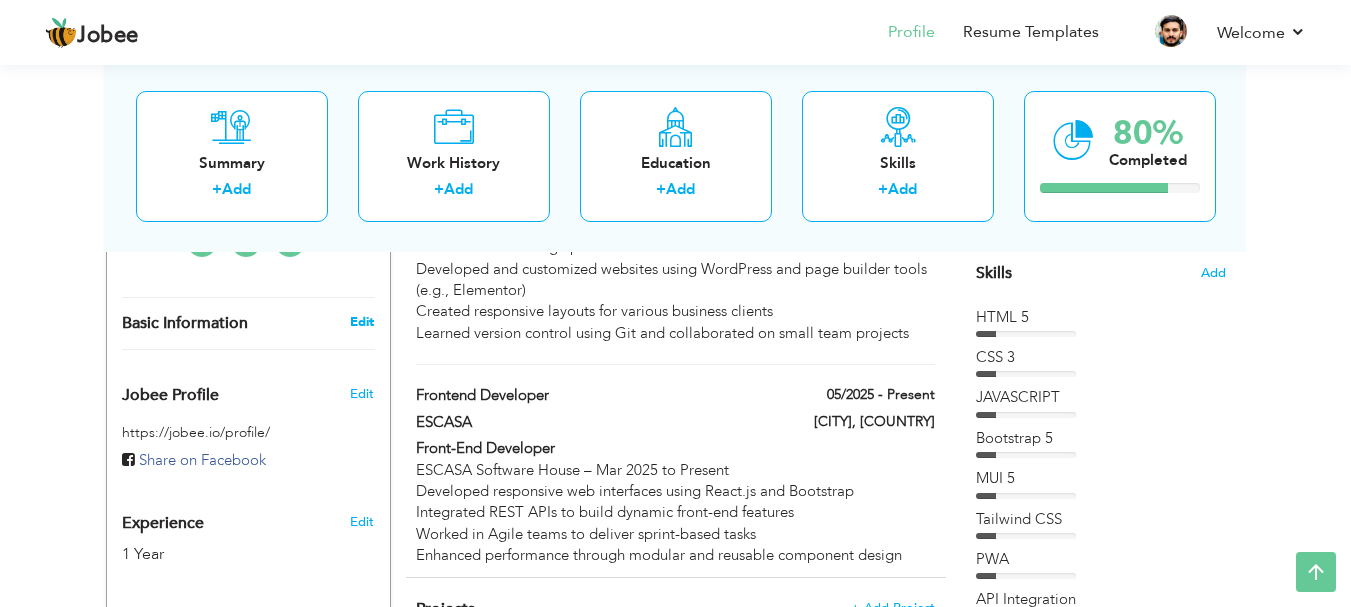 click on "Edit" at bounding box center [362, 322] 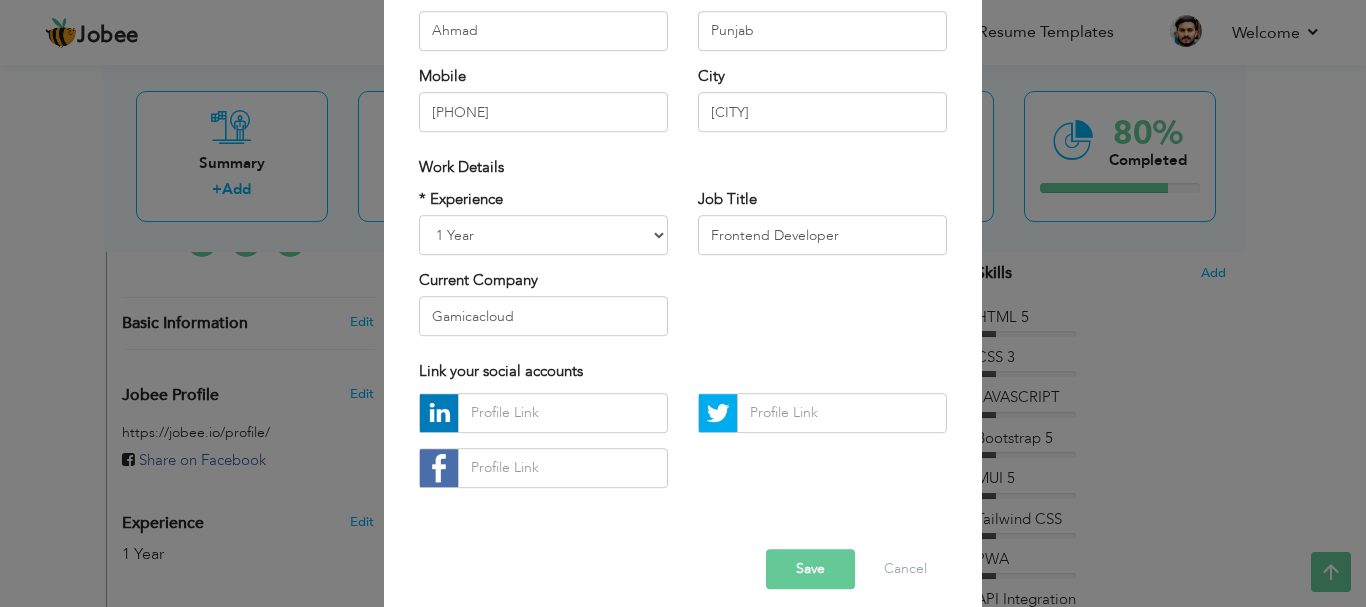 scroll, scrollTop: 277, scrollLeft: 0, axis: vertical 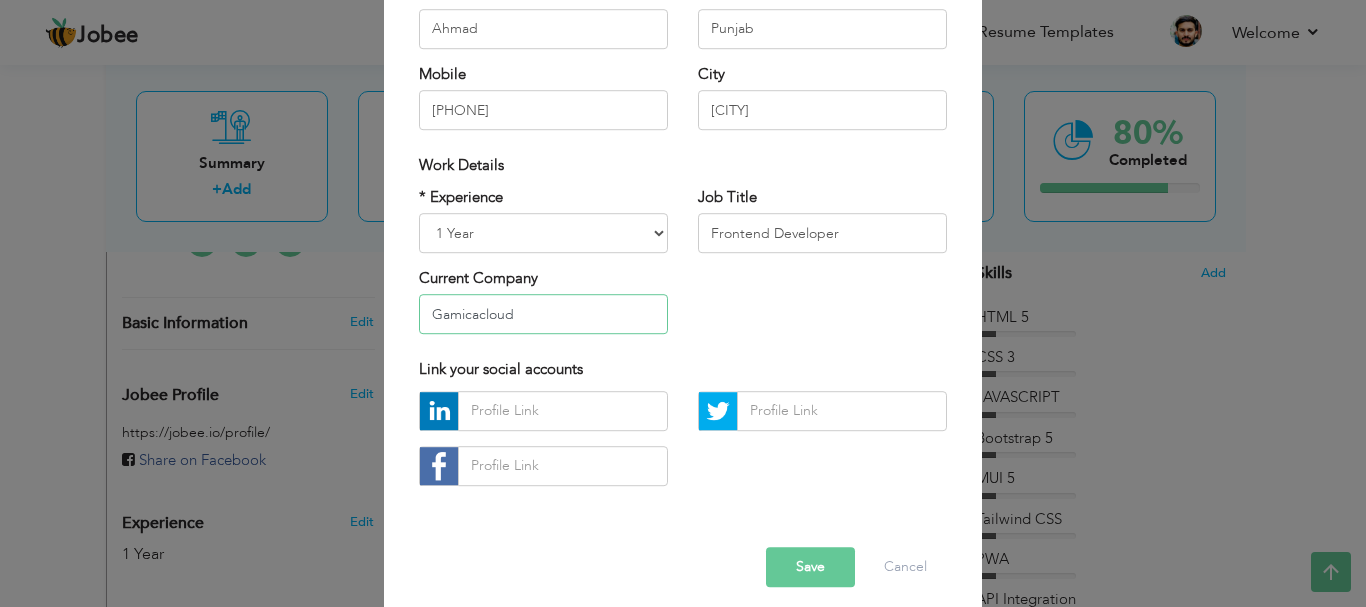 click on "Gamicacloud" at bounding box center [543, 315] 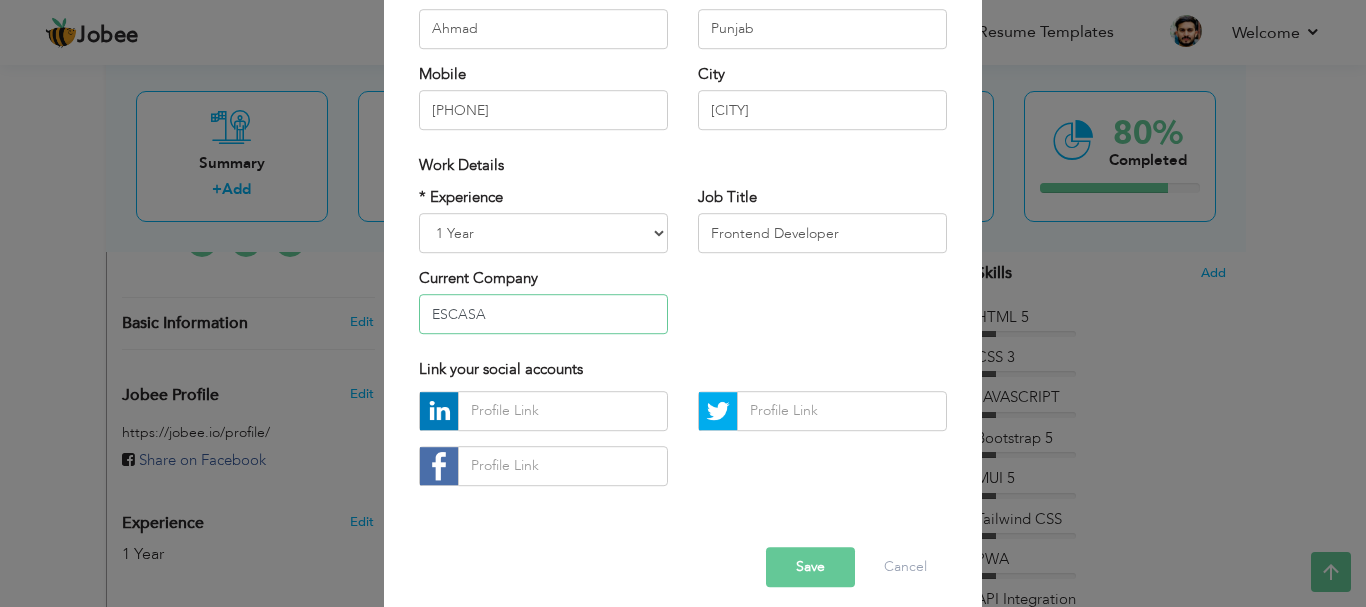 type on "ESCASA" 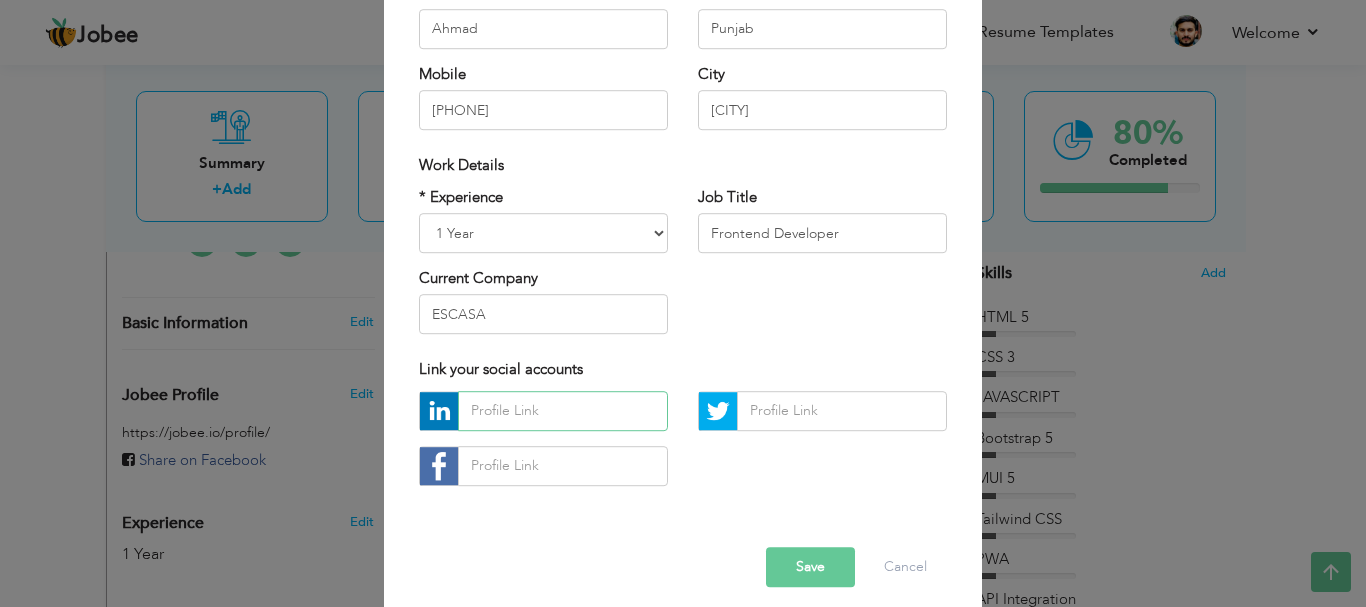 click at bounding box center [563, 411] 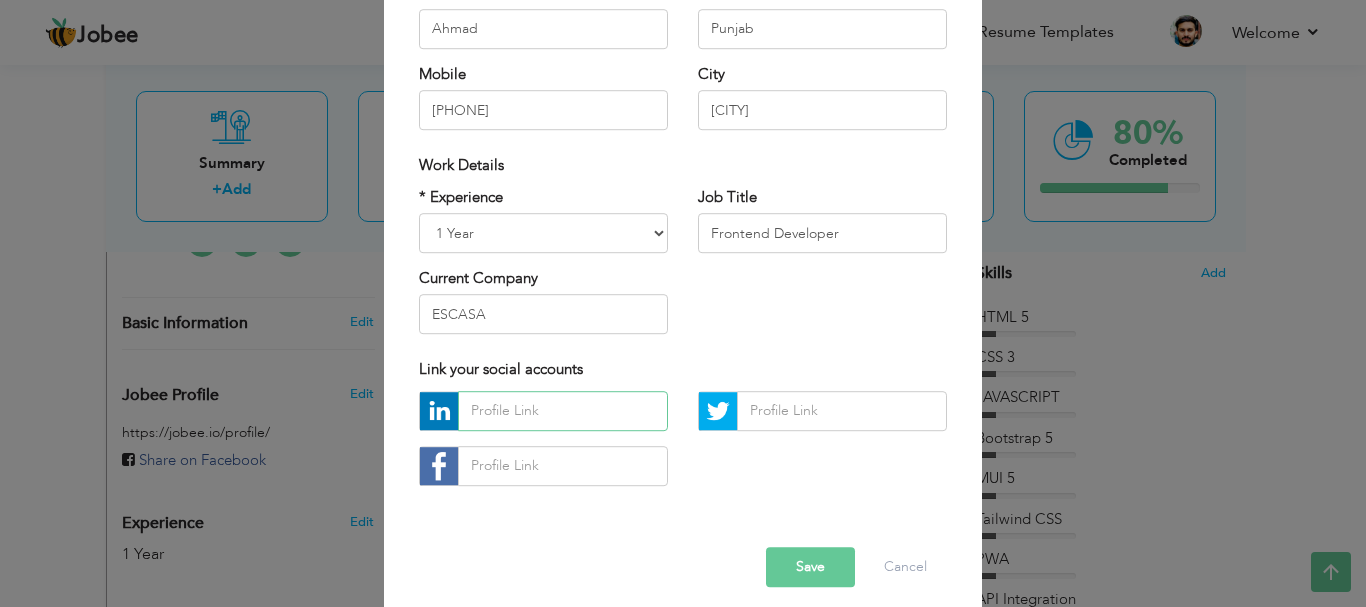 paste on "https://www.linkedin.com/in/muhammad-ahmad93/" 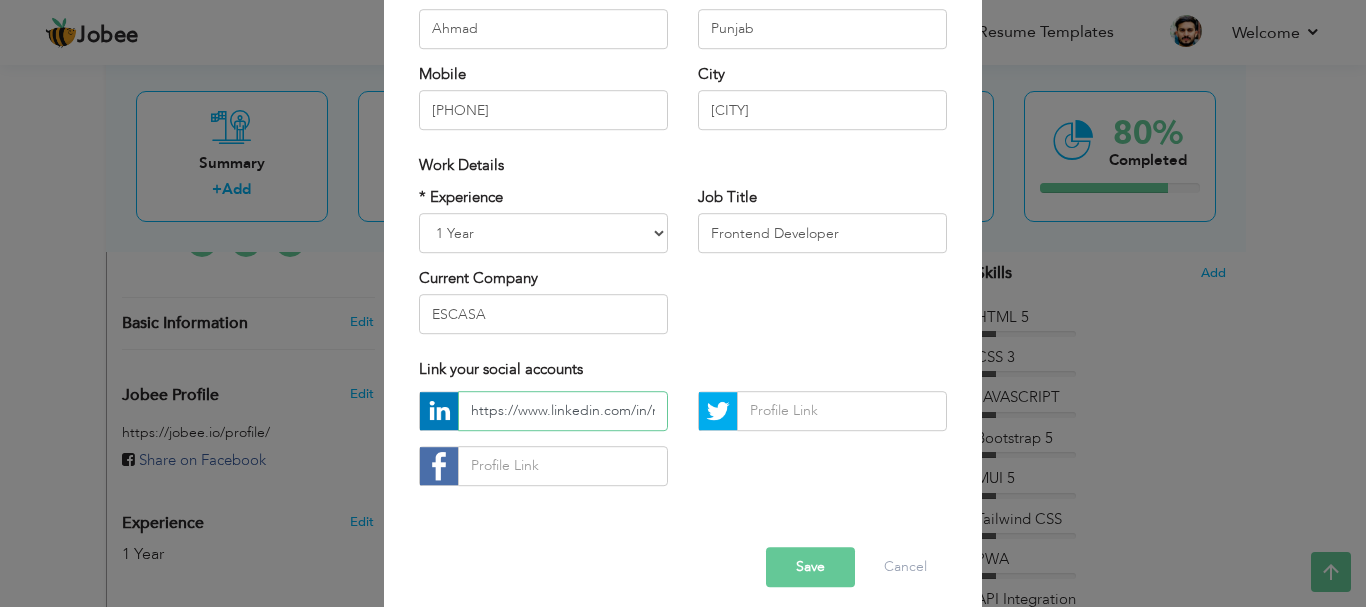 scroll, scrollTop: 0, scrollLeft: 137, axis: horizontal 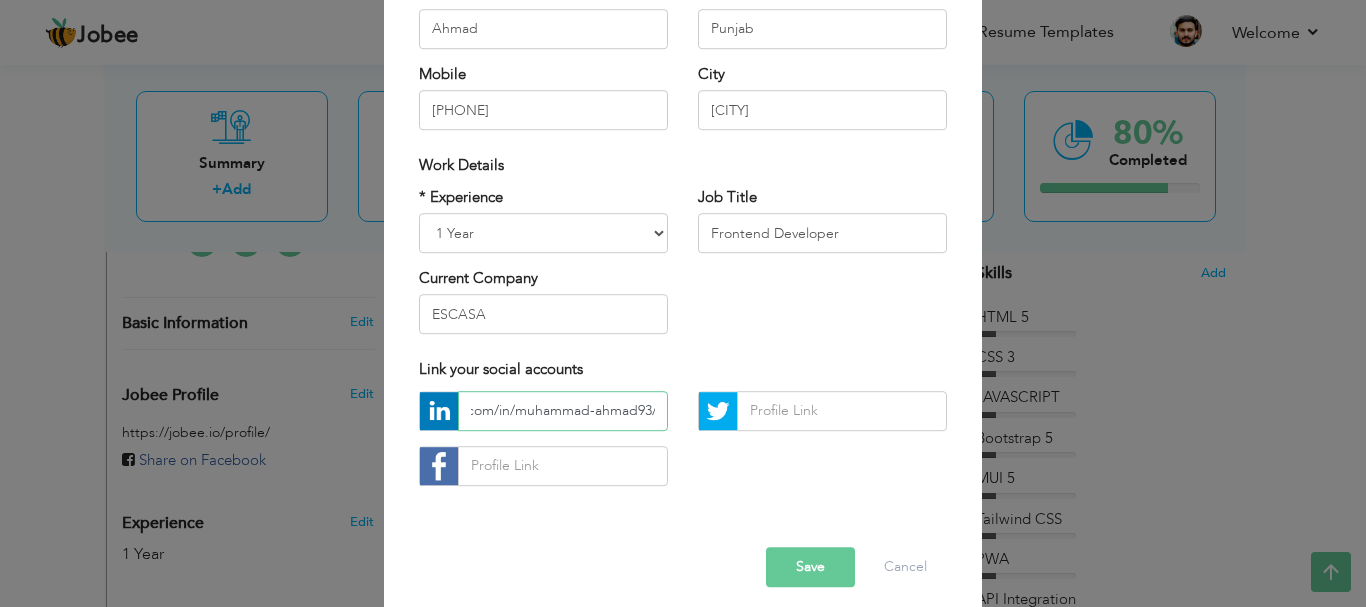 type on "https://www.linkedin.com/in/muhammad-ahmad93/" 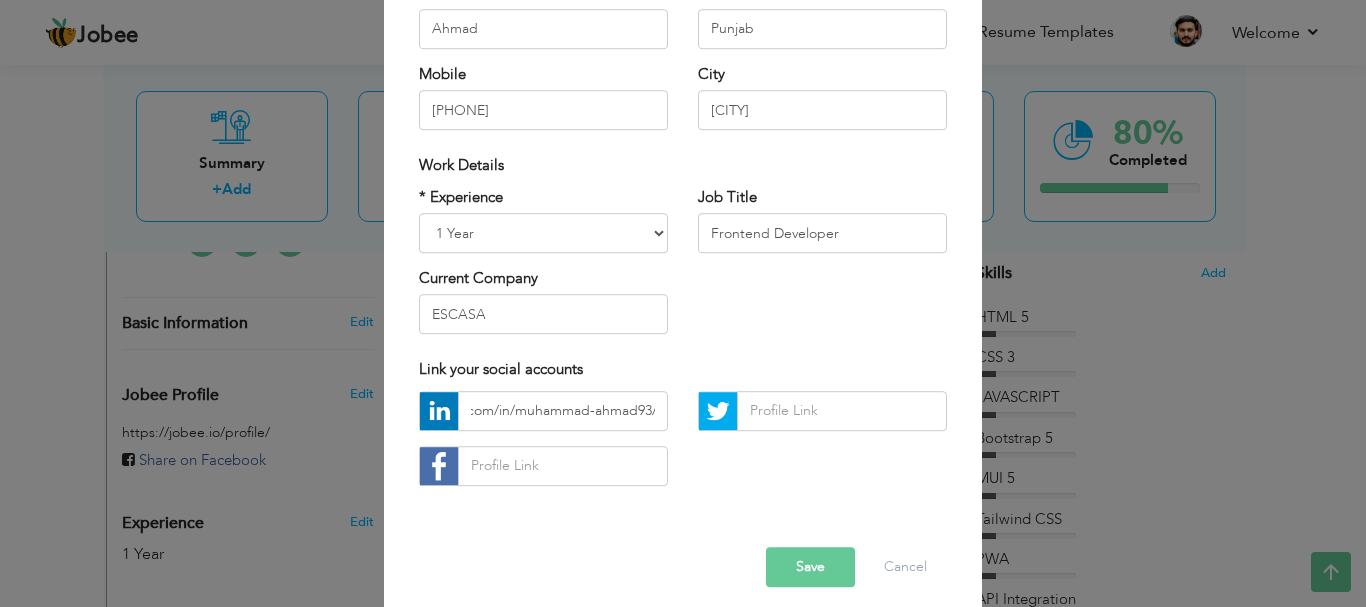 click on "Save" at bounding box center (810, 567) 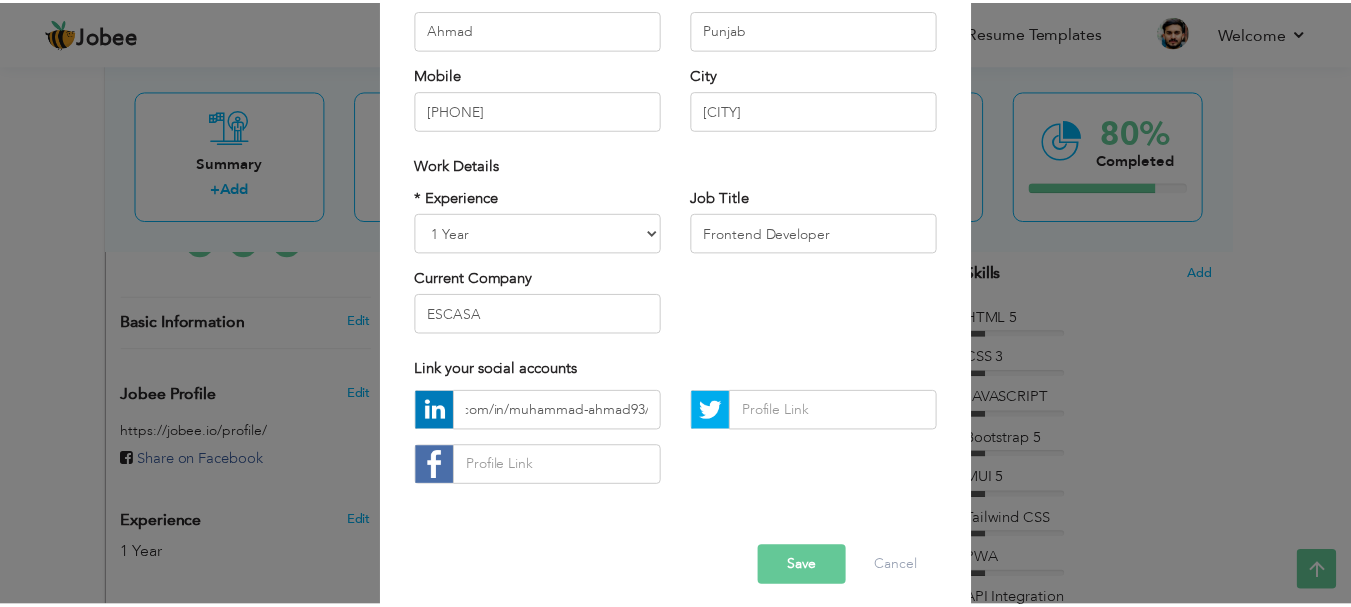 scroll, scrollTop: 0, scrollLeft: 0, axis: both 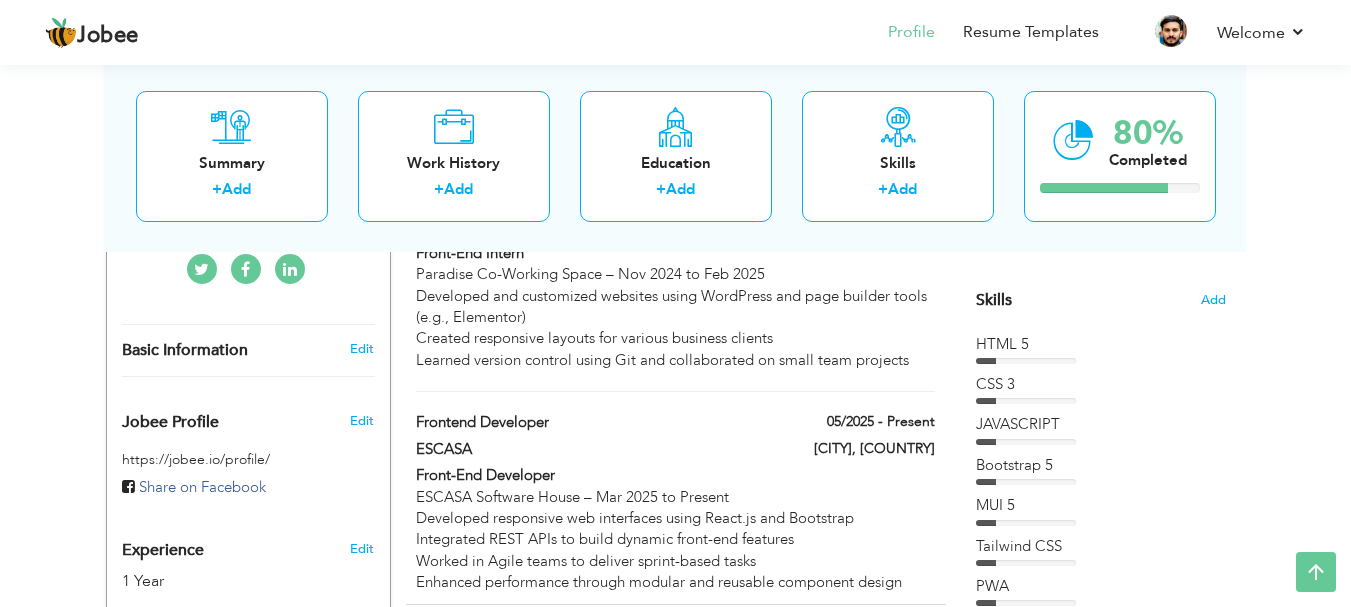 click on "Share on Facebook" at bounding box center [202, 487] 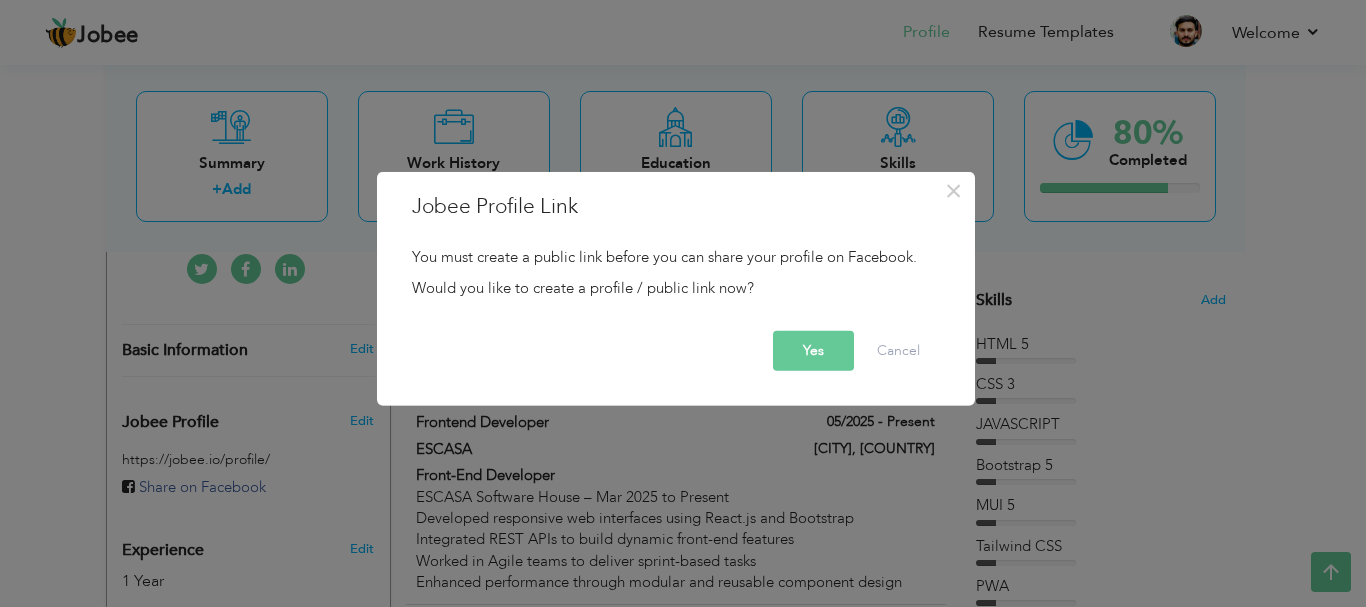 click on "Yes" at bounding box center (813, 351) 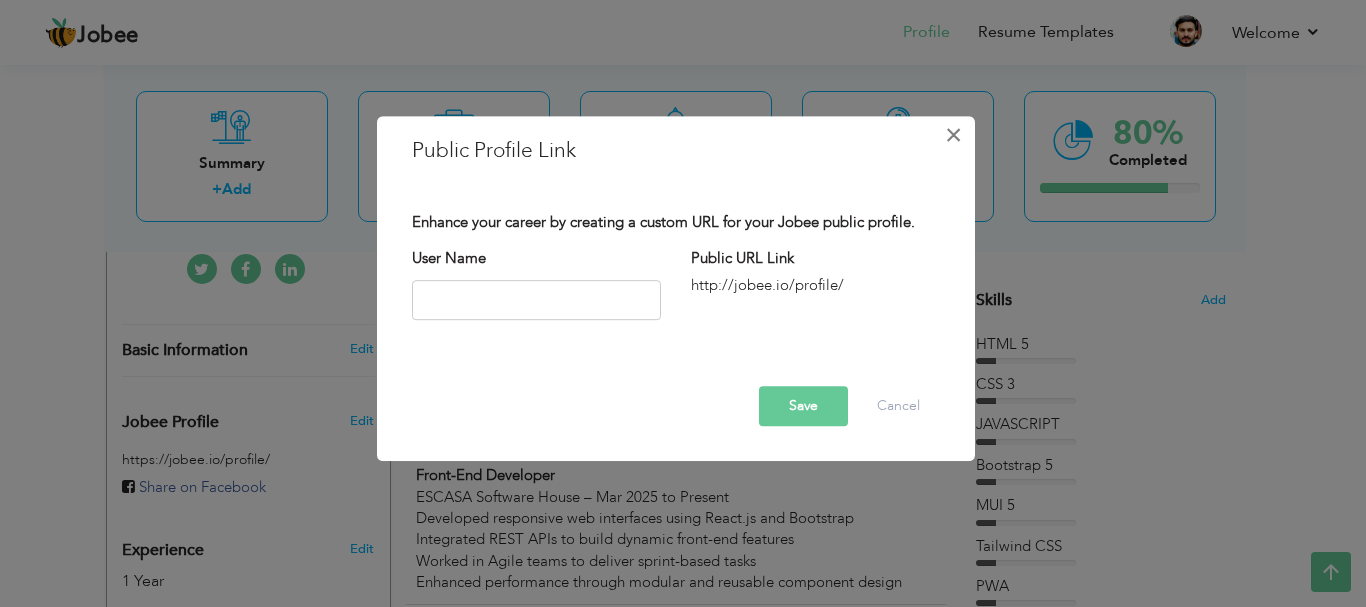 click on "×" at bounding box center (953, 135) 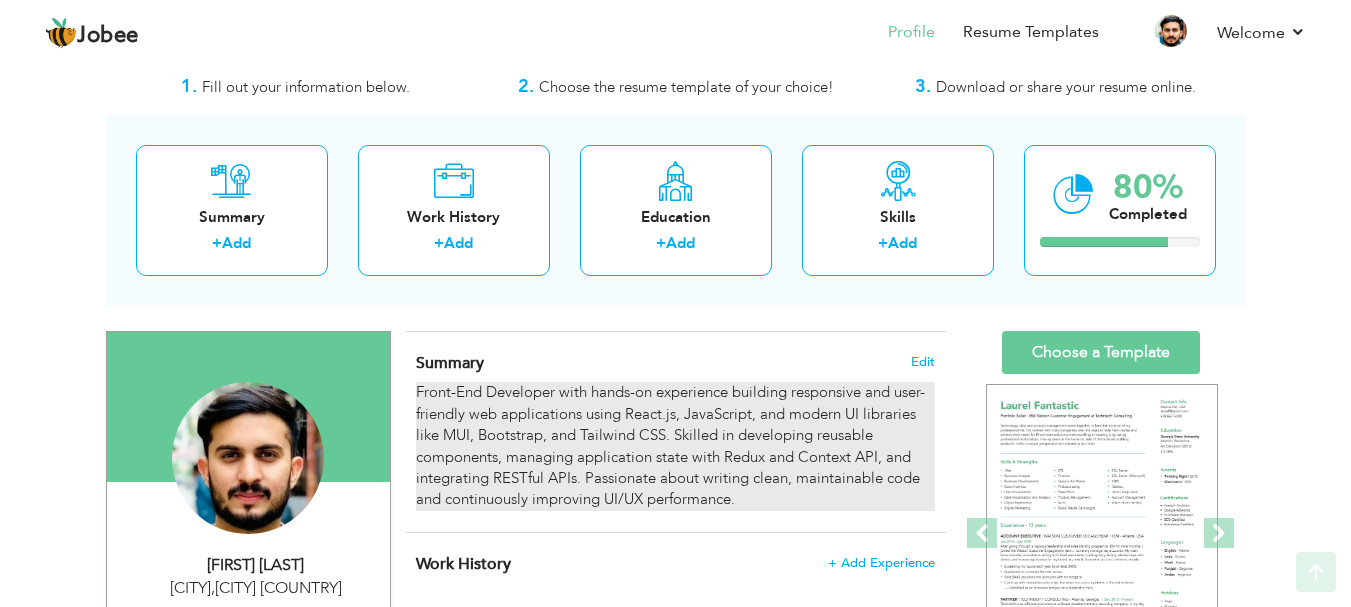 scroll, scrollTop: 43, scrollLeft: 0, axis: vertical 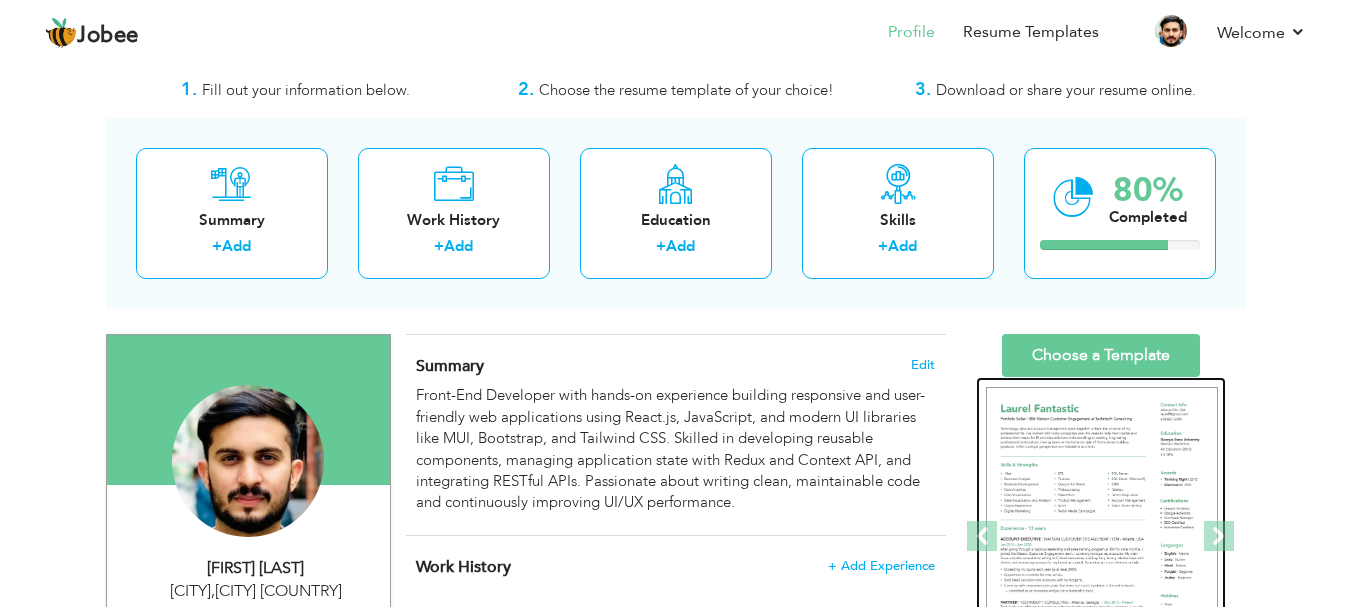 click at bounding box center [1102, 537] 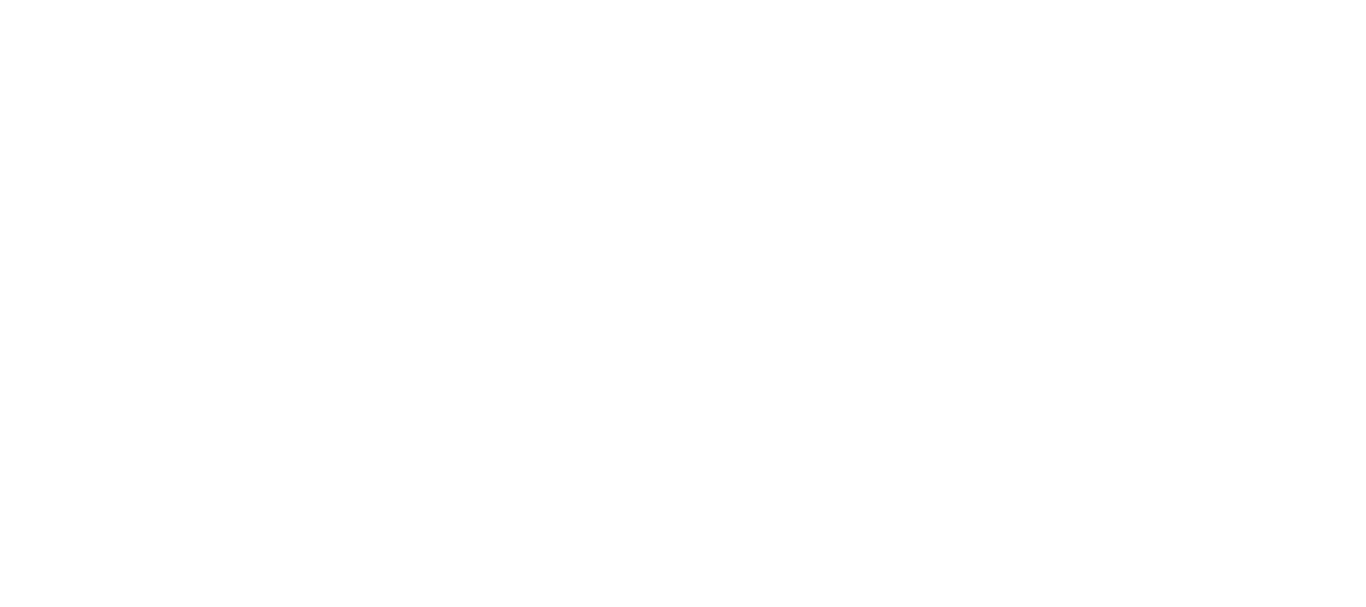 scroll, scrollTop: 0, scrollLeft: 0, axis: both 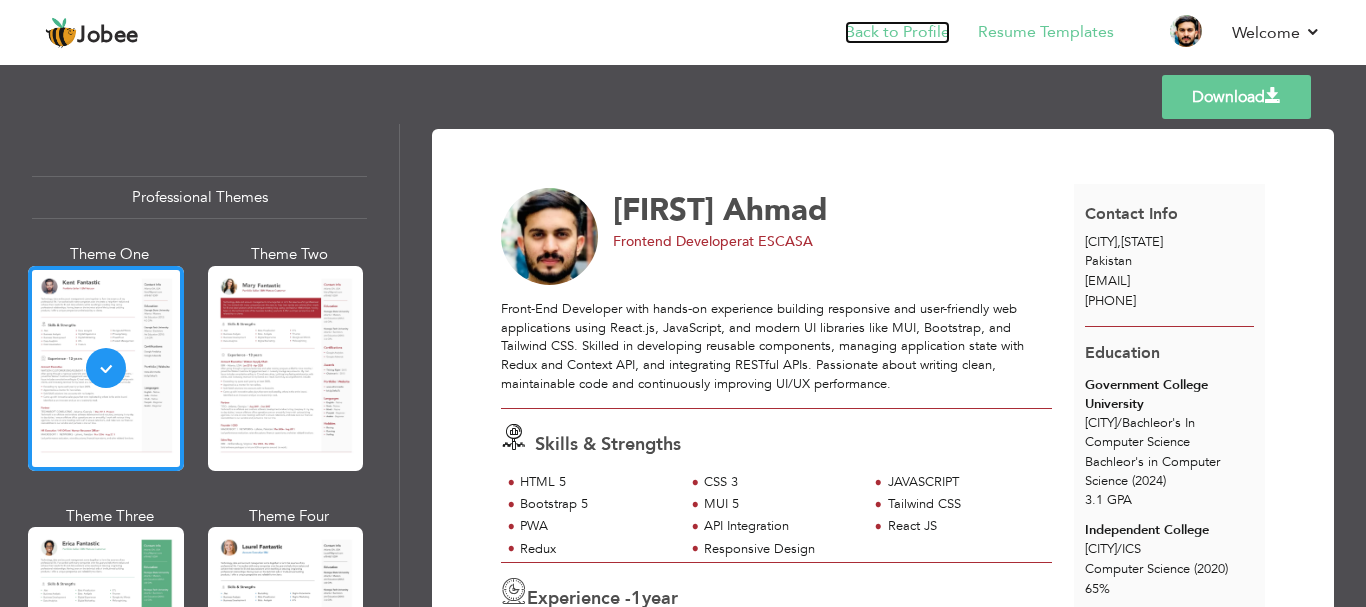 click on "Back to Profile" at bounding box center [897, 32] 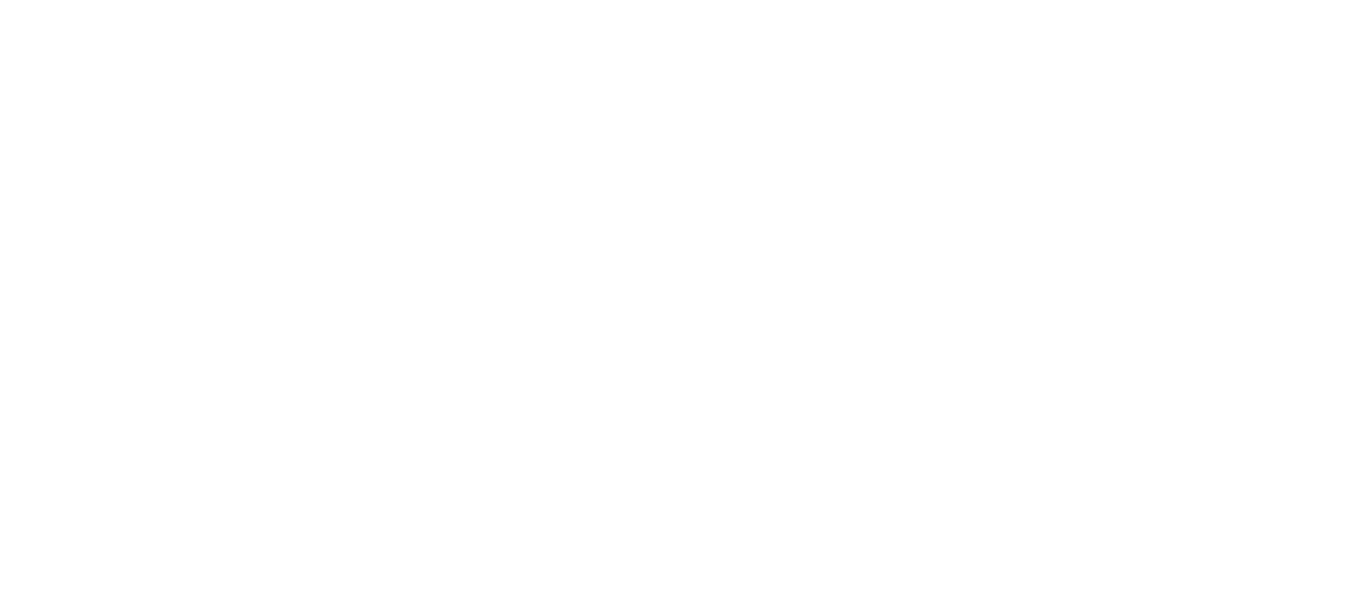 scroll, scrollTop: 0, scrollLeft: 0, axis: both 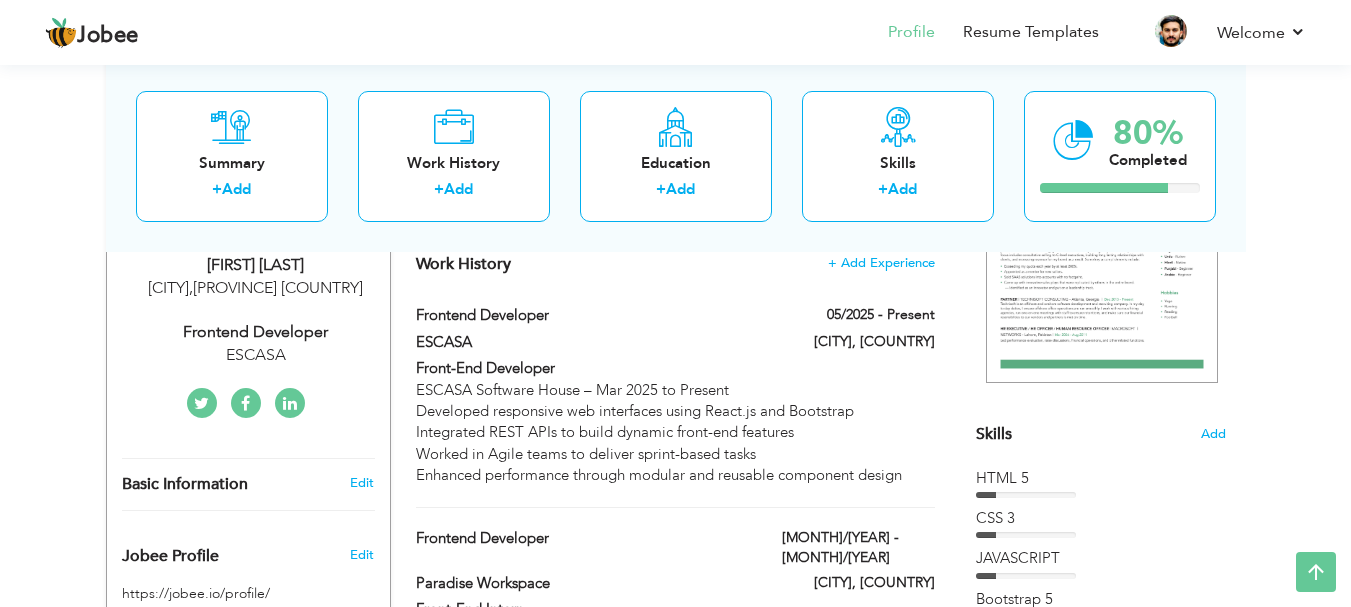 click on "ESCASA" at bounding box center (256, 355) 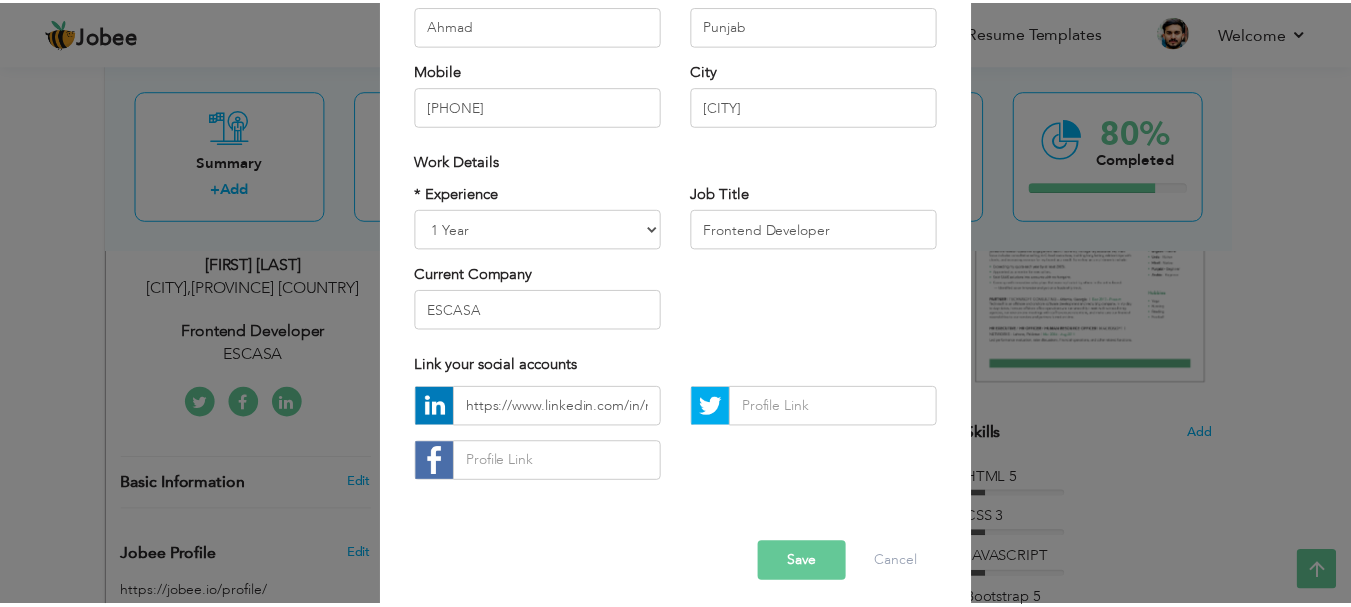 scroll, scrollTop: 283, scrollLeft: 0, axis: vertical 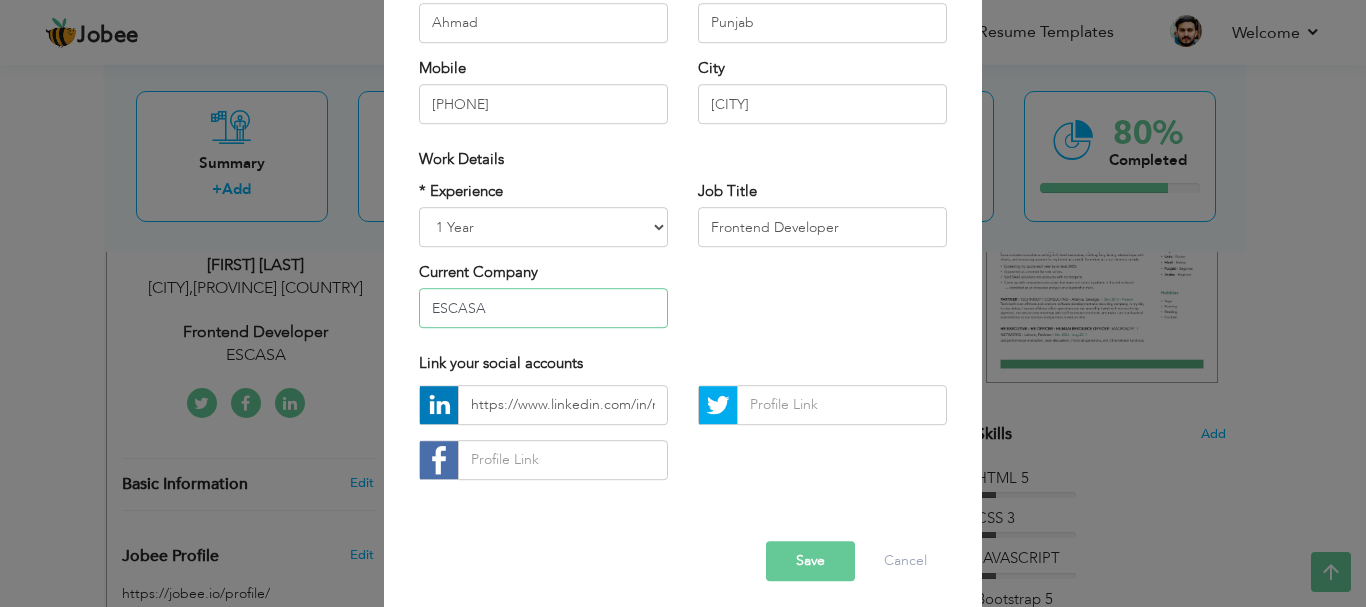 click on "ESCASA" at bounding box center [543, 309] 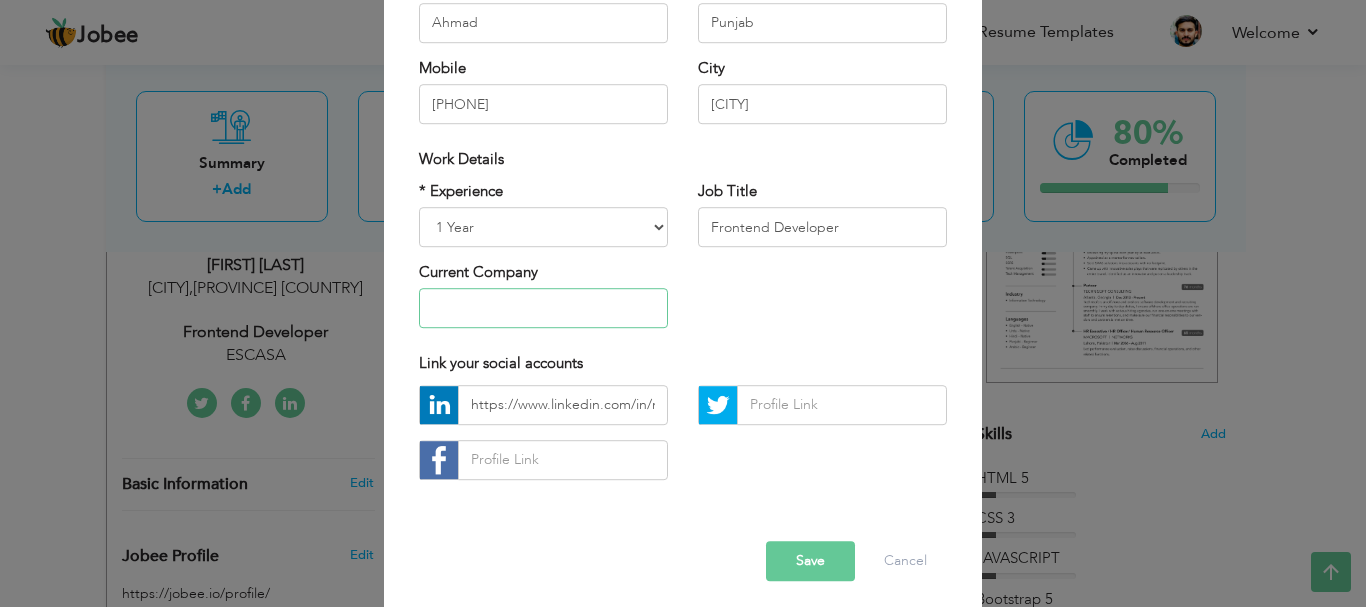 type 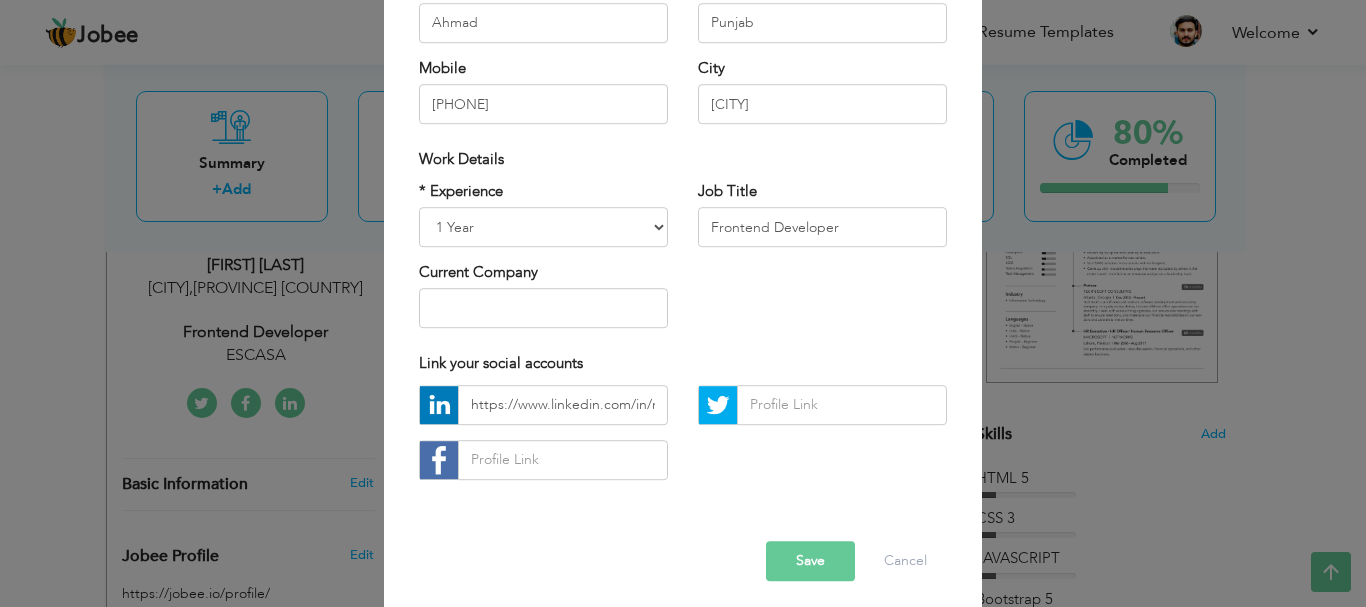 click on "* Experience
Entry Level Less than 1 Year 1 Year 2 Years 3 Years 4 Years 5 Years 6 Years 7 Years 8 Years 9 Years 10 Years 11 Years 12 Years 13 Years 14 Years 15 Years 16 Years 17 Years 18 Years 19 Years 20 Years 21 Years 22 Years 23 Years 24 Years 25 Years 26 Years 27 Years 28 Years 29 Years 30 Years 31 Years 32 Years 33 Years 34 Years 35 Years More than 35 Years
Current Company
Job Title Frontend Developer" at bounding box center (683, 262) 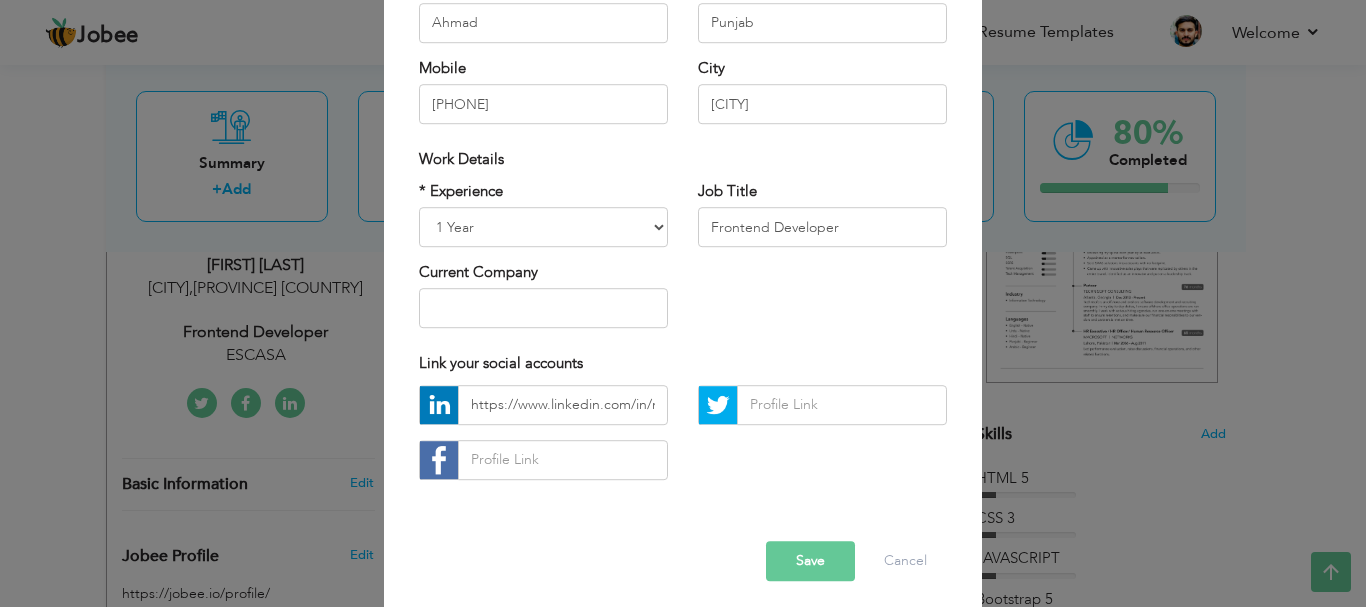 click on "Save" at bounding box center (810, 561) 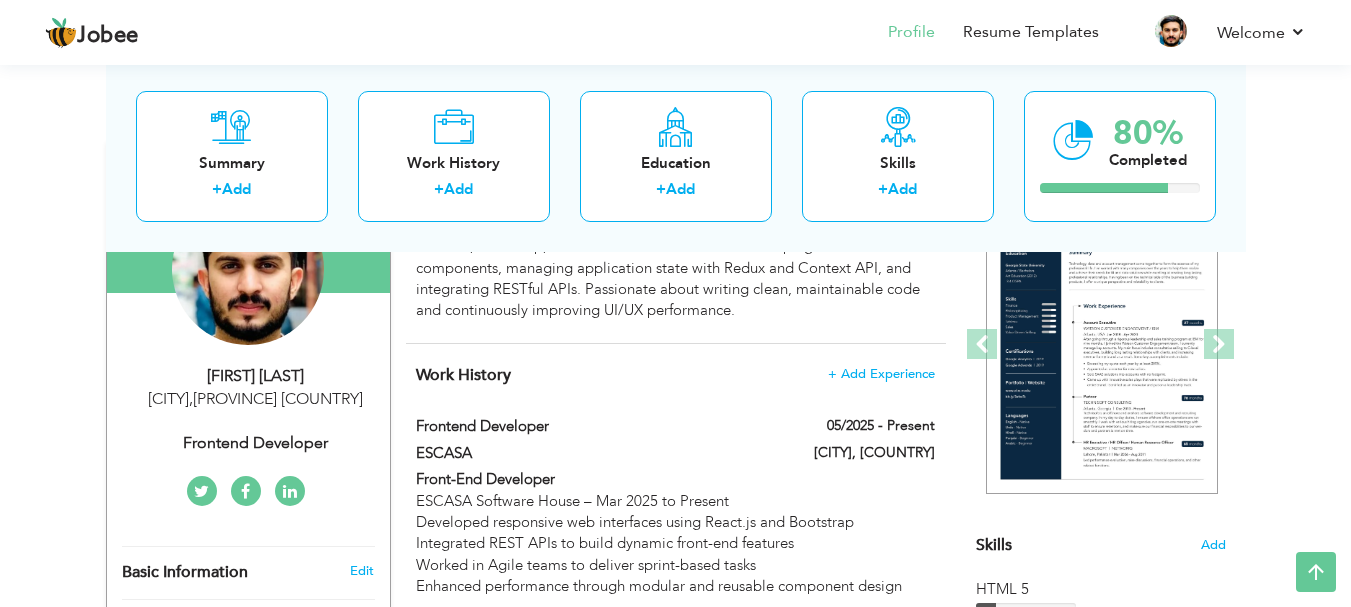 scroll, scrollTop: 212, scrollLeft: 0, axis: vertical 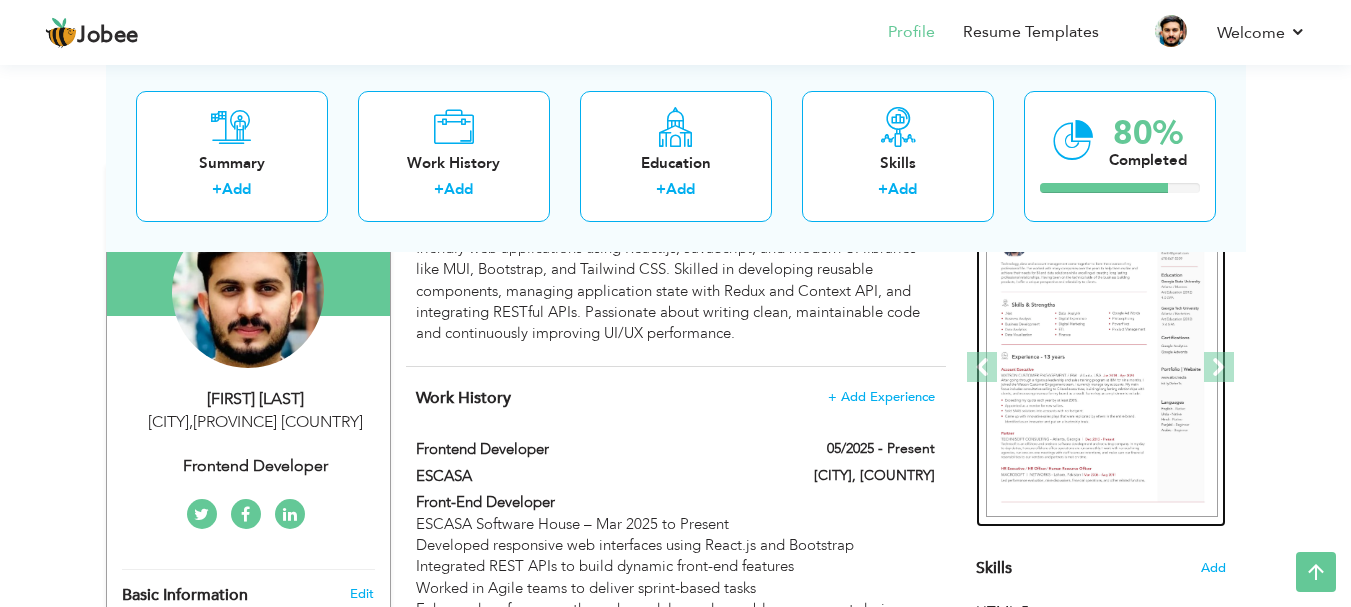 click at bounding box center (1102, 368) 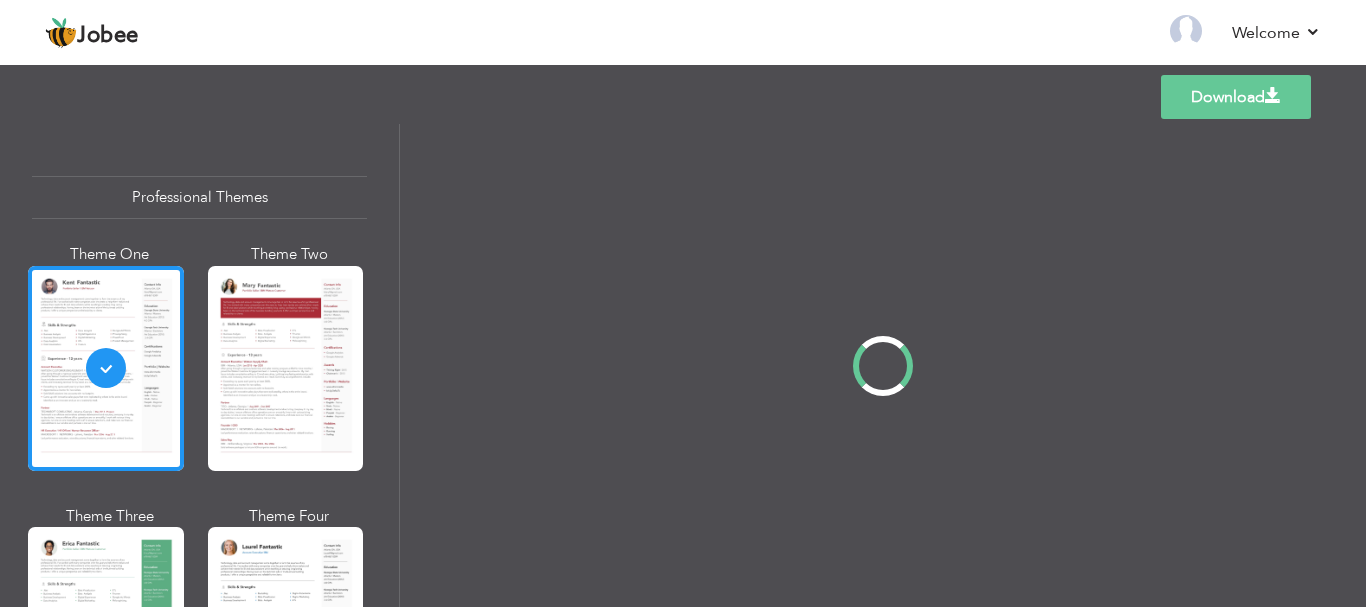 scroll, scrollTop: 0, scrollLeft: 0, axis: both 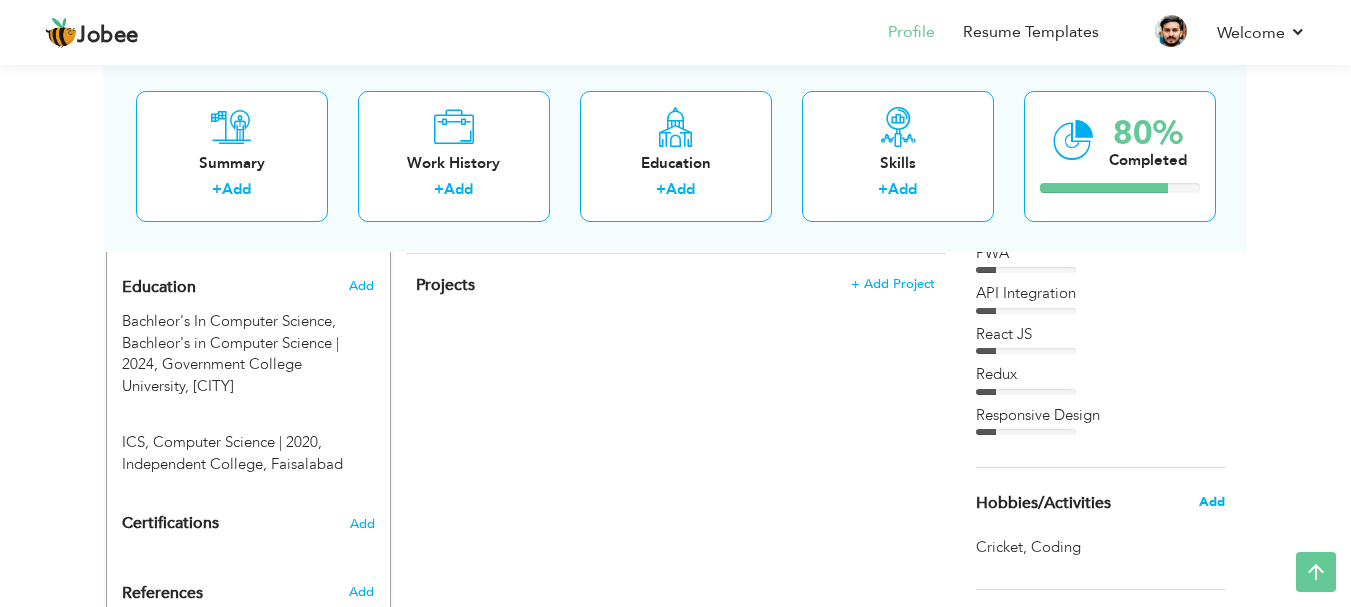 click on "Add" at bounding box center (1212, 502) 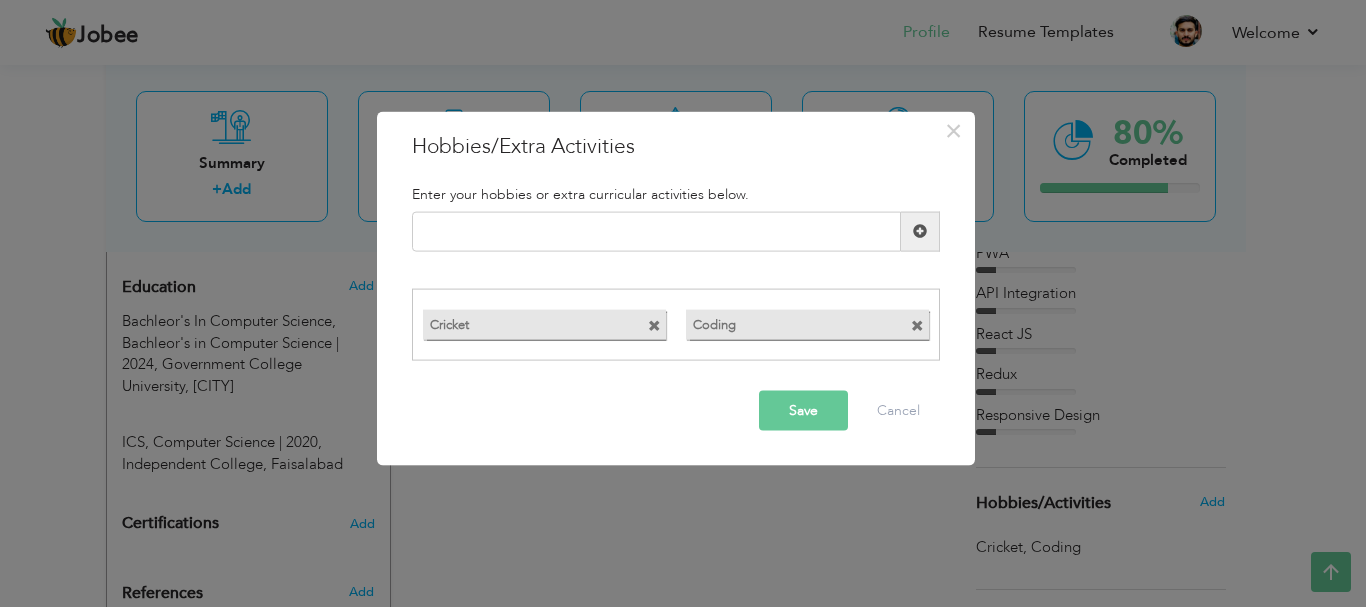 click at bounding box center (654, 326) 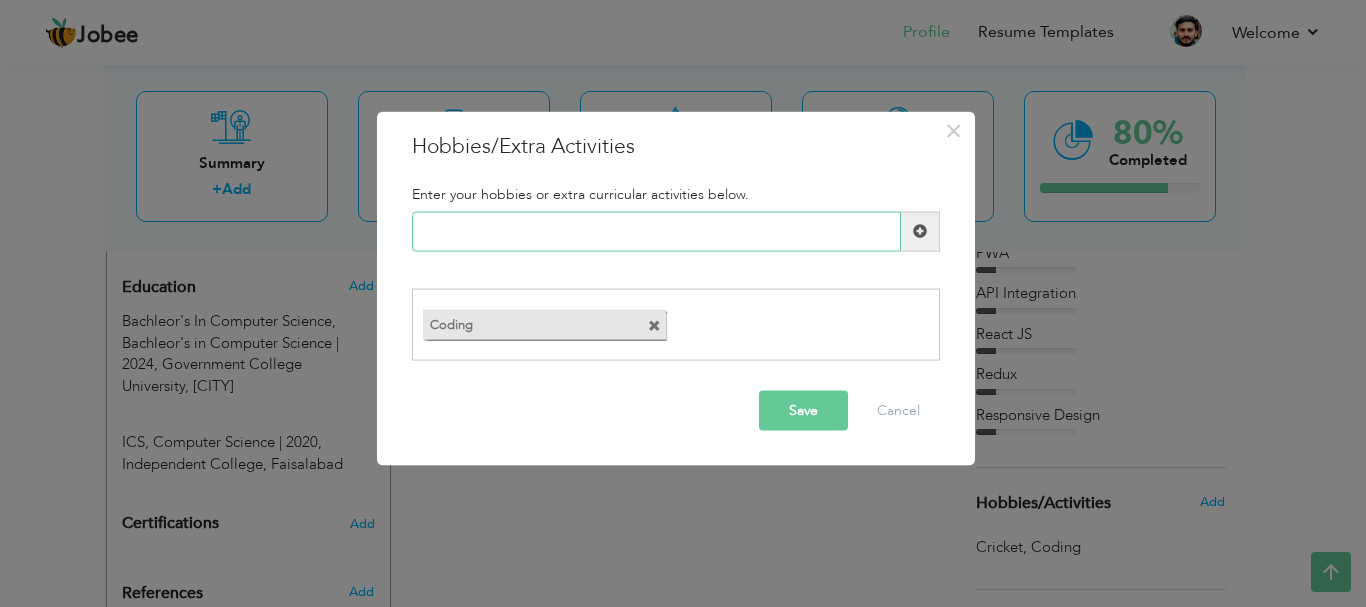 click at bounding box center [656, 231] 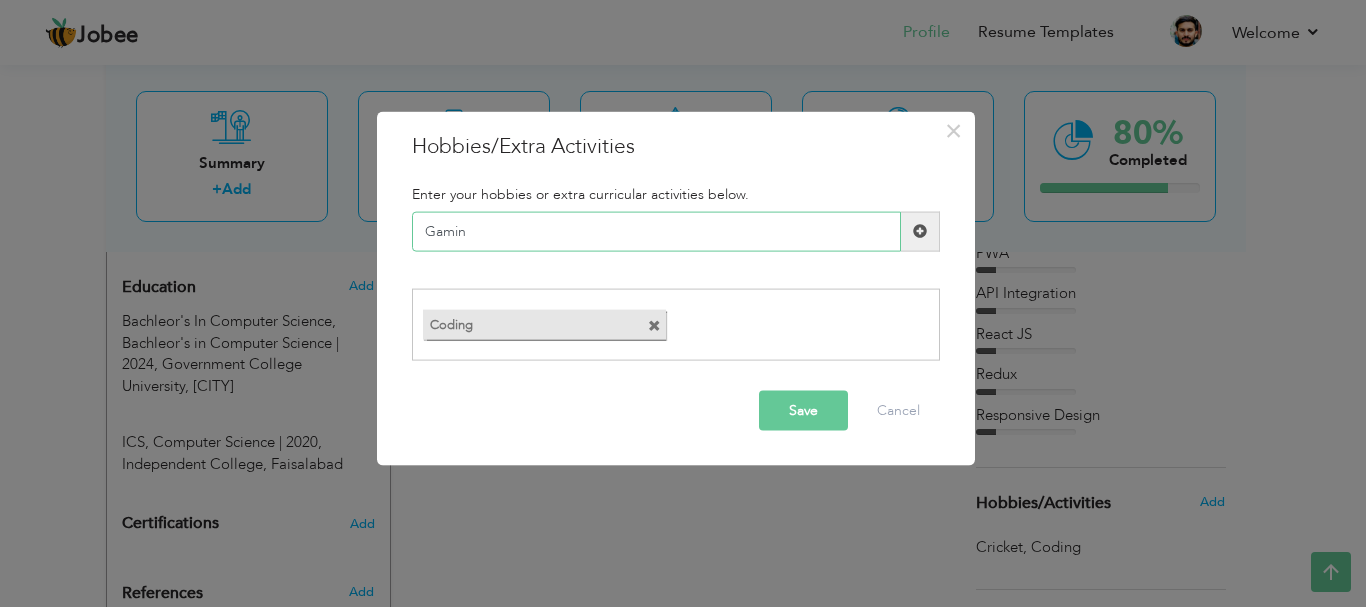 type on "Gaming" 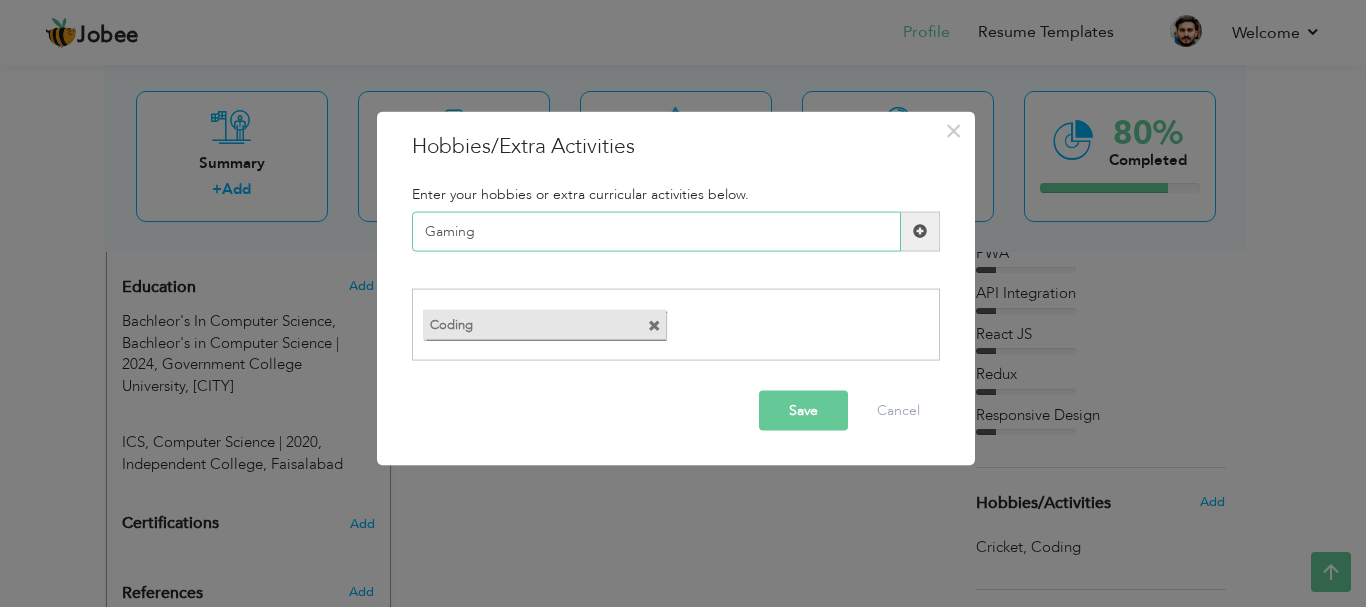 type 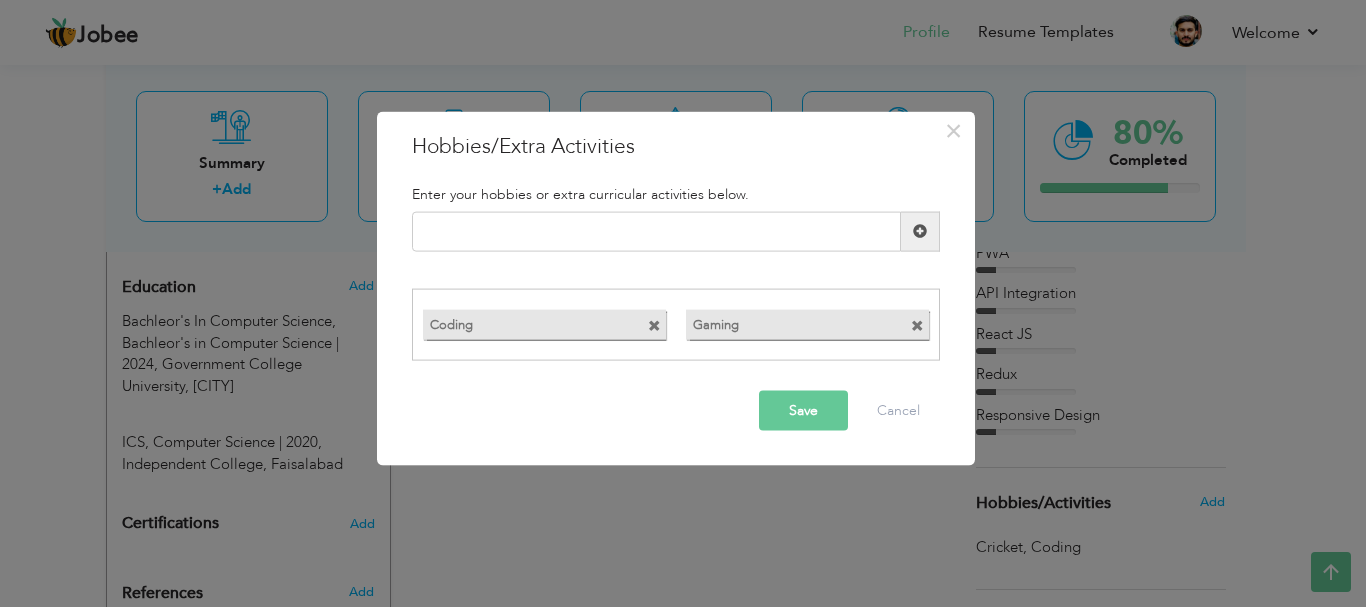click on "Save" at bounding box center (803, 411) 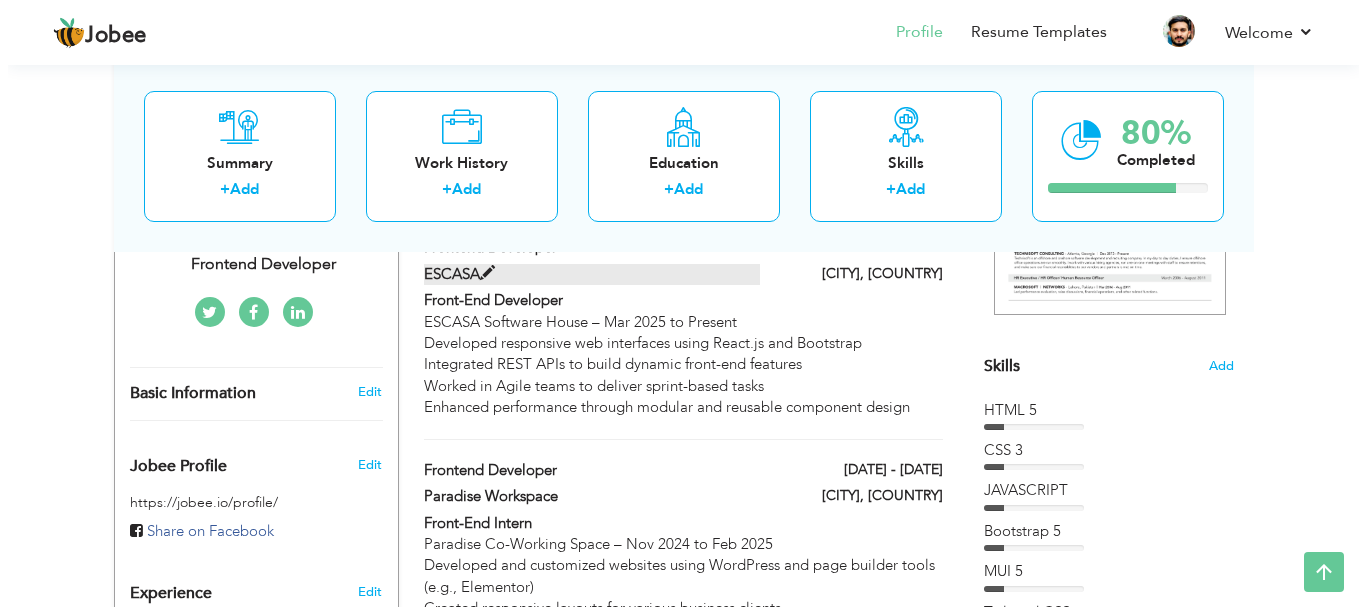 scroll, scrollTop: 434, scrollLeft: 0, axis: vertical 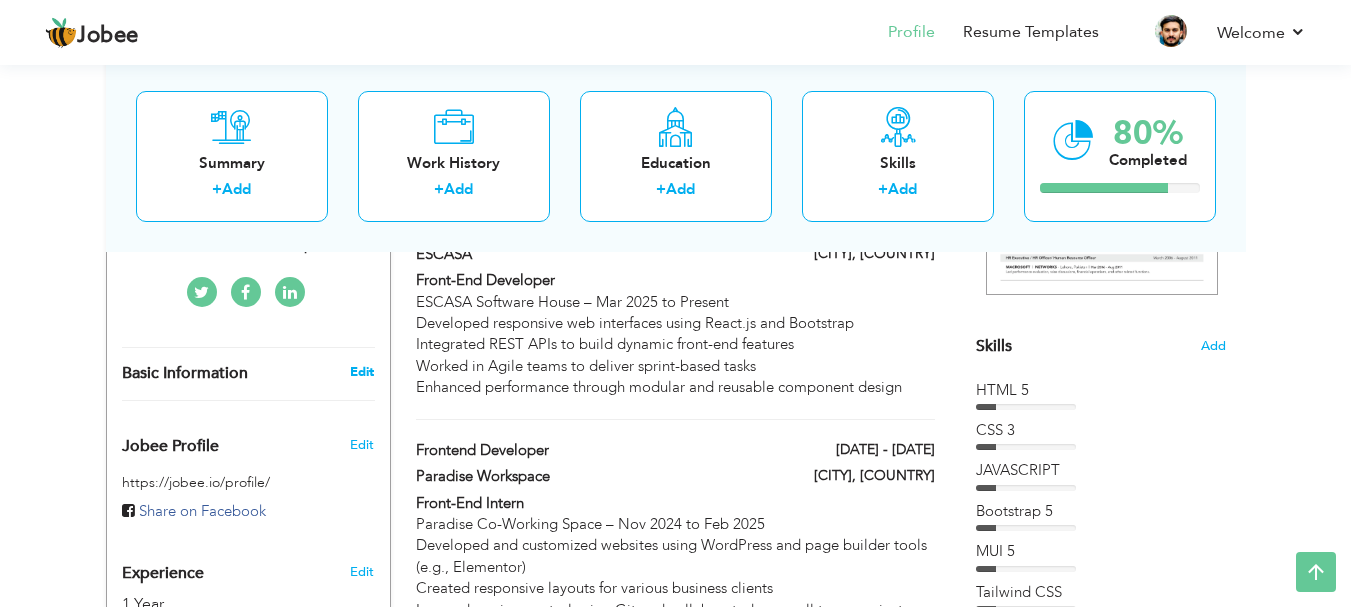 click on "Edit" at bounding box center (362, 372) 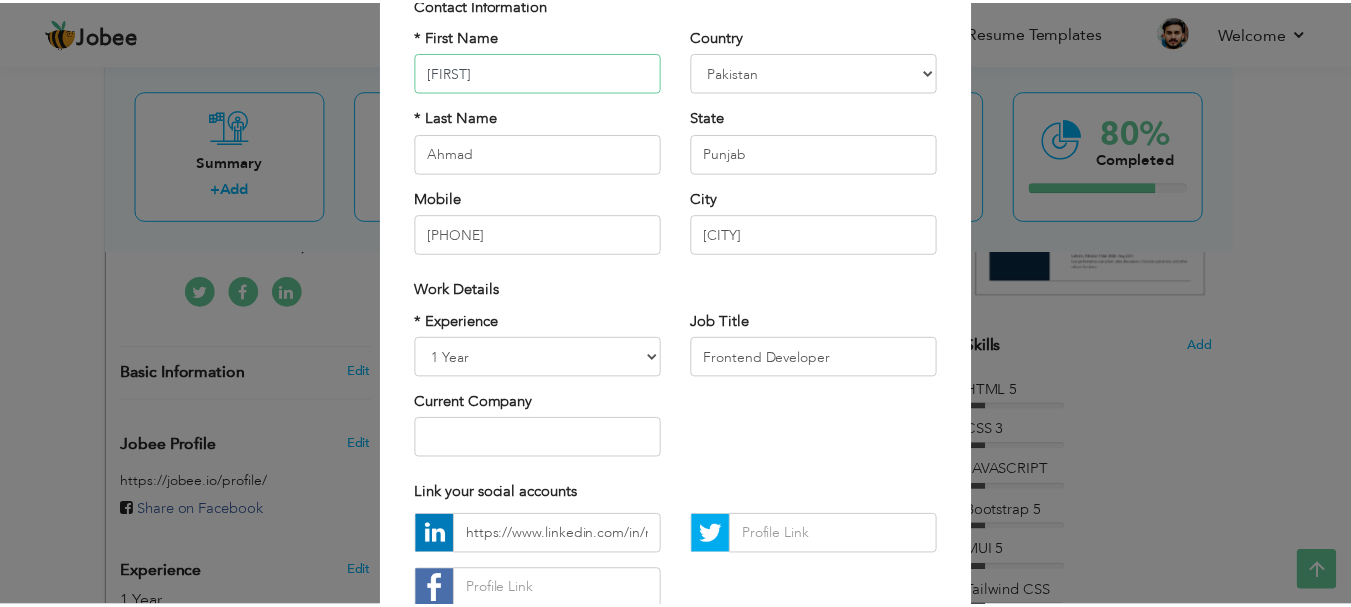 scroll, scrollTop: 292, scrollLeft: 0, axis: vertical 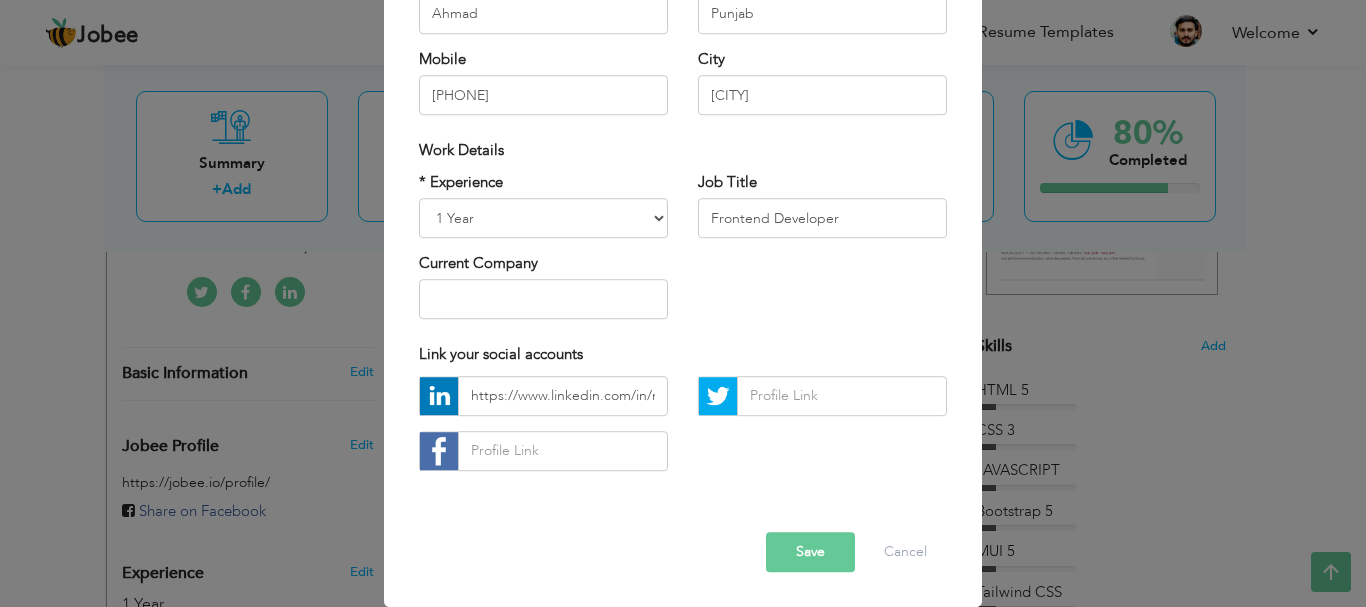 click on "Save" at bounding box center (810, 552) 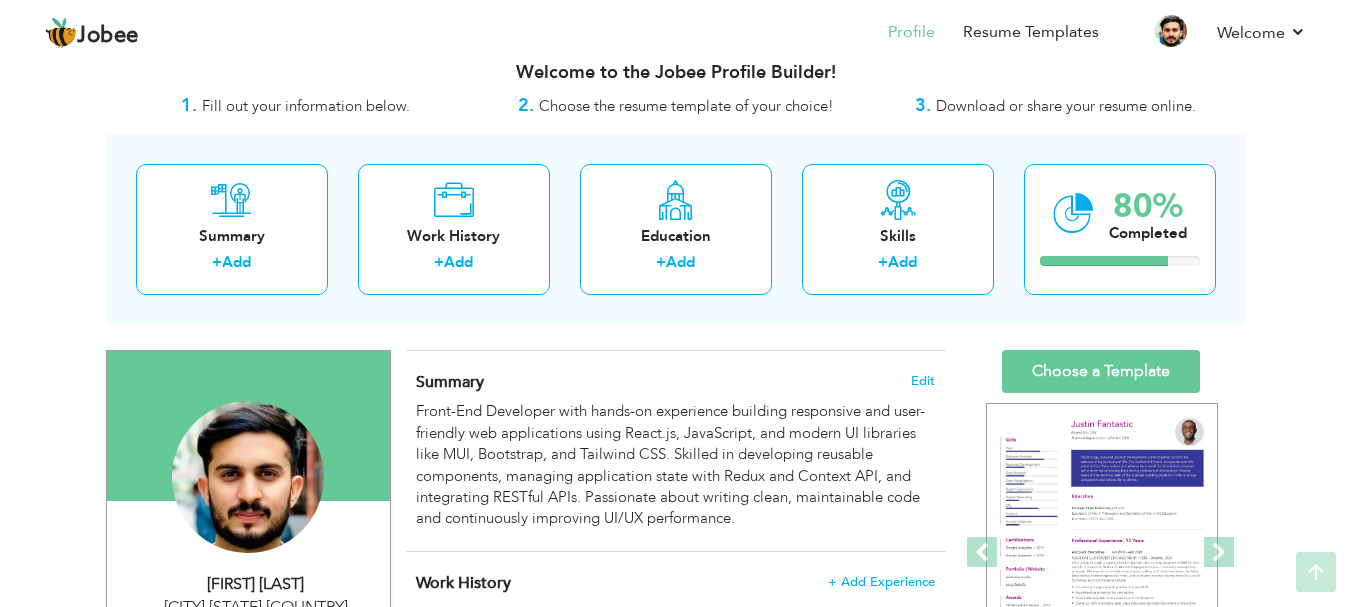 scroll, scrollTop: 26, scrollLeft: 0, axis: vertical 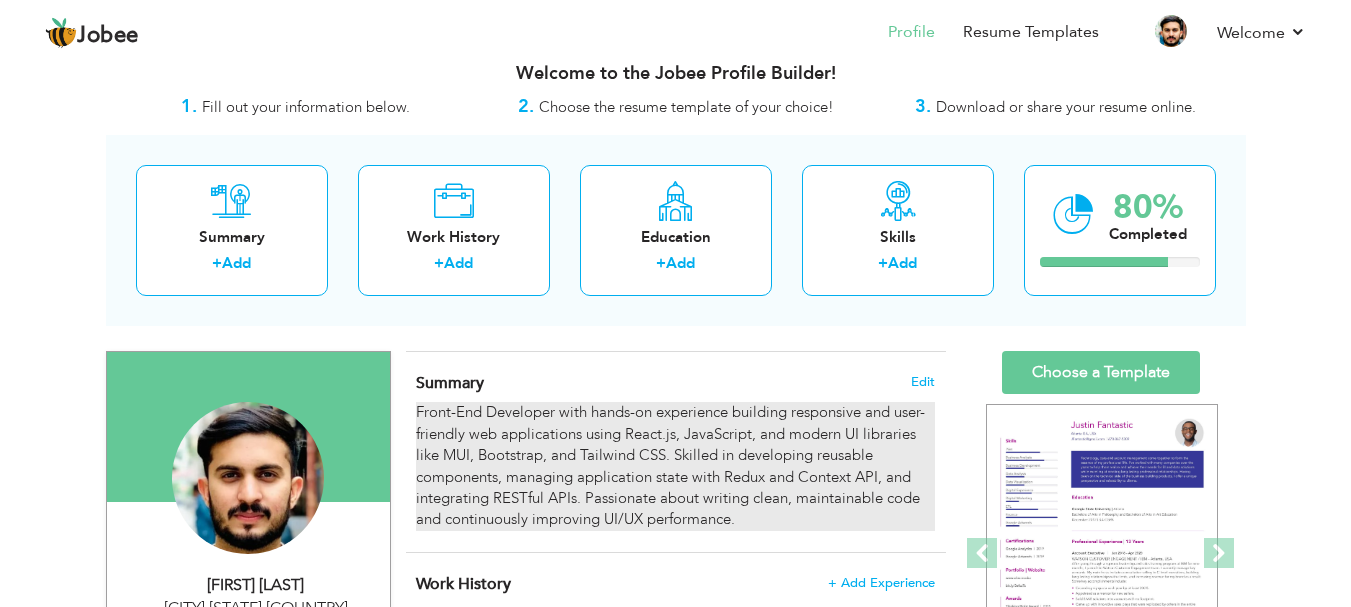 click on "Front-End Developer with hands-on experience building responsive and user-friendly web applications using React.js, JavaScript, and modern UI libraries like MUI, Bootstrap, and Tailwind CSS. Skilled in developing reusable components, managing application state with Redux and Context API, and integrating RESTful APIs. Passionate about writing clean, maintainable code and continuously improving UI/UX performance." at bounding box center [675, 466] 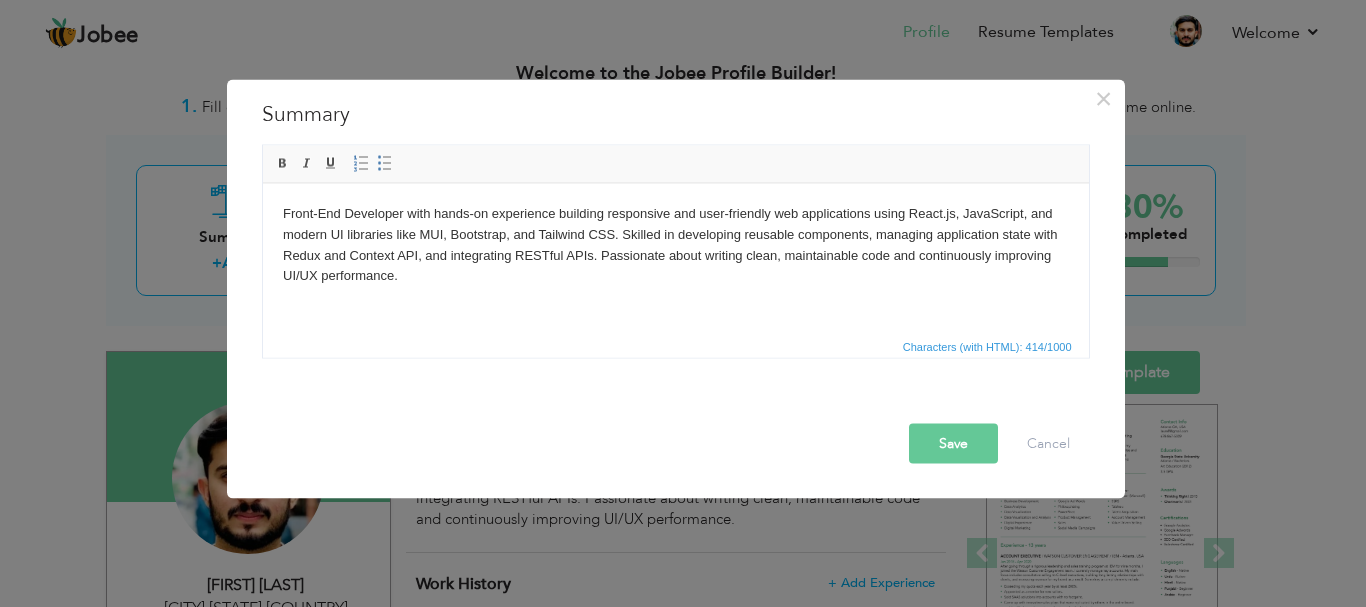 click on "Save" at bounding box center [953, 443] 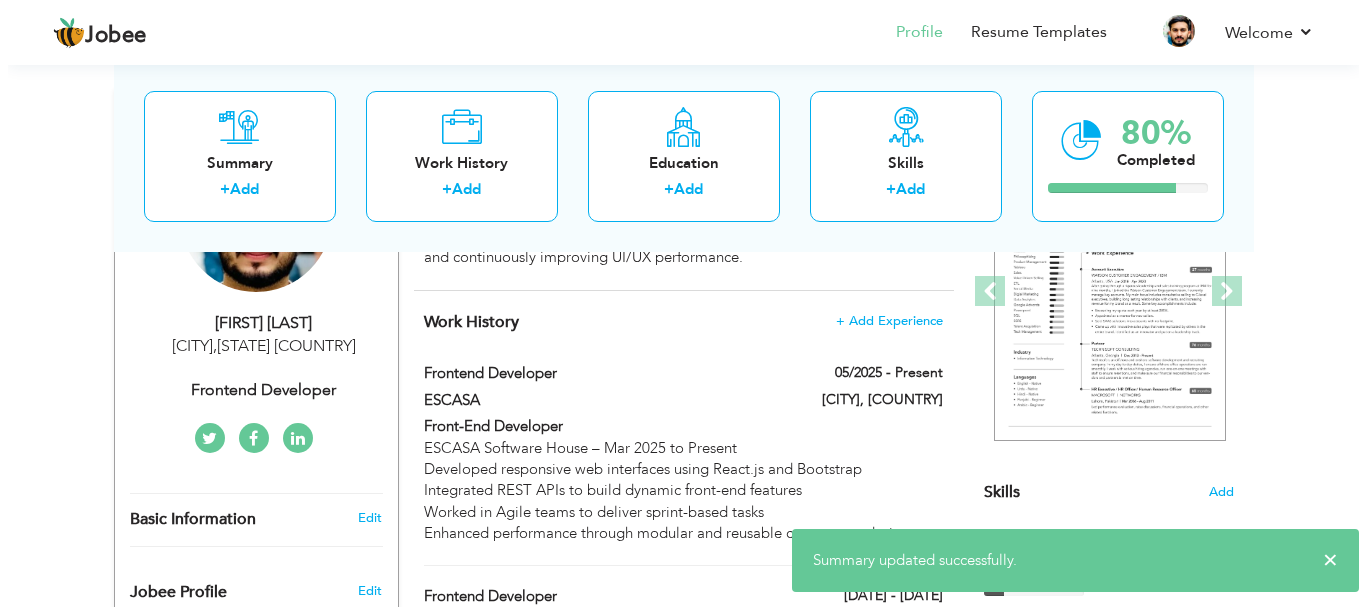 scroll, scrollTop: 289, scrollLeft: 0, axis: vertical 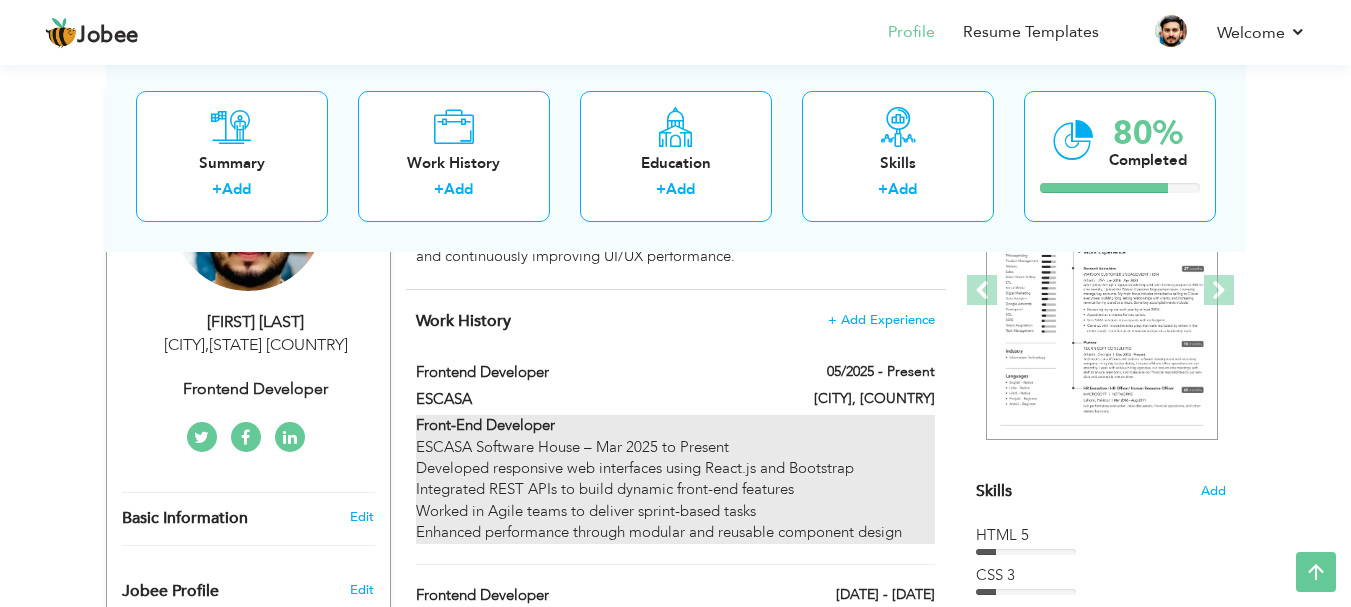 click on "Front-End Developer
ESCASA Software House – Mar 2025 to Present
Developed responsive web interfaces using React.js and Bootstrap
Integrated REST APIs to build dynamic front-end features
Worked in Agile teams to deliver sprint-based tasks
Enhanced performance through modular and reusable component design" at bounding box center [675, 479] 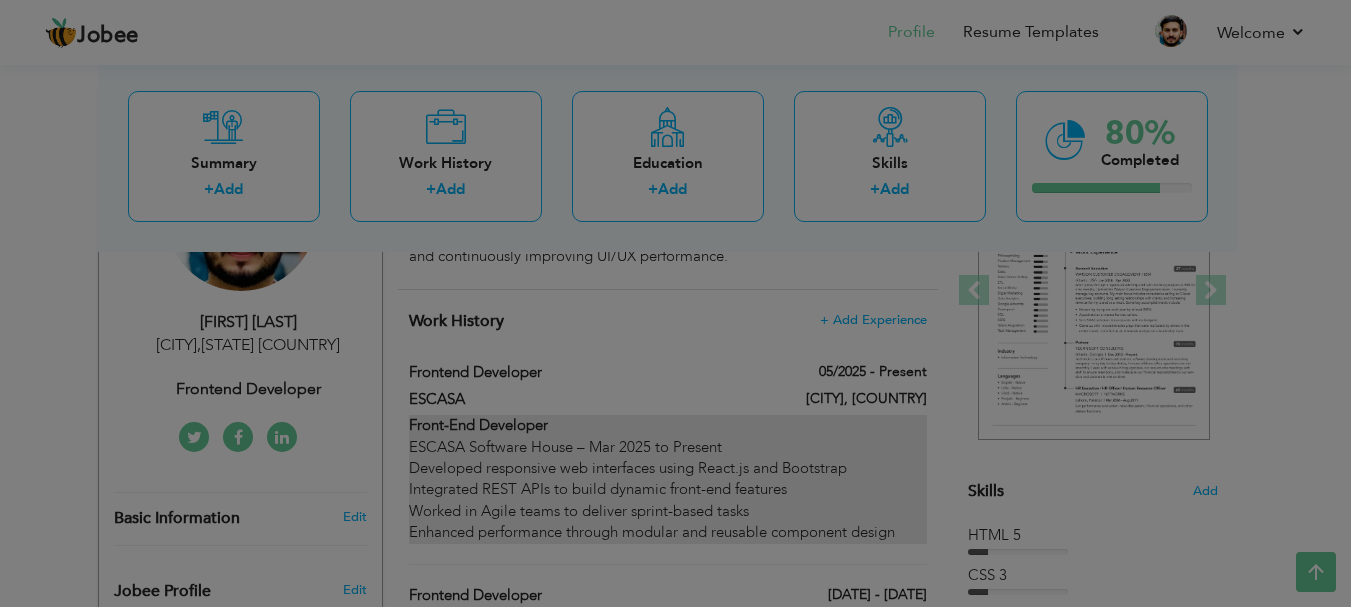 type on "Frontend Developer" 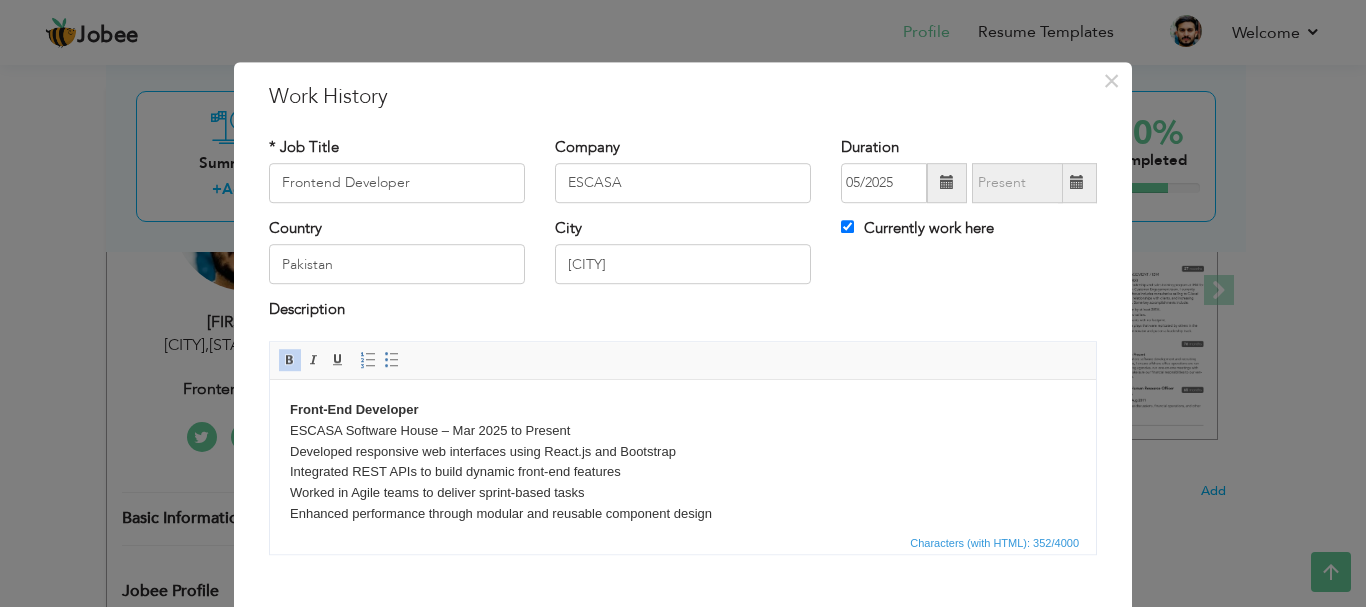 click on "Front-End Developer ESCASA Software House – Mar 2025 to Present Developed responsive web interfaces using React.js and Bootstrap Integrated REST APIs to build dynamic front-end features Worked in Agile teams to deliver sprint-based tasks Enhanced performance through modular and reusable component design" at bounding box center [683, 461] 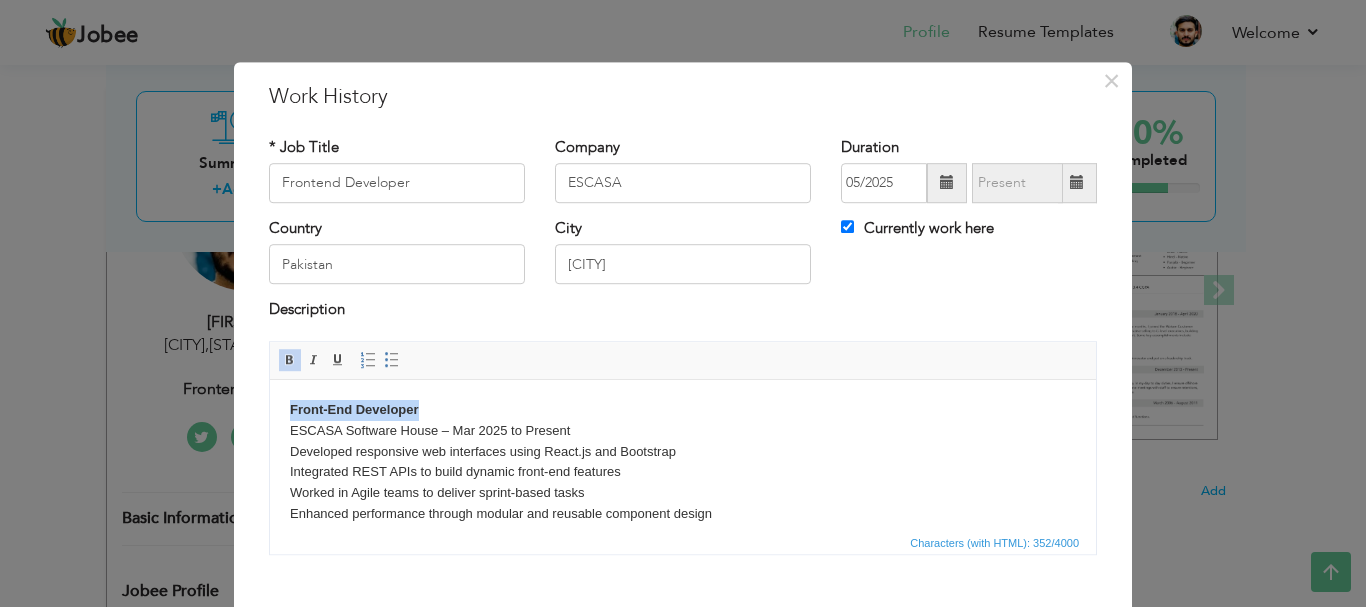 type 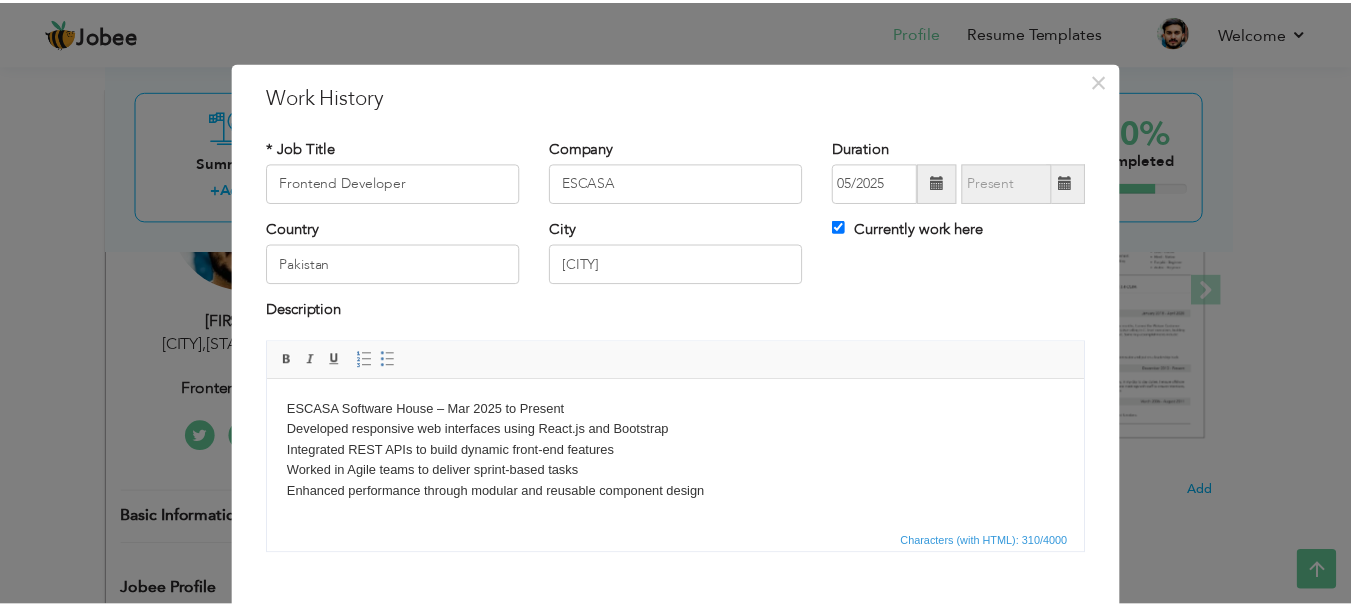 scroll, scrollTop: 110, scrollLeft: 0, axis: vertical 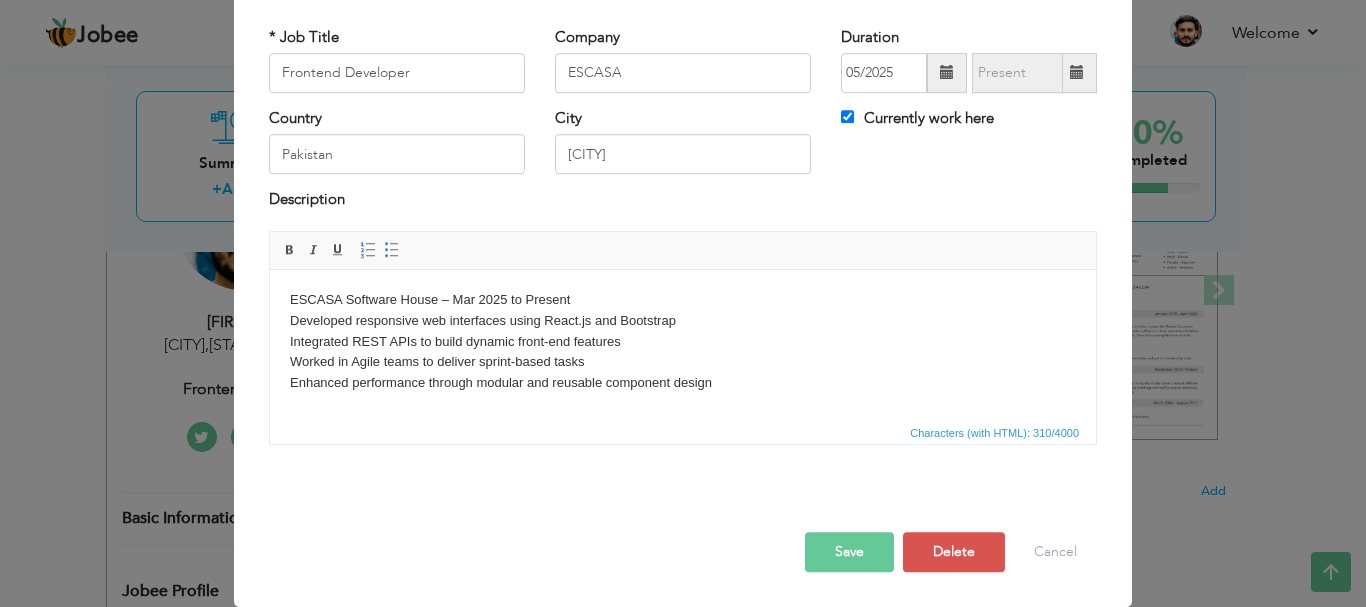 click on "Save" at bounding box center [849, 552] 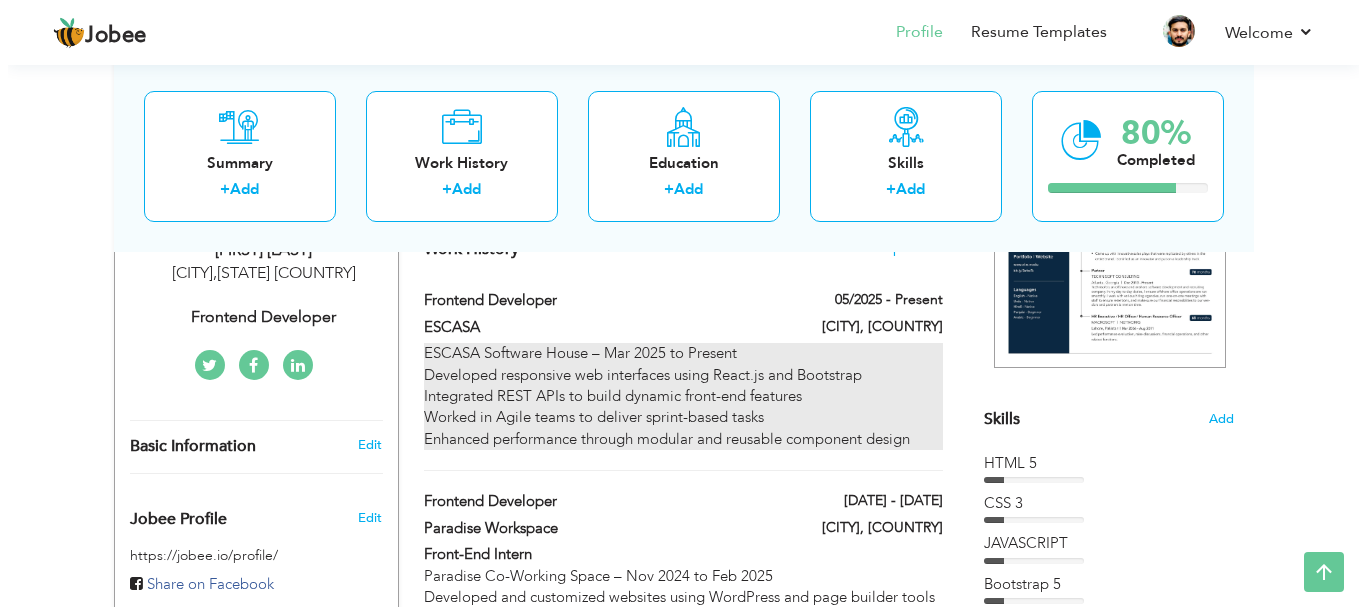 scroll, scrollTop: 362, scrollLeft: 0, axis: vertical 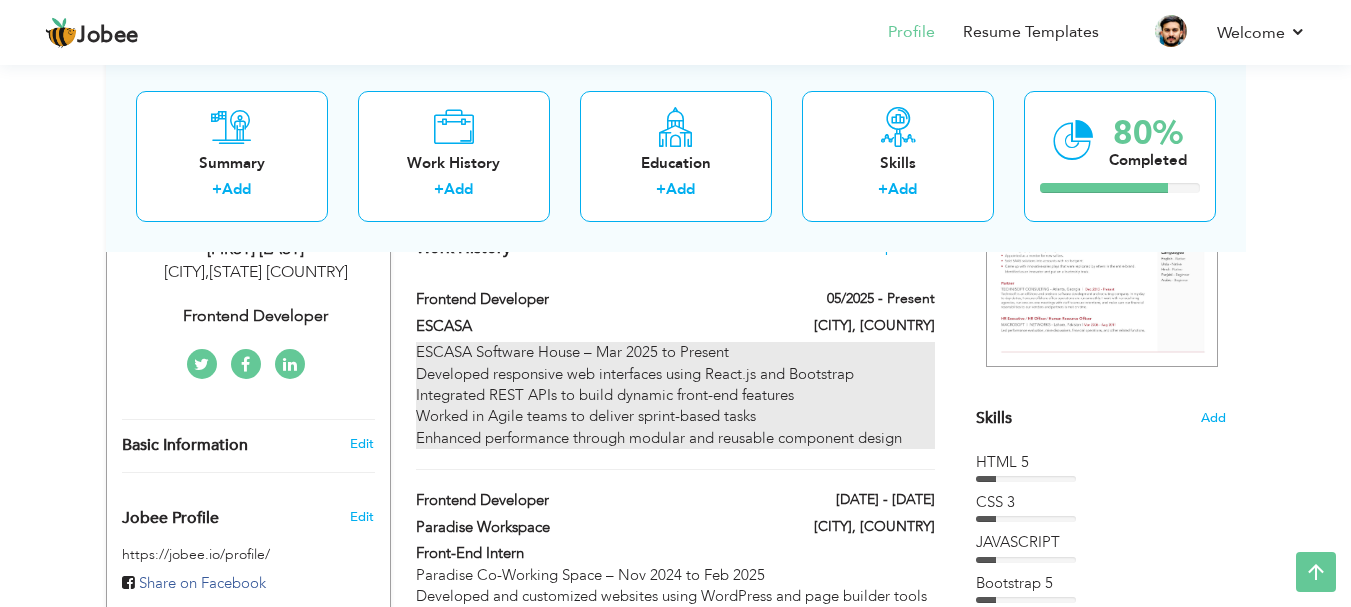 click on "ESCASA Software House – Mar 2025 to Present
Developed responsive web interfaces using React.js and Bootstrap
Integrated REST APIs to build dynamic front-end features
Worked in Agile teams to deliver sprint-based tasks
Enhanced performance through modular and reusable component design" at bounding box center (675, 395) 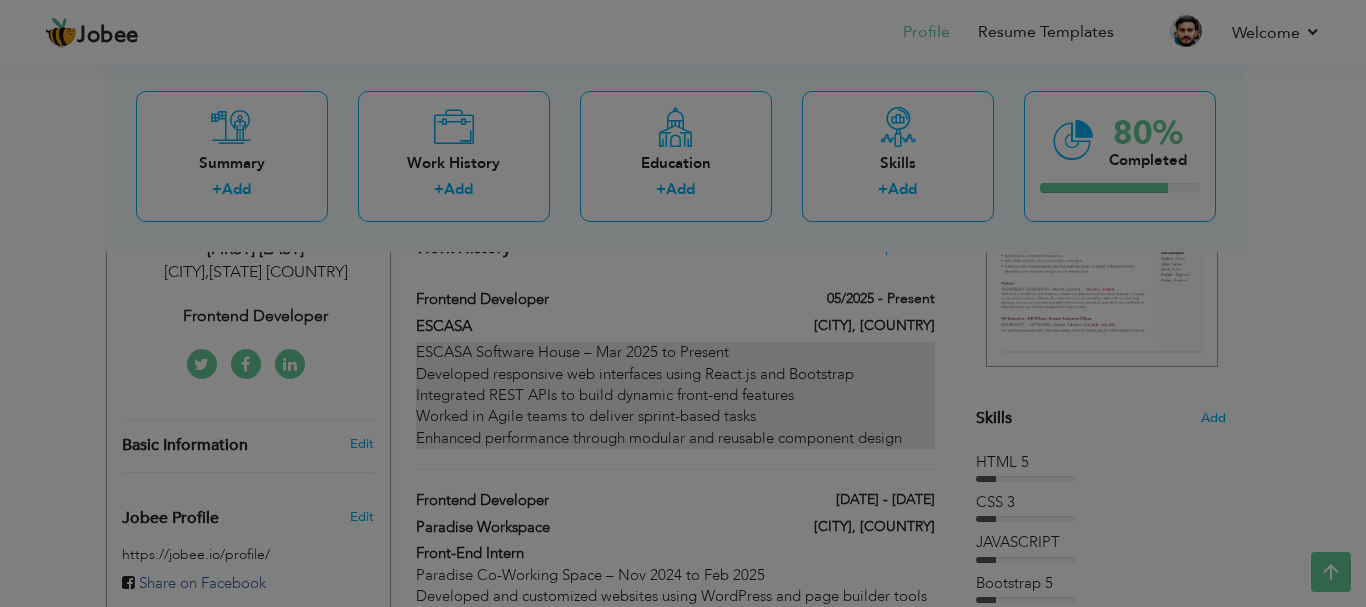 scroll, scrollTop: 0, scrollLeft: 0, axis: both 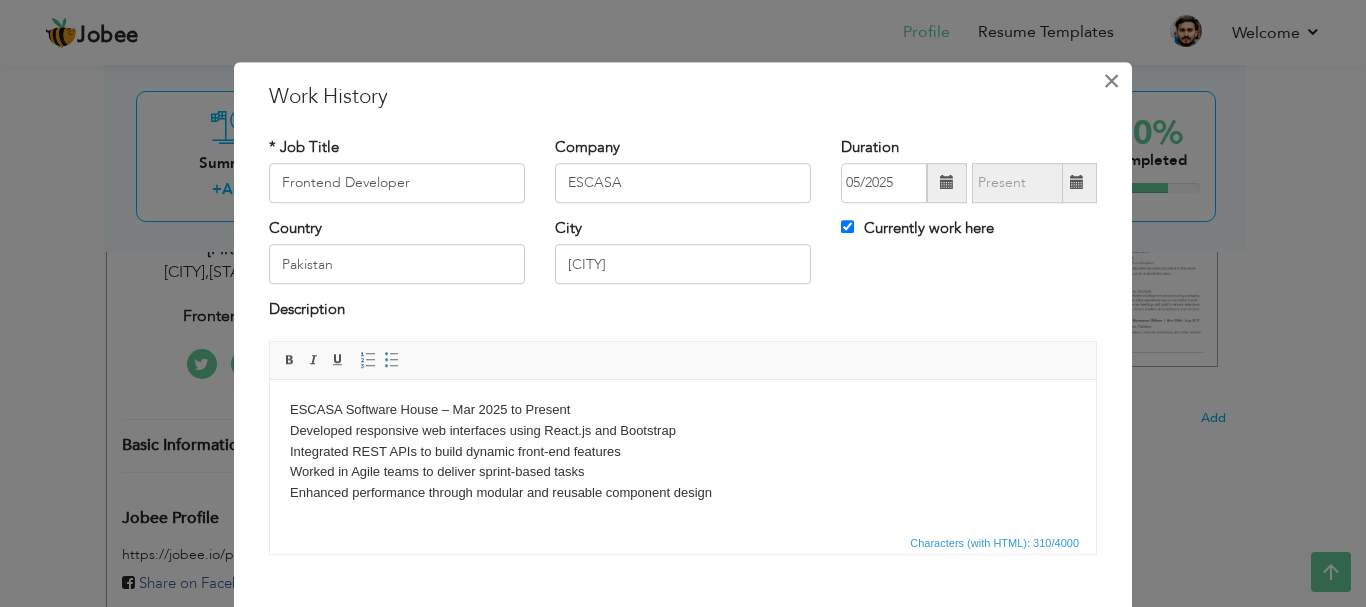 click on "×" at bounding box center [1111, 81] 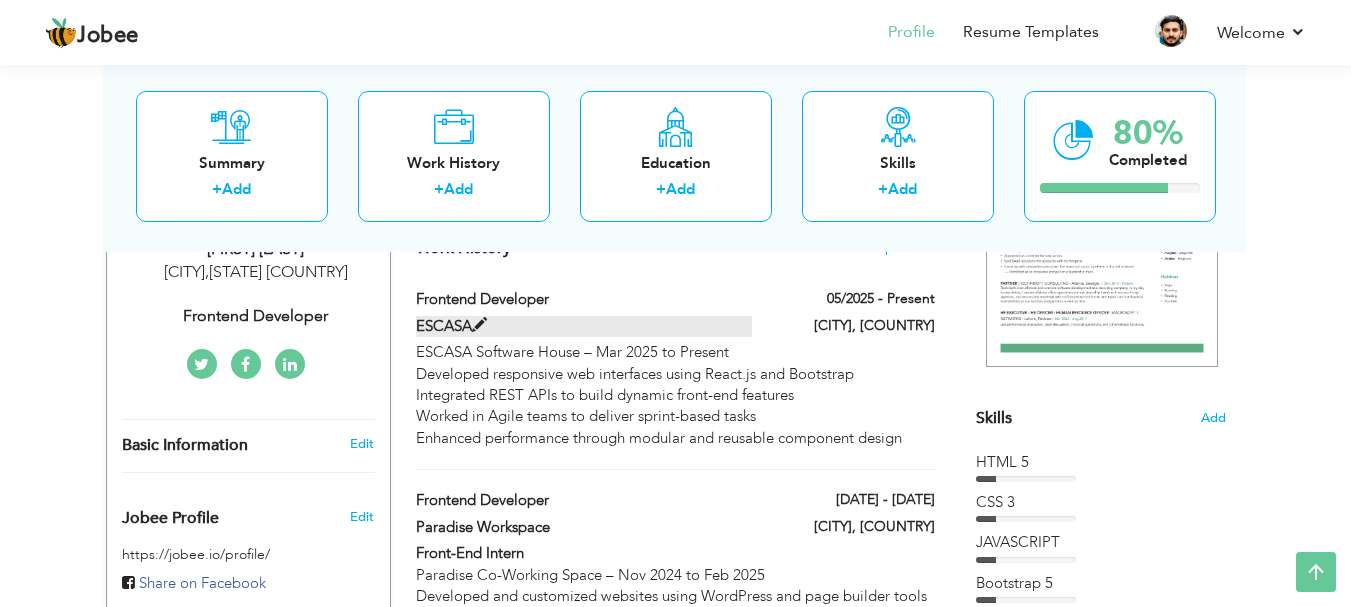 click on "ESCASA" at bounding box center [584, 326] 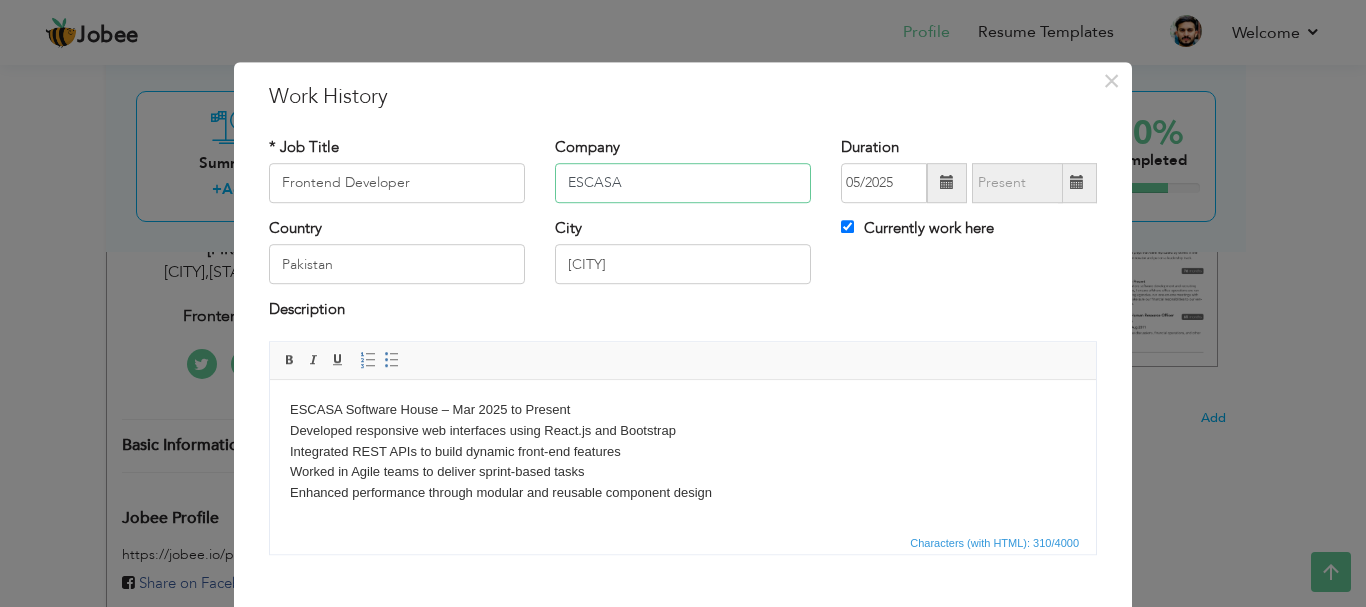 click on "ESCASA" at bounding box center [683, 183] 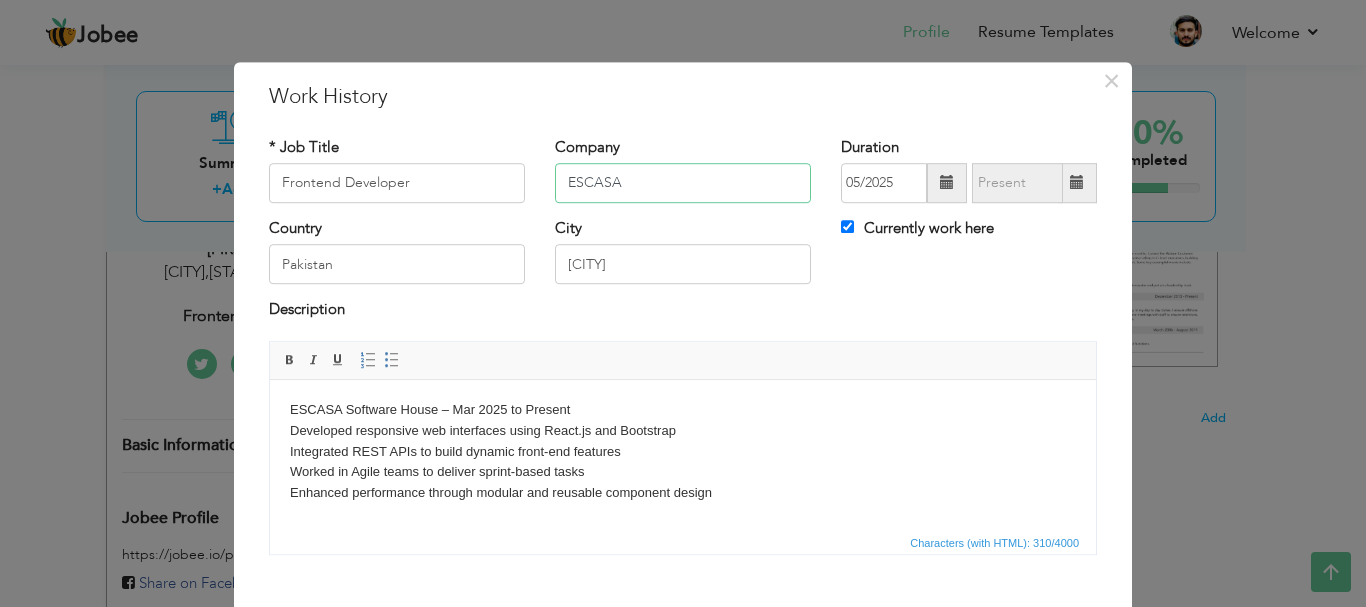 type on "ESCASA" 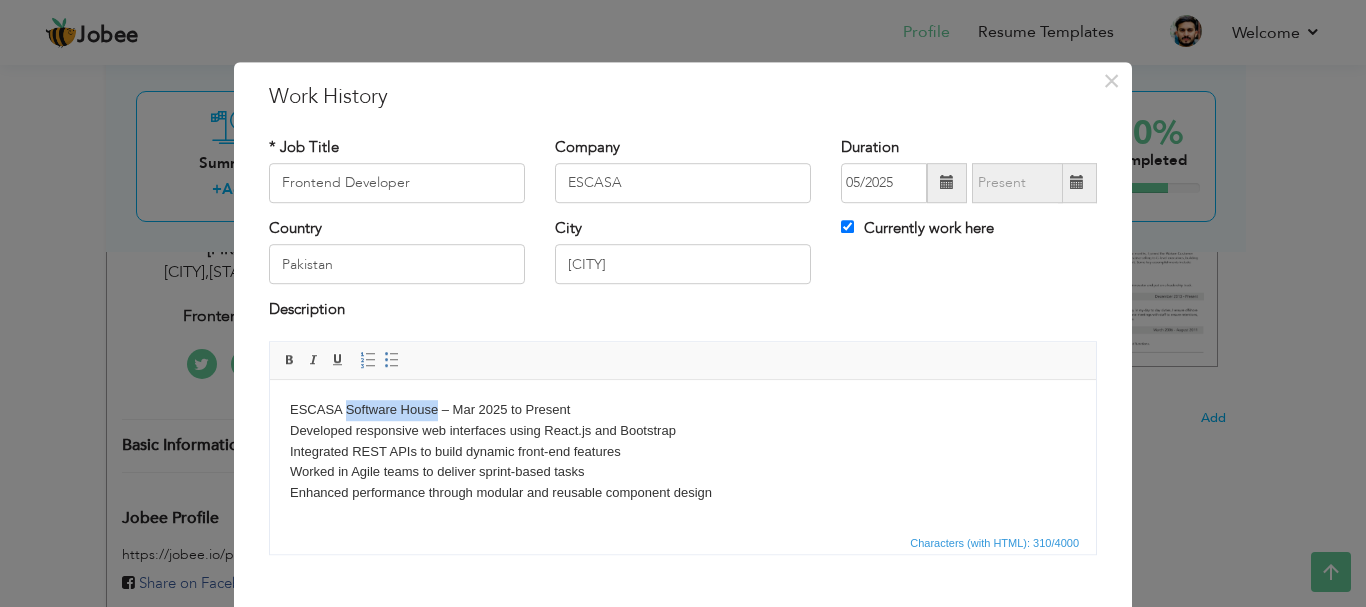 drag, startPoint x: 438, startPoint y: 407, endPoint x: 347, endPoint y: 407, distance: 91 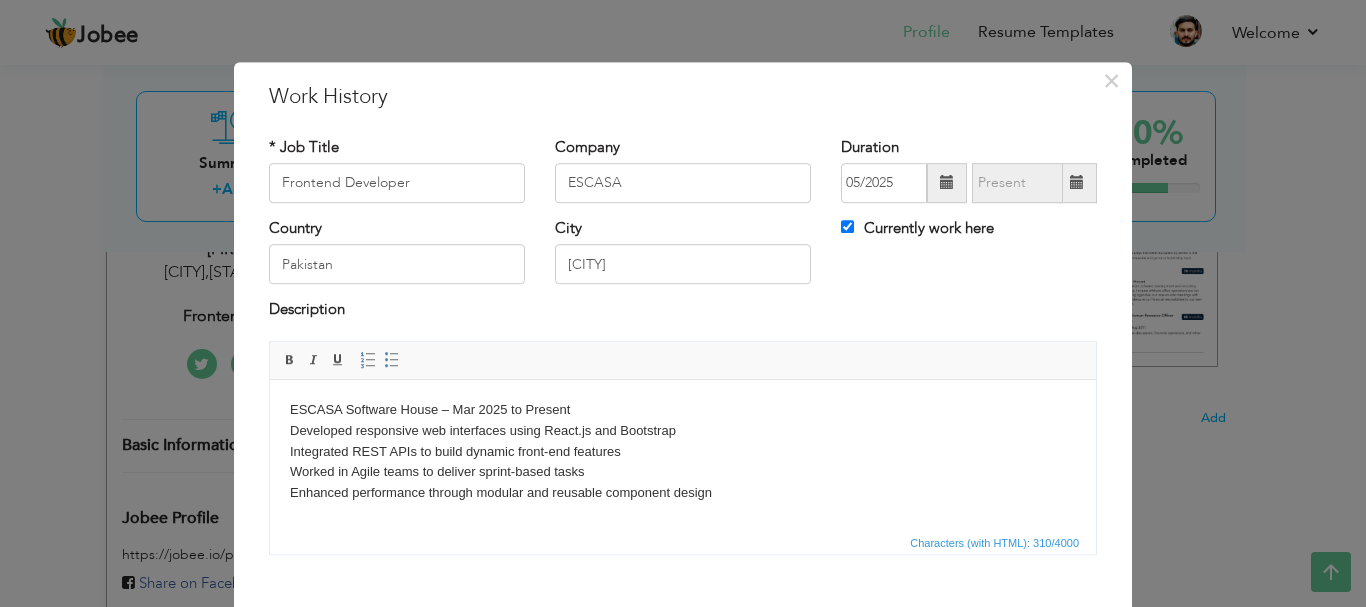 click on "ESCASA Software House – Mar 2025 to Present Developed responsive web interfaces using React.js and Bootstrap Integrated REST APIs to build dynamic front-end features Worked in Agile teams to deliver sprint-based tasks Enhanced performance through modular and reusable component design" at bounding box center (683, 451) 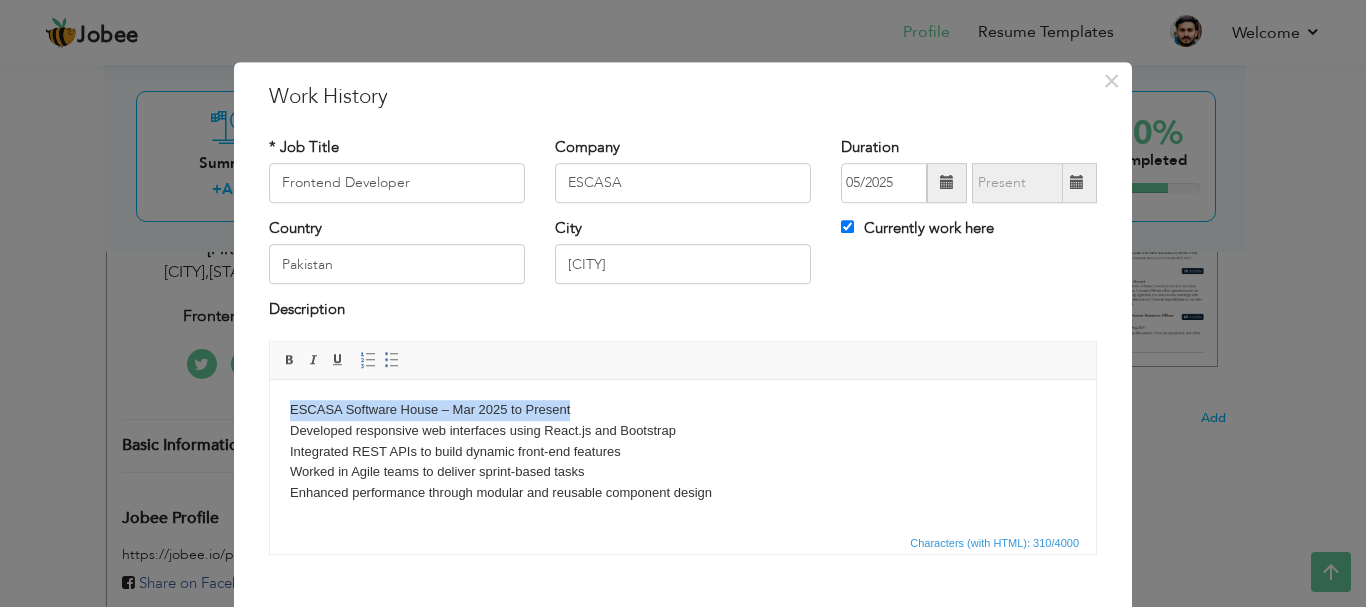 type 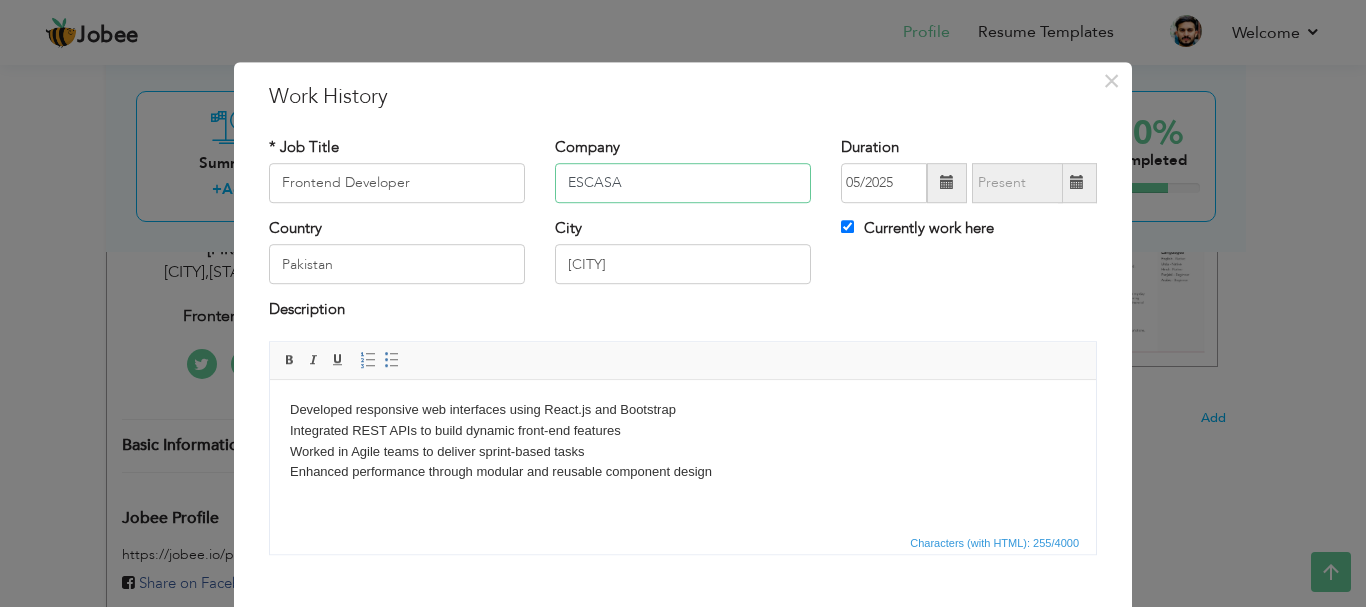 click on "ESCASA" at bounding box center (683, 183) 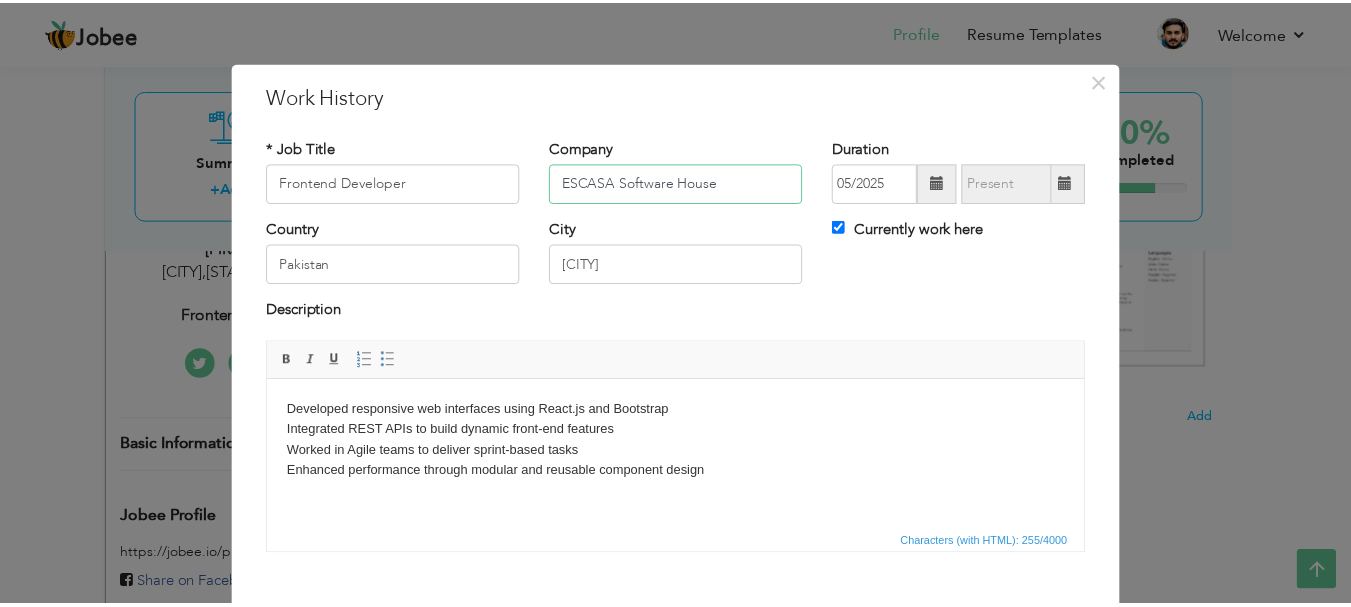 scroll, scrollTop: 110, scrollLeft: 0, axis: vertical 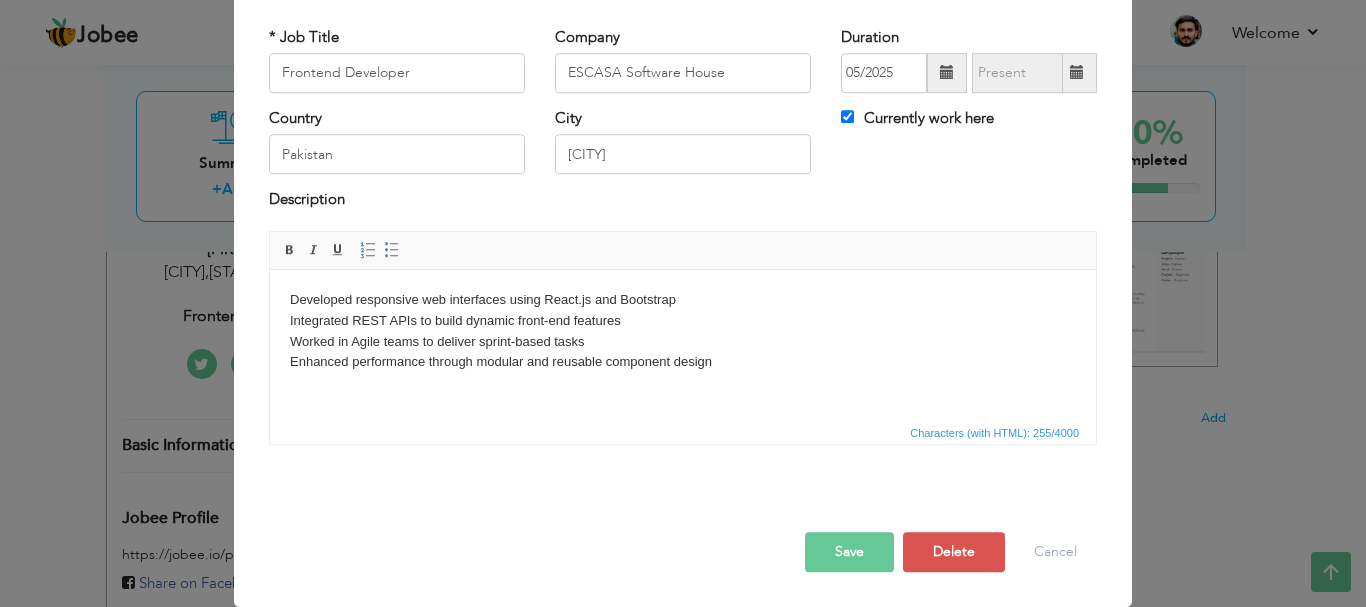 click on "Save" at bounding box center (849, 552) 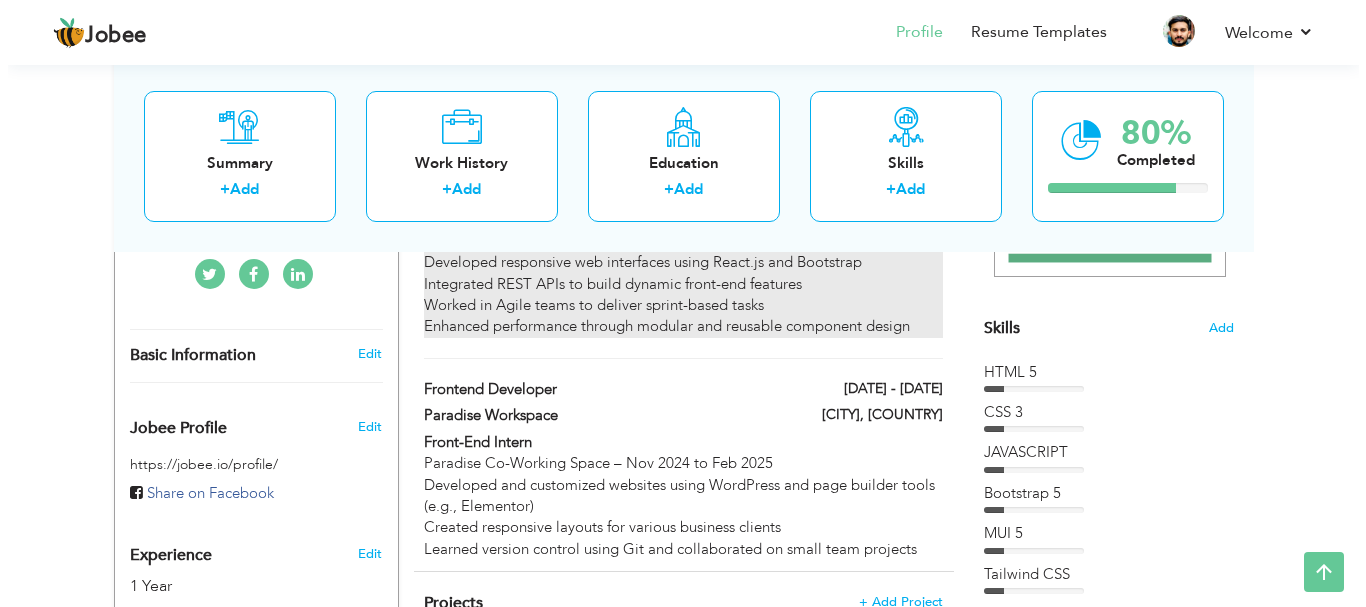 scroll, scrollTop: 460, scrollLeft: 0, axis: vertical 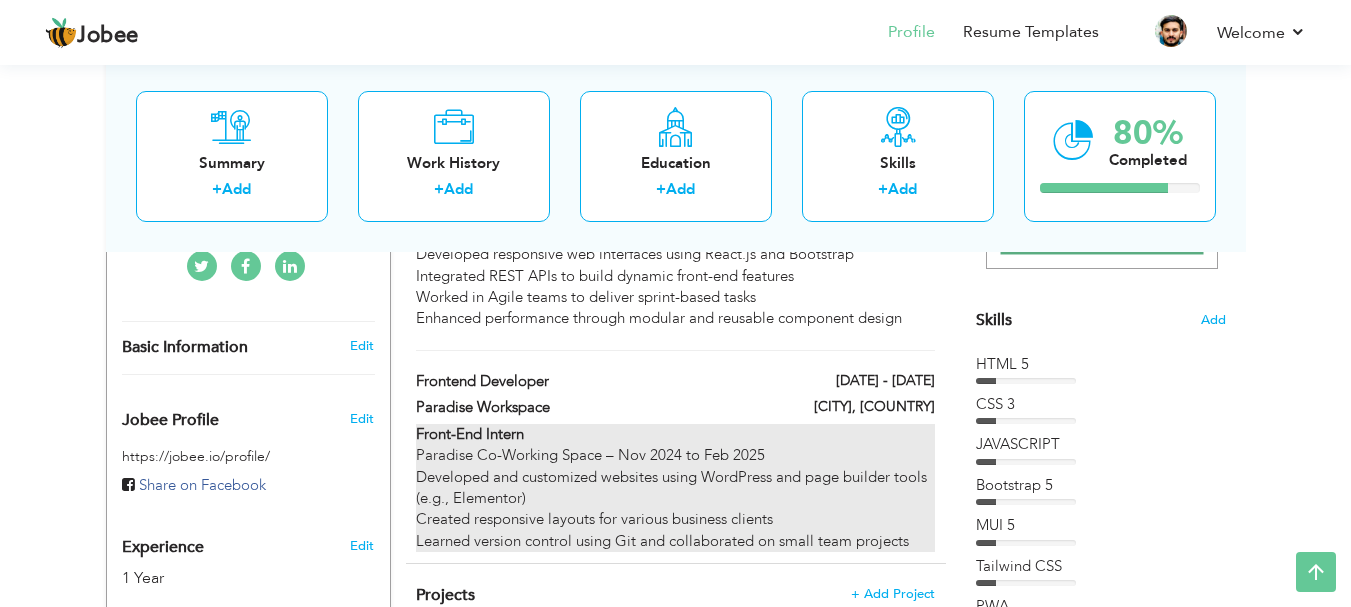 click on "Front-End Intern" at bounding box center (470, 434) 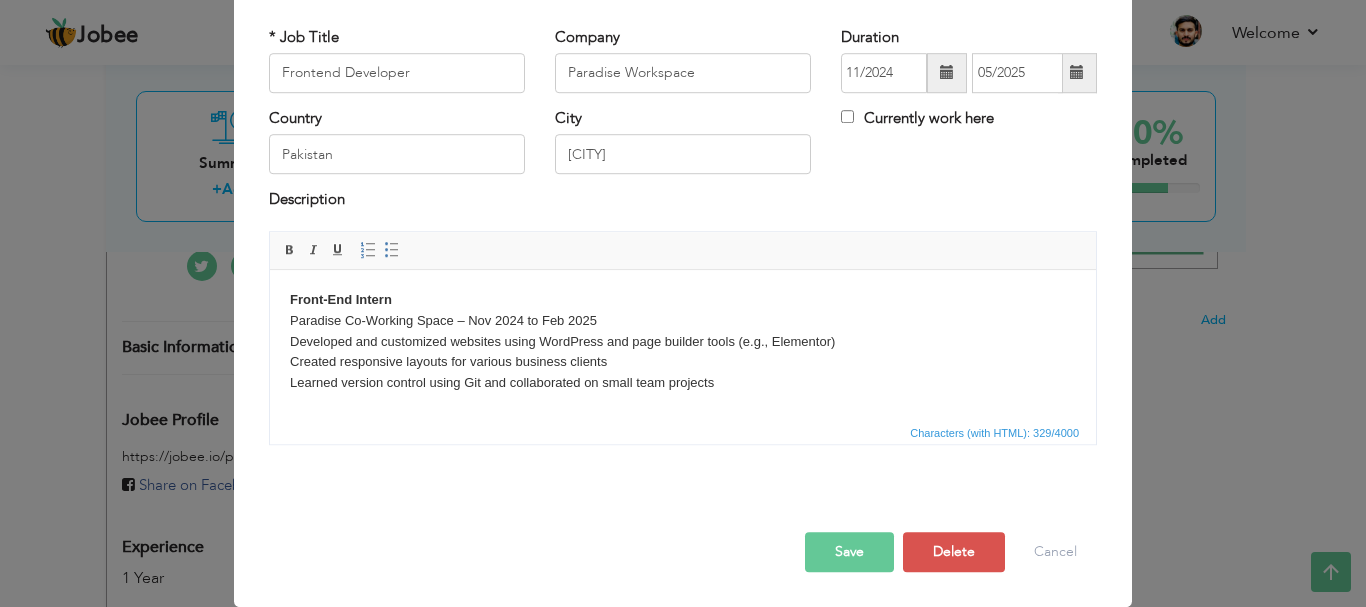 scroll, scrollTop: 0, scrollLeft: 0, axis: both 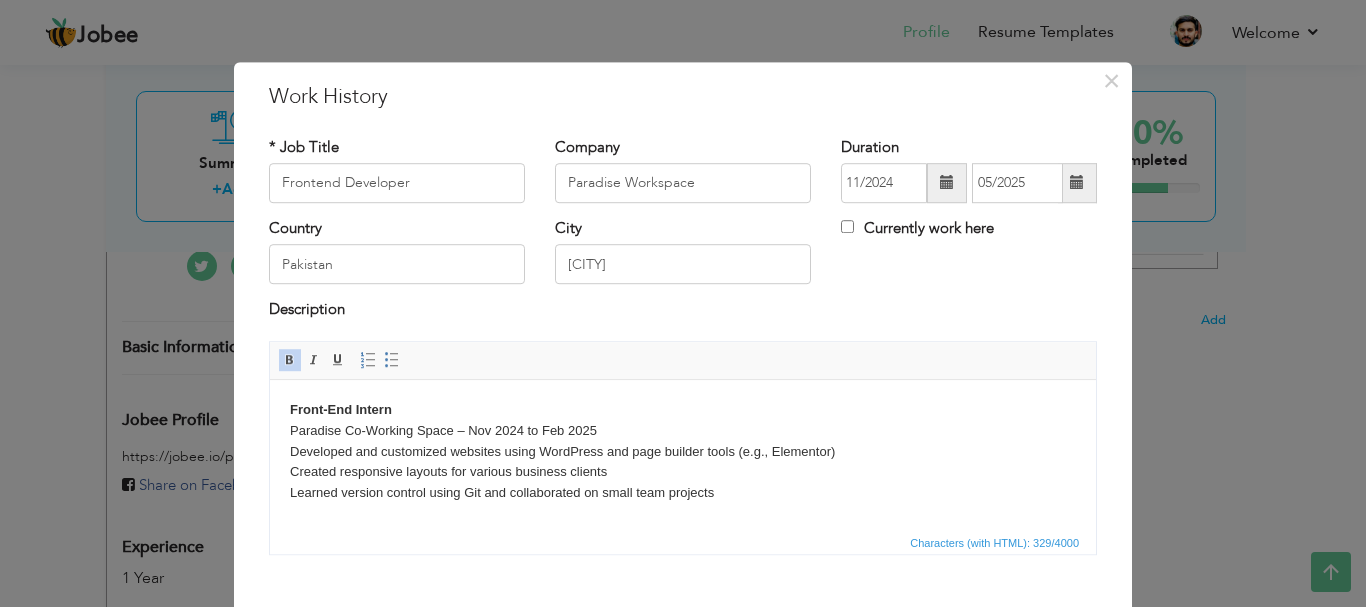 click on "Front-End Intern Paradise Co-Working Space – Nov 2024 to Feb 2025 Developed and customized websites using WordPress and page builder tools (e.g., Elementor) Created responsive layouts for various business clients Learned version control using Git and collaborated on small team projects" at bounding box center [683, 451] 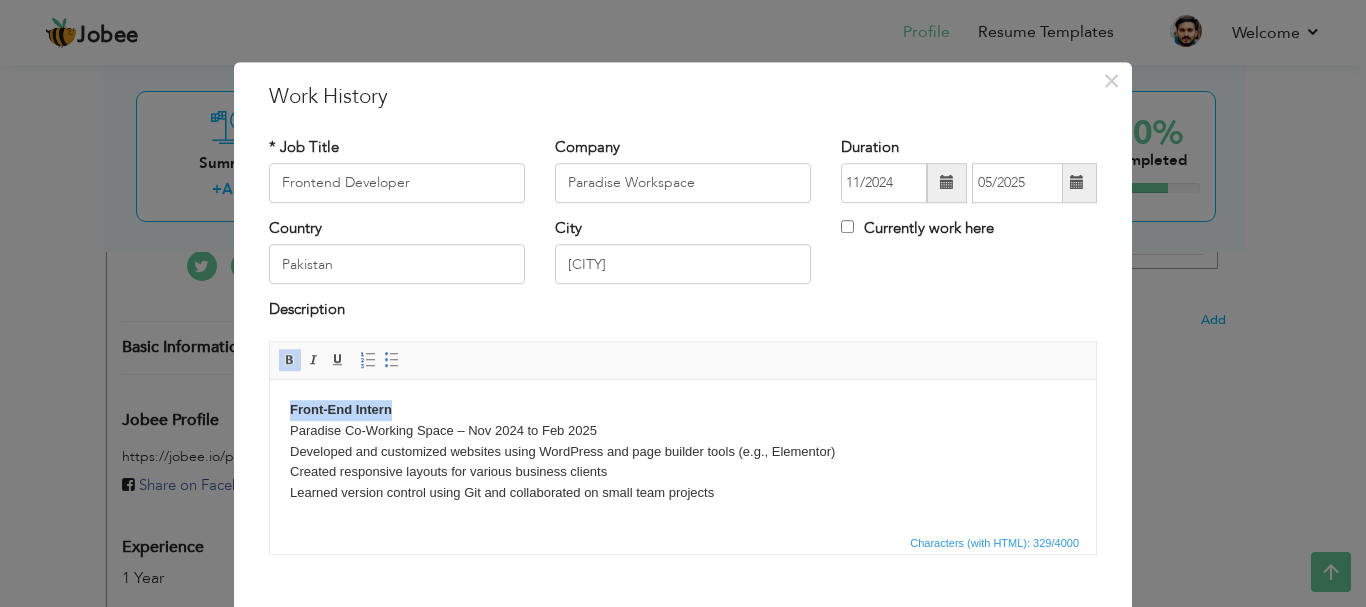 type 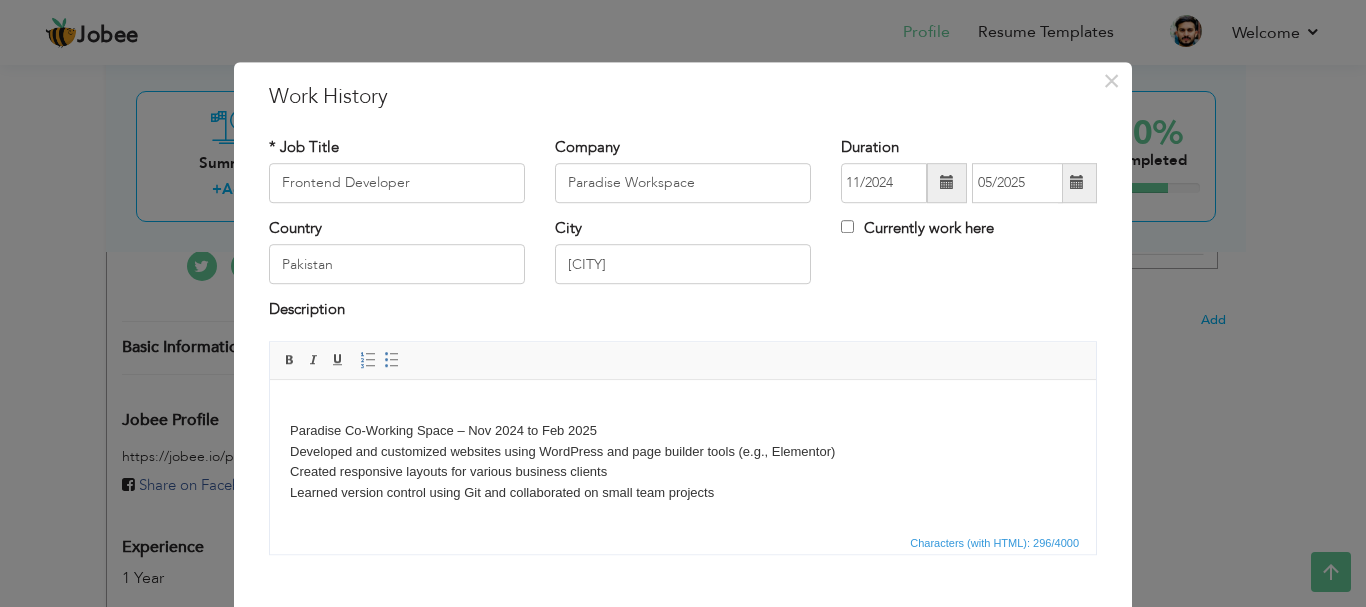 scroll, scrollTop: 110, scrollLeft: 0, axis: vertical 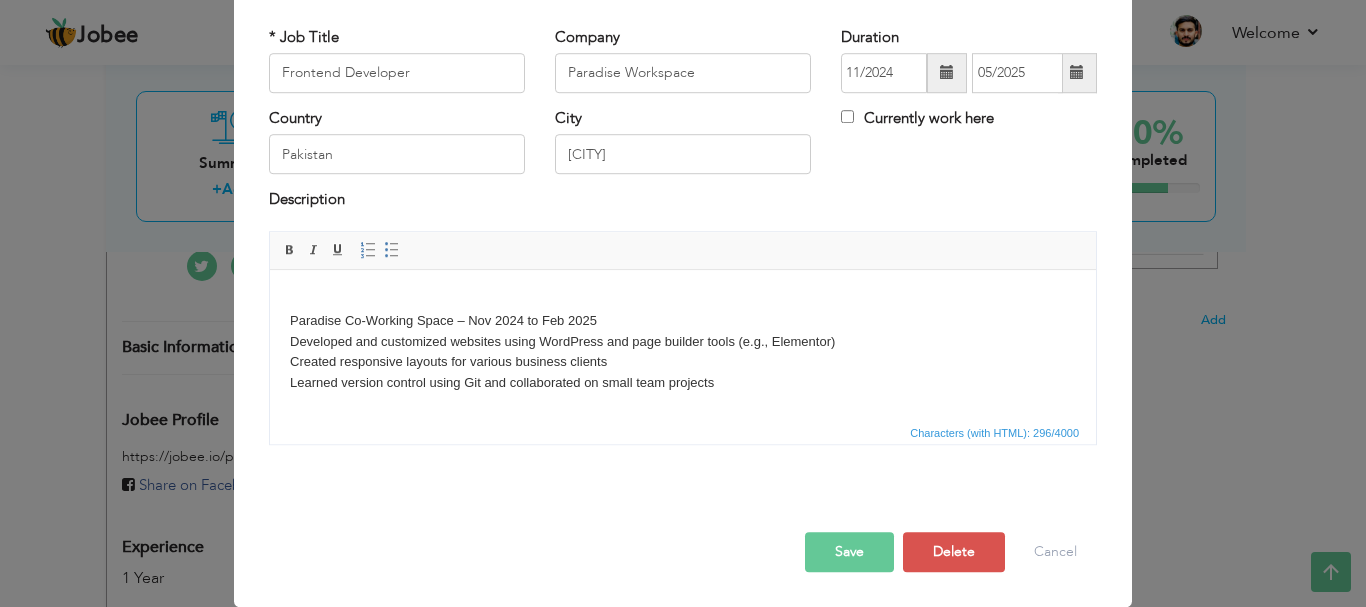 click on "Save" at bounding box center [849, 552] 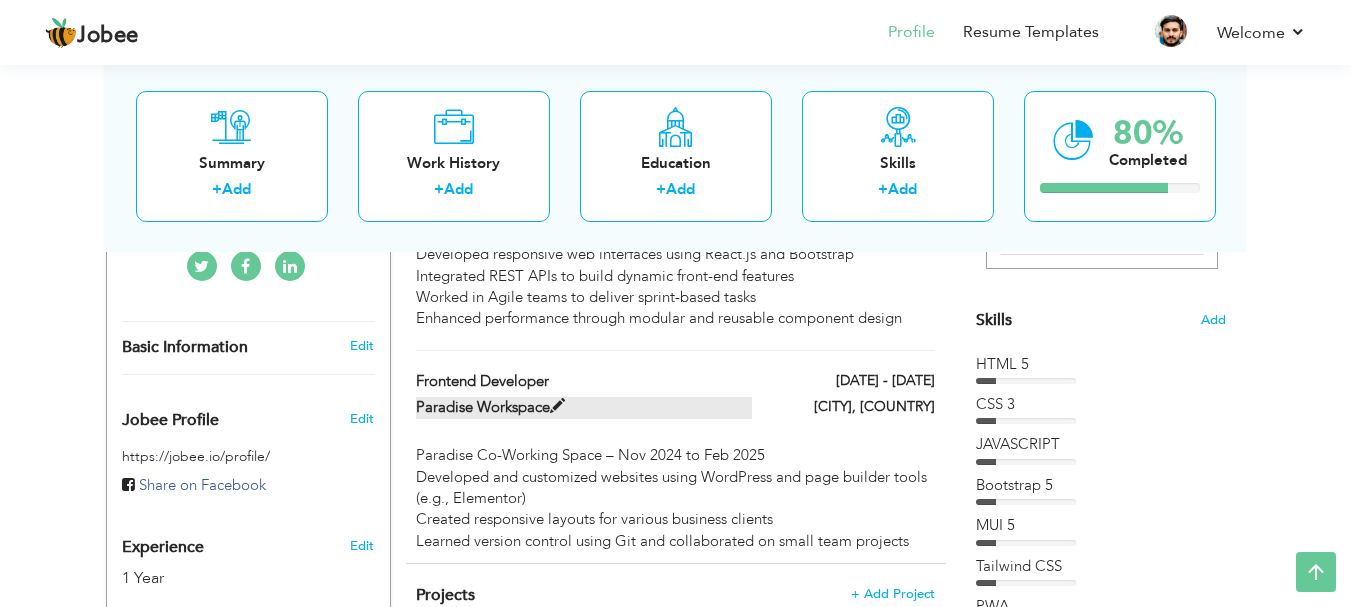 click on "Paradise Workspace" at bounding box center [584, 407] 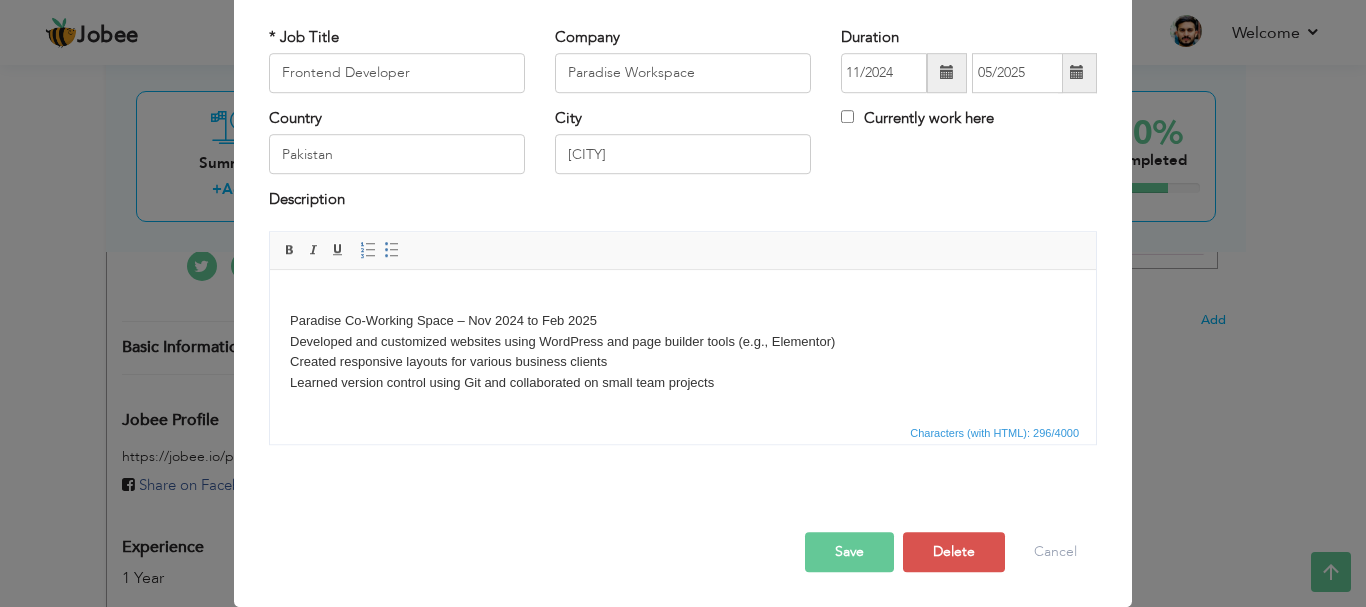scroll, scrollTop: 0, scrollLeft: 0, axis: both 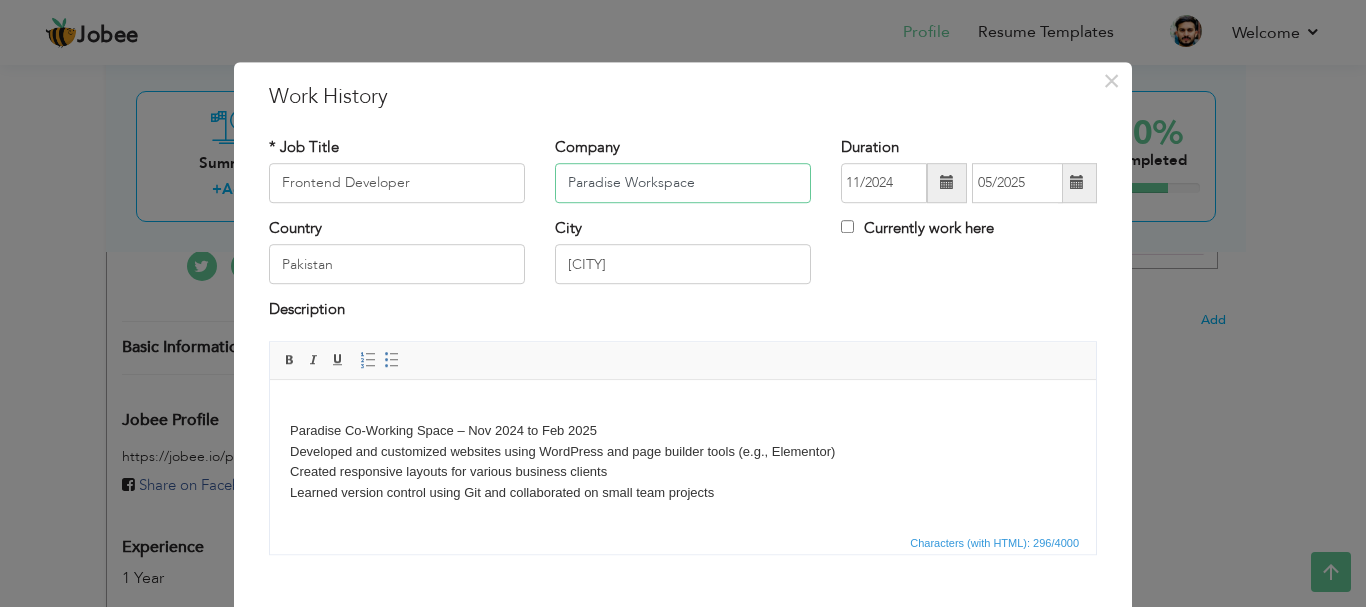click on "Paradise Workspace" at bounding box center [683, 183] 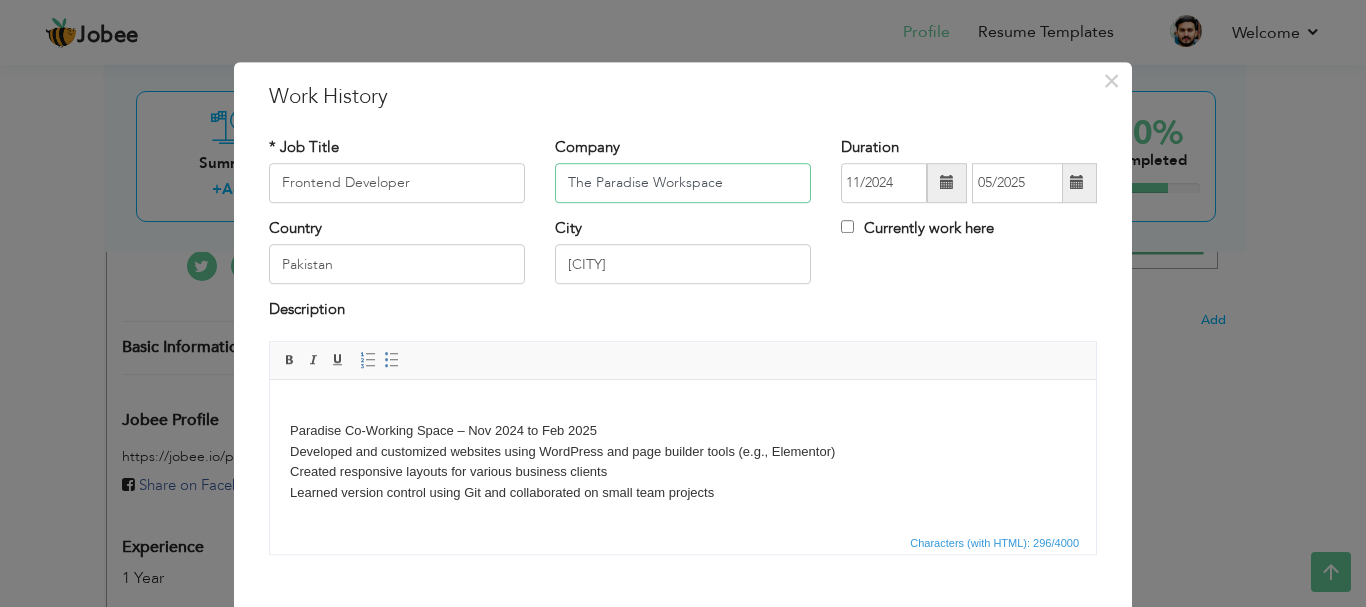 type on "The Paradise Workspace" 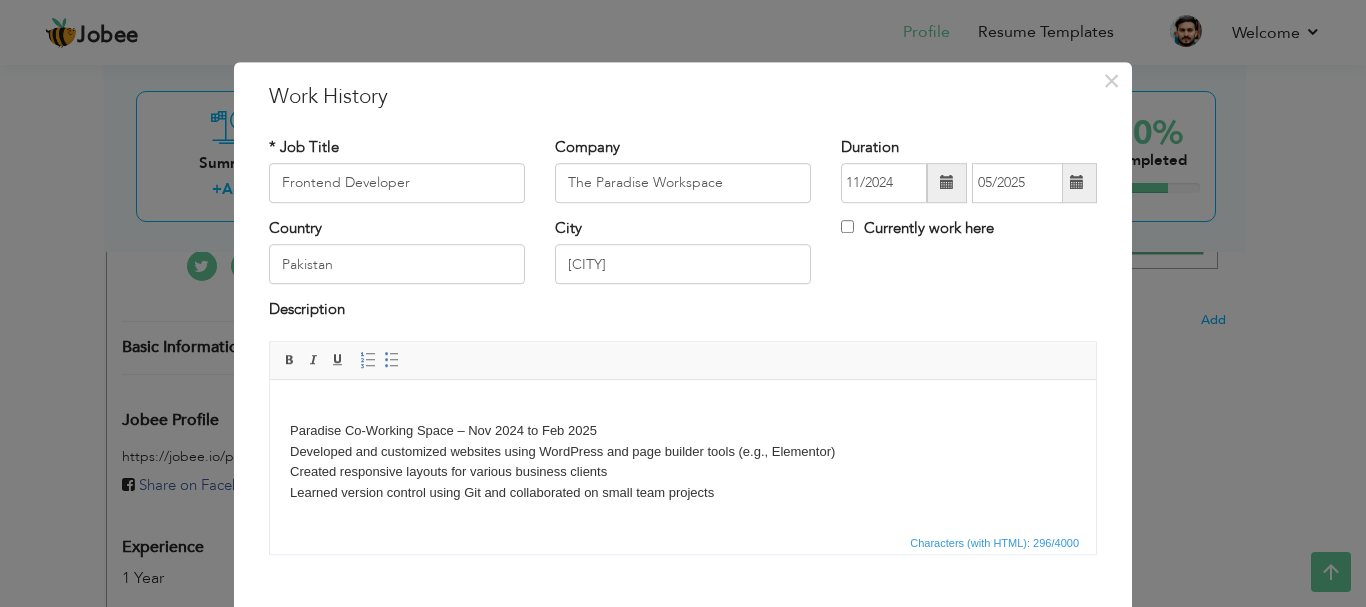 click on "Paradise Co-Working Space – Nov 2024 to Feb 2025 Developed and customized websites using WordPress and page builder tools (e.g., Elementor) Created responsive layouts for various business clients Learned version control using Git and collaborated on small team projects" at bounding box center (683, 451) 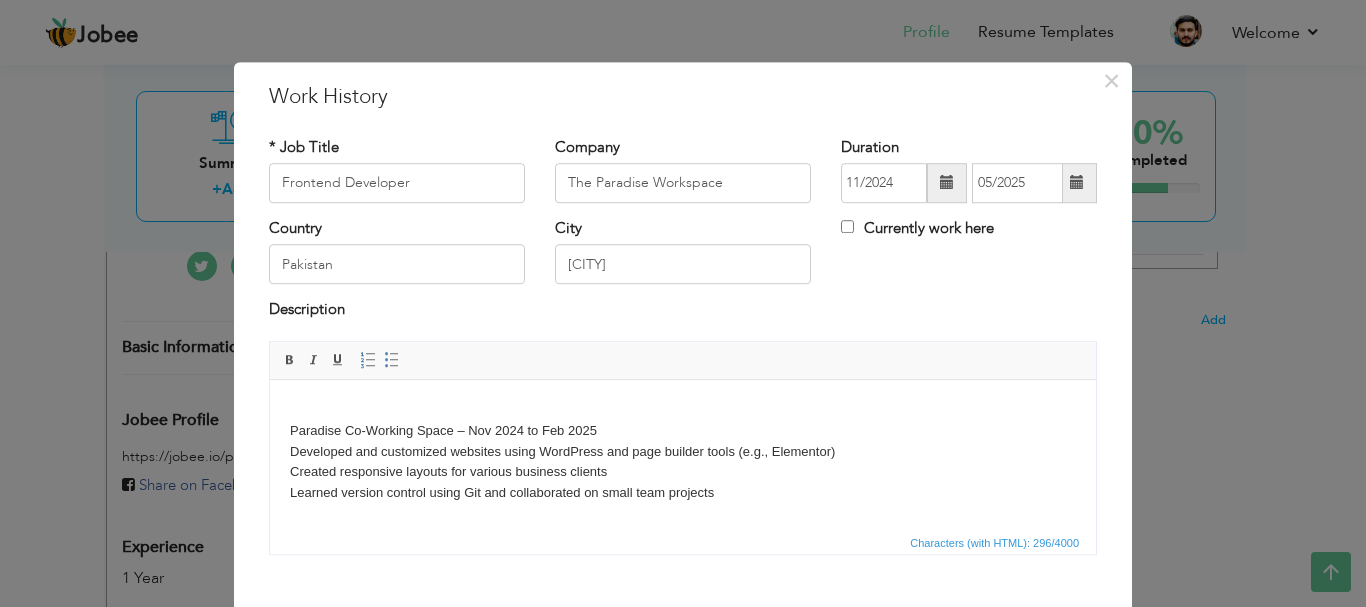 type 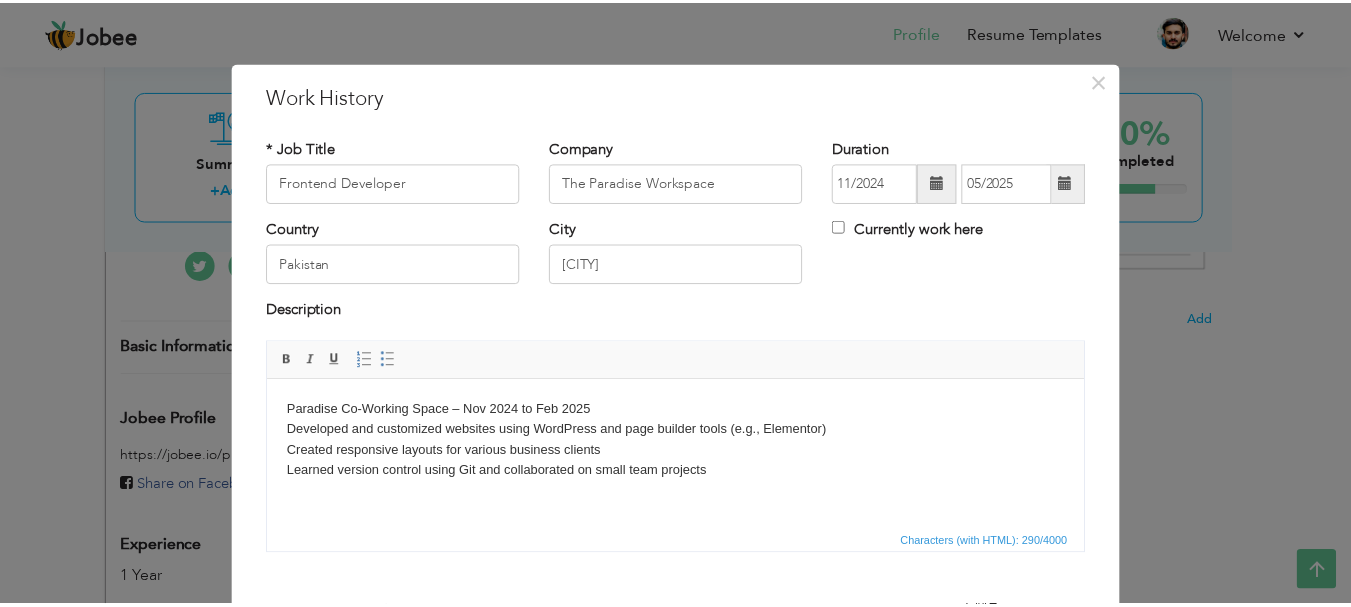 scroll, scrollTop: 110, scrollLeft: 0, axis: vertical 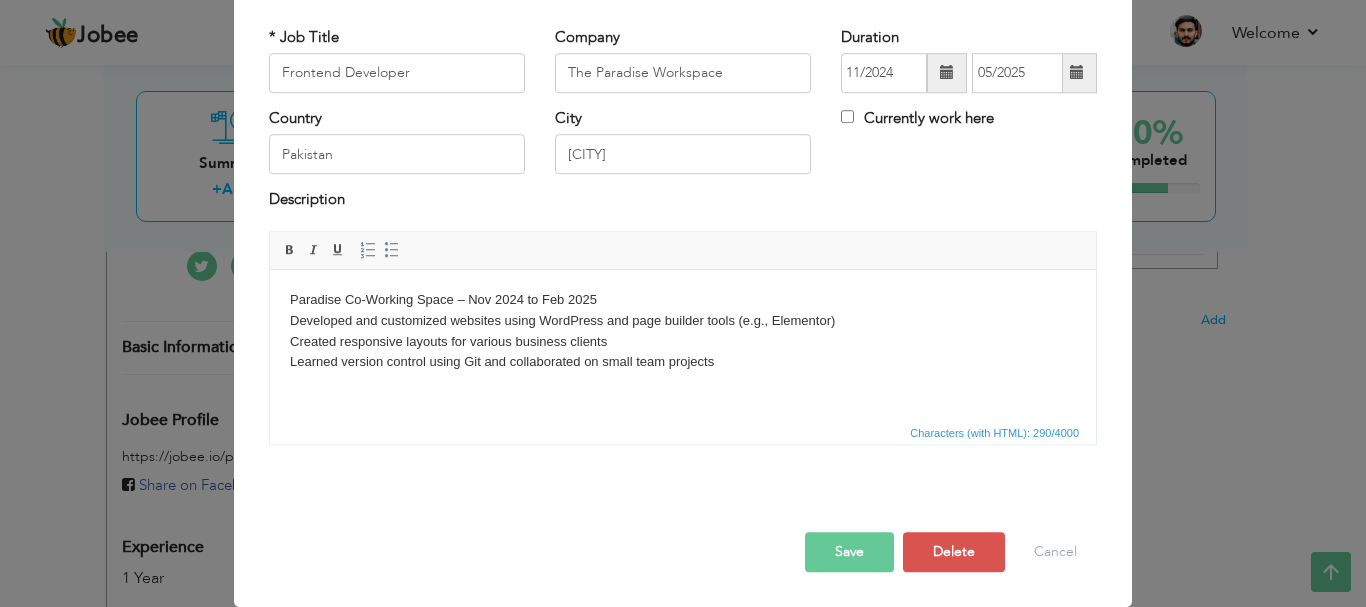 click on "Save" at bounding box center (849, 552) 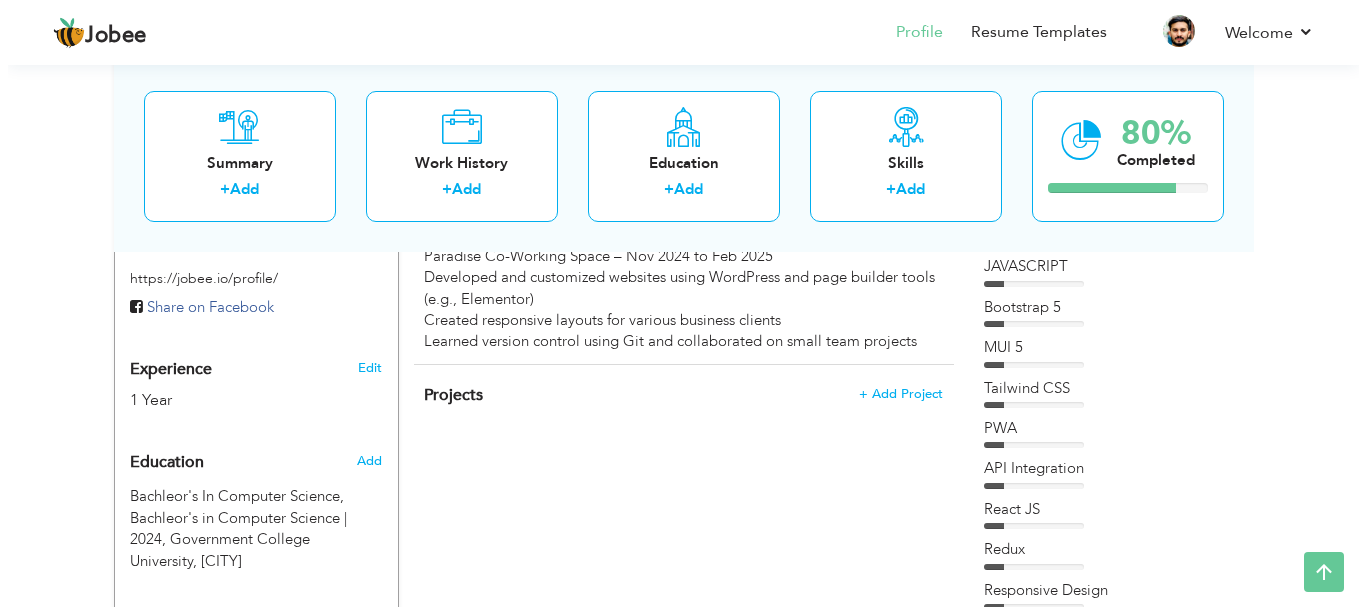scroll, scrollTop: 728, scrollLeft: 0, axis: vertical 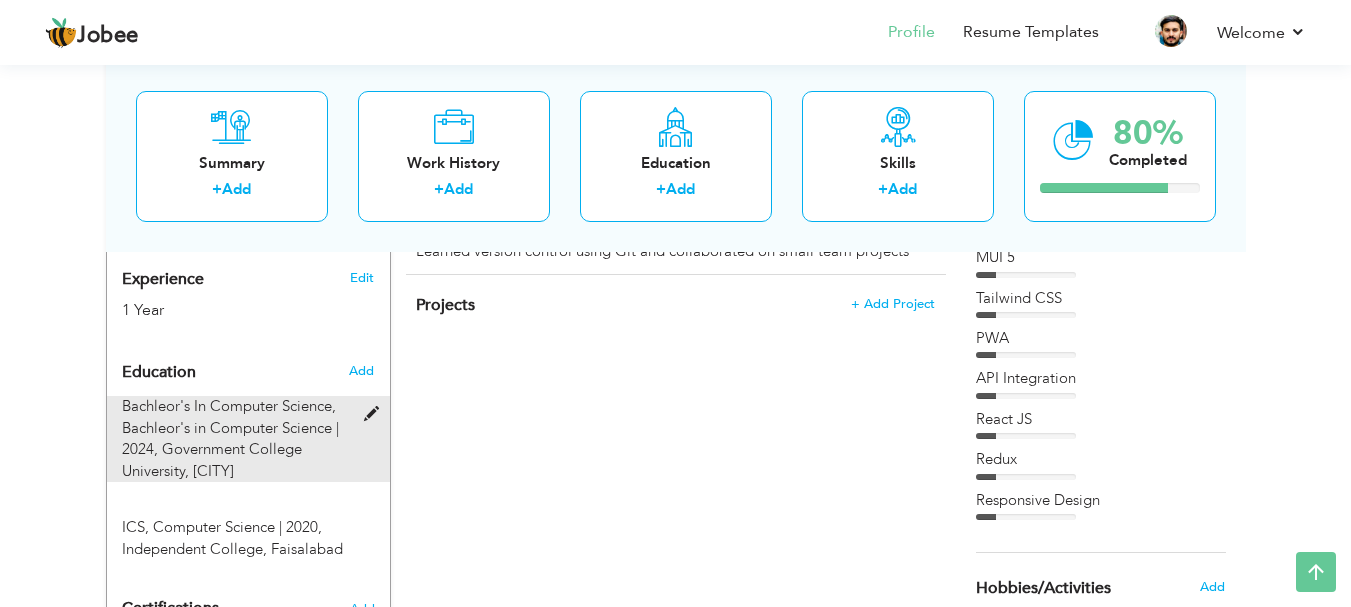 click on "Bachleor's In Computer Science,  Bachleor's in Computer Science  |  2024," at bounding box center (230, 427) 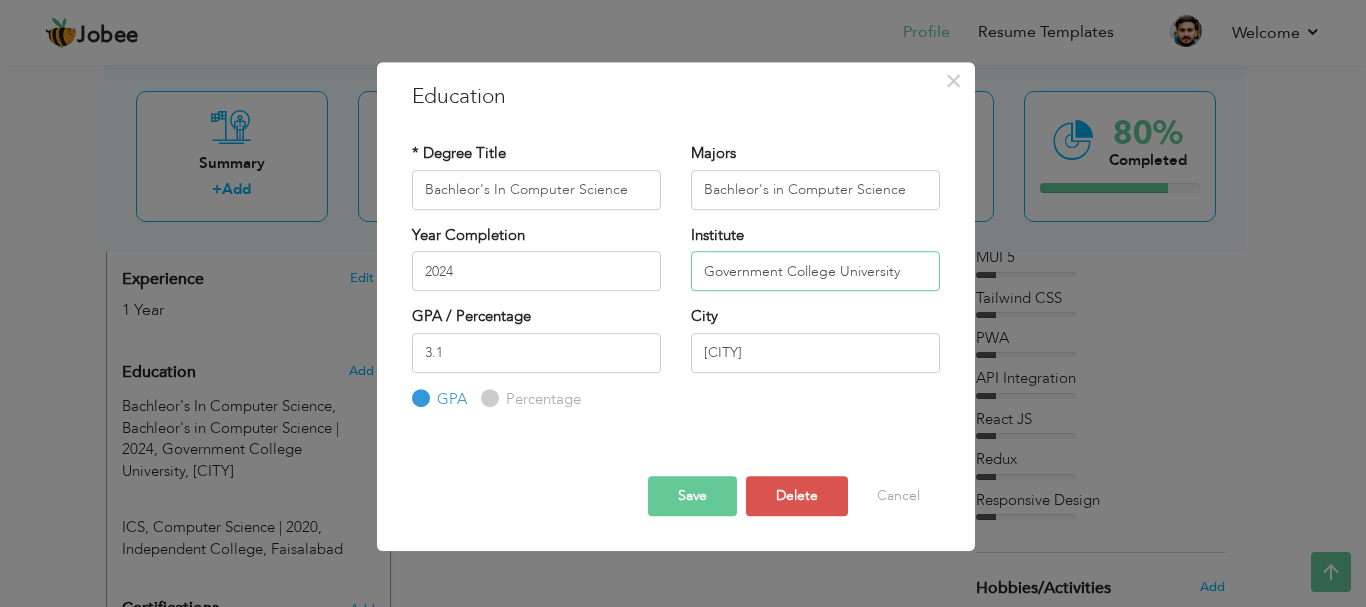 click on "Government College University" at bounding box center (815, 271) 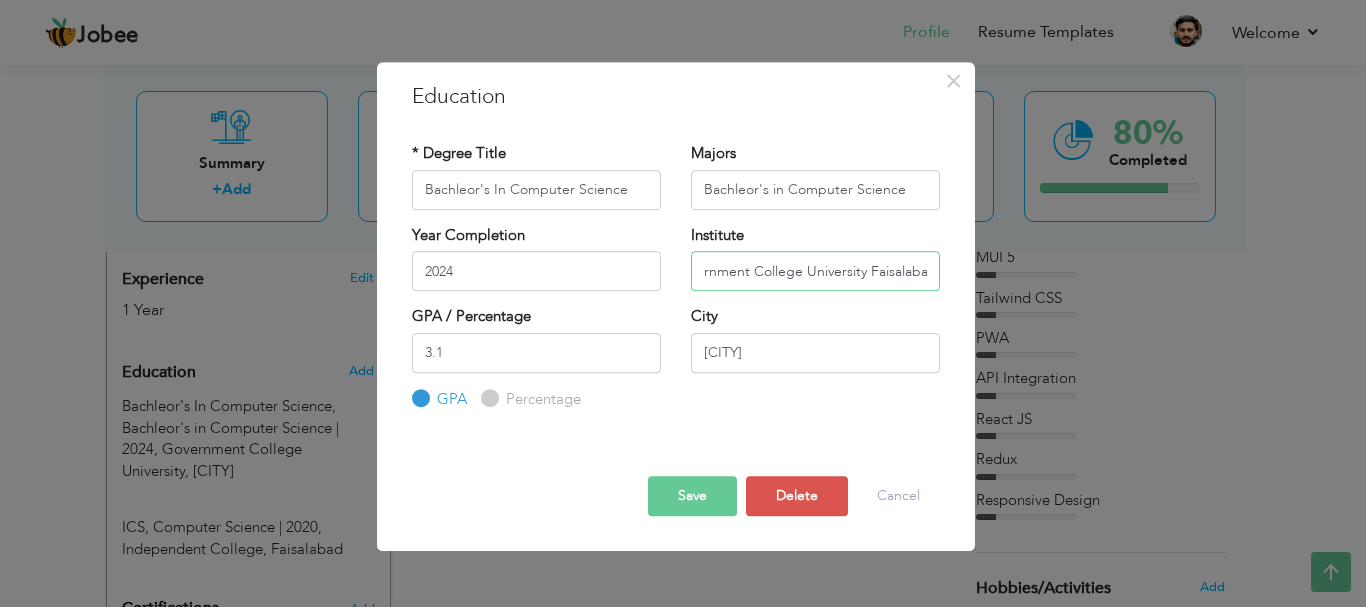 scroll, scrollTop: 0, scrollLeft: 42, axis: horizontal 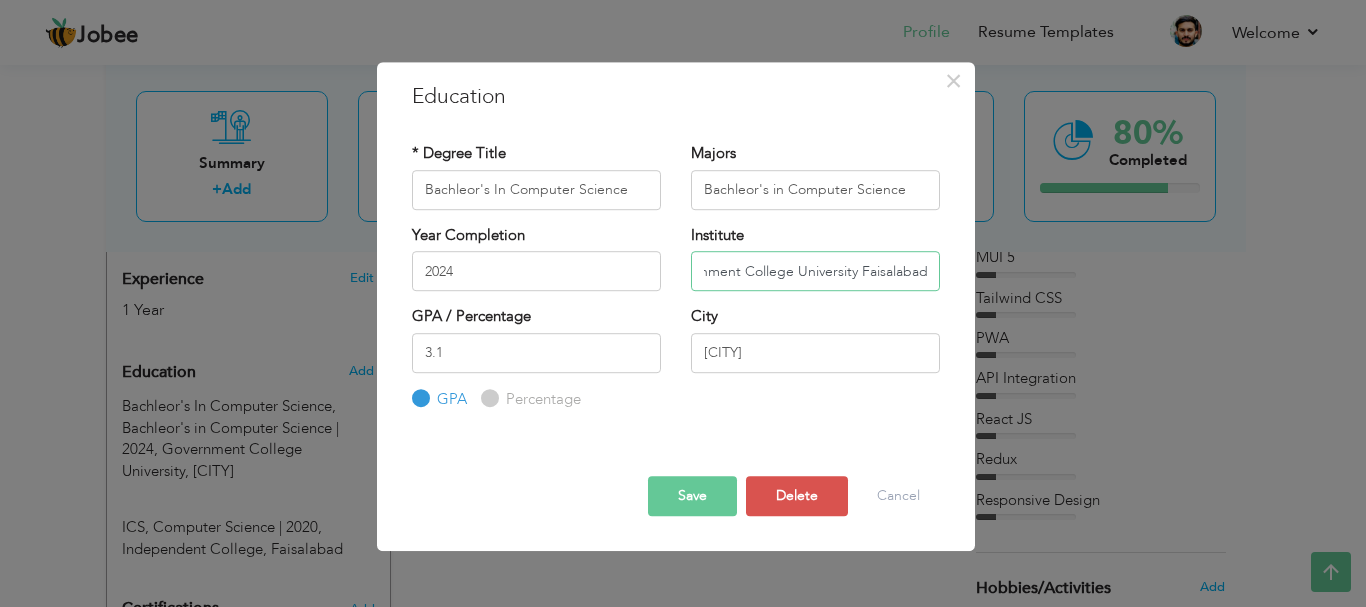 type on "Government College University Faisalabad" 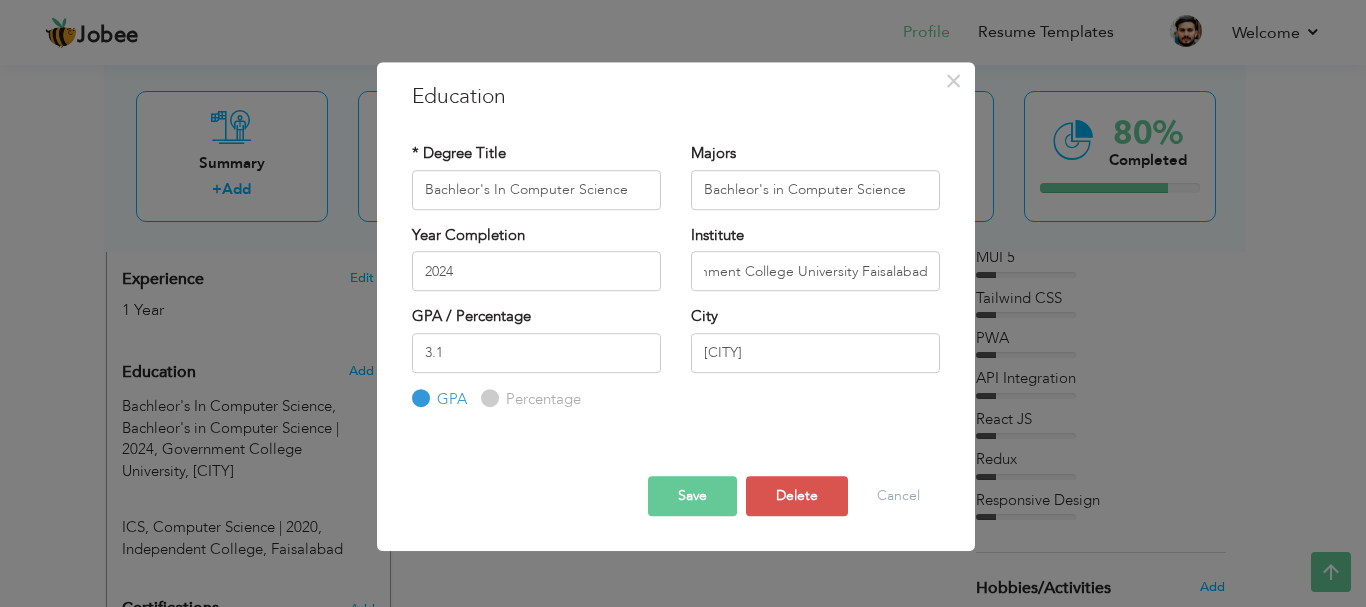 click on "Save" at bounding box center (692, 496) 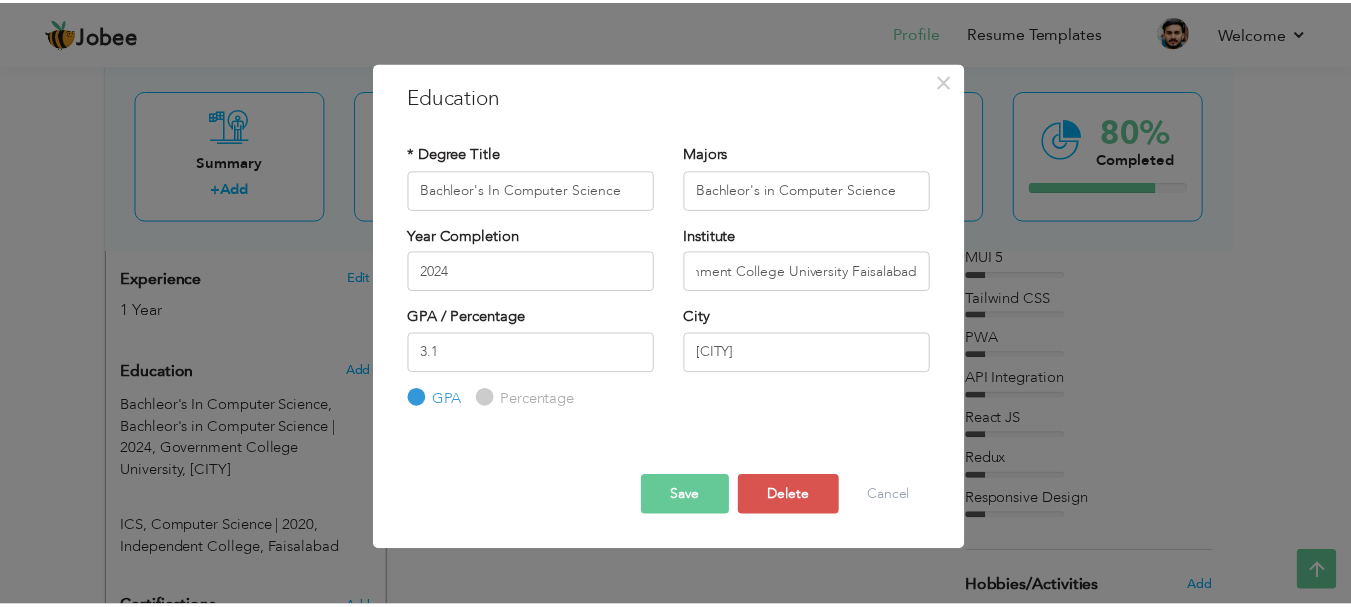 scroll, scrollTop: 0, scrollLeft: 0, axis: both 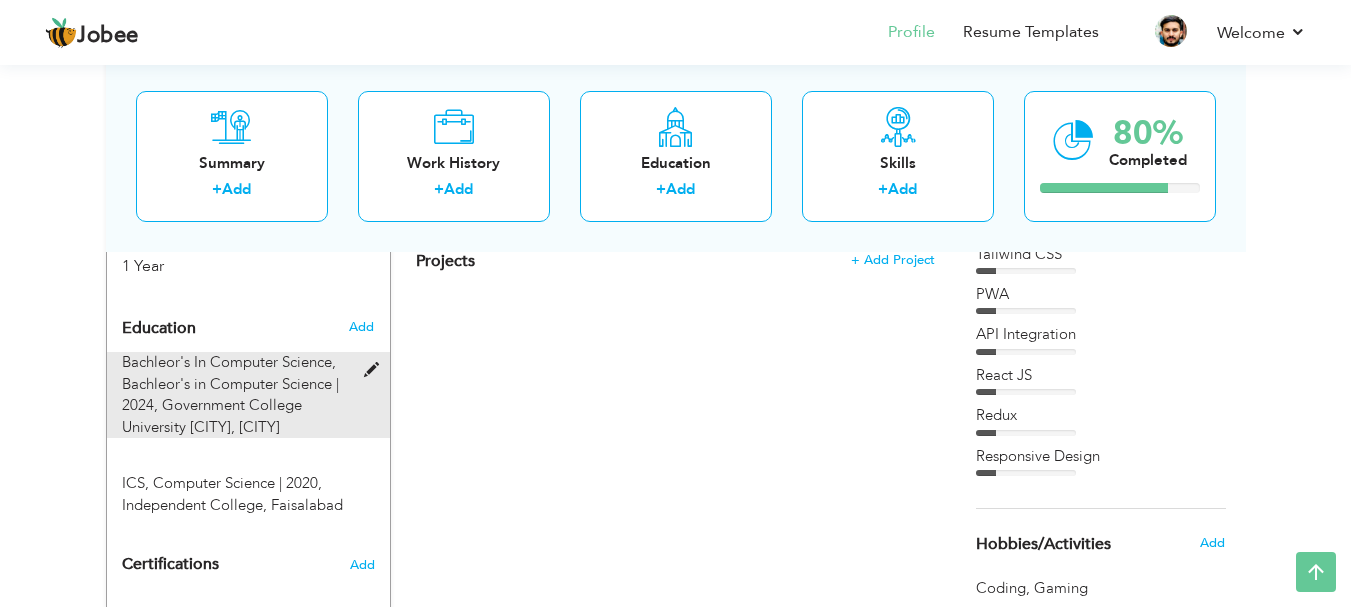 click on "Bachleor's In Computer Science,  Bachleor's in Computer Science  |  2024," at bounding box center [230, 383] 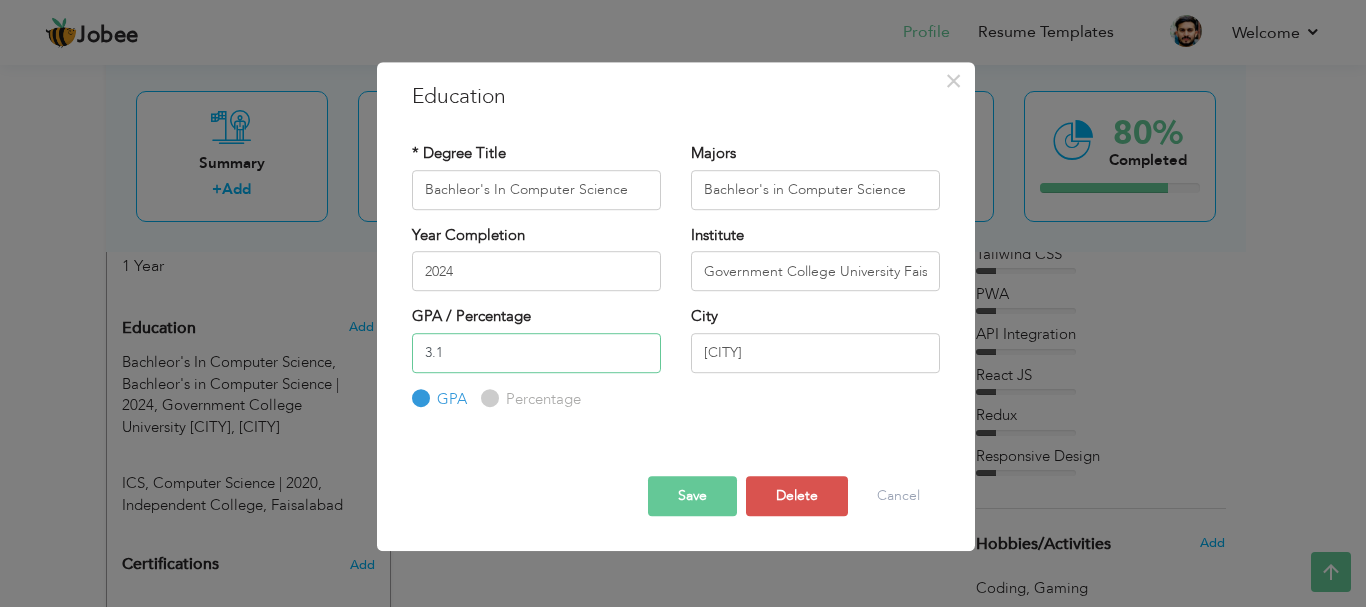 click on "3.1" at bounding box center [536, 353] 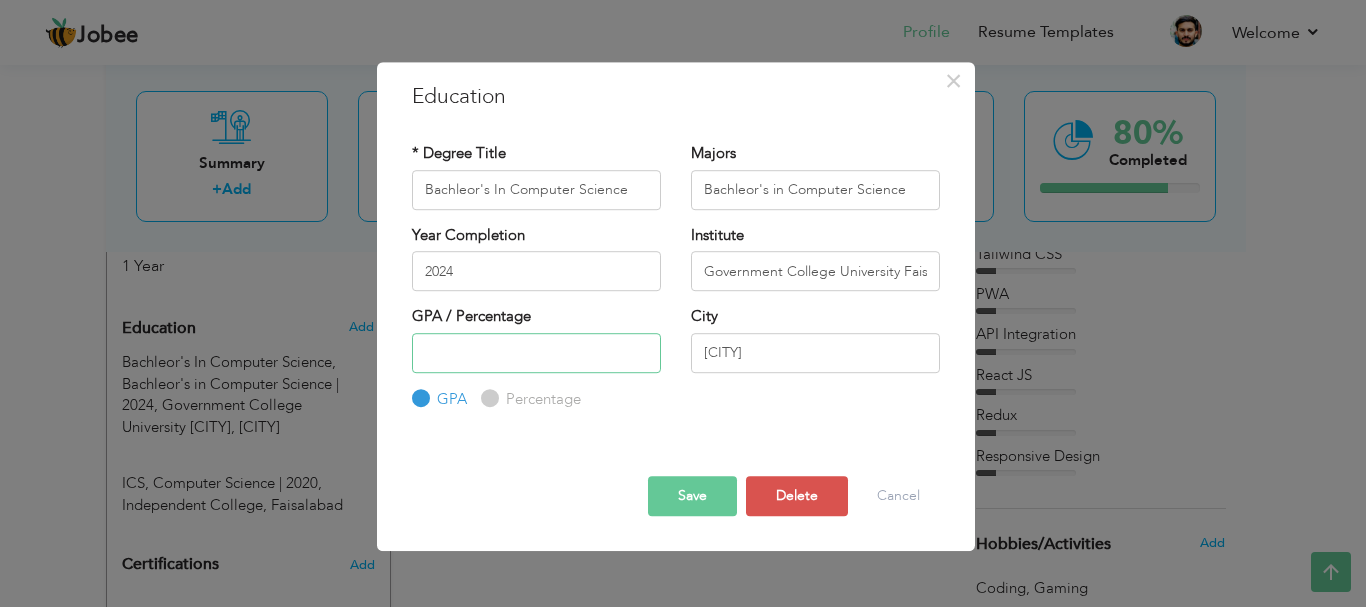 type 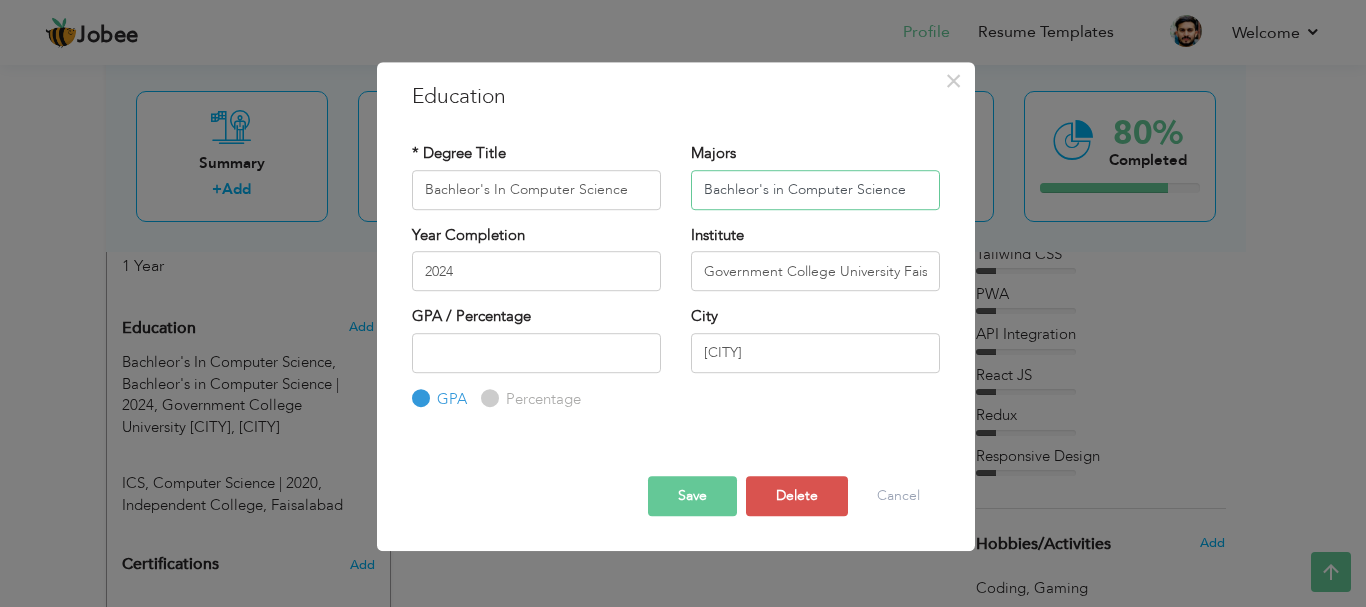 click on "Bachleor's in Computer Science" at bounding box center [815, 190] 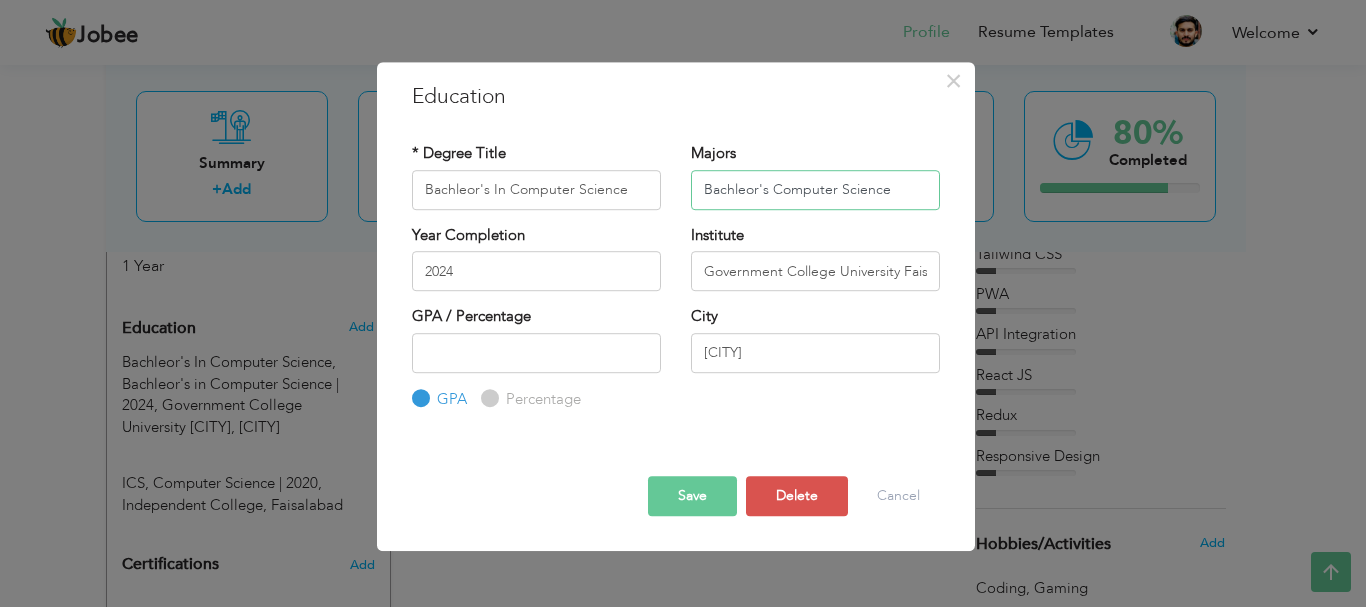 type on "Bachleor's Computer Science" 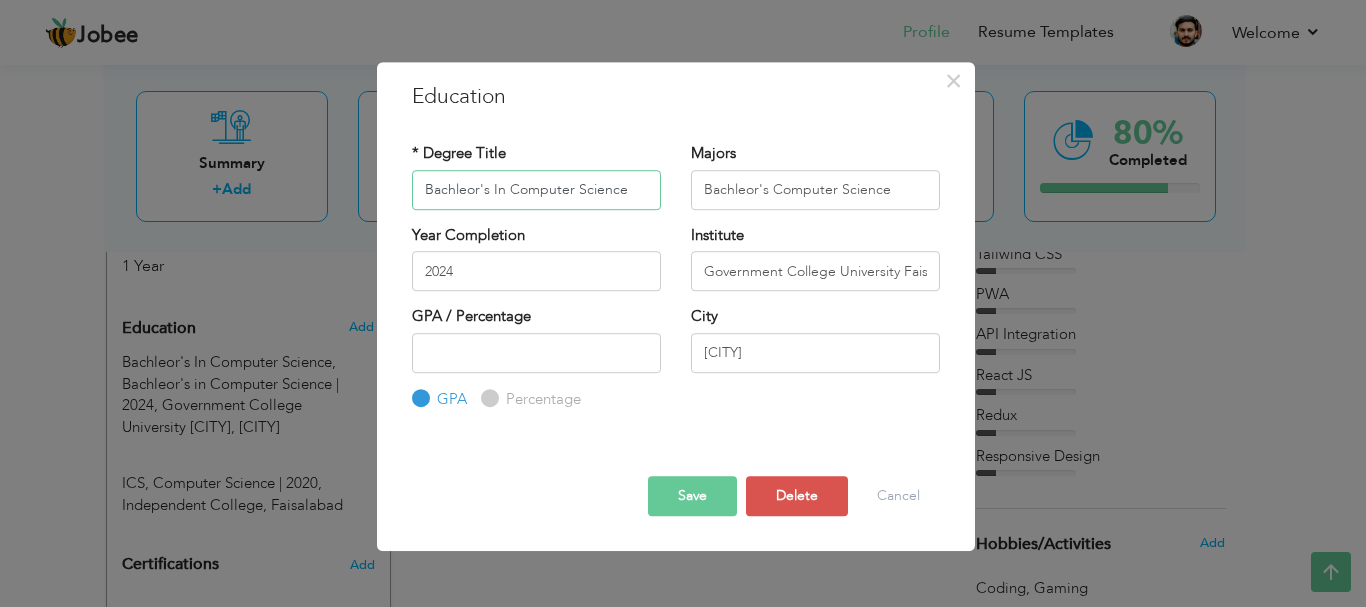 click on "Bachleor's In Computer Science" at bounding box center (536, 190) 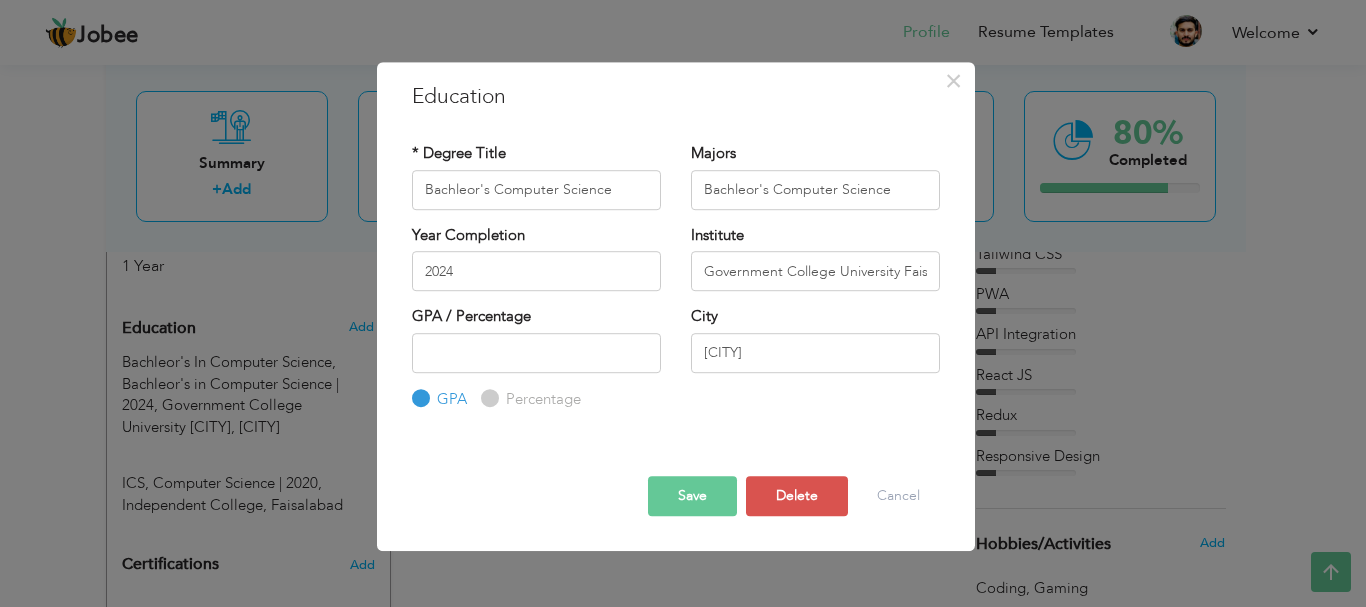click on "Save" at bounding box center [692, 496] 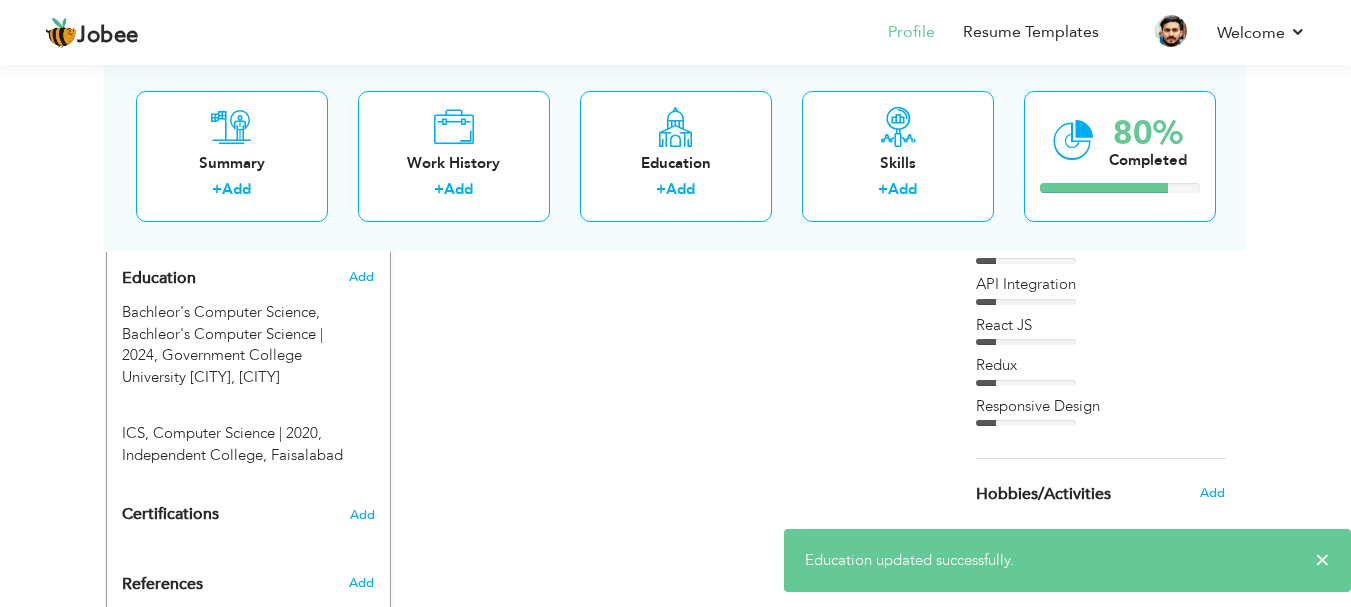 scroll, scrollTop: 825, scrollLeft: 0, axis: vertical 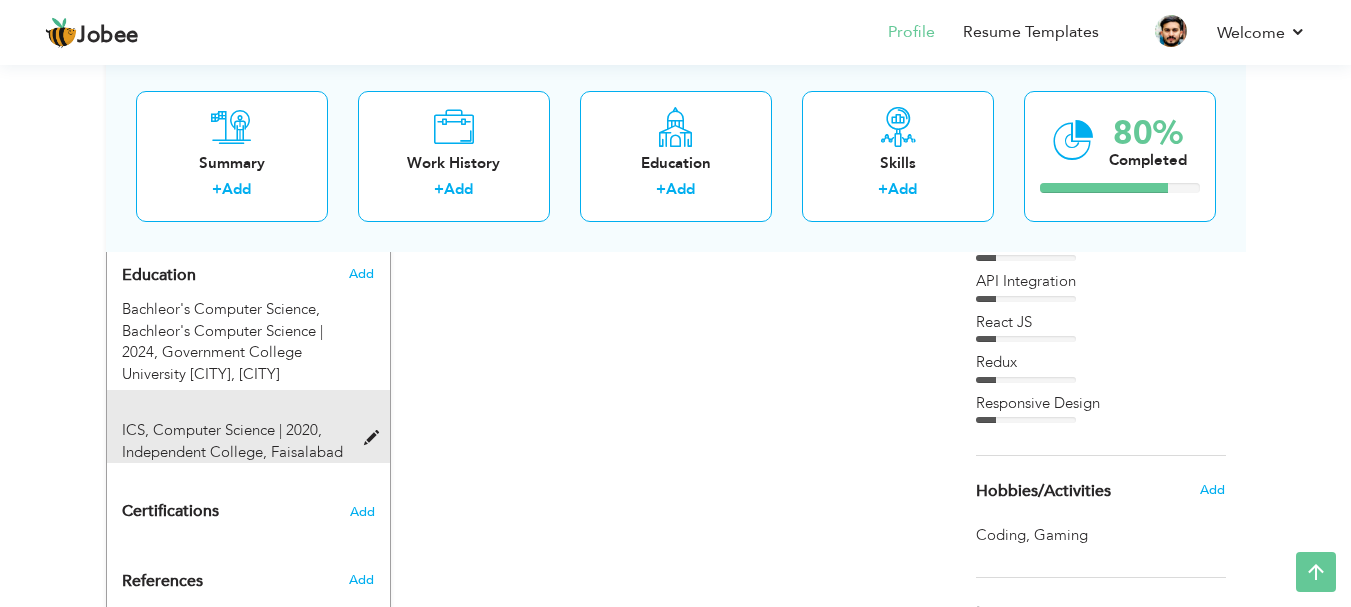 click on "Independent College, Faisalabad" at bounding box center (232, 452) 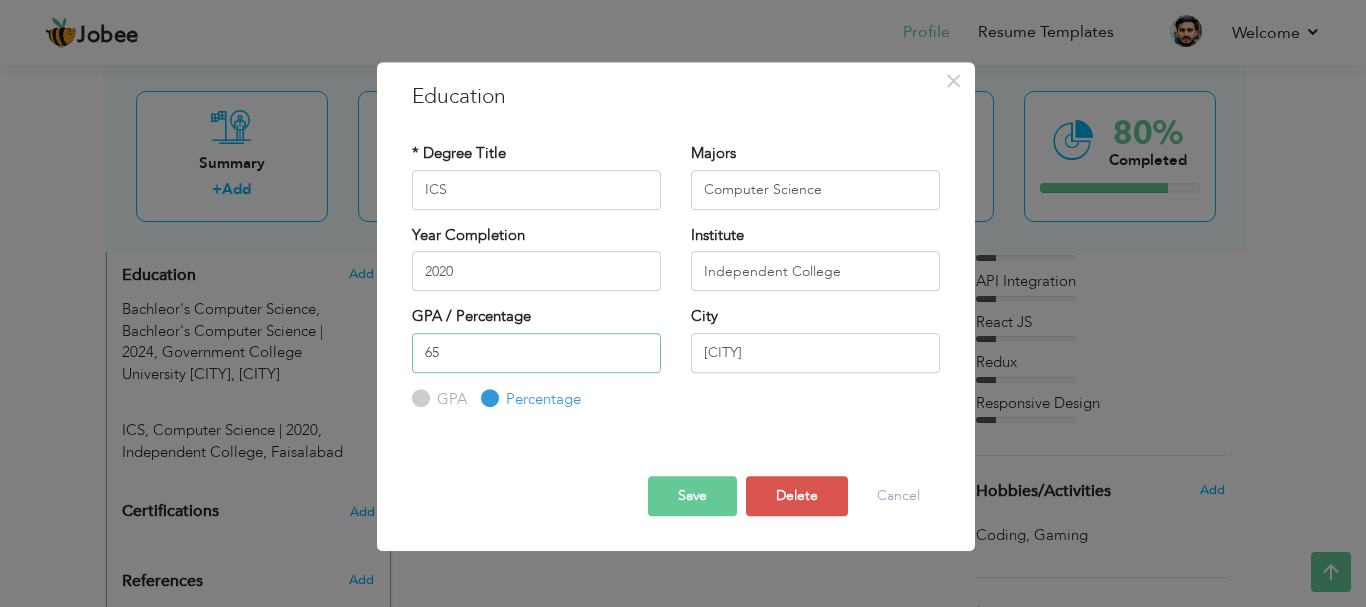 type on "6" 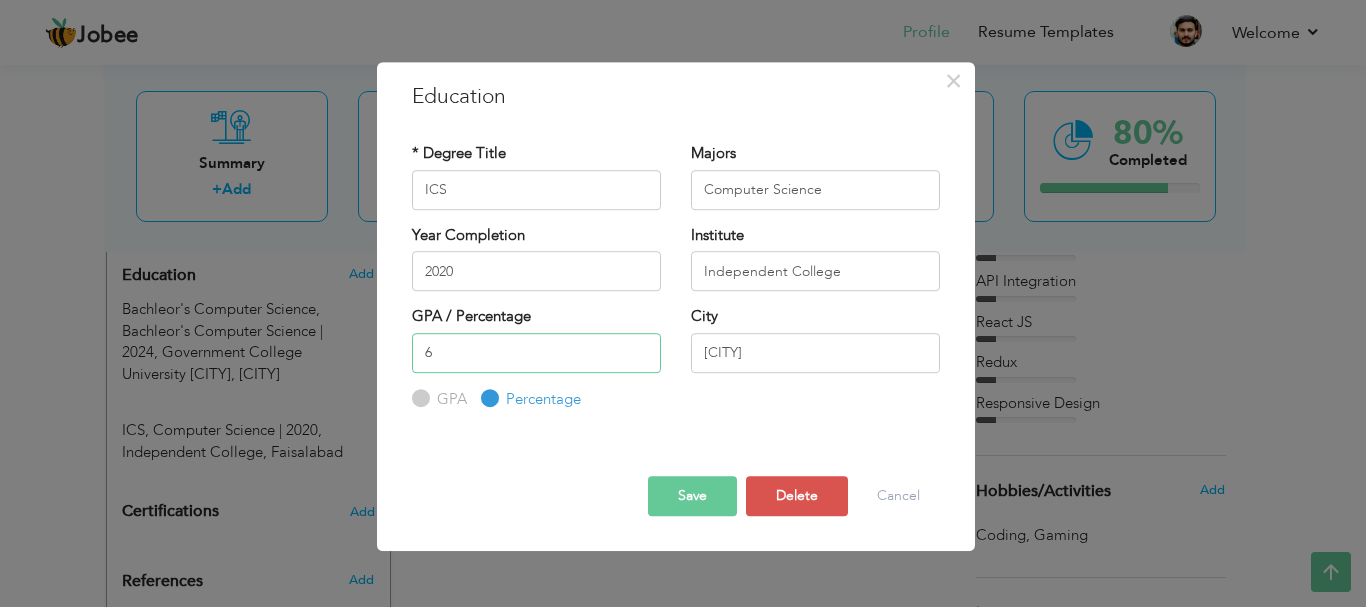 click on "6" at bounding box center [536, 353] 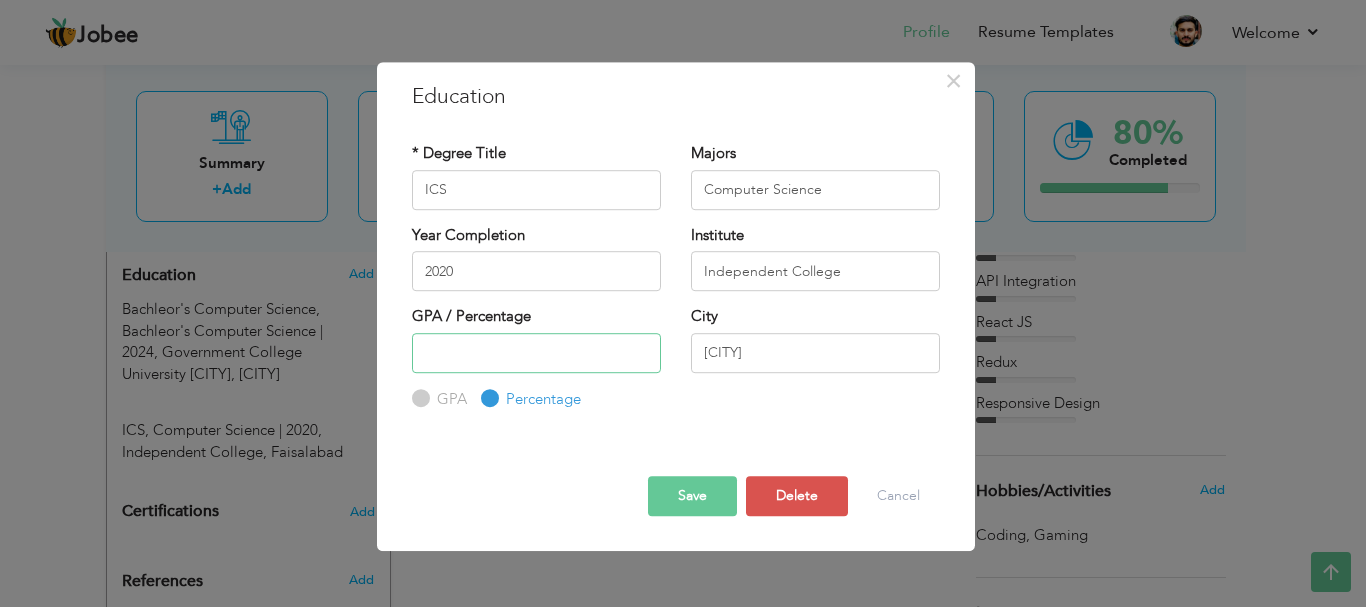 type 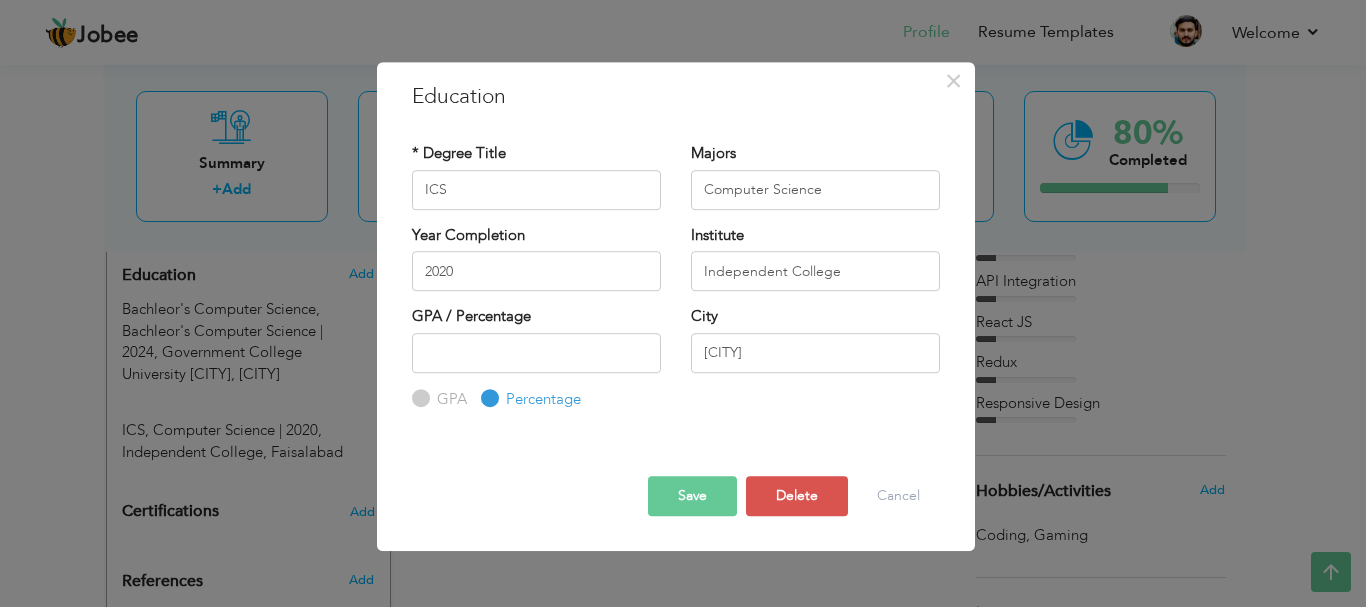 click on "Save" at bounding box center [692, 496] 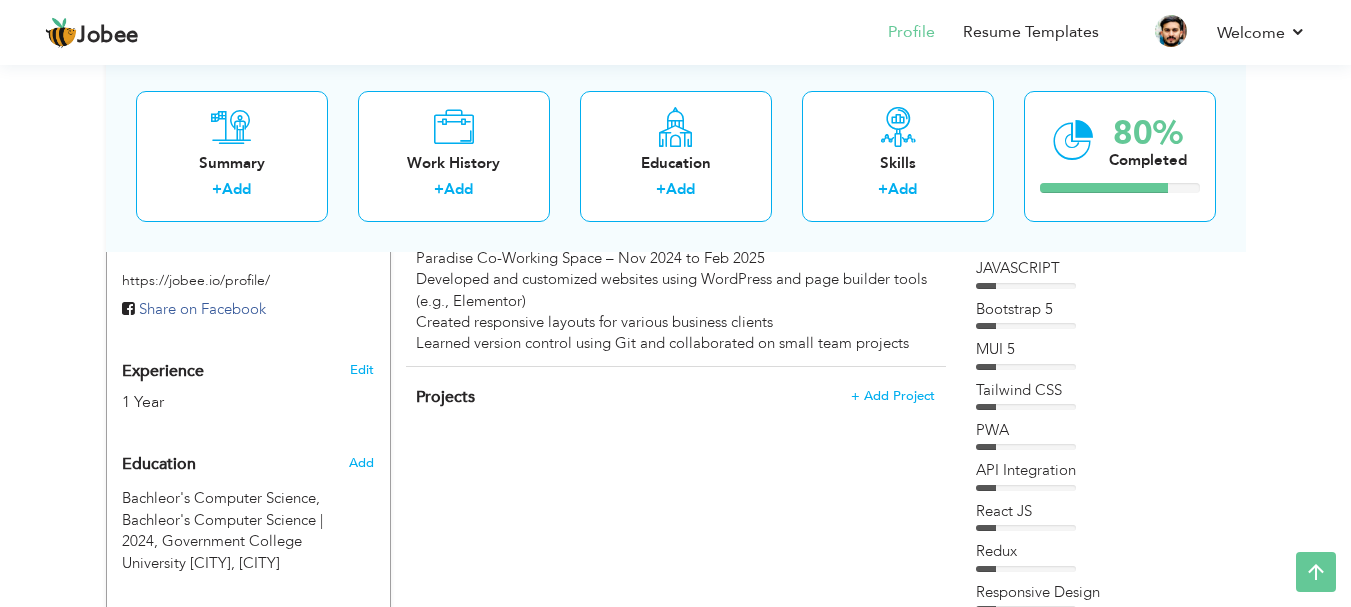 scroll, scrollTop: 643, scrollLeft: 0, axis: vertical 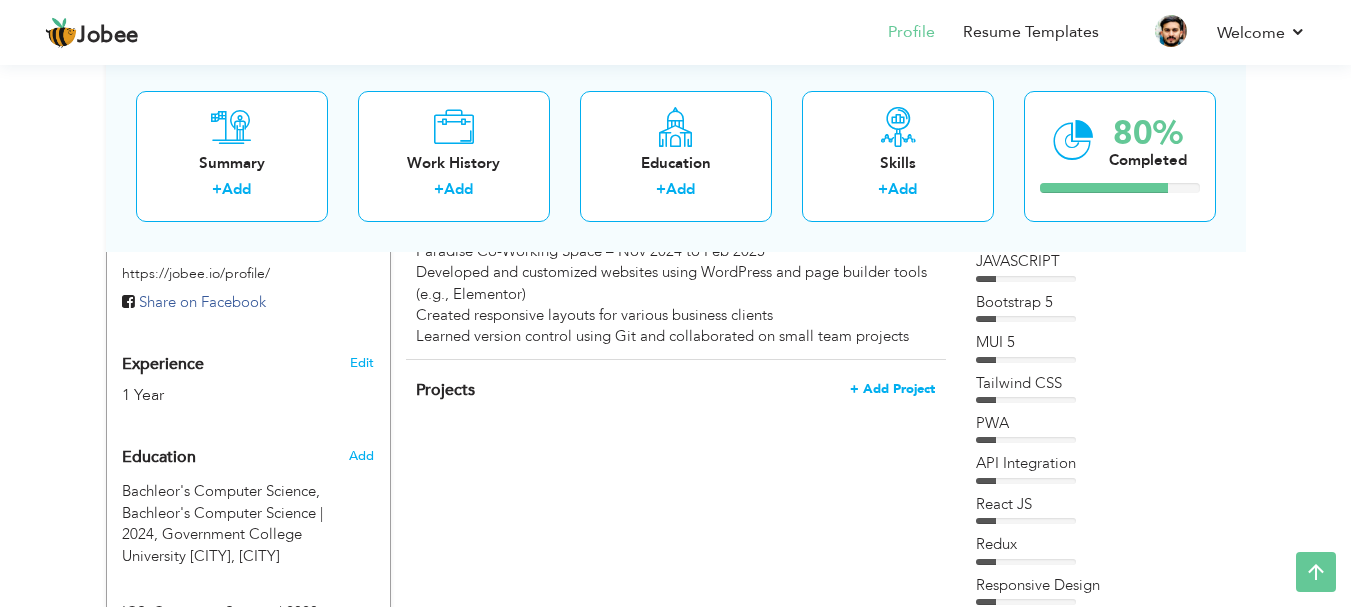 click on "+ Add Project" at bounding box center (892, 389) 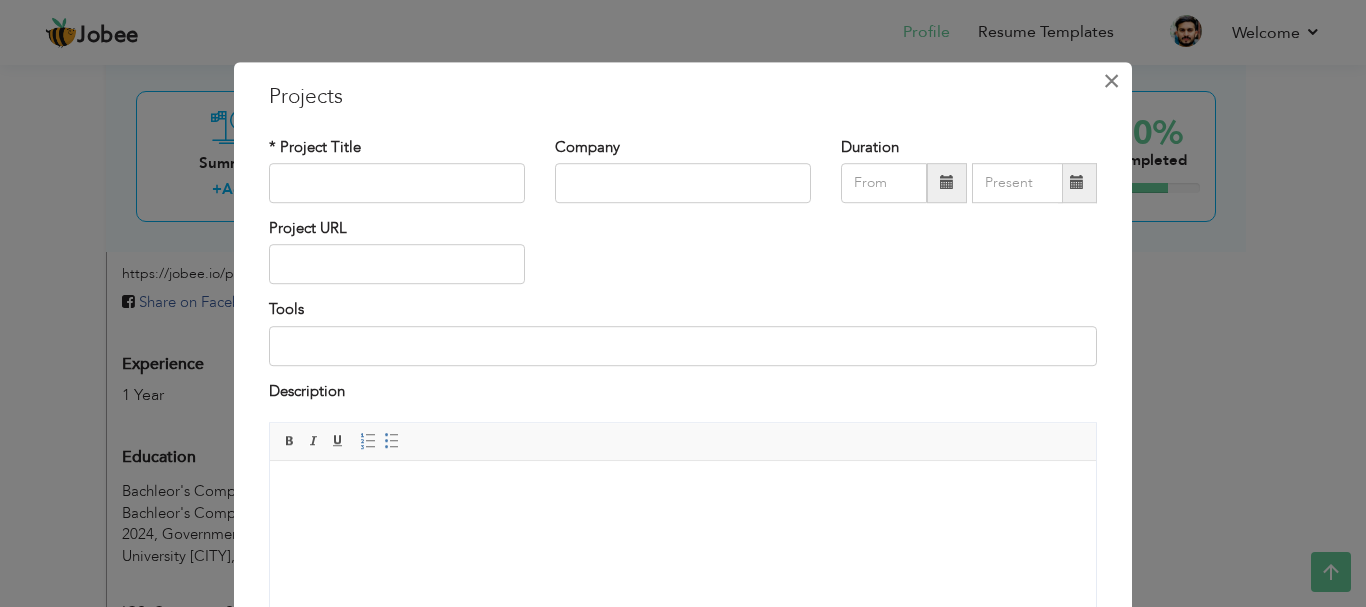 click on "×" at bounding box center [1111, 81] 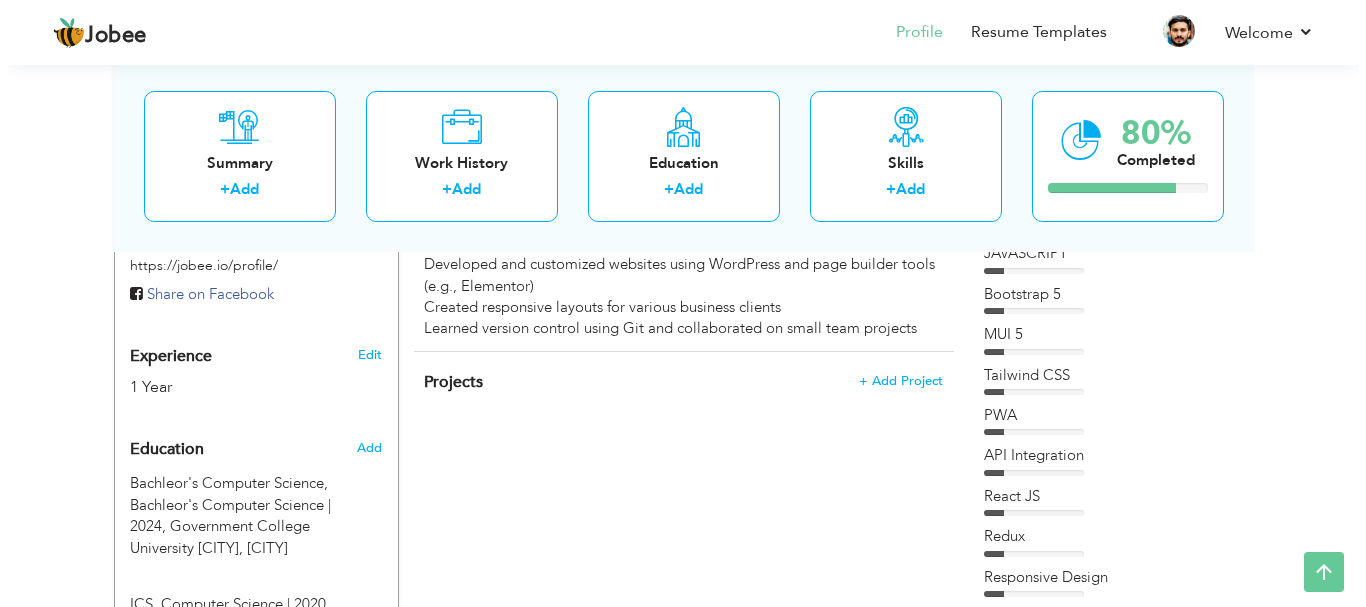 scroll, scrollTop: 648, scrollLeft: 0, axis: vertical 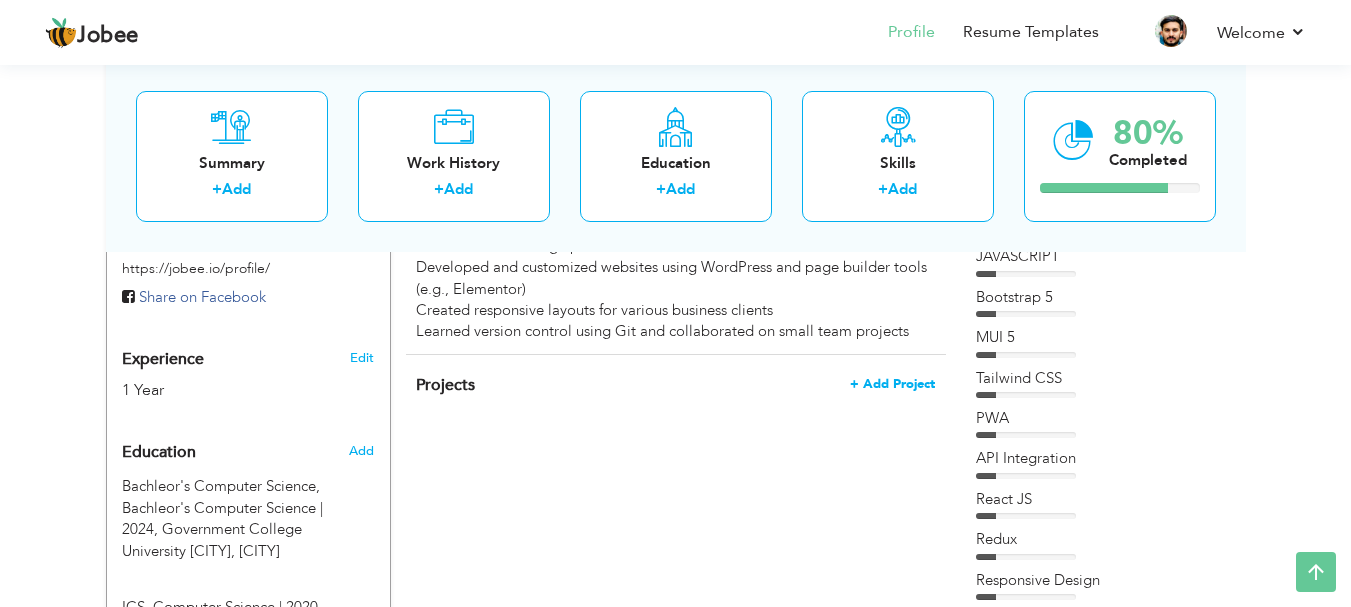 click on "+ Add Project" at bounding box center (892, 384) 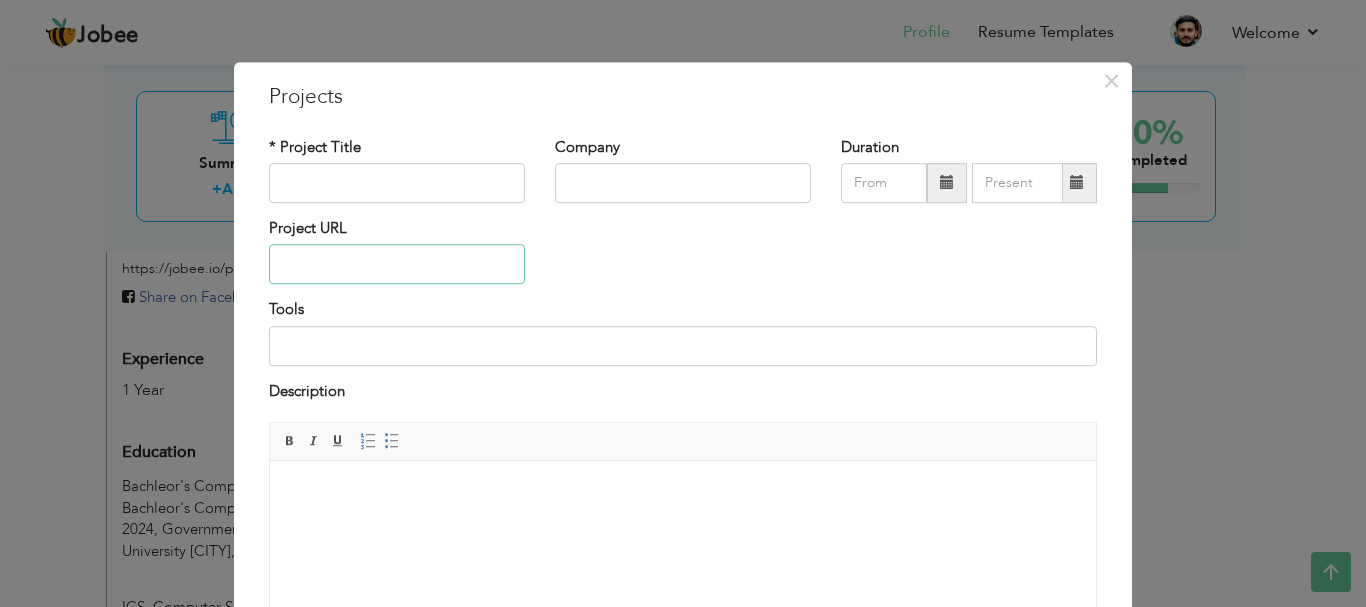 click at bounding box center [397, 265] 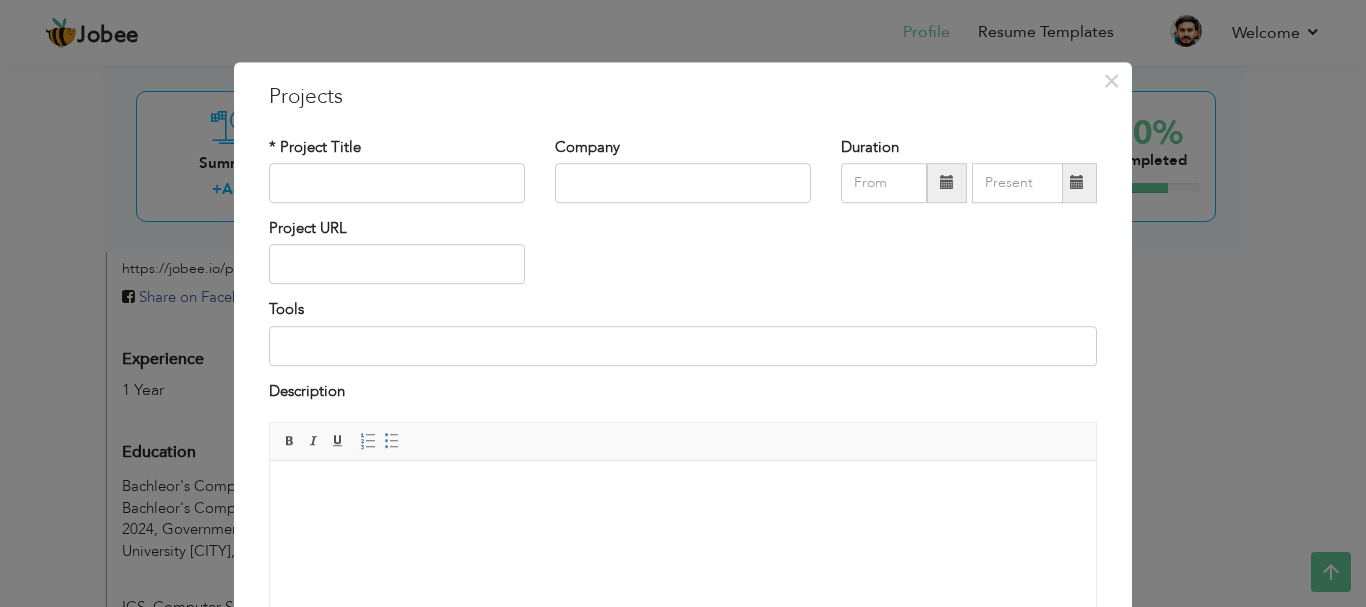 click at bounding box center [683, 491] 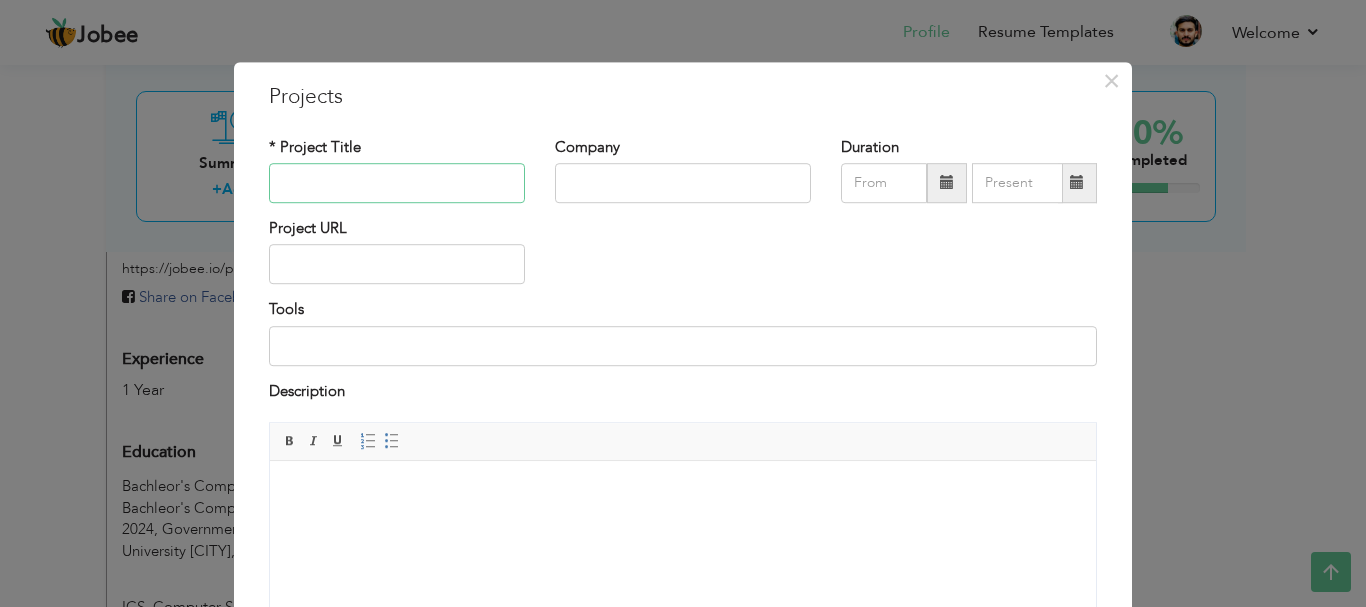 click at bounding box center [397, 183] 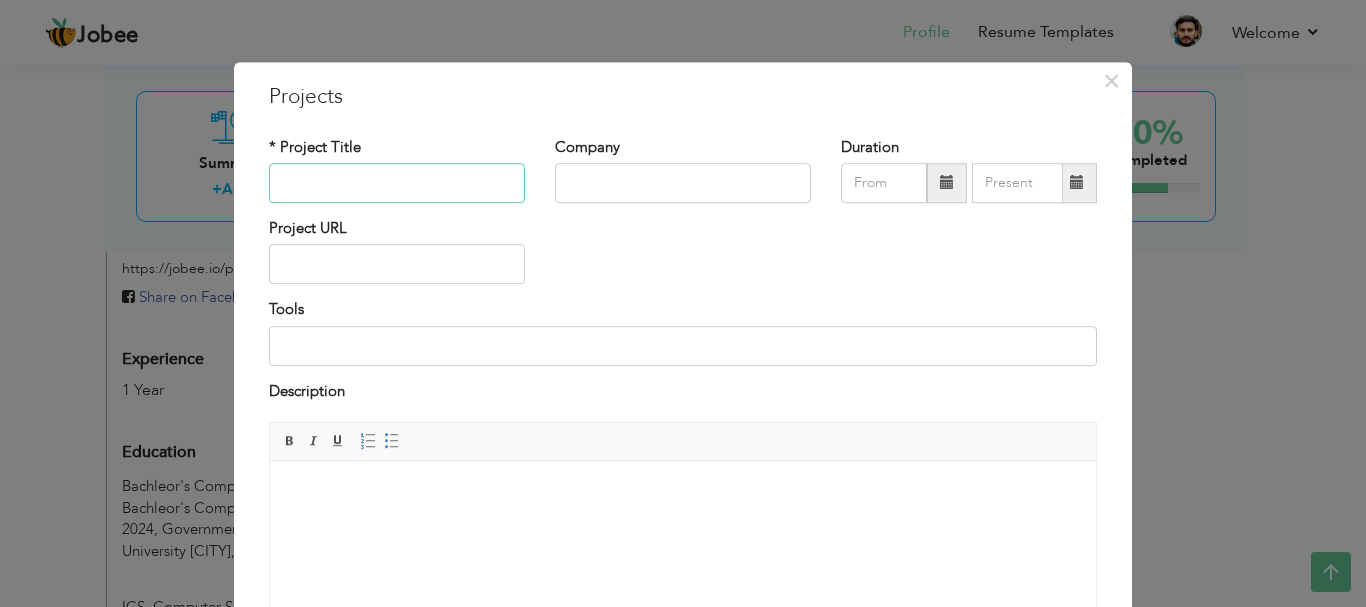paste on "Coza Store Clone" 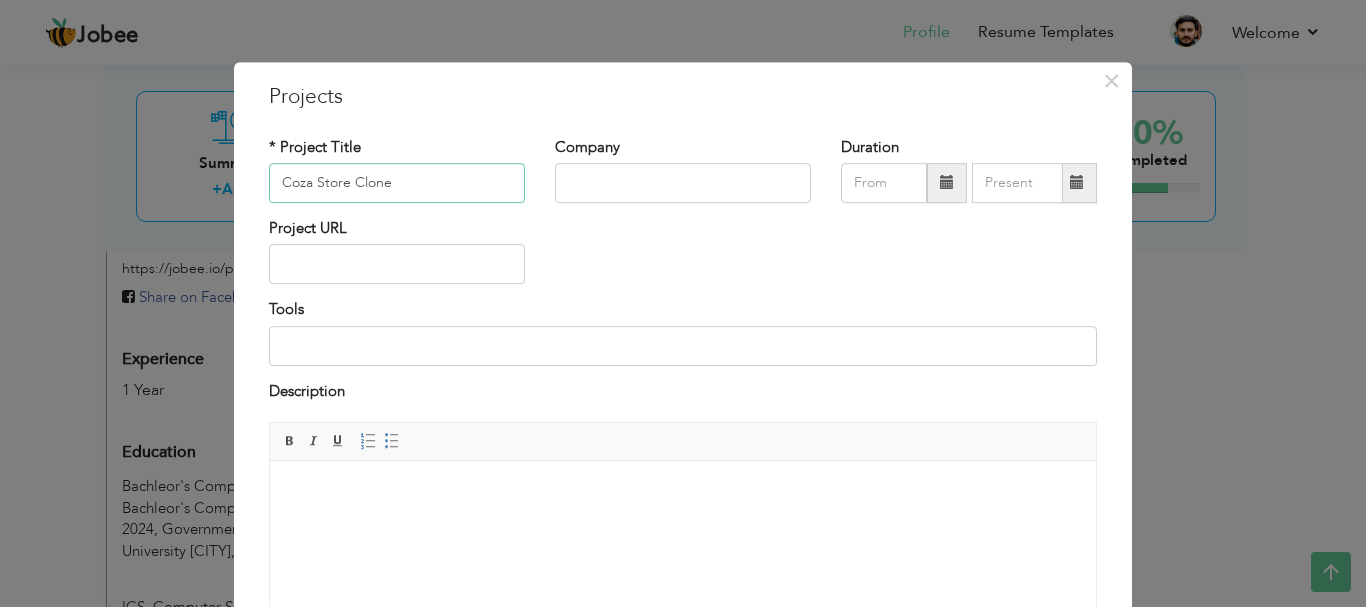 type on "Coza Store Clone" 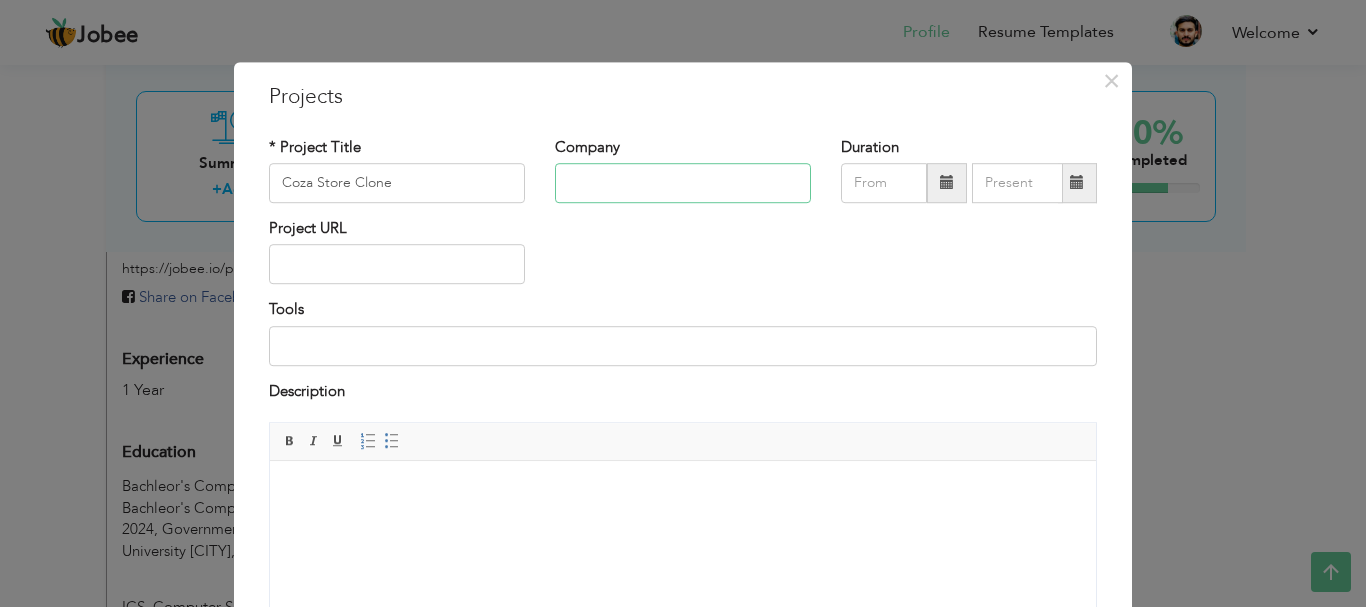 click at bounding box center (683, 183) 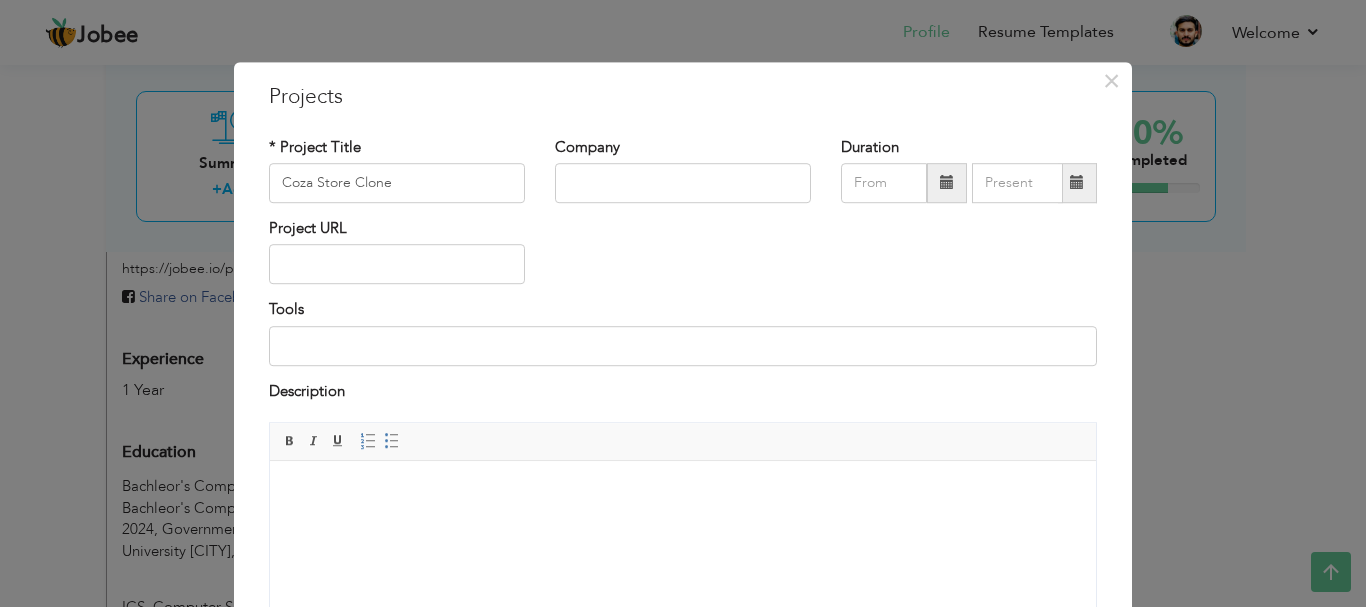 click on "Project URL" at bounding box center (683, 258) 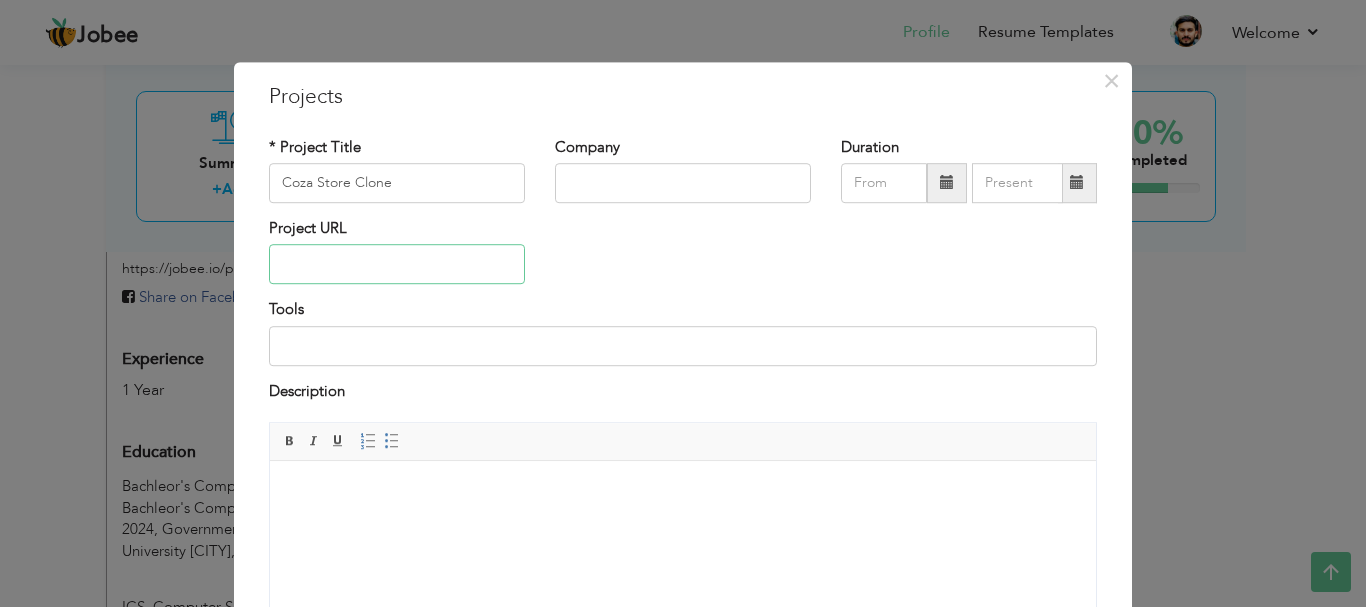click at bounding box center (397, 265) 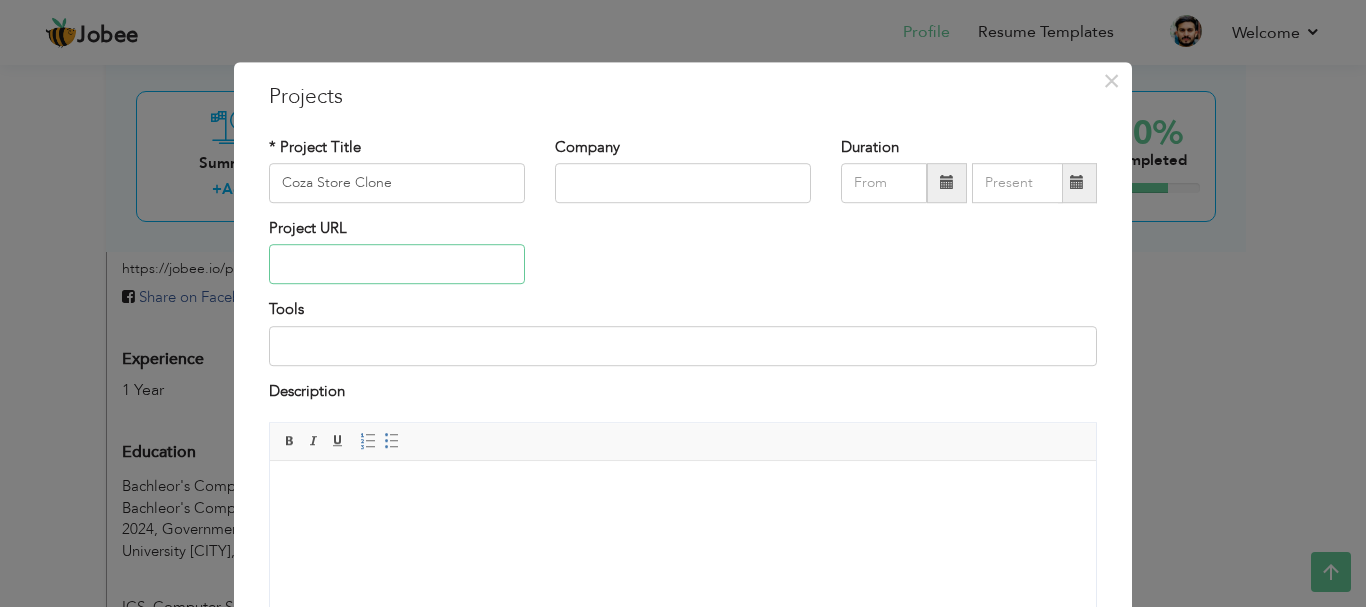 paste on "https://coza-store-app.netlify.app/" 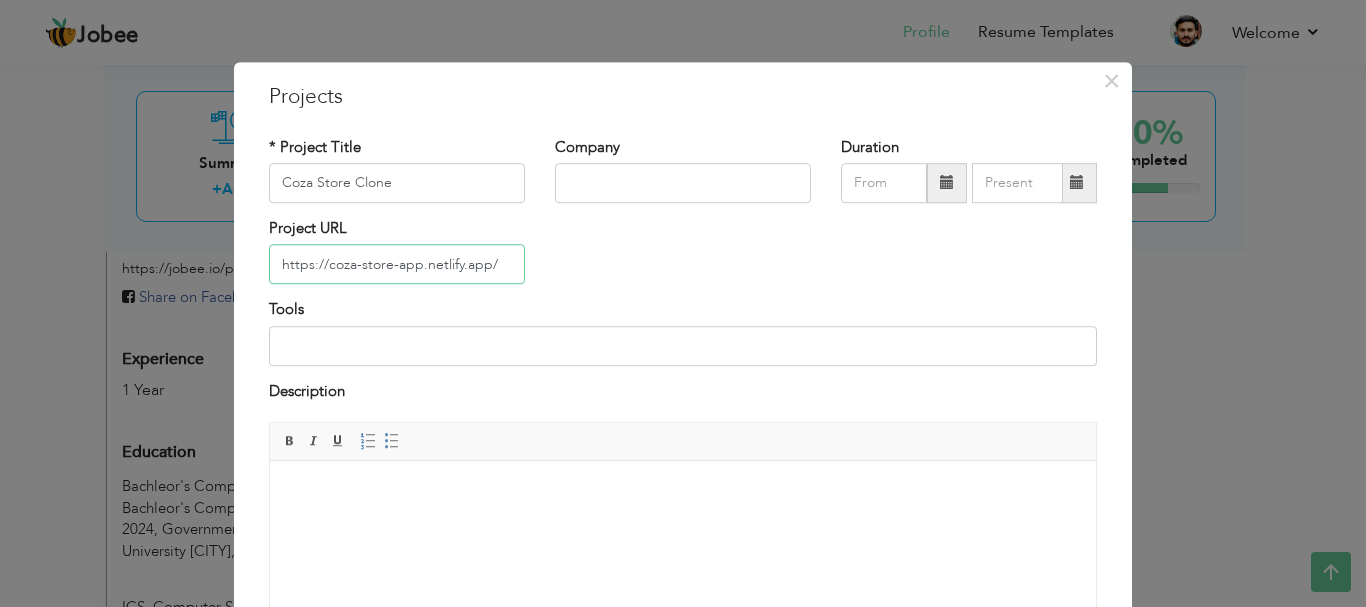 type on "https://coza-store-app.netlify.app/" 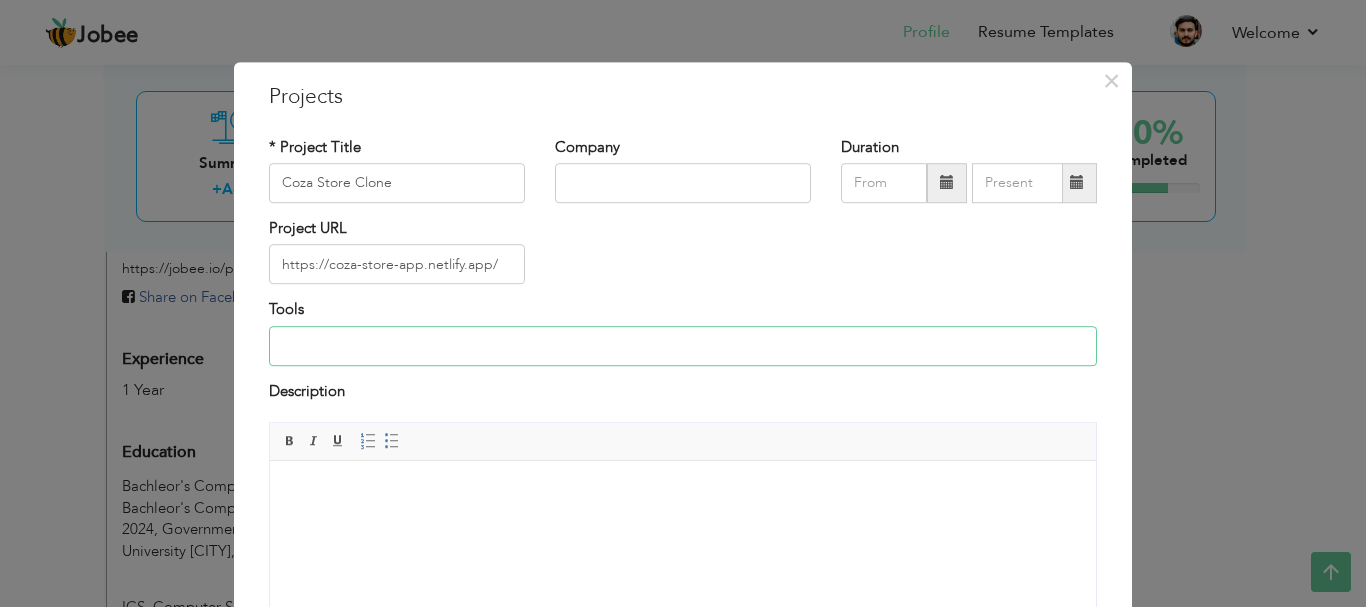 click at bounding box center [683, 346] 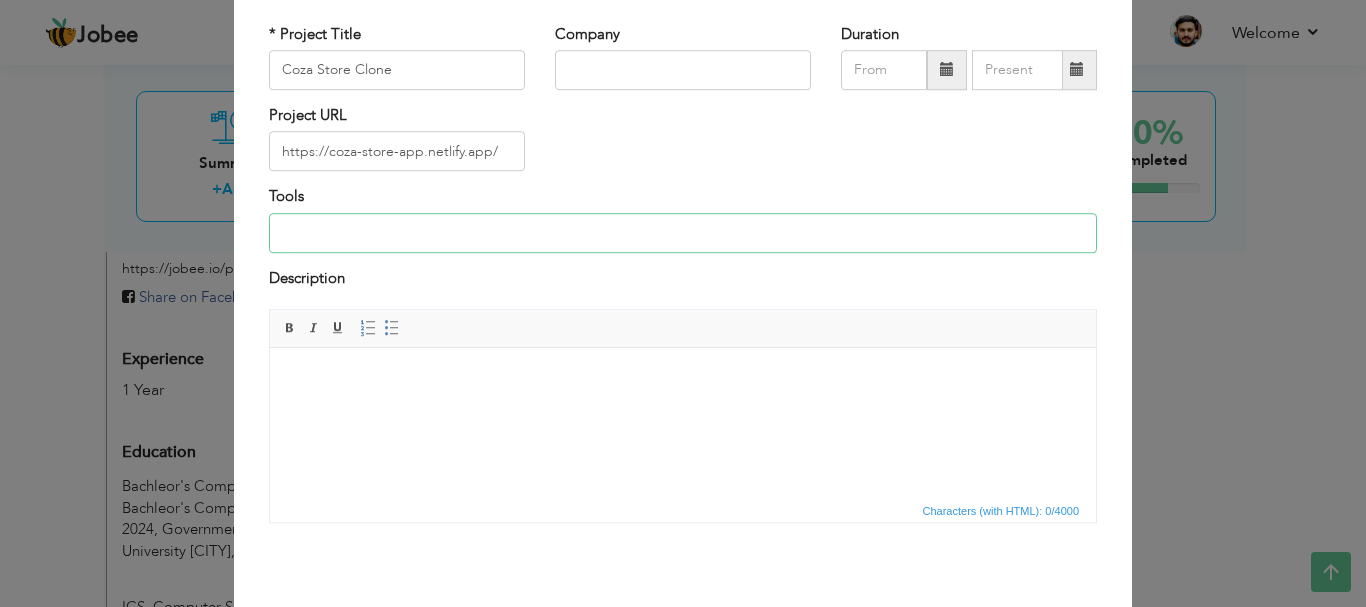 scroll, scrollTop: 114, scrollLeft: 0, axis: vertical 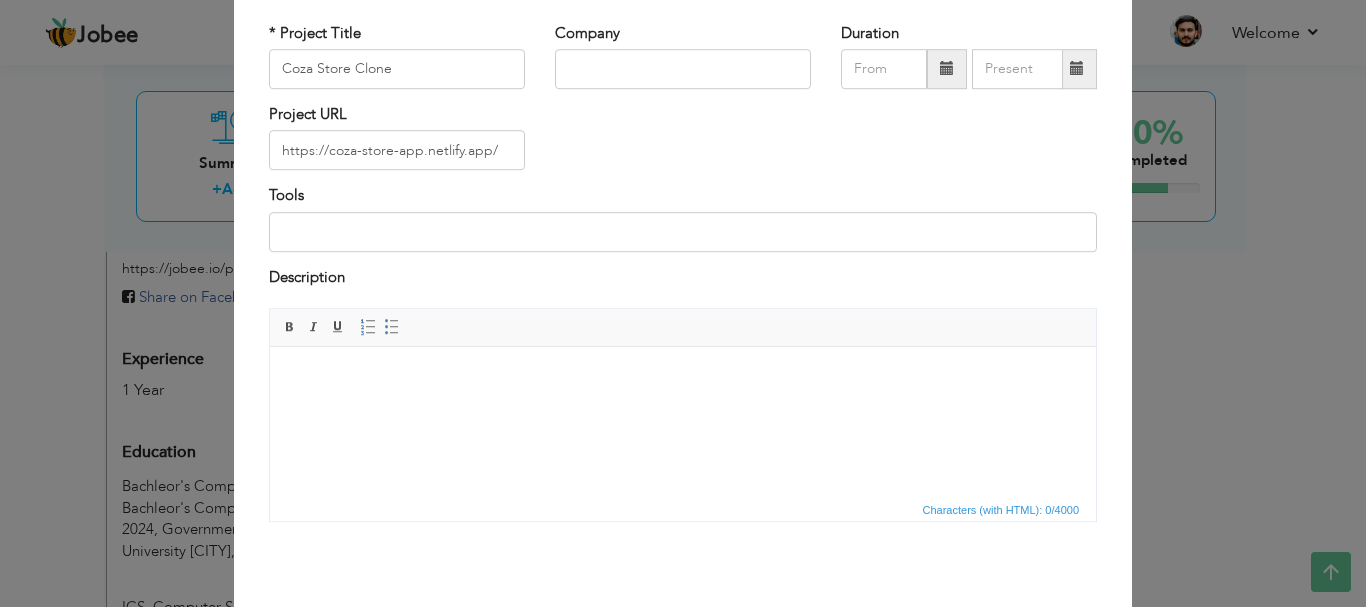 click at bounding box center (683, 377) 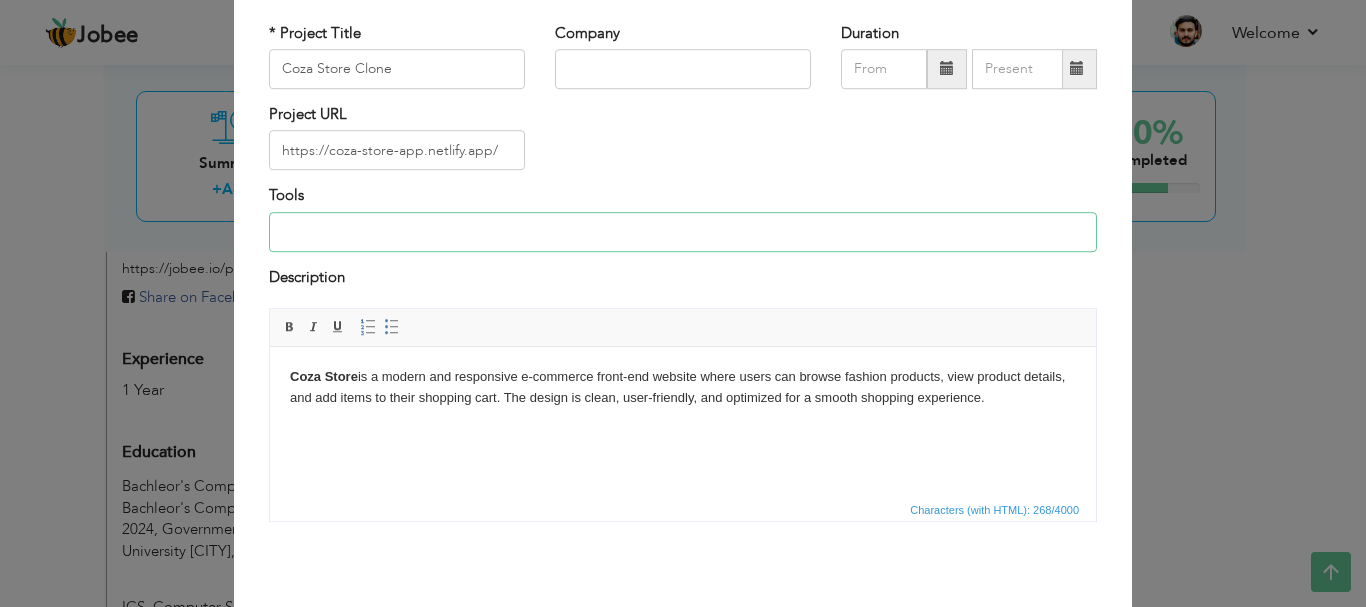 click at bounding box center (683, 232) 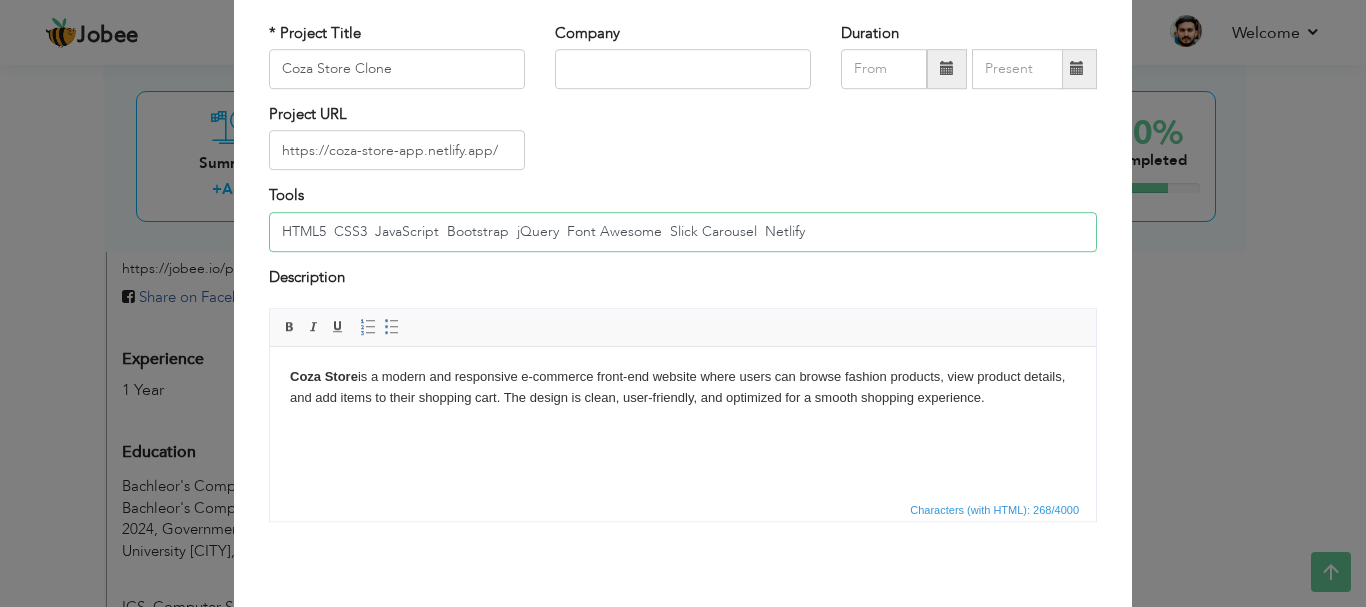 click on "HTML5  CSS3  JavaScript  Bootstrap  jQuery  Font Awesome  Slick Carousel  Netlify" at bounding box center [683, 232] 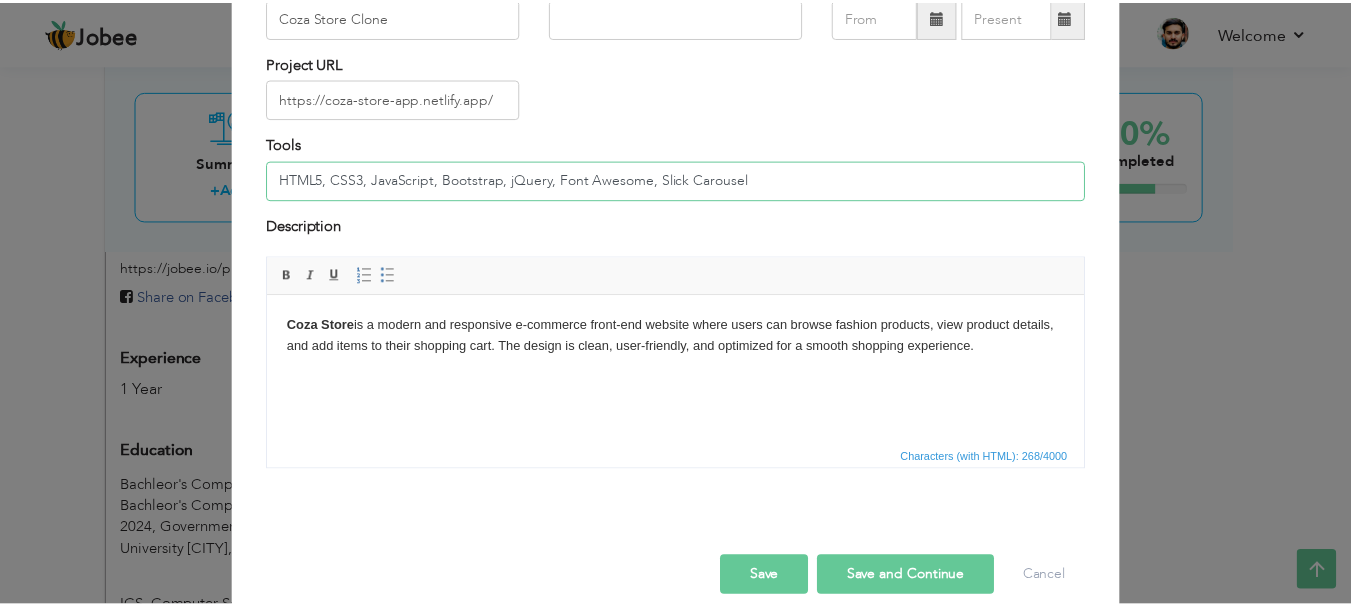 scroll, scrollTop: 191, scrollLeft: 0, axis: vertical 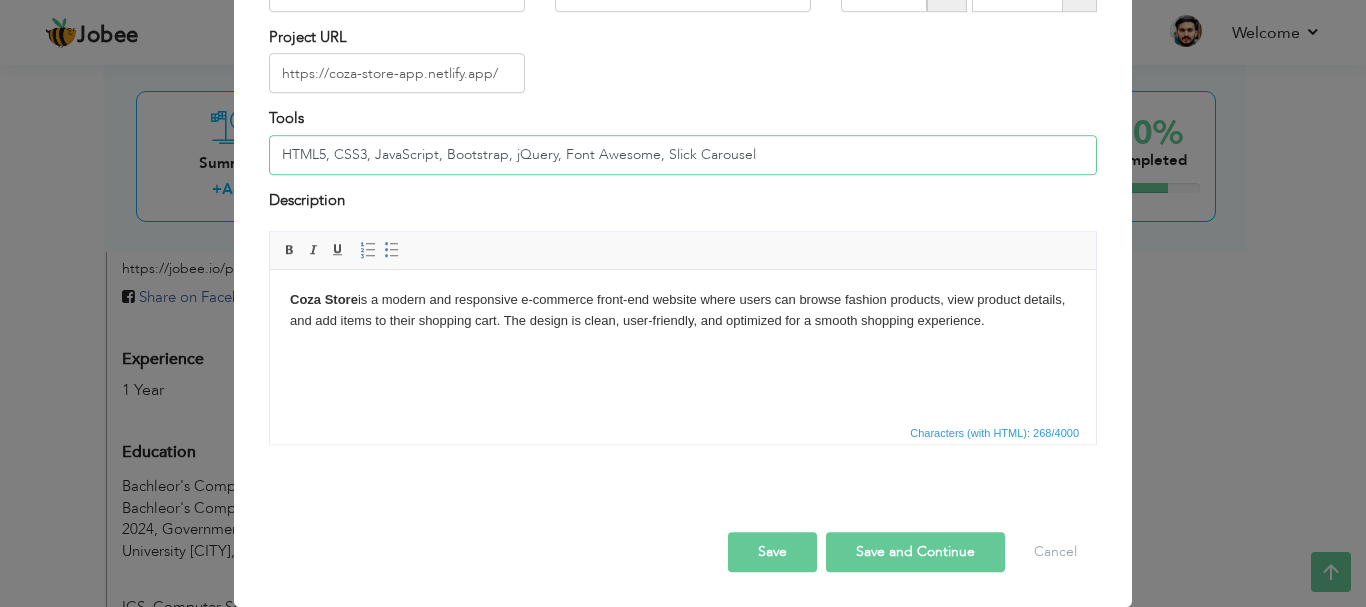 type on "HTML5, CSS3, JavaScript, Bootstrap, jQuery, Font Awesome, Slick Carousel" 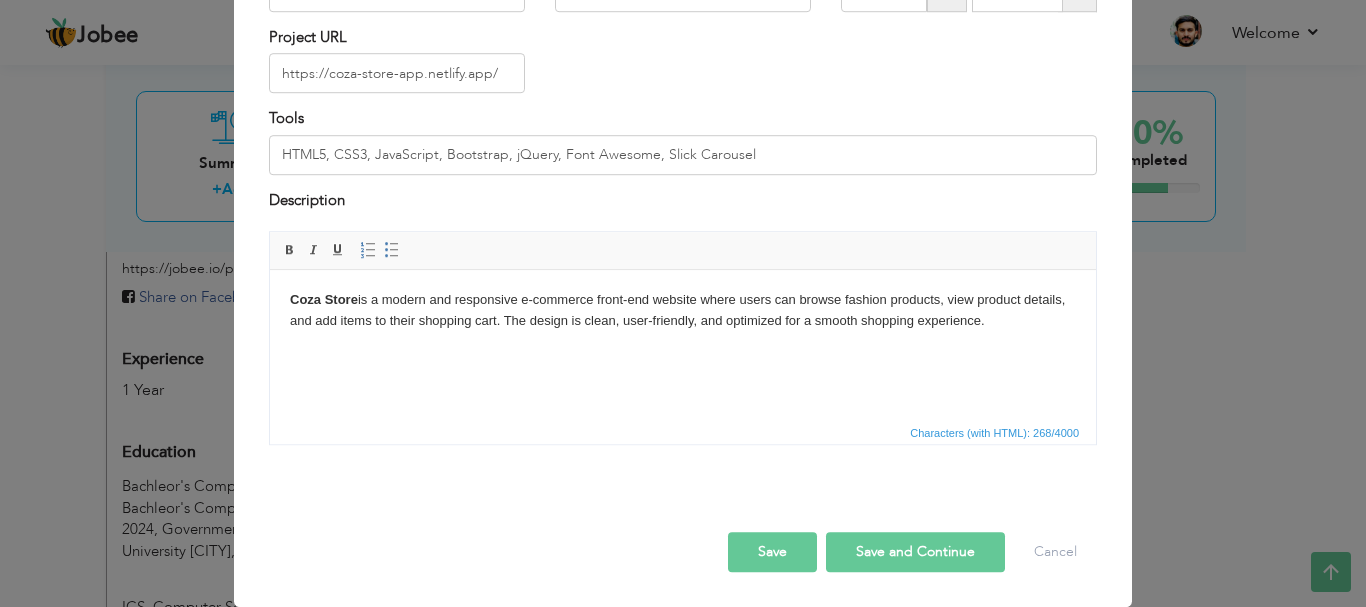 click on "Save" at bounding box center [772, 552] 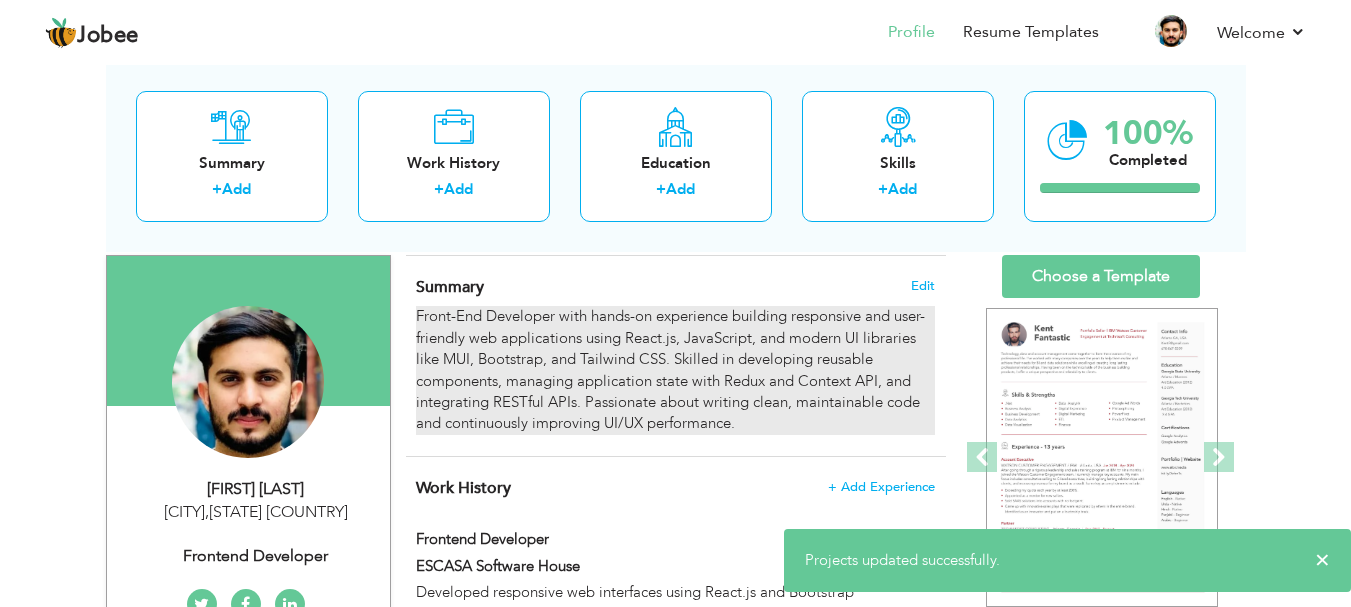scroll, scrollTop: 131, scrollLeft: 0, axis: vertical 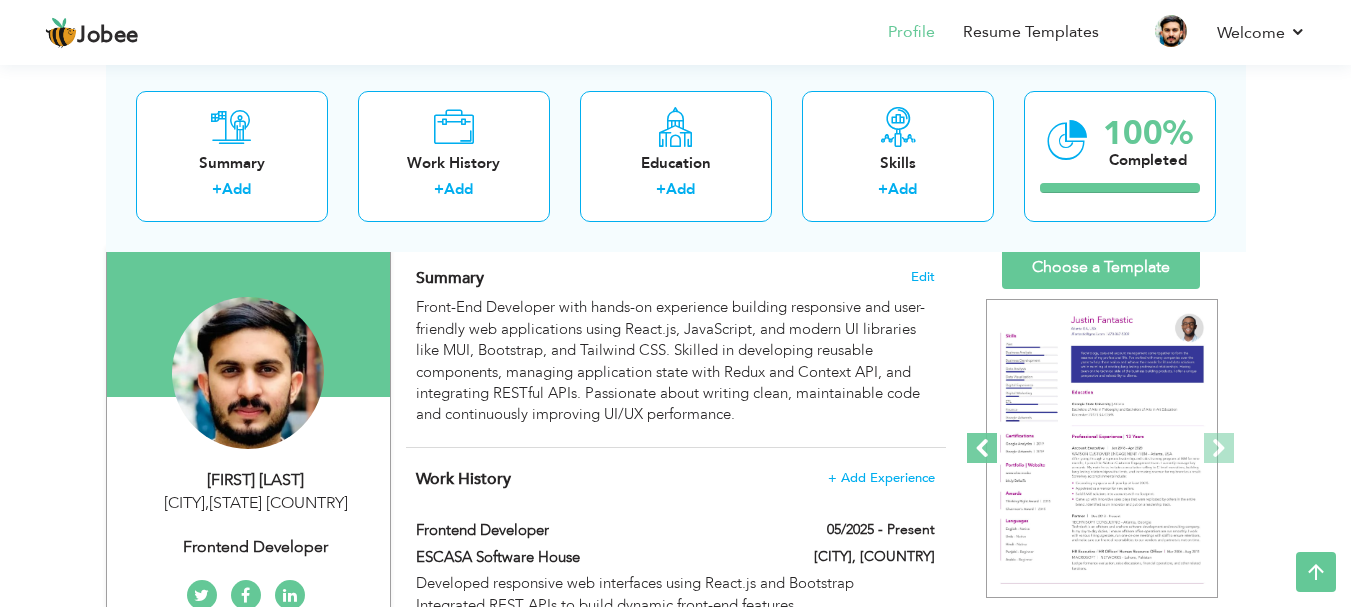 click at bounding box center [982, 448] 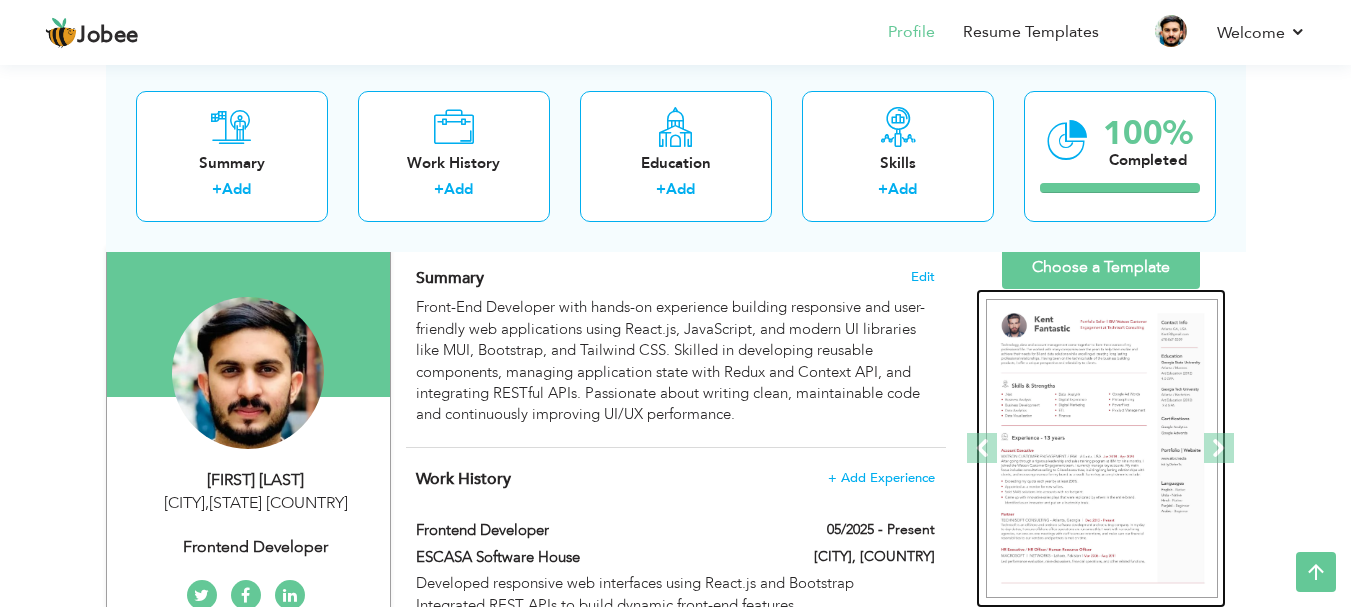 click at bounding box center (1102, 449) 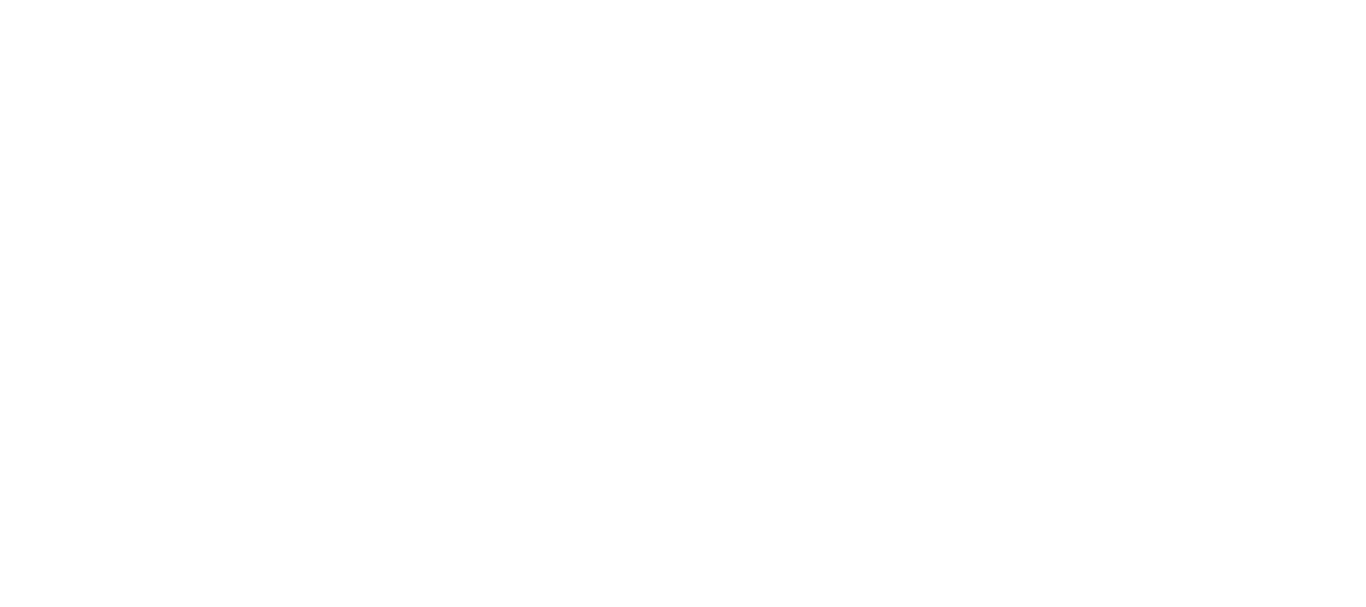 scroll, scrollTop: 0, scrollLeft: 0, axis: both 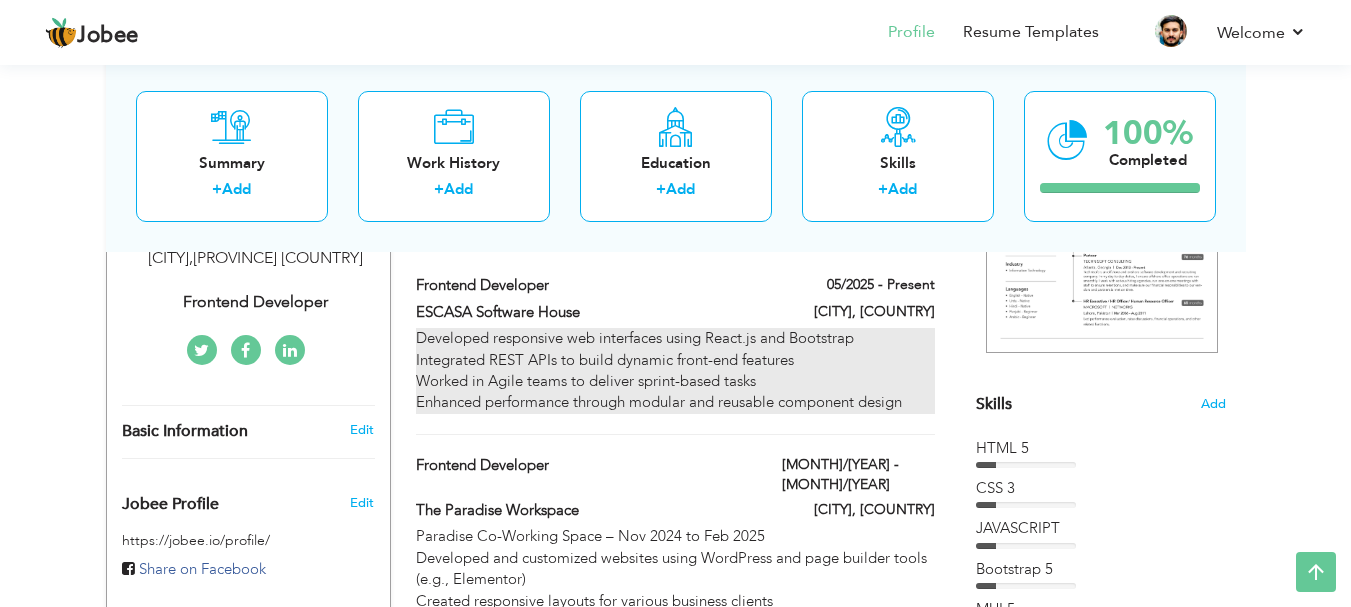 click on "Developed responsive web interfaces using React.js and Bootstrap
Integrated REST APIs to build dynamic front-end features
Worked in Agile teams to deliver sprint-based tasks
Enhanced performance through modular and reusable component design" at bounding box center (675, 371) 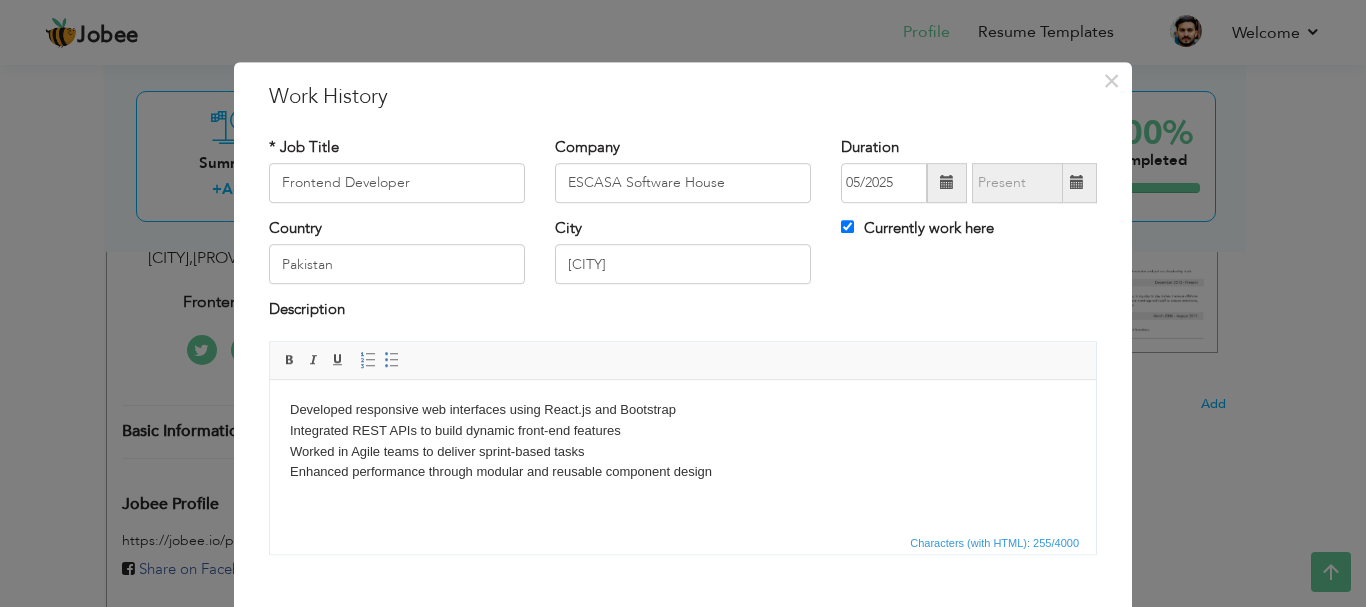 click on "Developed responsive web interfaces using React.js and Bootstrap Integrated REST APIs to build dynamic front-end features Worked in Agile teams to deliver sprint-based tasks Enhanced performance through modular and reusable component design" at bounding box center (683, 440) 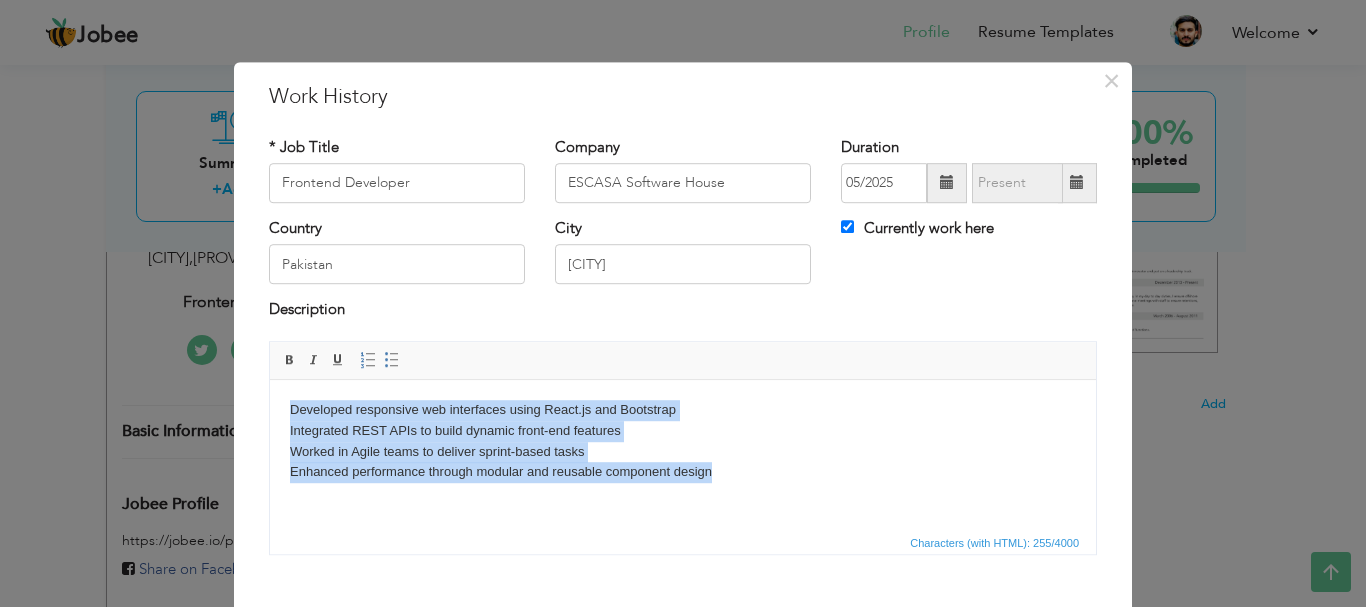 copy on "Developed responsive web interfaces using React.js and Bootstrap Integrated REST APIs to build dynamic front-end features Worked in Agile teams to deliver sprint-based tasks Enhanced performance through modular and reusable component design" 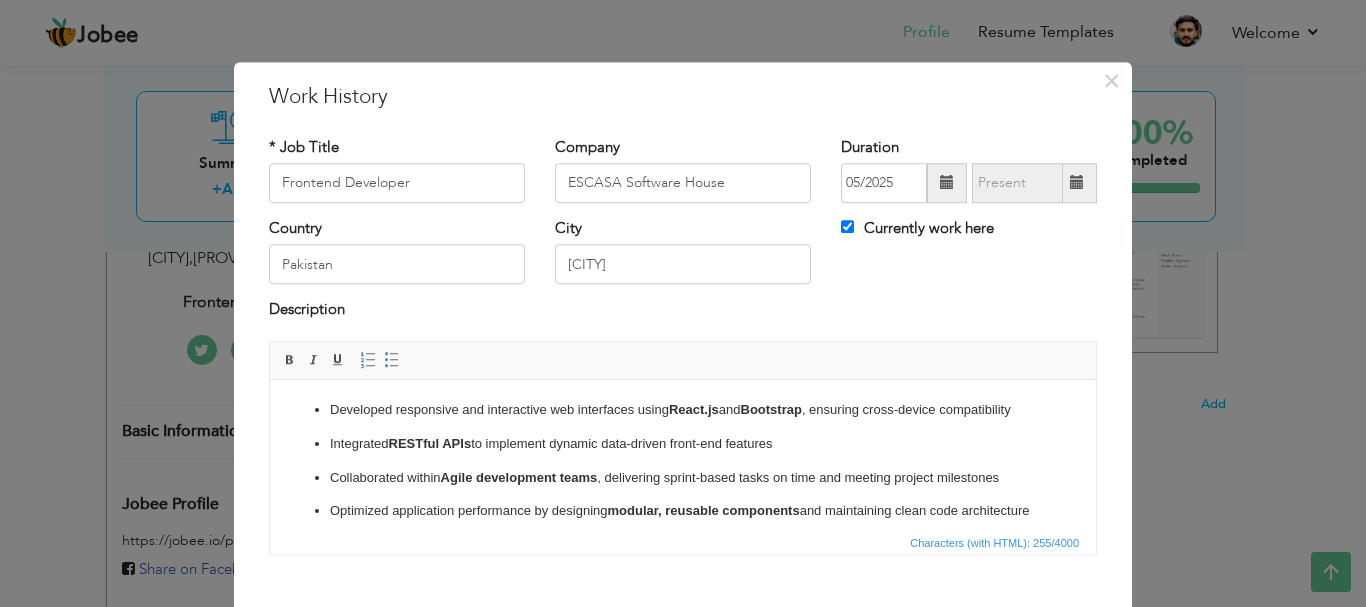 scroll, scrollTop: 30, scrollLeft: 0, axis: vertical 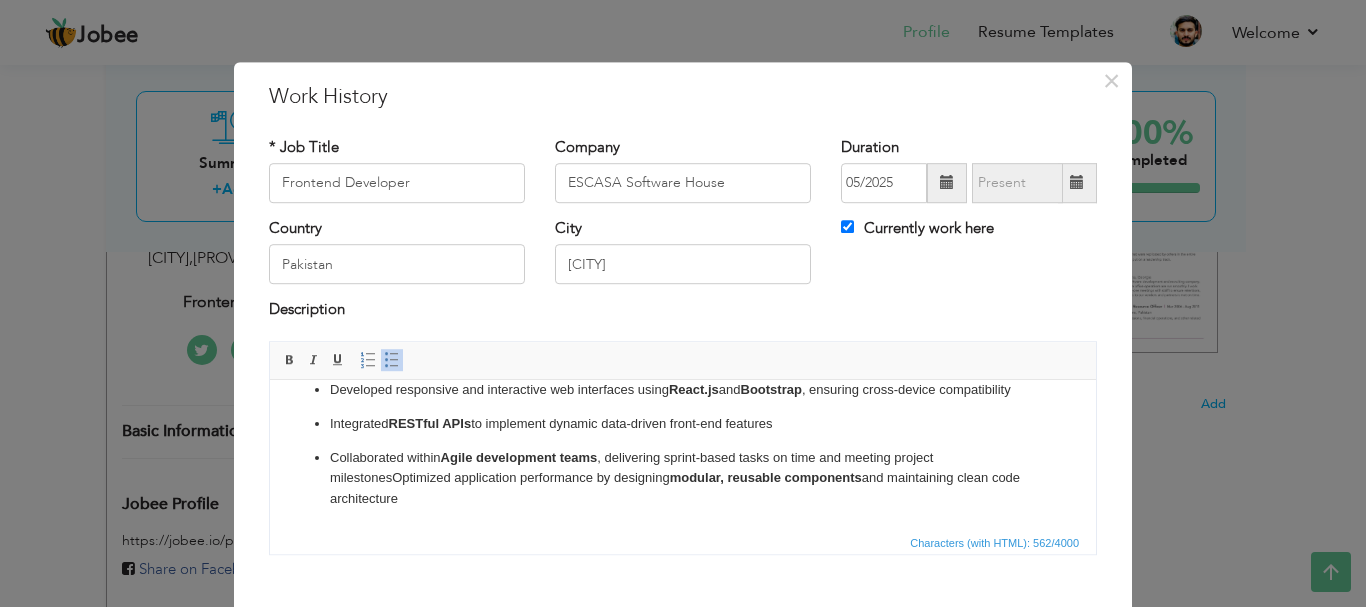 type 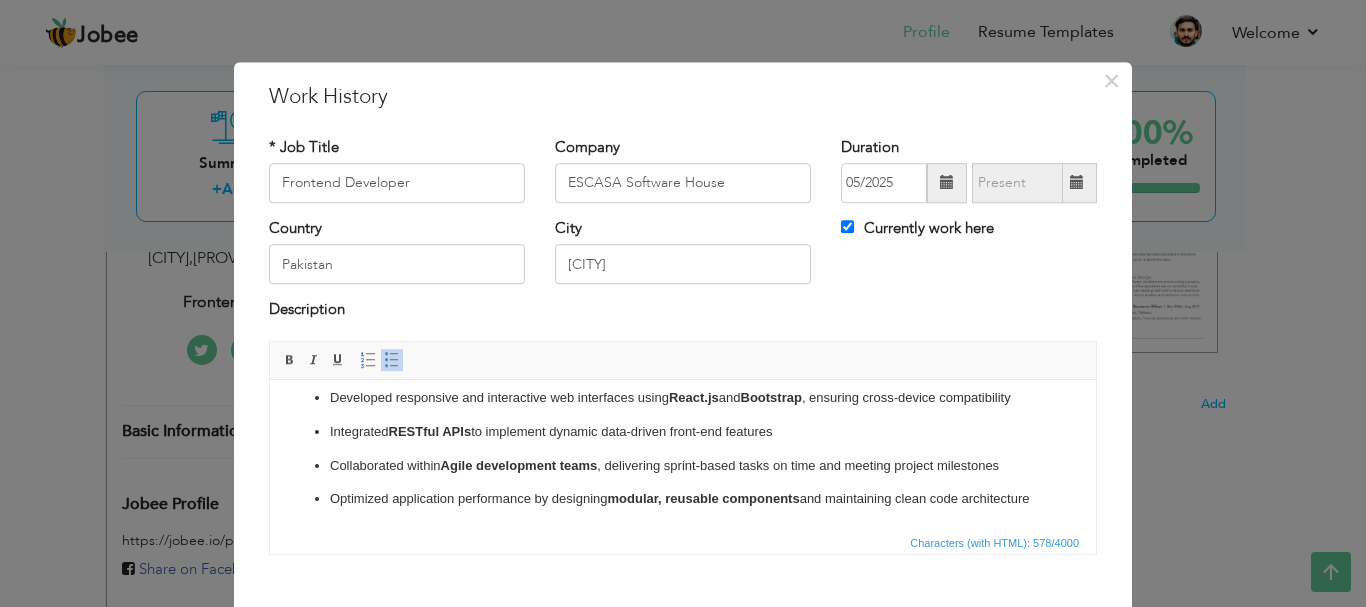 scroll, scrollTop: 54, scrollLeft: 0, axis: vertical 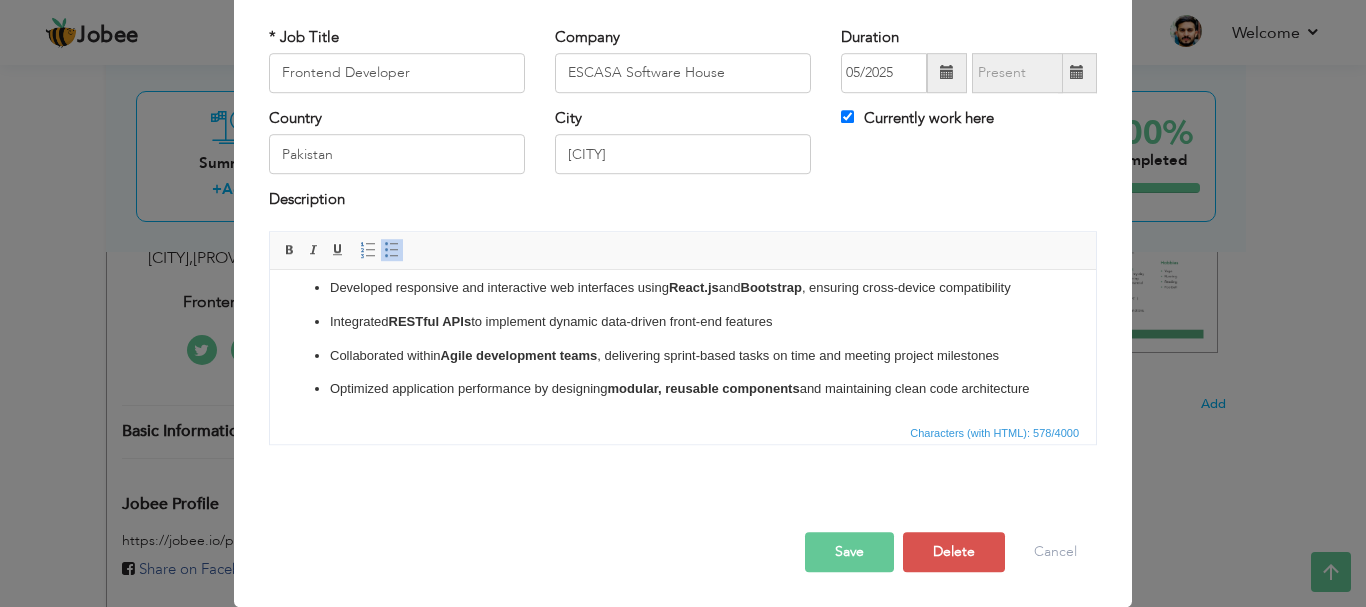 click on "Save" at bounding box center [849, 552] 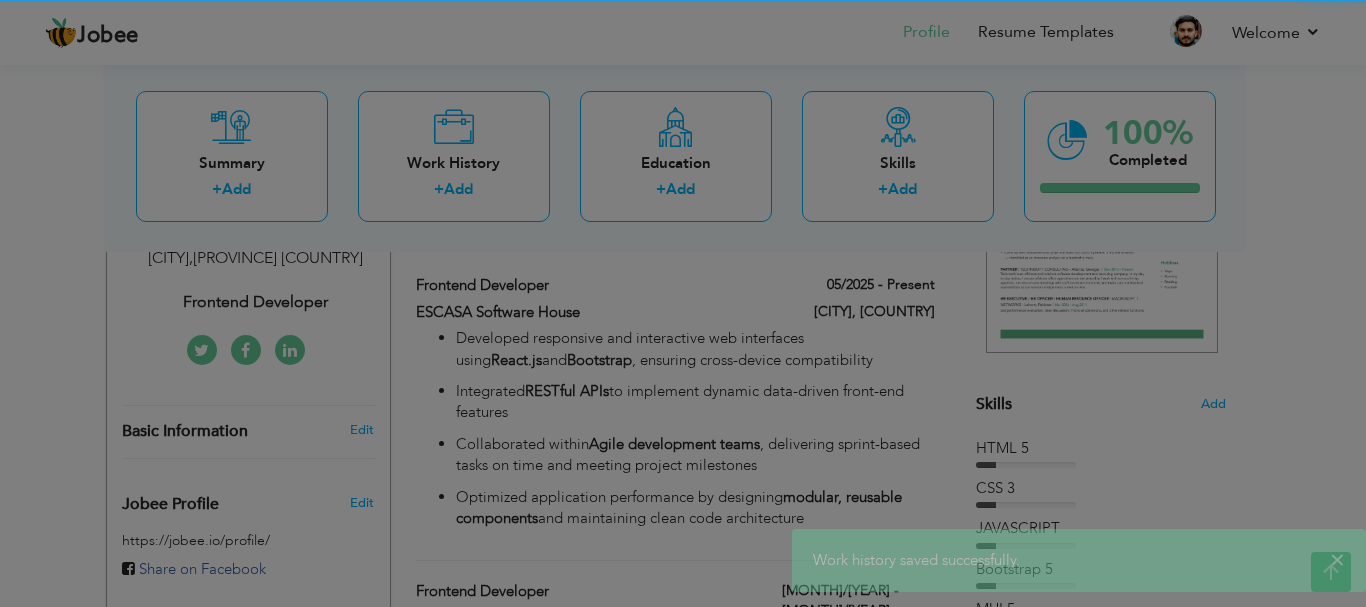 scroll, scrollTop: 0, scrollLeft: 0, axis: both 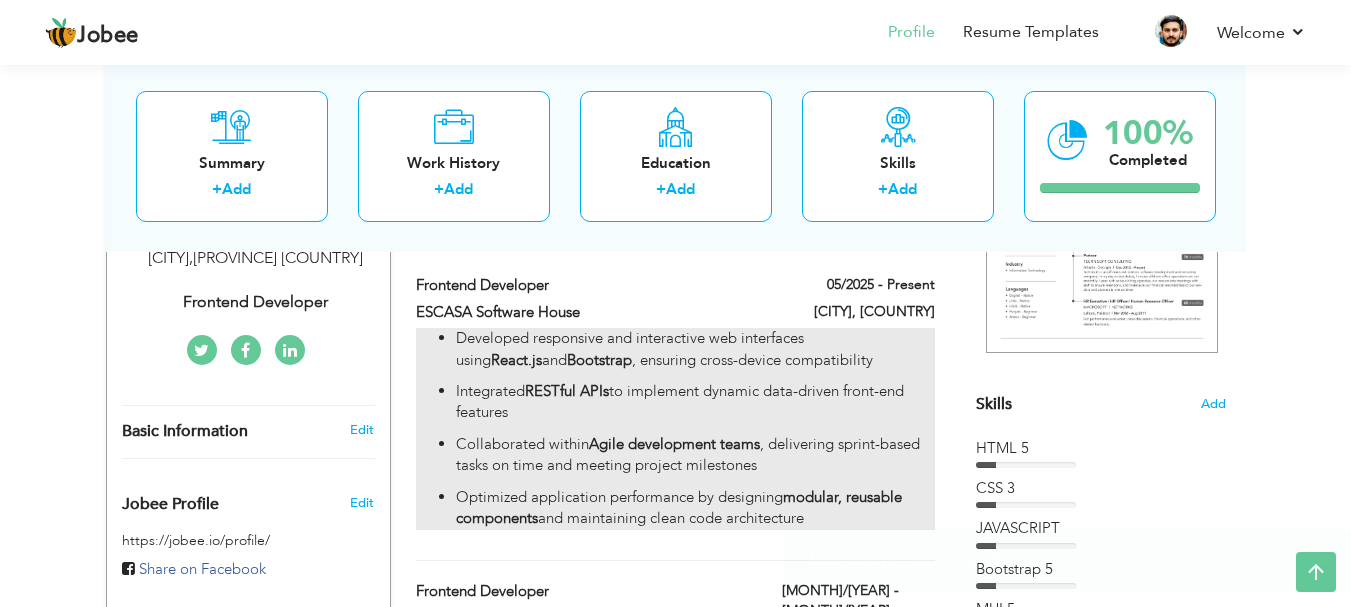 click on "Optimized application performance by designing  modular, reusable components  and maintaining clean code architecture" at bounding box center [695, 508] 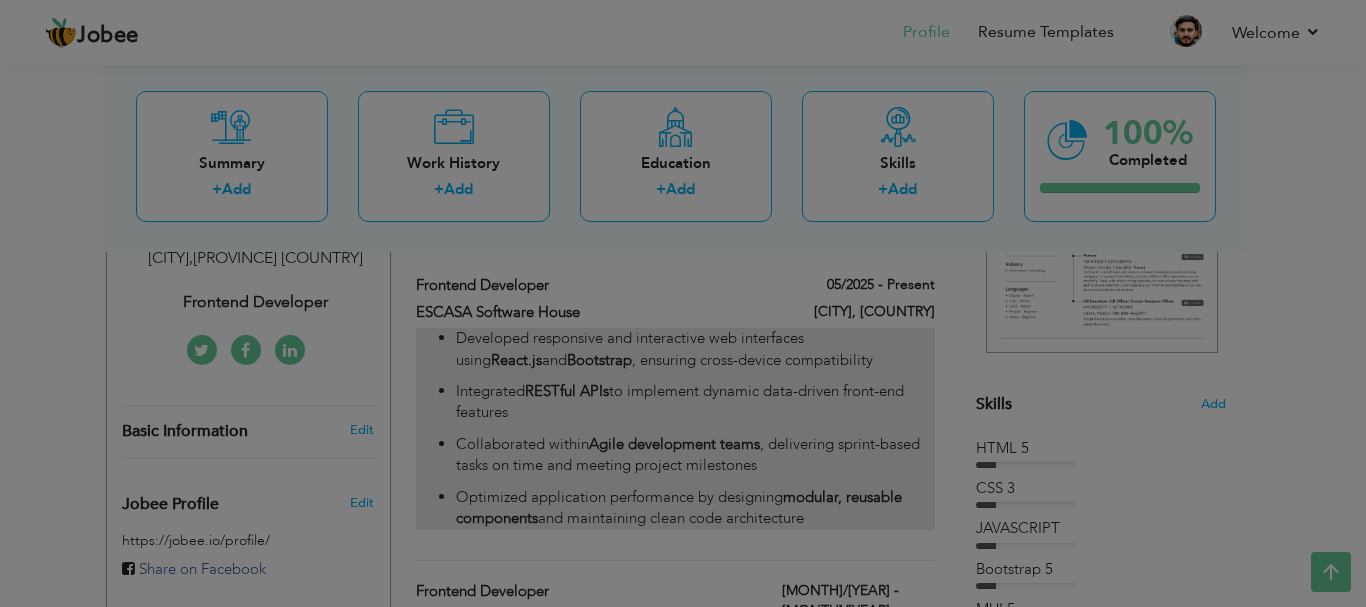 scroll, scrollTop: 0, scrollLeft: 0, axis: both 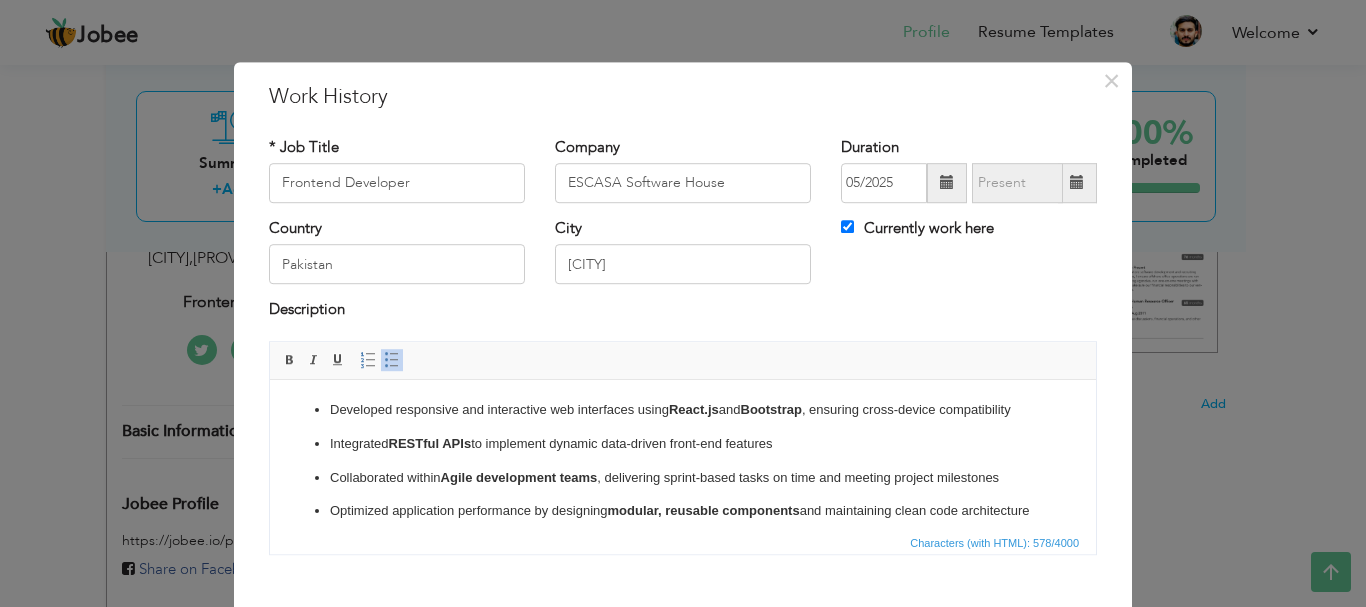 click on "Developed responsive and interactive web interfaces using  React.js  and  Bootstrap , ensuring cross-device compatibility" at bounding box center (683, 409) 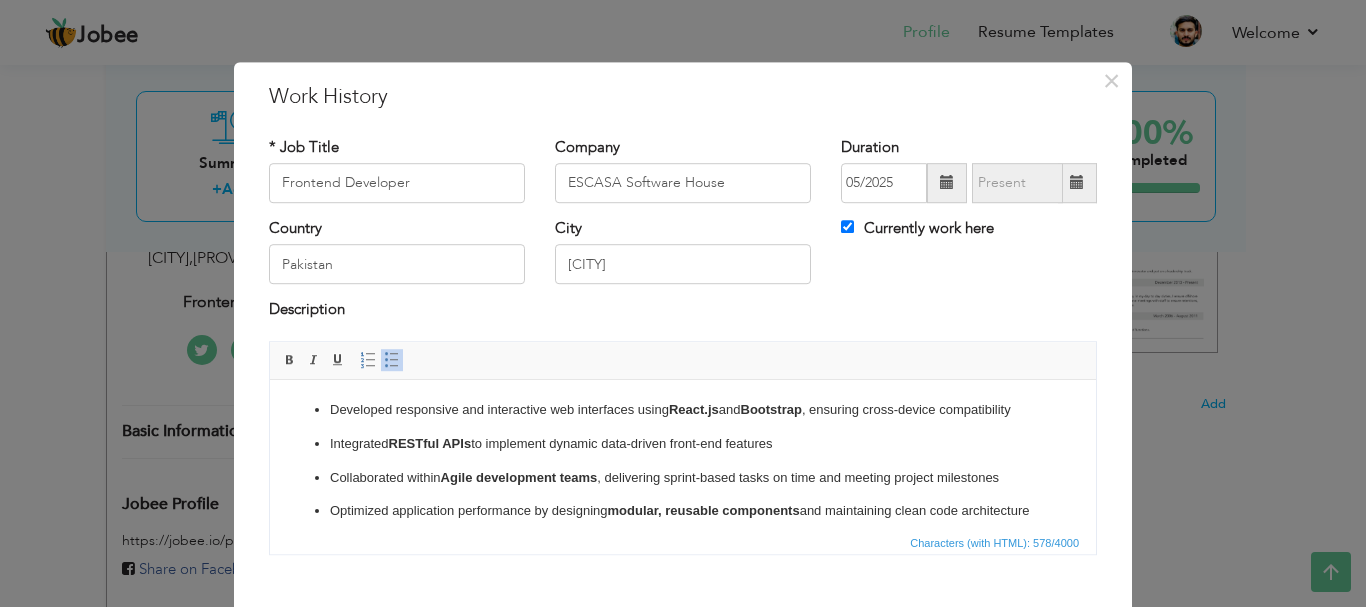 scroll, scrollTop: 1, scrollLeft: 0, axis: vertical 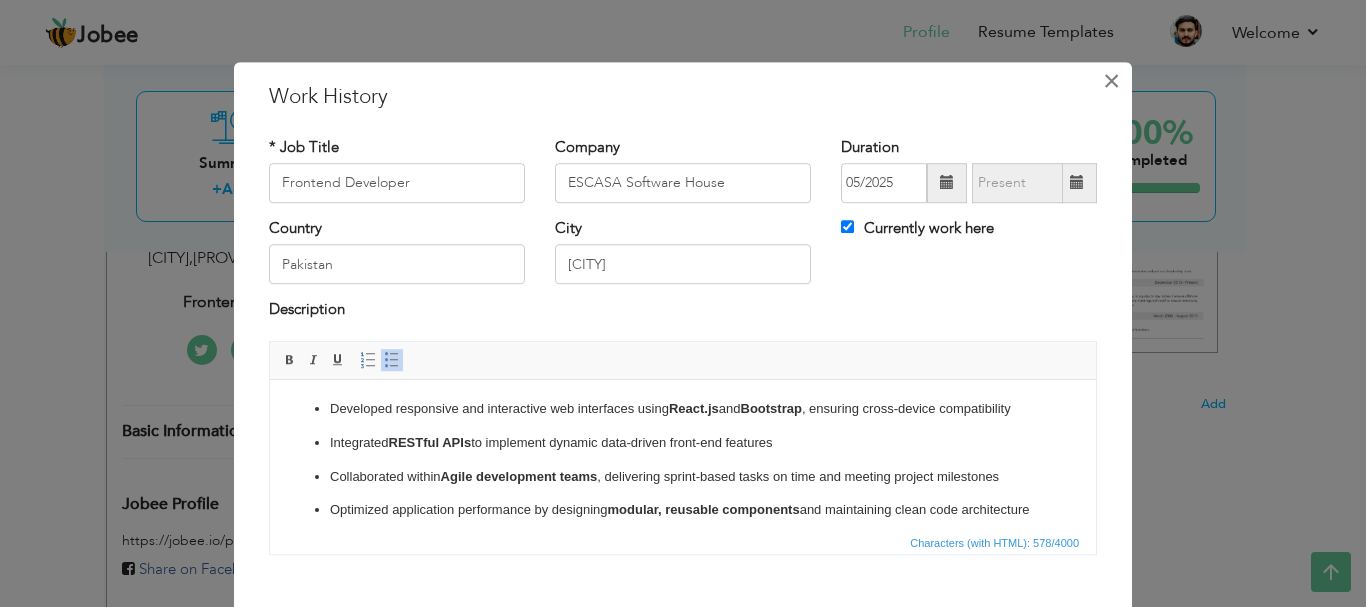 click on "×" at bounding box center (1111, 81) 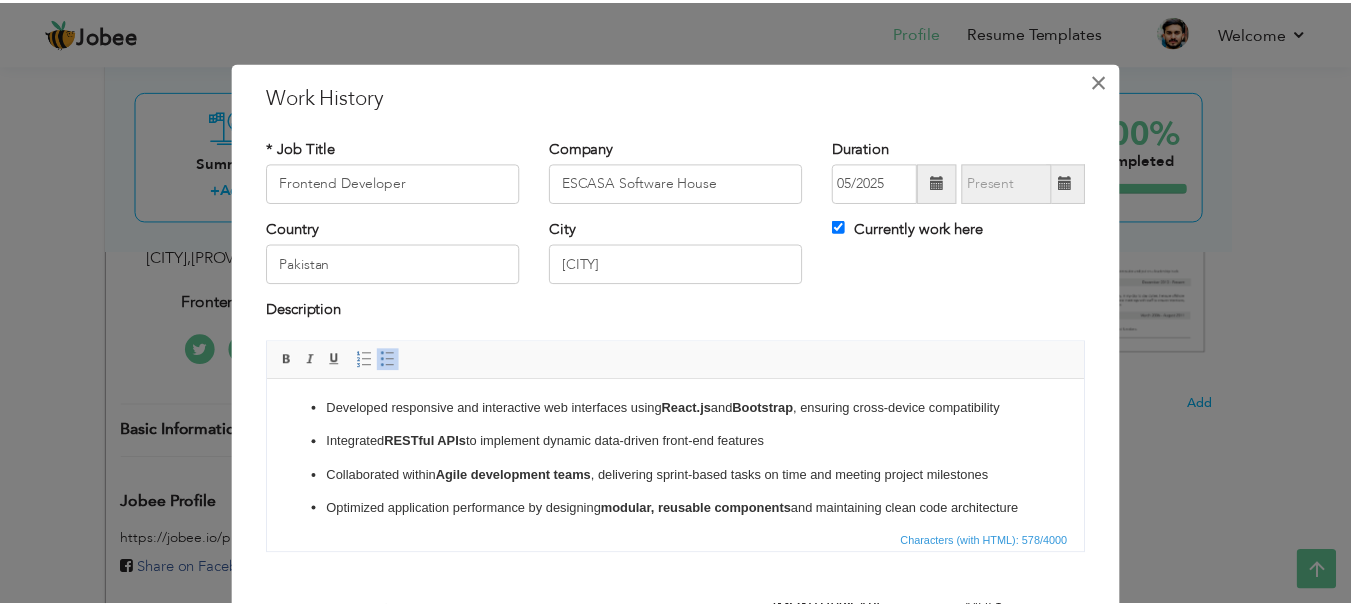 scroll, scrollTop: 0, scrollLeft: 0, axis: both 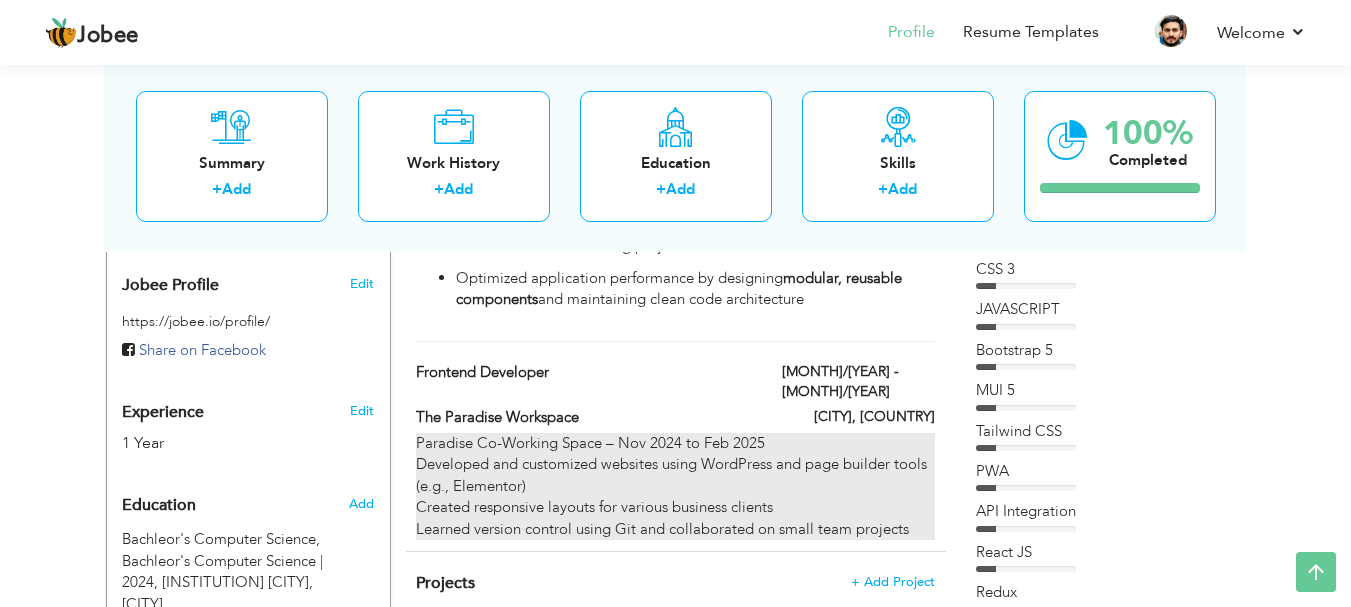 click on "[COMPANY] – [MONTH] [YEAR] to [MONTH] [YEAR]
Developed and customized websites using WordPress and page builder tools (e.g., Elementor)
Created responsive layouts for various business clients
Learned version control using Git and collaborated on small team projects" at bounding box center (675, 486) 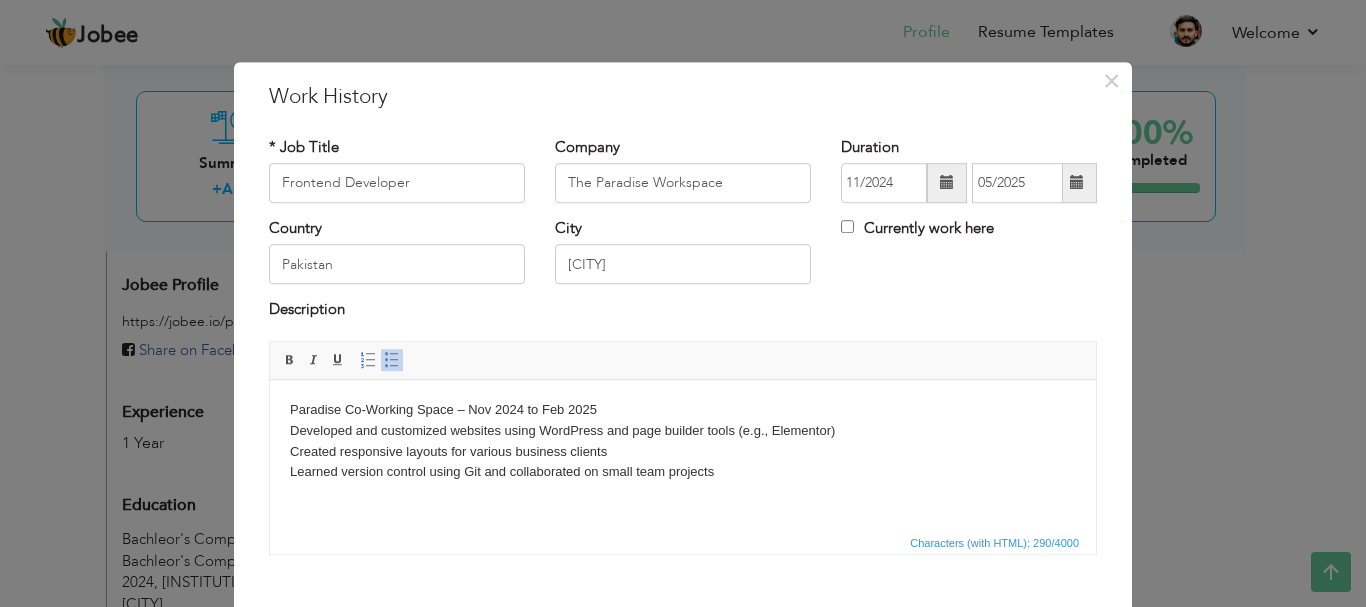click on "Paradise Co-Working Space – Nov 2024 to Feb 2025 Developed and customized websites using WordPress and page builder tools (e.g., Elementor) Created responsive layouts for various business clients Learned version control using Git and collaborated on small team projects" at bounding box center (683, 440) 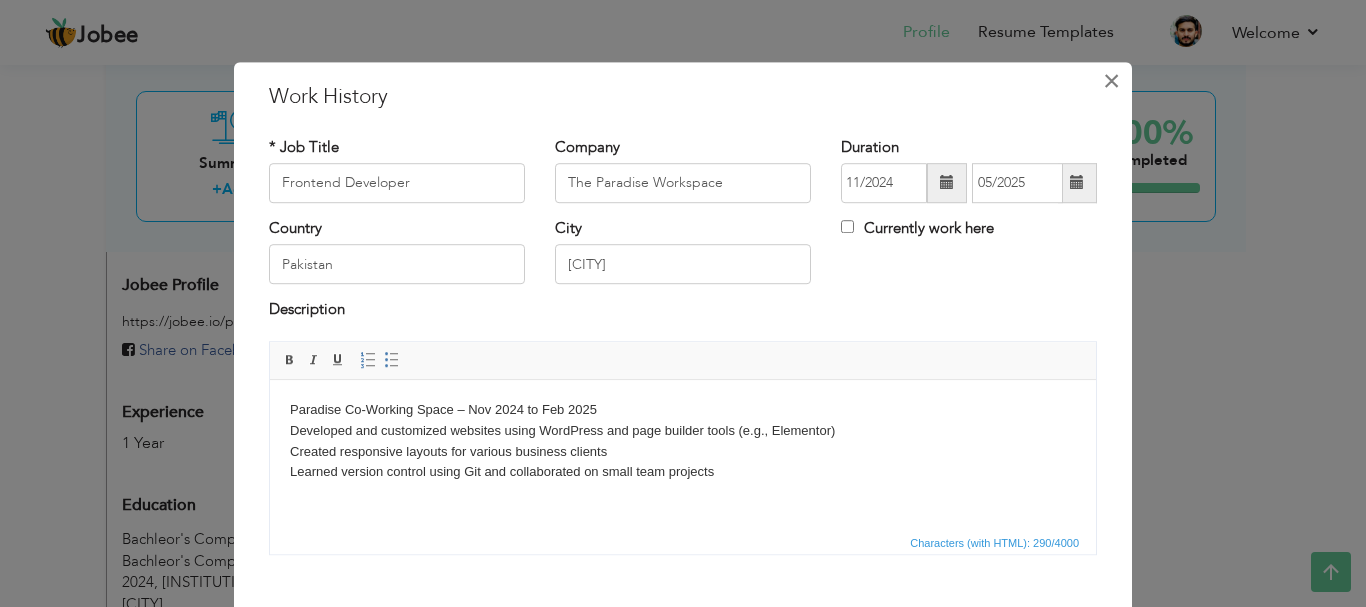 click on "×" at bounding box center (1111, 81) 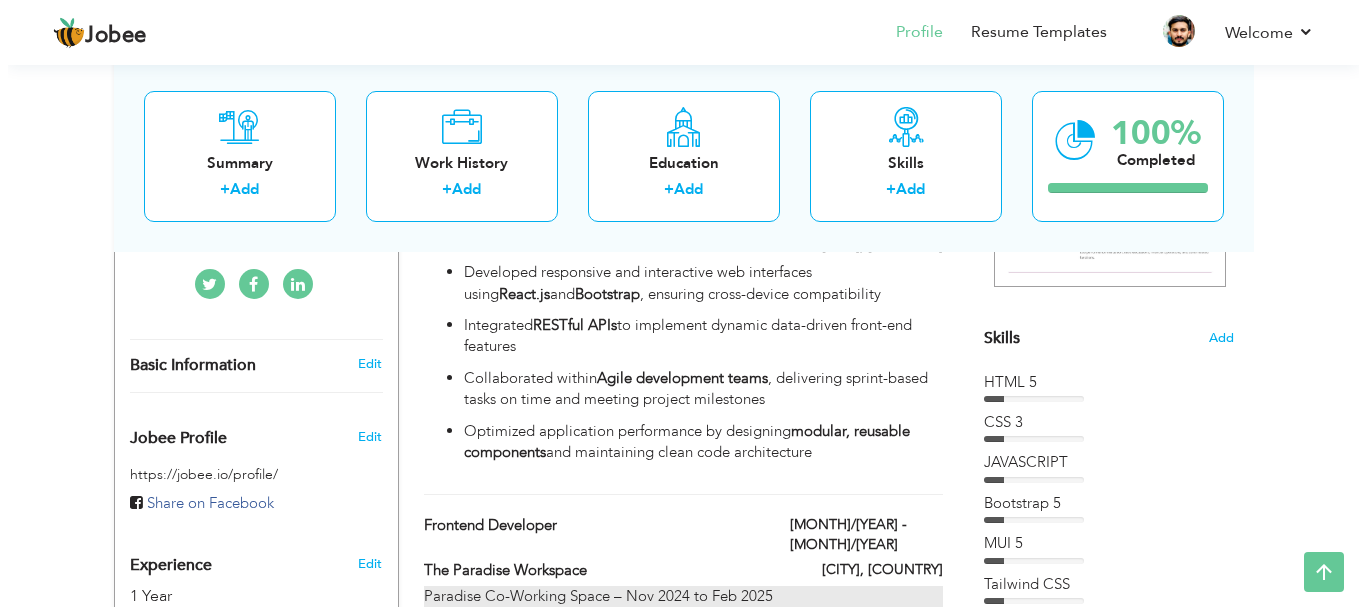 scroll, scrollTop: 438, scrollLeft: 0, axis: vertical 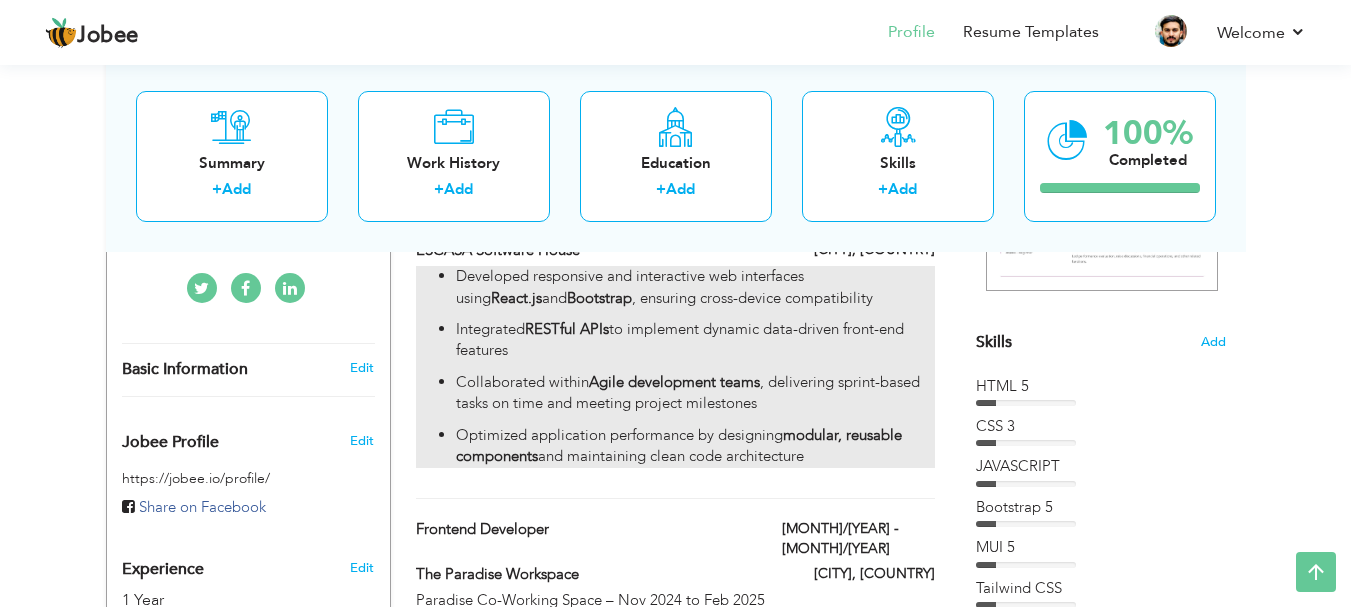click on "Collaborated within  Agile development teams , delivering sprint-based tasks on time and meeting project milestones" at bounding box center (695, 393) 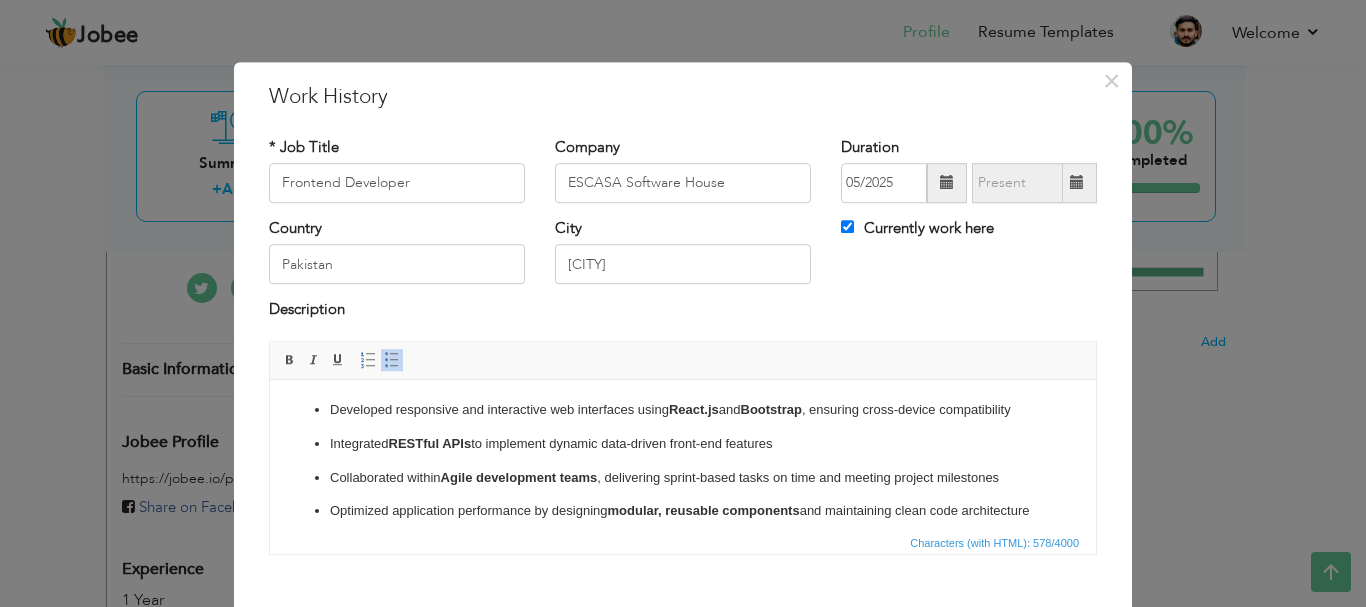 click on "Developed responsive and interactive web interfaces using  React.js  and  Bootstrap , ensuring cross-device compatibility Integrated  RESTful APIs  to implement dynamic data-driven front-end features Collaborated within  Agile development teams , delivering sprint-based tasks on time and meeting project milestones Optimized application performance by designing  modular, reusable components  and maintaining clean code architecture" at bounding box center (683, 460) 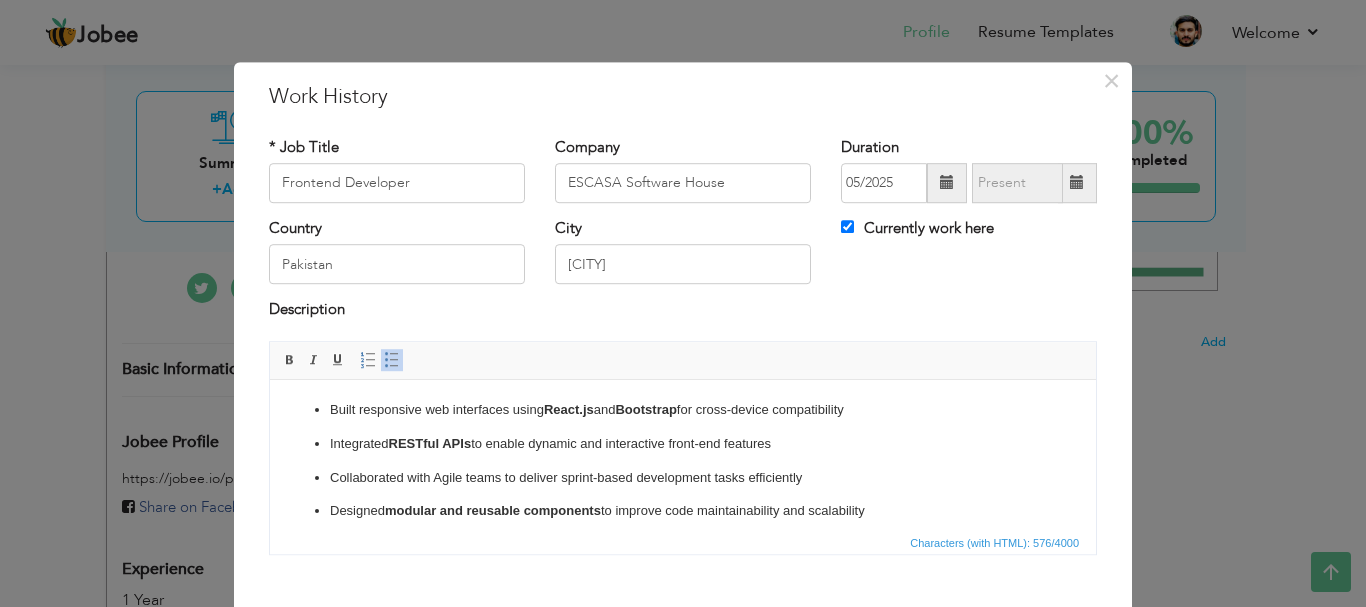 scroll, scrollTop: 46, scrollLeft: 0, axis: vertical 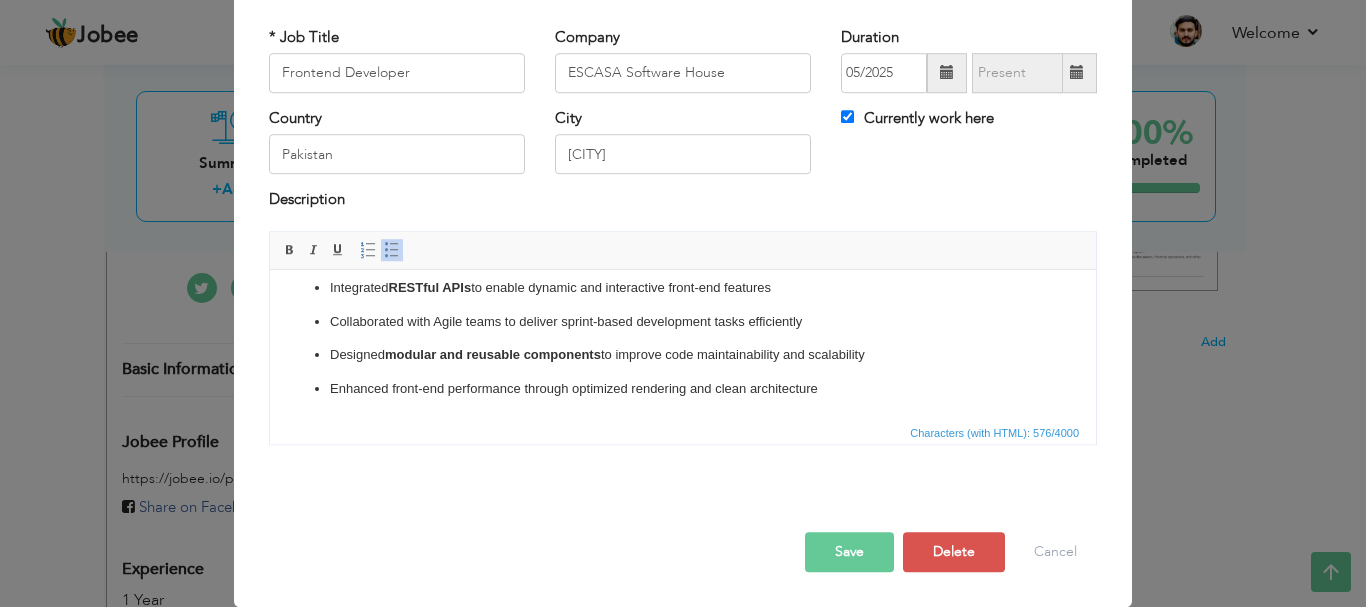 click on "Built responsive web interfaces using  React.js  and  Bootstrap  for cross-device compatibility Integrated  RESTful APIs  to enable dynamic and interactive front-end features Collaborated with Agile teams to deliver sprint-based development tasks efficiently Designed  modular and reusable components  to improve code maintainability and scalability Enhanced front-end performance through optimized rendering and clean architecture" at bounding box center [683, 321] 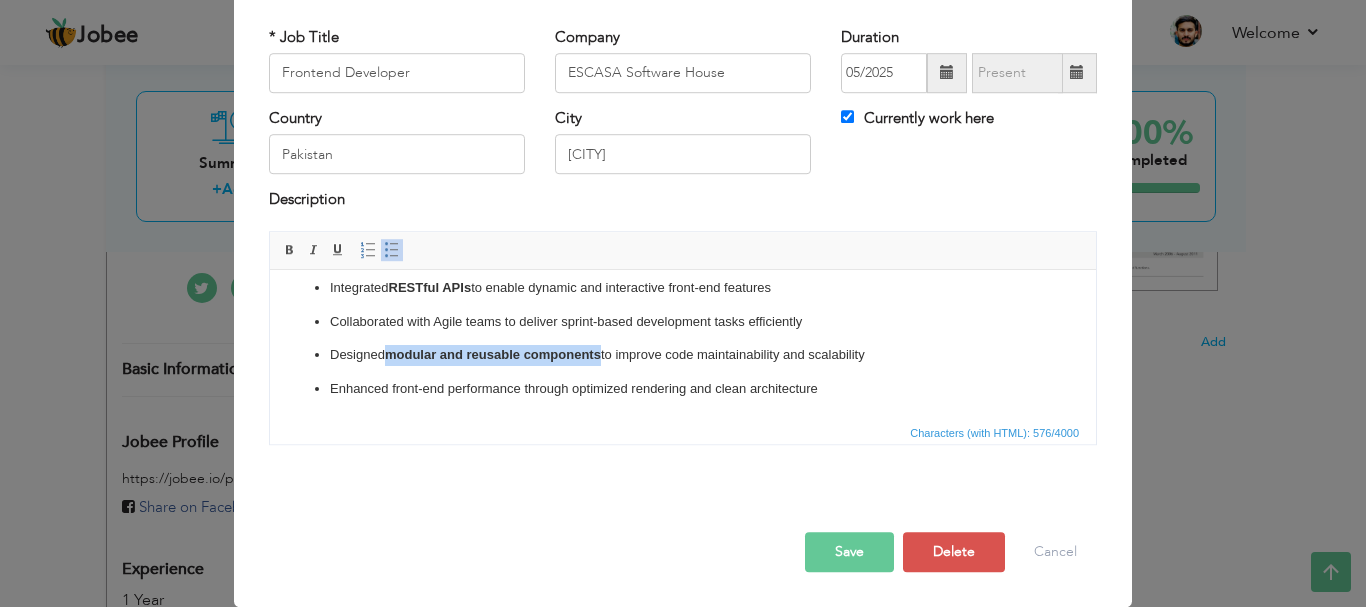 drag, startPoint x: 604, startPoint y: 352, endPoint x: 387, endPoint y: 360, distance: 217.14742 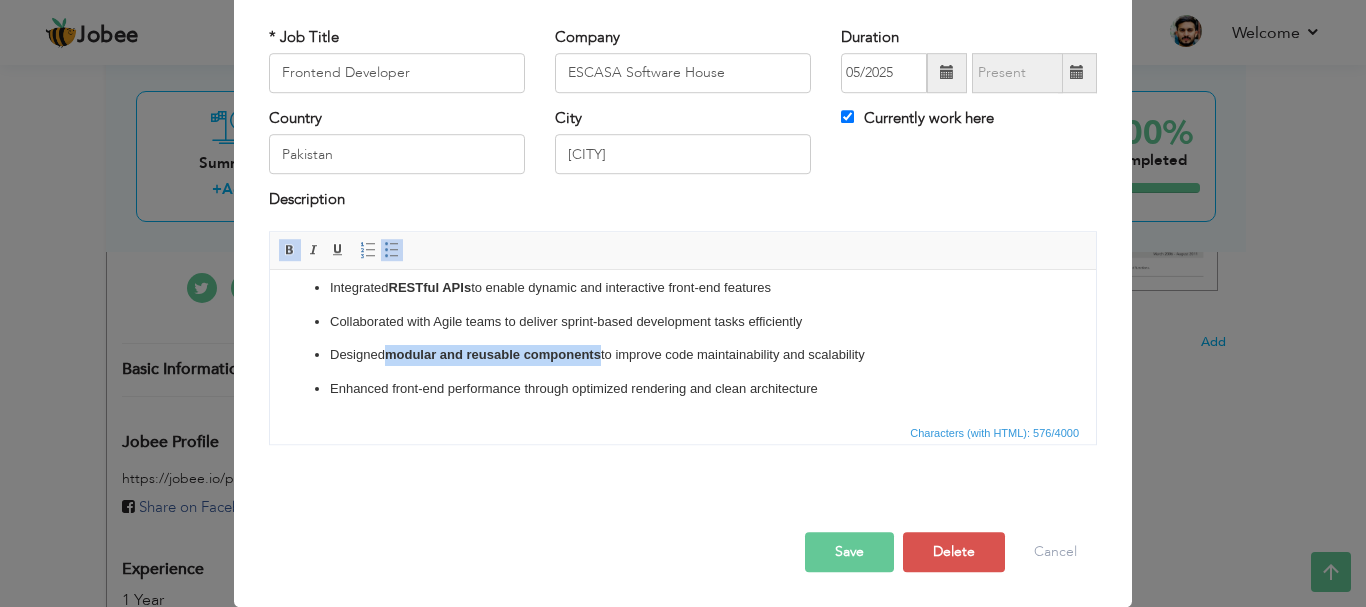 click at bounding box center (290, 250) 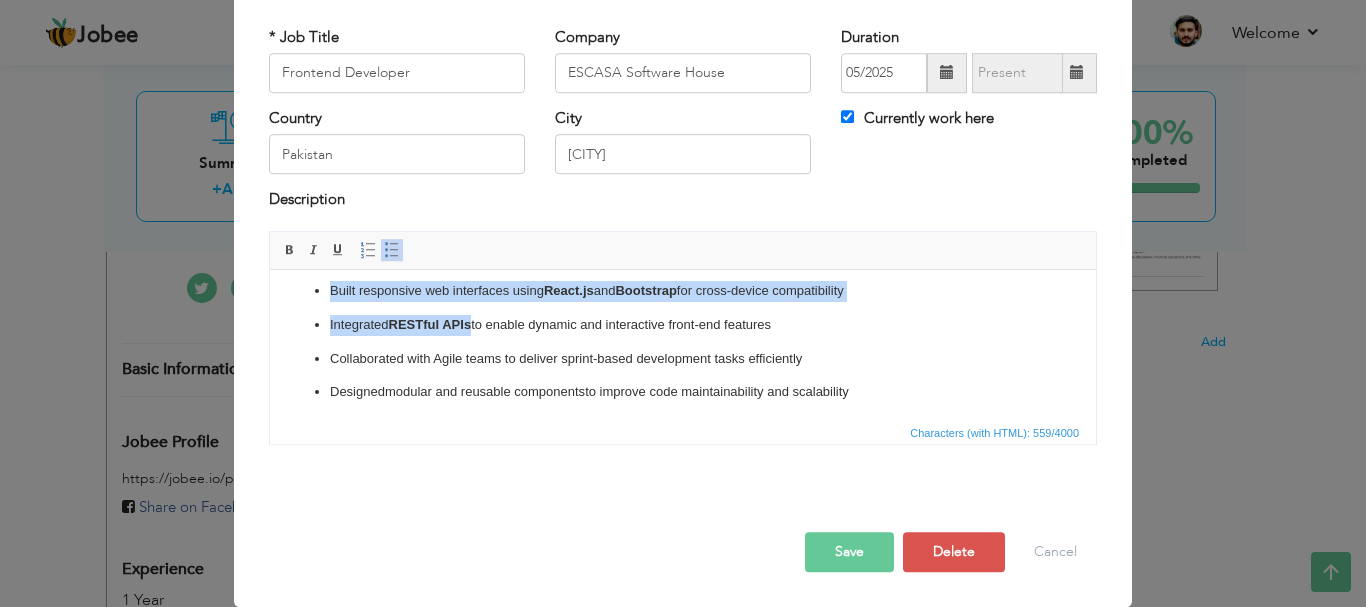 scroll, scrollTop: 0, scrollLeft: 0, axis: both 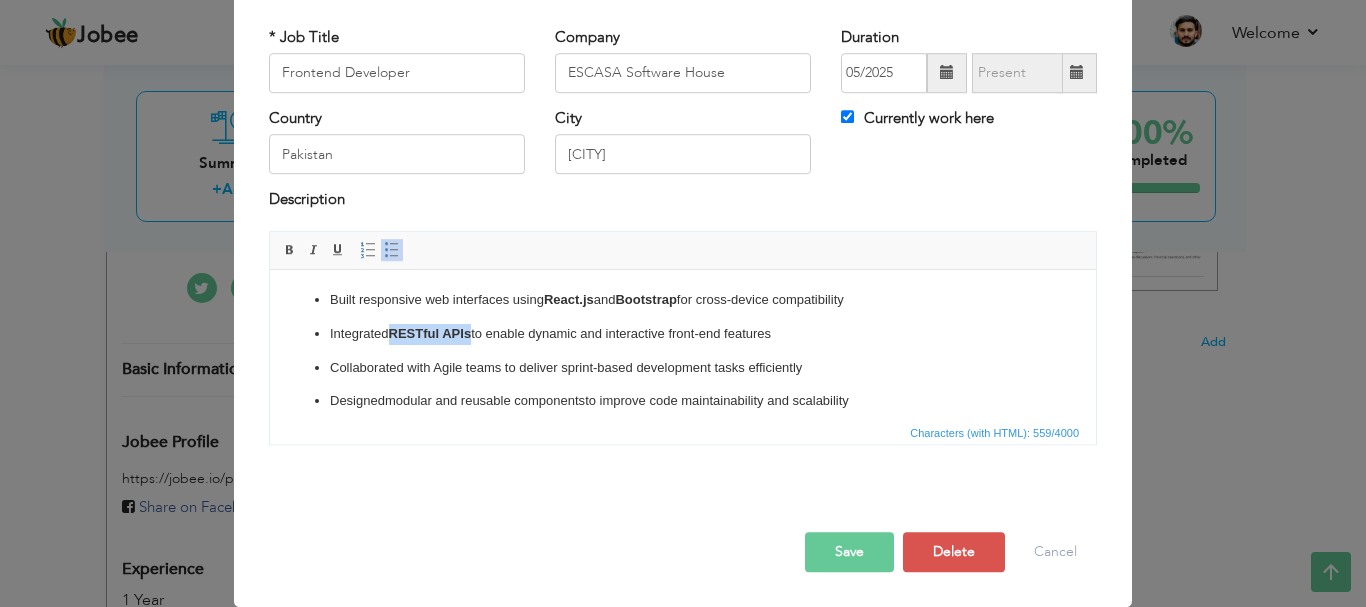 drag, startPoint x: 472, startPoint y: 287, endPoint x: 394, endPoint y: 337, distance: 92.64988 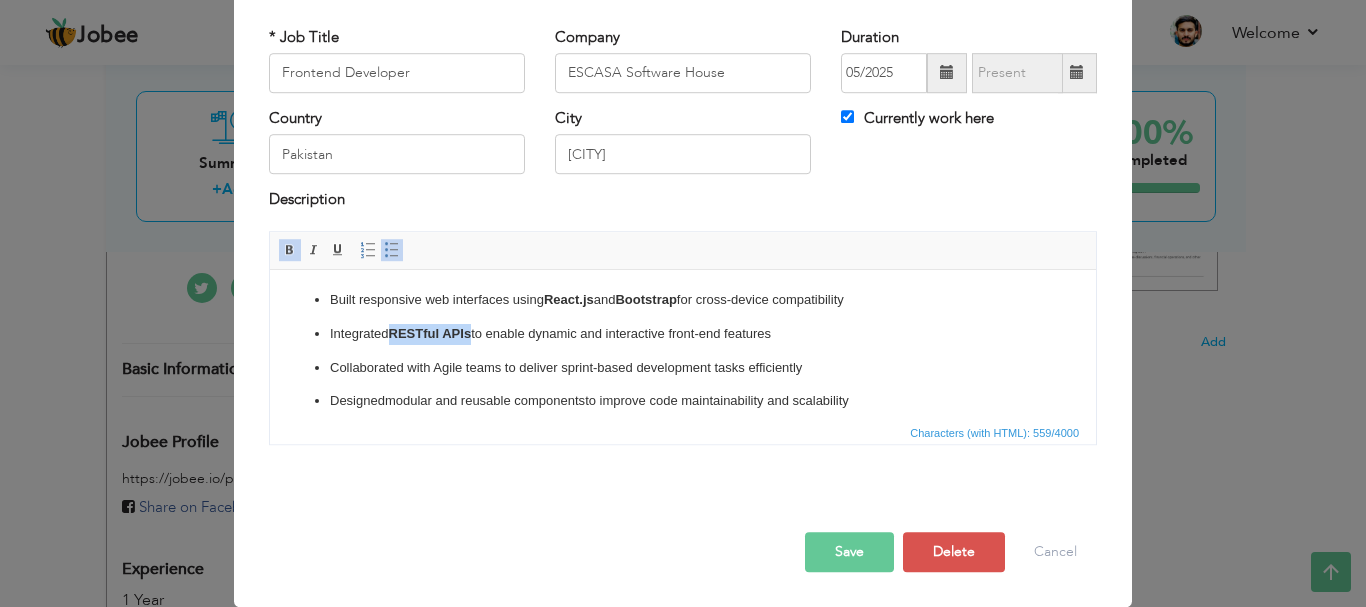 click at bounding box center (290, 250) 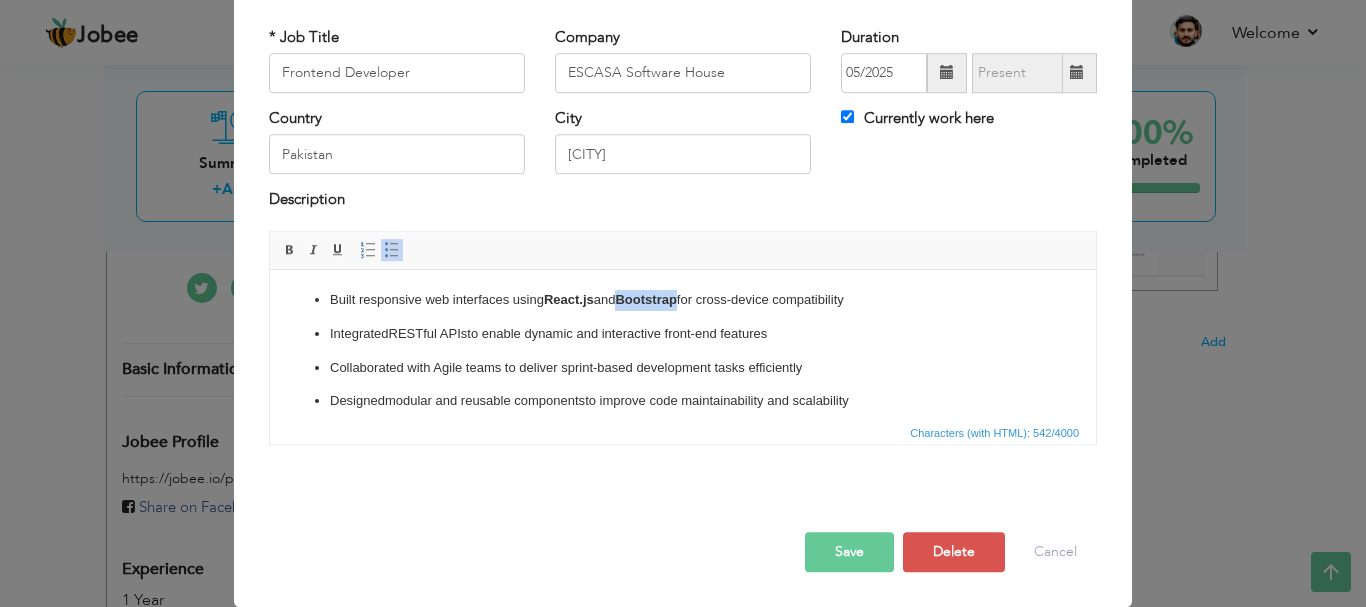 drag, startPoint x: 685, startPoint y: 298, endPoint x: 628, endPoint y: 302, distance: 57.14018 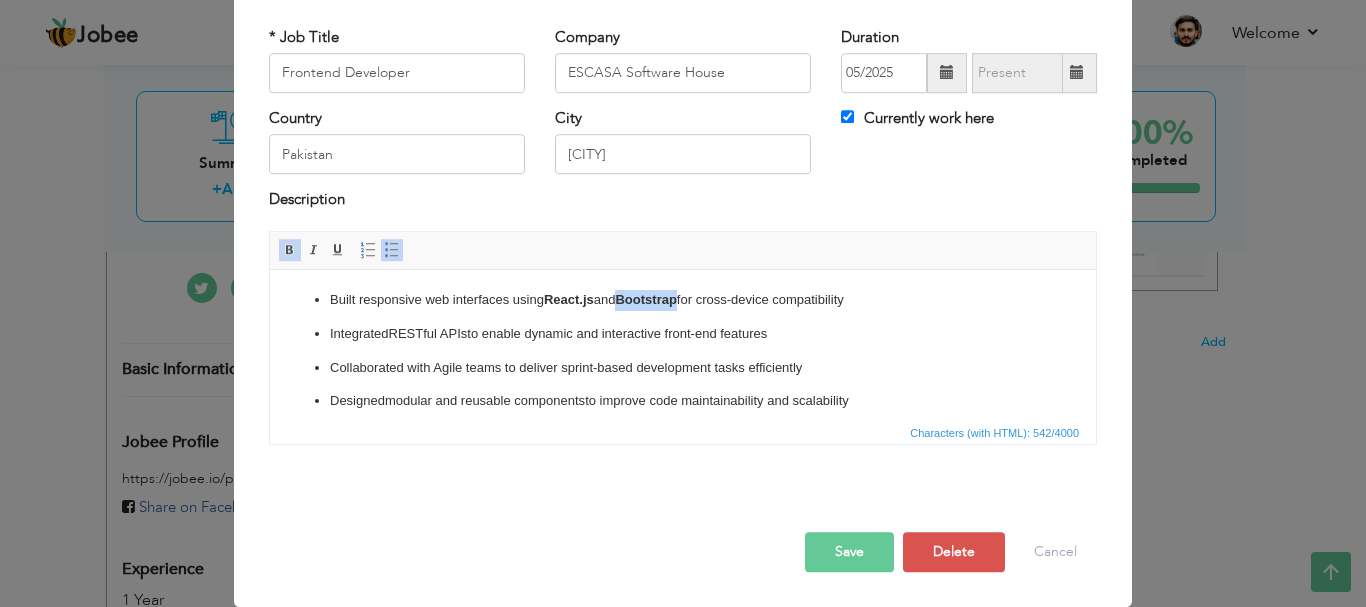 click at bounding box center [290, 250] 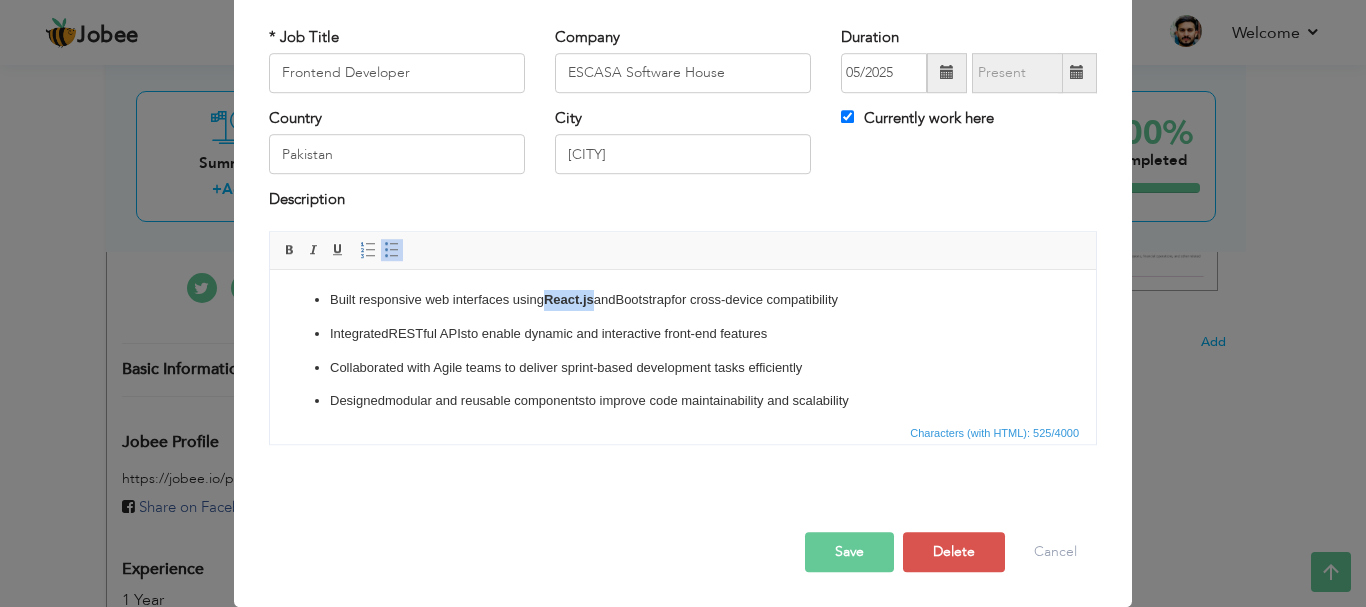 drag, startPoint x: 597, startPoint y: 299, endPoint x: 551, endPoint y: 299, distance: 46 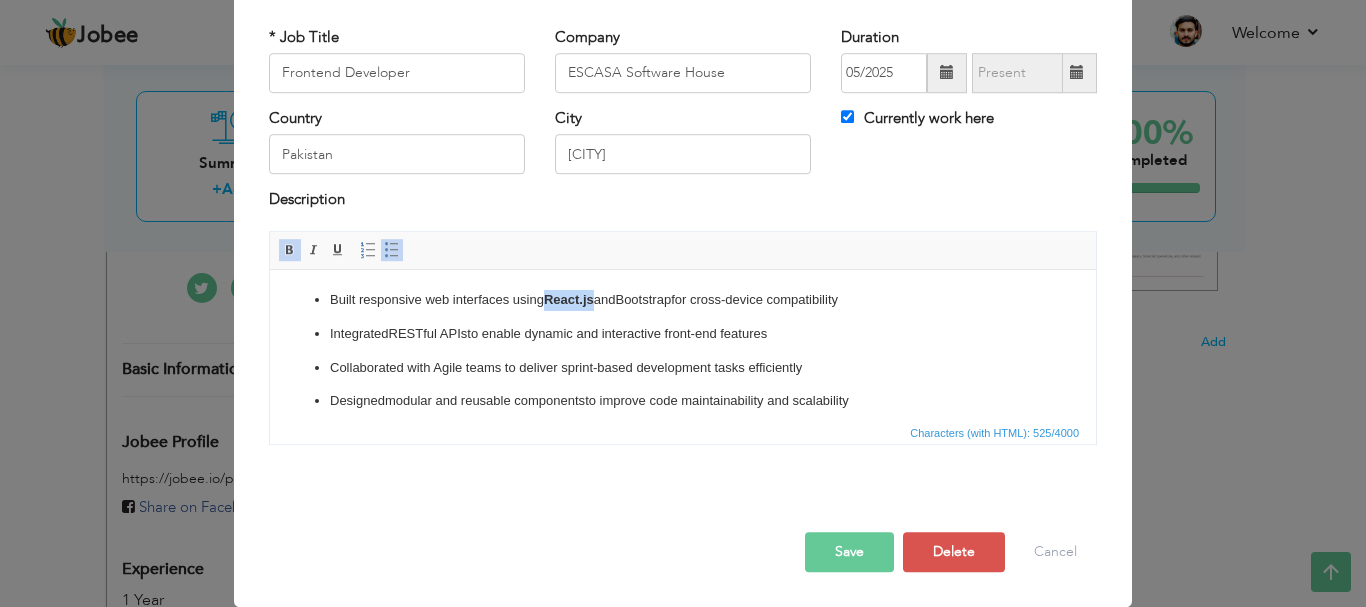 click at bounding box center (290, 250) 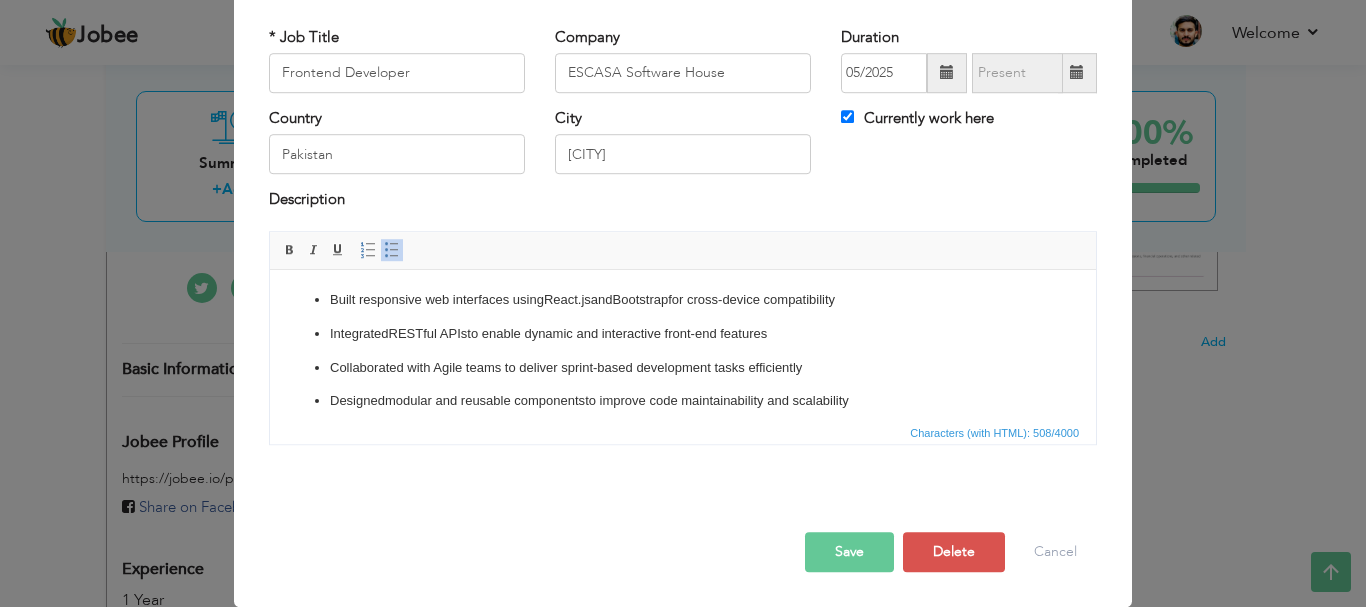 click on "Built responsive web interfaces using  React.js  and  Bootstrap  for cross-device compatibility Integrated  RESTful APIs  to enable dynamic and interactive front-end features Collaborated with Agile teams to deliver sprint-based development tasks efficiently Designed  modular and reusable components  to improve code maintainability and scalability Enhanced front-end performance through optimized rendering and clean architecture" at bounding box center [683, 367] 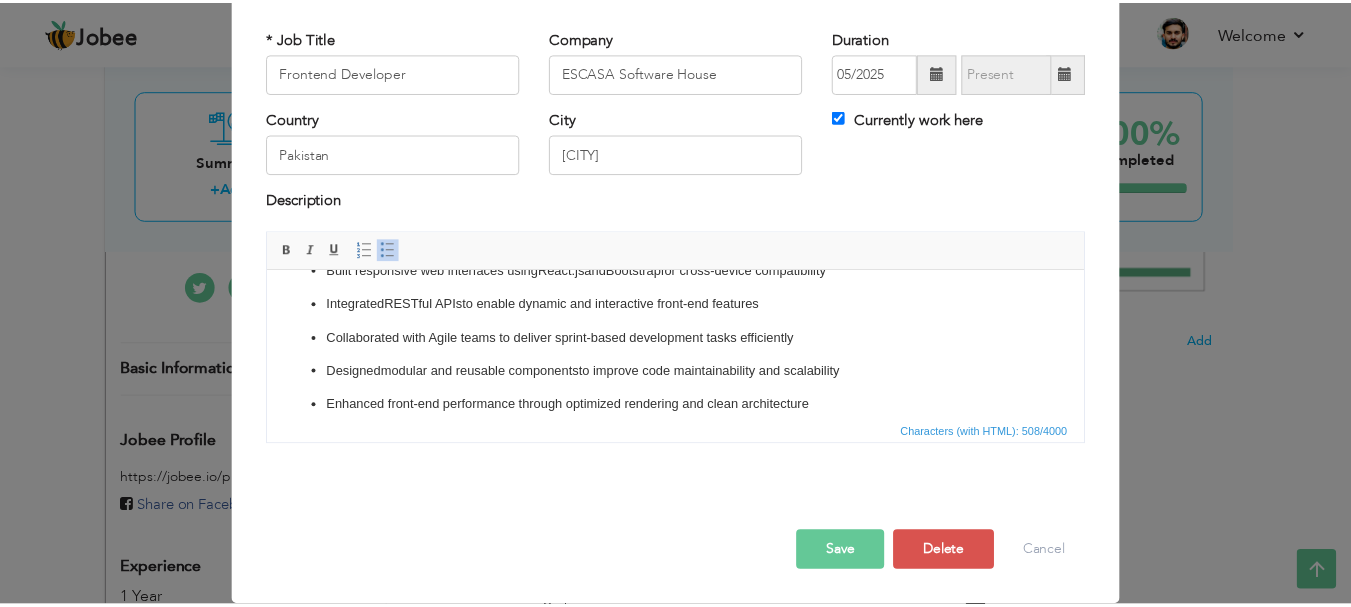 scroll, scrollTop: 0, scrollLeft: 0, axis: both 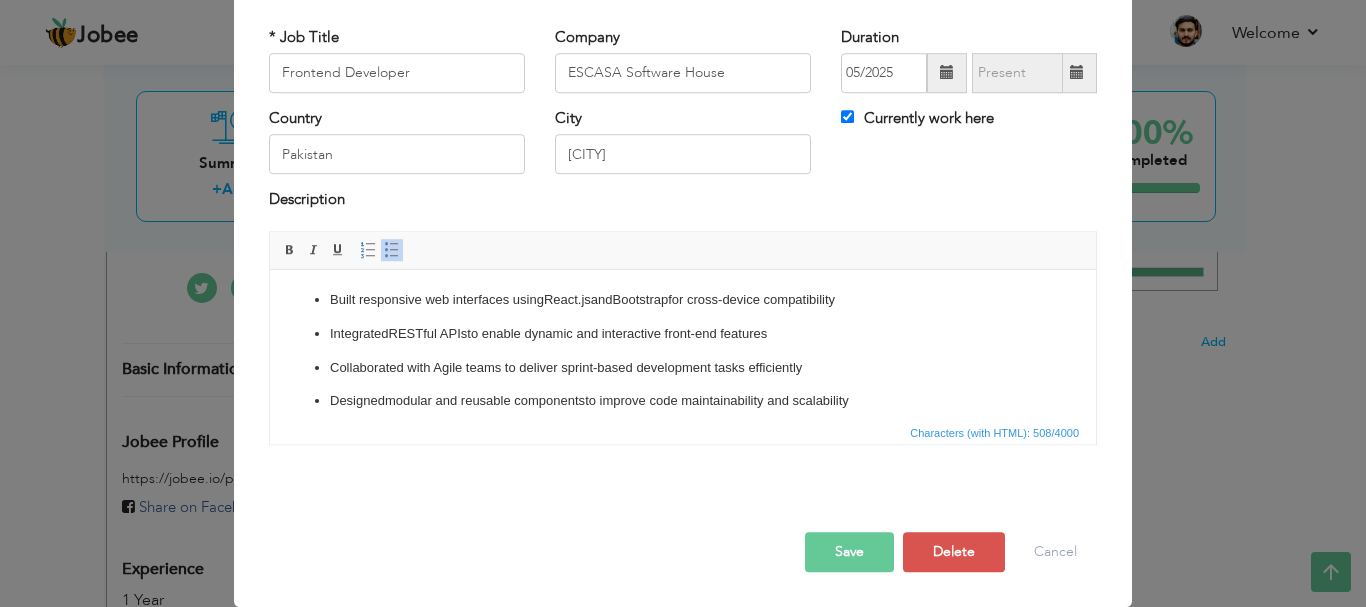 click on "Save" at bounding box center (849, 552) 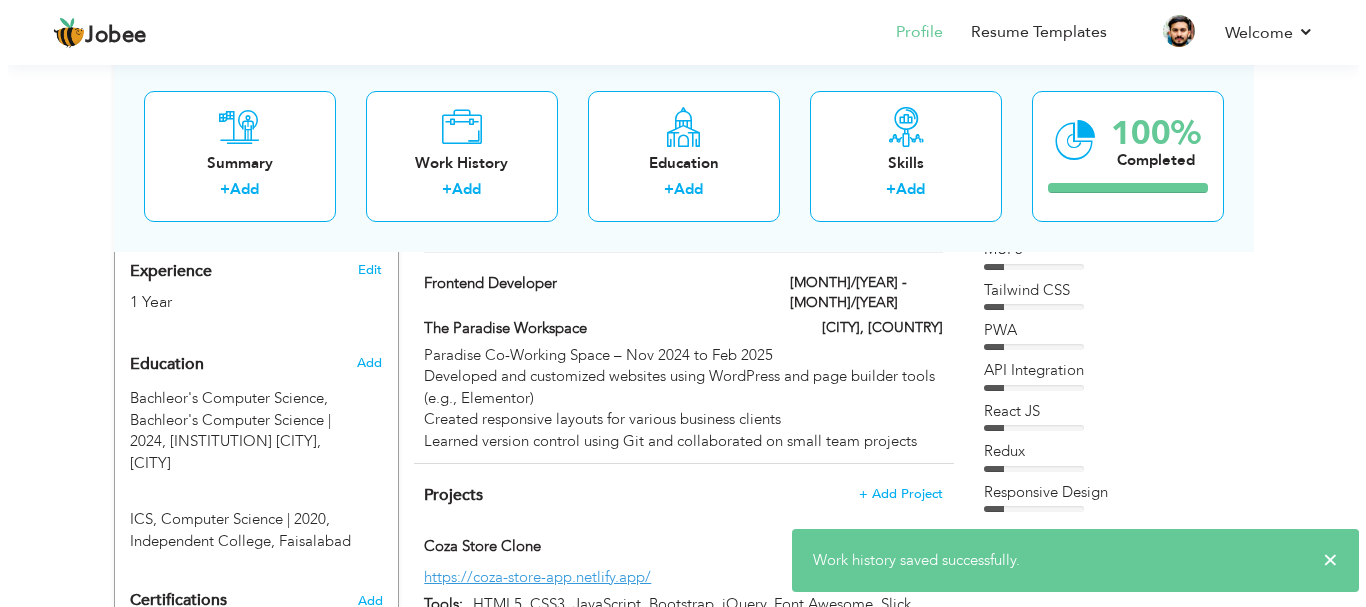 scroll, scrollTop: 737, scrollLeft: 0, axis: vertical 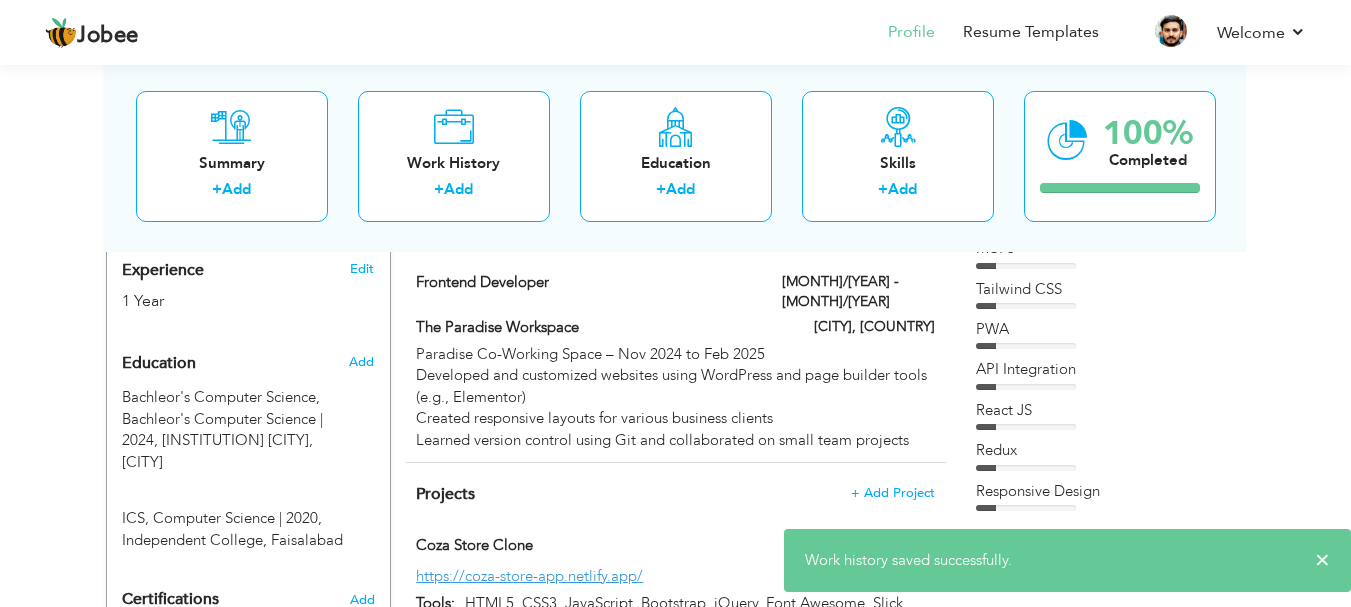 click on "[COMPANY] – [MONTH] [YEAR] to [MONTH] [YEAR]
Developed and customized websites using WordPress and page builder tools (e.g., Elementor)
Created responsive layouts for various business clients
Learned version control using Git and collaborated on small team projects" at bounding box center [675, 397] 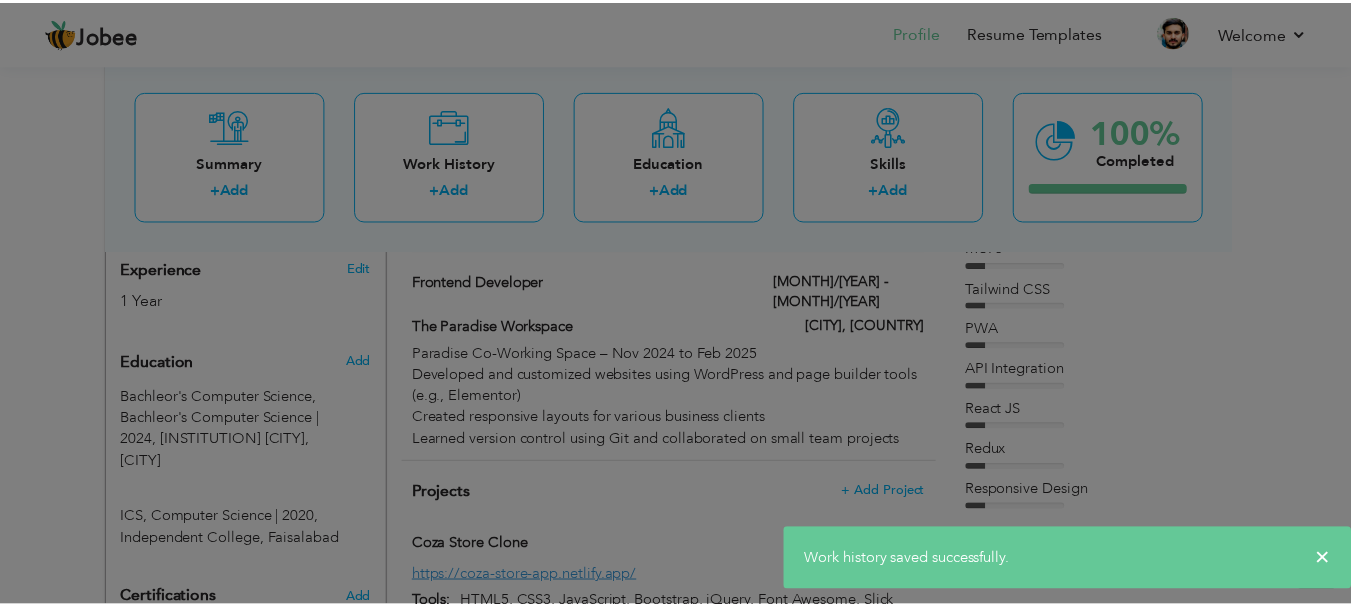 scroll, scrollTop: 0, scrollLeft: 0, axis: both 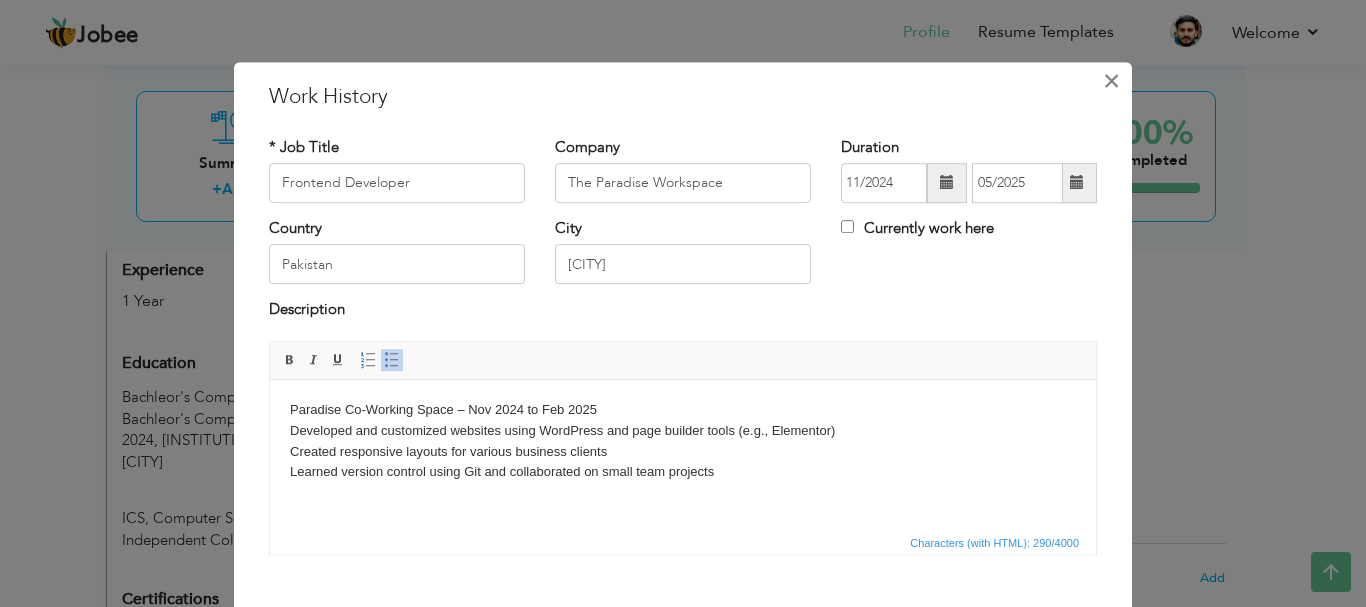 click on "×" at bounding box center (1111, 81) 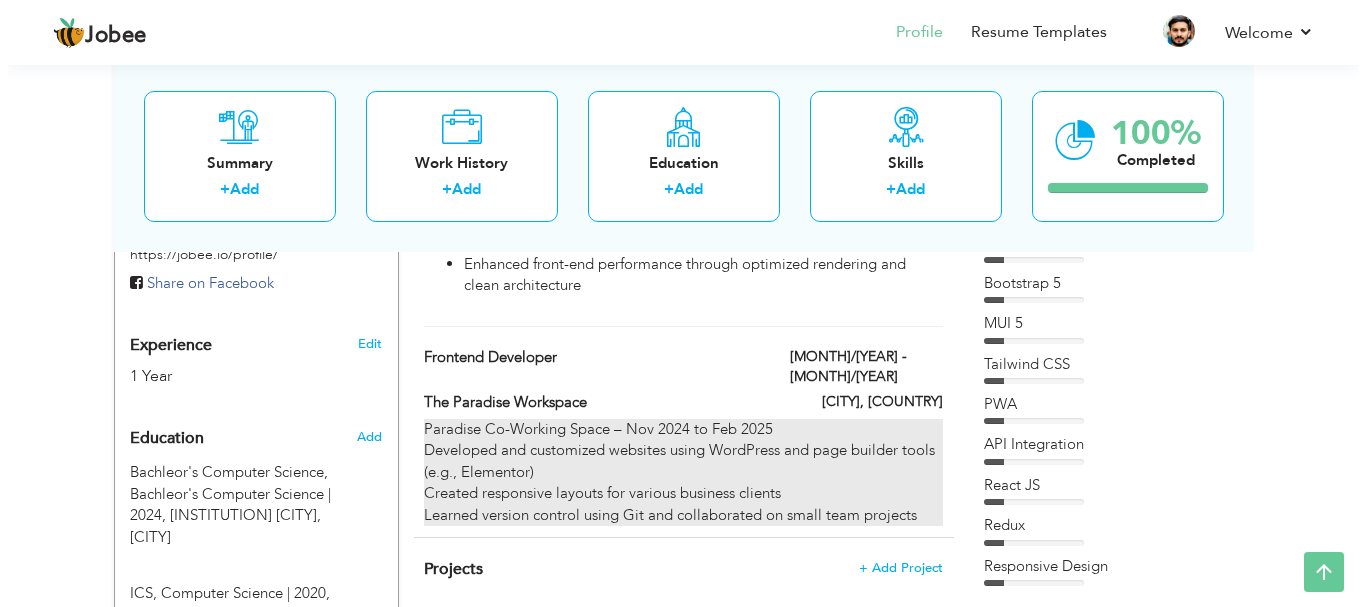 scroll, scrollTop: 663, scrollLeft: 0, axis: vertical 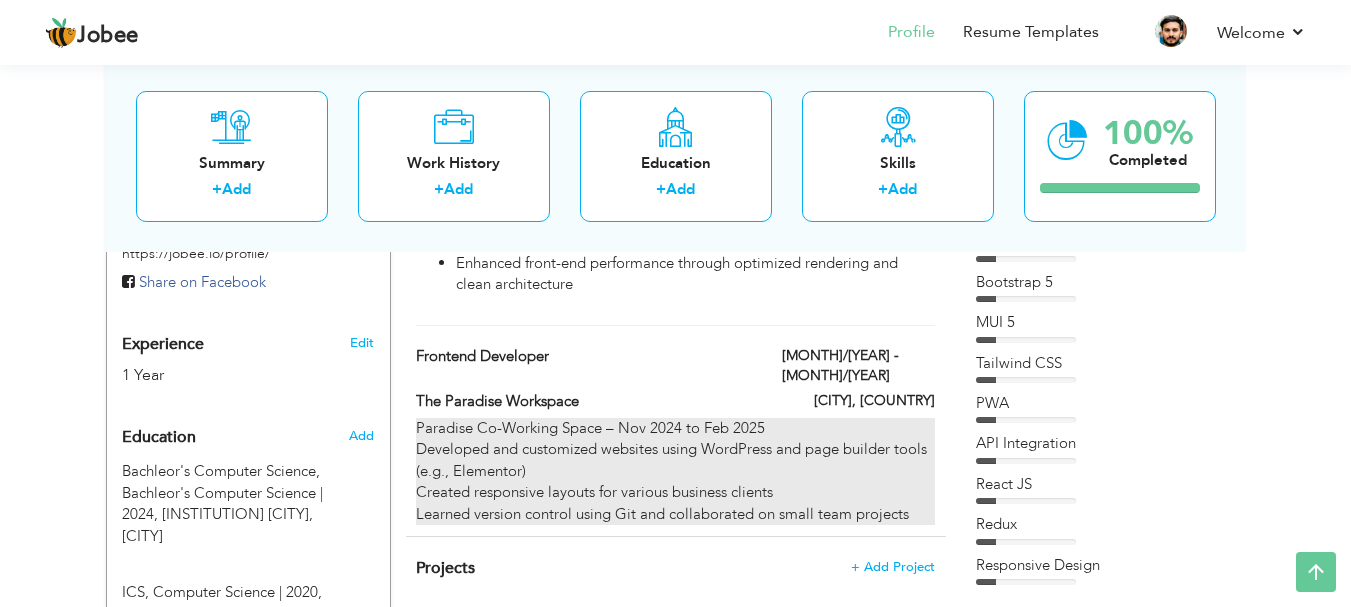click on "[COMPANY] – [MONTH] [YEAR] to [MONTH] [YEAR]
Developed and customized websites using WordPress and page builder tools (e.g., Elementor)
Created responsive layouts for various business clients
Learned version control using Git and collaborated on small team projects" at bounding box center (675, 471) 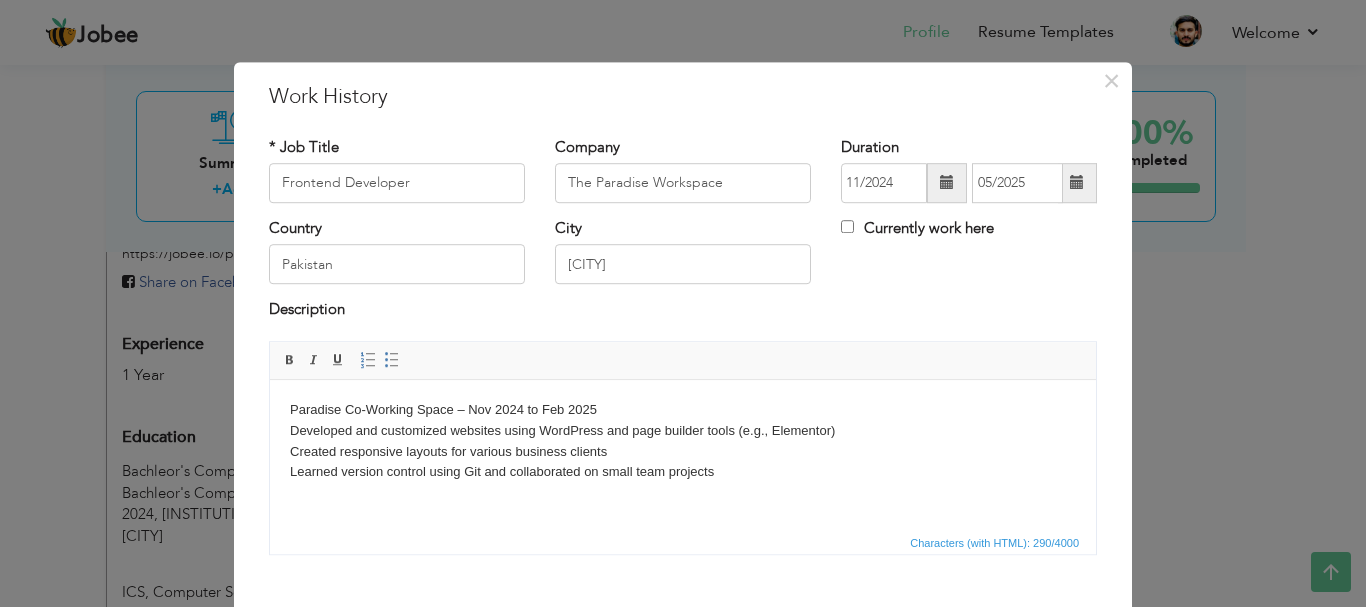 click on "Paradise Co-Working Space – Nov 2024 to Feb 2025 Developed and customized websites using WordPress and page builder tools (e.g., Elementor) Created responsive layouts for various business clients Learned version control using Git and collaborated on small team projects" at bounding box center [683, 440] 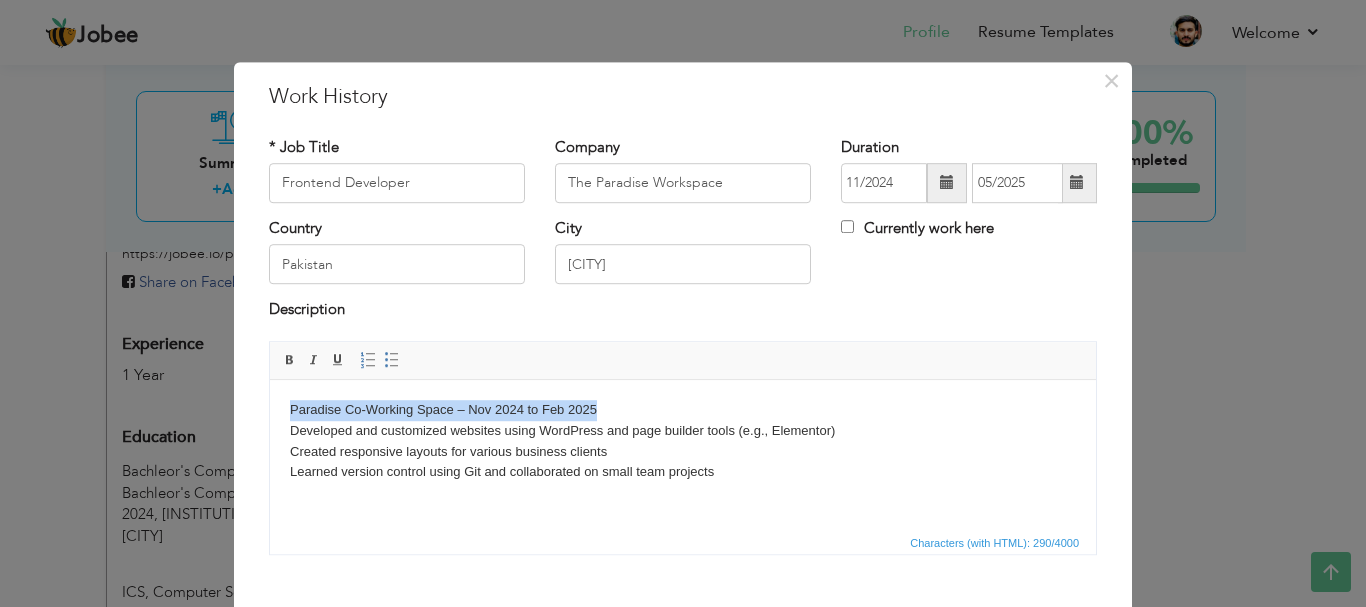 type 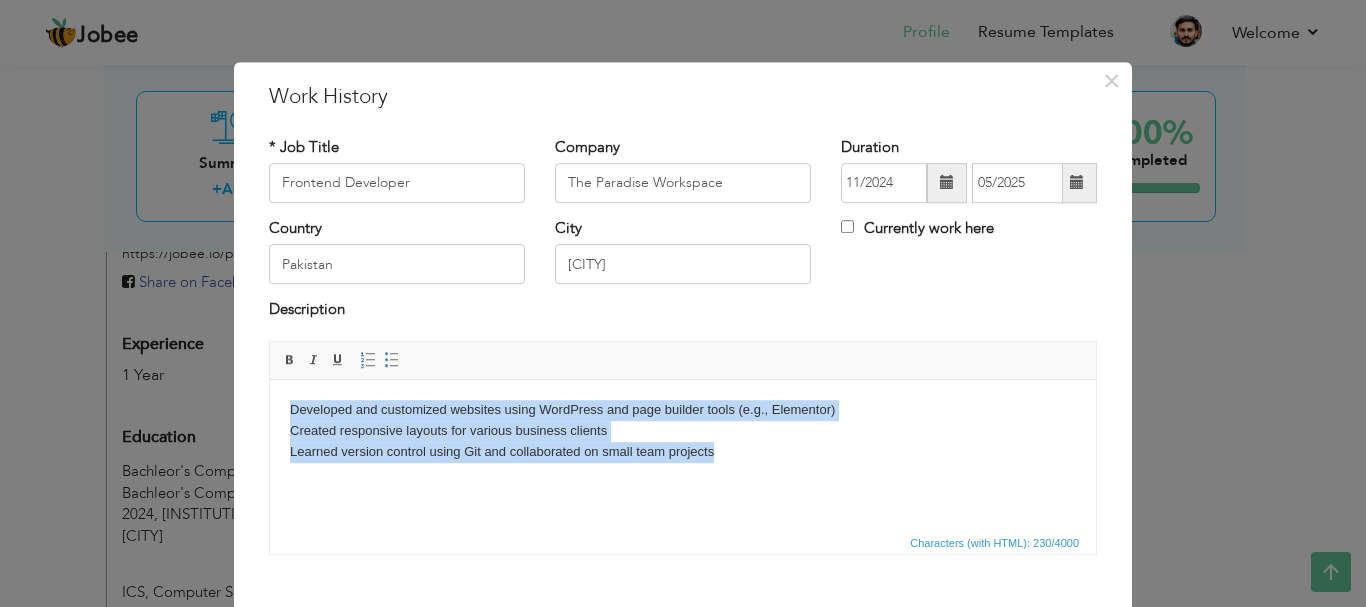 copy on "Developed and customized websites using WordPress and page builder tools (e.g., Elementor) Created responsive layouts for various business clients Learned version control using Git and collaborated on small team projects" 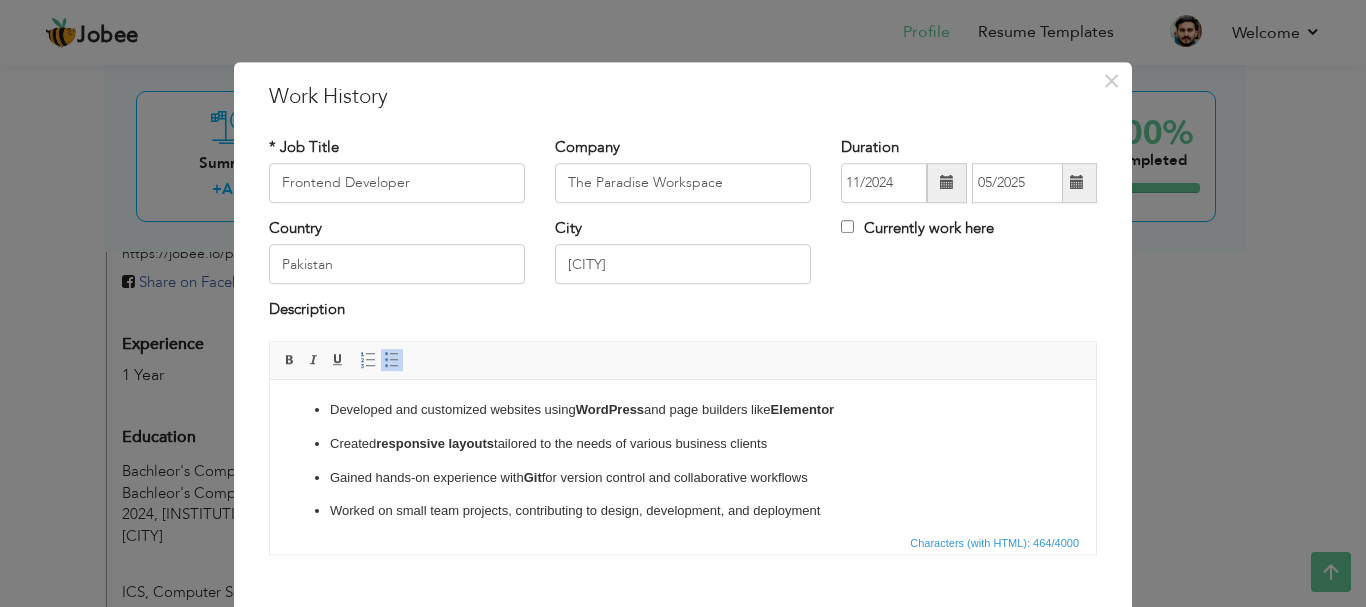 click on "Gained hands-on experience with  Git  for version control and collaborative workflows" at bounding box center (683, 477) 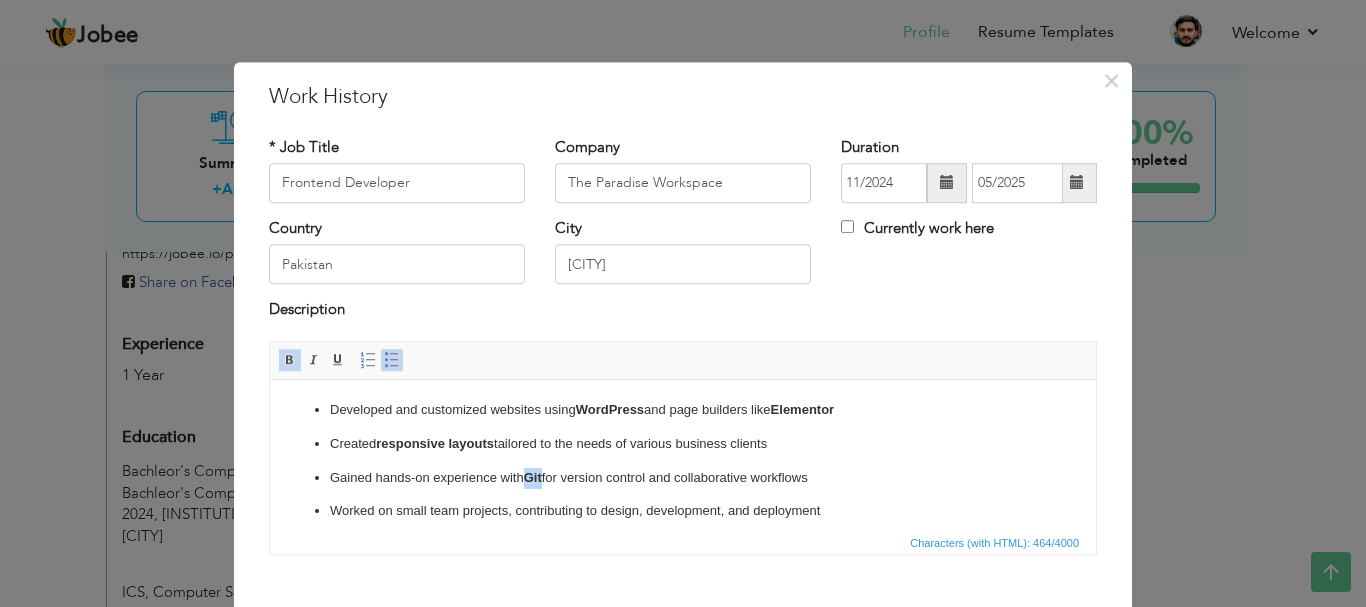 click at bounding box center (290, 360) 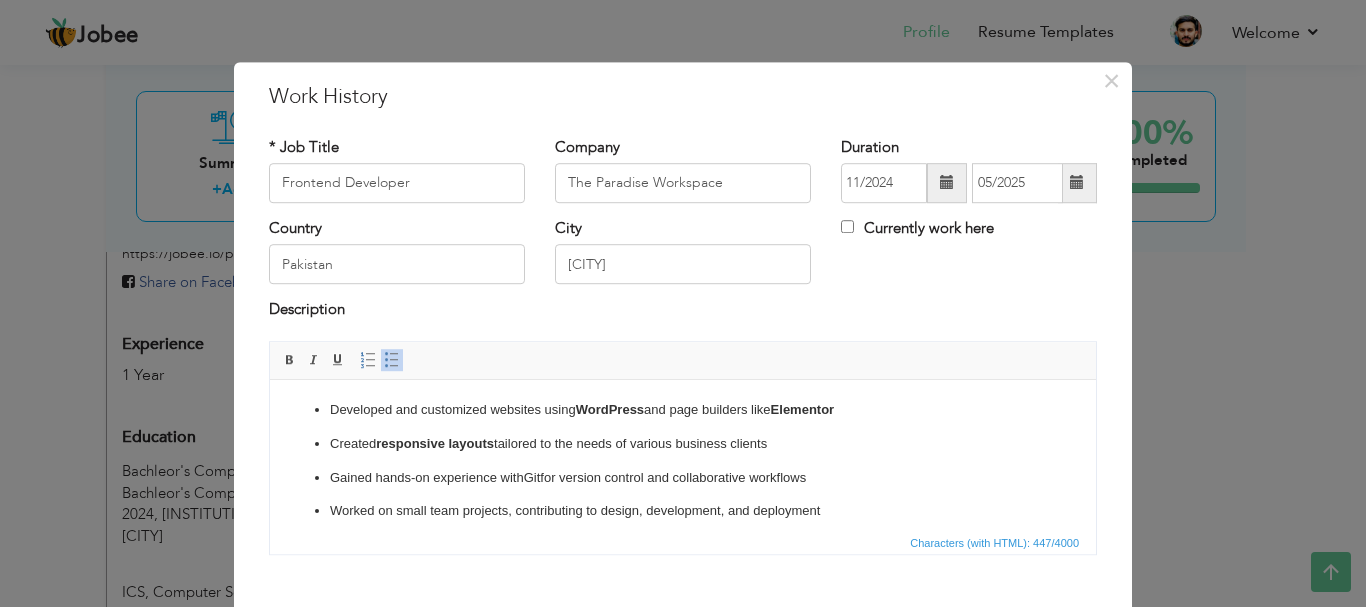 click on "Created  responsive layouts  tailored to the needs of various business clients" at bounding box center [683, 443] 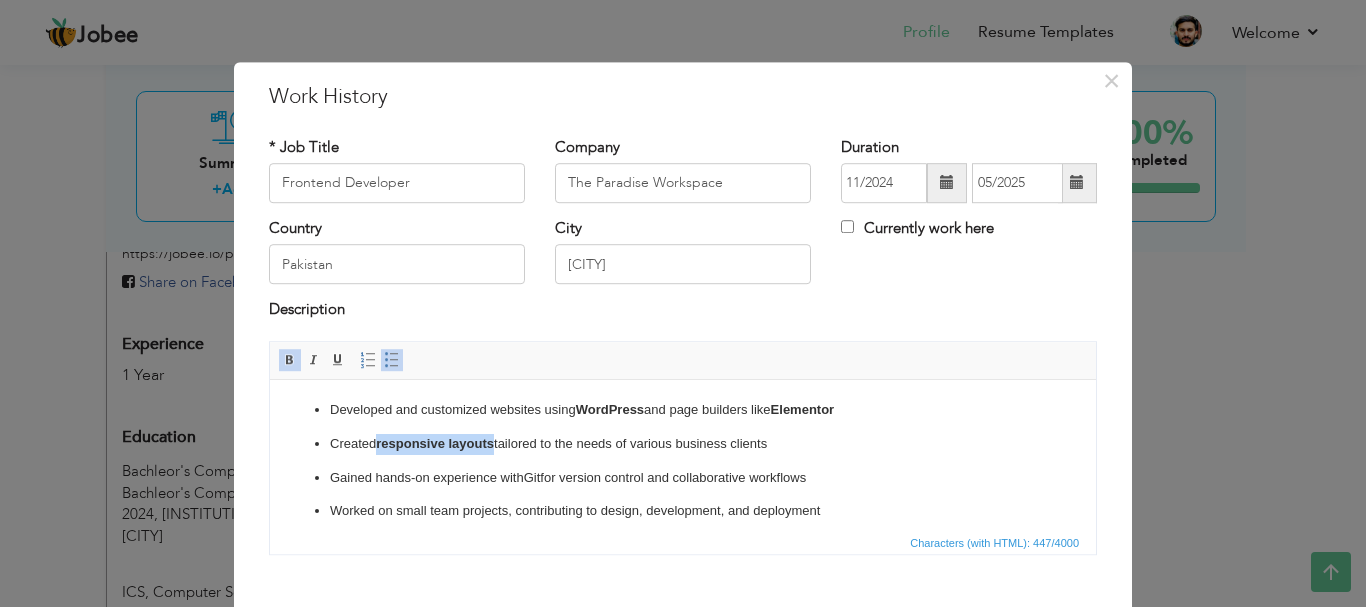 click at bounding box center (290, 360) 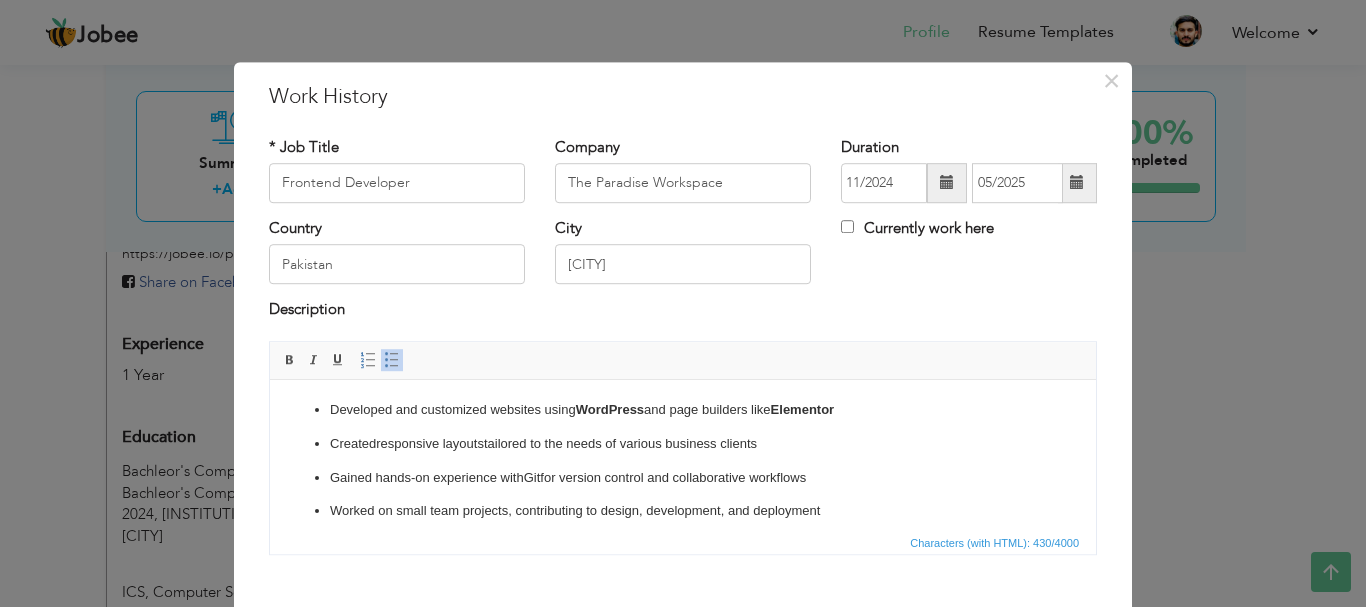 click on "WordPress" at bounding box center (610, 408) 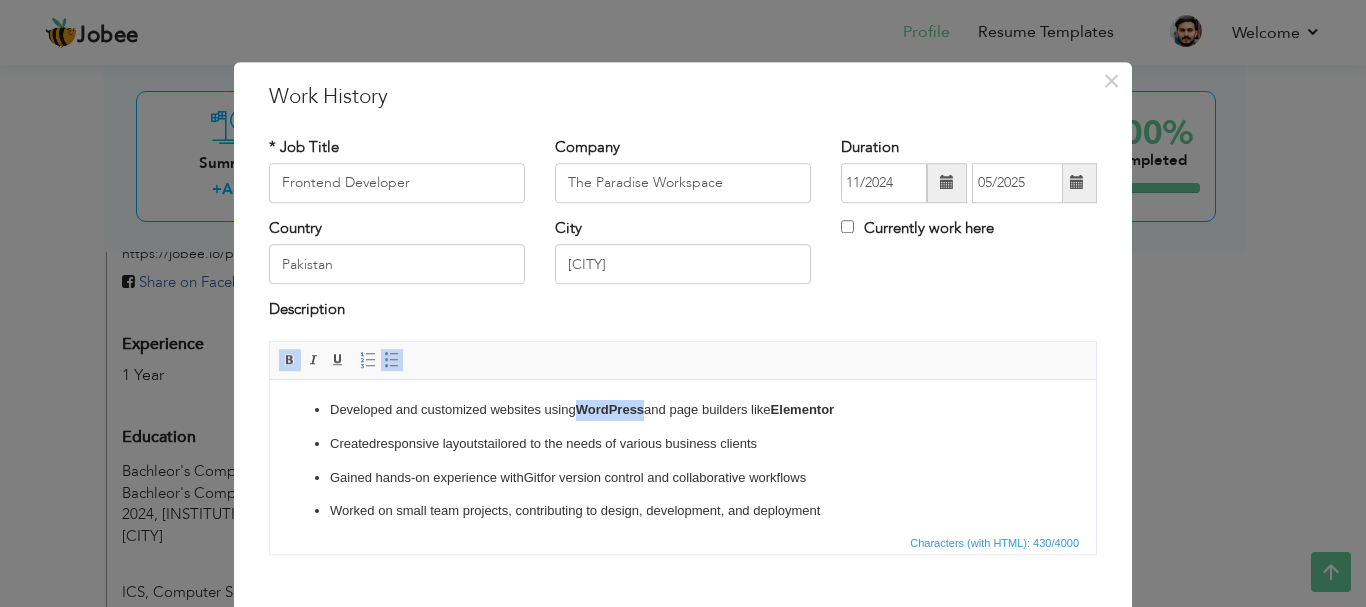 click at bounding box center (290, 360) 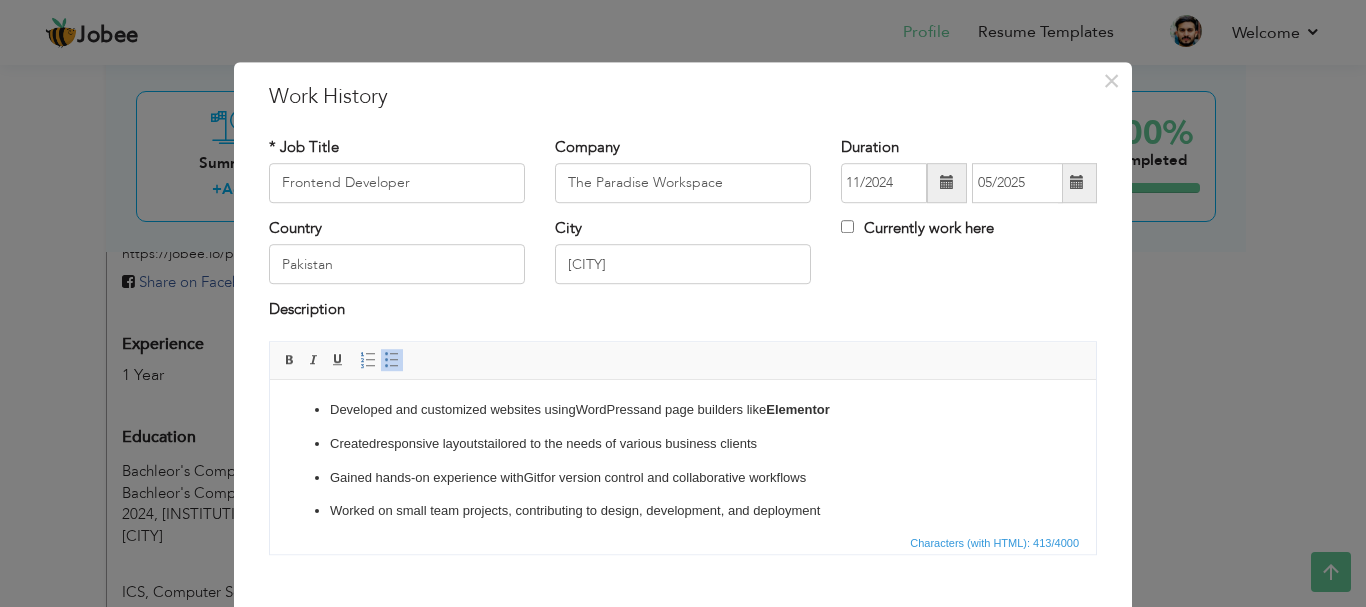 click on "Developed and customized websites using  WordPress  and page builders like  Elementor" at bounding box center [683, 409] 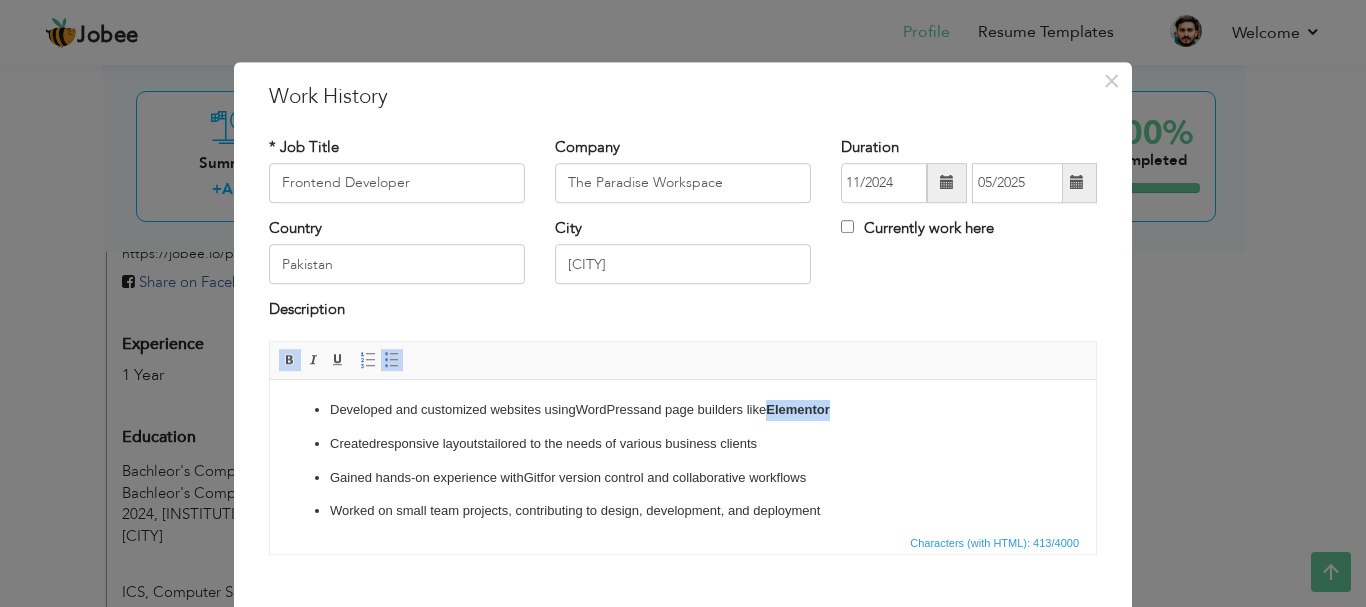 click at bounding box center [290, 360] 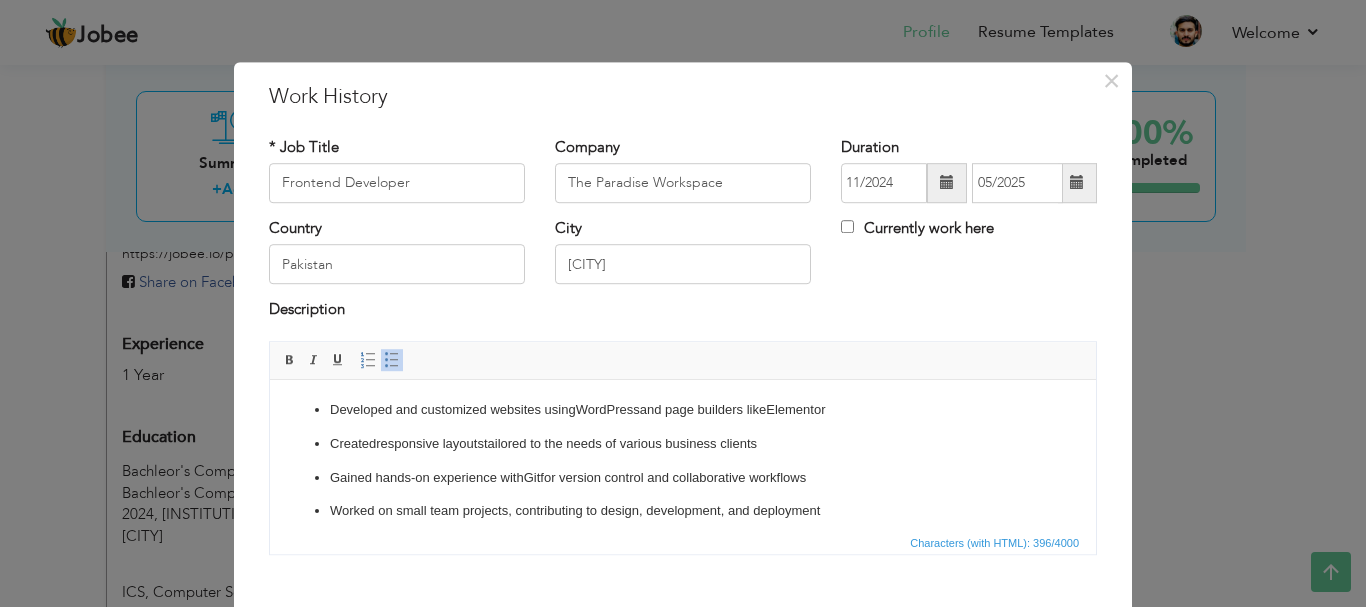 scroll, scrollTop: 12, scrollLeft: 0, axis: vertical 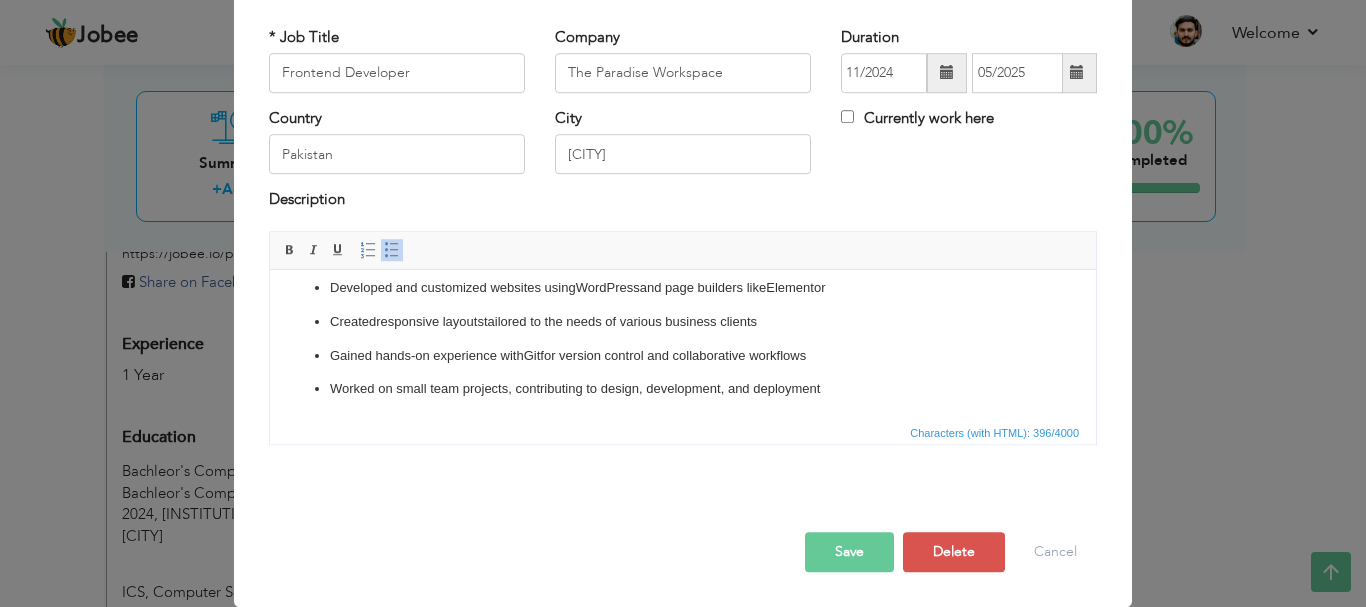 click on "Save" at bounding box center [849, 552] 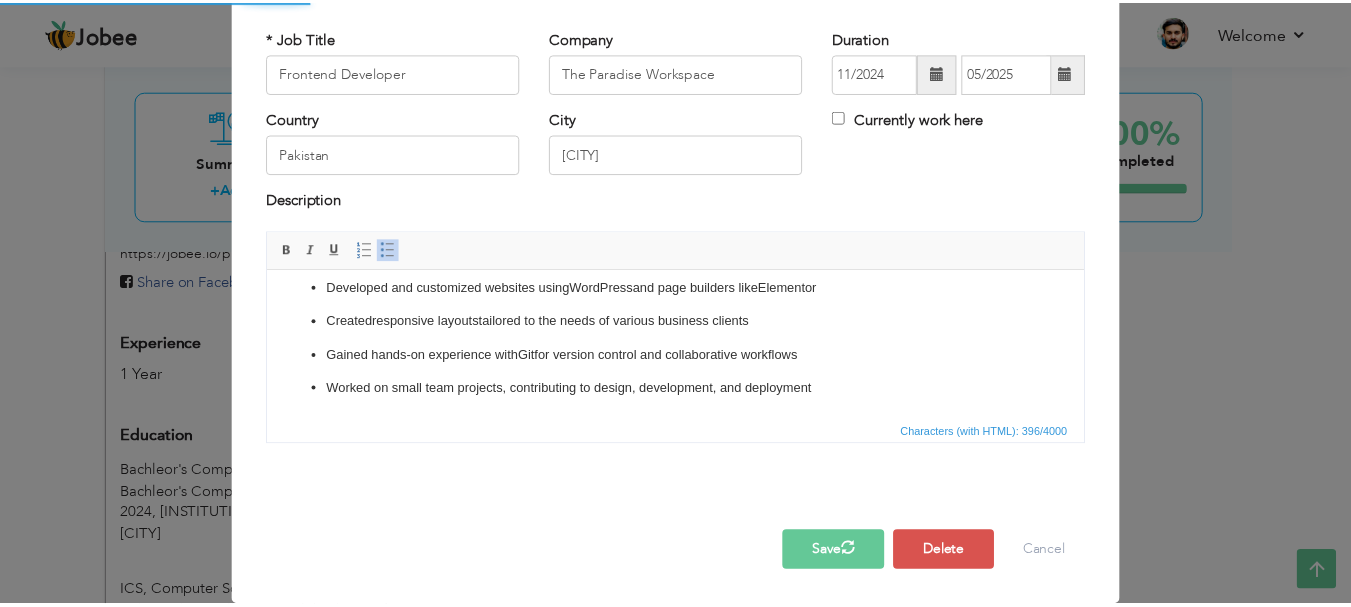 scroll, scrollTop: 0, scrollLeft: 0, axis: both 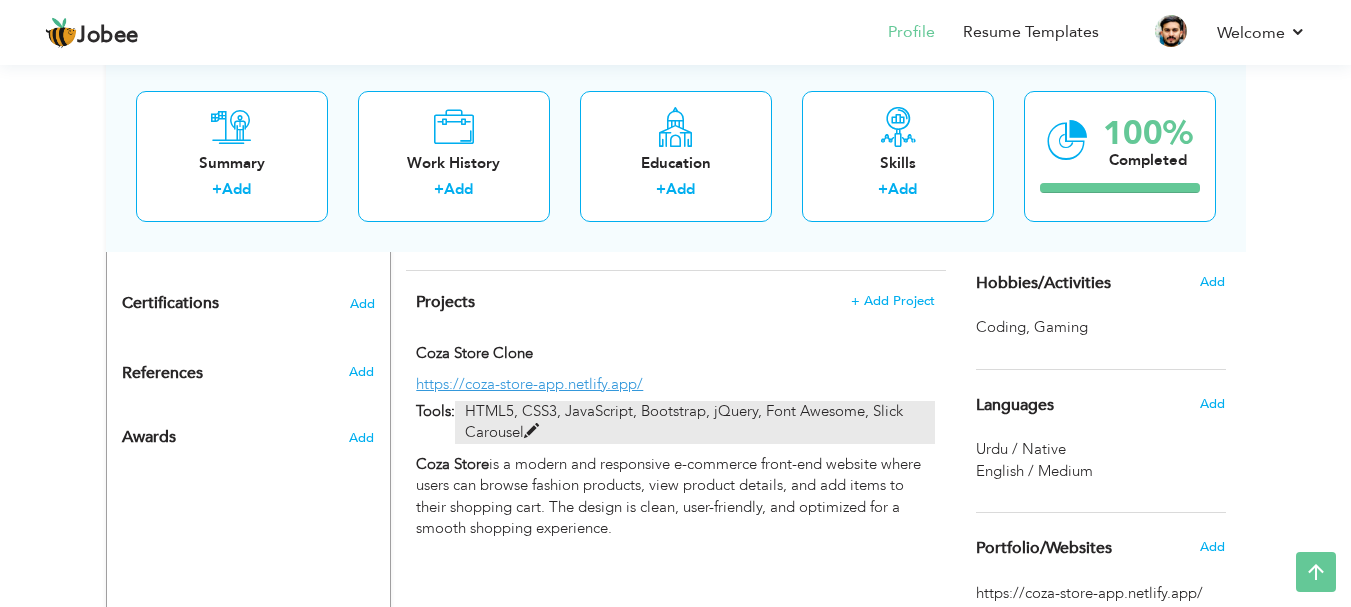 click at bounding box center [531, 431] 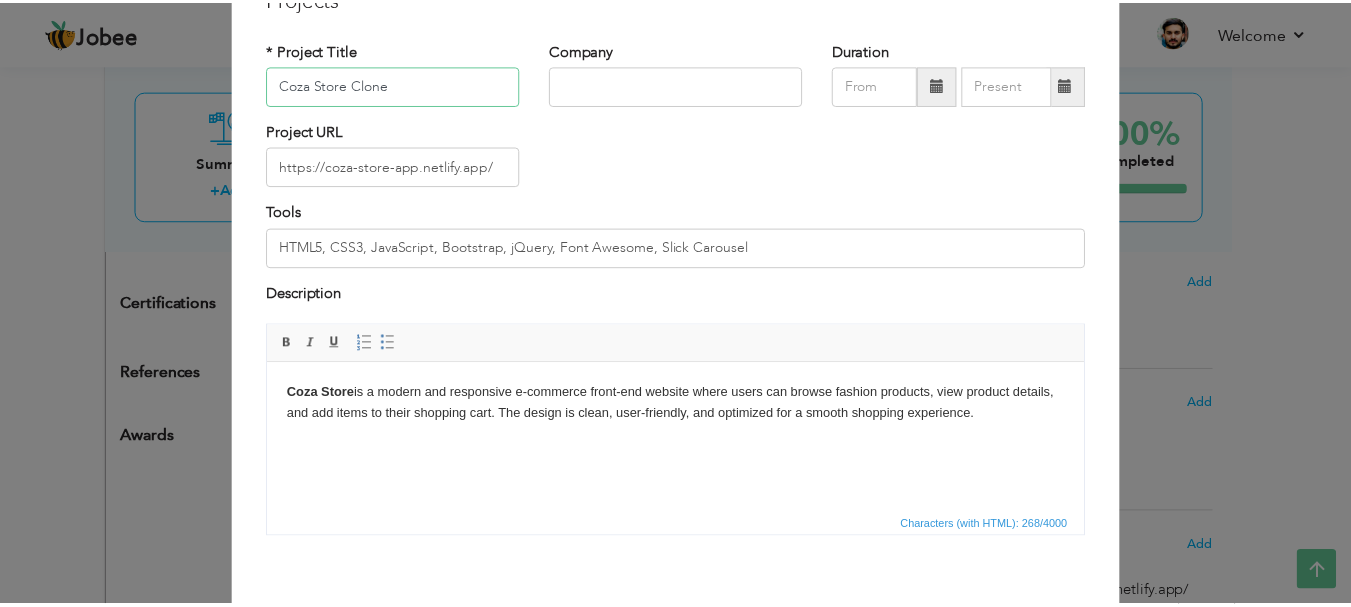 scroll, scrollTop: 191, scrollLeft: 0, axis: vertical 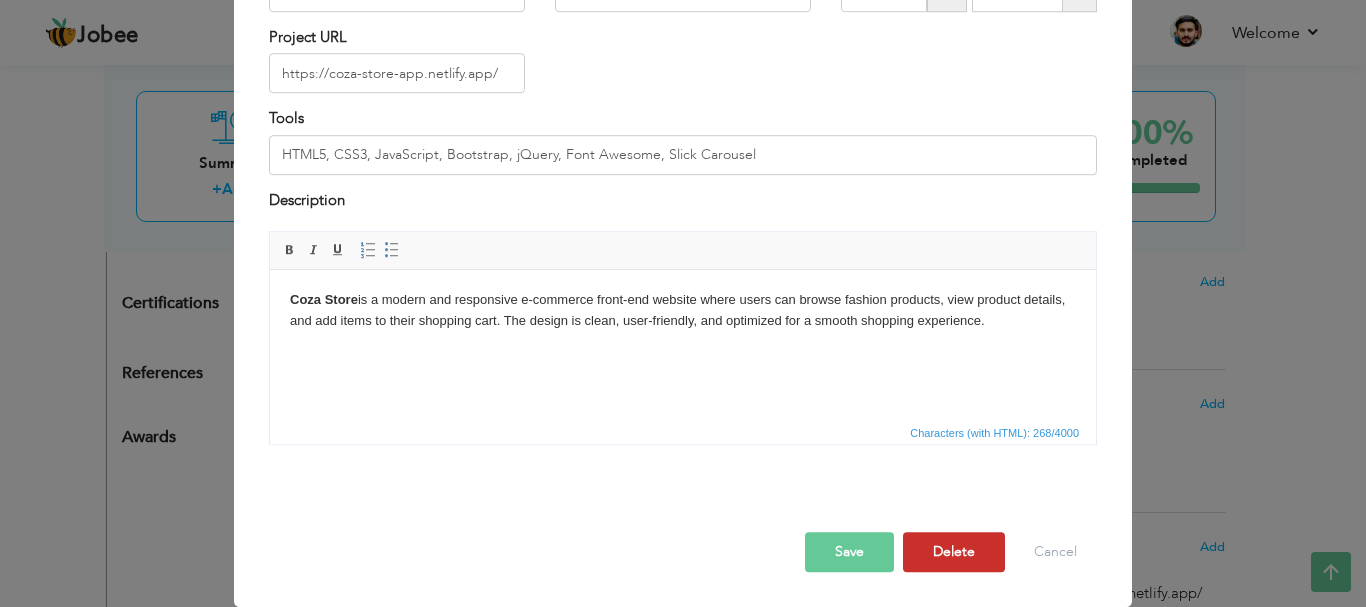 click on "Delete" at bounding box center [954, 552] 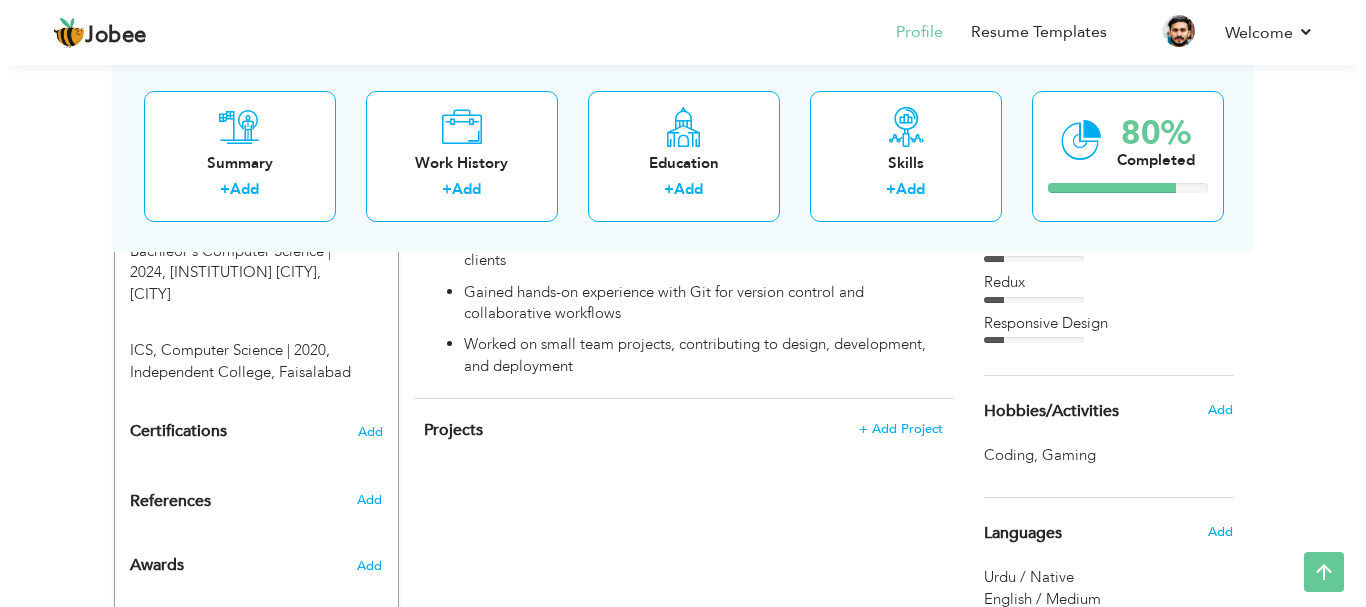 scroll, scrollTop: 906, scrollLeft: 0, axis: vertical 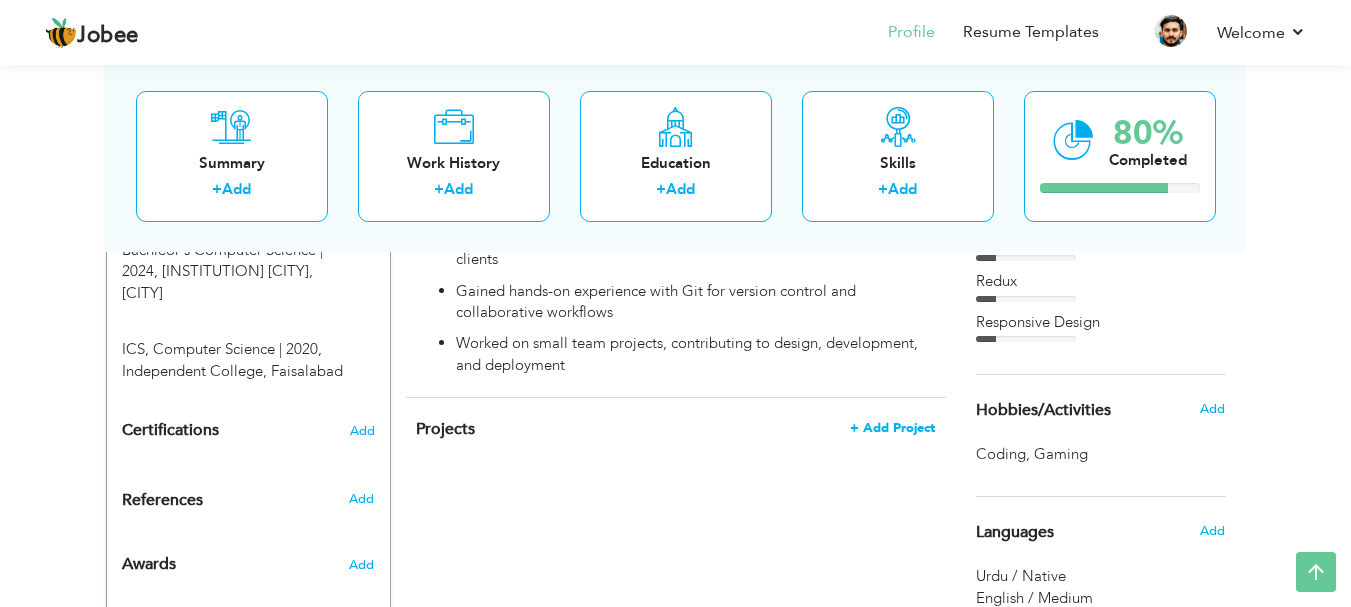 click on "+ Add Project" at bounding box center (892, 428) 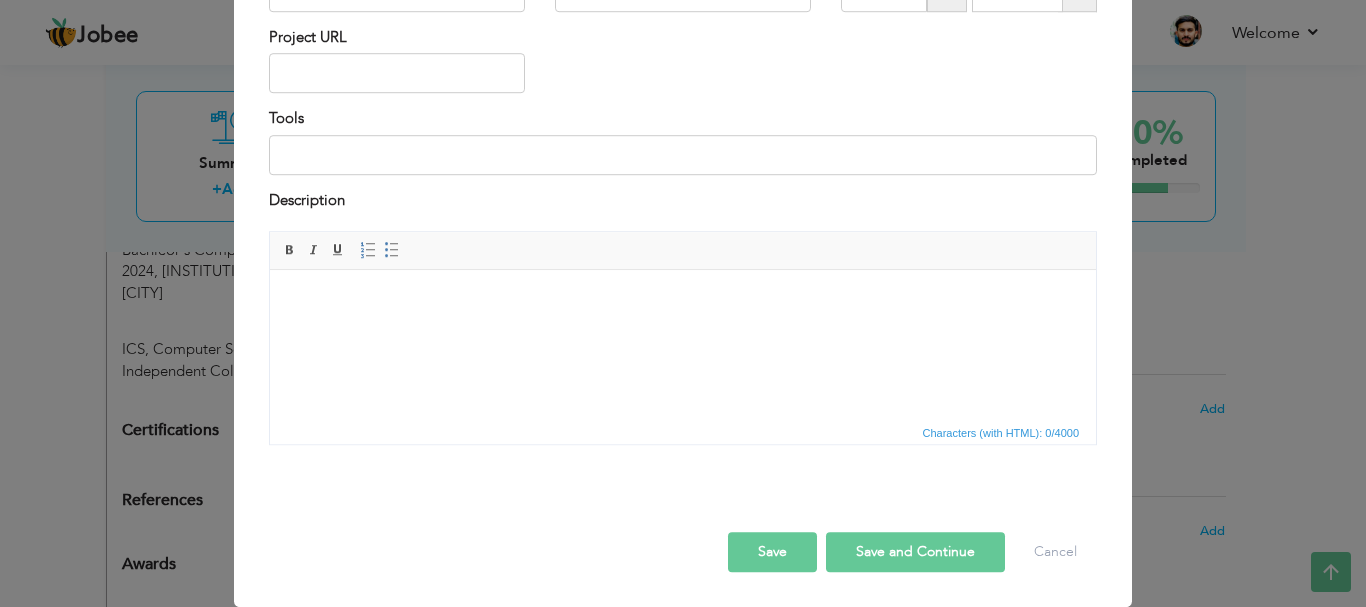 scroll, scrollTop: 0, scrollLeft: 0, axis: both 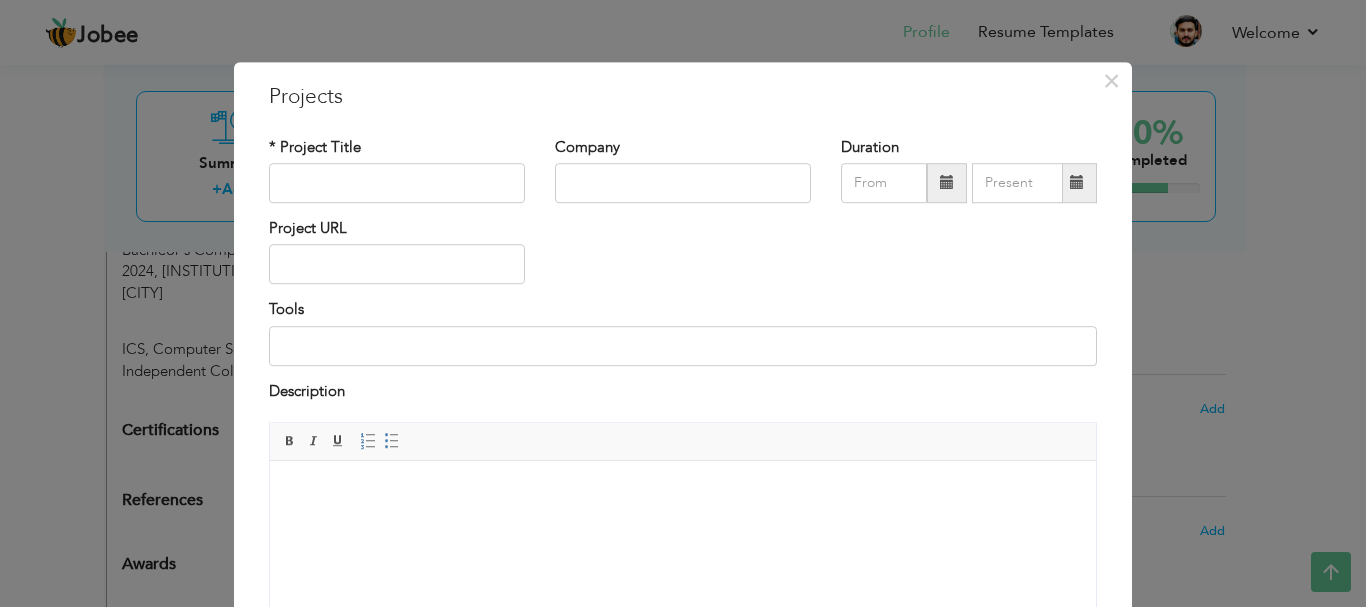 click at bounding box center [683, 491] 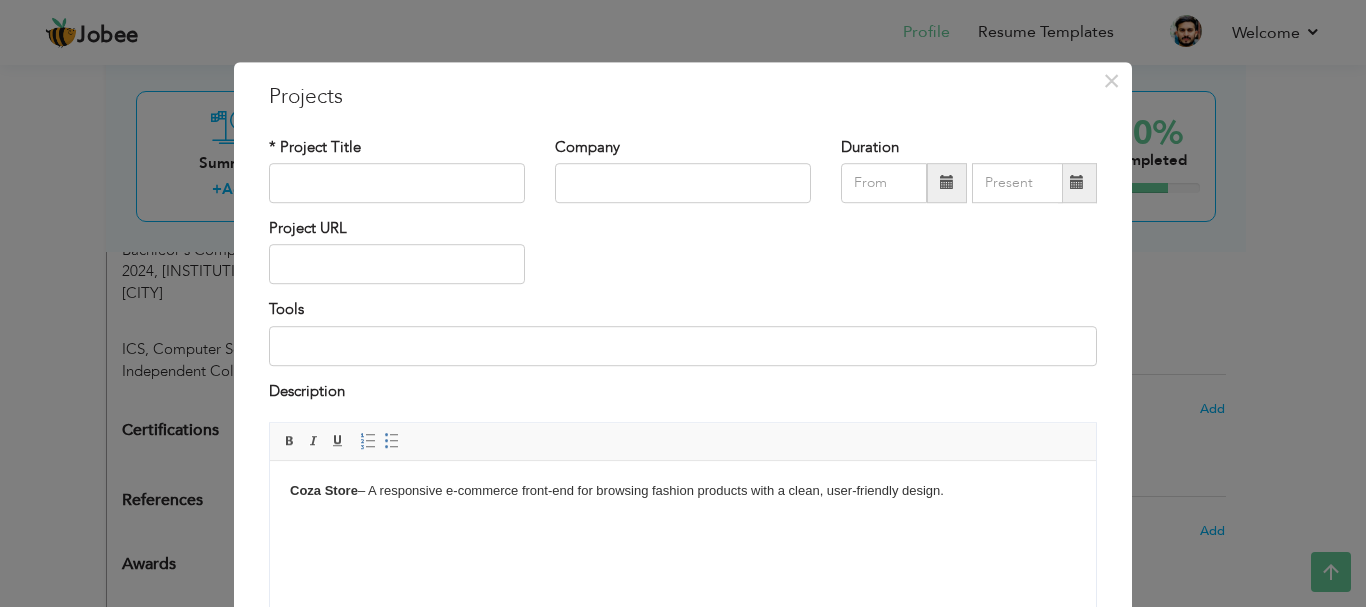 click on "Coza Store  – A responsive e-commerce front-end for browsing fashion products with a clean, user-friendly design." at bounding box center (683, 491) 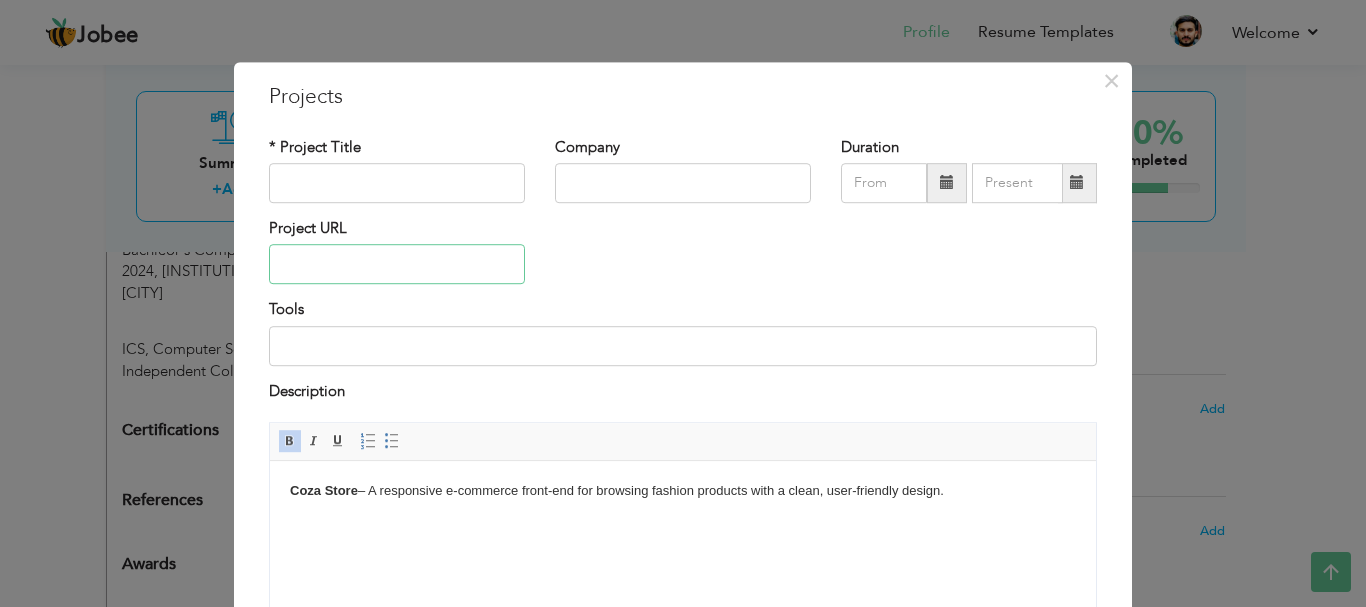 click at bounding box center [397, 265] 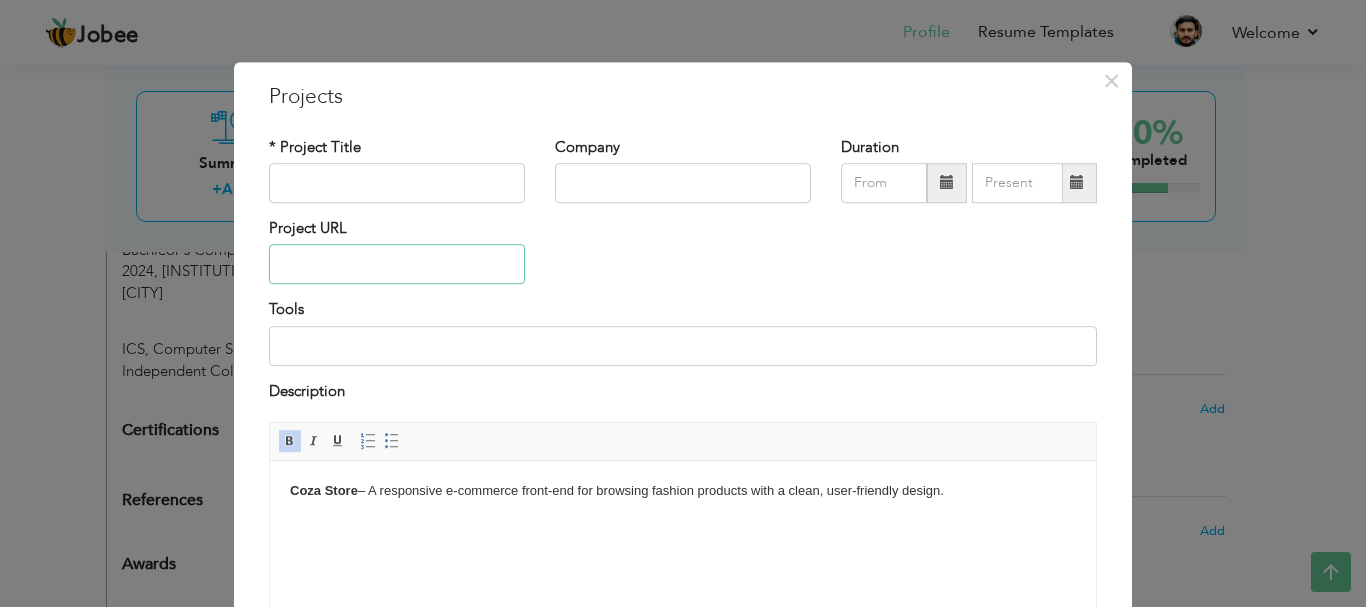 paste on "https://coza-store-app.netlify.app/" 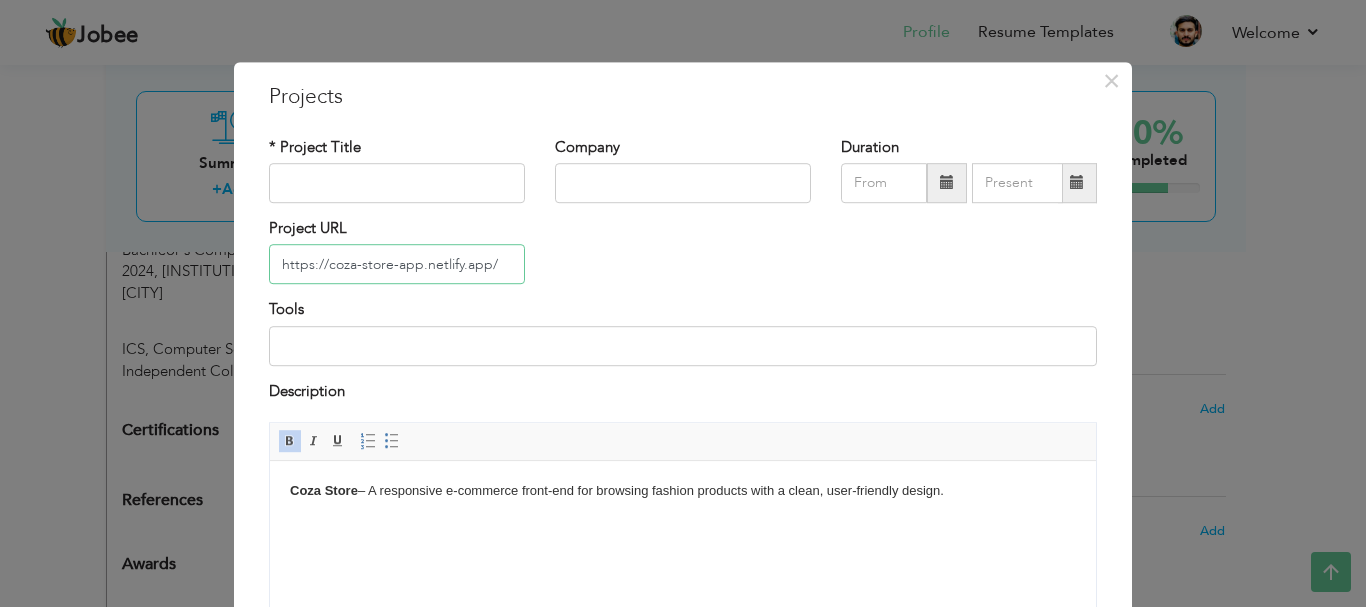 type on "https://coza-store-app.netlify.app/" 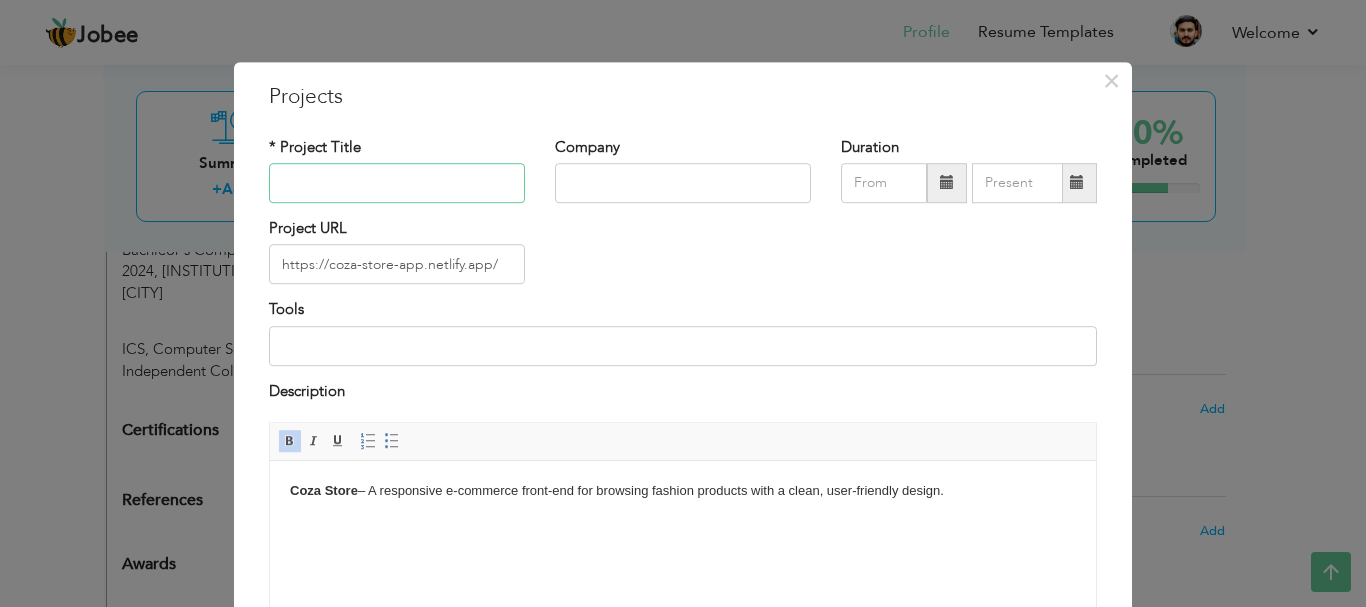 click at bounding box center (397, 183) 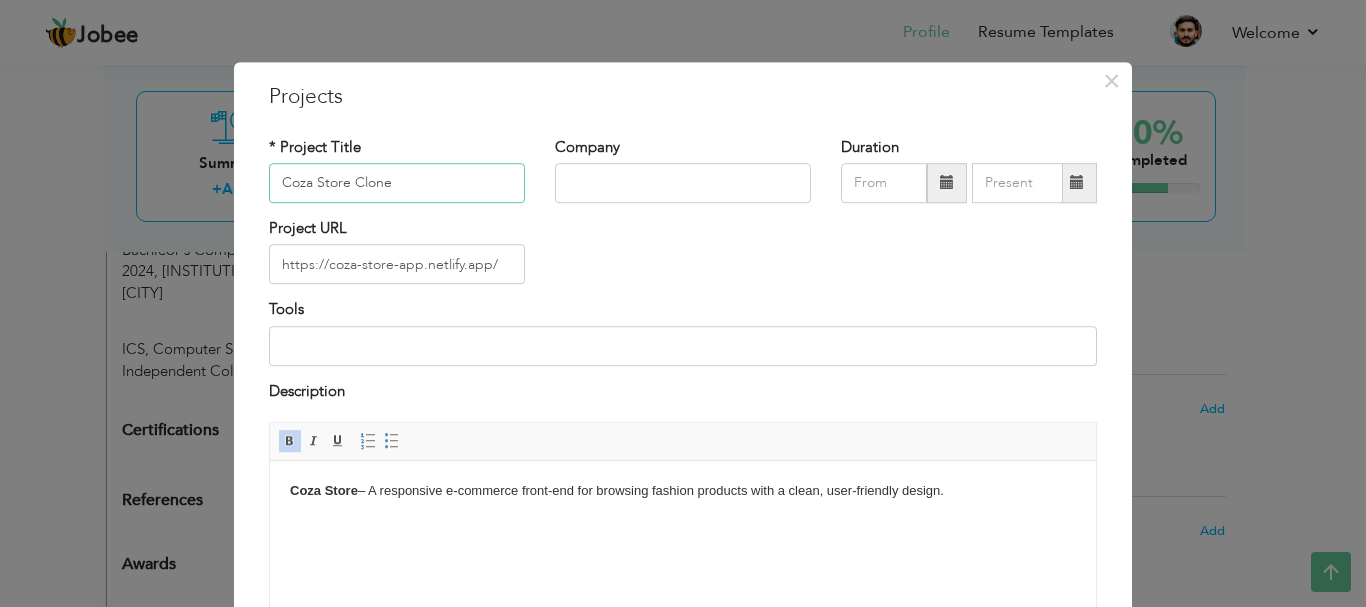 scroll, scrollTop: 191, scrollLeft: 0, axis: vertical 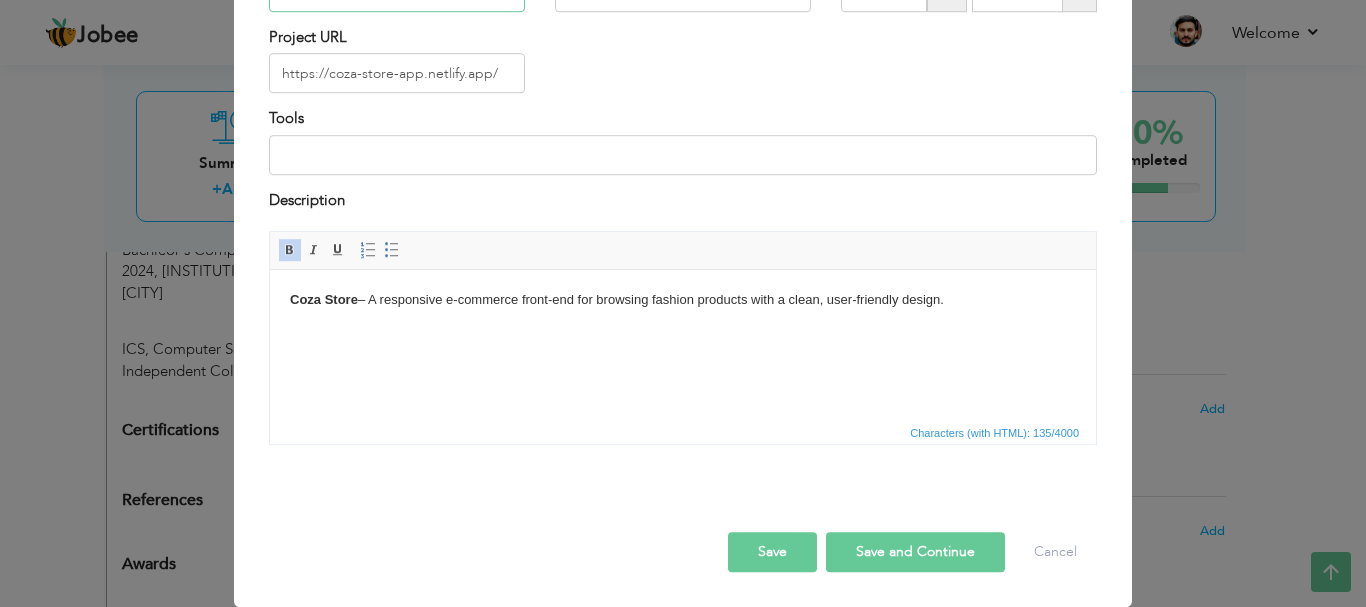 type on "Coza Store Clone" 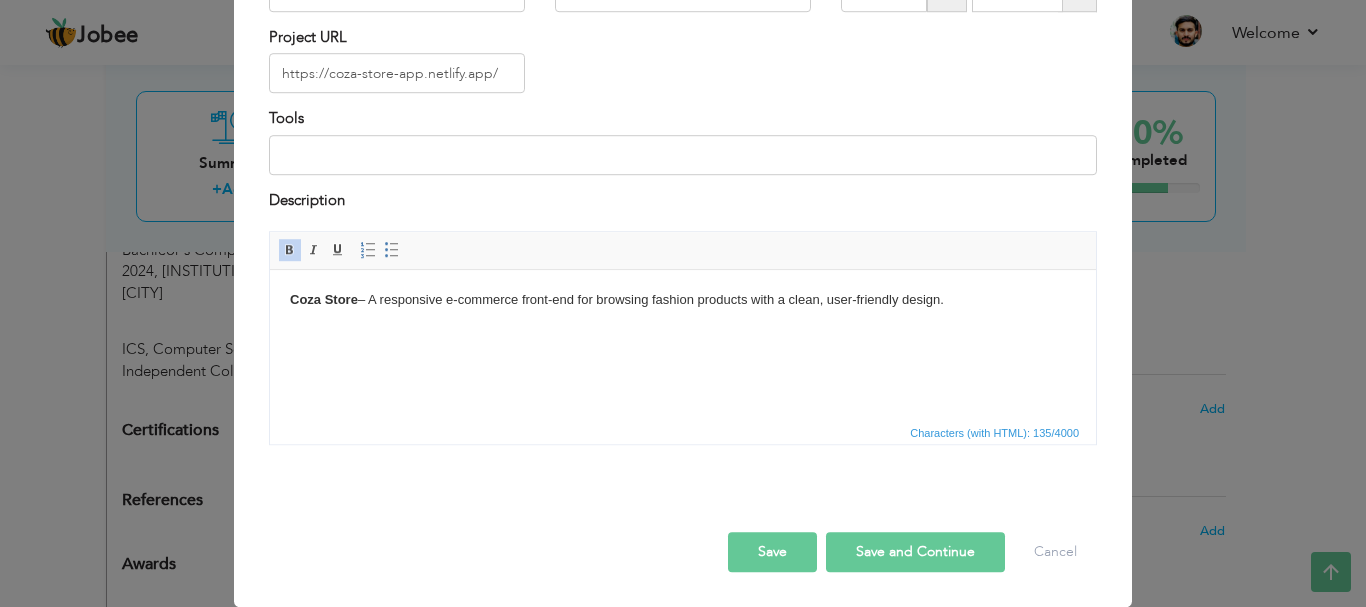 click on "Save and Continue" at bounding box center [915, 552] 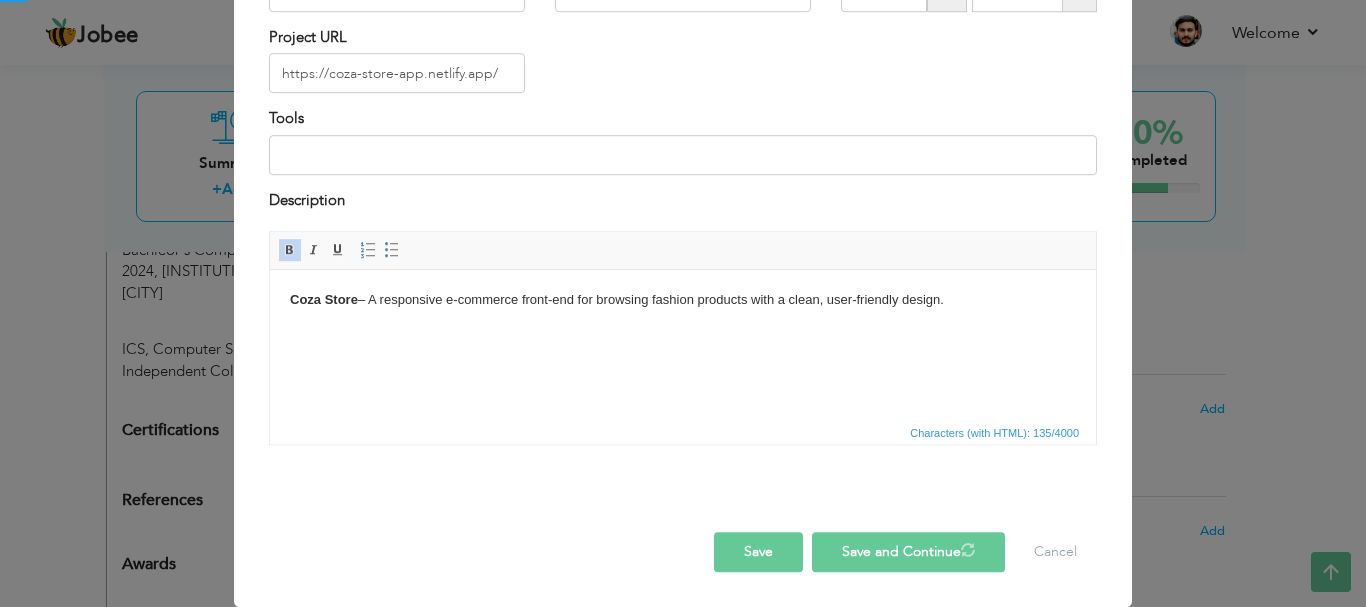 type 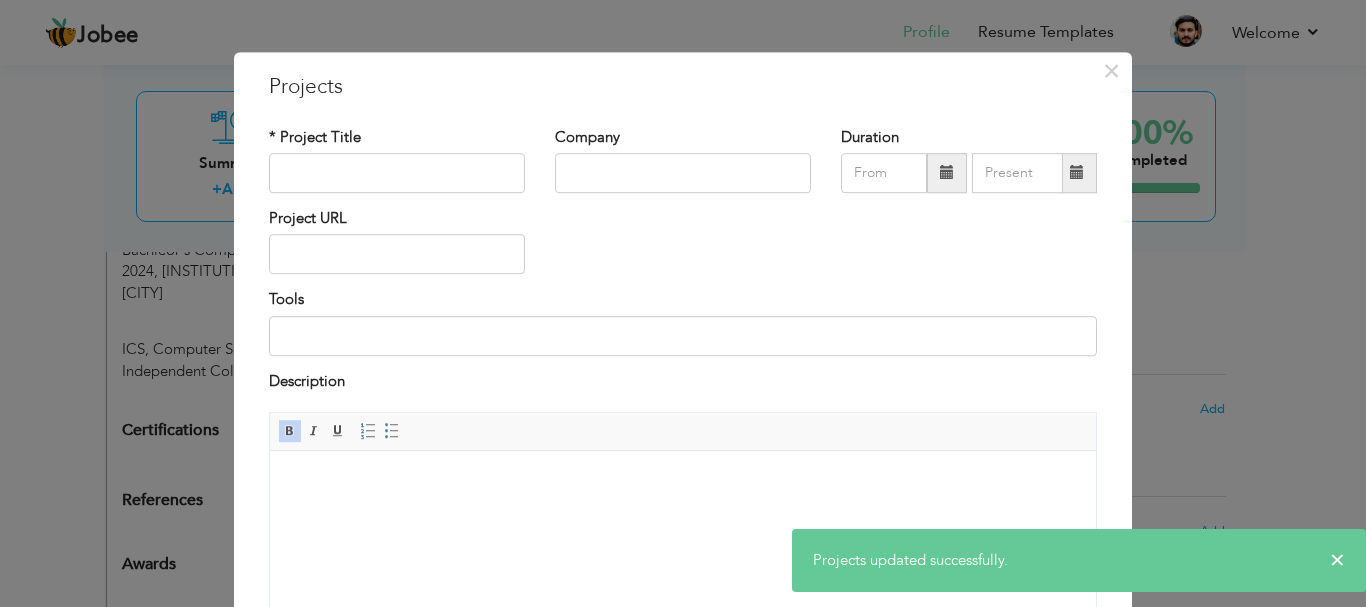scroll, scrollTop: 0, scrollLeft: 0, axis: both 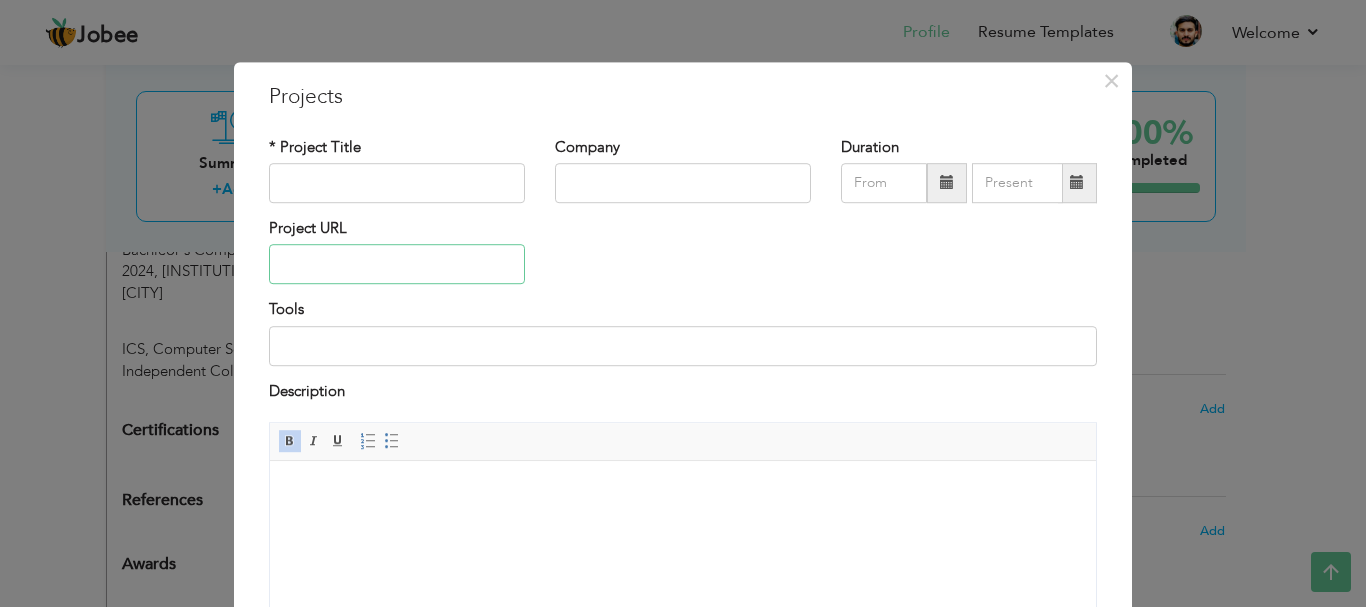 click at bounding box center [397, 265] 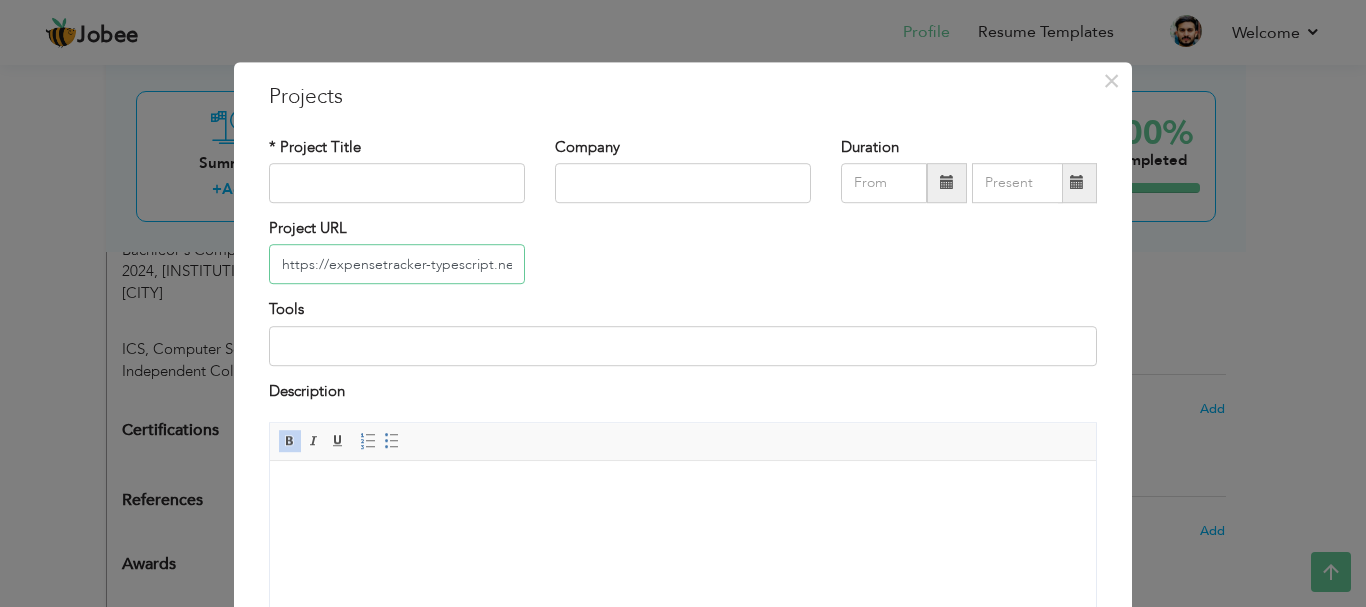 scroll, scrollTop: 0, scrollLeft: 49, axis: horizontal 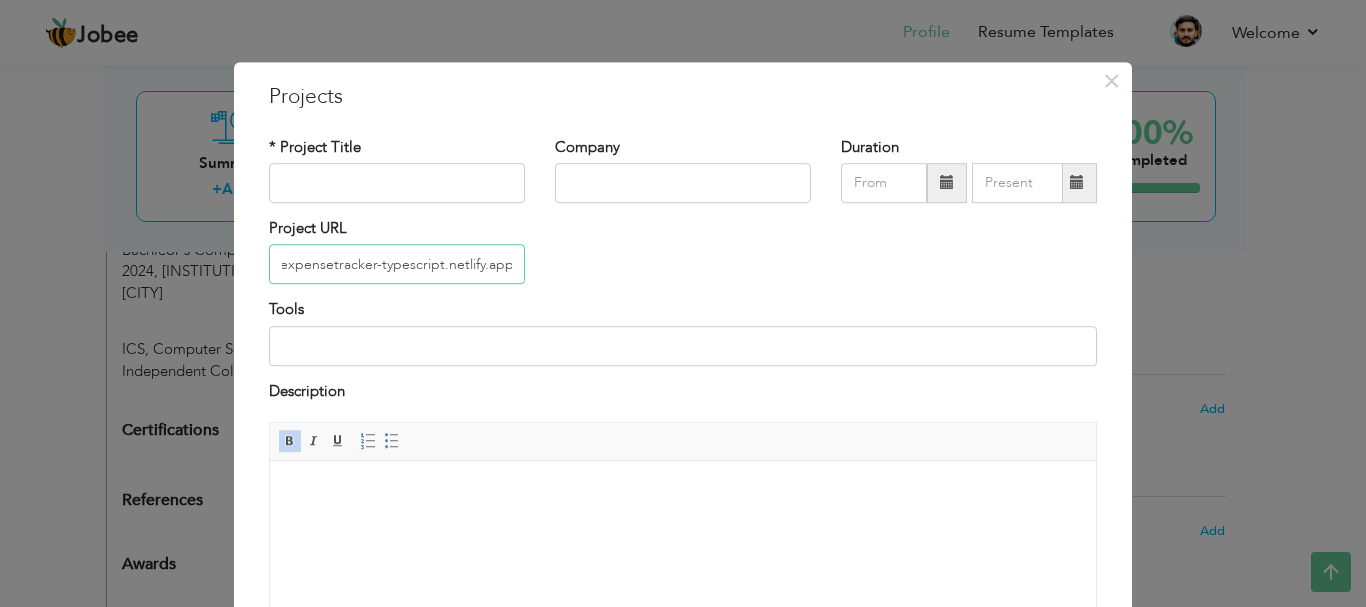 type on "https://expensetracker-typescript.netlify.app/" 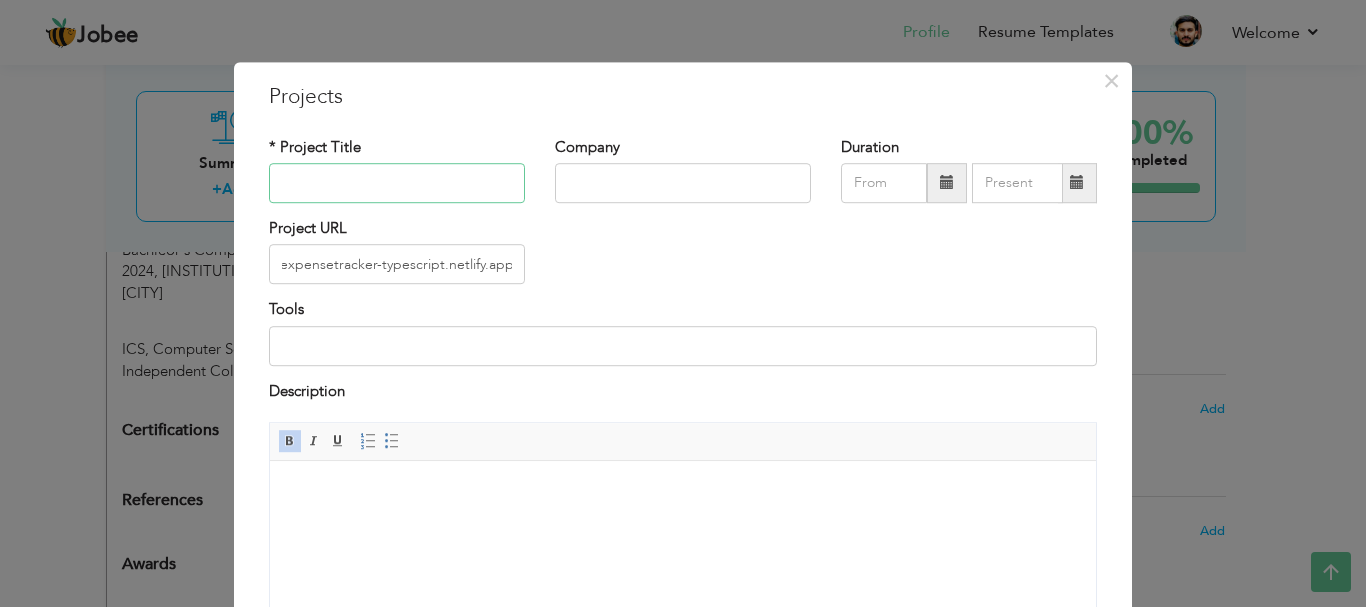 scroll, scrollTop: 0, scrollLeft: 0, axis: both 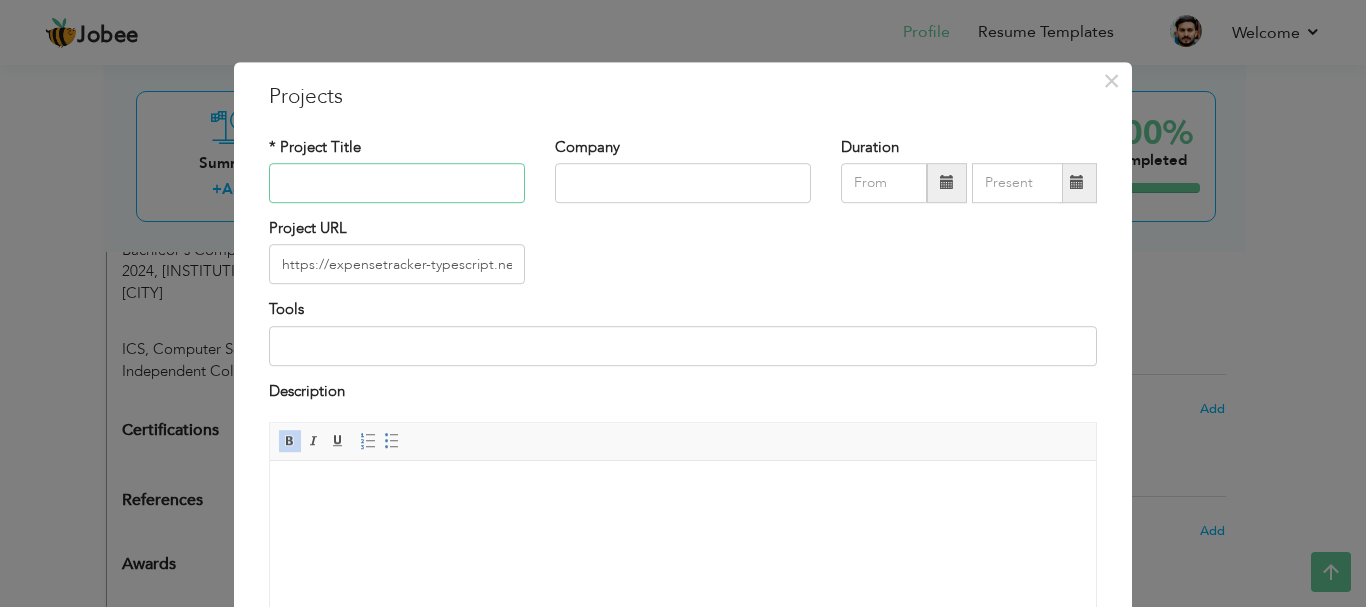 click at bounding box center [397, 183] 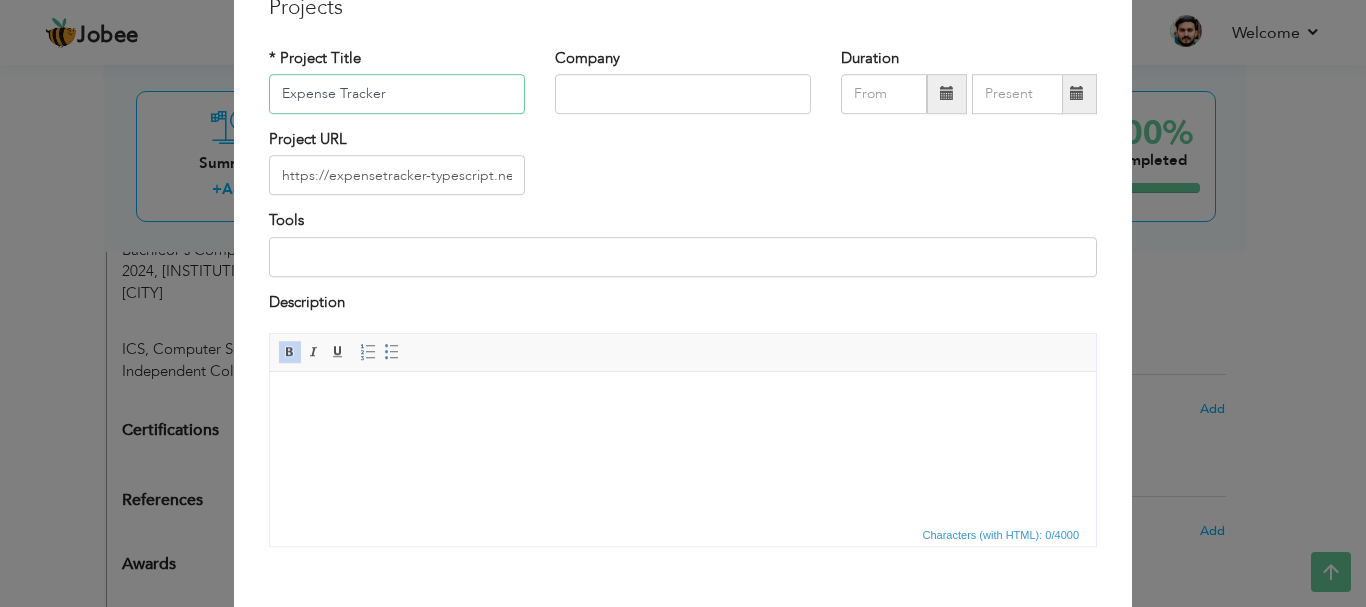 scroll, scrollTop: 96, scrollLeft: 0, axis: vertical 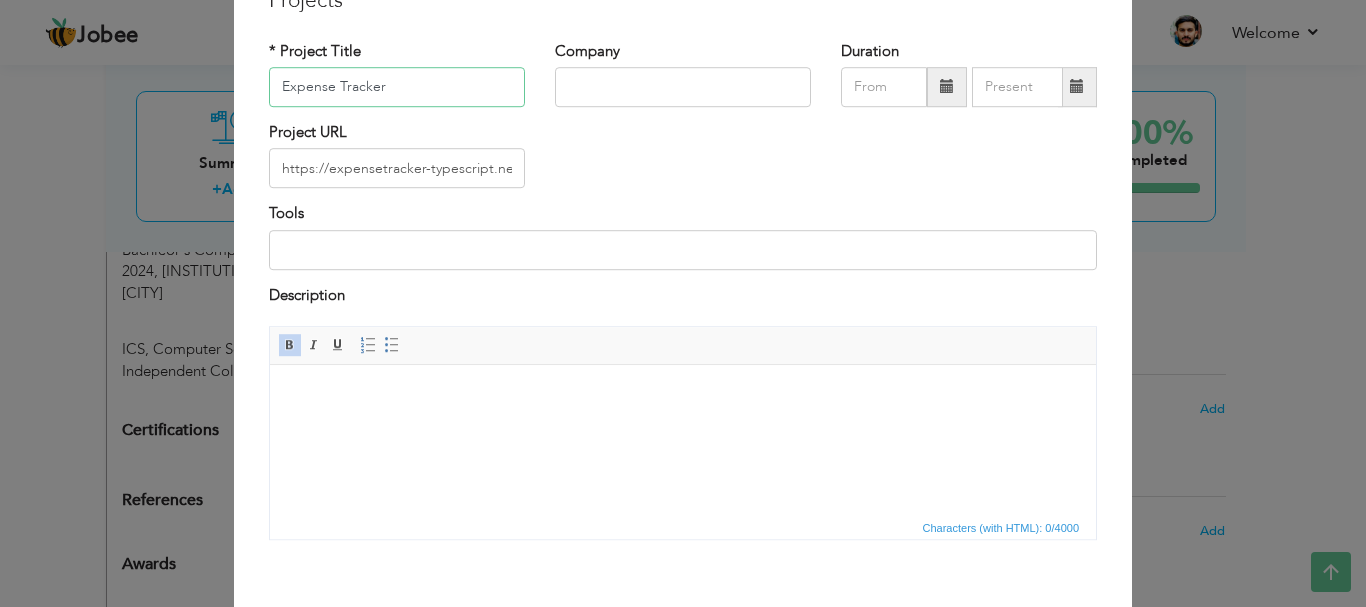 type on "Expense Tracker" 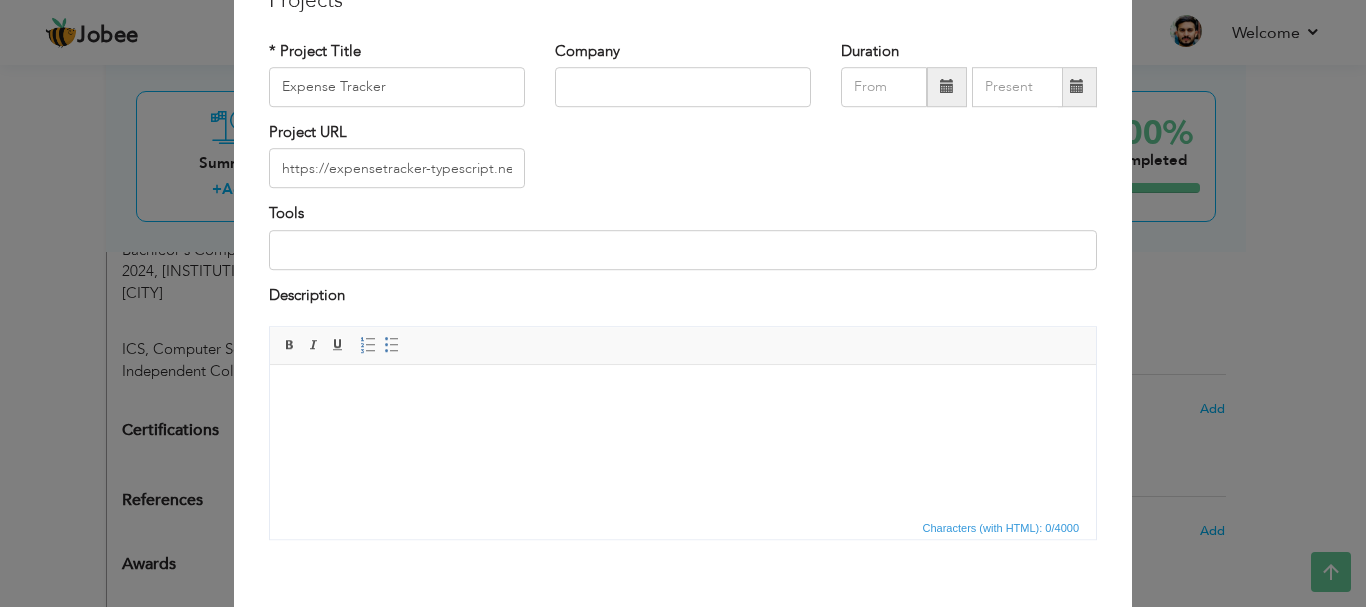 click at bounding box center (683, 395) 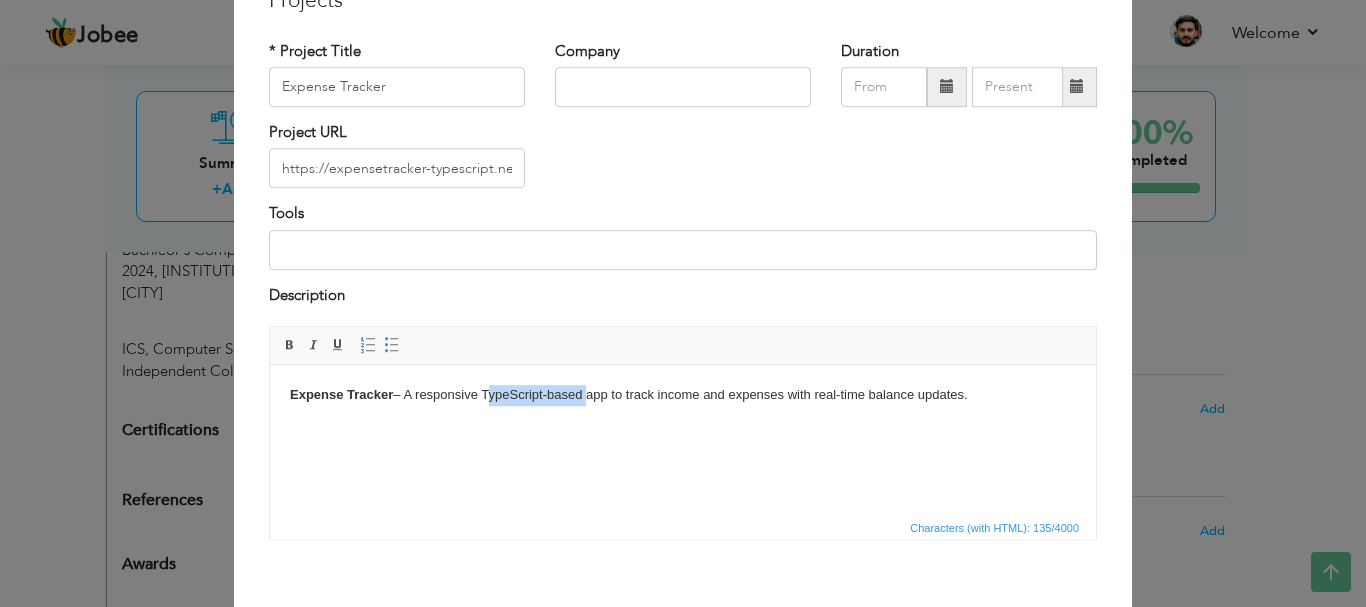 drag, startPoint x: 586, startPoint y: 392, endPoint x: 485, endPoint y: 393, distance: 101.00495 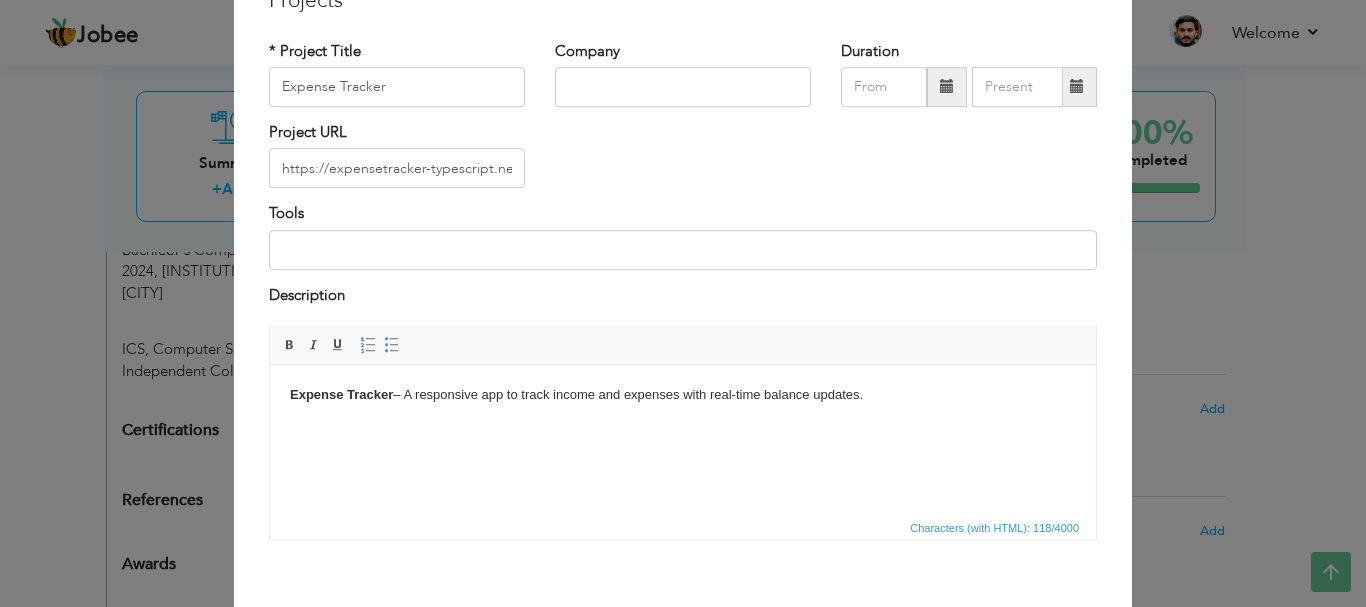 scroll, scrollTop: 191, scrollLeft: 0, axis: vertical 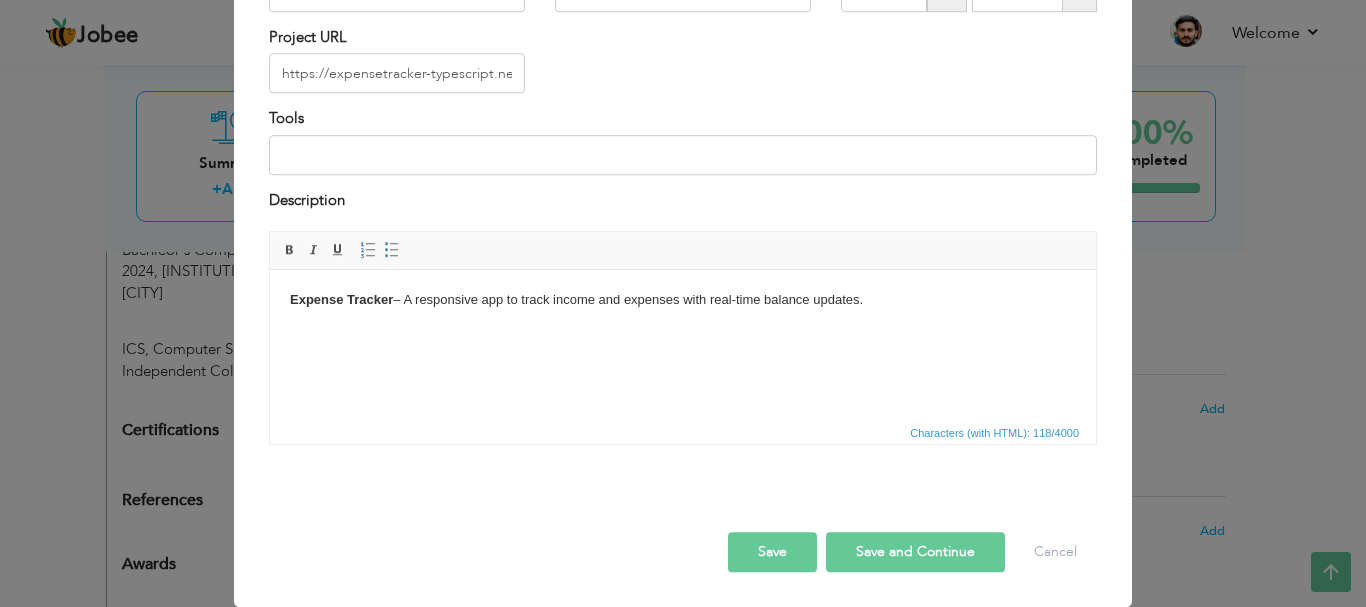 click on "Save and Continue" at bounding box center [915, 552] 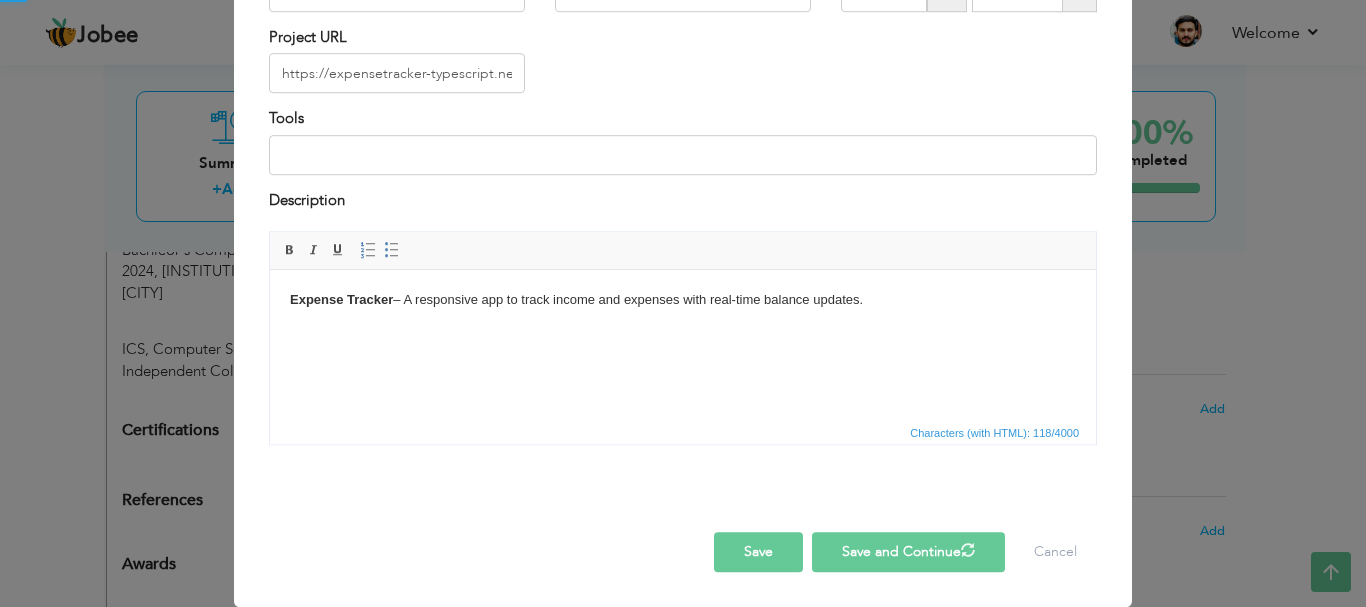 type 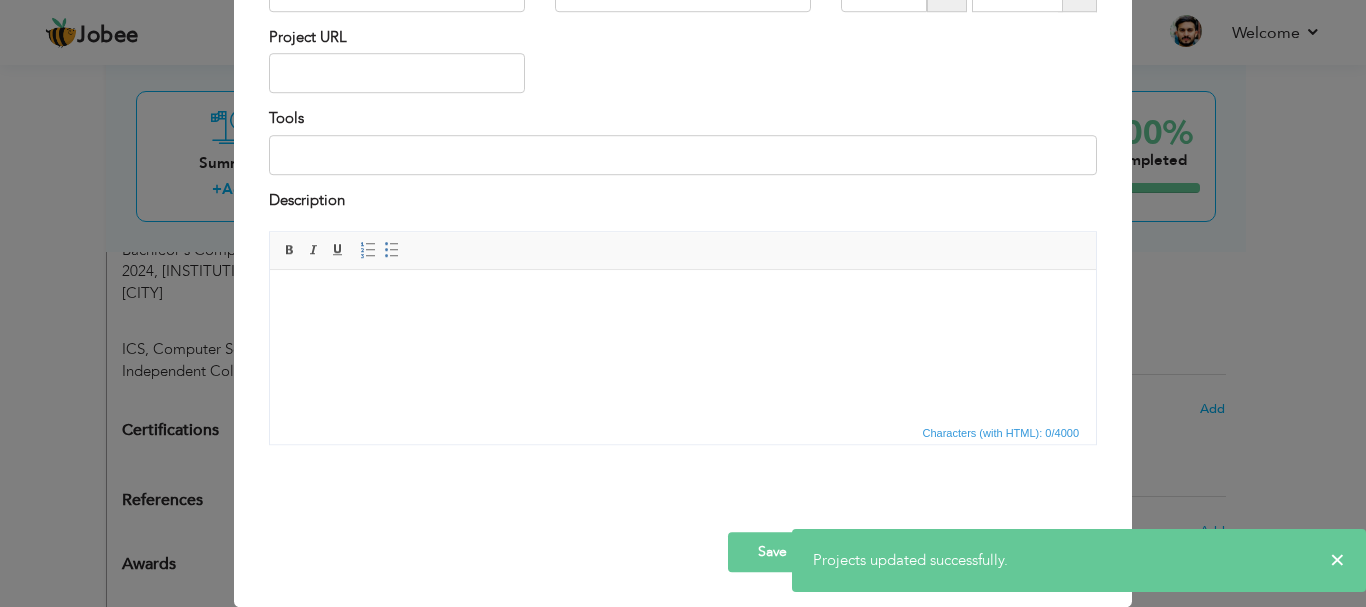 scroll, scrollTop: 0, scrollLeft: 0, axis: both 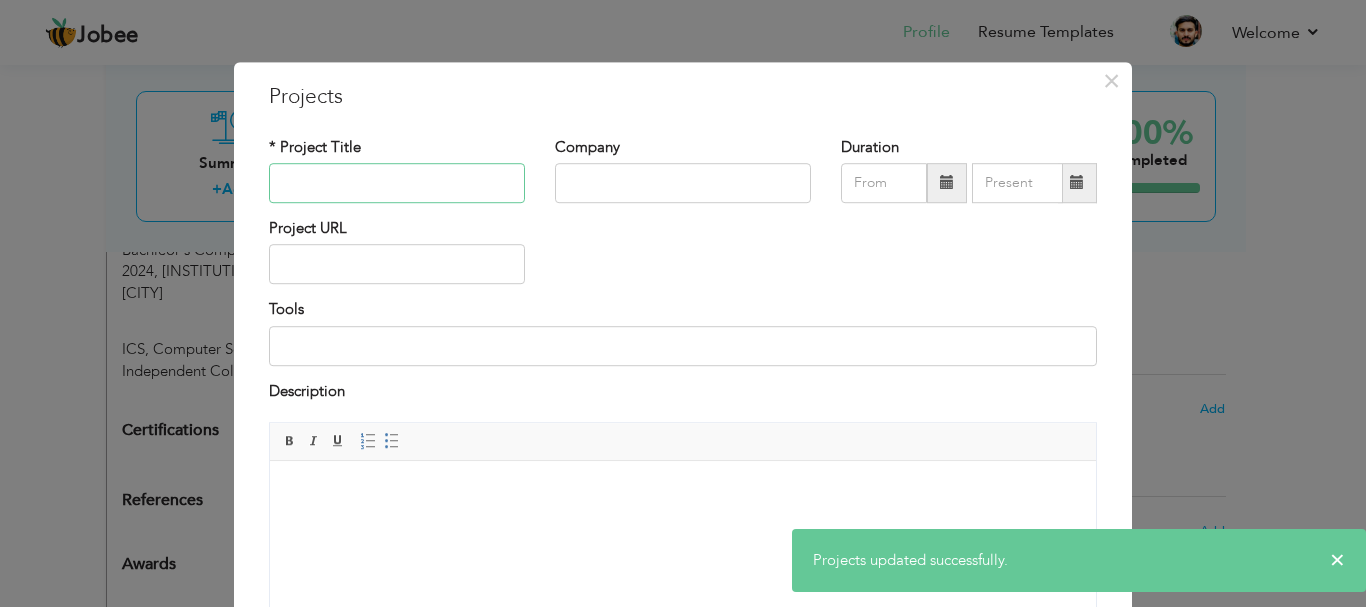 click at bounding box center (397, 183) 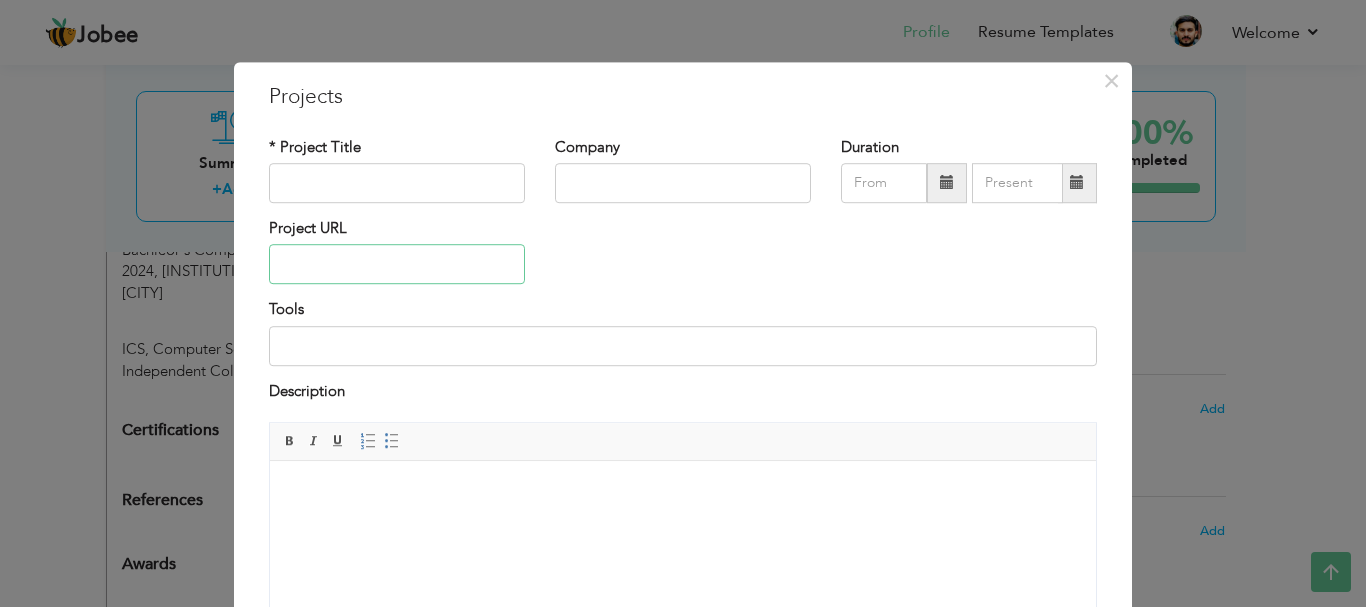 click at bounding box center [397, 265] 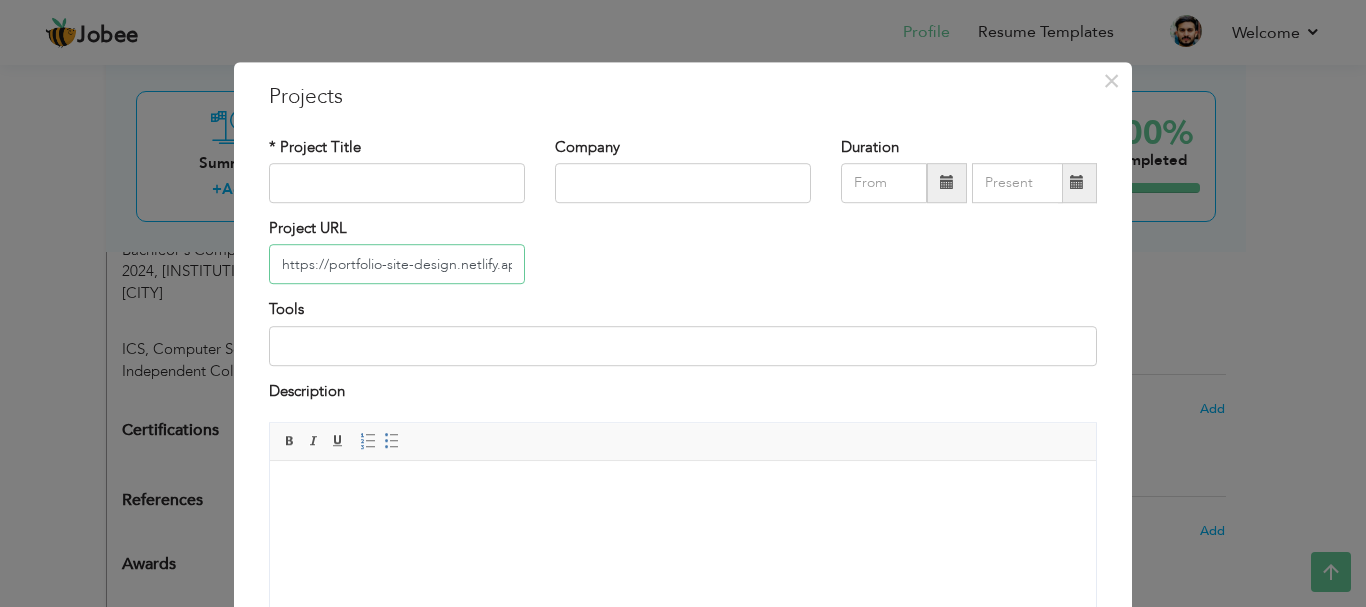 scroll, scrollTop: 0, scrollLeft: 16, axis: horizontal 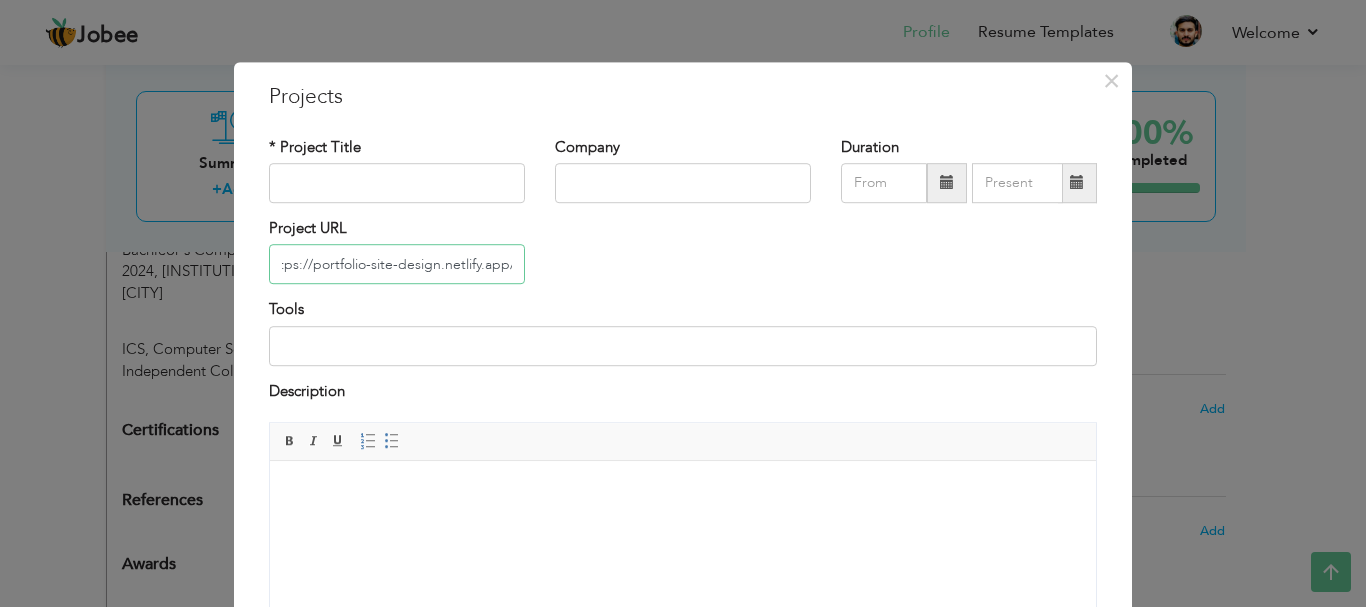 type on "https://portfolio-site-design.netlify.app/" 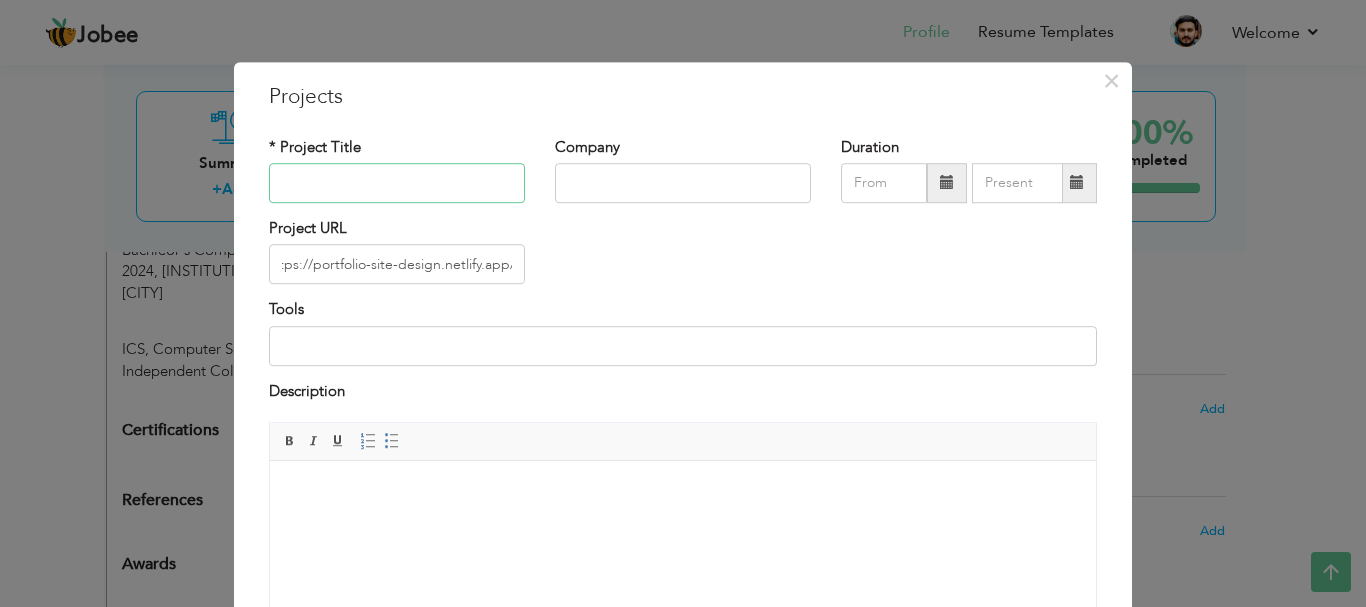 scroll, scrollTop: 0, scrollLeft: 0, axis: both 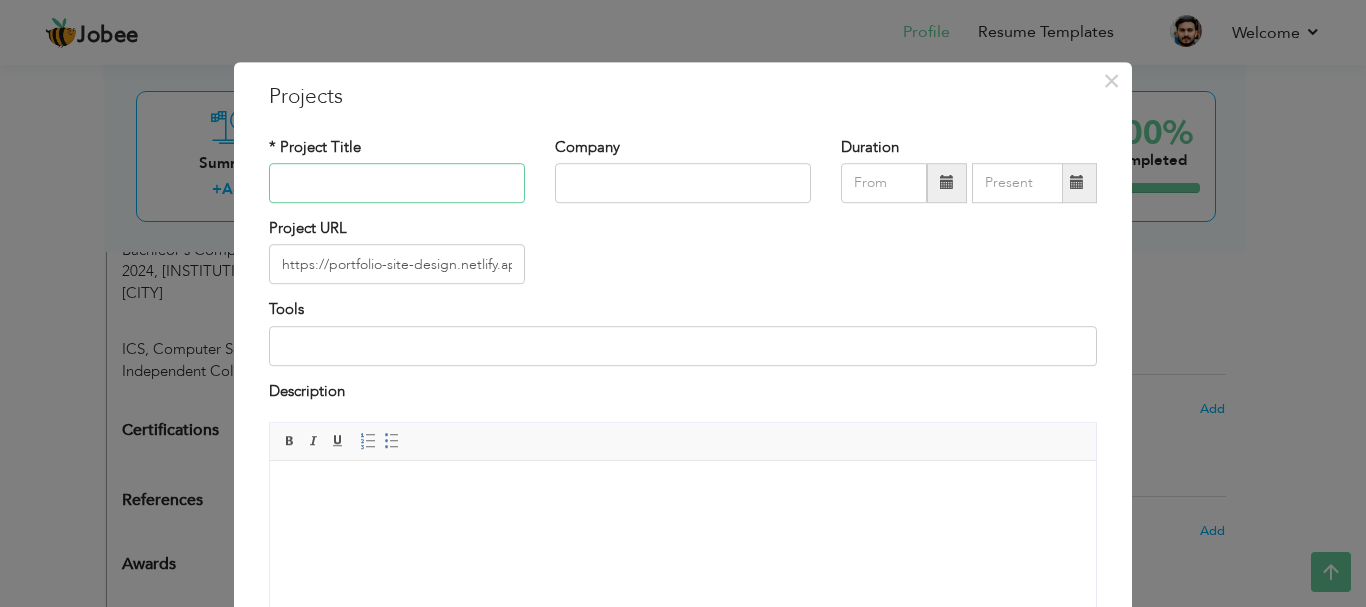 click at bounding box center (397, 183) 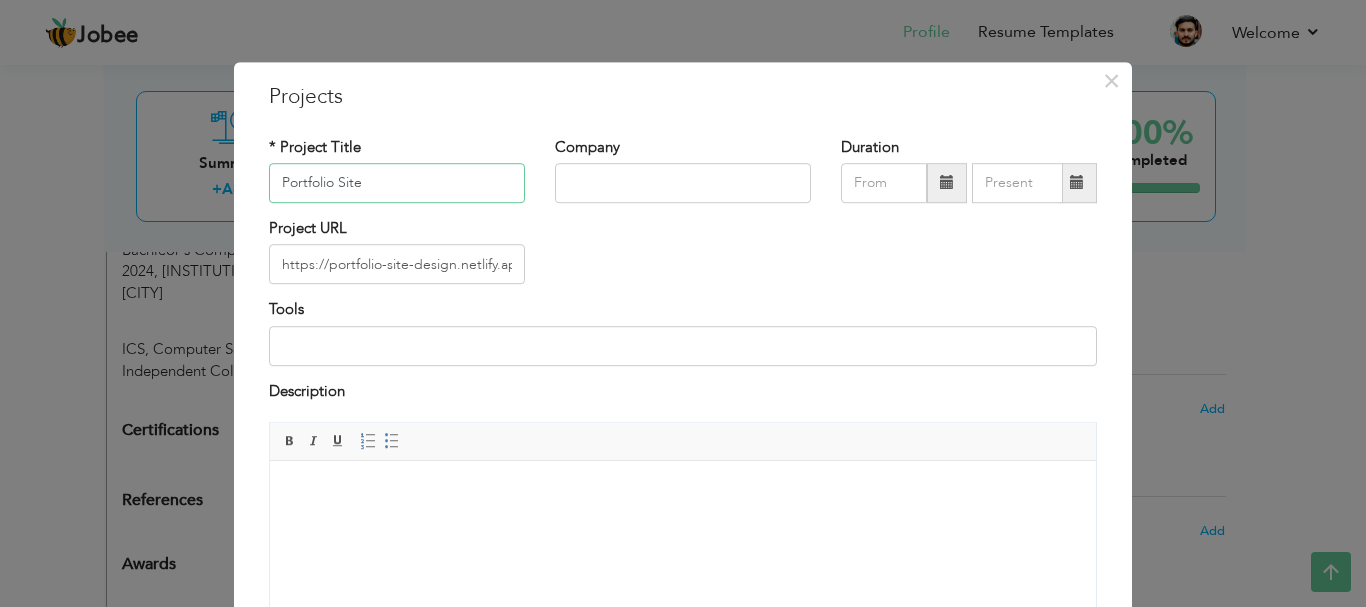 type on "Portfolio Site" 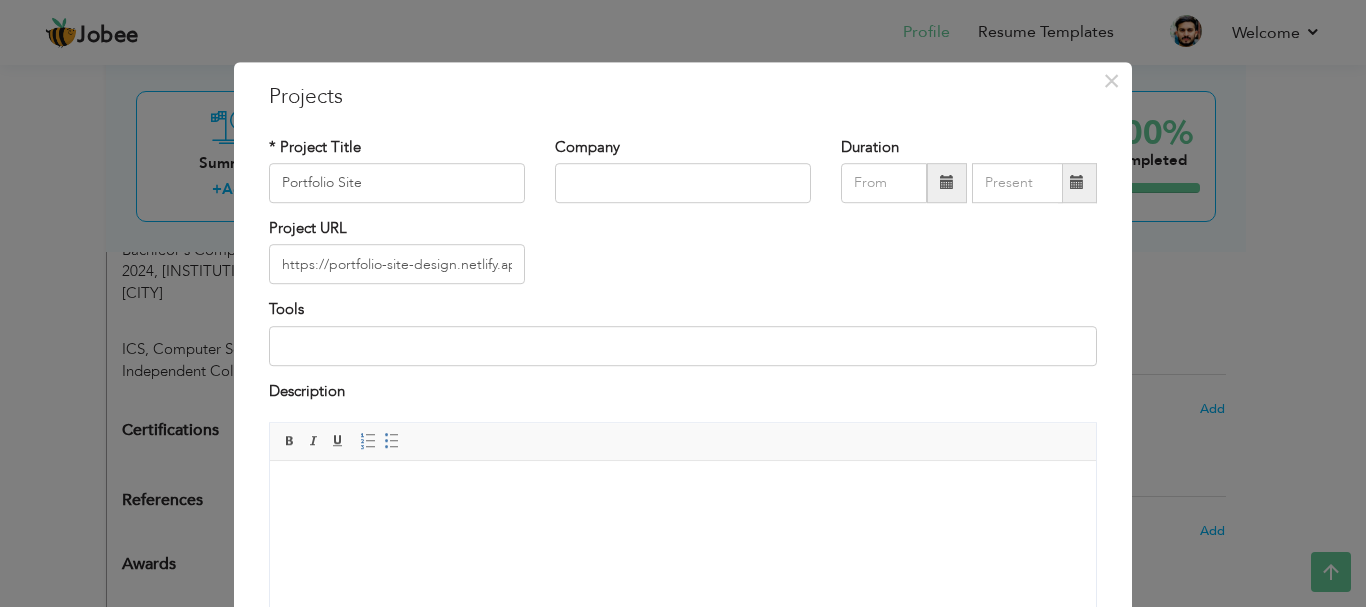 click at bounding box center (683, 491) 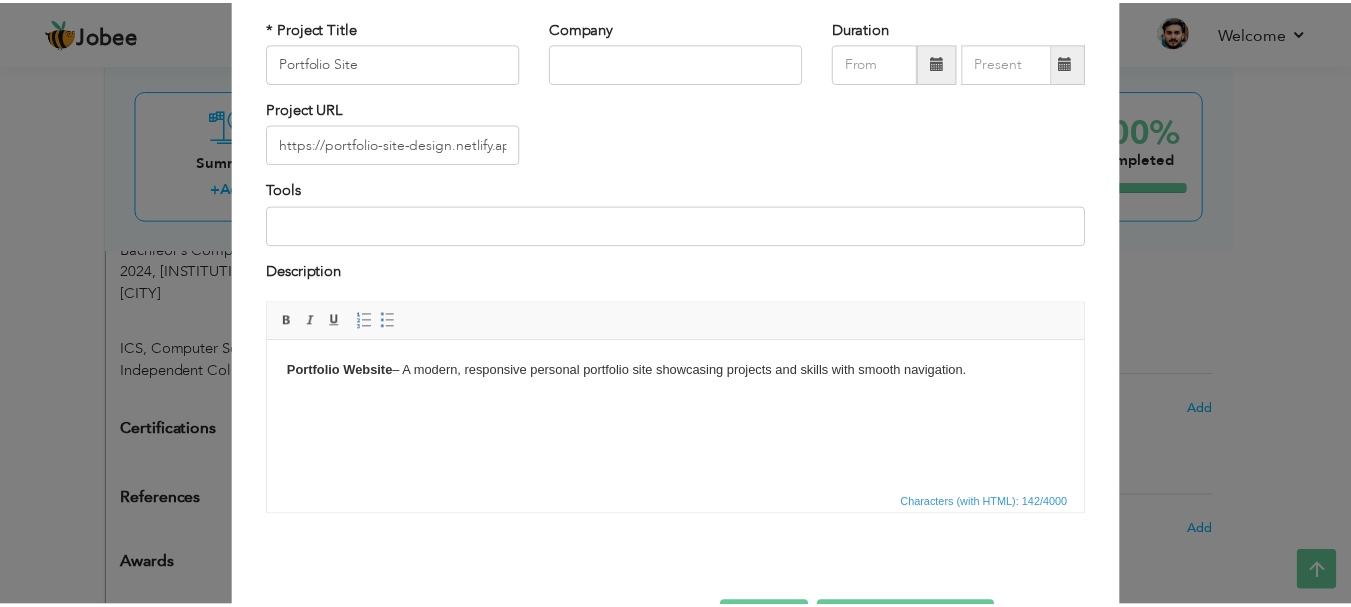 scroll, scrollTop: 191, scrollLeft: 0, axis: vertical 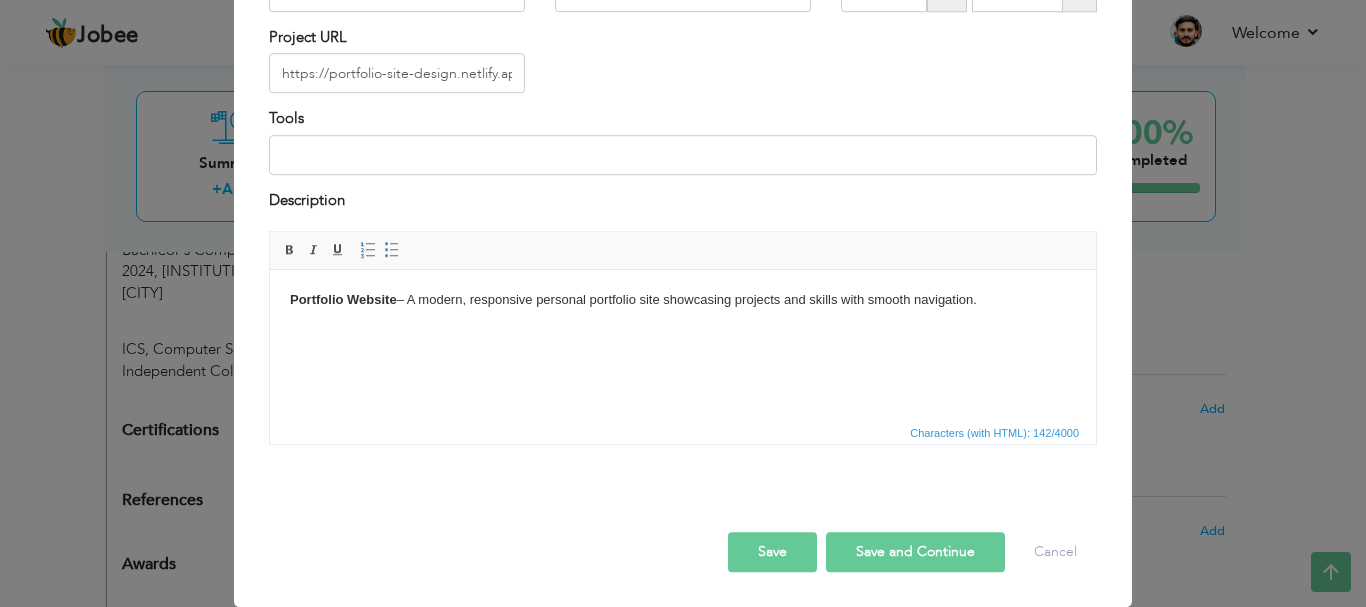 click on "Save" at bounding box center [772, 552] 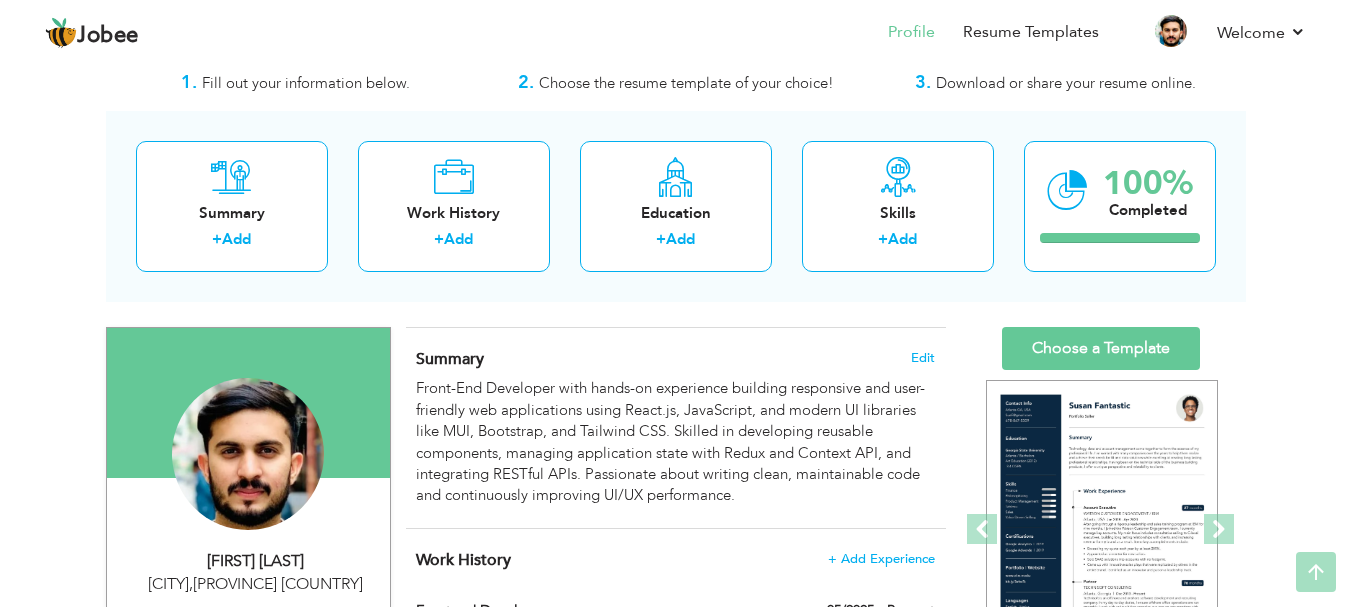 scroll, scrollTop: 31, scrollLeft: 0, axis: vertical 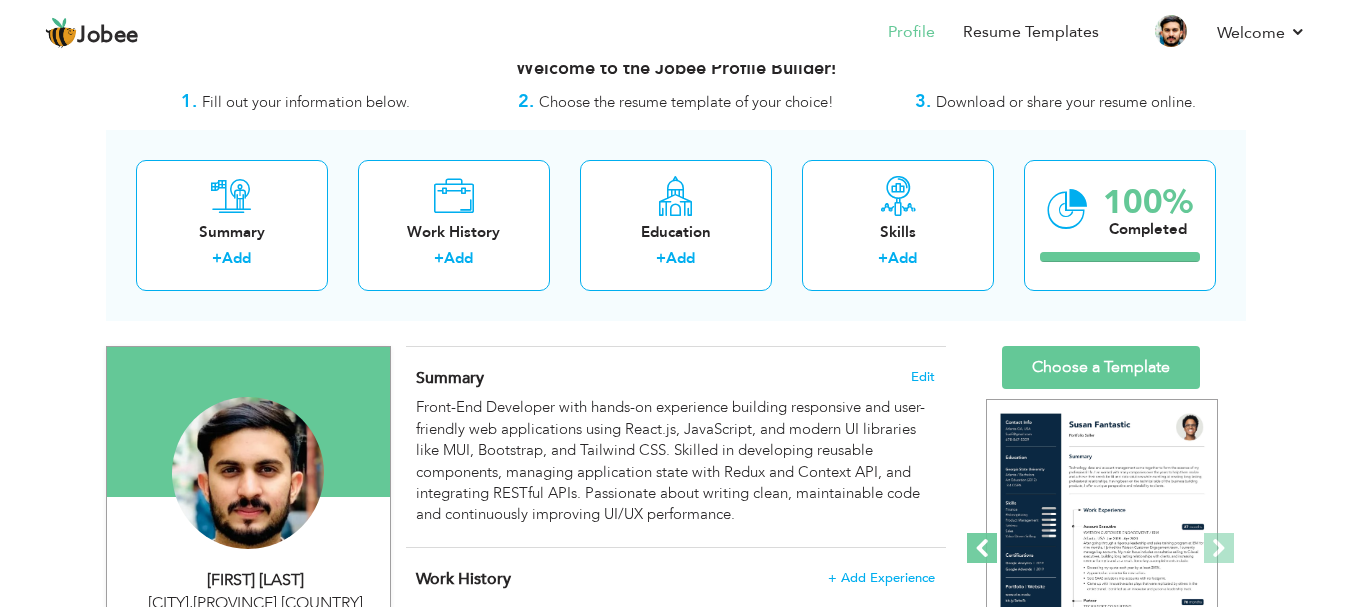 click at bounding box center (982, 548) 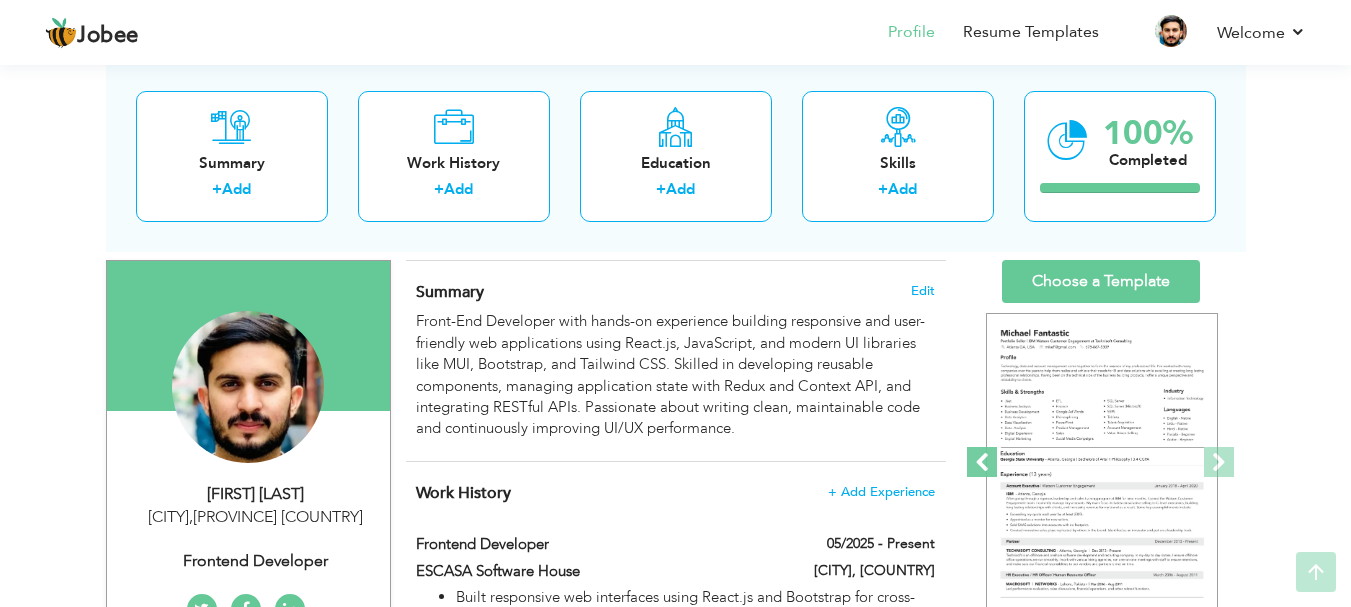 scroll, scrollTop: 145, scrollLeft: 0, axis: vertical 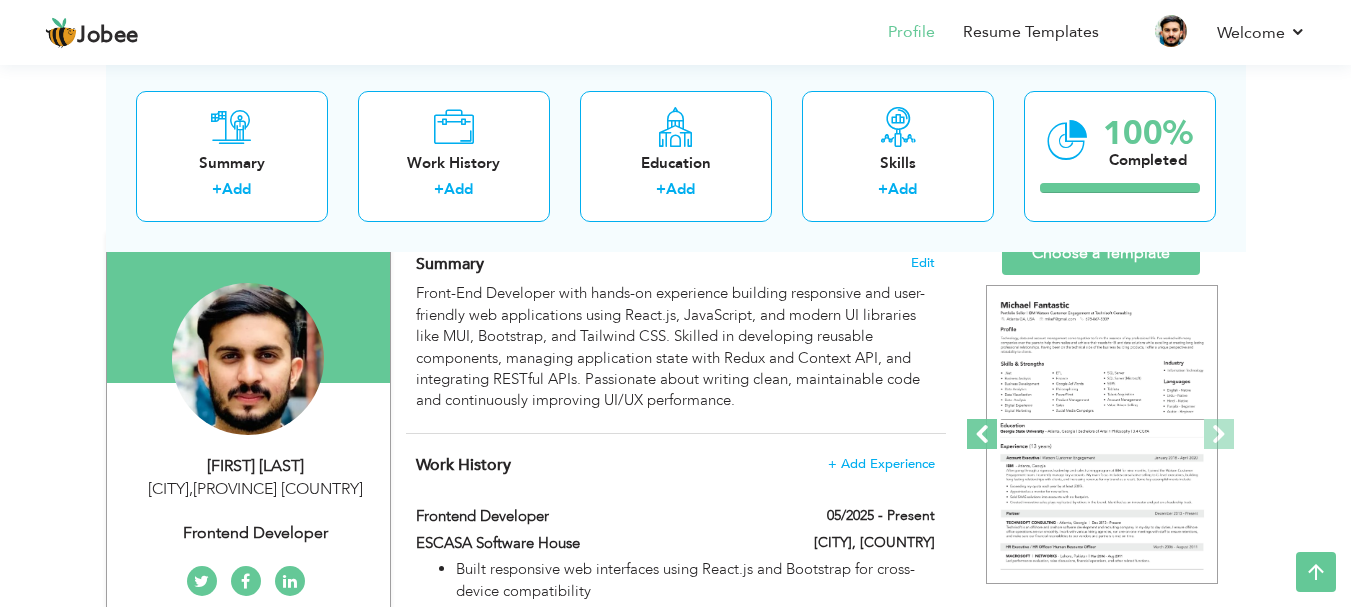 click at bounding box center [982, 434] 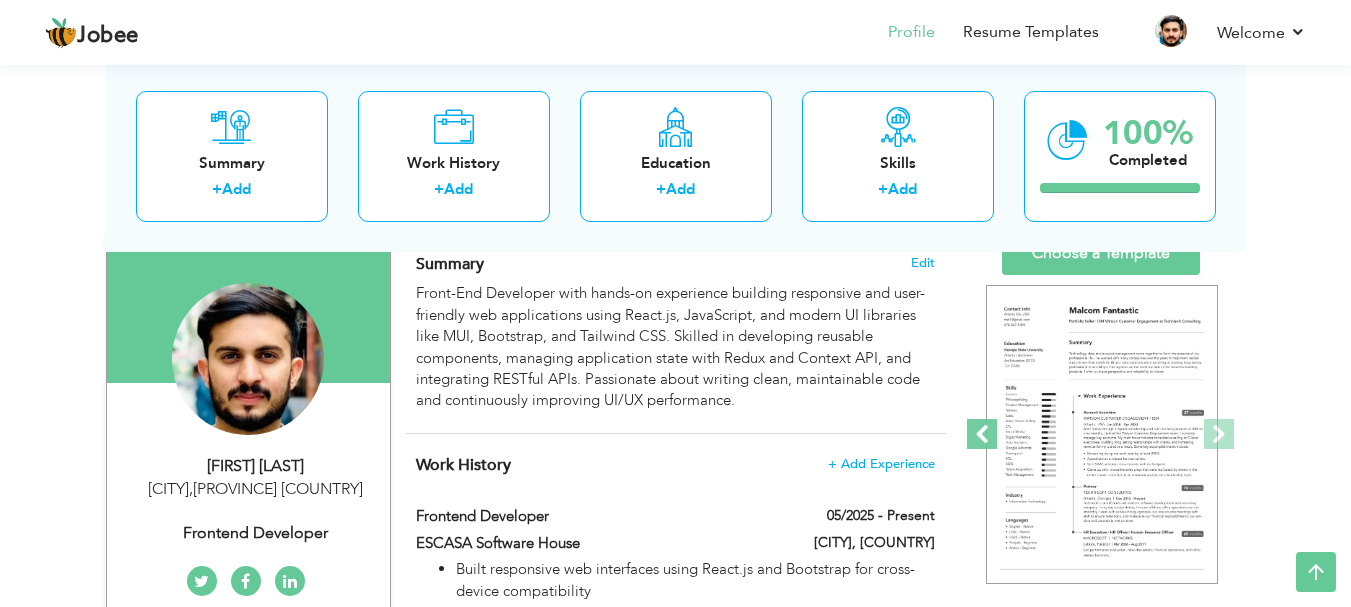 click at bounding box center (982, 434) 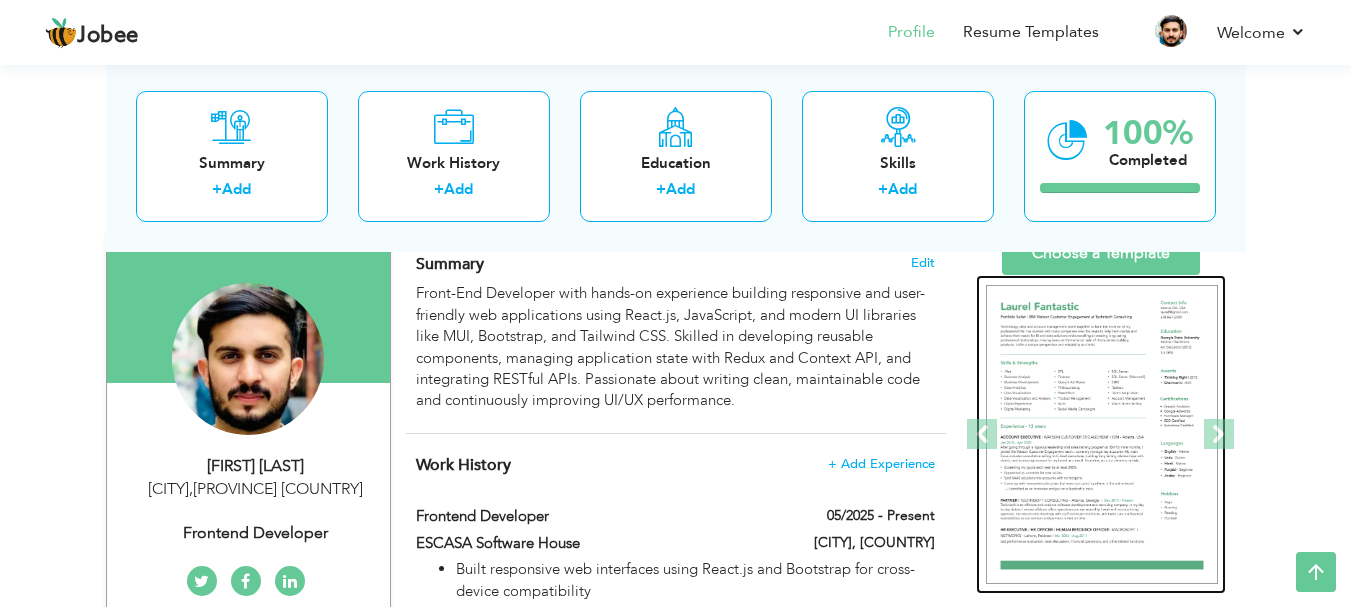 click at bounding box center [1102, 435] 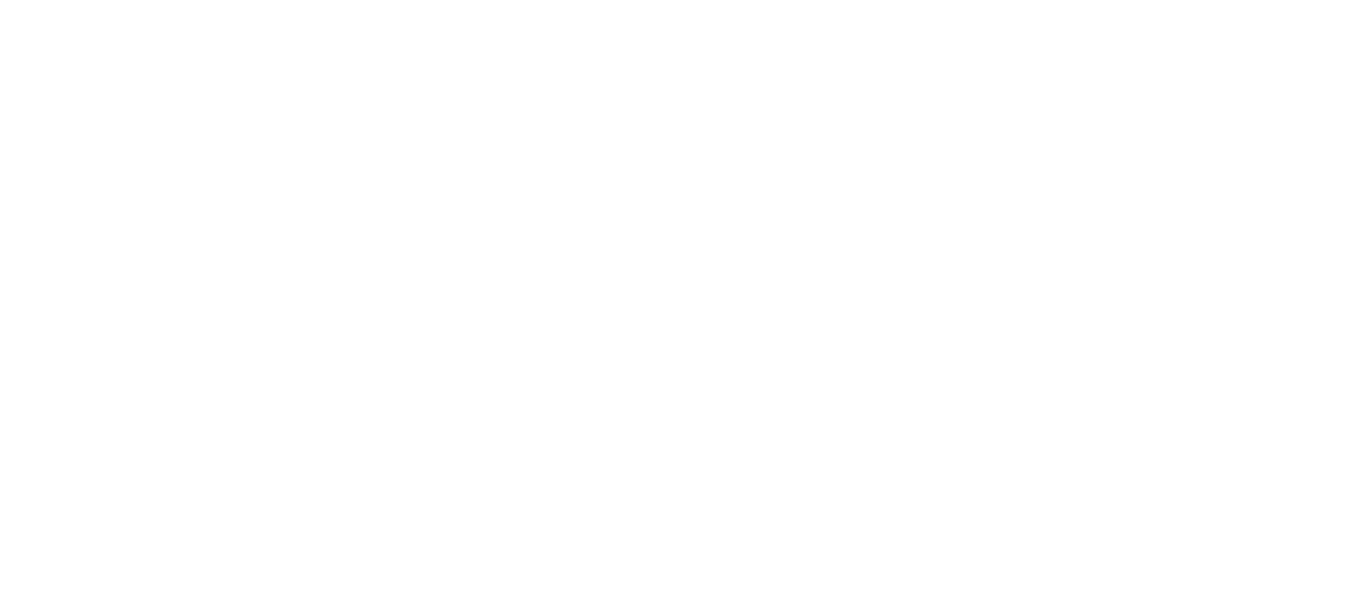 scroll, scrollTop: 0, scrollLeft: 0, axis: both 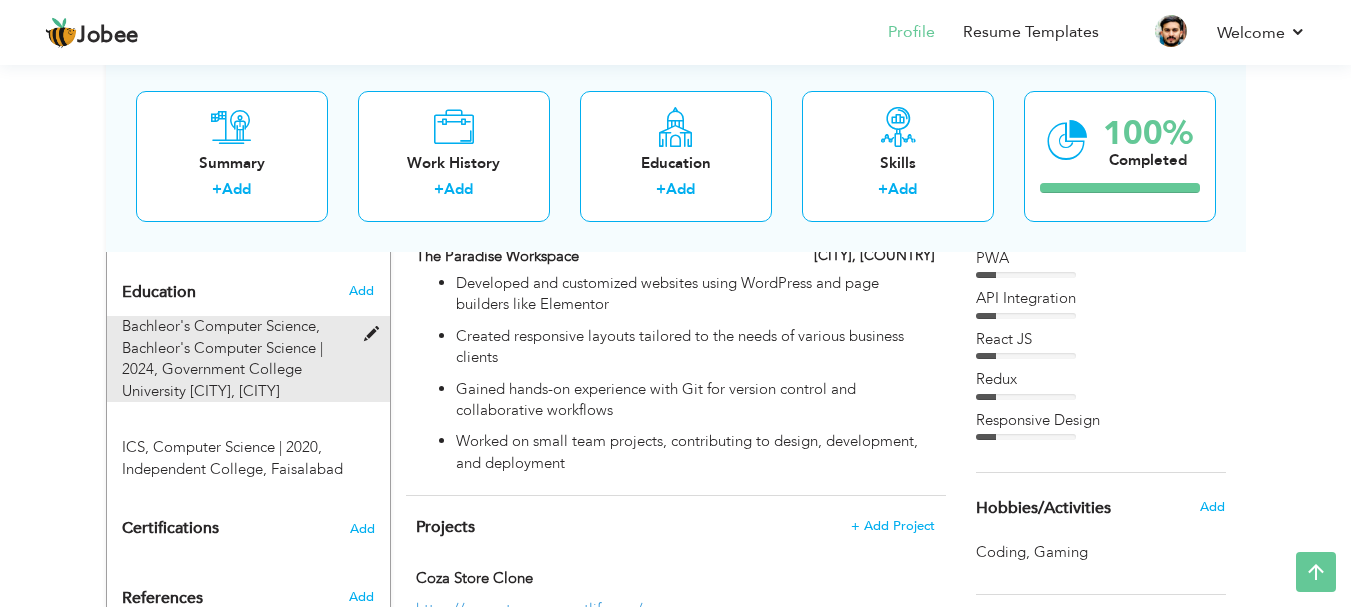 click on "Bachleor's Computer Science,  Bachleor's Computer Science  |  2024," at bounding box center [222, 347] 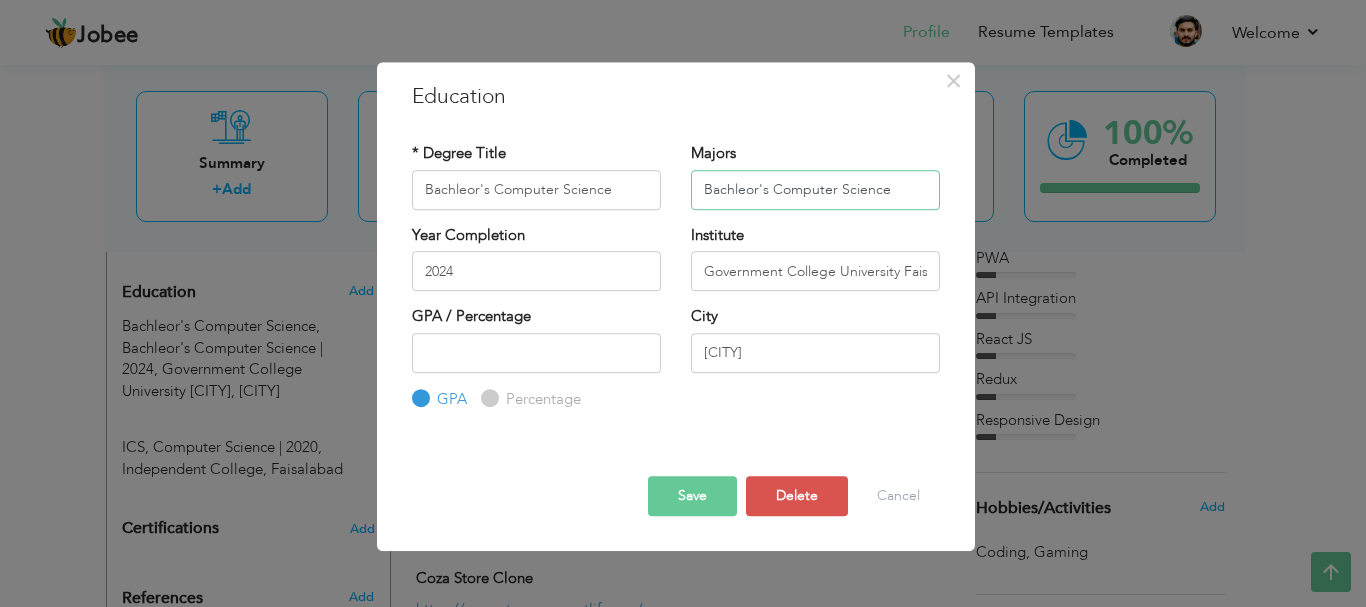 click on "Bachleor's Computer Science" at bounding box center (815, 190) 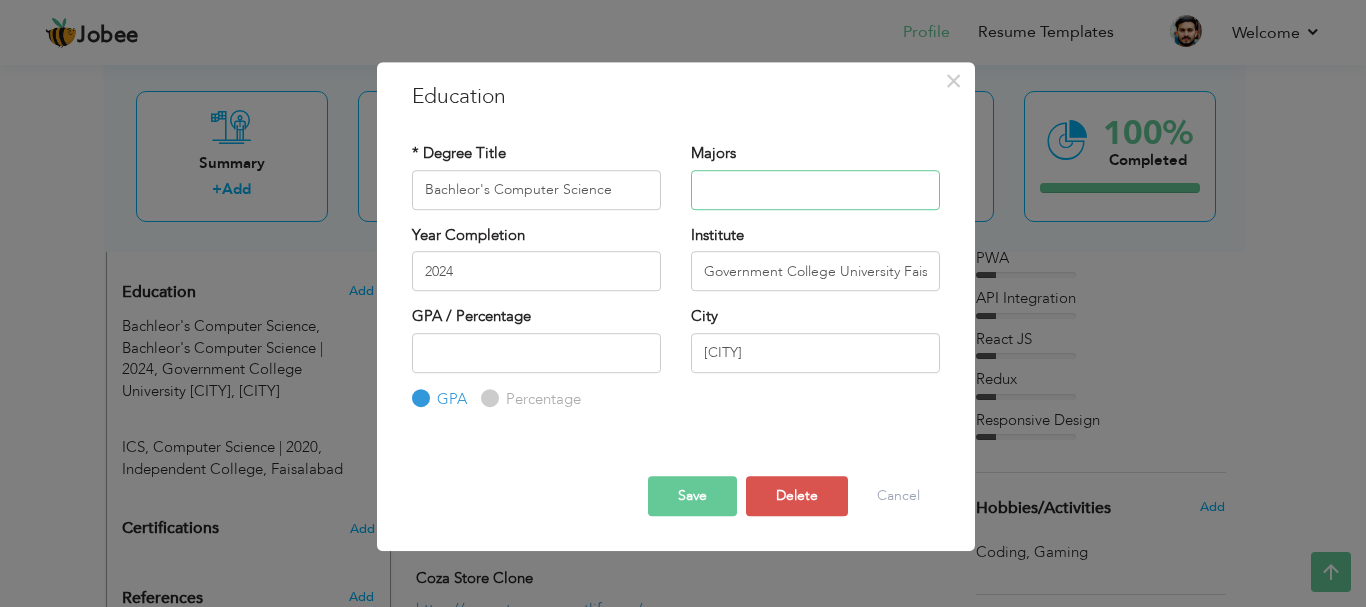type 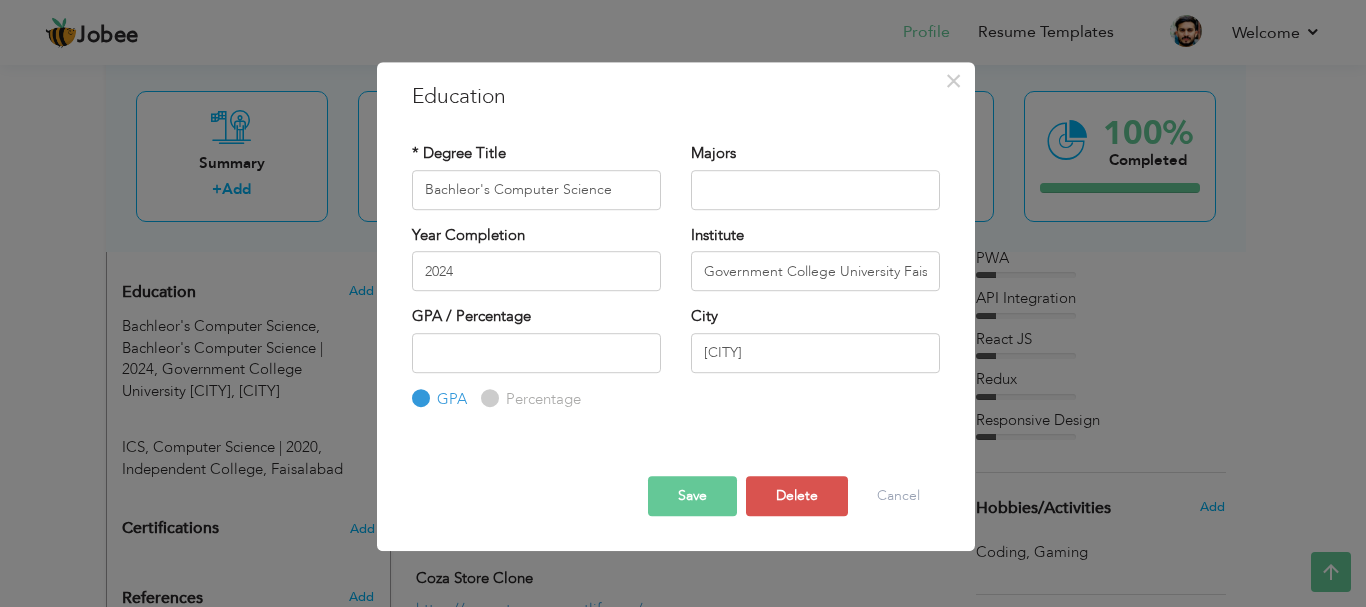 click on "Save" at bounding box center (692, 496) 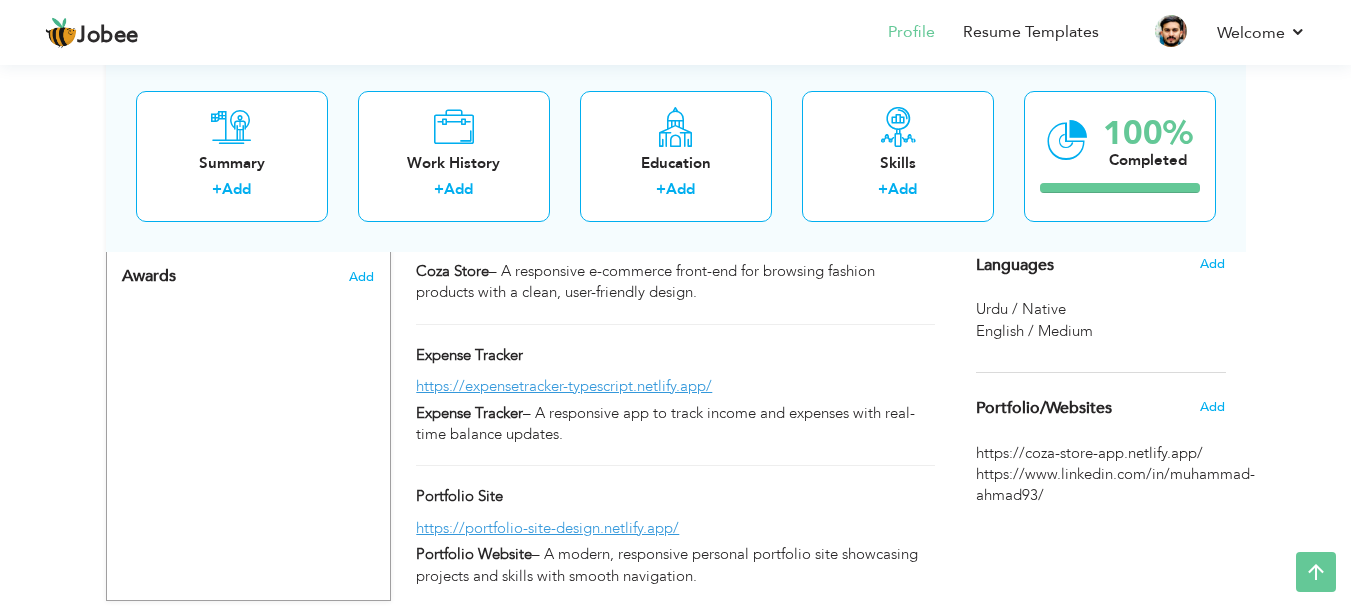 scroll, scrollTop: 1222, scrollLeft: 0, axis: vertical 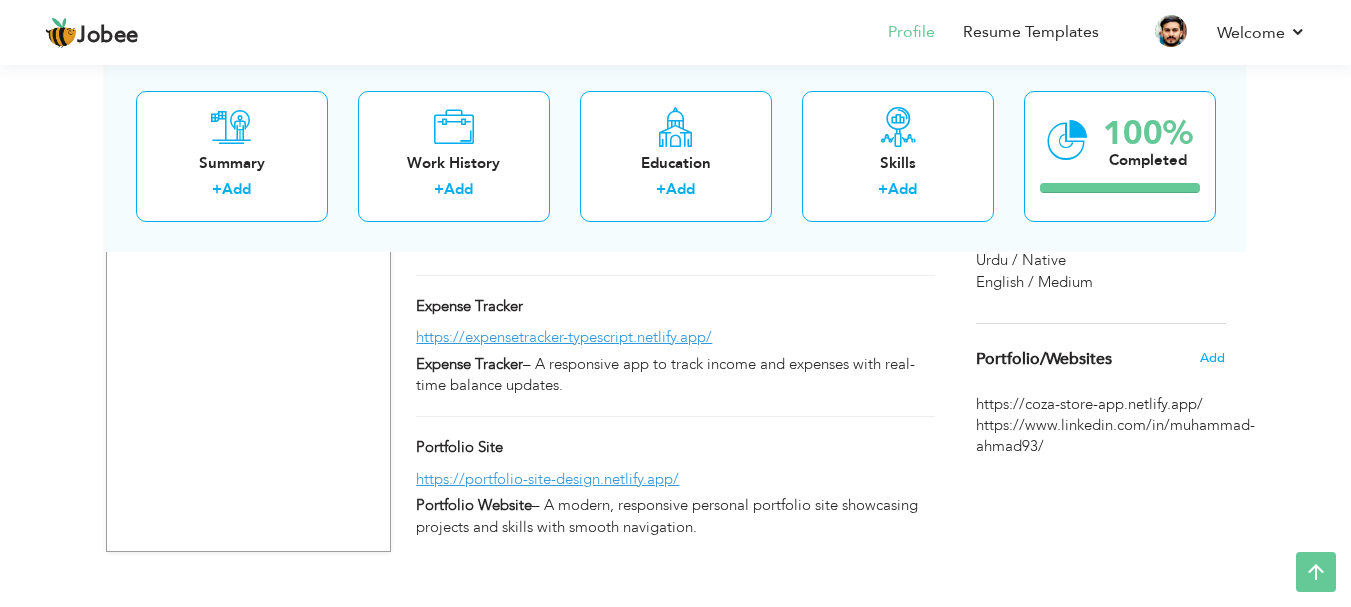 click on "https://coza-store-app.netlify.app/" at bounding box center [1101, 404] 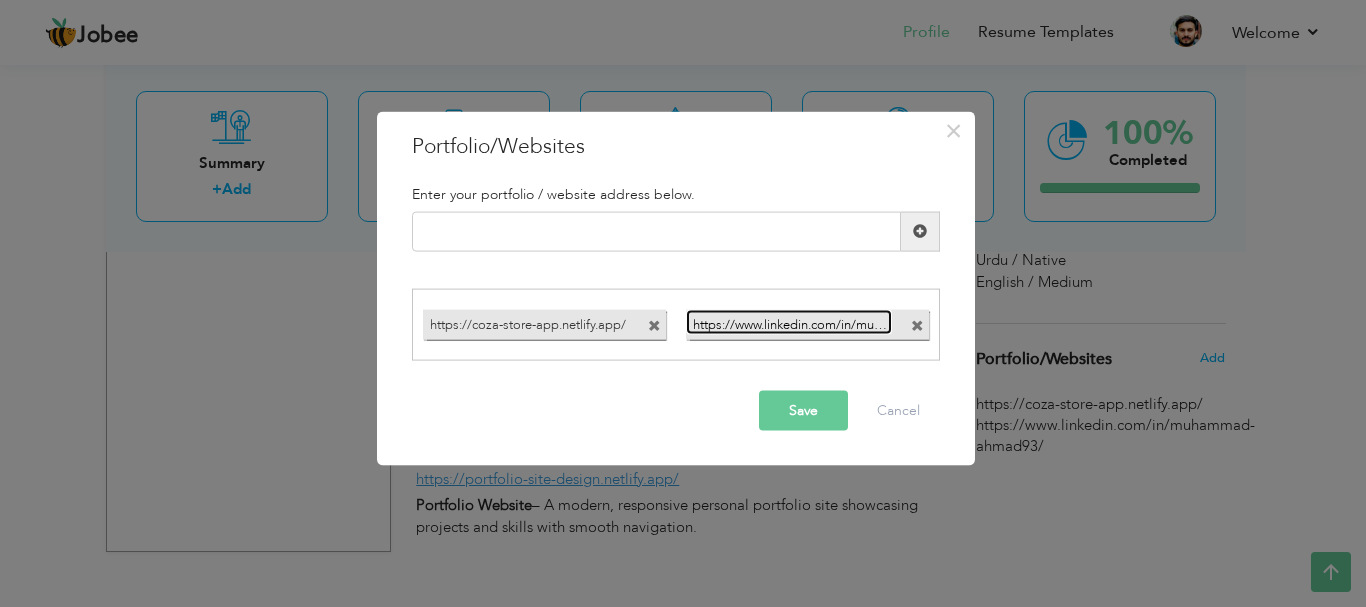 click on "https://www.linkedin.com/in/muhammad-ahmad93/" at bounding box center [789, 322] 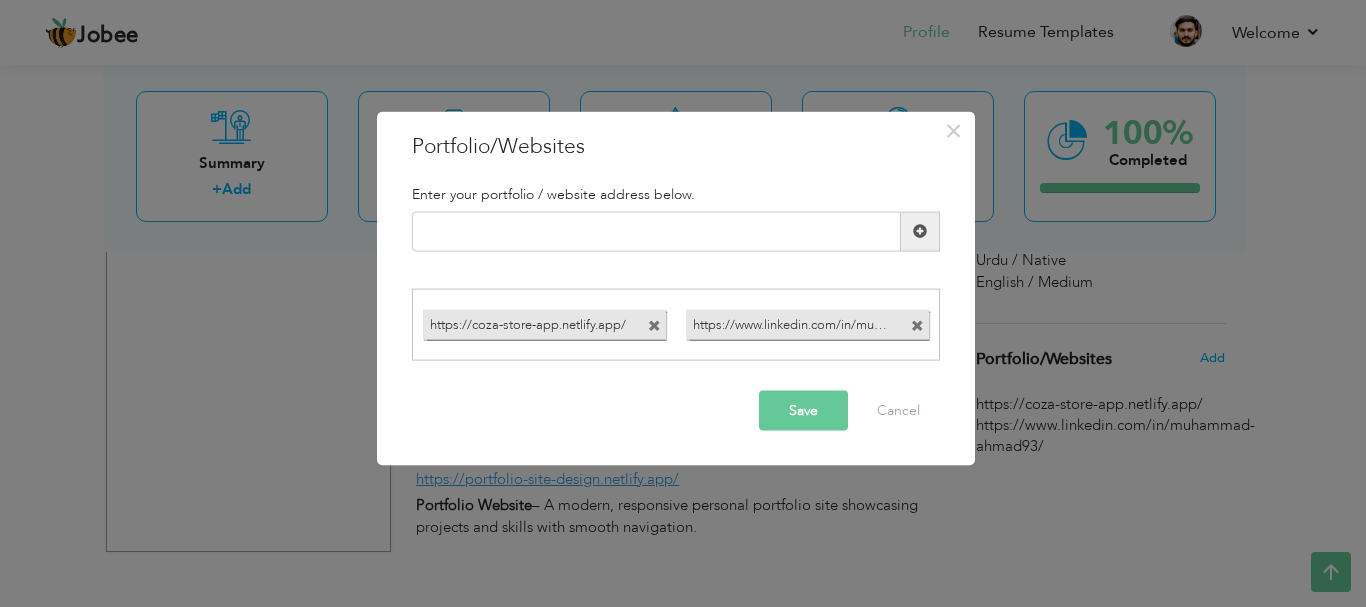 click at bounding box center [917, 326] 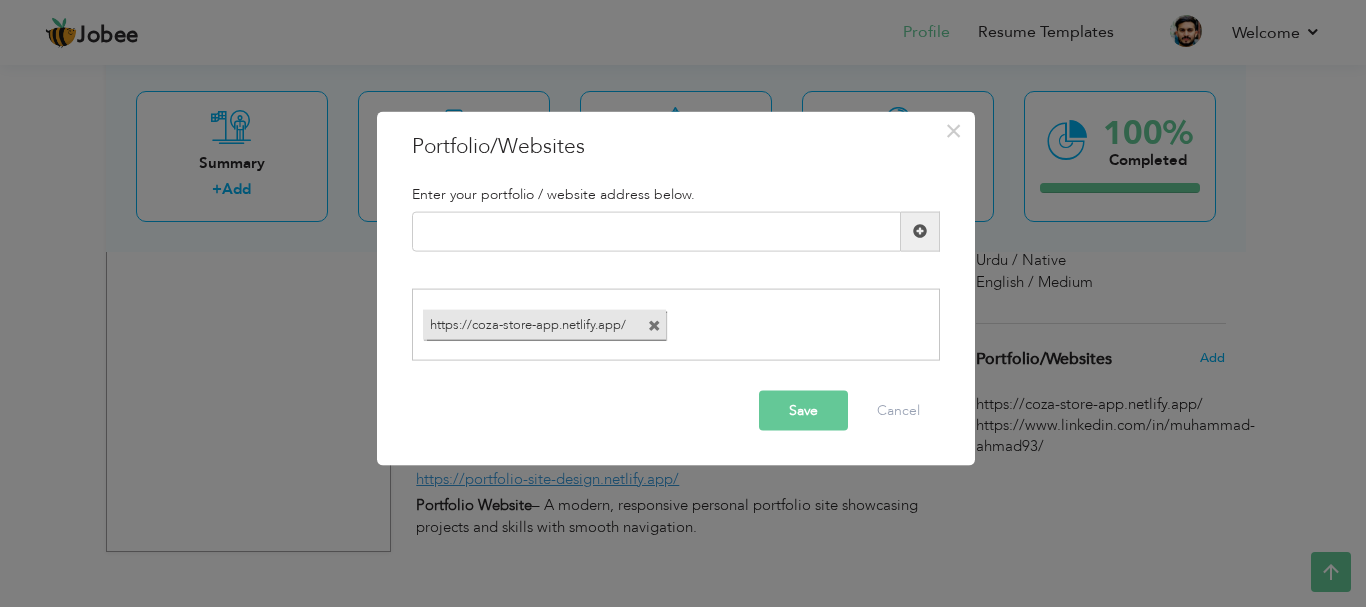 click at bounding box center [654, 326] 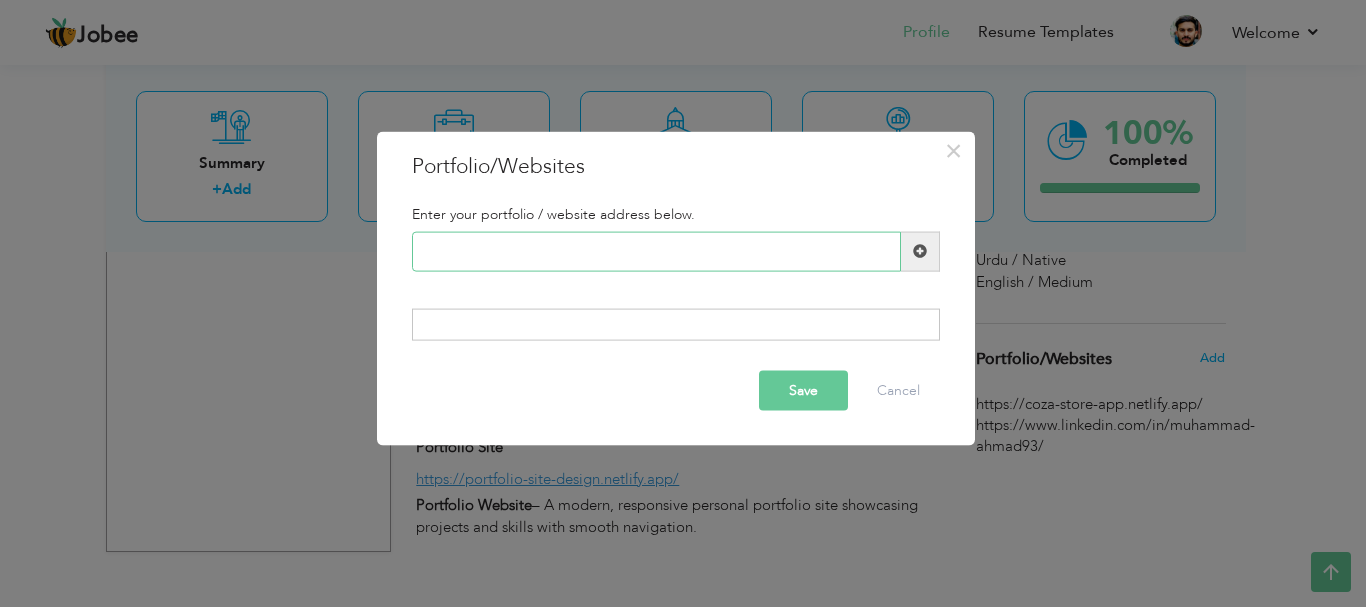 click at bounding box center (656, 251) 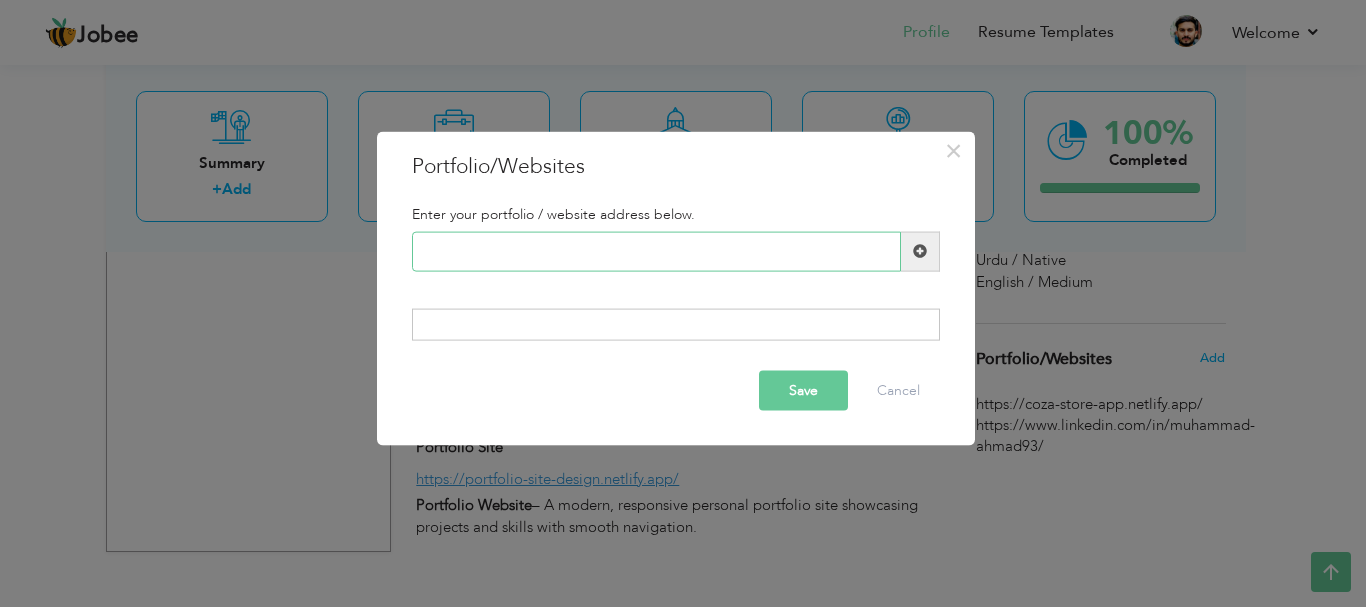 paste on "https://www.linkedin.com/in/muhammad-ahmad93/" 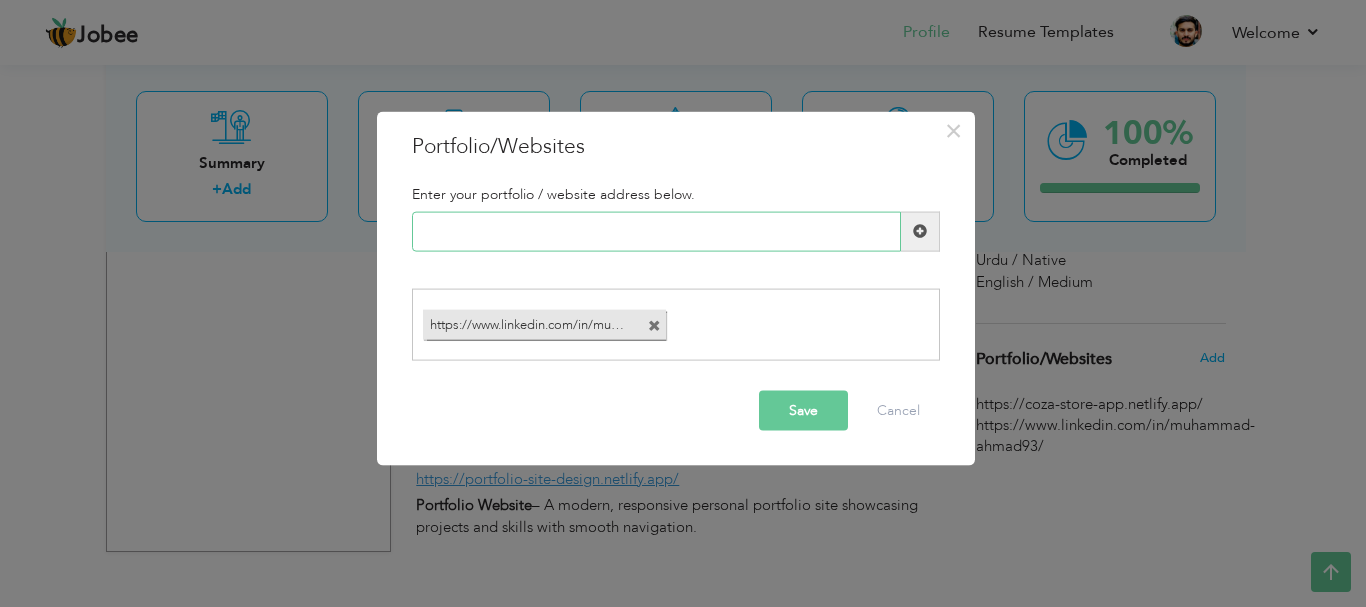 paste on "https://coza-store-app.netlify.app/" 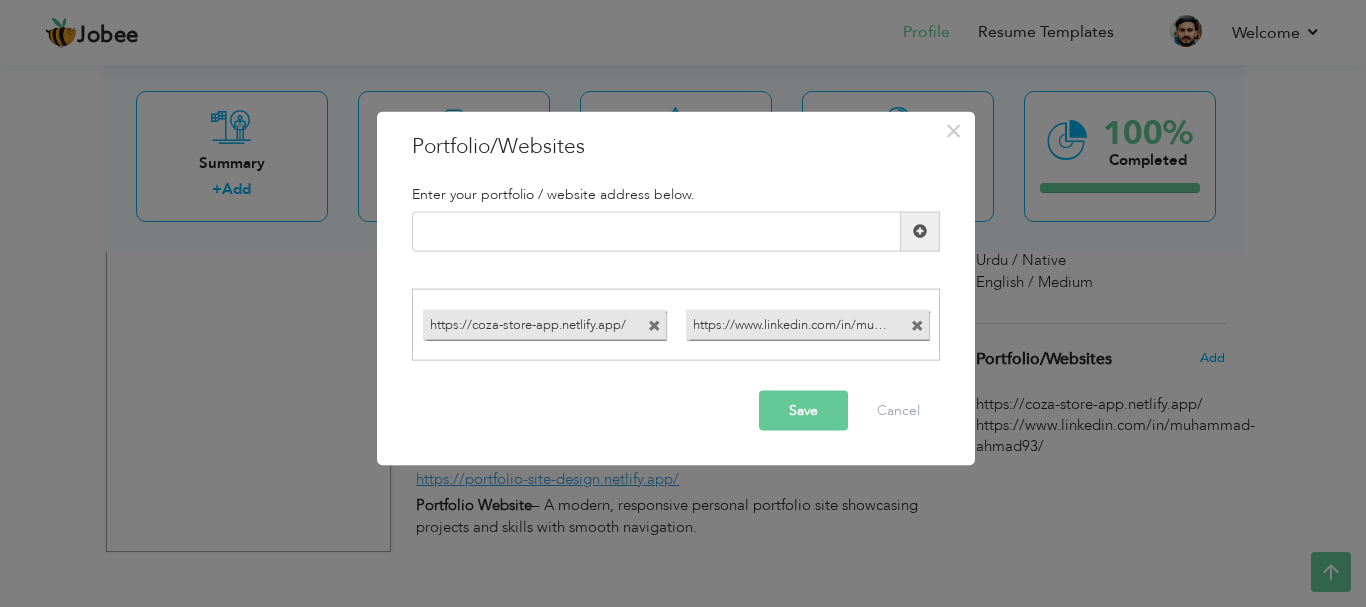 click on "Save" at bounding box center (803, 411) 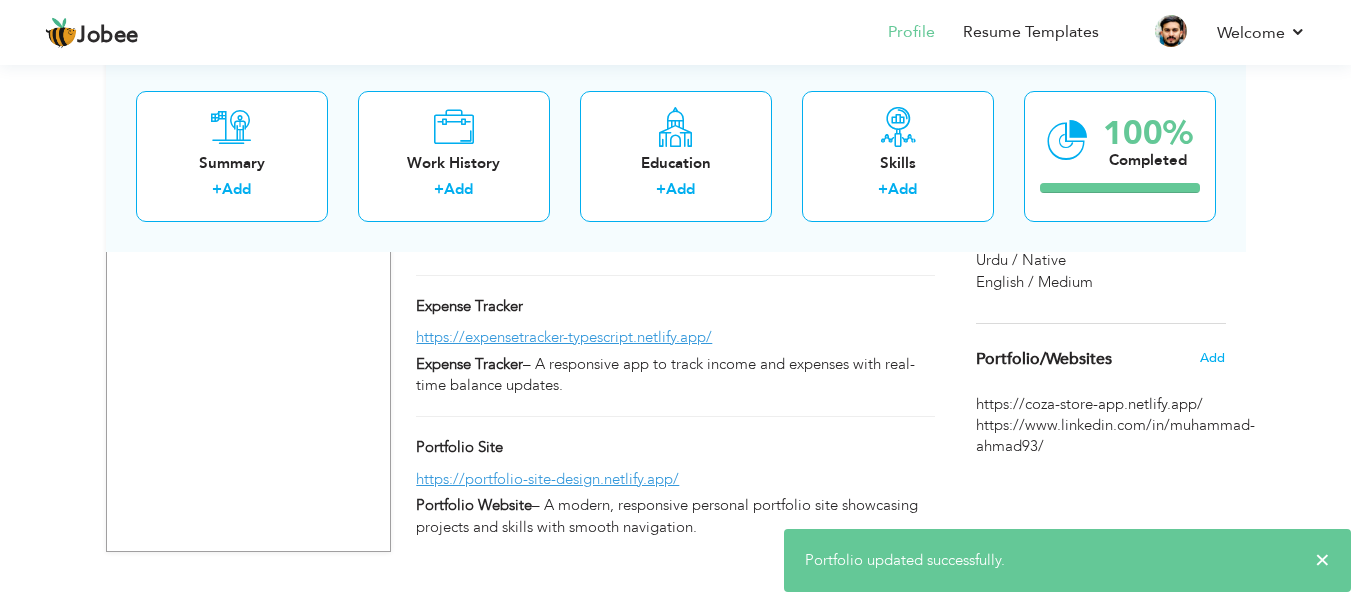 click on "https://www.linkedin.com/in/muhammad-ahmad93/" at bounding box center [1101, 436] 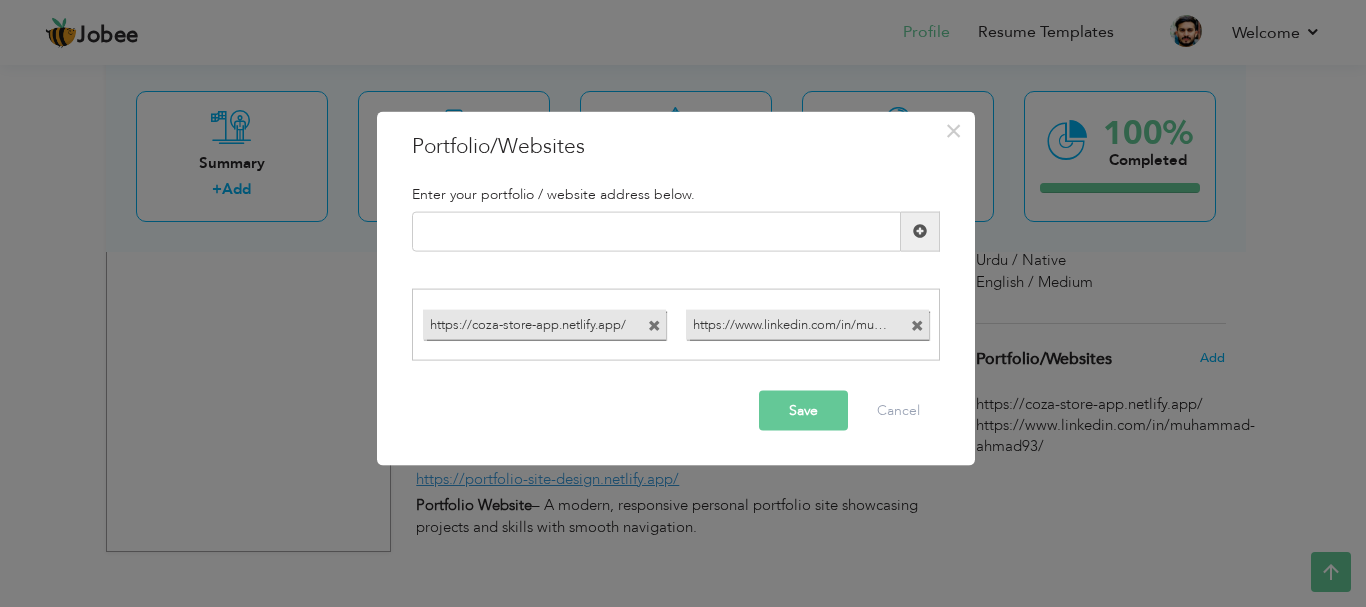 click at bounding box center [917, 326] 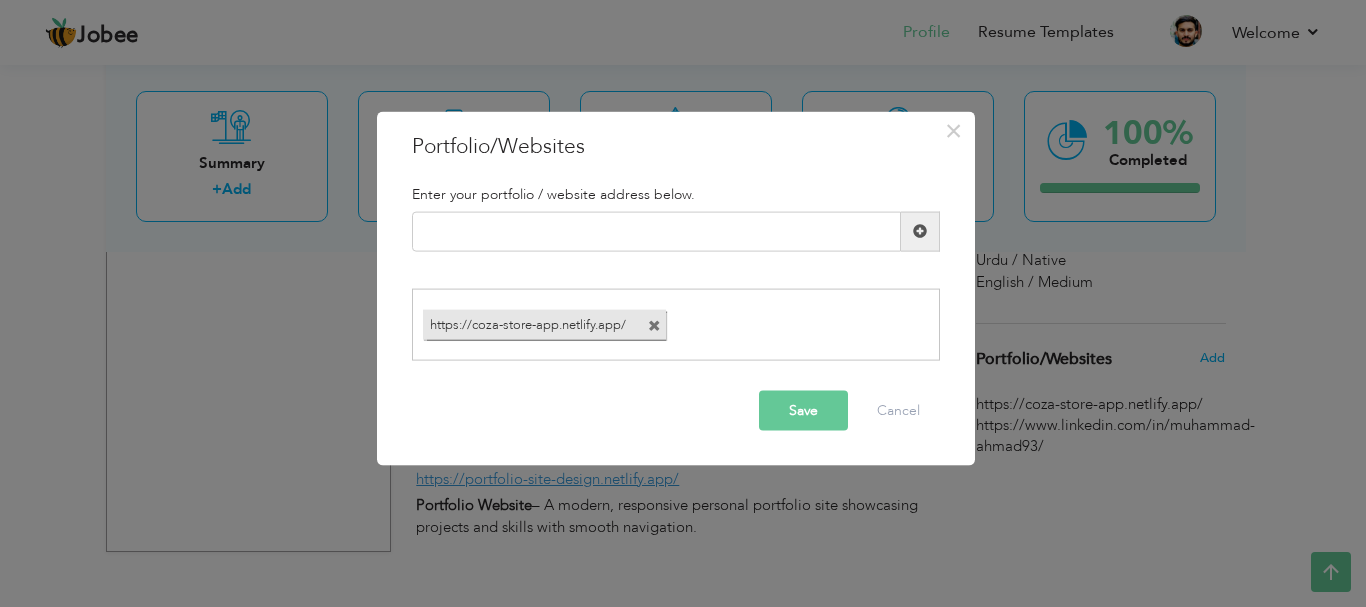 click on "Save" at bounding box center [803, 411] 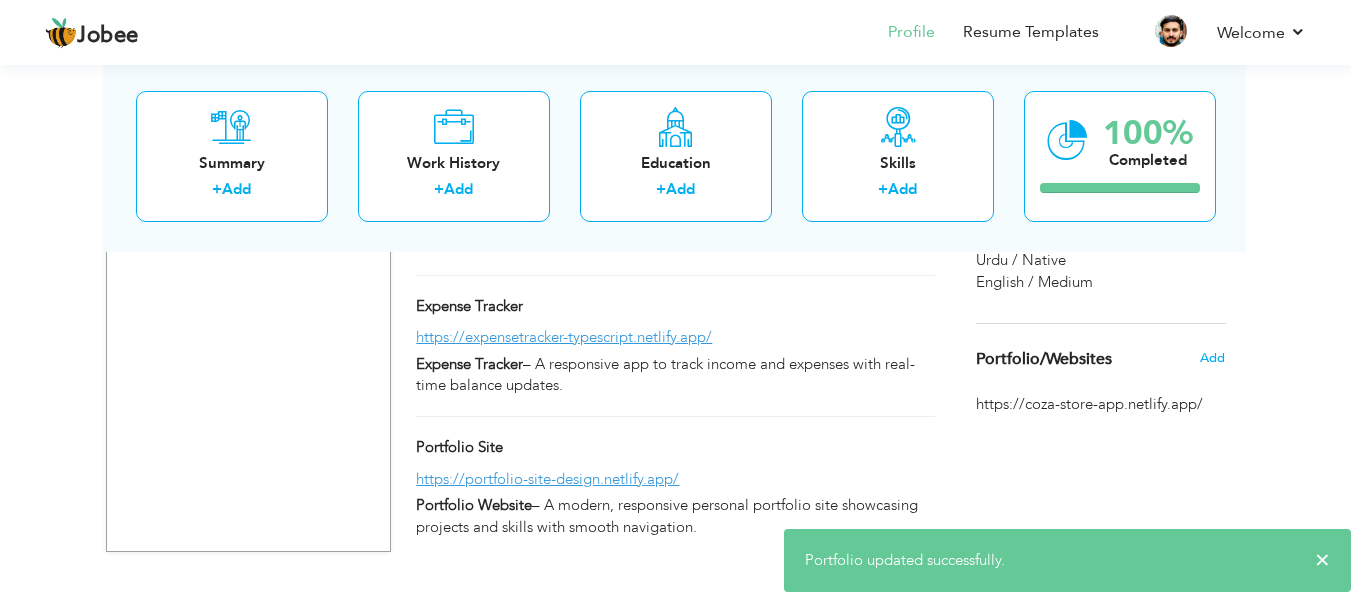 click on "https://coza-store-app.netlify.app/" at bounding box center (1101, 404) 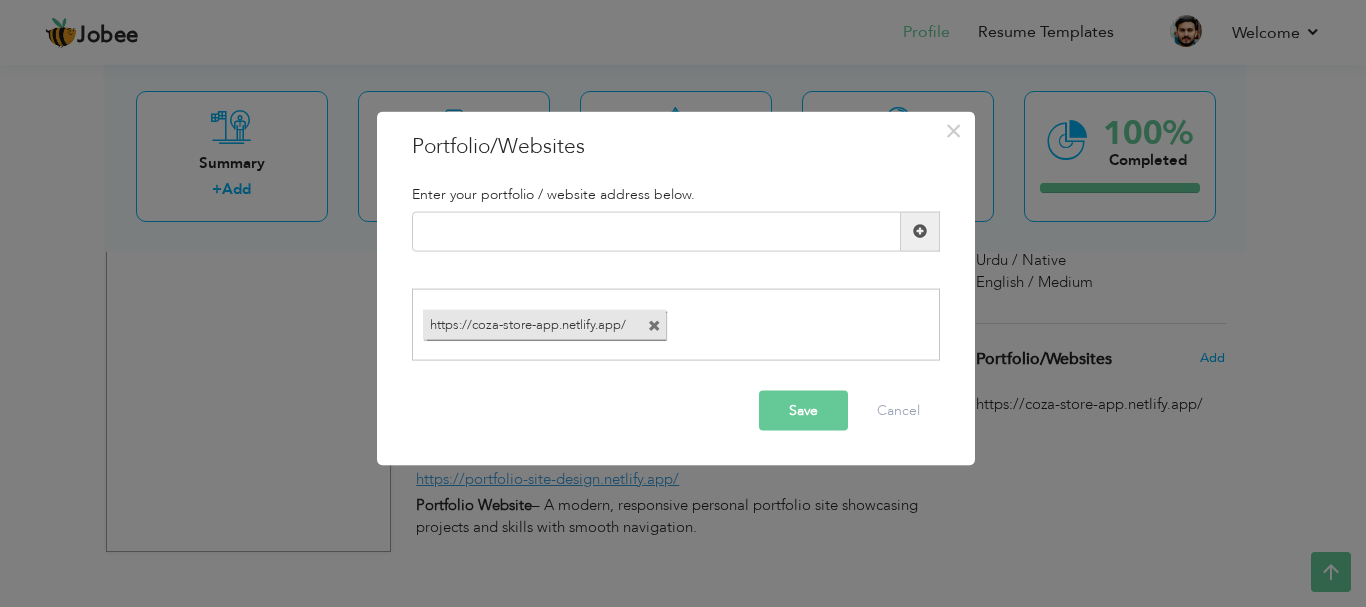 click at bounding box center (654, 326) 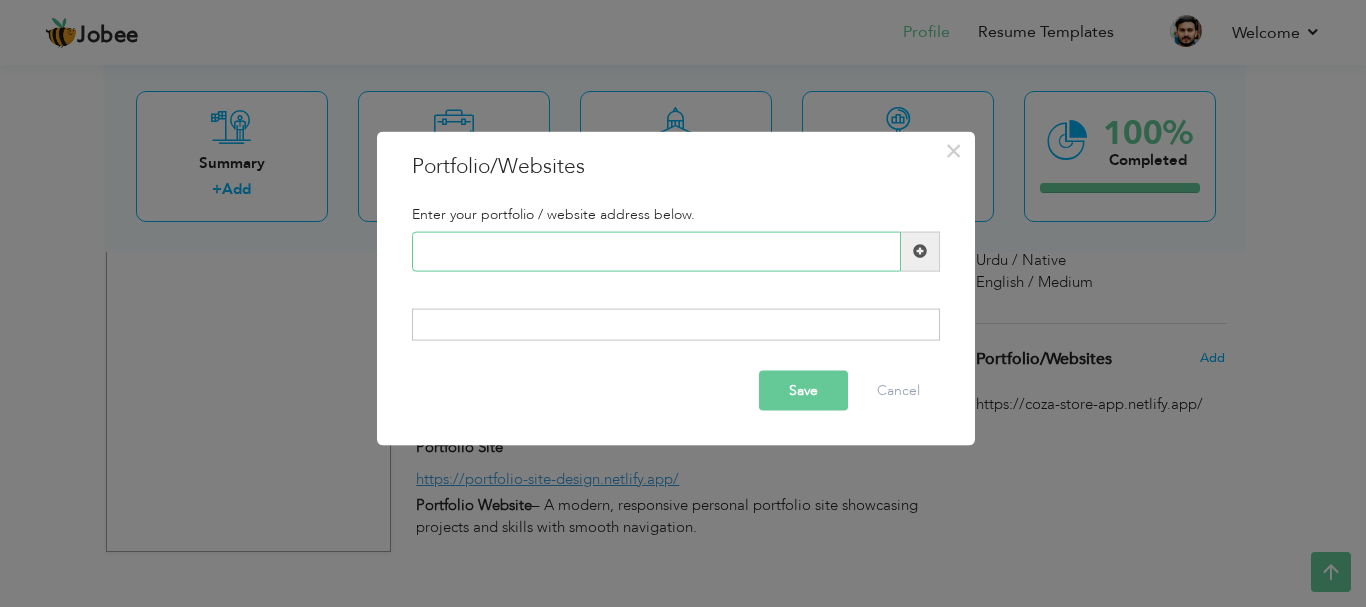 click at bounding box center (656, 251) 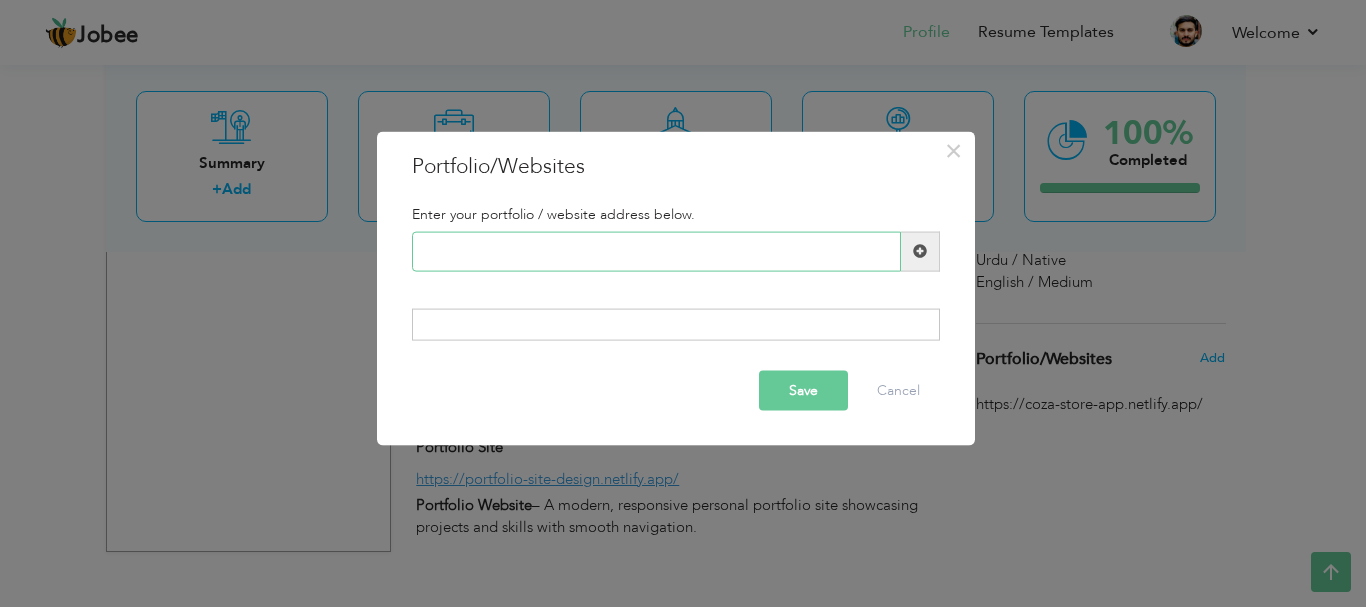 paste on "https://www.linkedin.com/in/muhammad-ahmad93/" 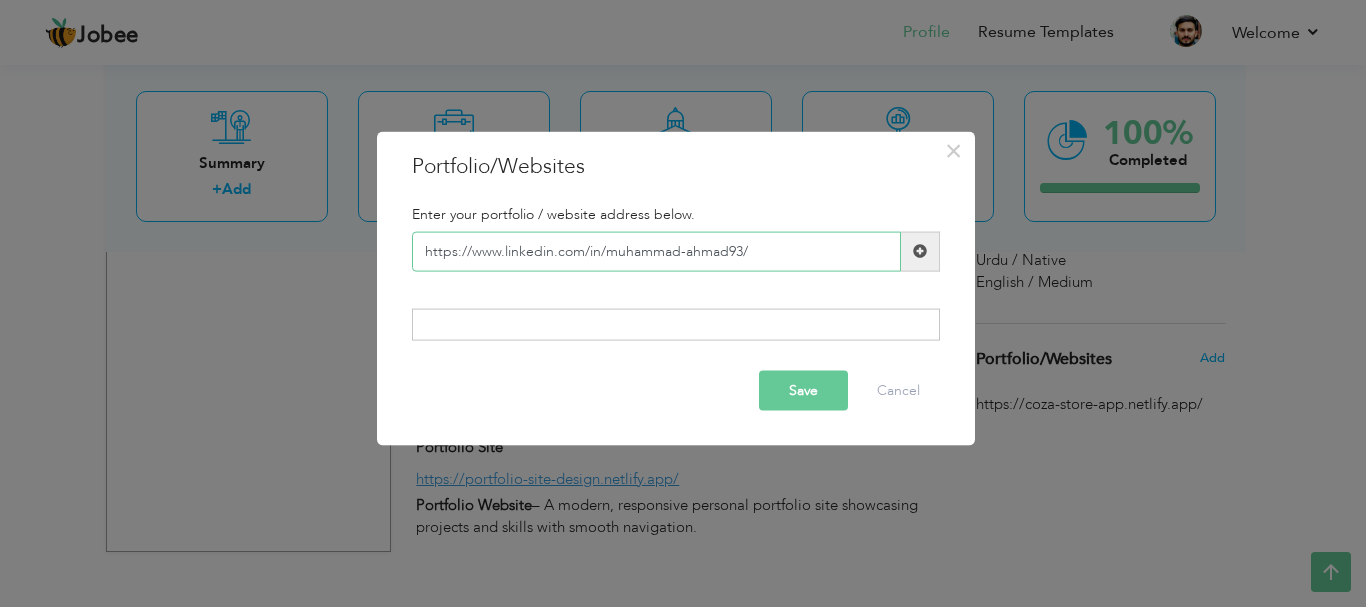 type on "https://www.linkedin.com/in/muhammad-ahmad93/" 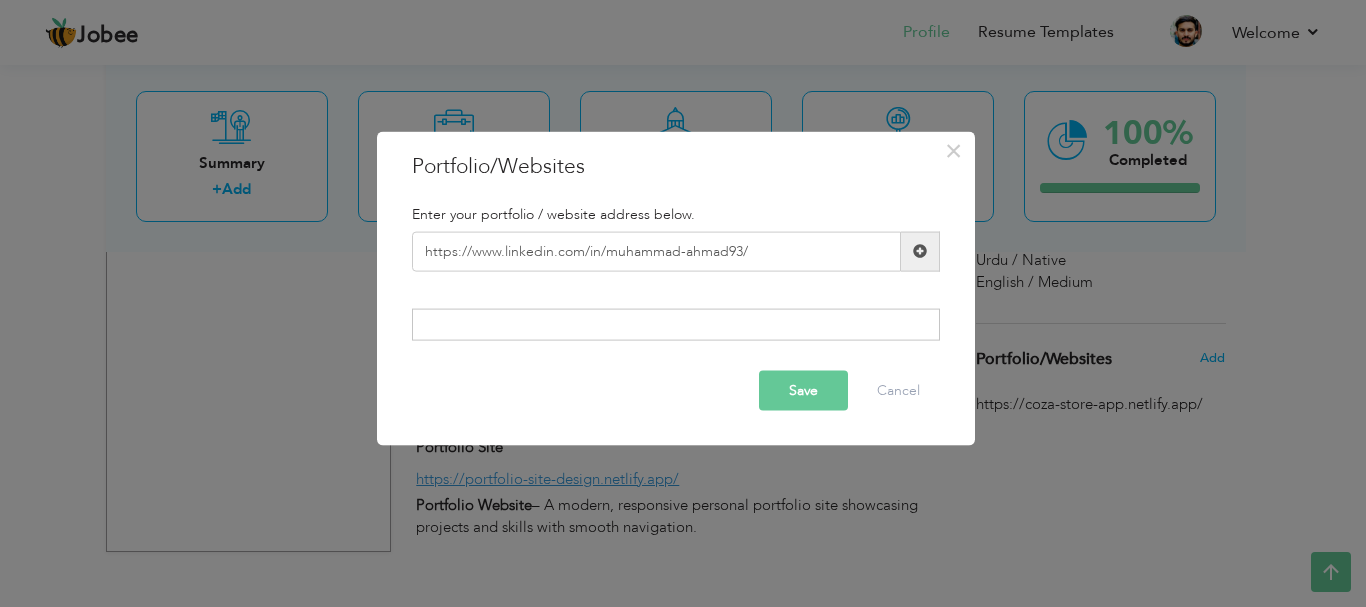 click on "Save" at bounding box center [803, 391] 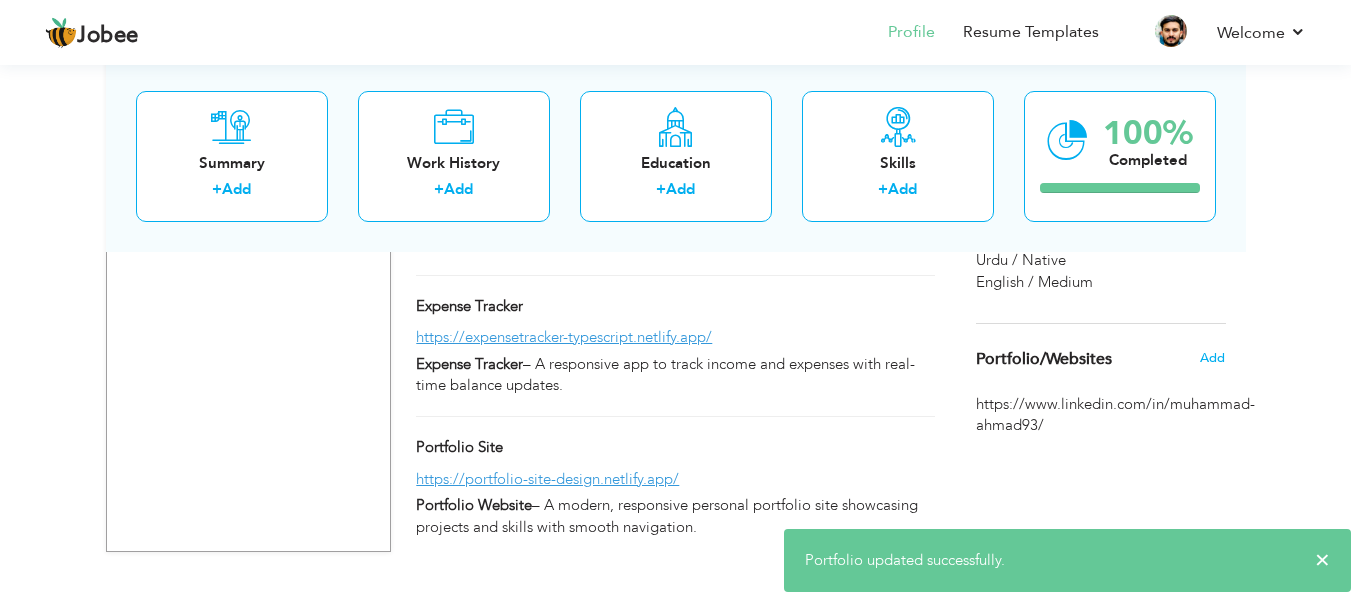click on "https://www.linkedin.com/in/muhammad-ahmad93/" at bounding box center (1101, 415) 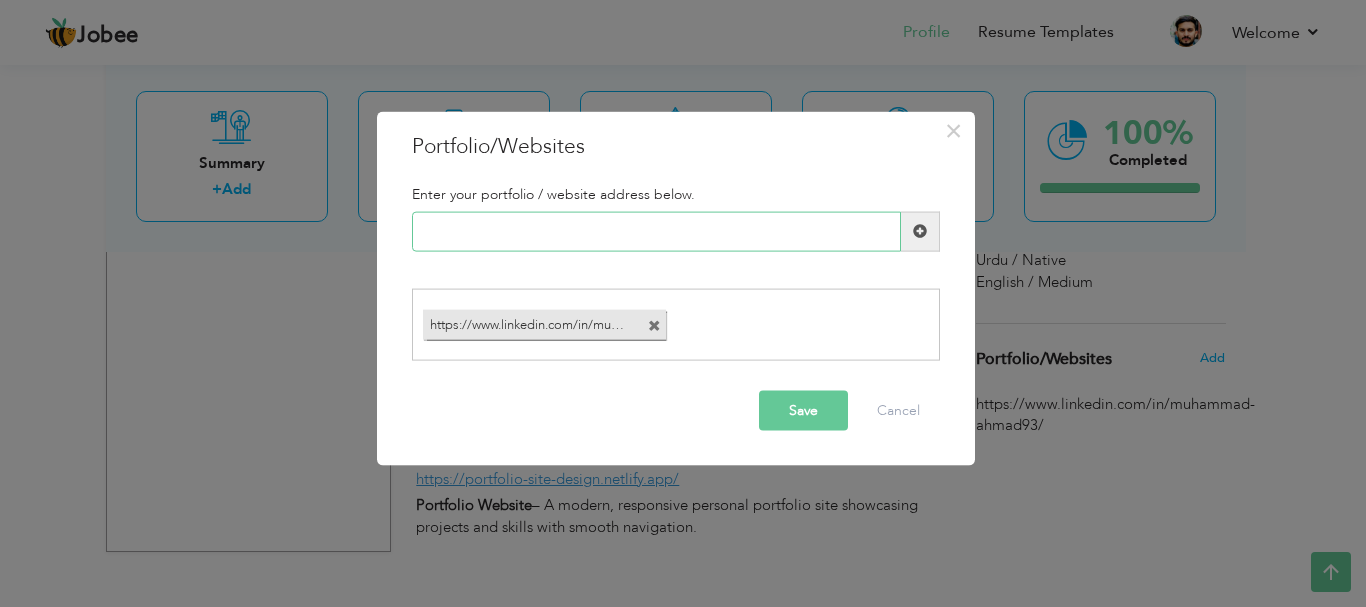 paste on "https://coza-store-app.netlify.app/" 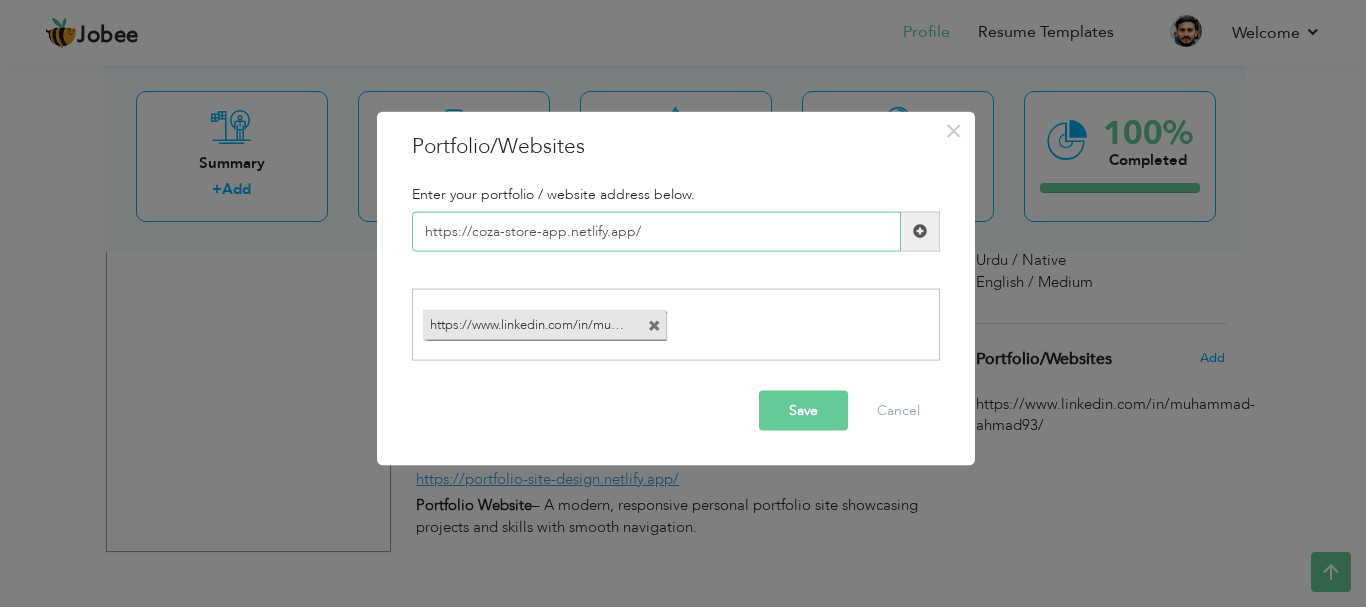 type 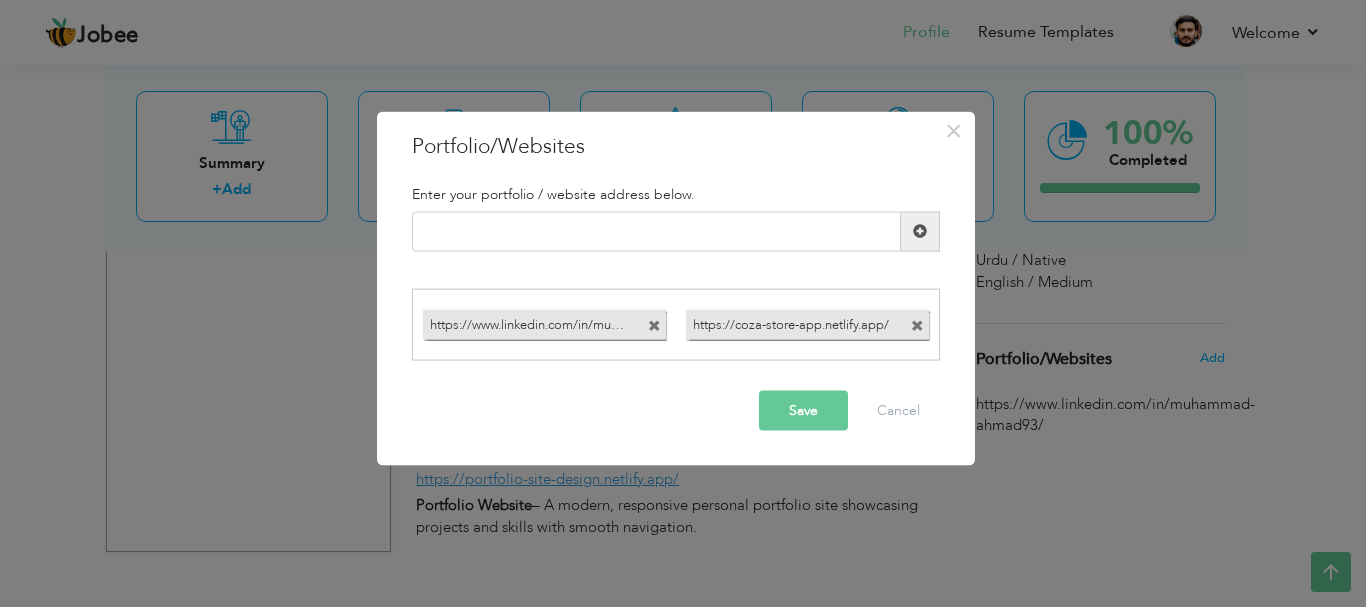 click on "Save" at bounding box center (803, 411) 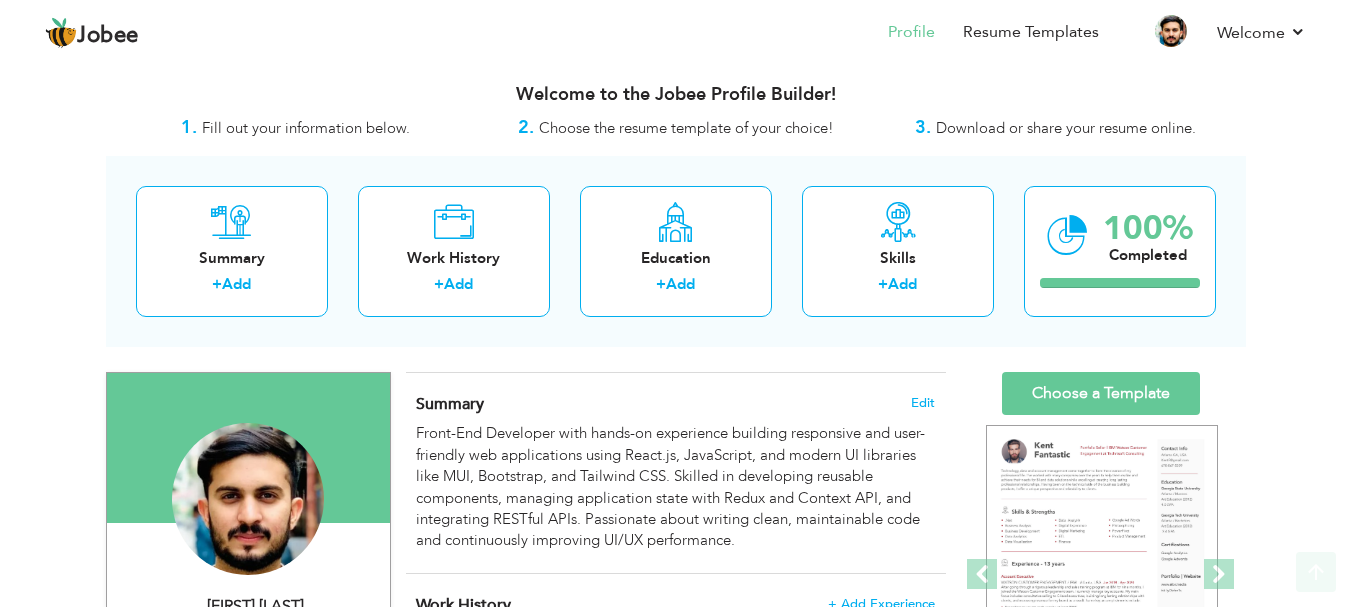 scroll, scrollTop: 0, scrollLeft: 0, axis: both 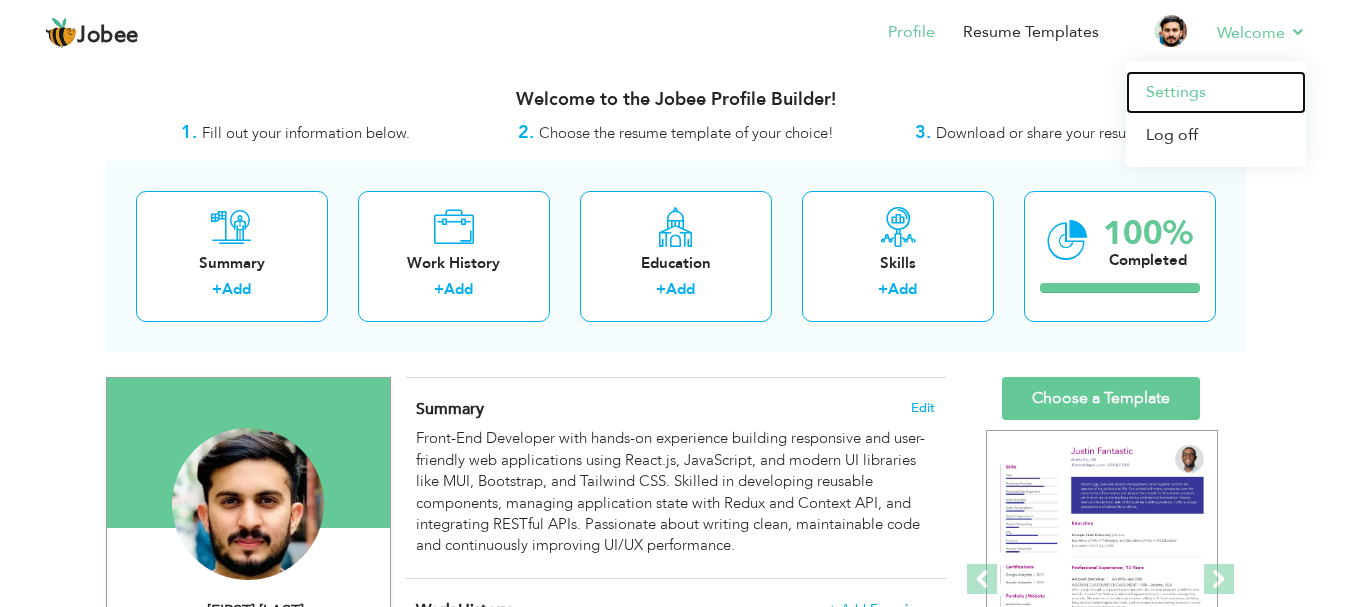 click on "Settings" at bounding box center (1216, 92) 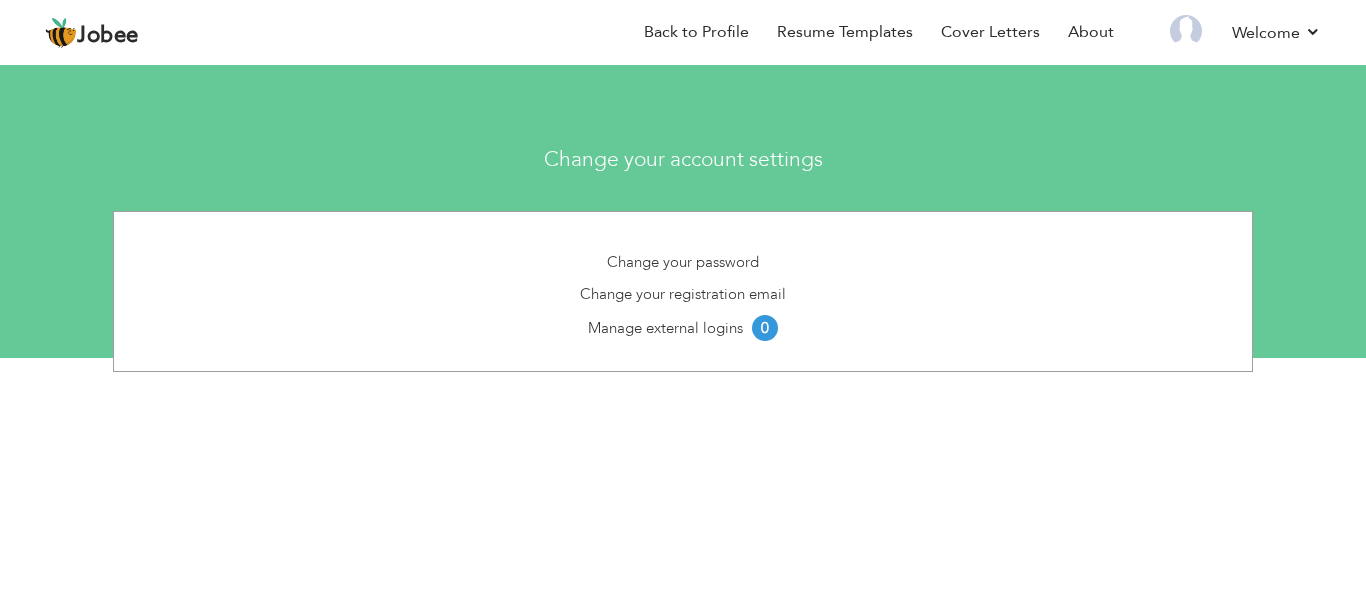 scroll, scrollTop: 0, scrollLeft: 0, axis: both 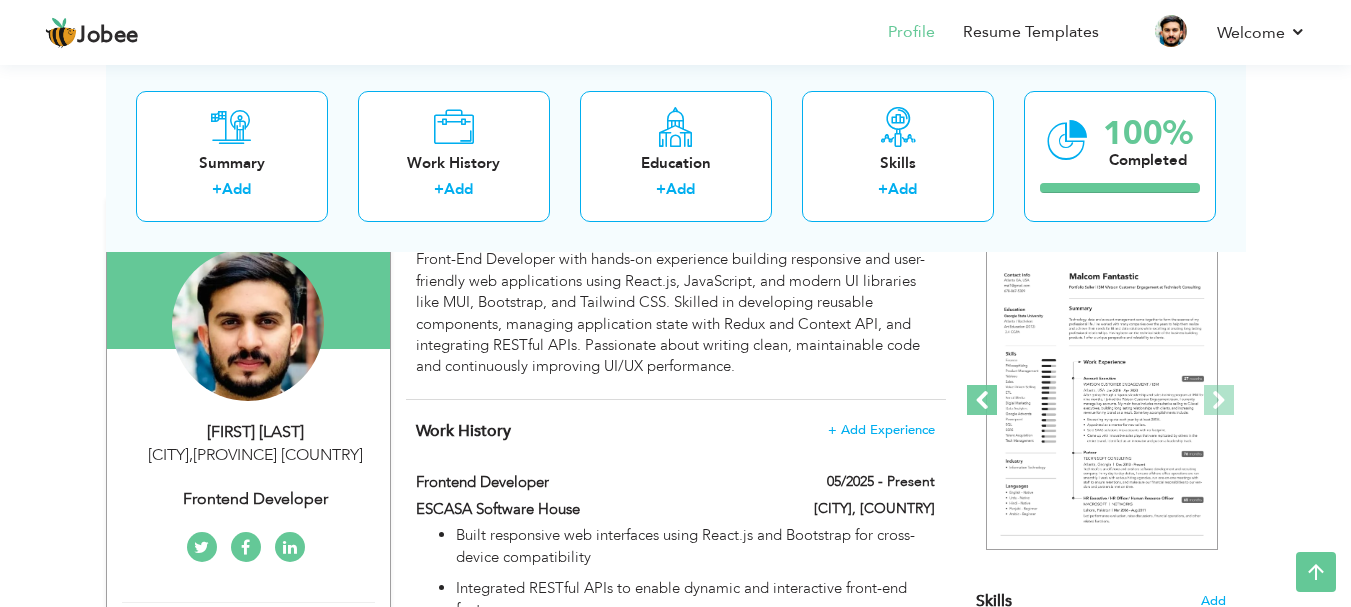 click at bounding box center (982, 400) 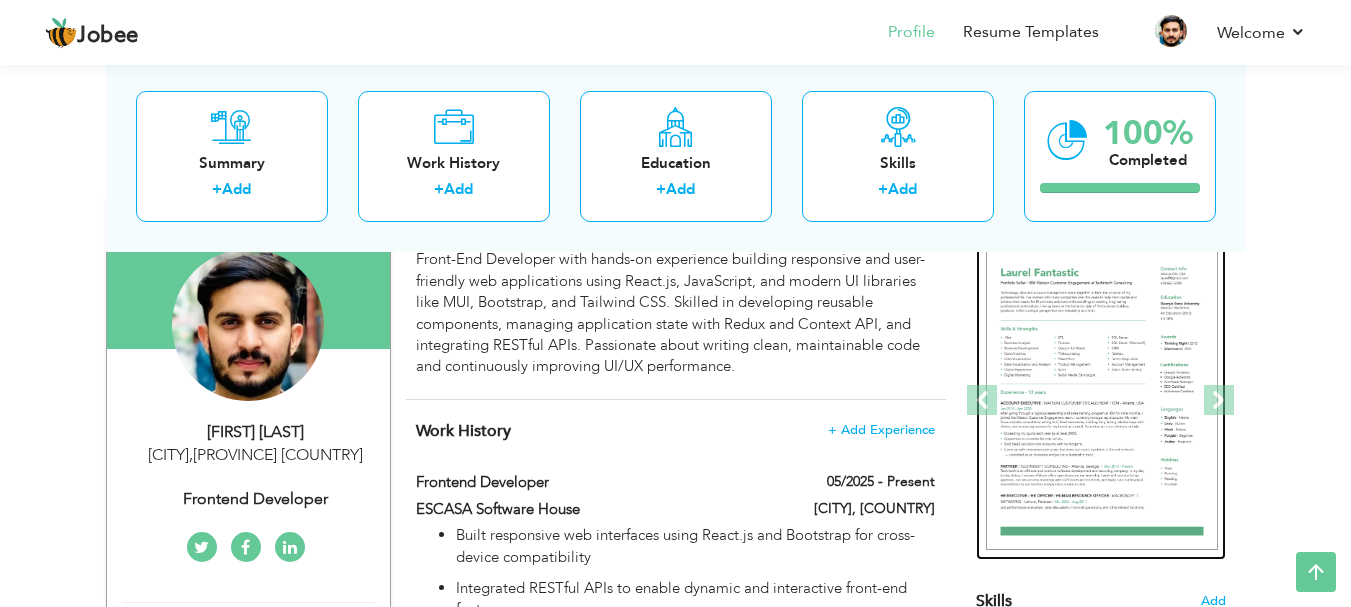click at bounding box center [1102, 401] 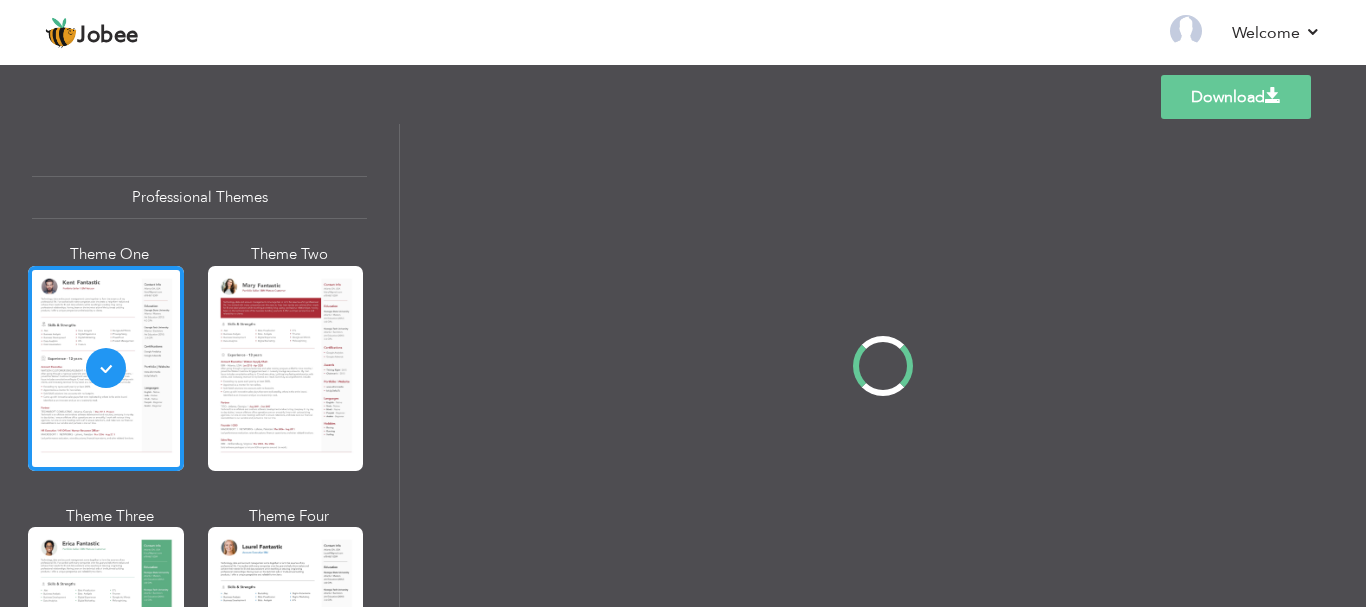 scroll, scrollTop: 0, scrollLeft: 0, axis: both 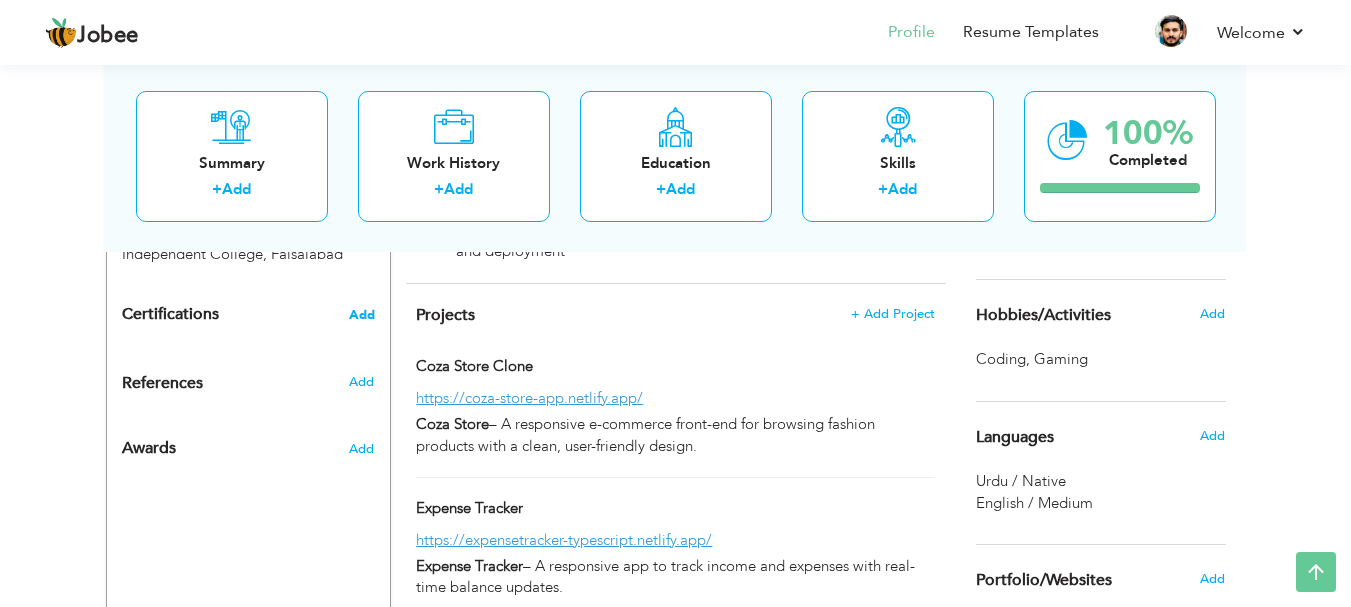 click on "Add" at bounding box center [362, 315] 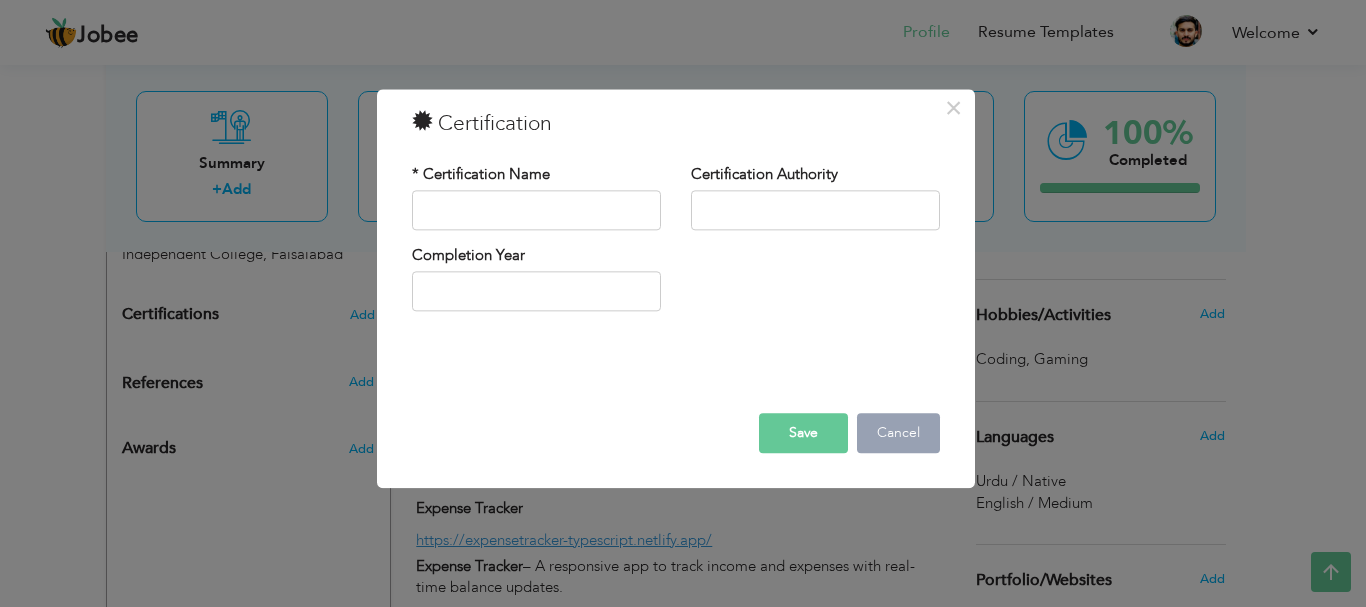 click on "Cancel" at bounding box center (898, 433) 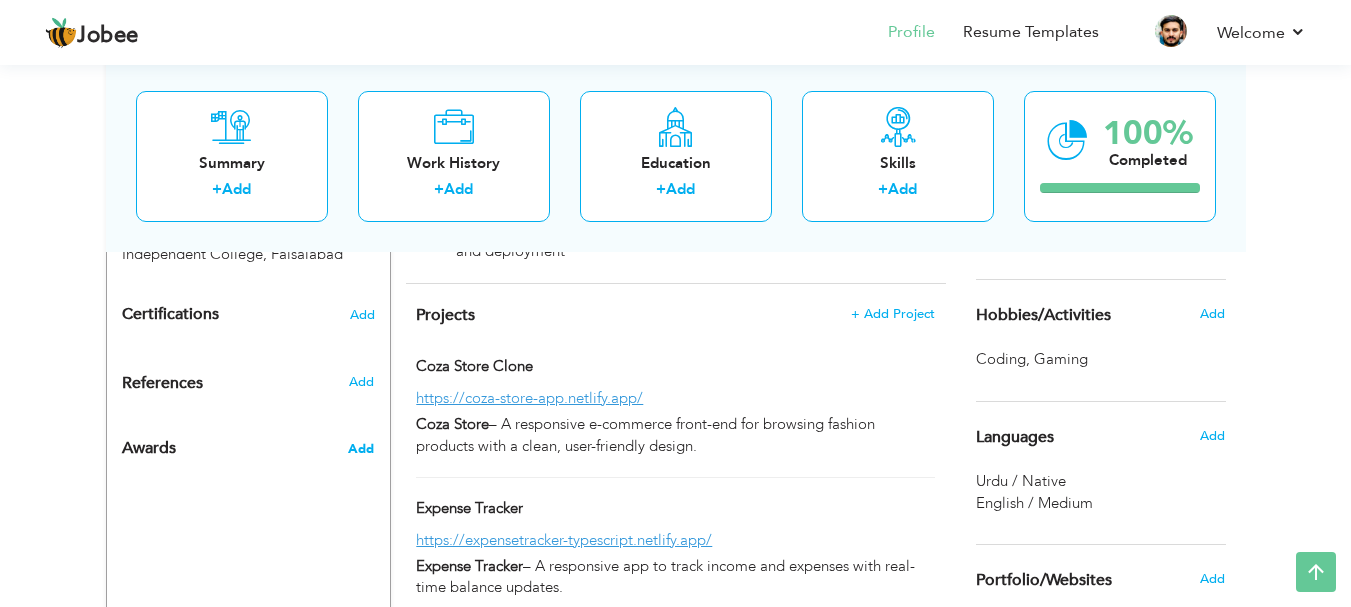 click on "Add" at bounding box center [361, 449] 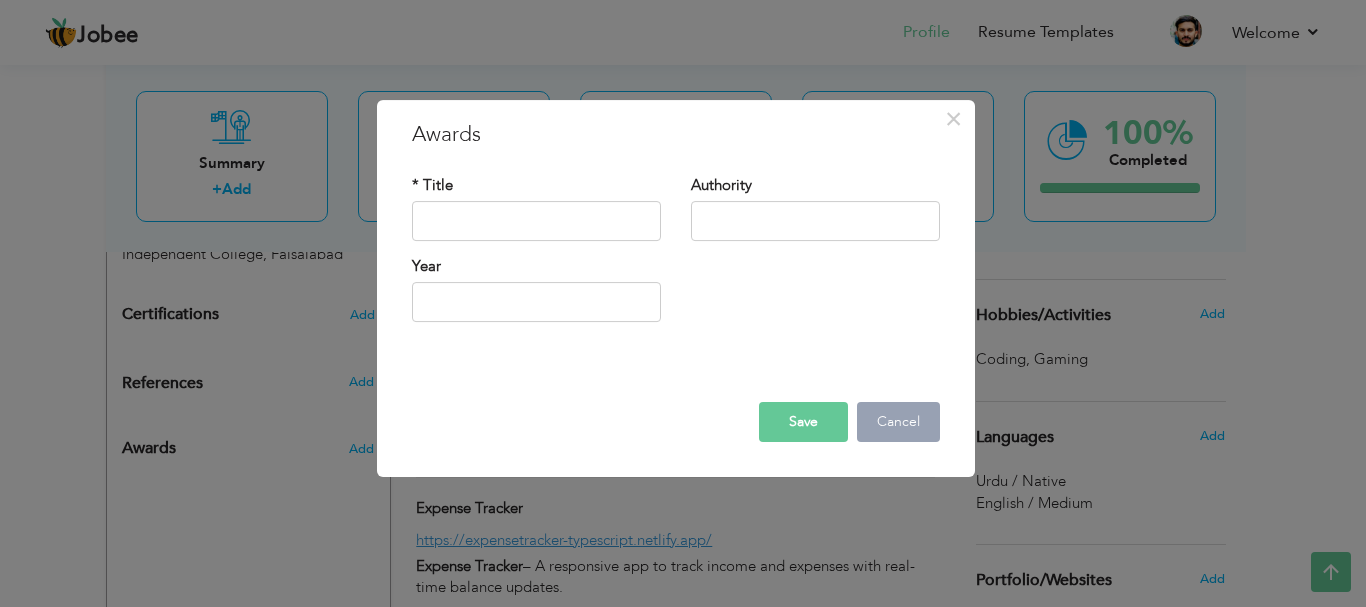 click on "Cancel" at bounding box center [898, 422] 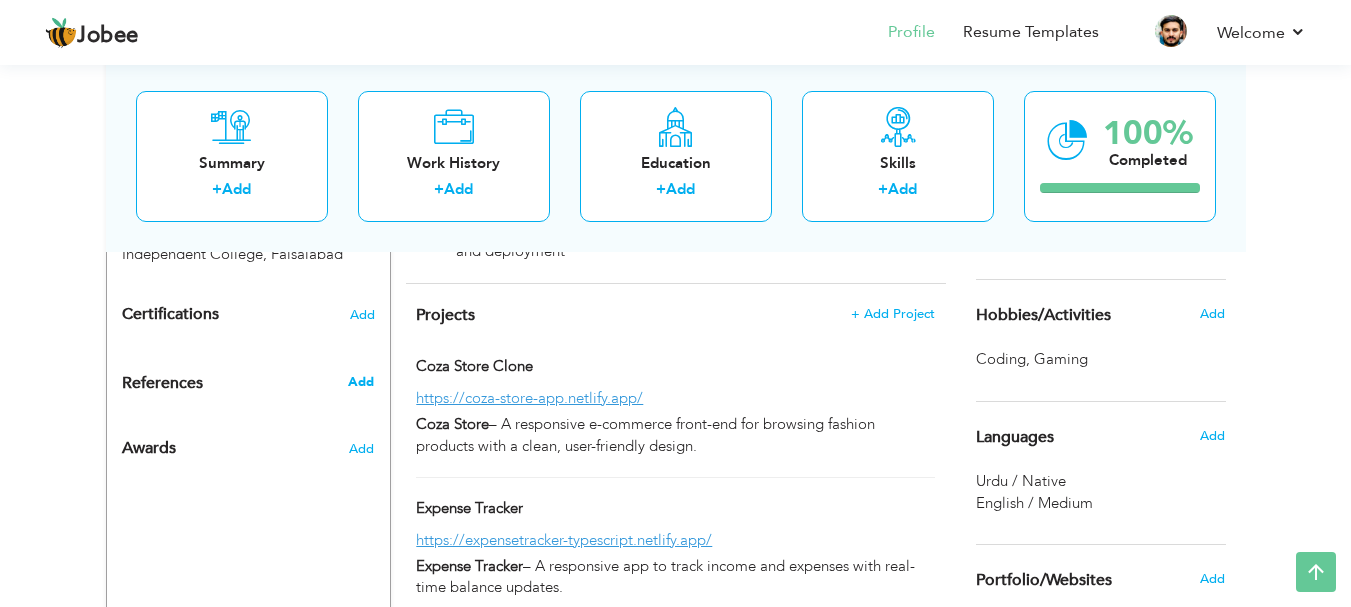 click on "Add" at bounding box center [361, 382] 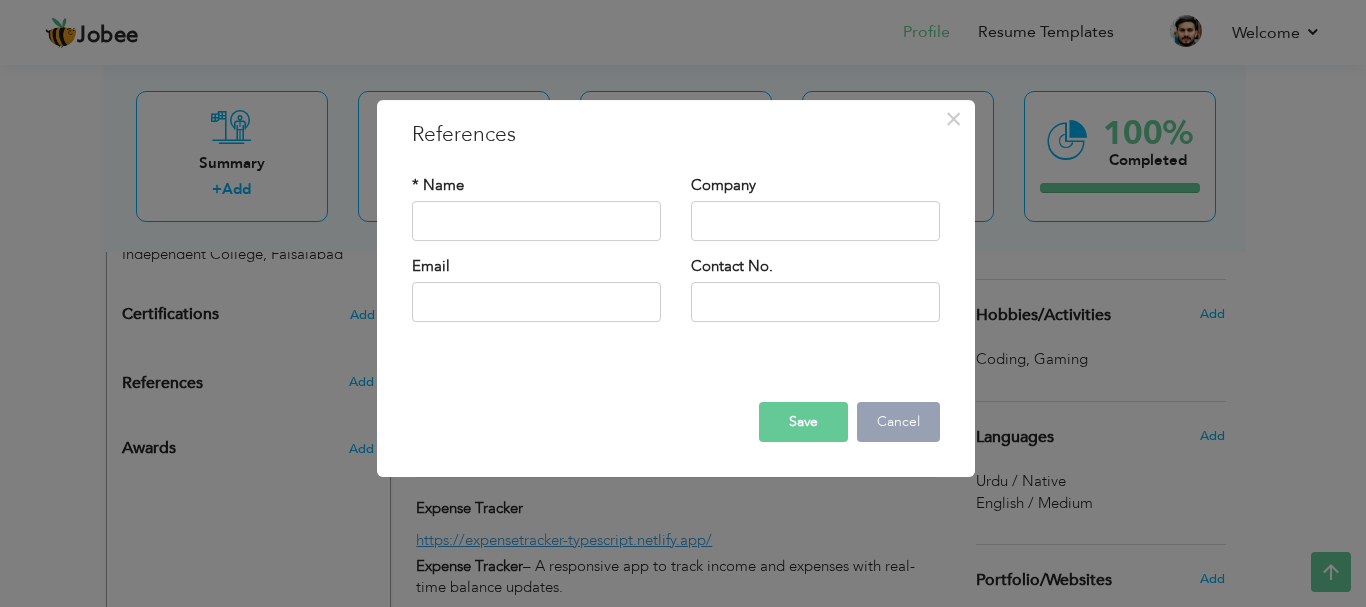 click on "Cancel" at bounding box center (898, 422) 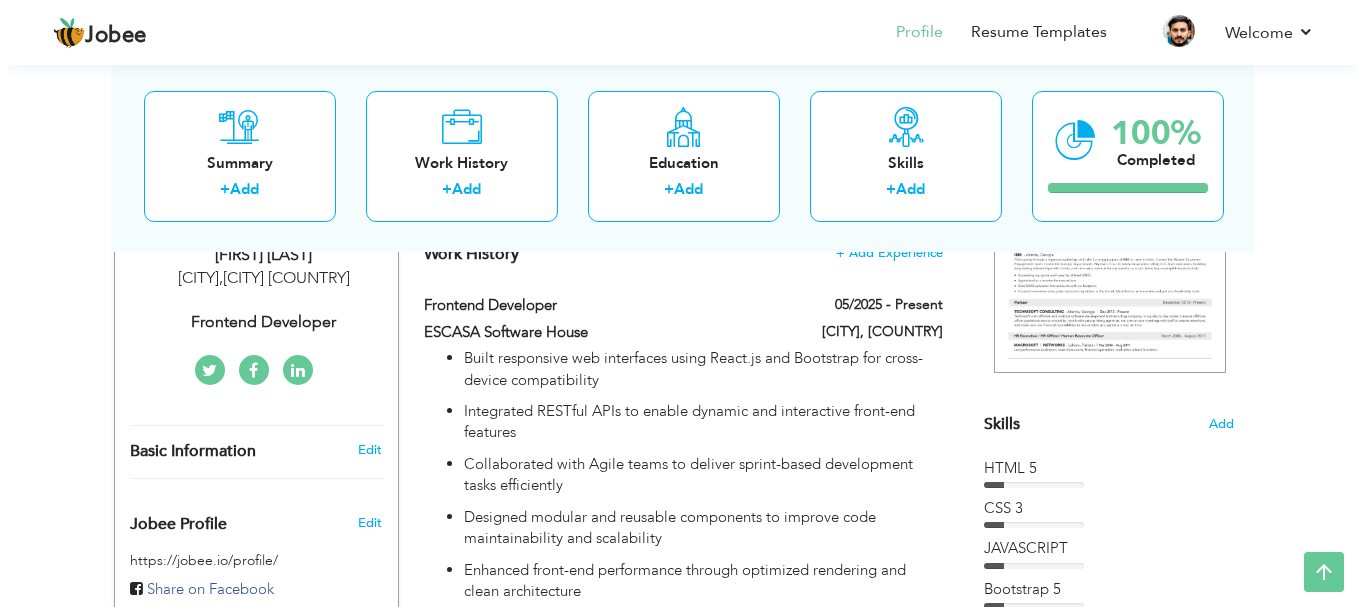 scroll, scrollTop: 0, scrollLeft: 0, axis: both 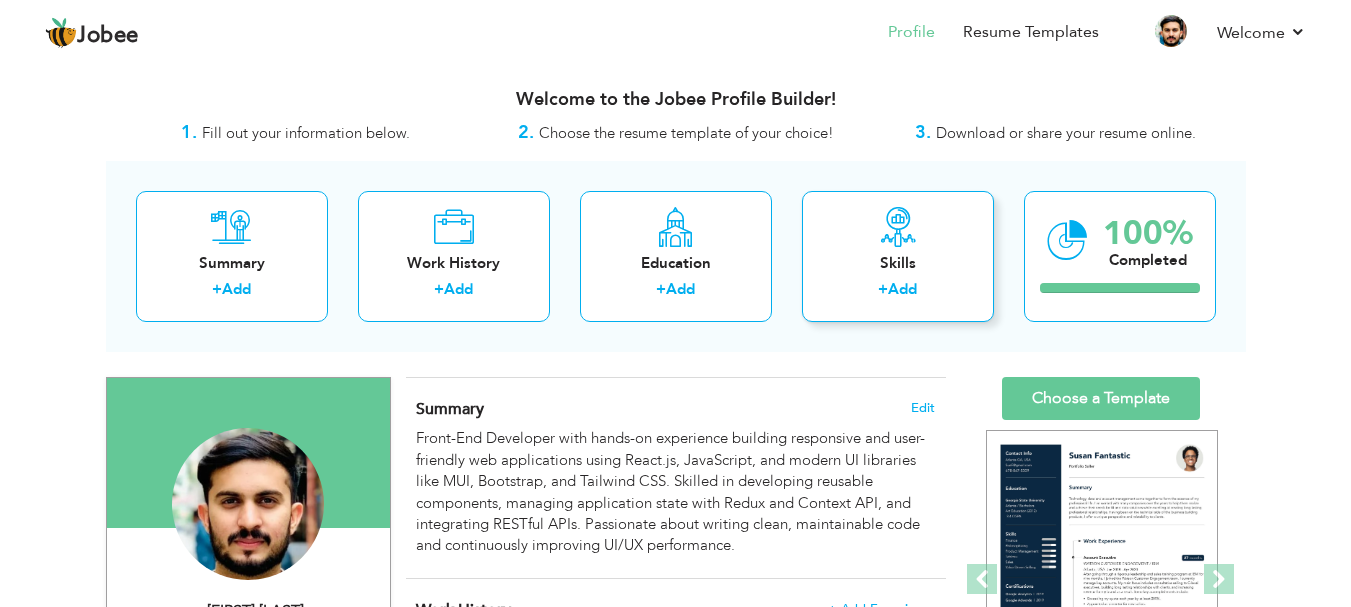 click on "Skills
+  Add" at bounding box center (898, 256) 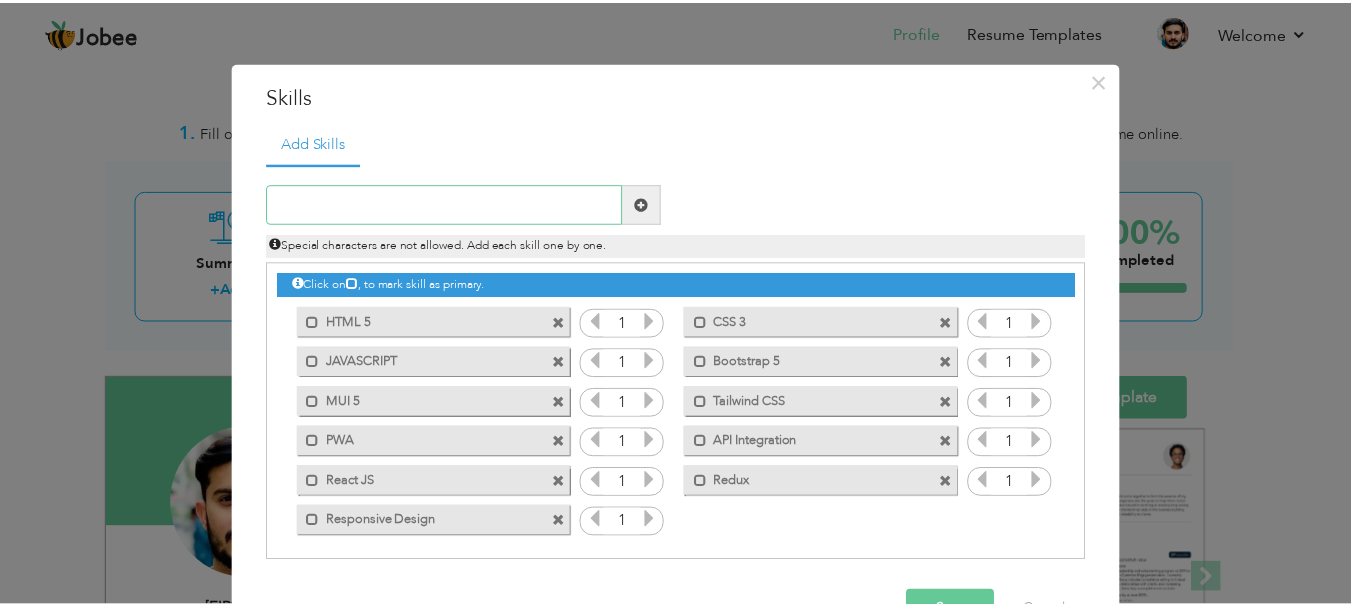 scroll, scrollTop: 61, scrollLeft: 0, axis: vertical 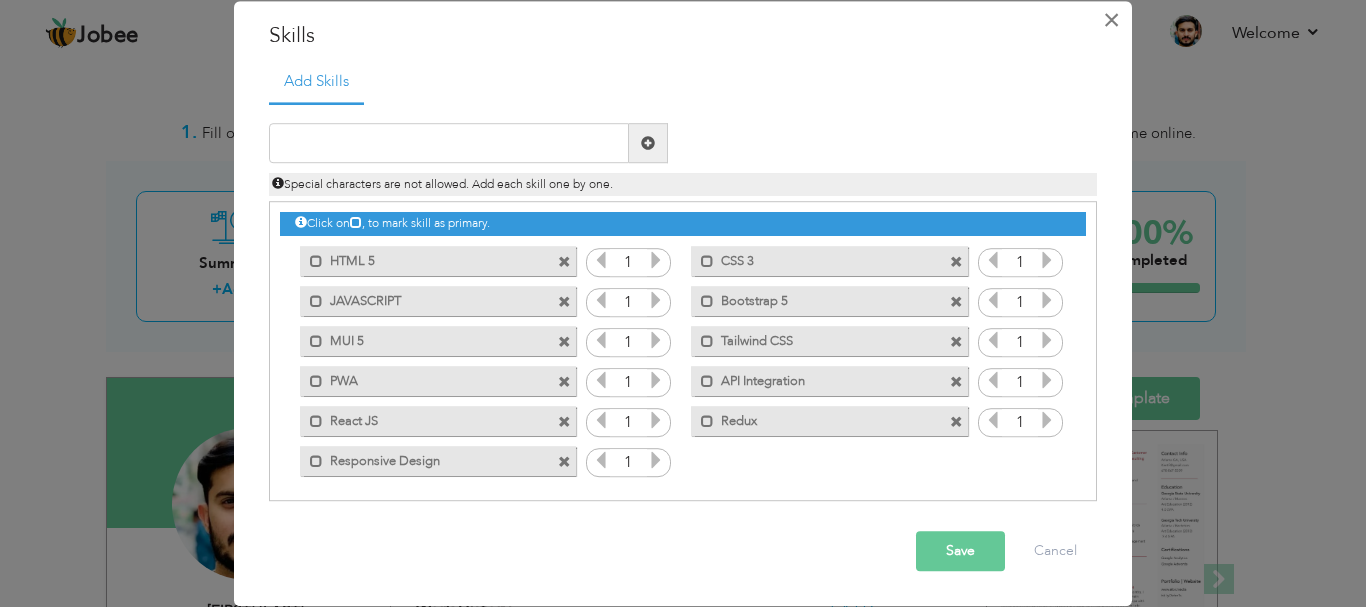click on "×" at bounding box center [1111, 20] 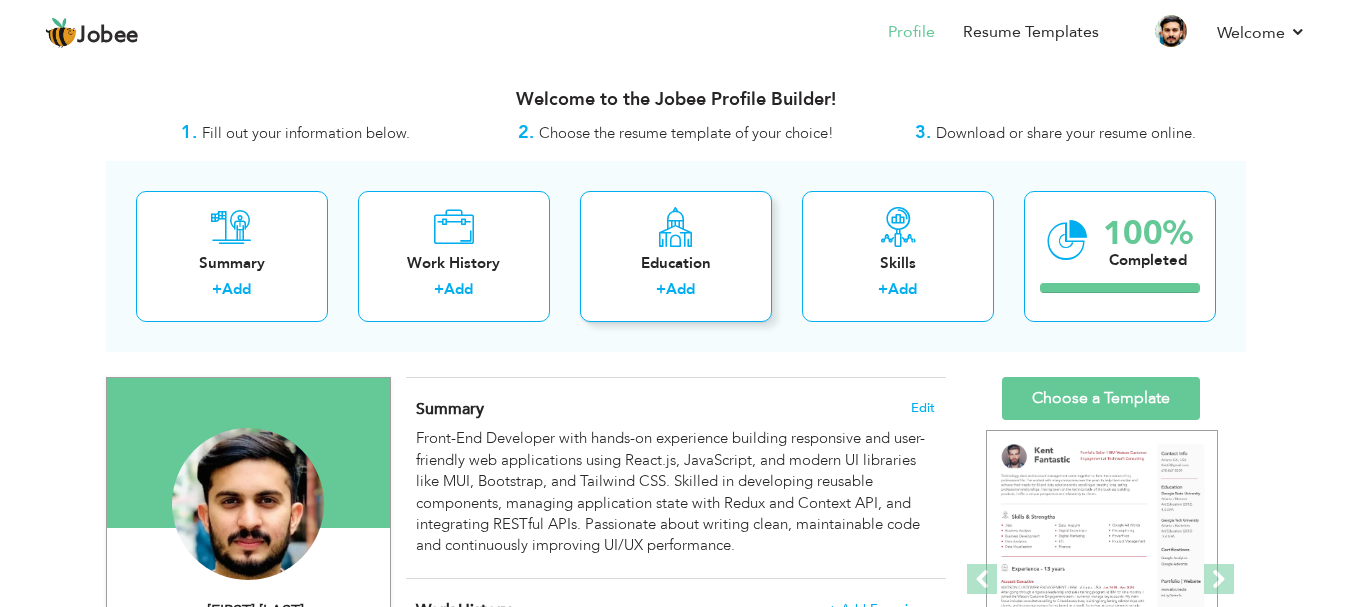 click on "Education
+  Add" at bounding box center [676, 256] 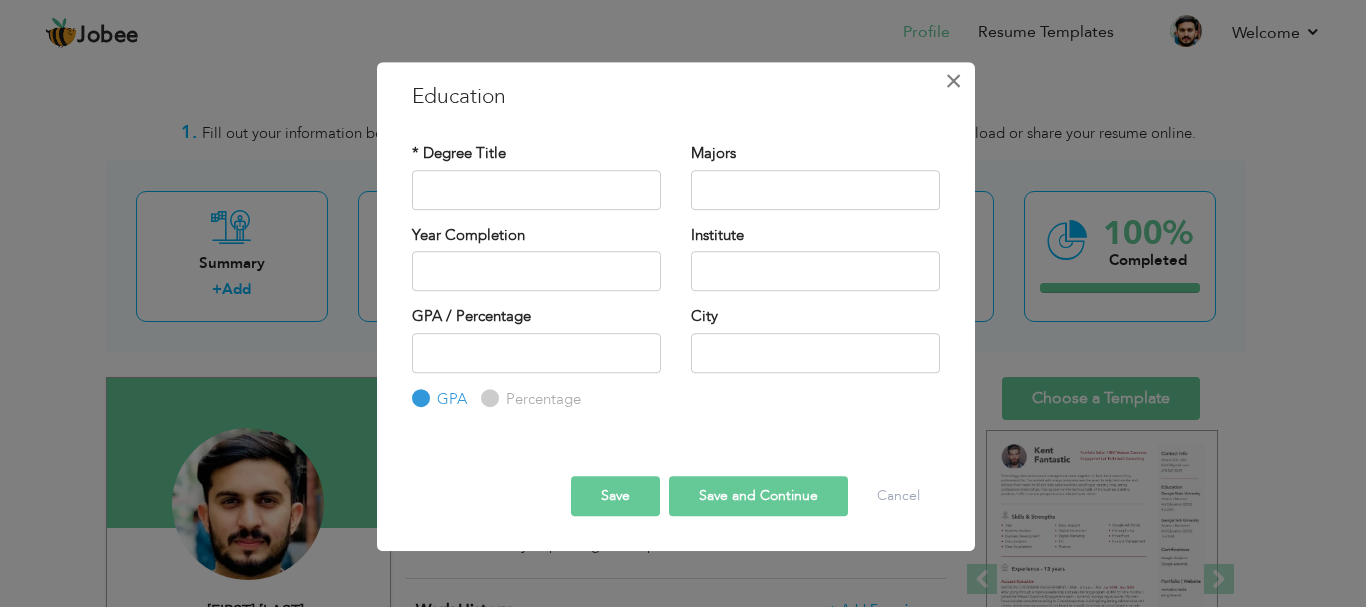 click on "×" at bounding box center [953, 81] 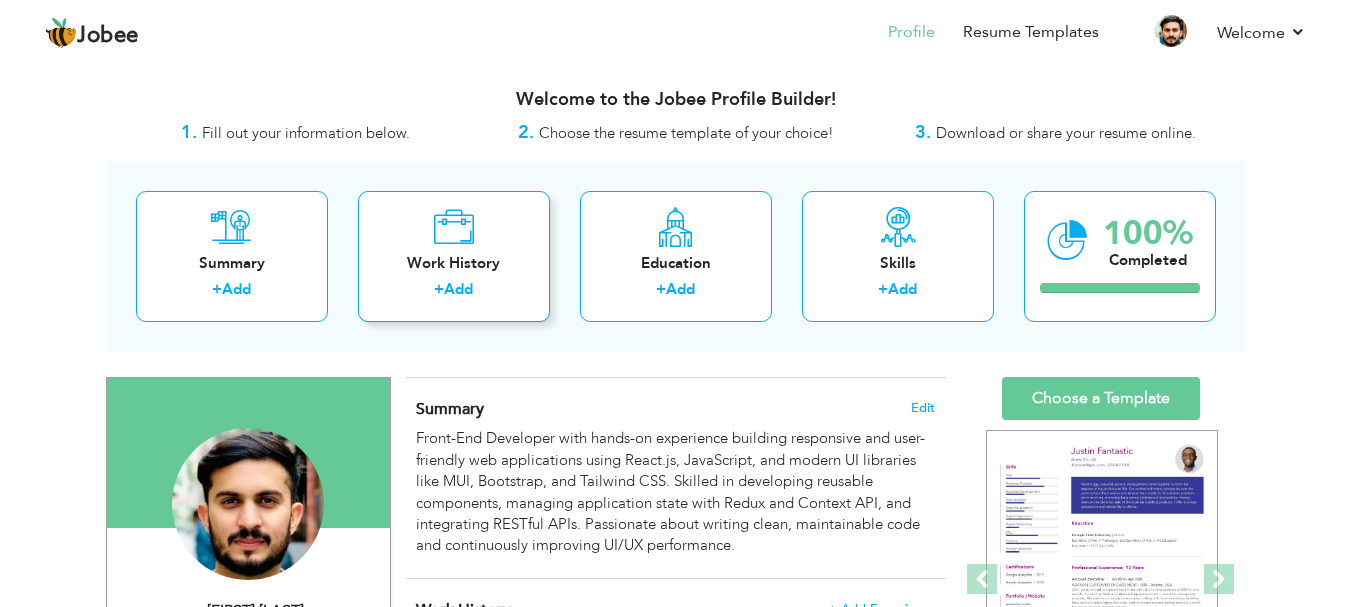 click on "Work History
+  Add" at bounding box center (454, 256) 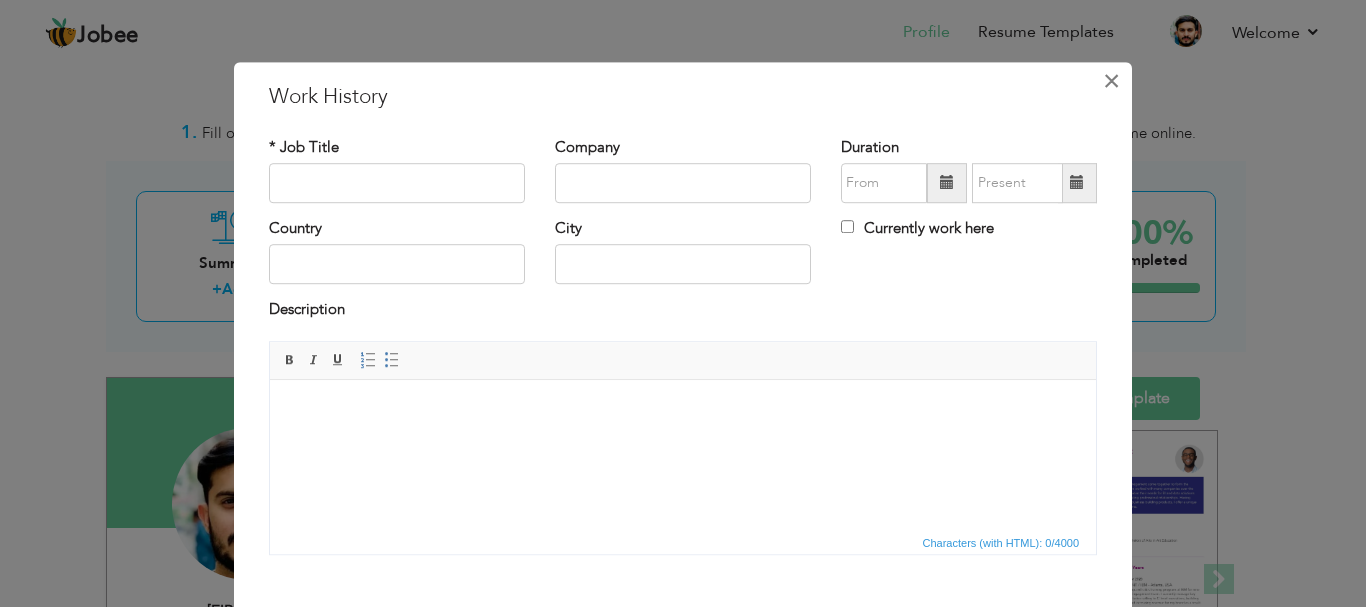 click on "×" at bounding box center (1111, 81) 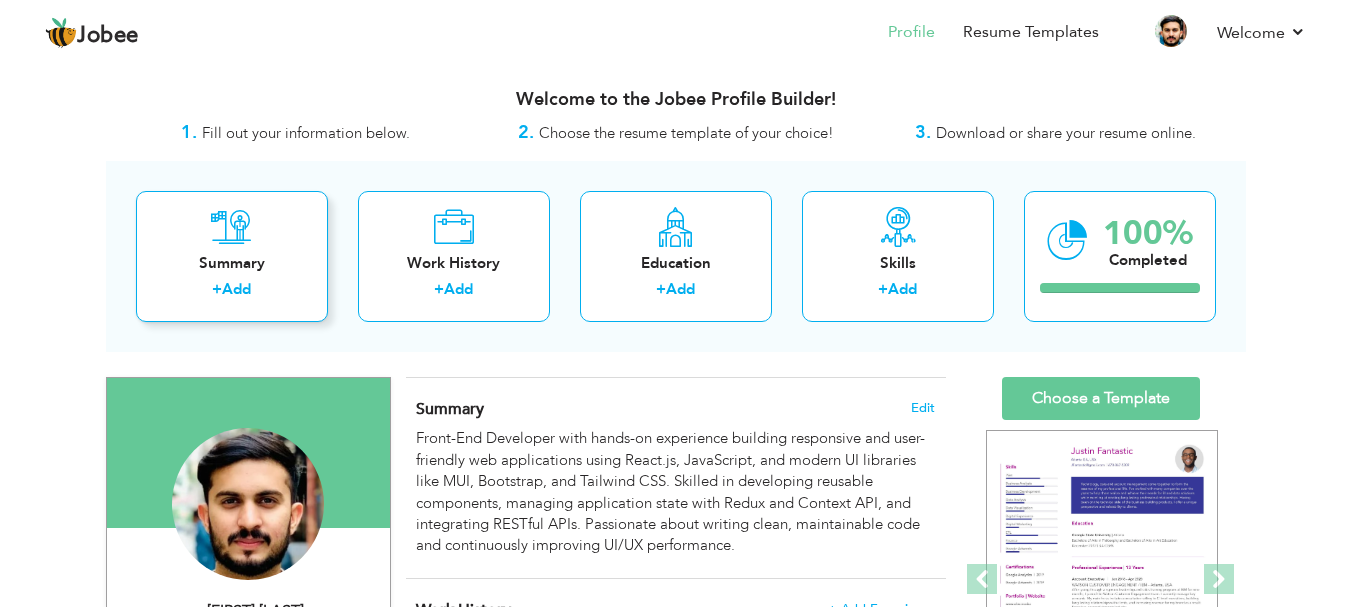 click on "Summary
+  Add" at bounding box center [232, 256] 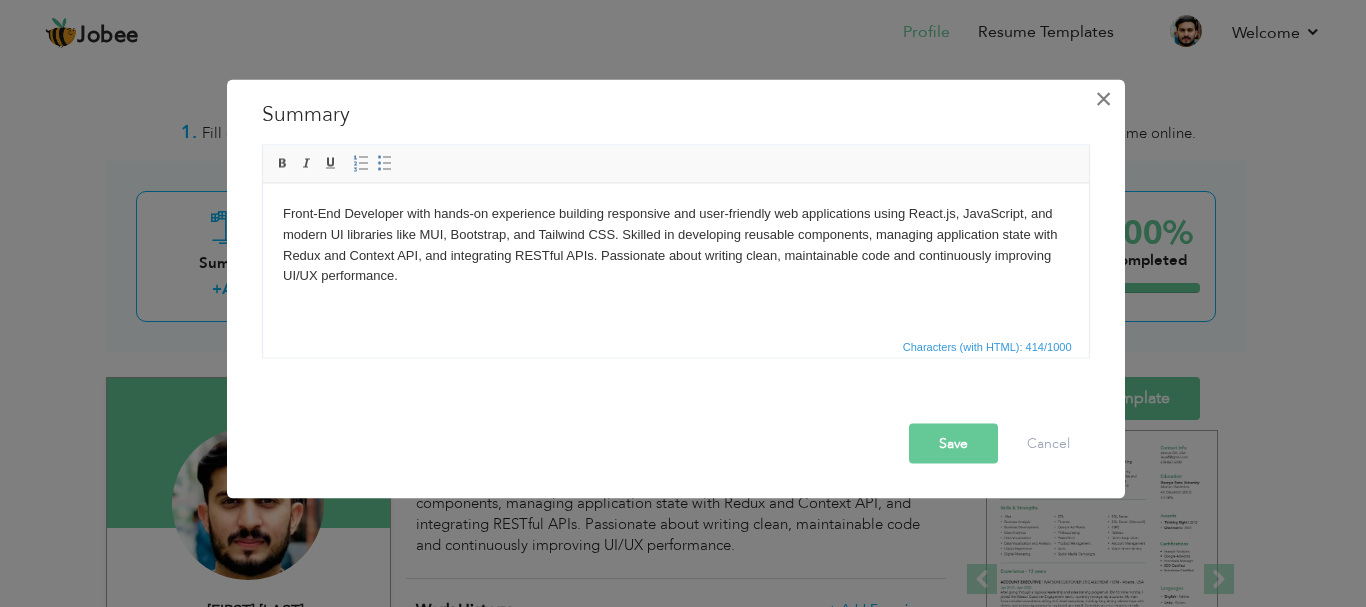 click on "×" at bounding box center (1103, 98) 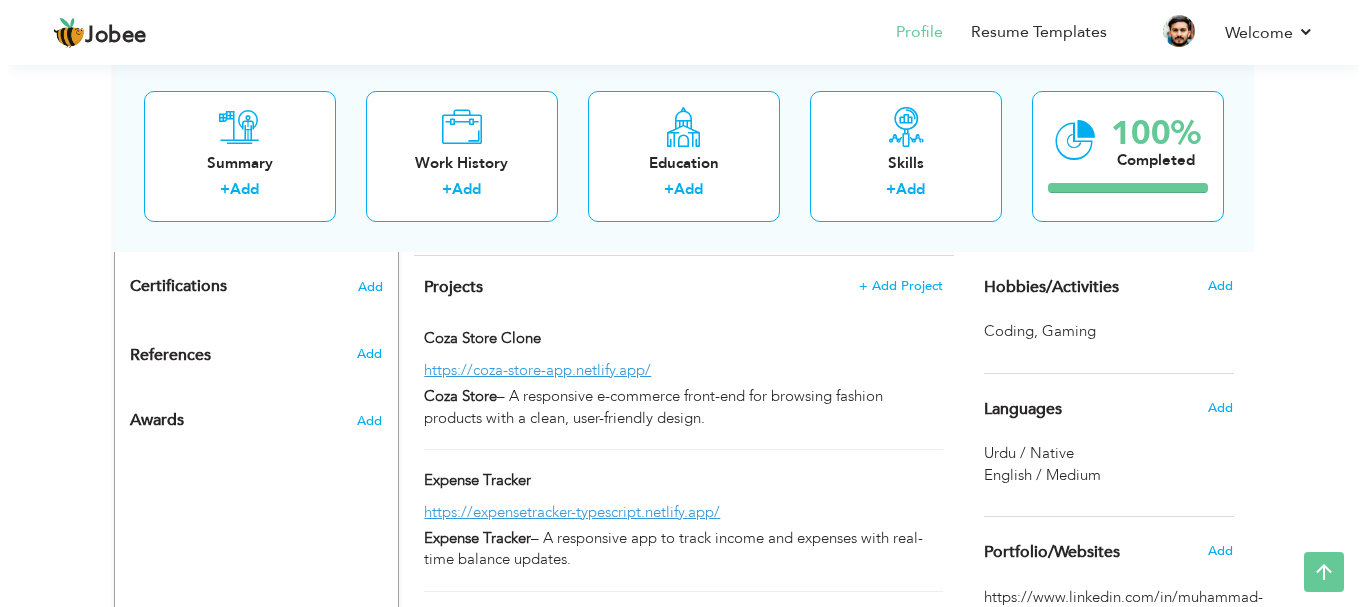 scroll, scrollTop: 1031, scrollLeft: 0, axis: vertical 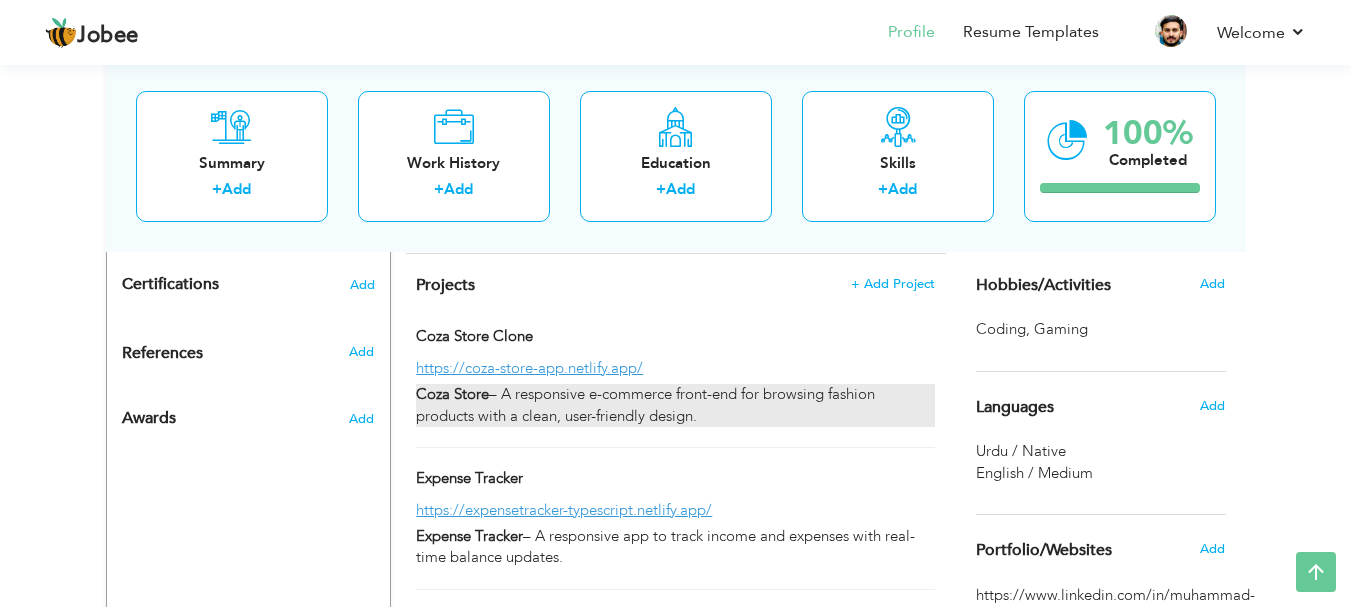 click on "Coza Store  – A responsive e-commerce front-end for browsing fashion products with a clean, user-friendly design." at bounding box center [675, 405] 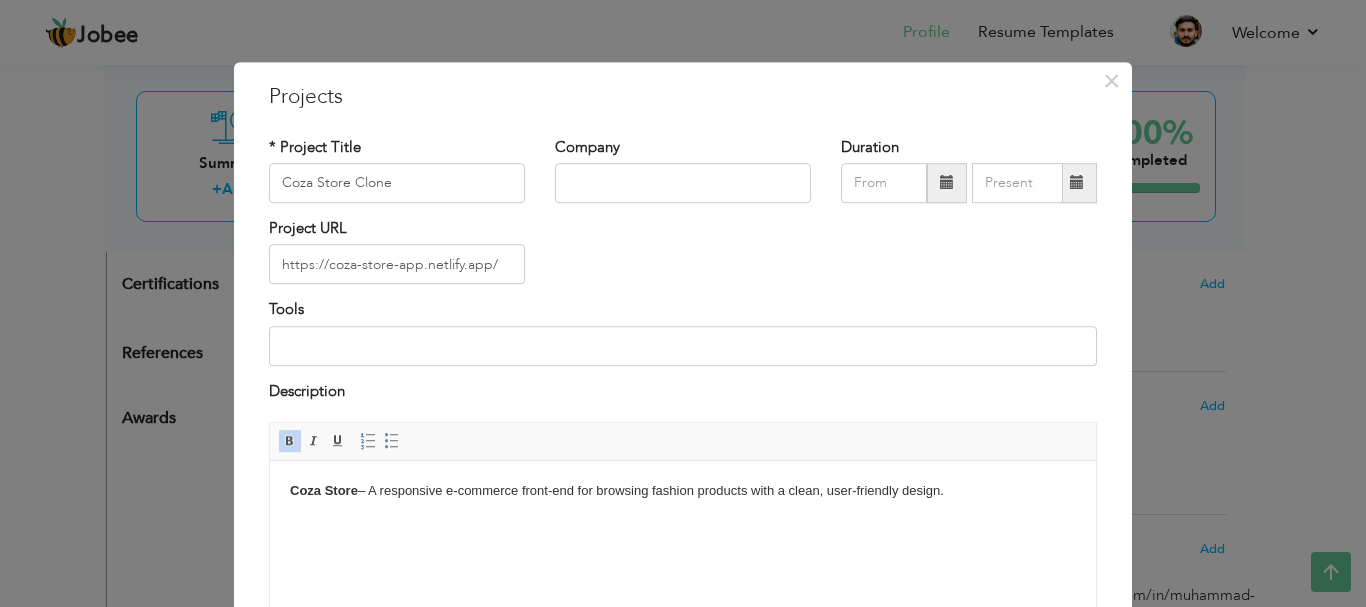click on "Coza Store  – A responsive e-commerce front-end for browsing fashion products with a clean, user-friendly design." at bounding box center [683, 491] 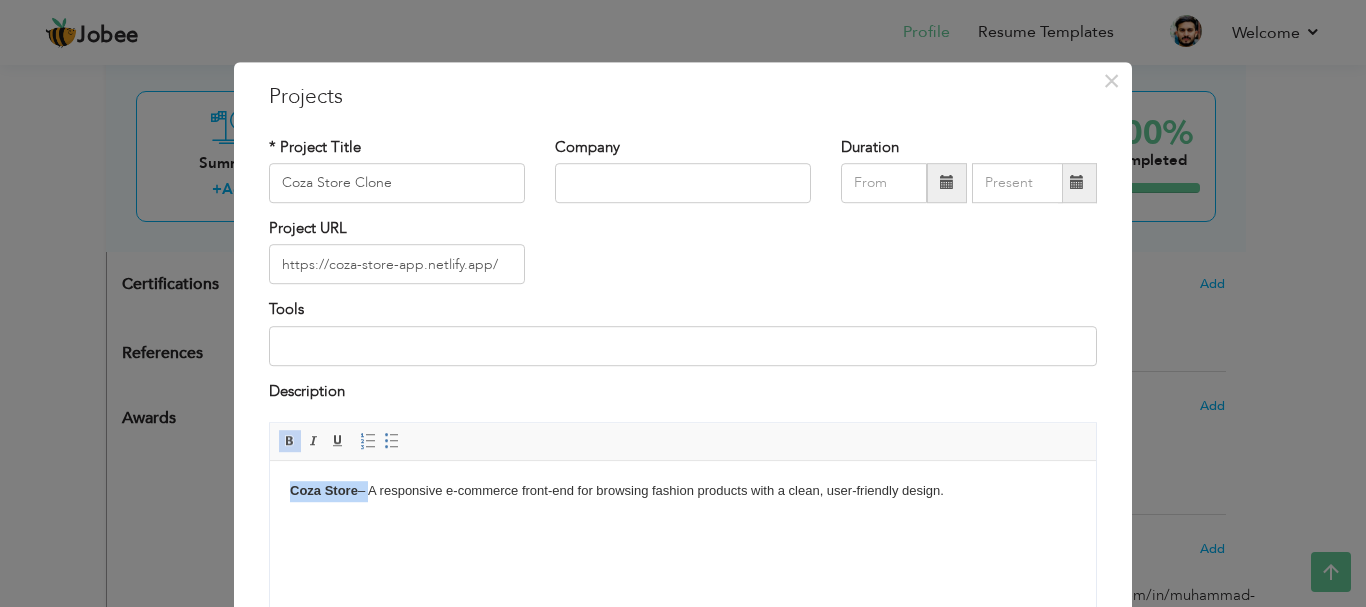 type 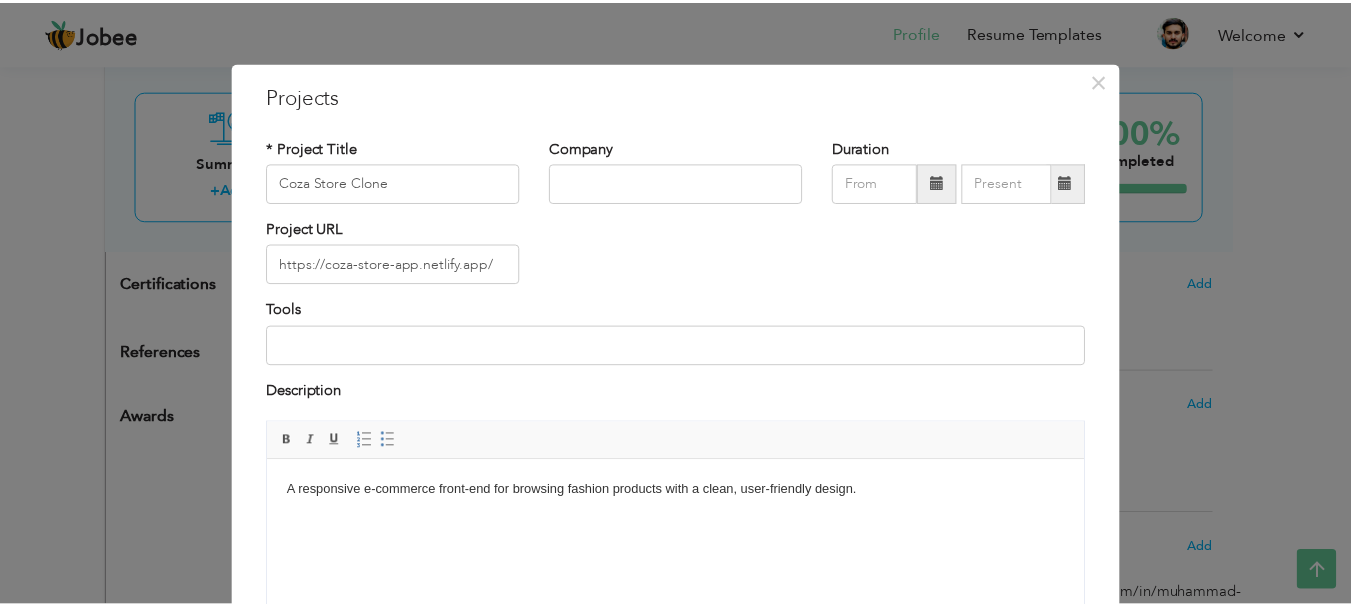 scroll, scrollTop: 191, scrollLeft: 0, axis: vertical 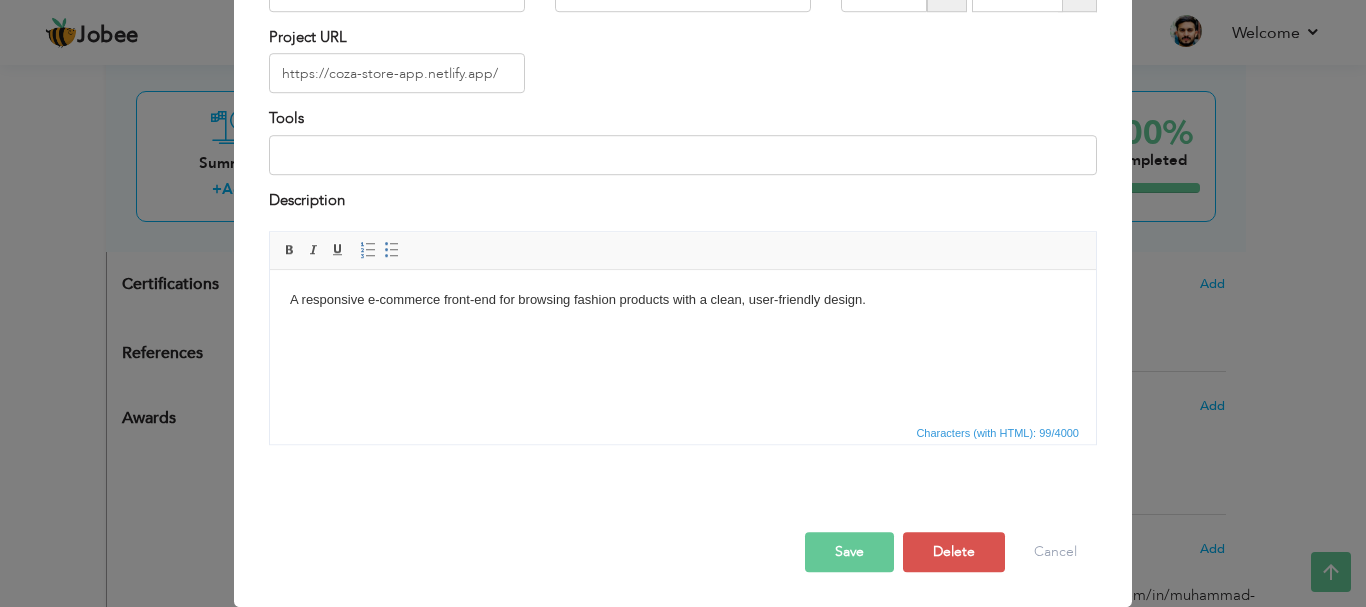click on "Save" at bounding box center [849, 552] 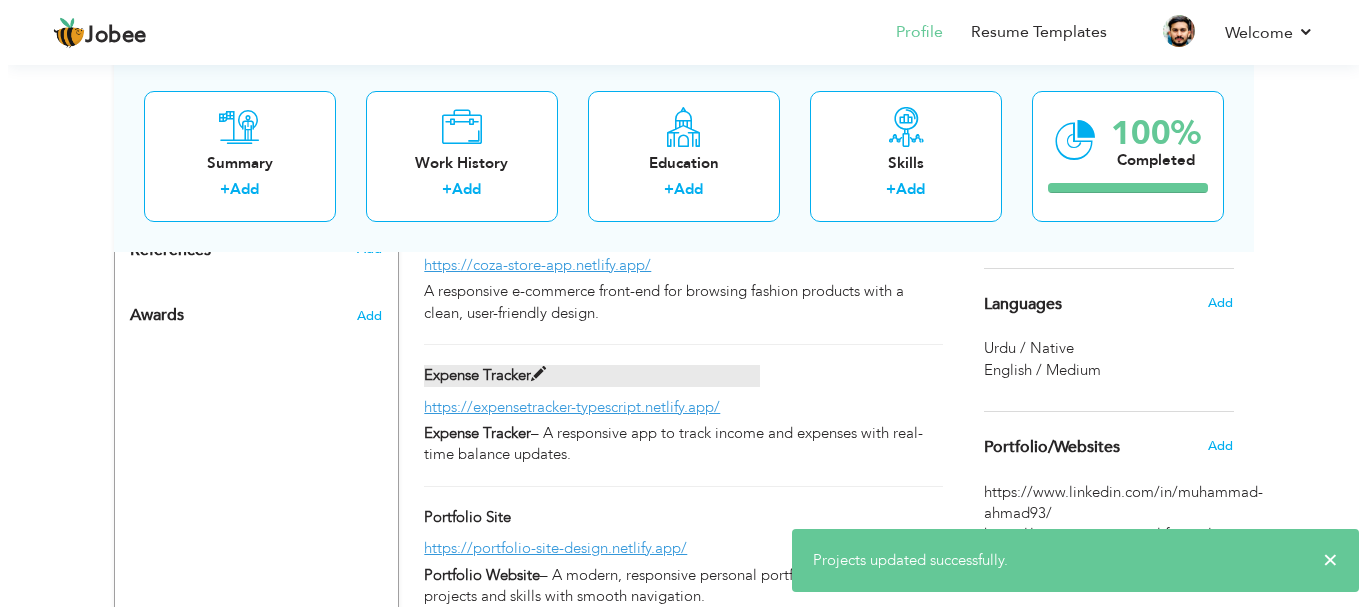scroll, scrollTop: 1136, scrollLeft: 0, axis: vertical 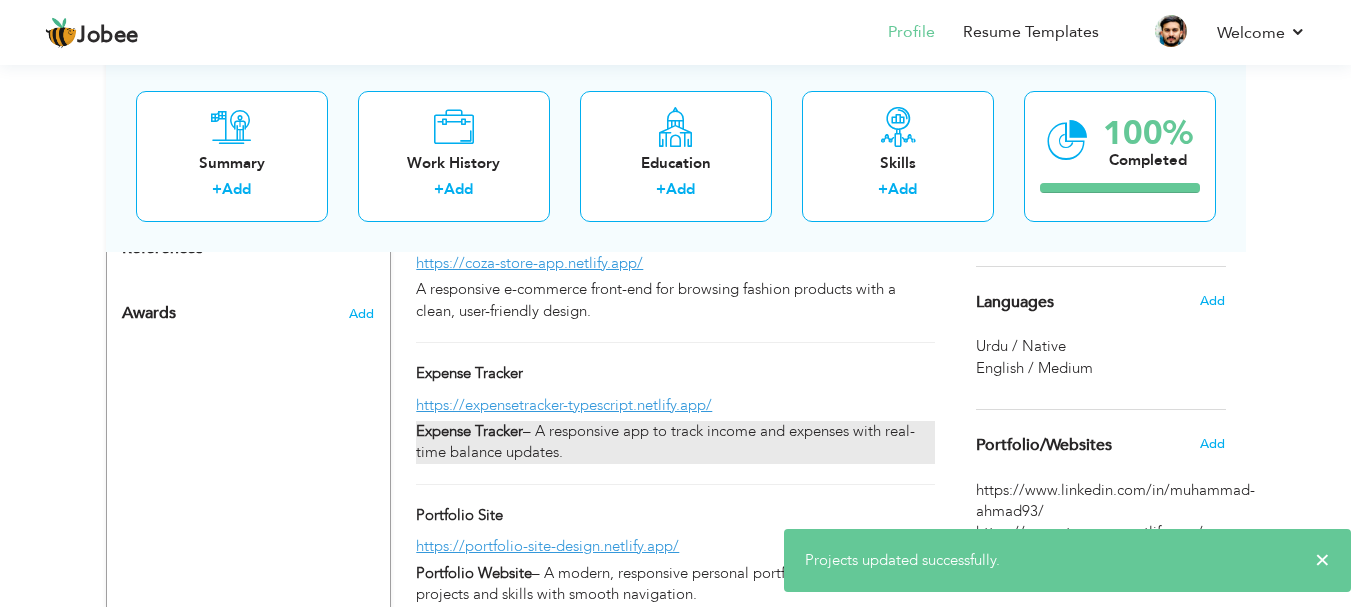 click on "Expense Tracker  – A responsive app to track income and expenses with real-time balance updates." at bounding box center (675, 442) 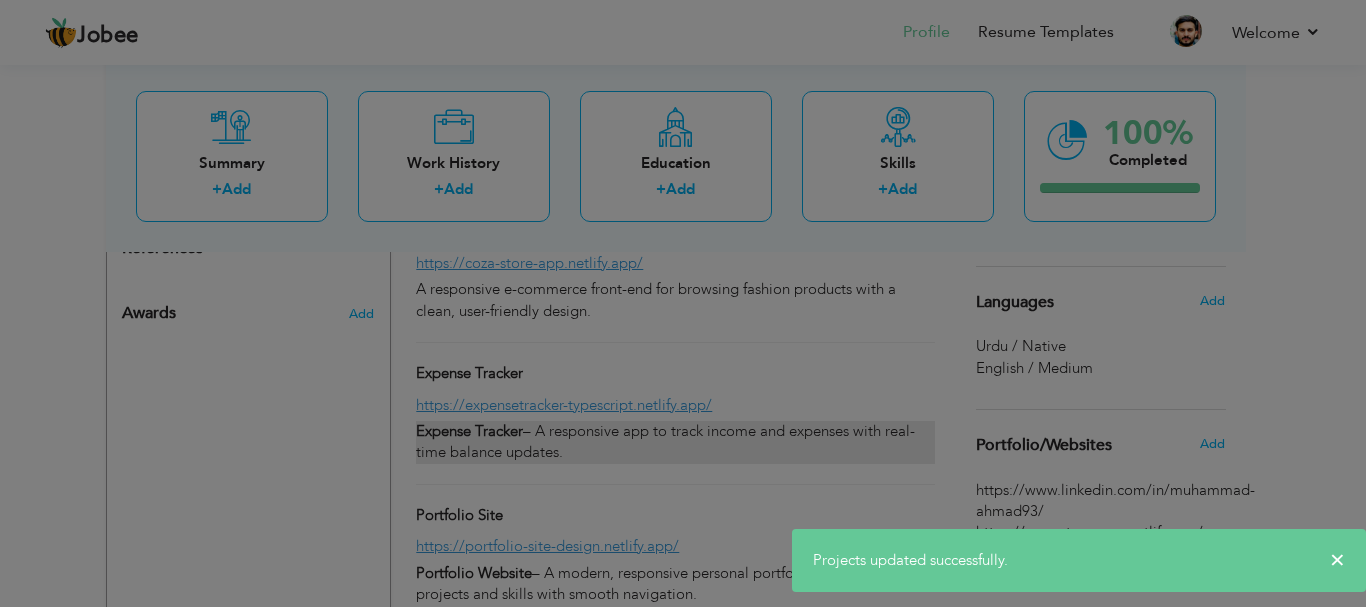 scroll, scrollTop: 0, scrollLeft: 0, axis: both 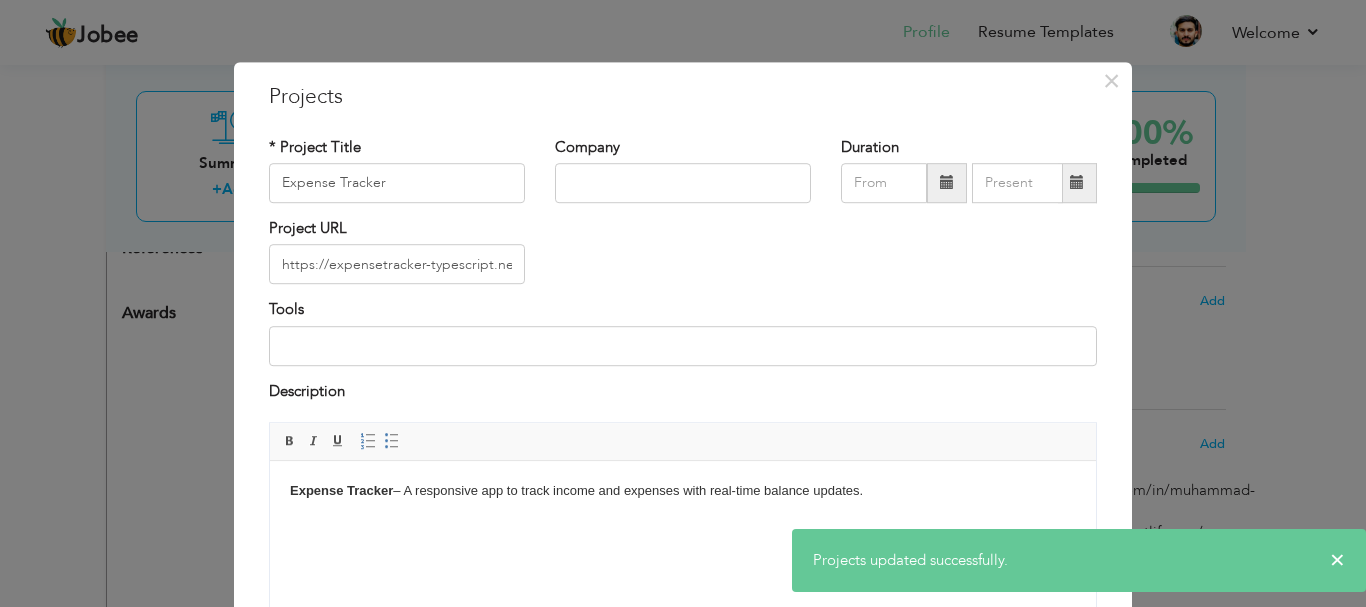 click on "Expense Tracker  – A responsive app to track income and expenses with real-time balance updates." at bounding box center (683, 491) 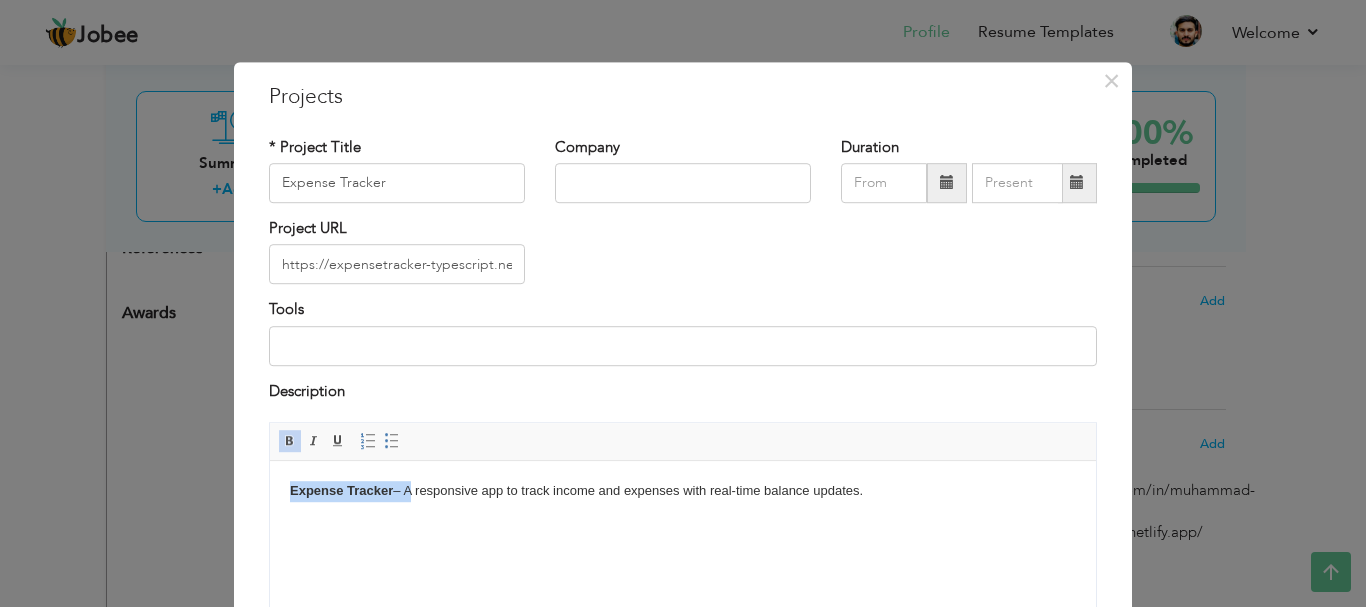 type 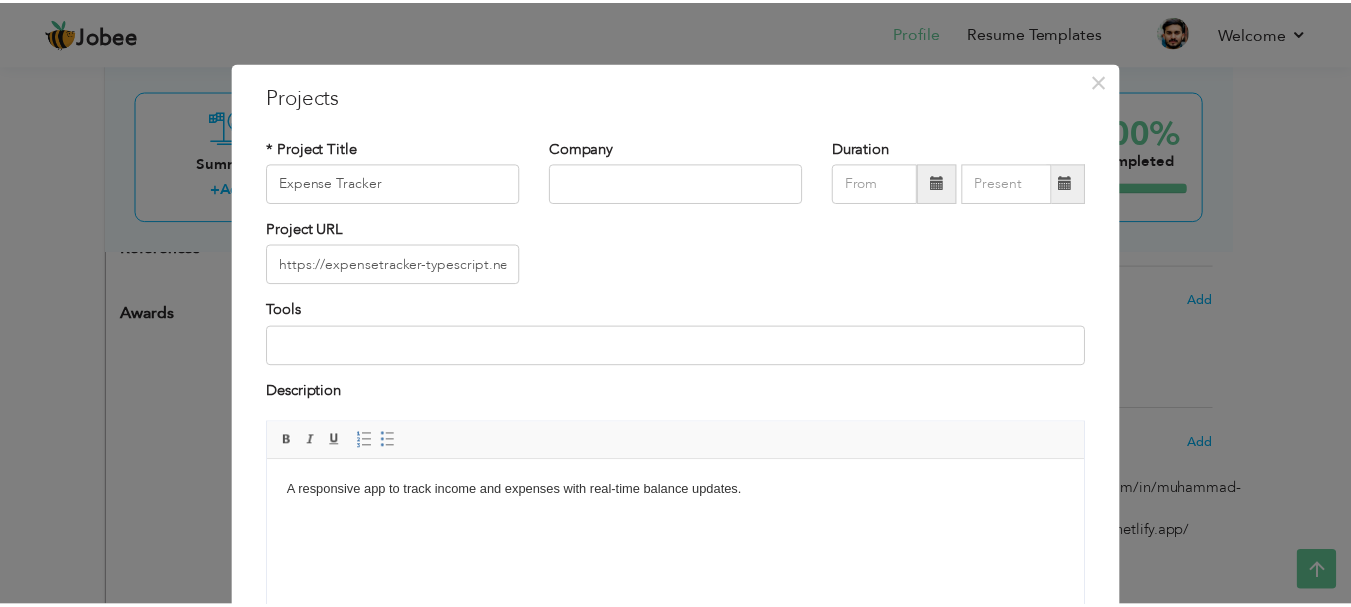 scroll, scrollTop: 191, scrollLeft: 0, axis: vertical 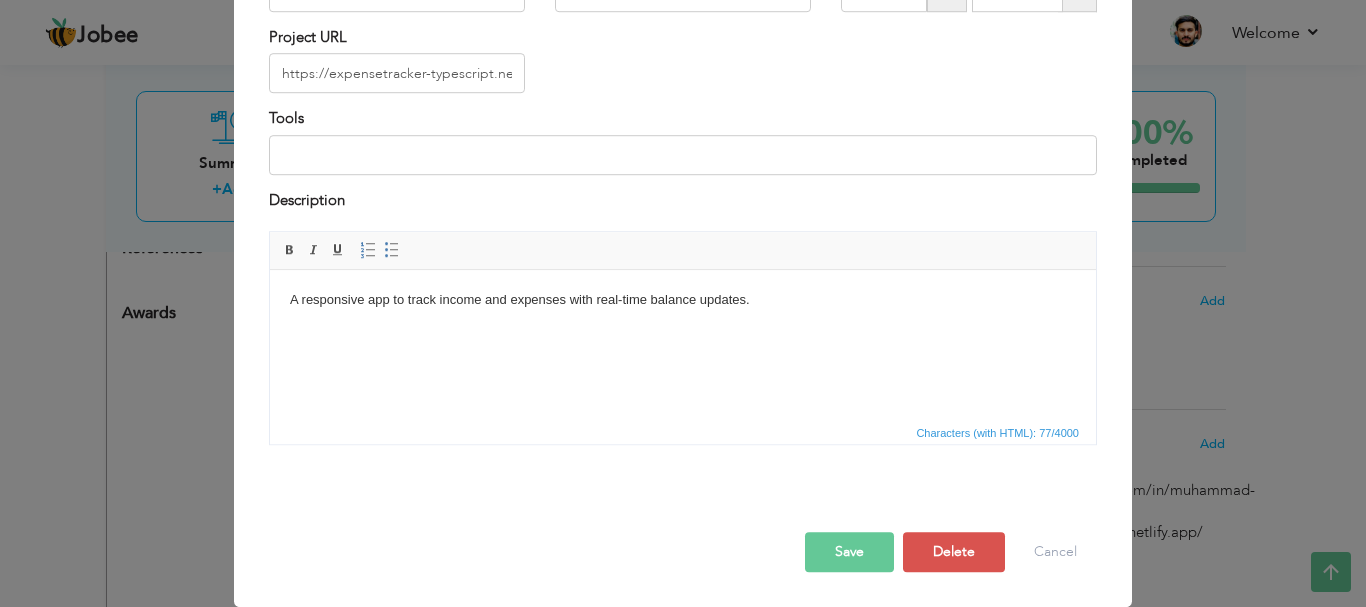 click on "Save" at bounding box center [849, 552] 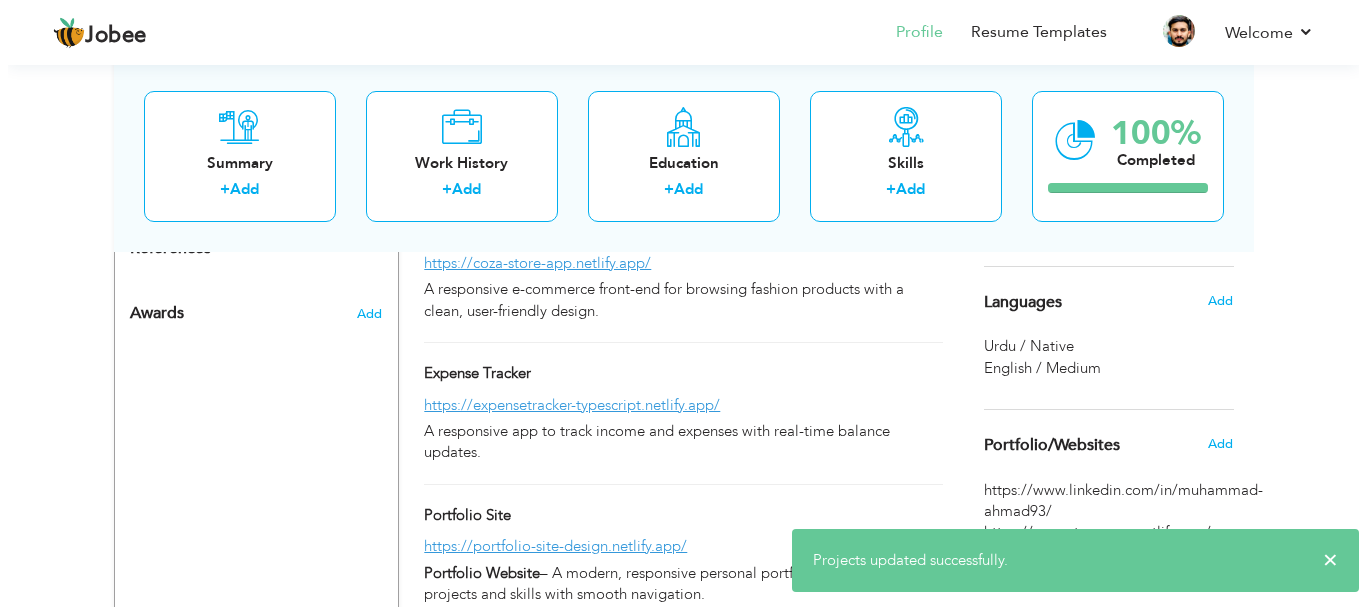 scroll, scrollTop: 1222, scrollLeft: 0, axis: vertical 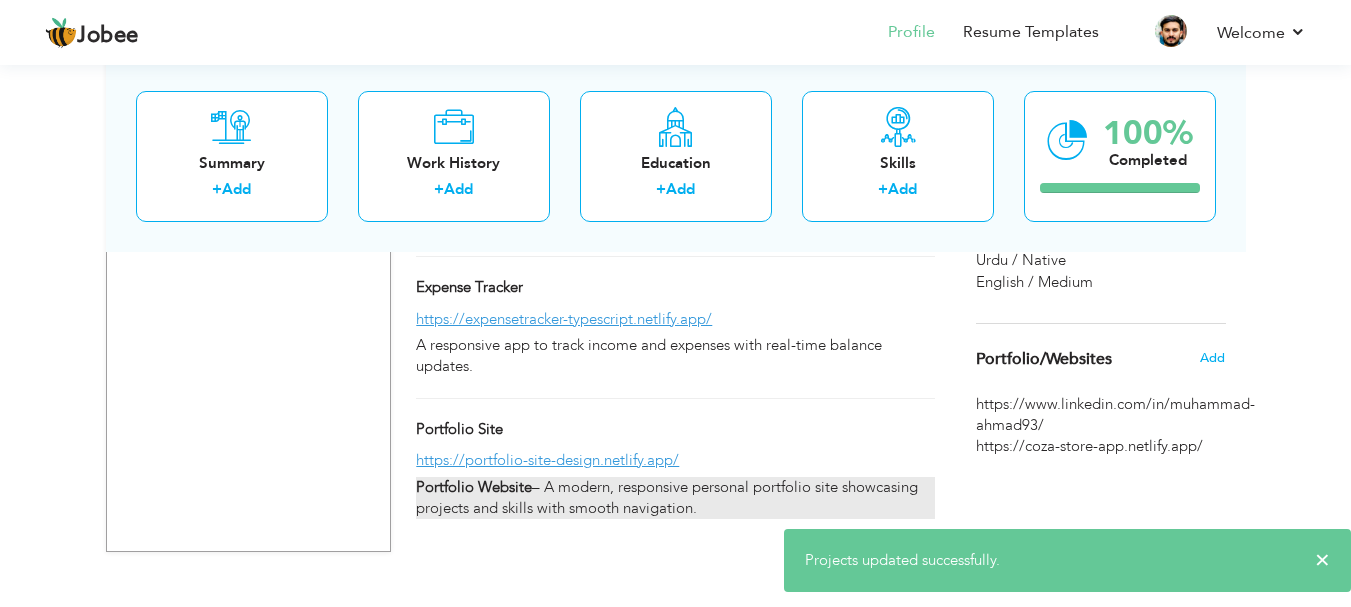 click on "Portfolio Website" at bounding box center [474, 487] 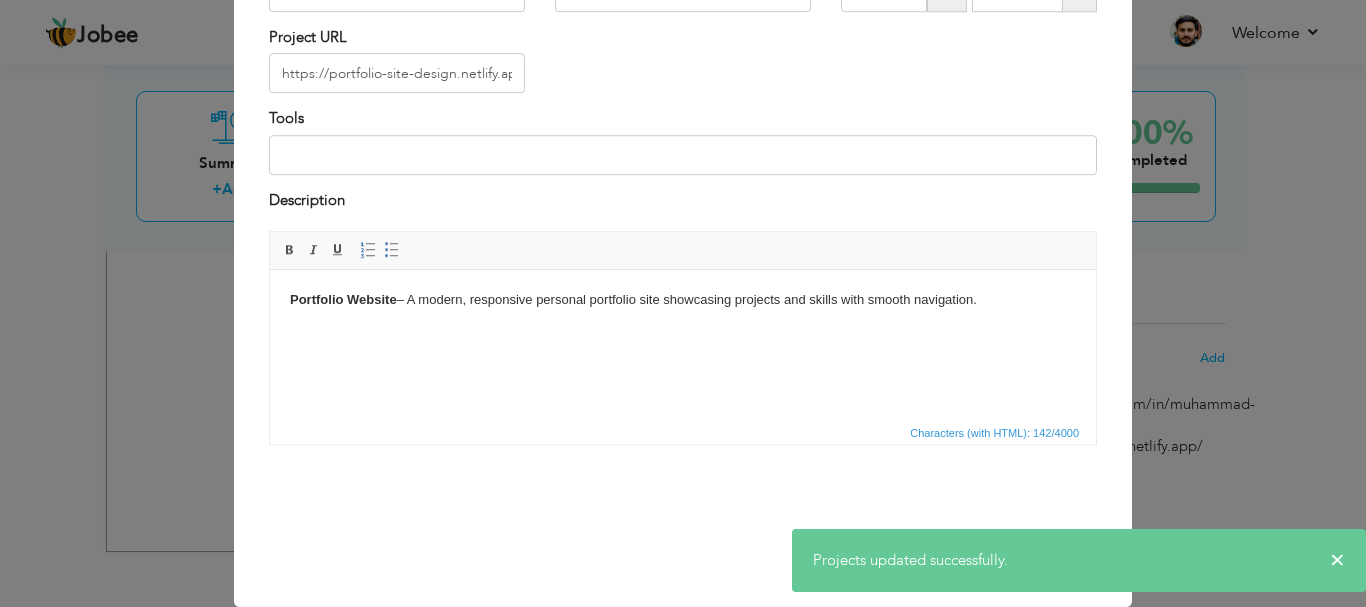 scroll, scrollTop: 0, scrollLeft: 0, axis: both 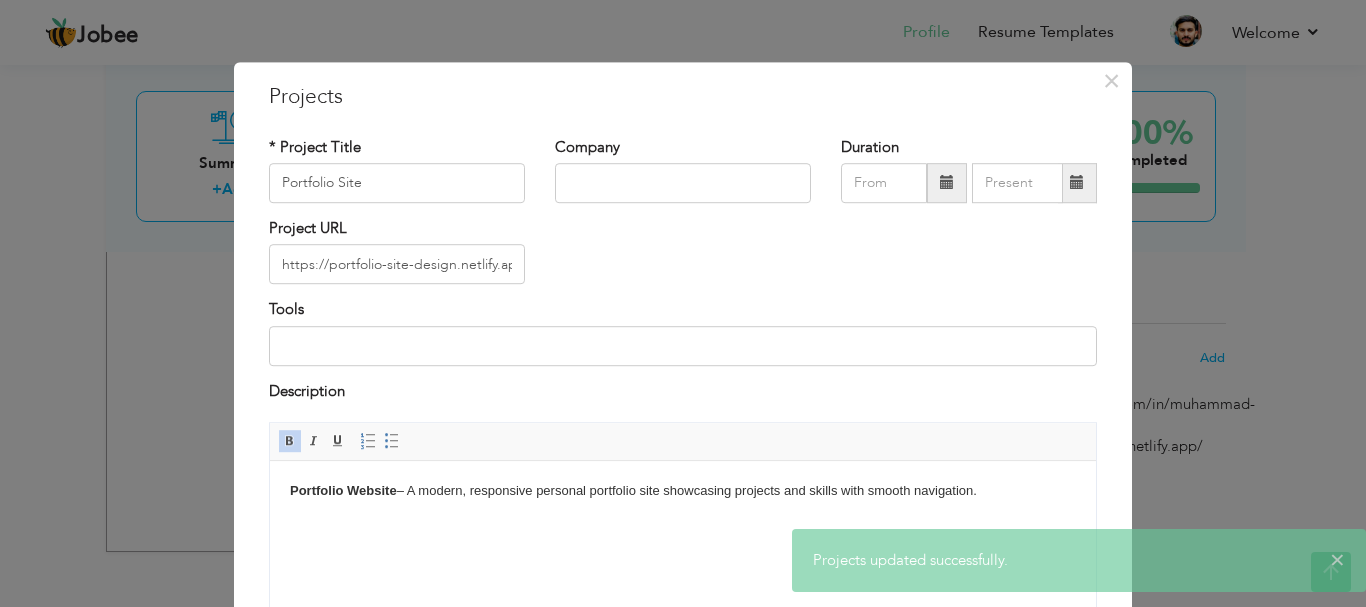 click on "Portfolio Website  – A modern, responsive personal portfolio site showcasing projects and skills with smooth navigation." at bounding box center [683, 491] 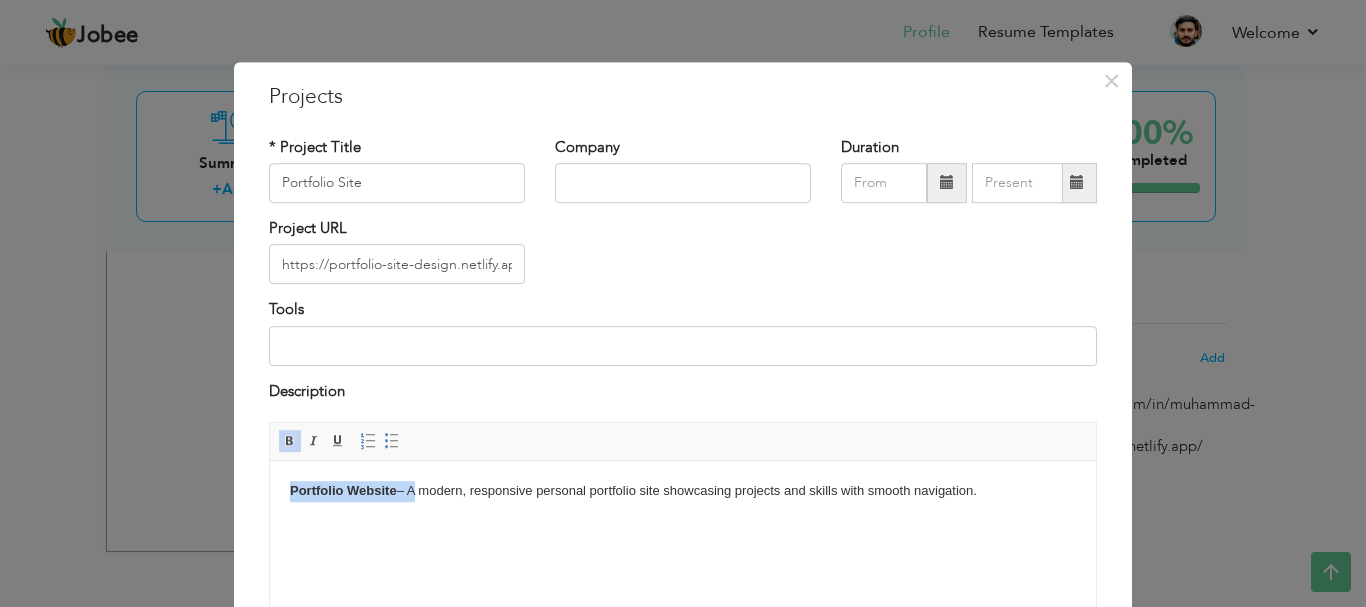 type 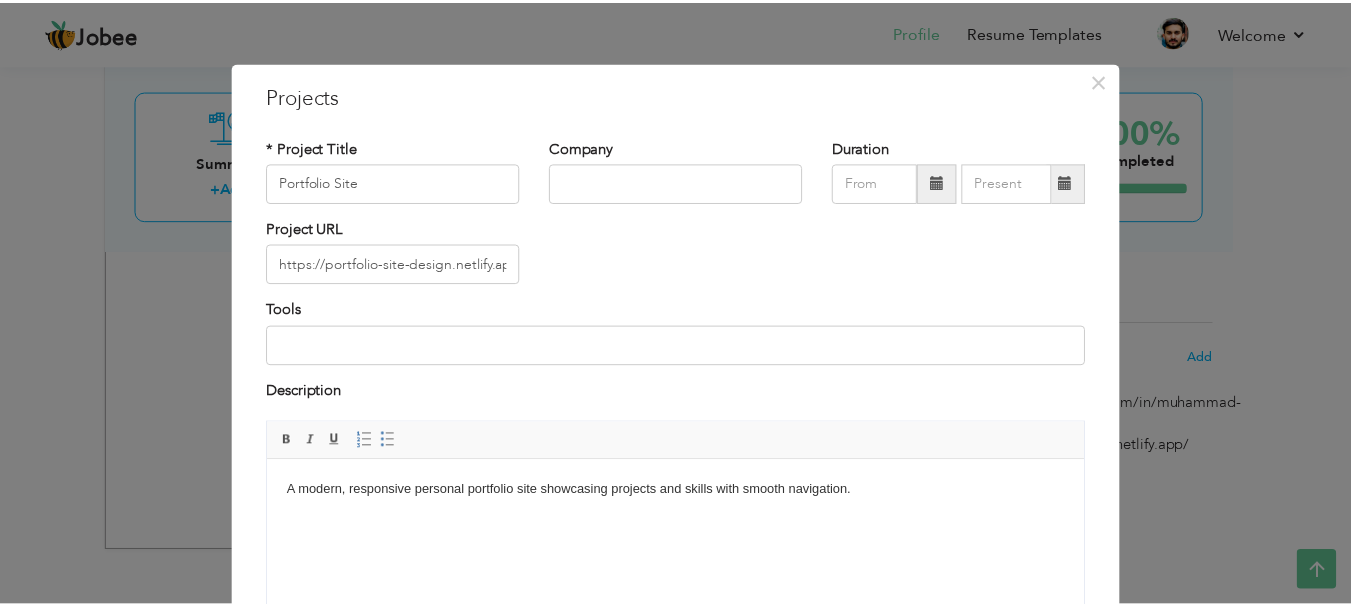 scroll, scrollTop: 191, scrollLeft: 0, axis: vertical 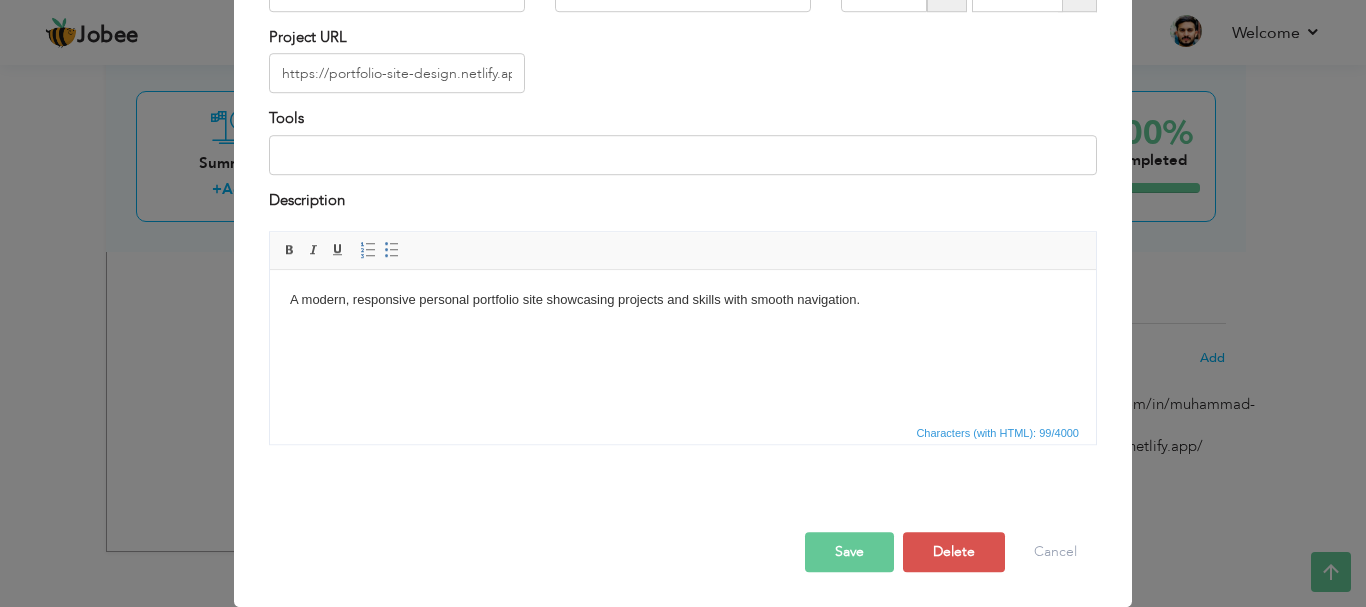 click on "Save" at bounding box center (849, 552) 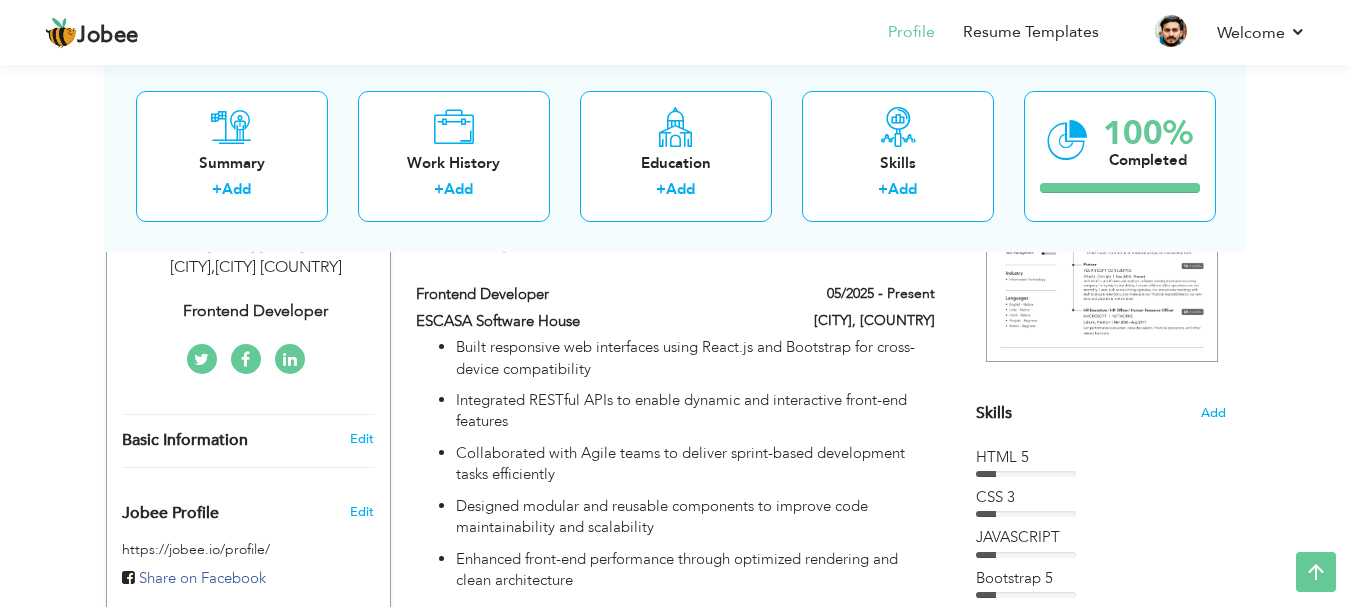 scroll, scrollTop: 361, scrollLeft: 0, axis: vertical 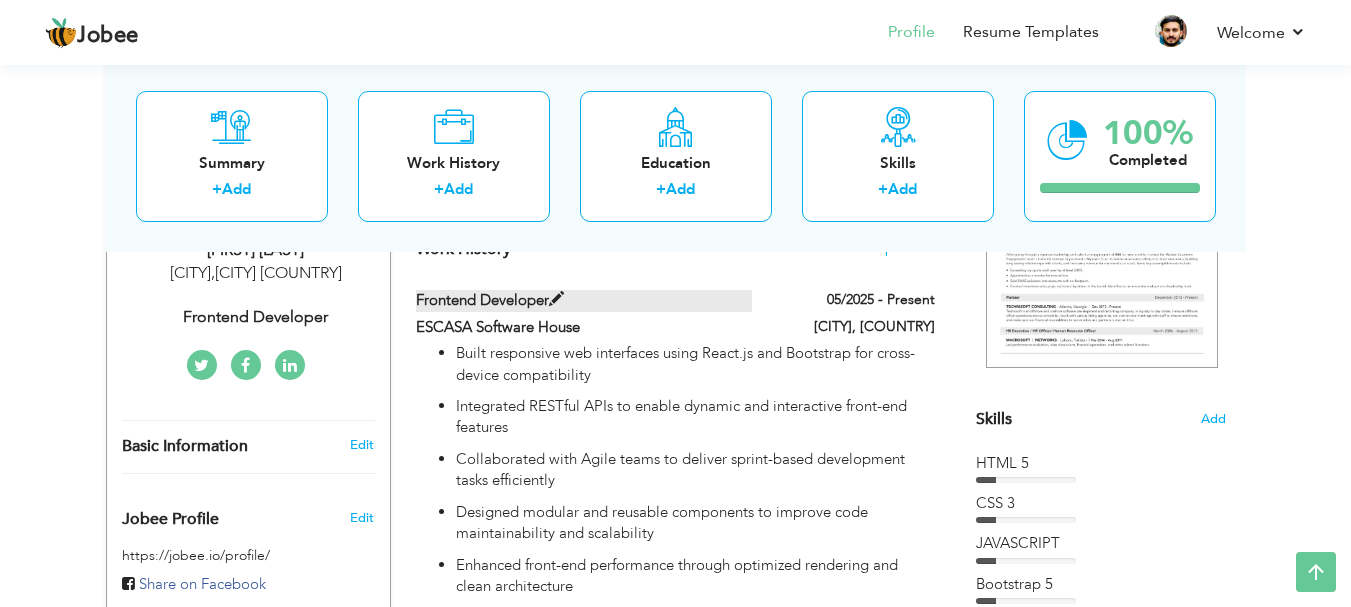click on "Frontend Developer" at bounding box center [584, 300] 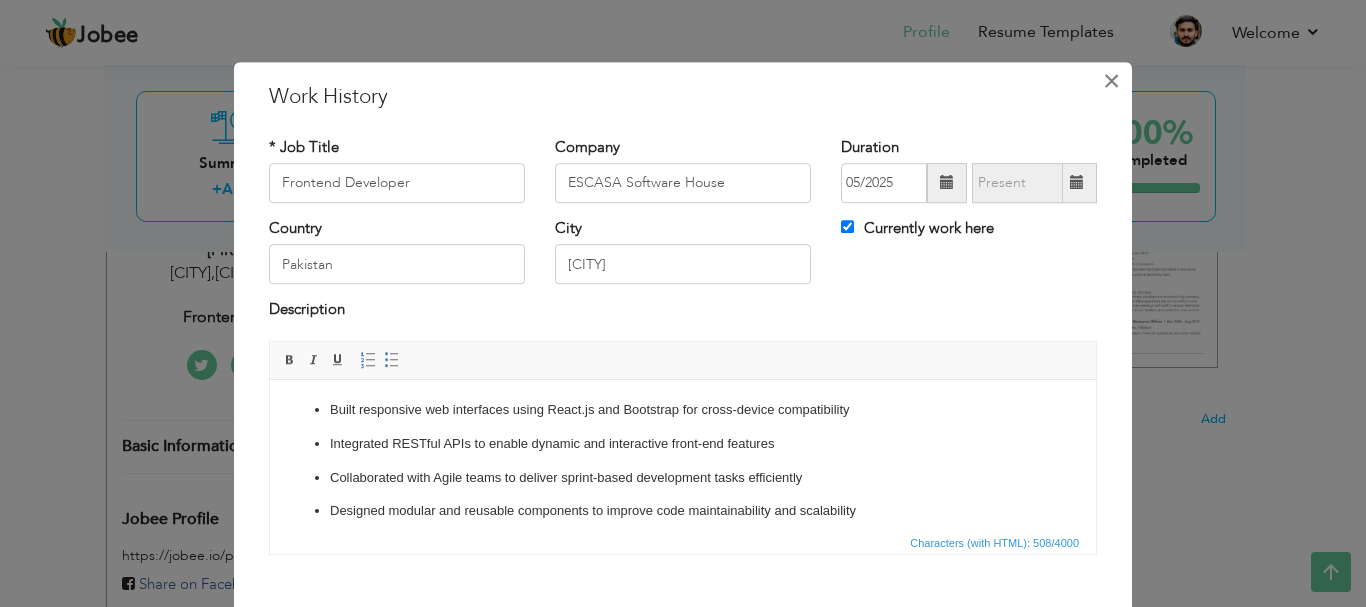 click on "×" at bounding box center (1111, 81) 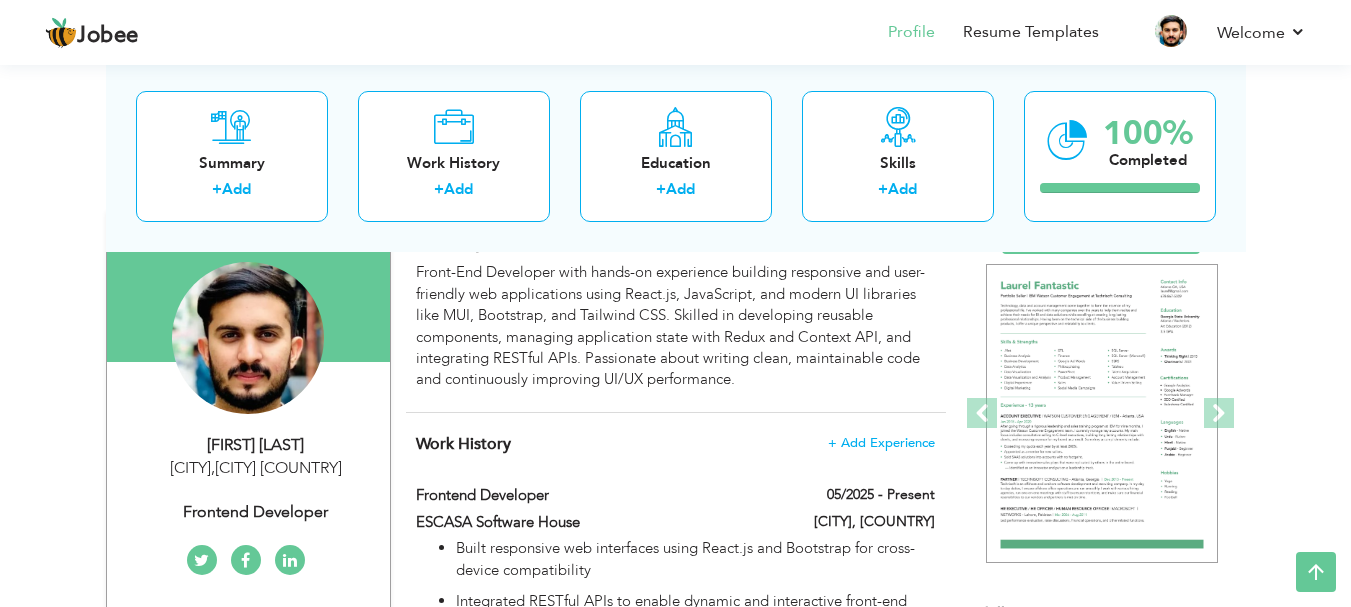 scroll, scrollTop: 153, scrollLeft: 0, axis: vertical 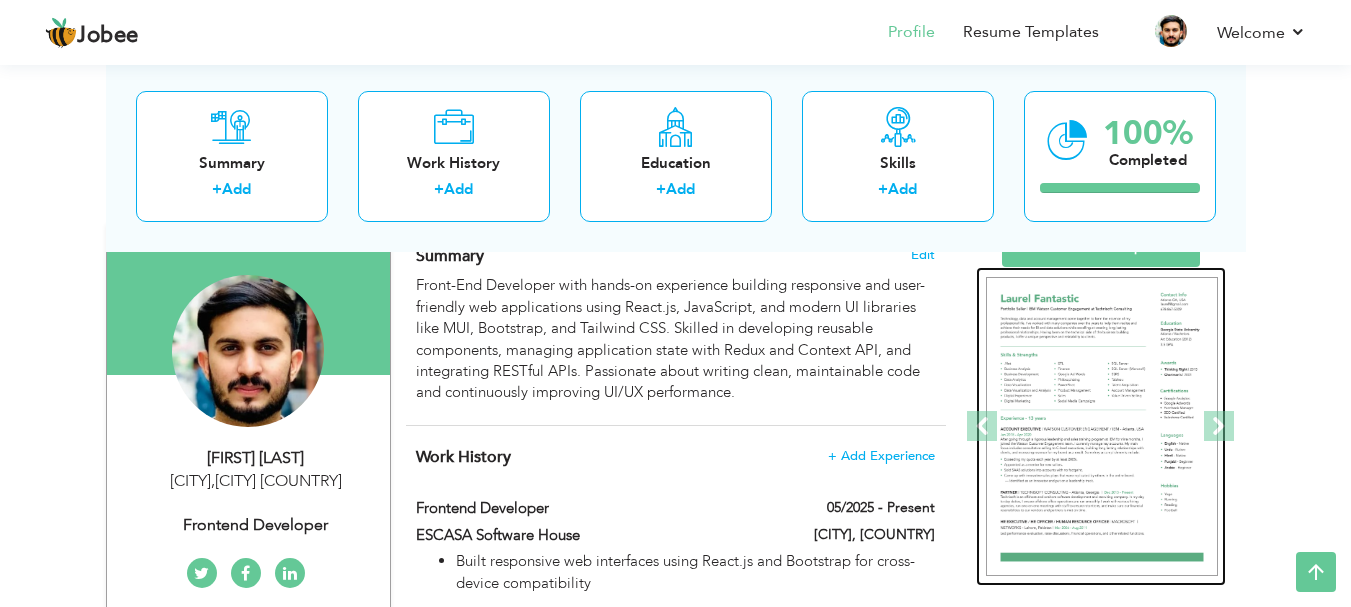 click at bounding box center [1102, 427] 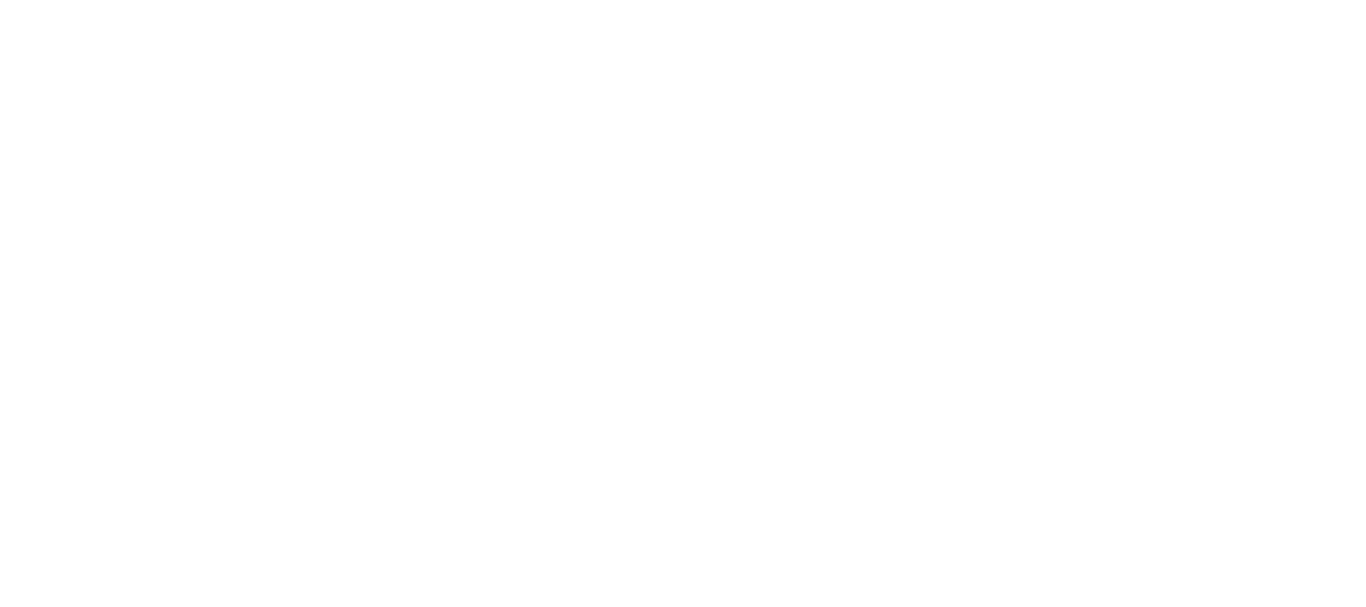 scroll, scrollTop: 0, scrollLeft: 0, axis: both 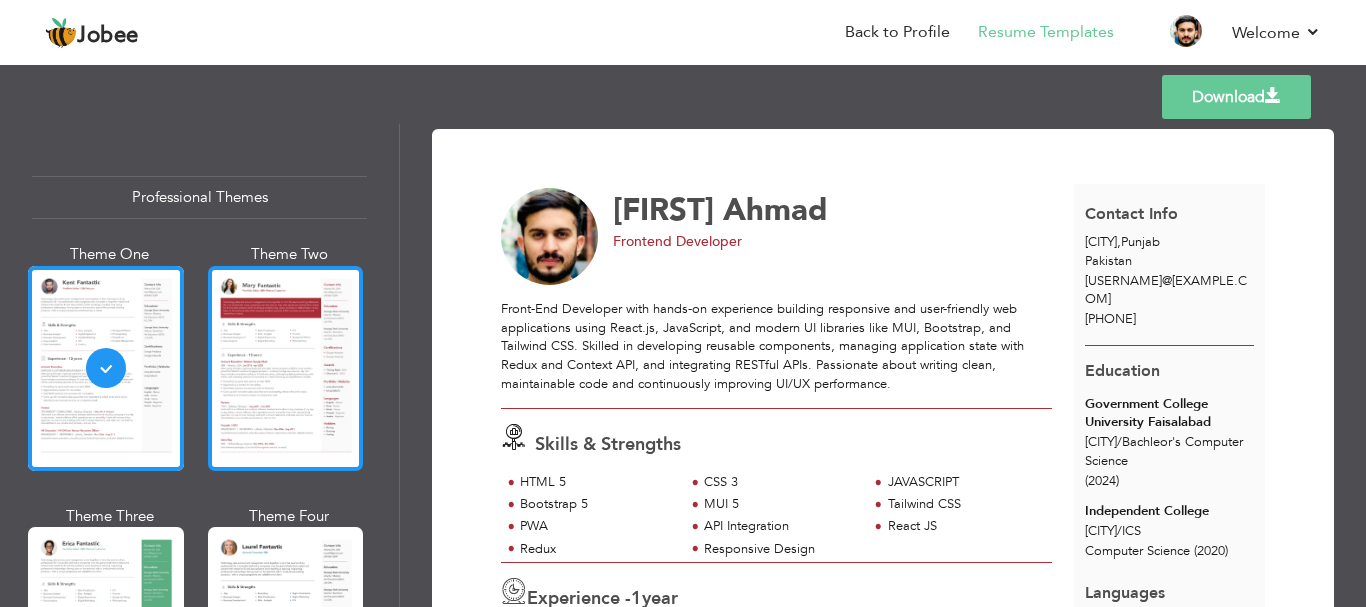 click at bounding box center [286, 368] 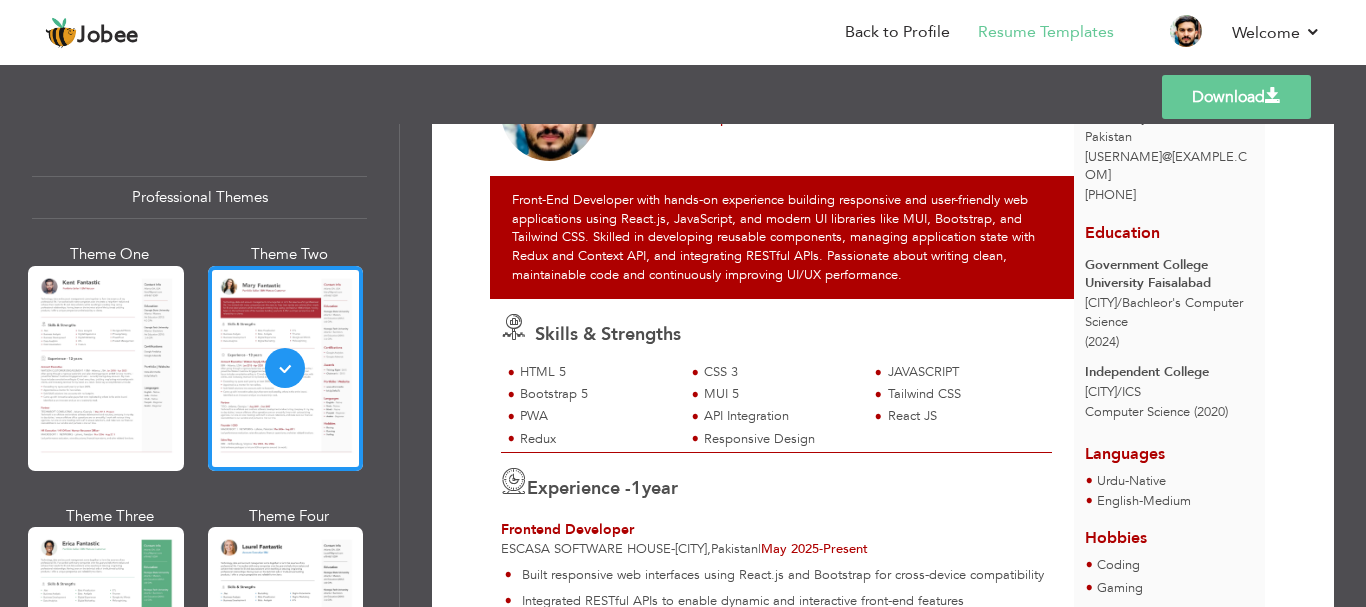 scroll, scrollTop: 0, scrollLeft: 0, axis: both 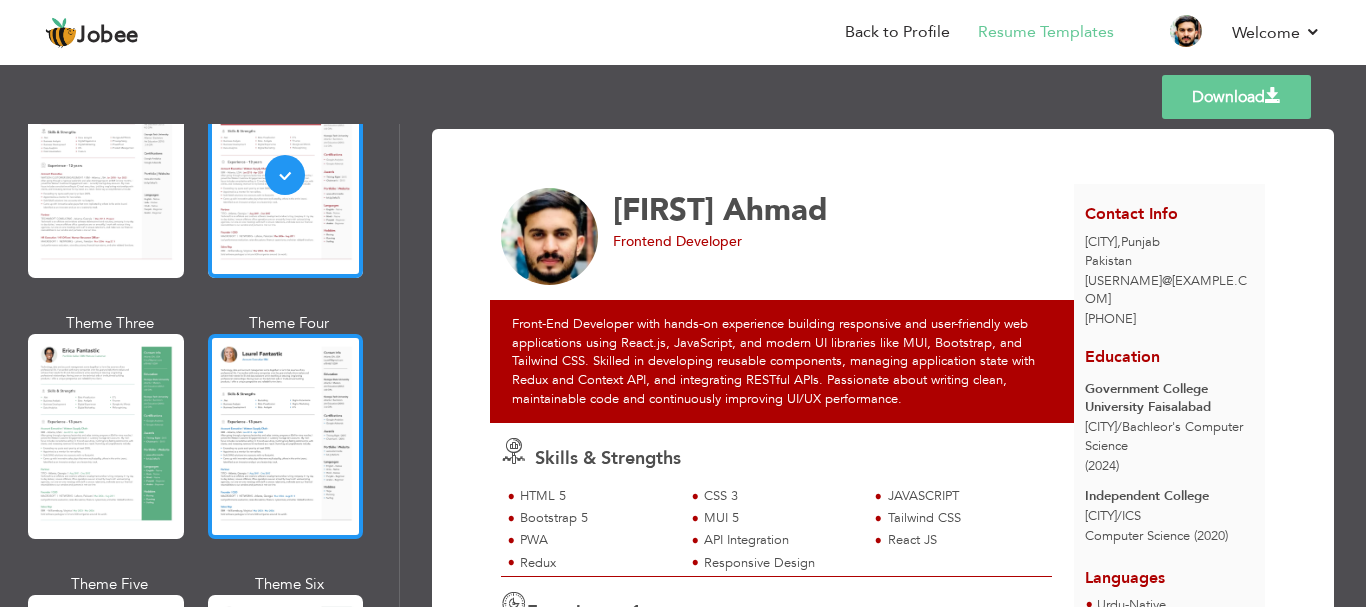 click at bounding box center (286, 436) 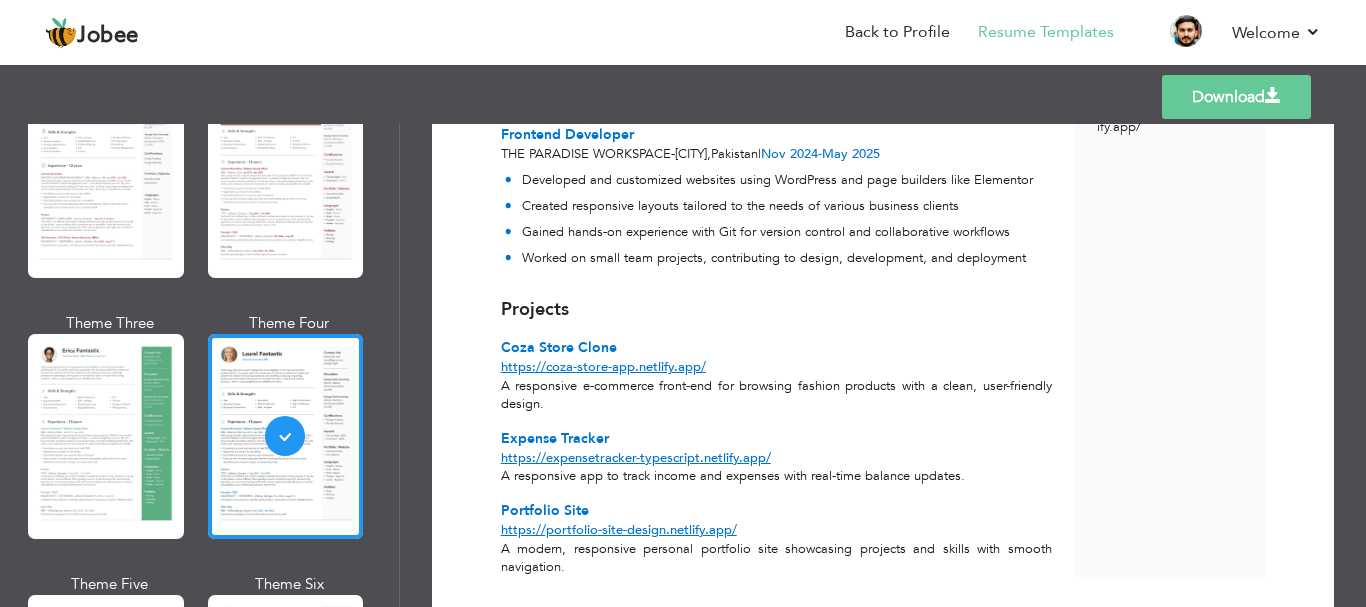 scroll, scrollTop: 790, scrollLeft: 0, axis: vertical 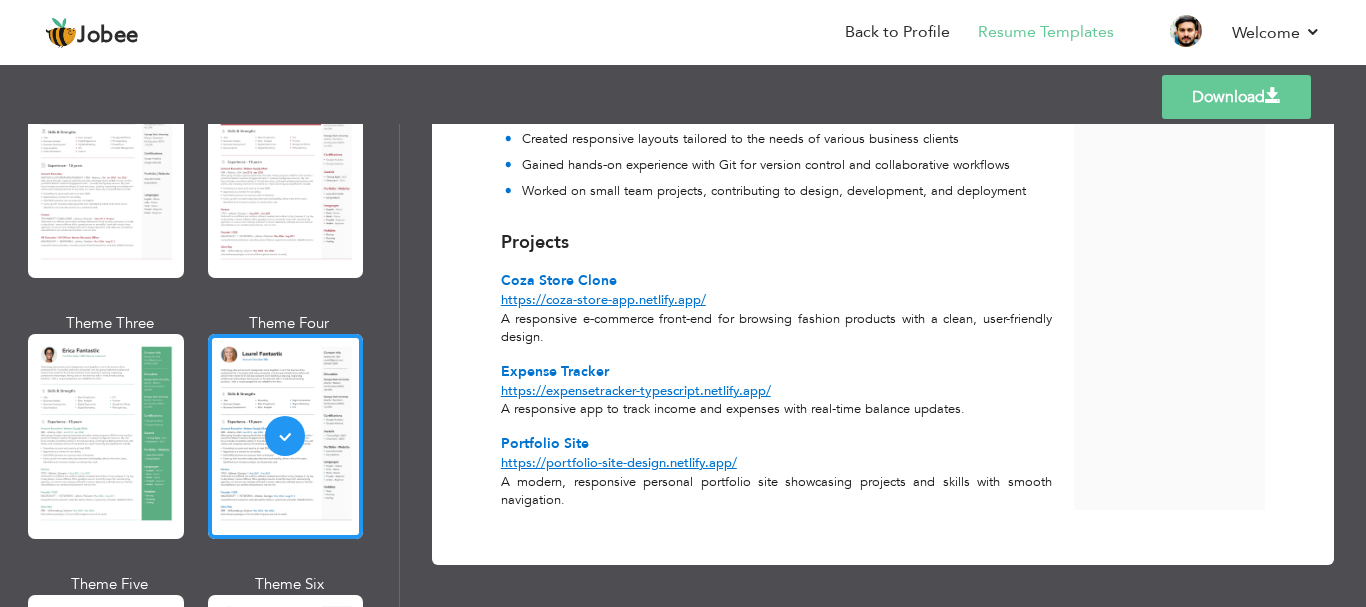 click on "Download" at bounding box center (1236, 97) 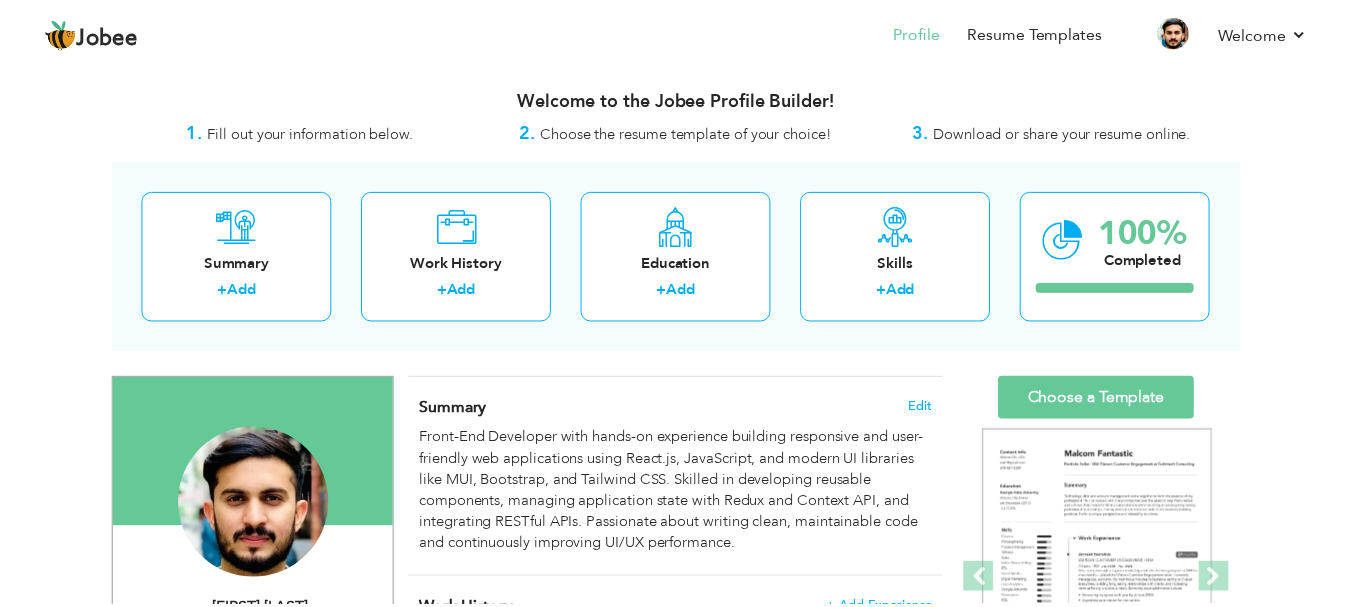 scroll, scrollTop: 0, scrollLeft: 0, axis: both 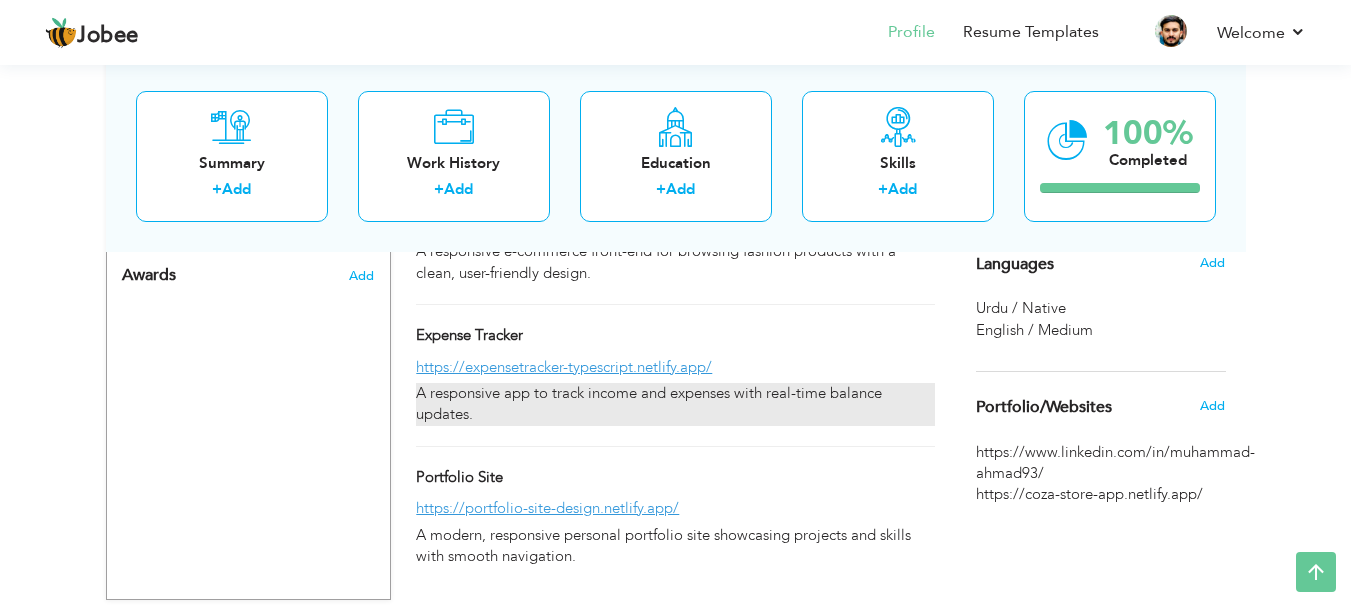 click on "A responsive app to track income and expenses with real-time balance updates." at bounding box center [675, 404] 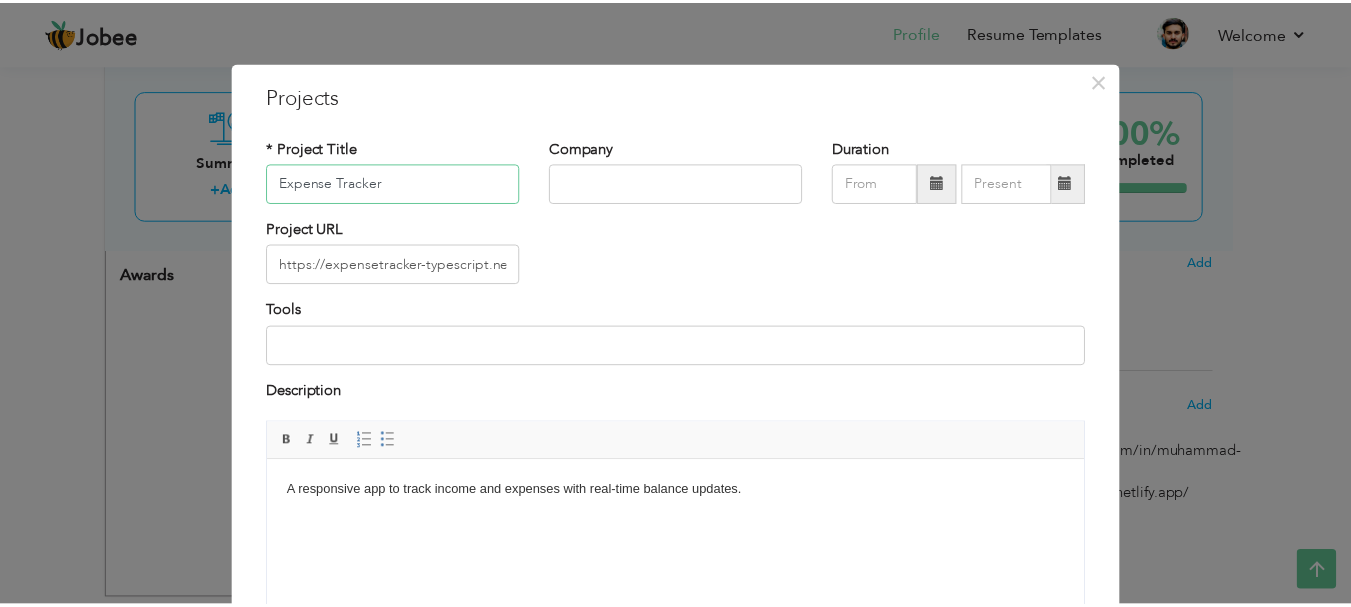 scroll, scrollTop: 191, scrollLeft: 0, axis: vertical 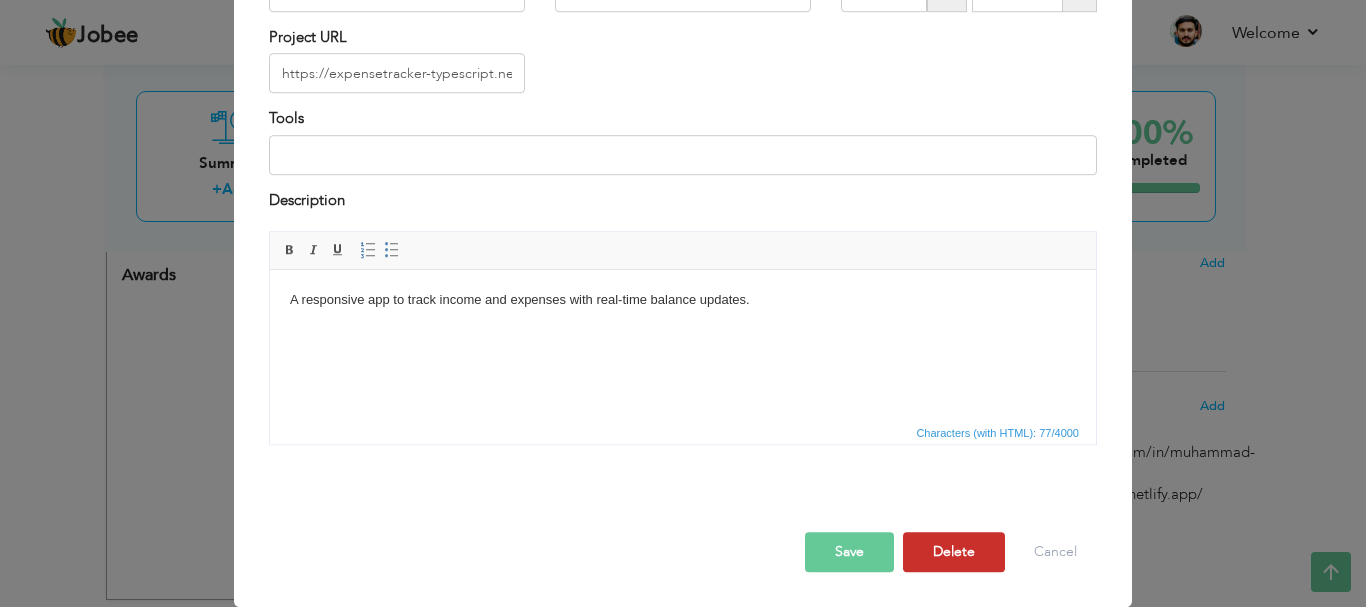 click on "Delete" at bounding box center (954, 552) 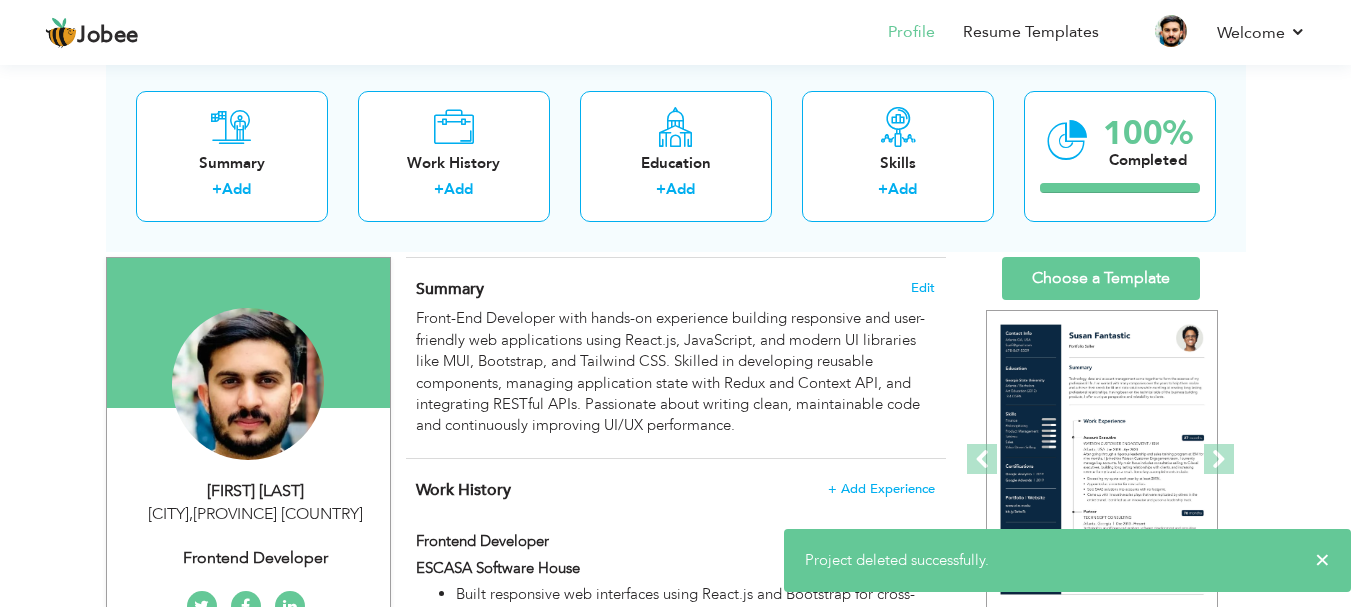 scroll, scrollTop: 119, scrollLeft: 0, axis: vertical 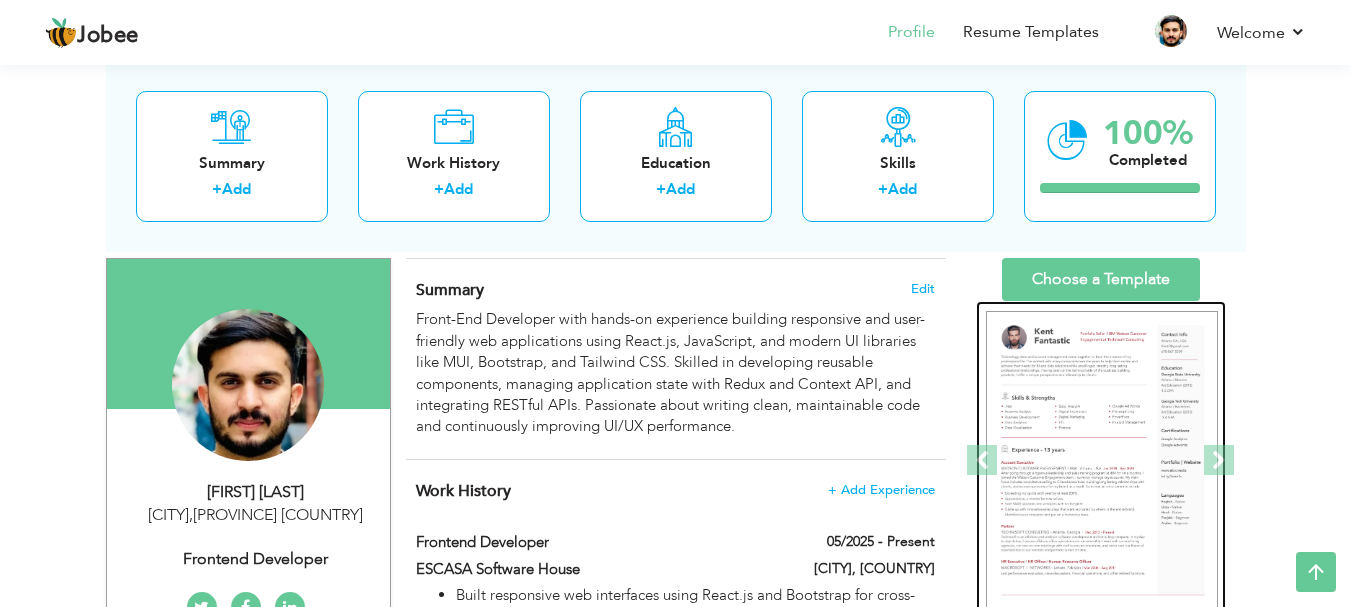 click at bounding box center (1102, 461) 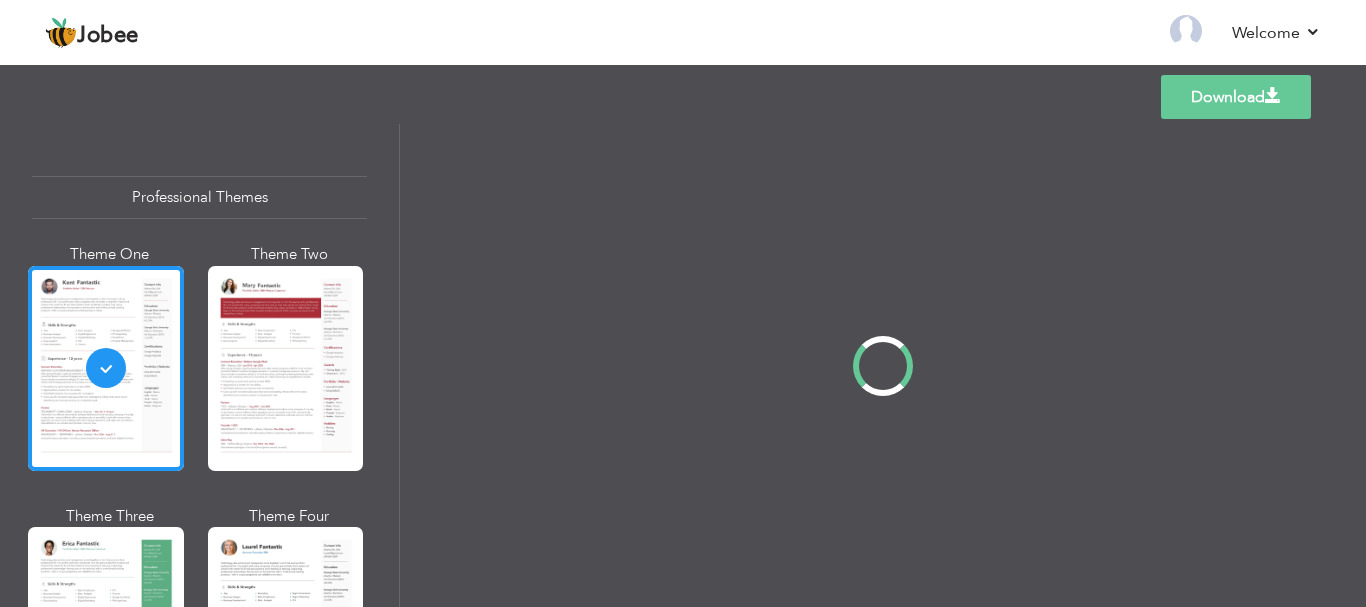 scroll, scrollTop: 0, scrollLeft: 0, axis: both 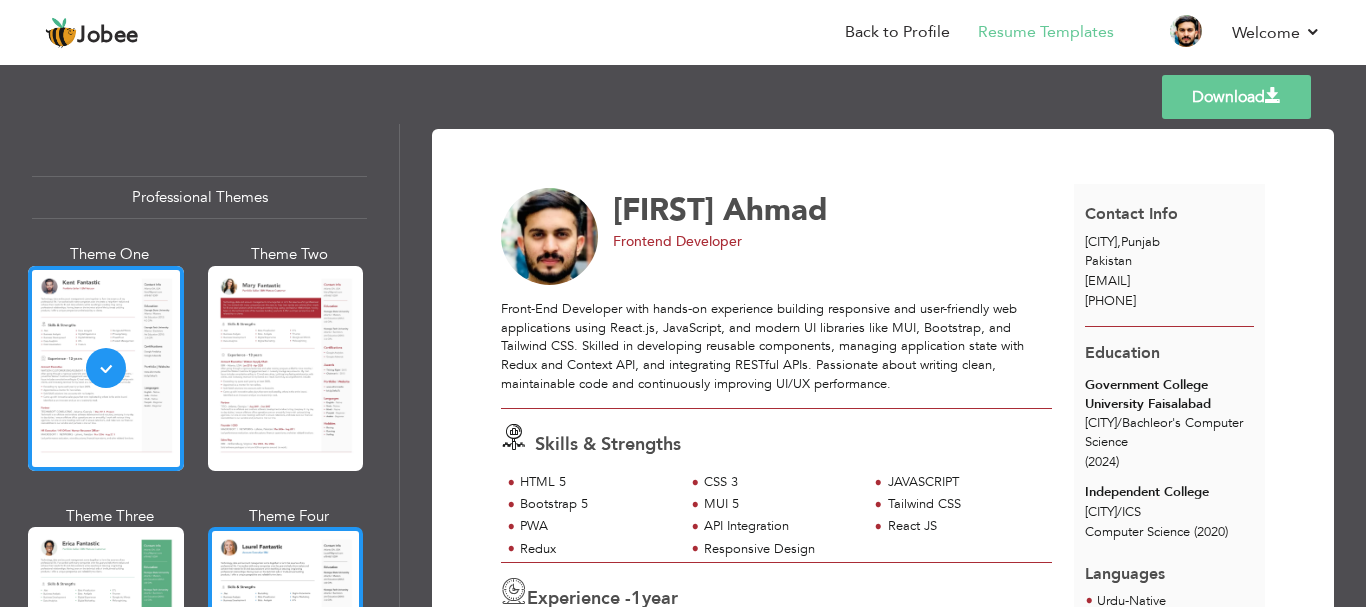 click at bounding box center [286, 629] 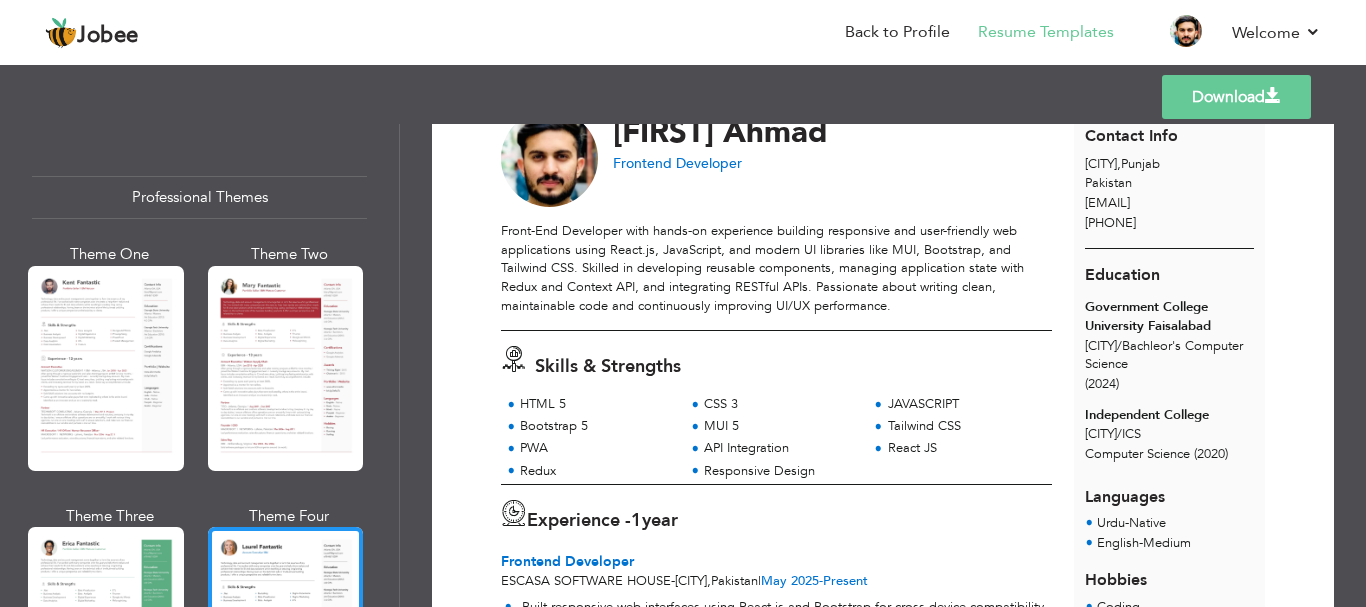 scroll, scrollTop: 0, scrollLeft: 0, axis: both 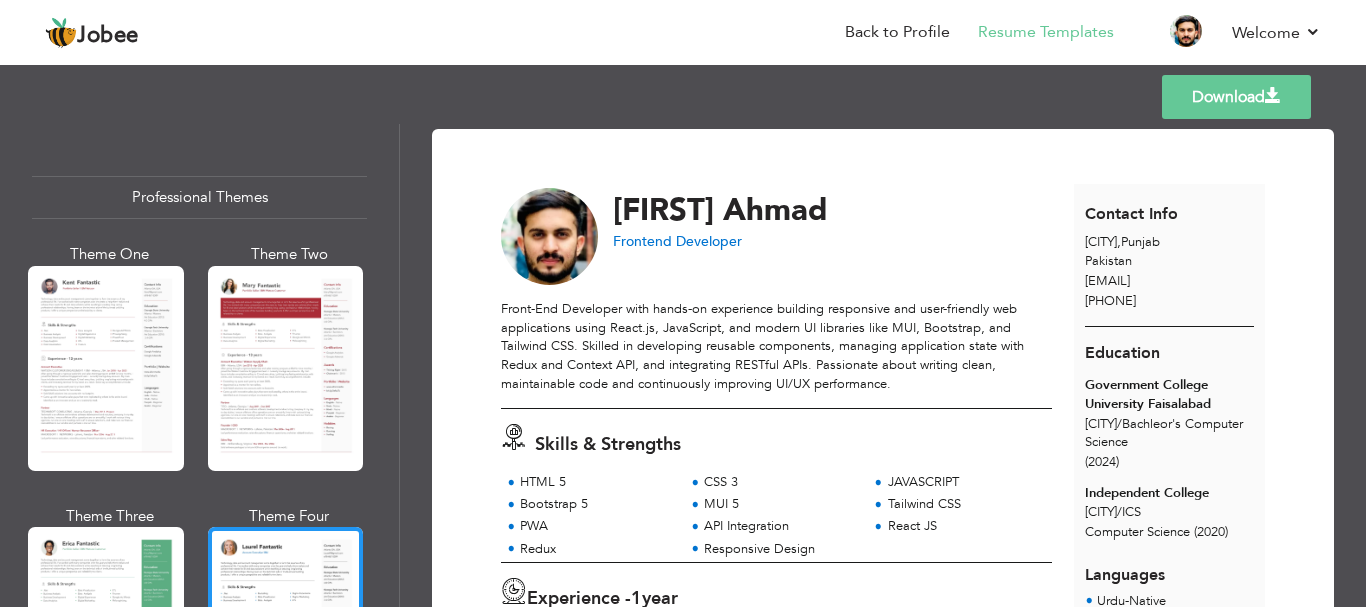click on "Download" at bounding box center [1236, 97] 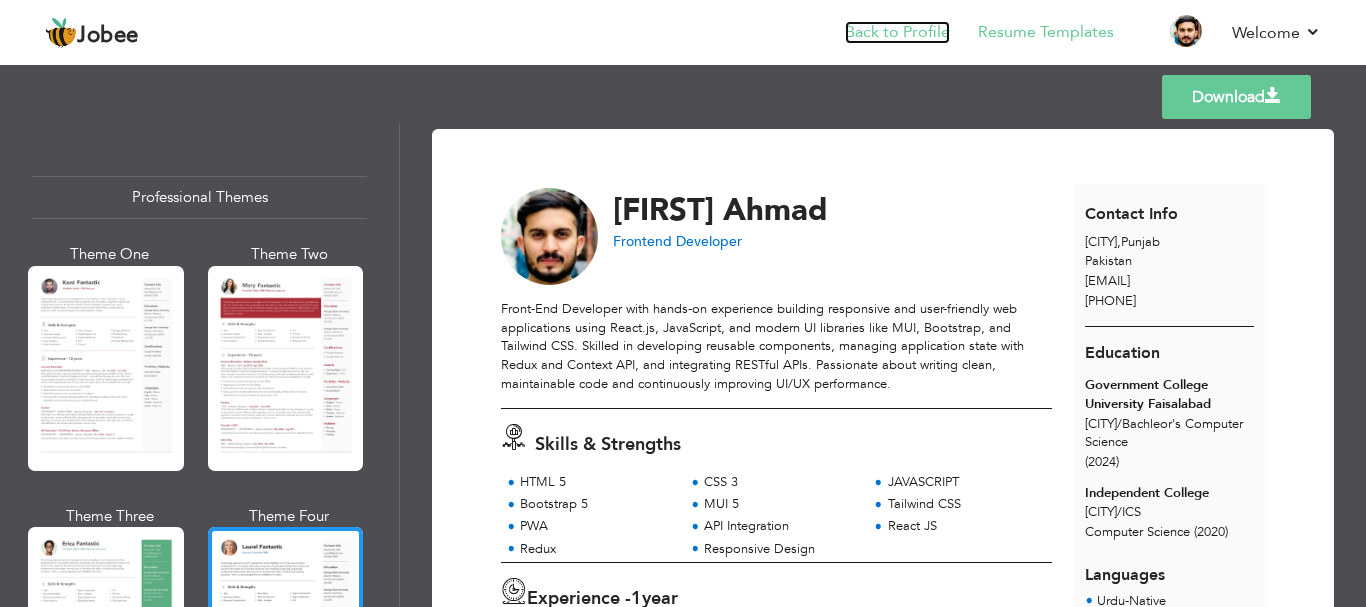 click on "Back to Profile" at bounding box center [897, 32] 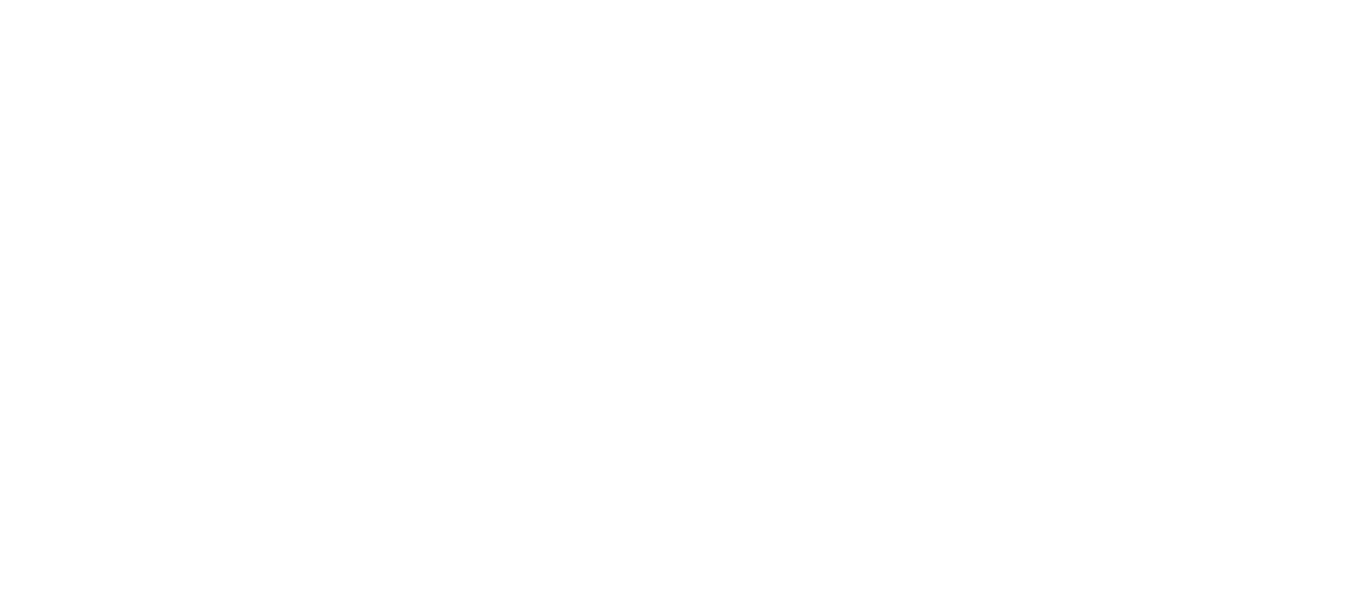 scroll, scrollTop: 0, scrollLeft: 0, axis: both 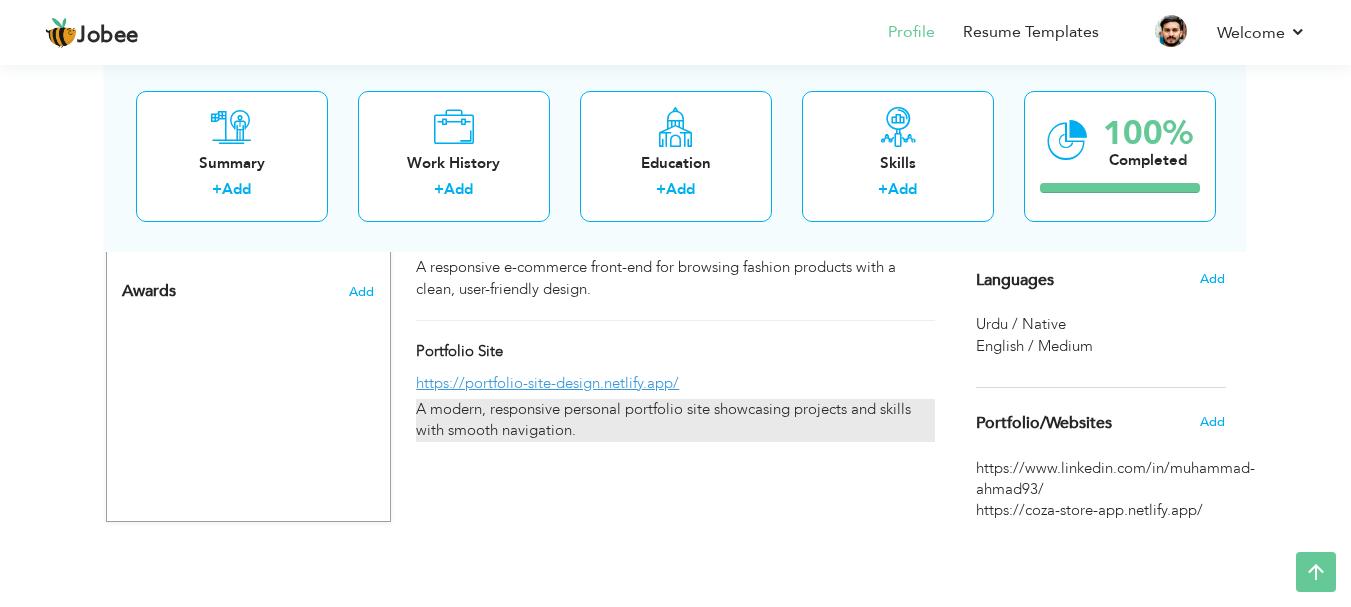 click on "A modern, responsive personal portfolio site showcasing projects and skills with smooth navigation." at bounding box center [675, 420] 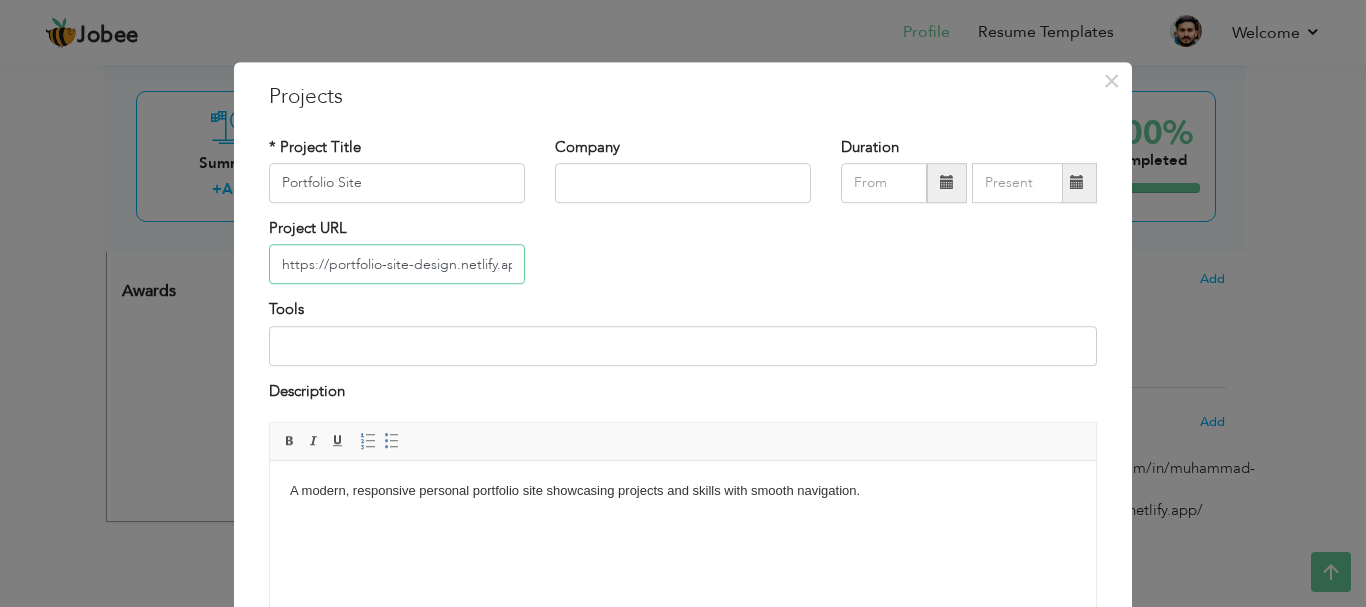click on "https://portfolio-site-design.netlify.app/" at bounding box center (397, 265) 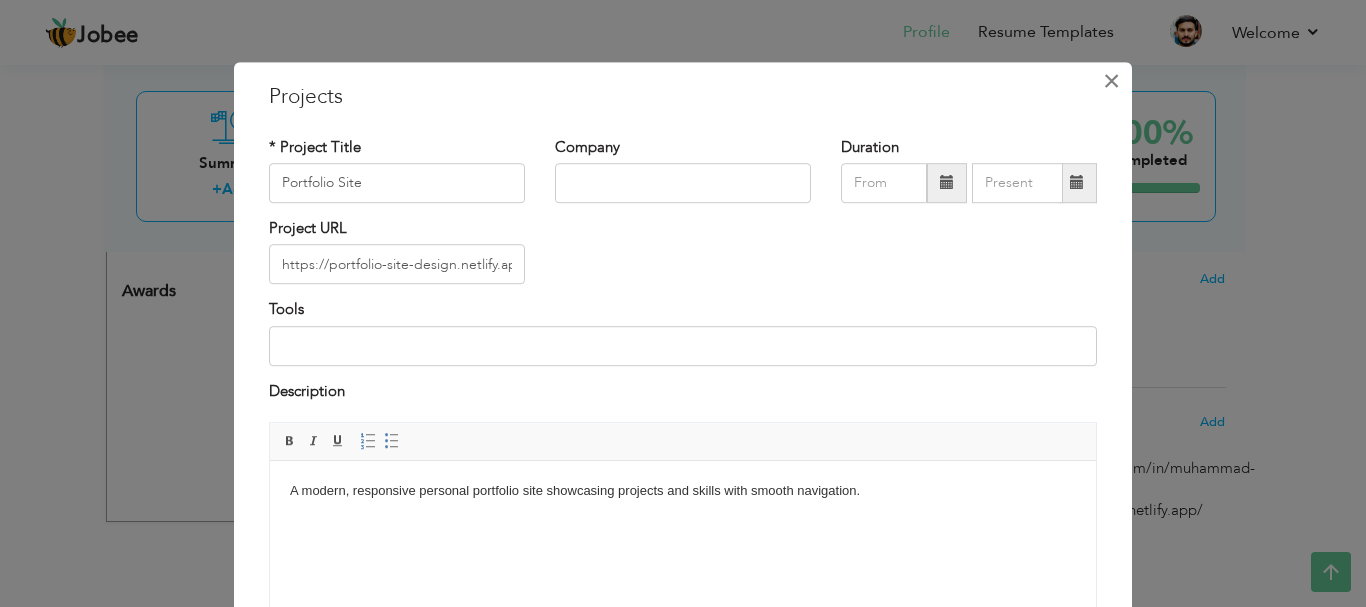 click on "×" at bounding box center [1111, 81] 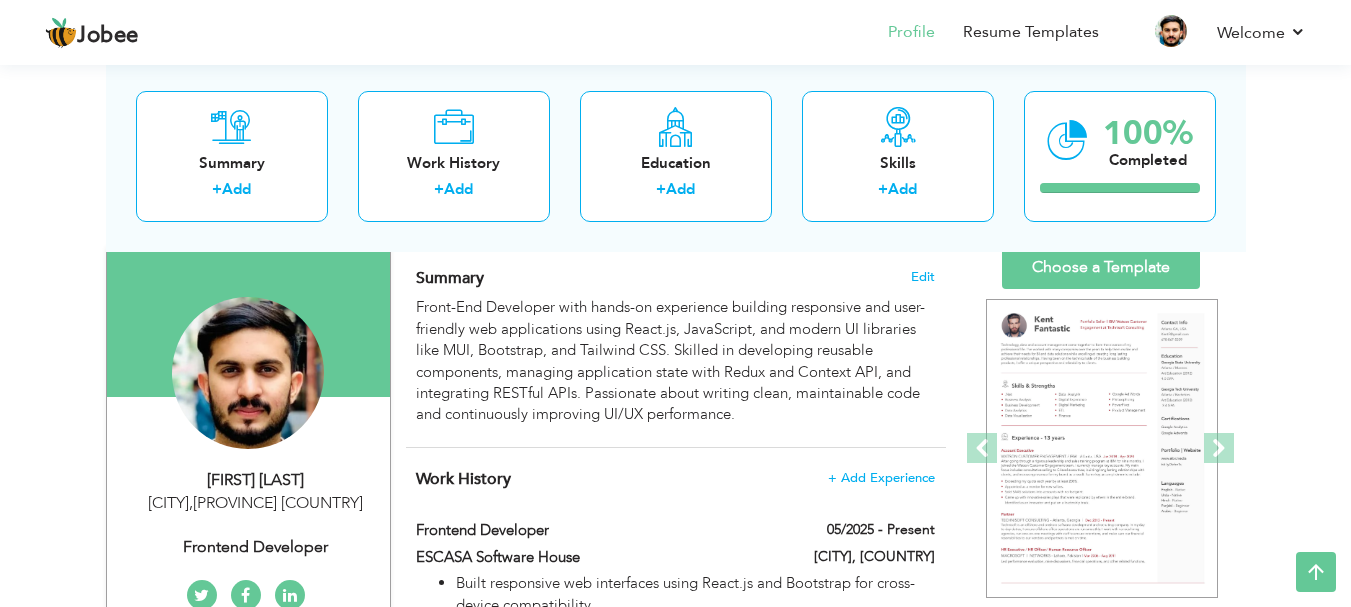 scroll, scrollTop: 130, scrollLeft: 0, axis: vertical 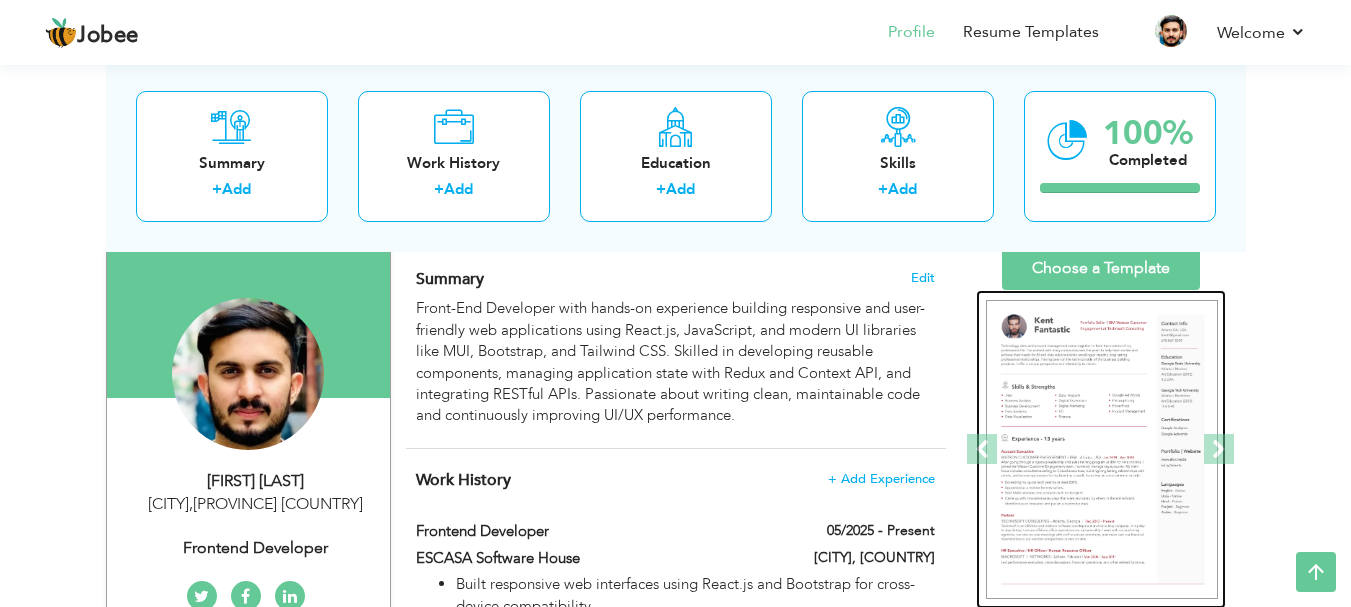 click at bounding box center [1102, 450] 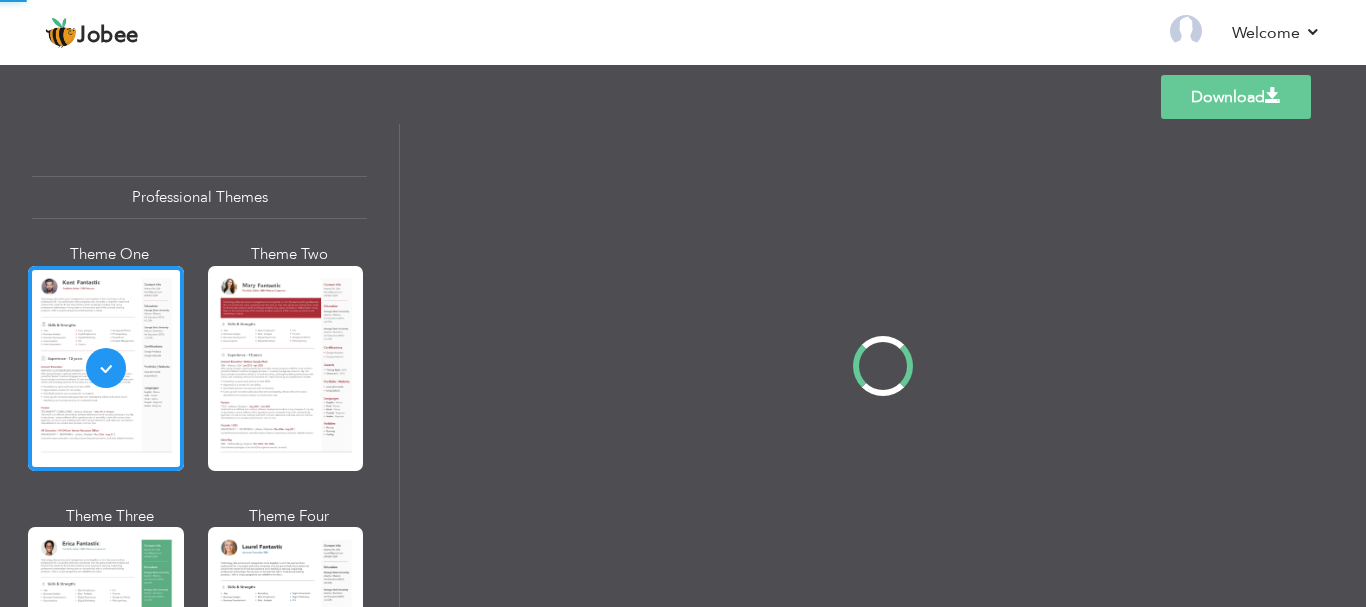 scroll, scrollTop: 0, scrollLeft: 0, axis: both 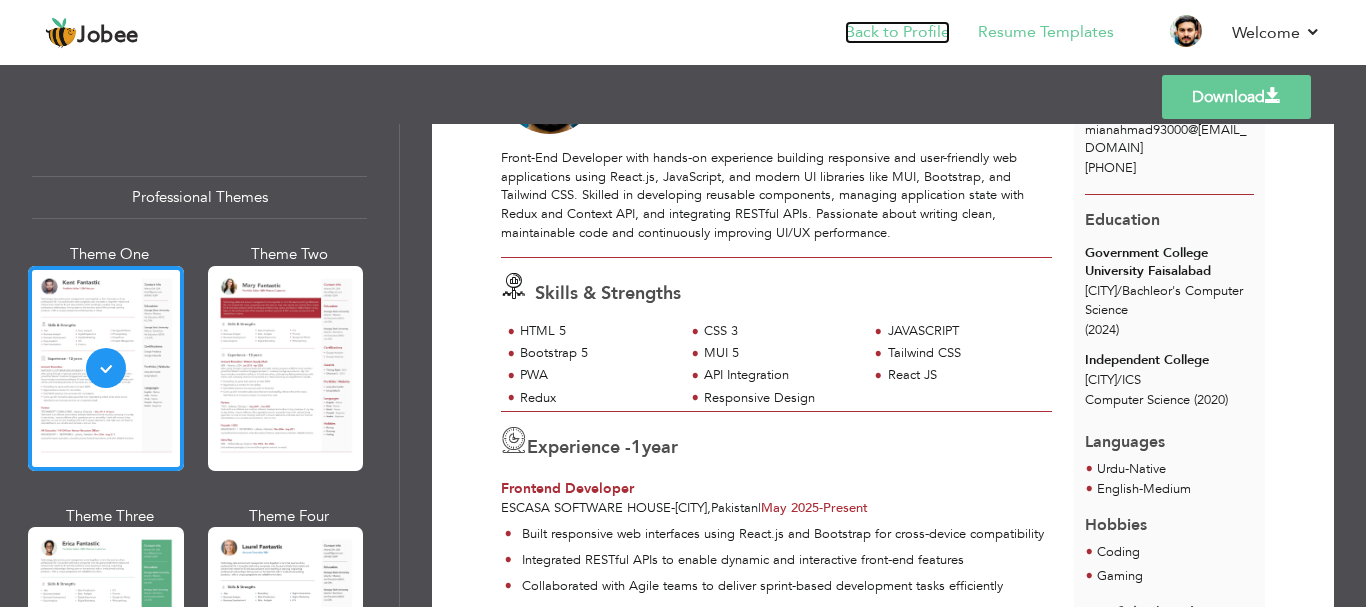 click on "Back to Profile" at bounding box center [897, 32] 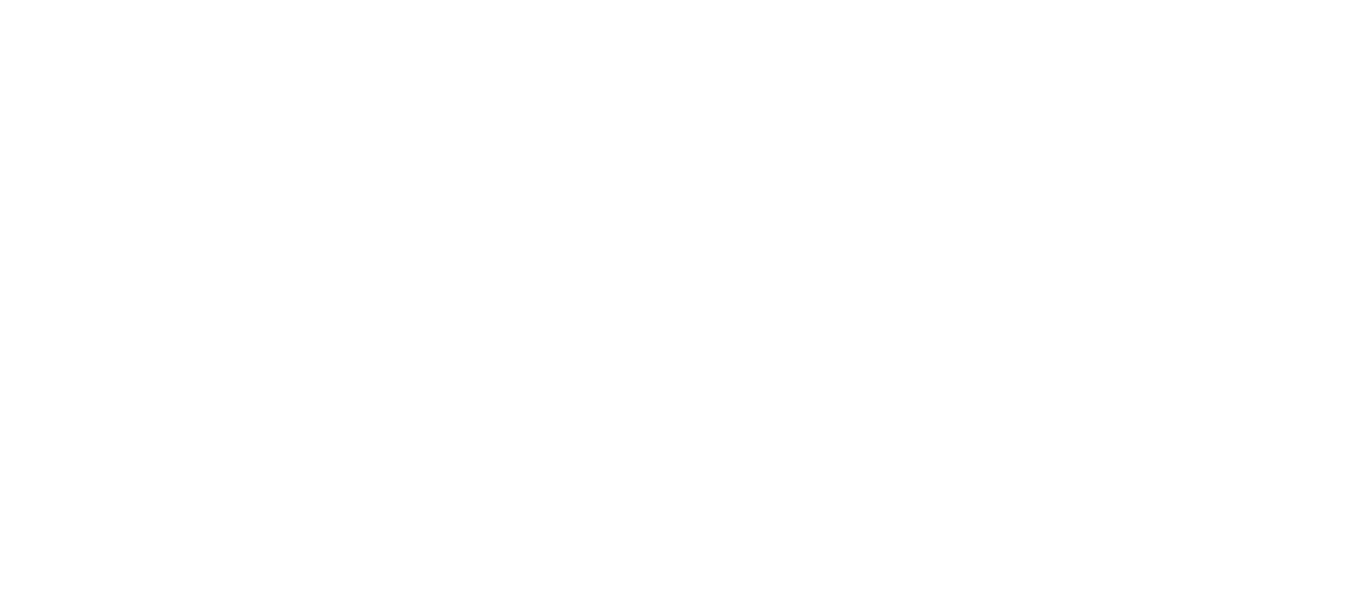 scroll, scrollTop: 0, scrollLeft: 0, axis: both 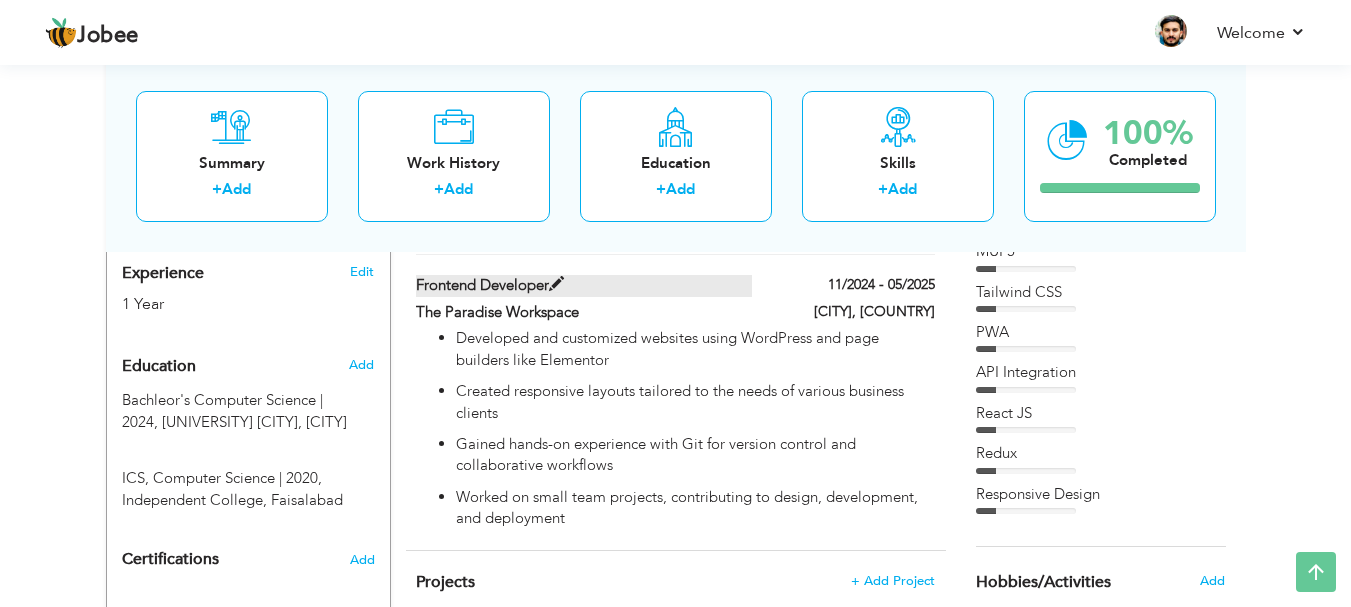 click on "Frontend Developer" at bounding box center [584, 285] 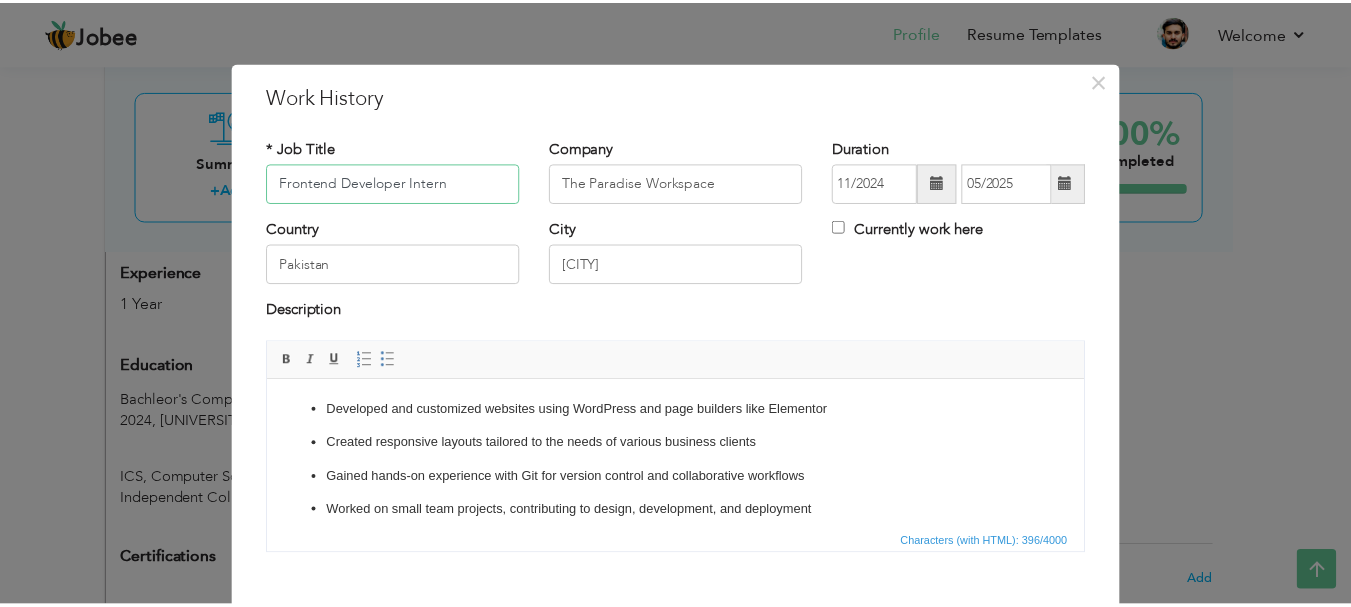 scroll, scrollTop: 110, scrollLeft: 0, axis: vertical 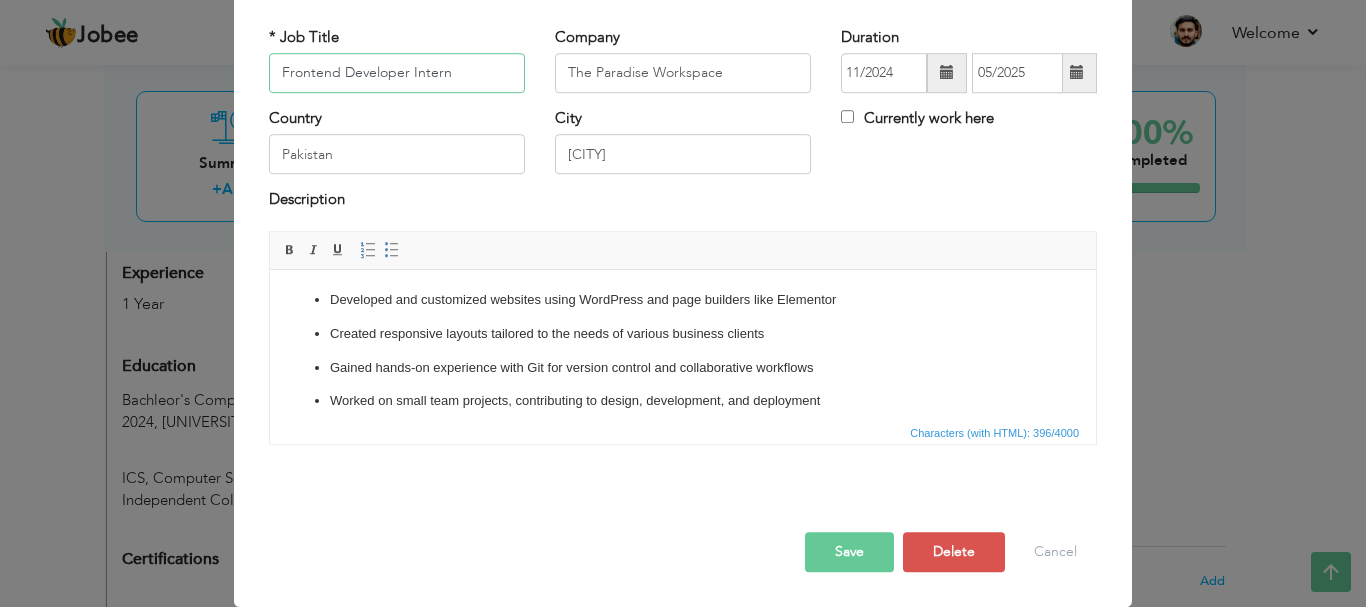 type on "Frontend Developer Intern" 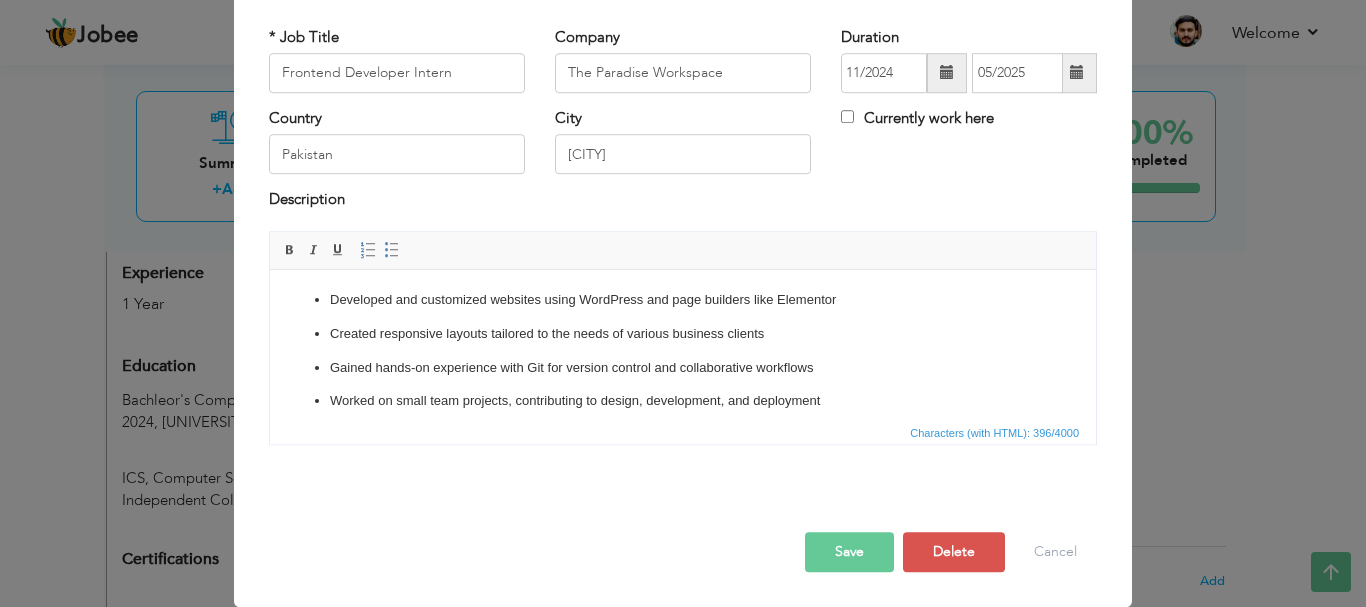 click on "Save" at bounding box center (849, 552) 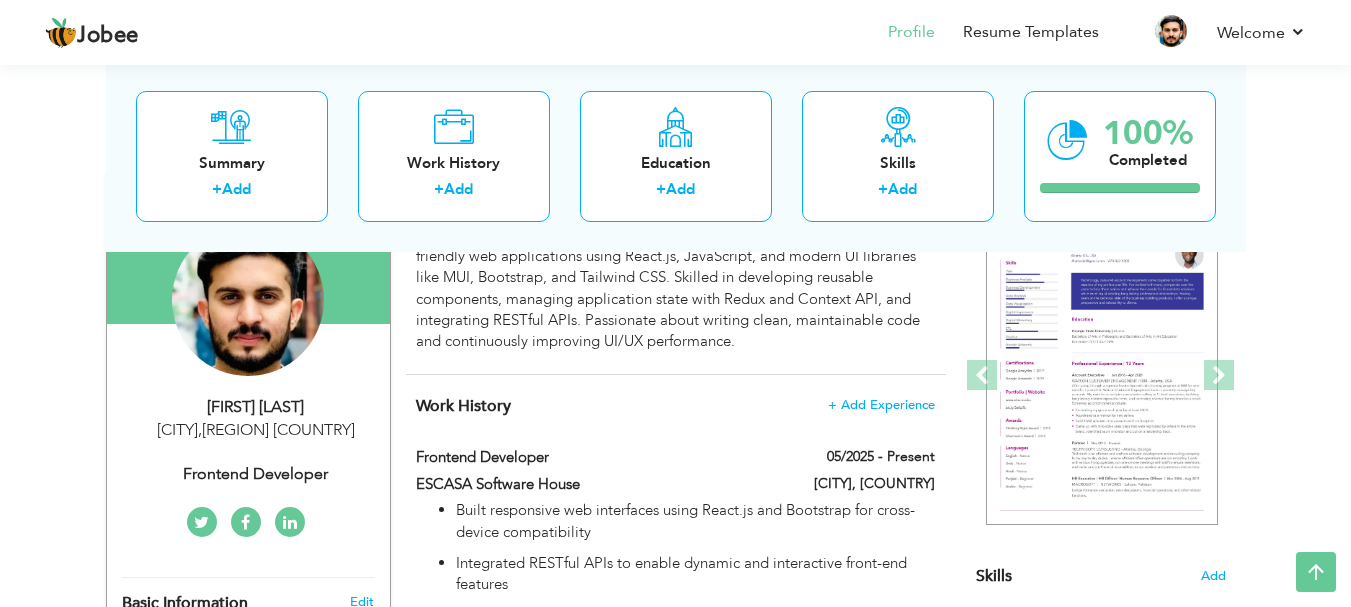 scroll, scrollTop: 203, scrollLeft: 0, axis: vertical 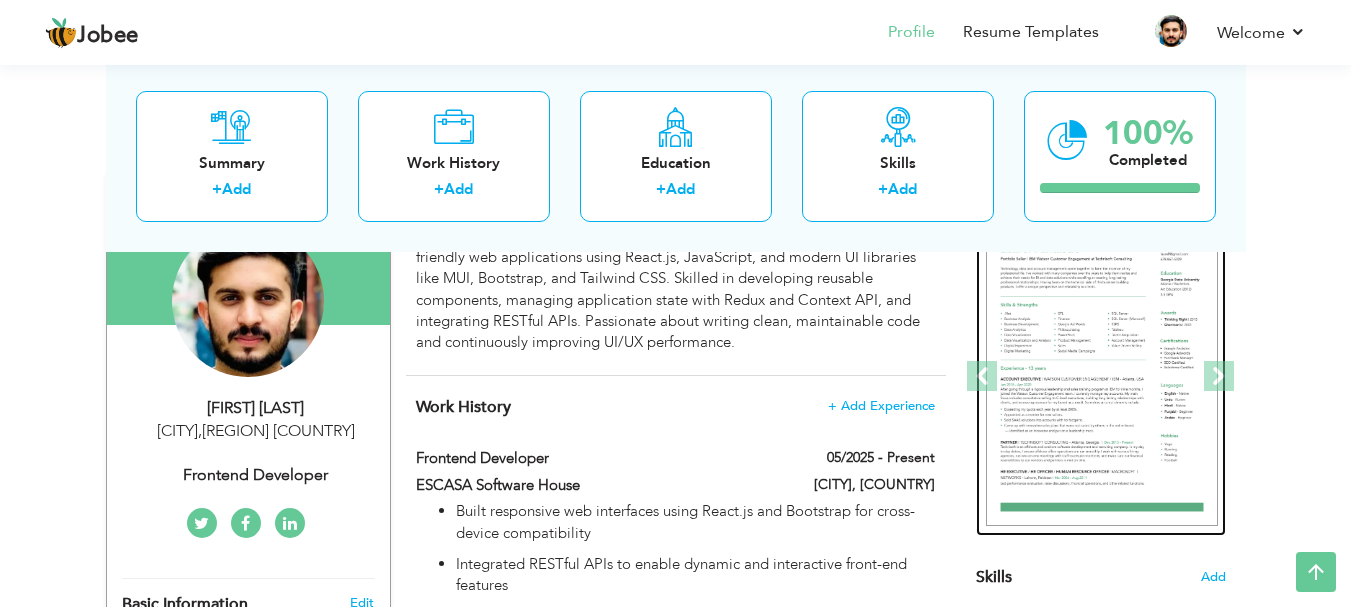 click at bounding box center (1102, 377) 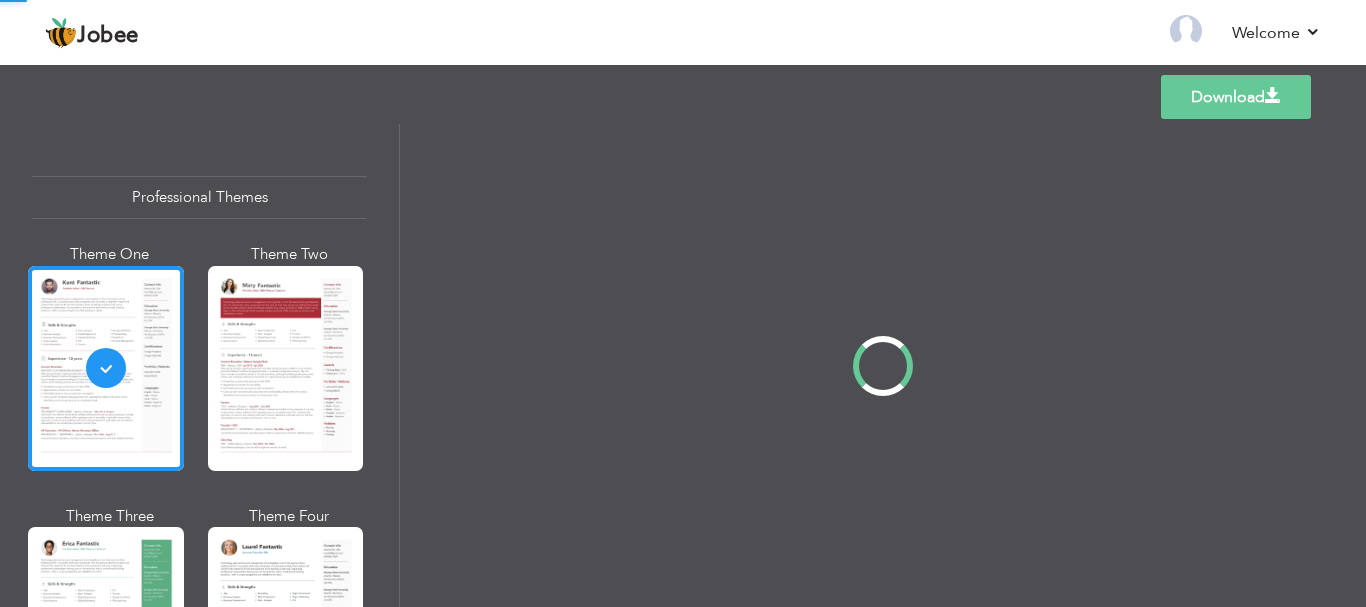 scroll, scrollTop: 0, scrollLeft: 0, axis: both 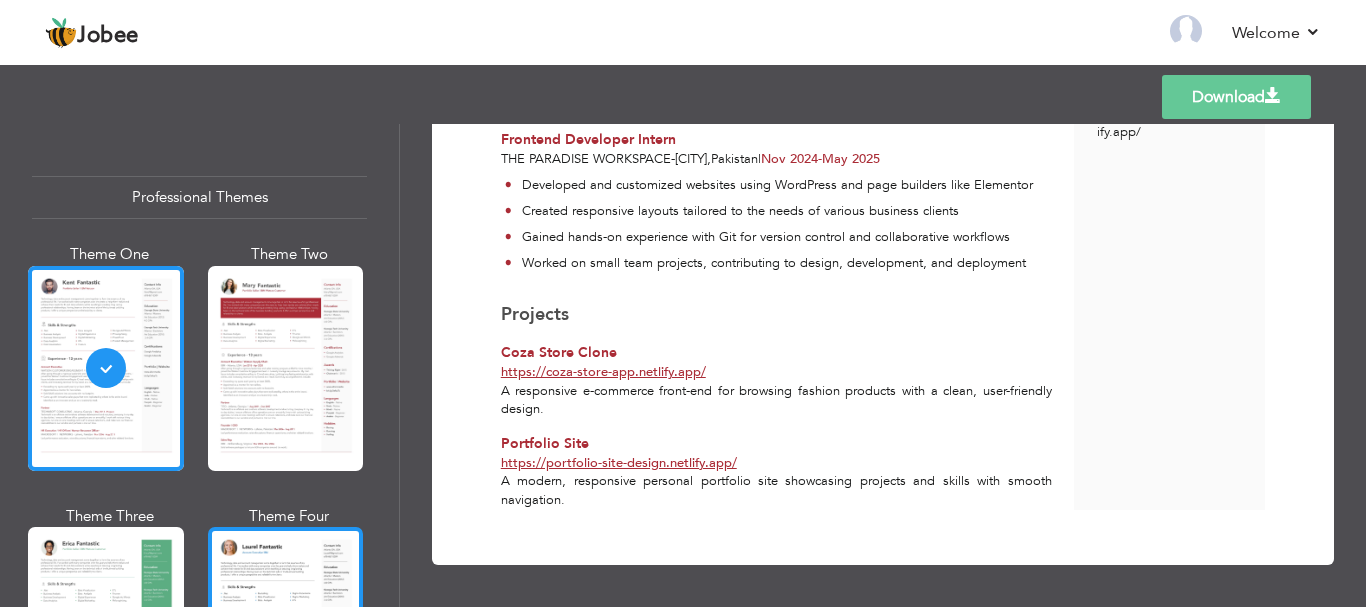click at bounding box center (286, 629) 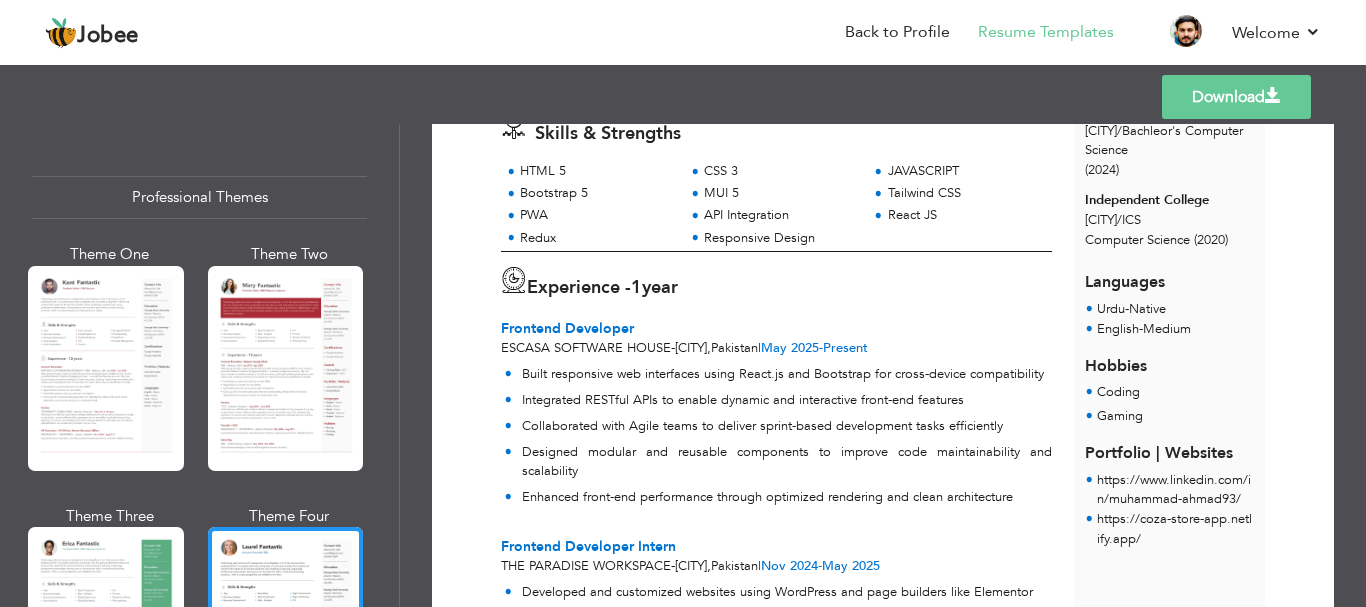 scroll, scrollTop: 312, scrollLeft: 0, axis: vertical 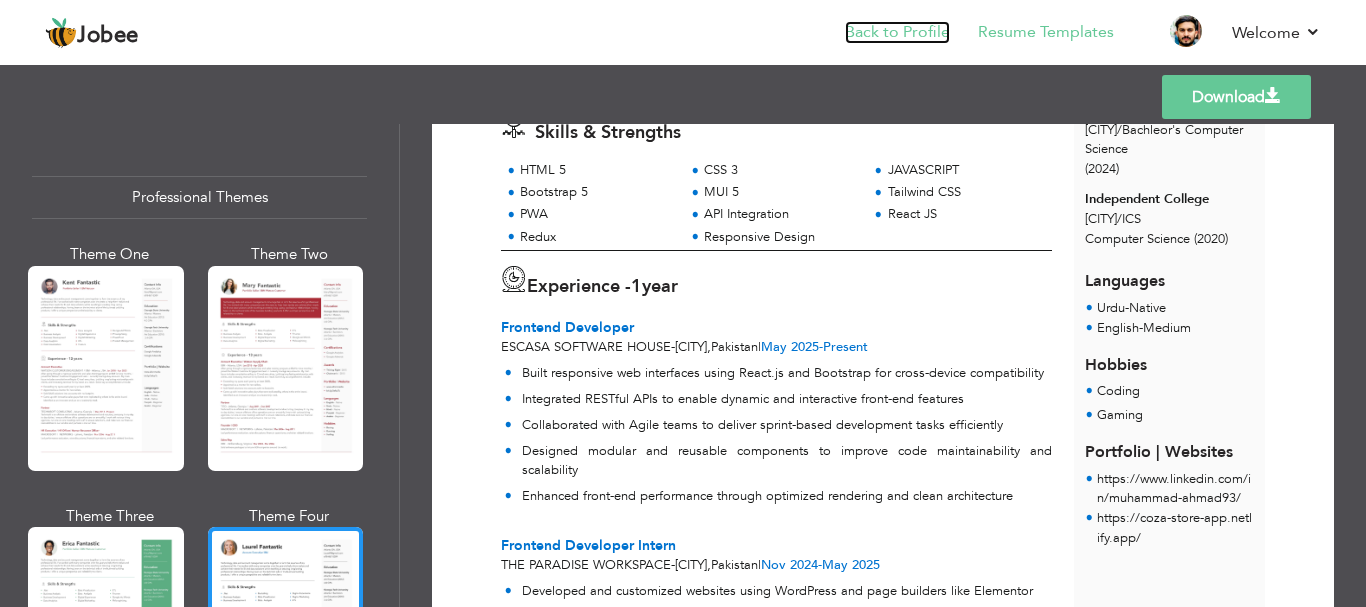 click on "Back to Profile" at bounding box center (897, 32) 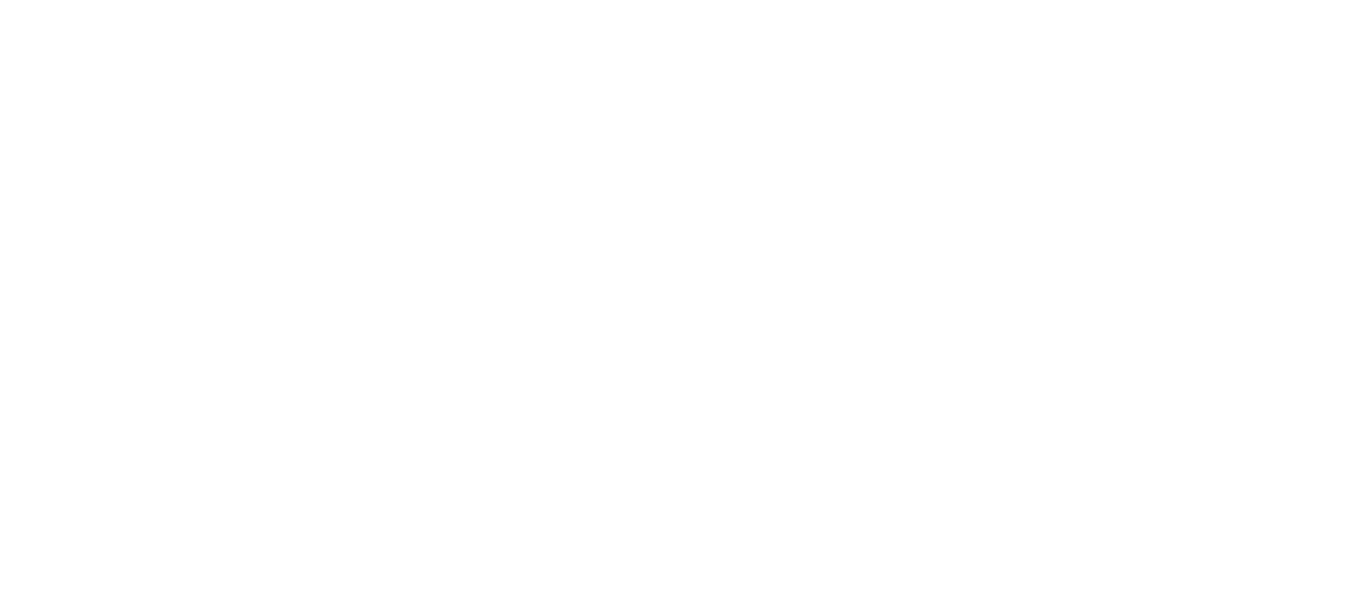 scroll, scrollTop: 0, scrollLeft: 0, axis: both 